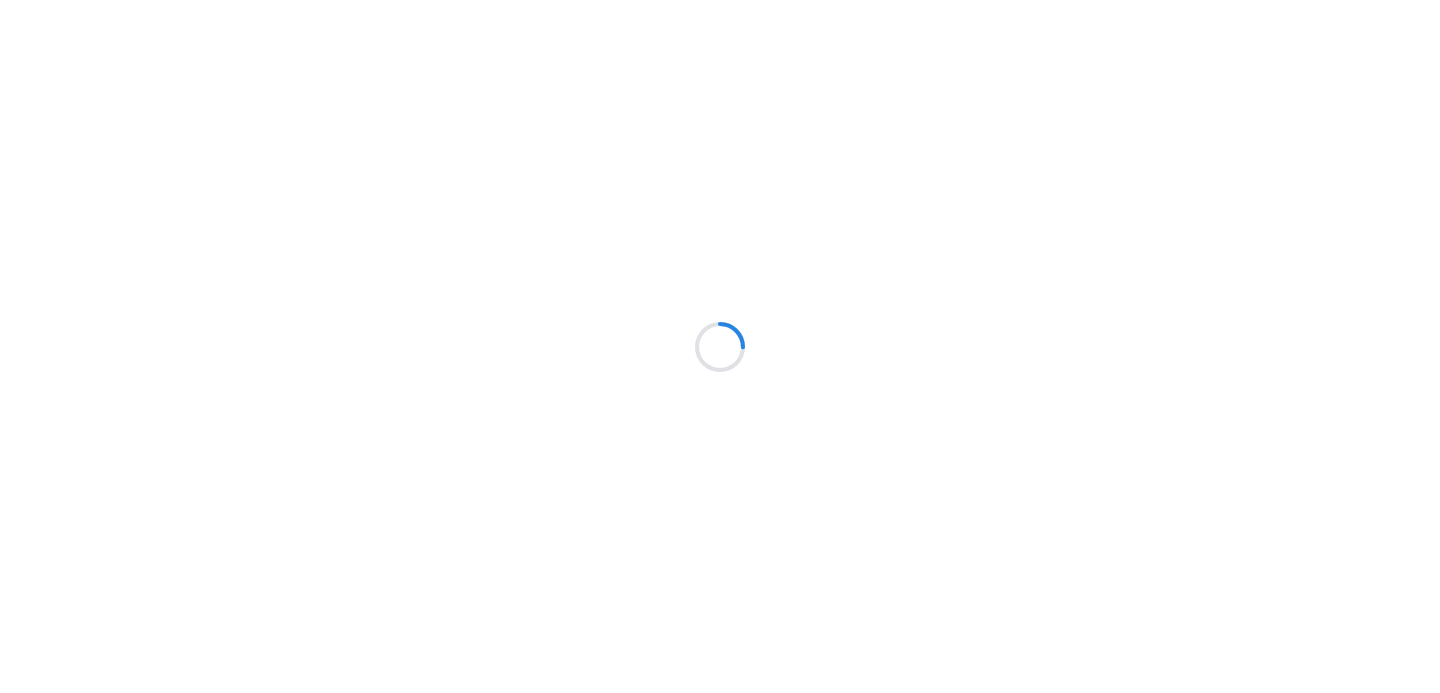 scroll, scrollTop: 0, scrollLeft: 0, axis: both 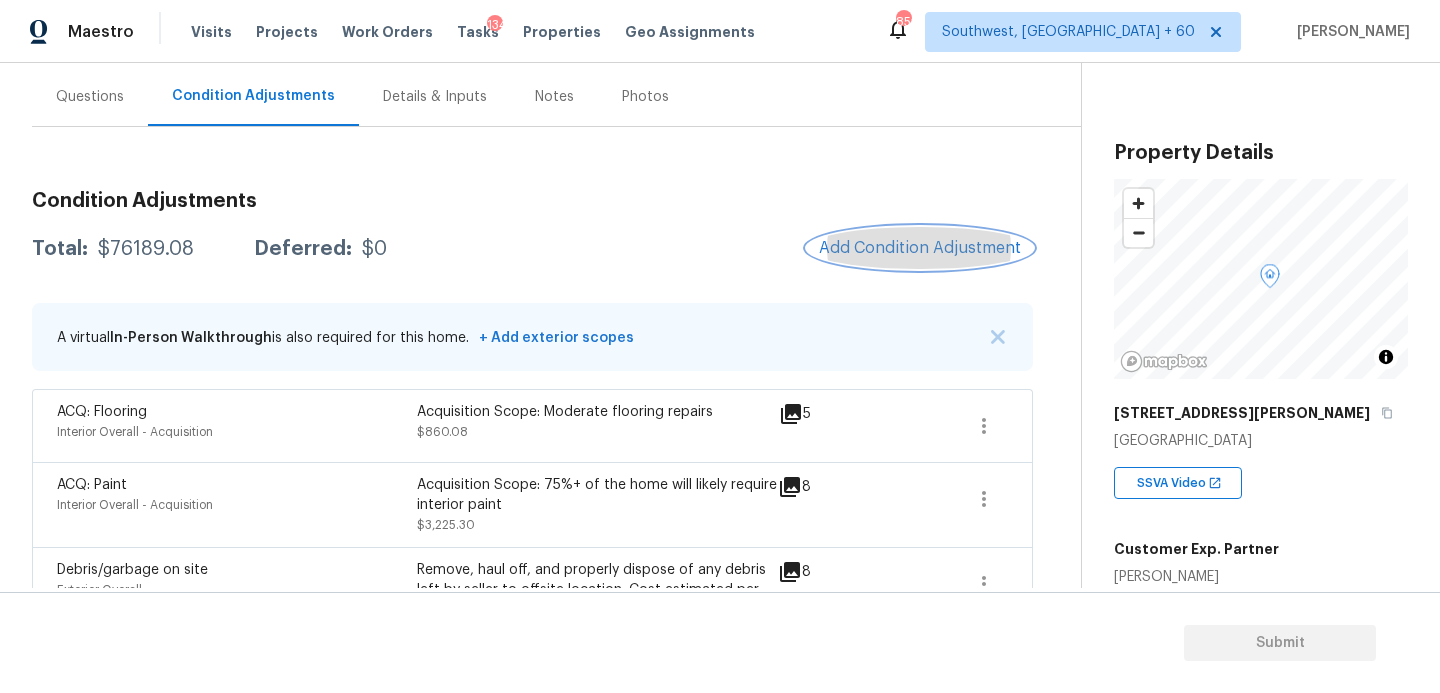 click on "Add Condition Adjustment" at bounding box center [920, 248] 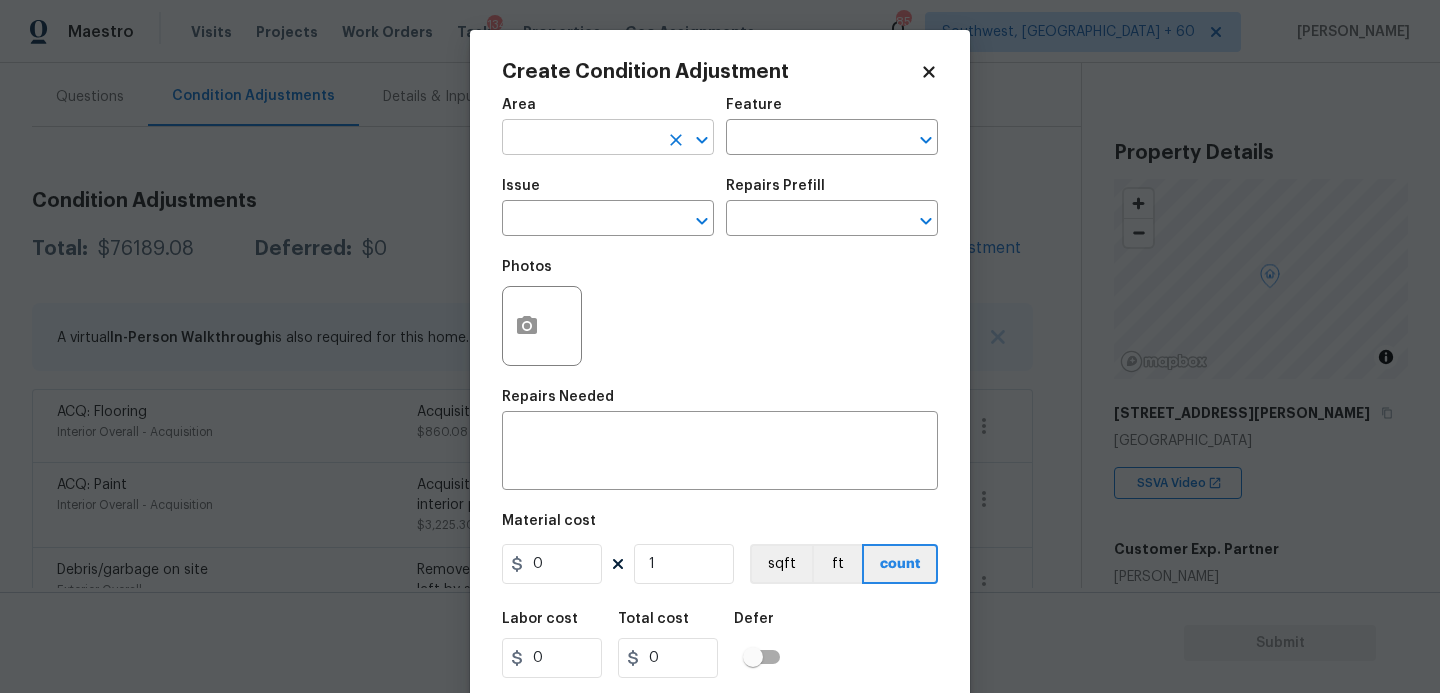 click at bounding box center [580, 139] 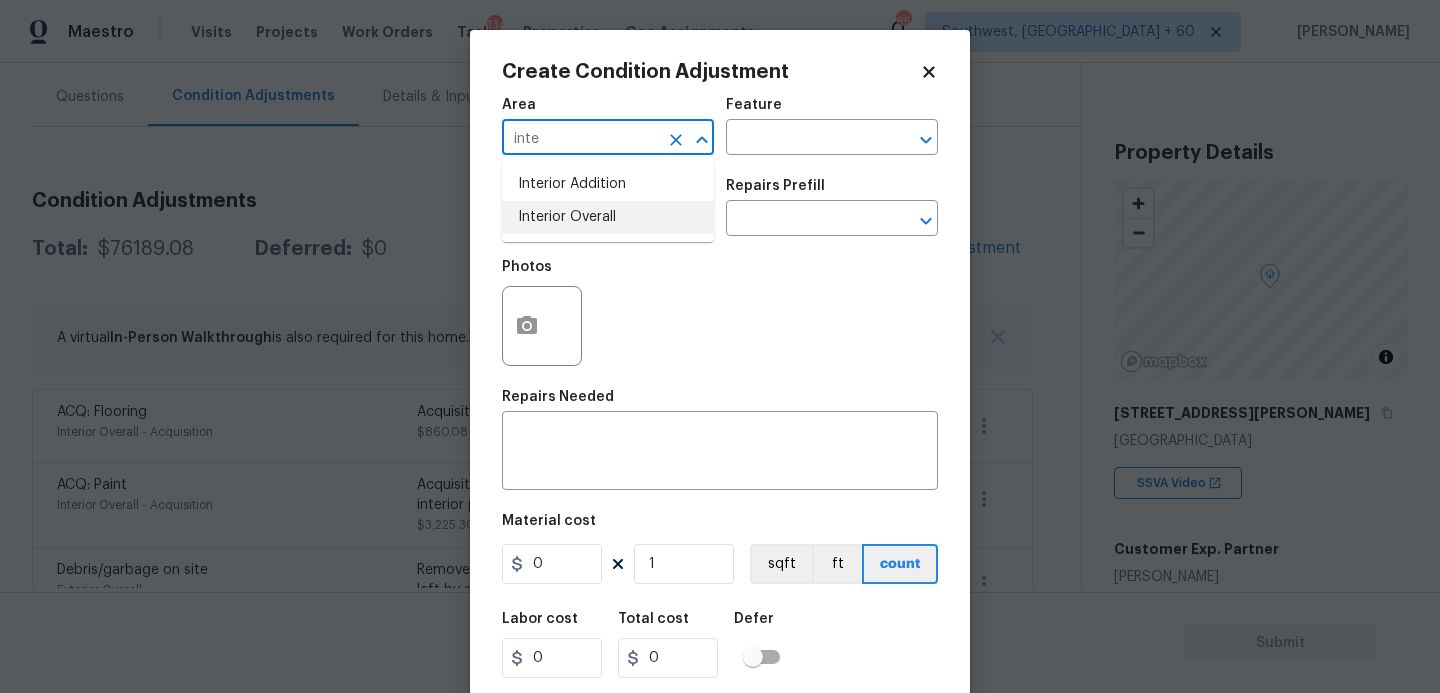 click on "Interior Overall" at bounding box center [608, 217] 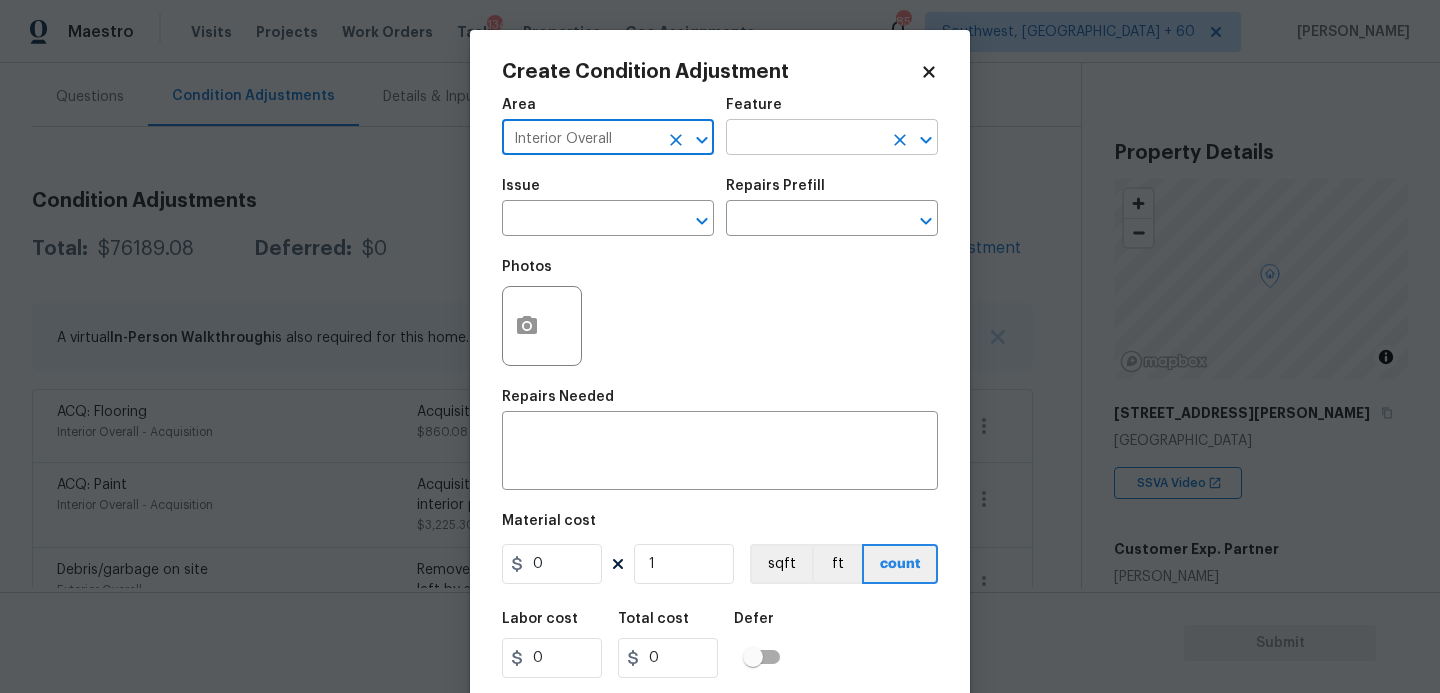 type on "Interior Overall" 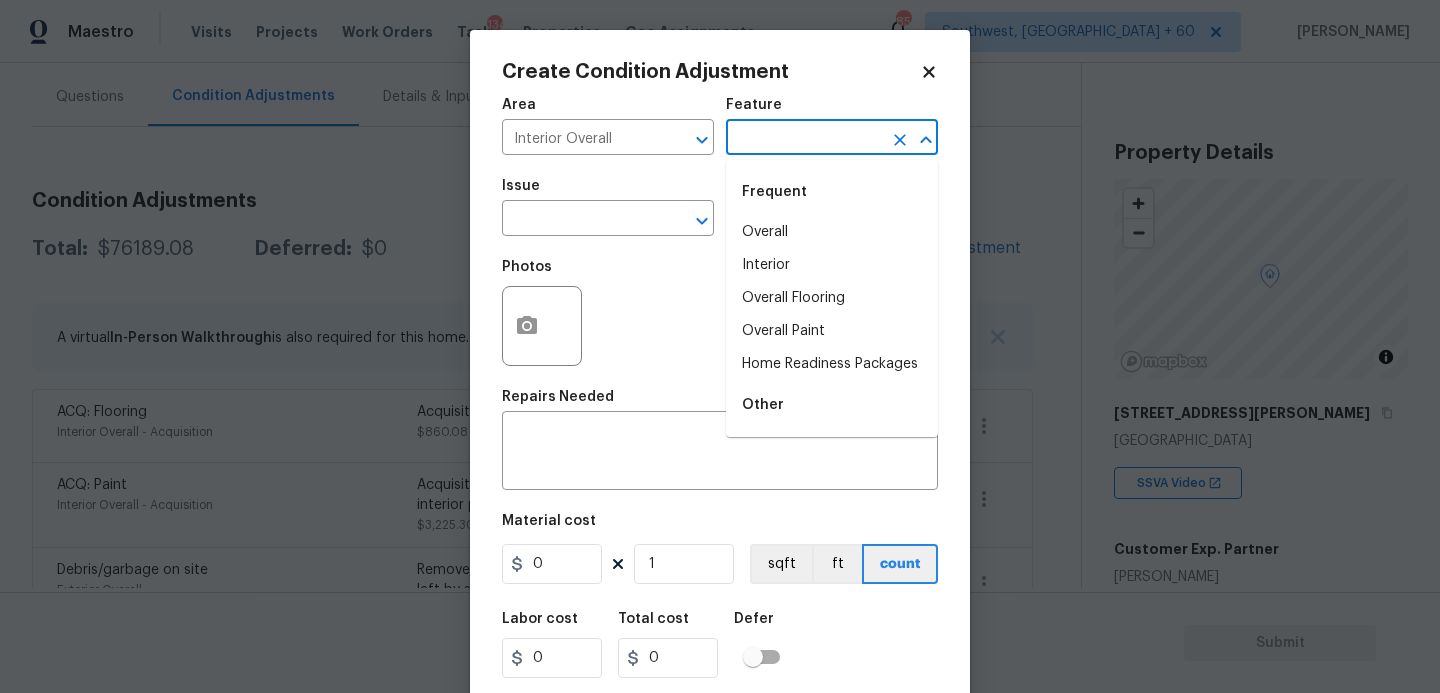 click at bounding box center (804, 139) 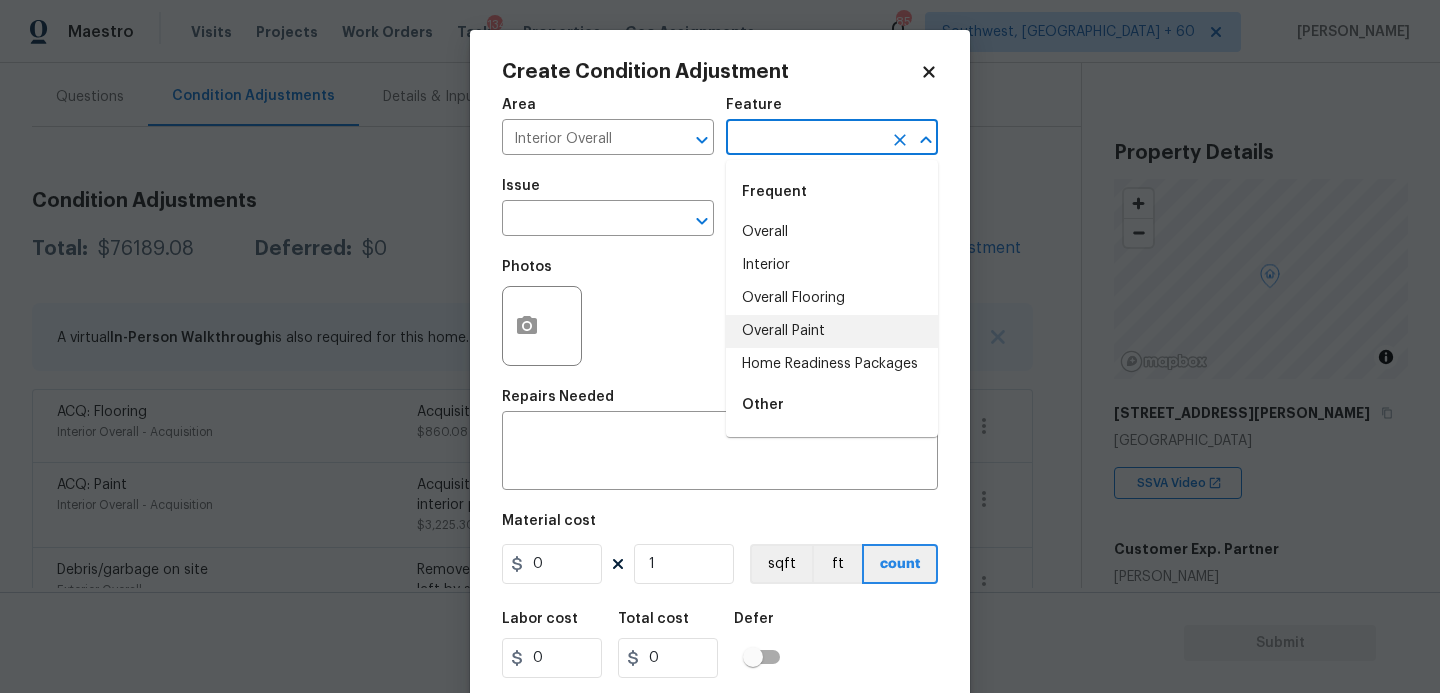 click on "Overall Paint" at bounding box center (832, 331) 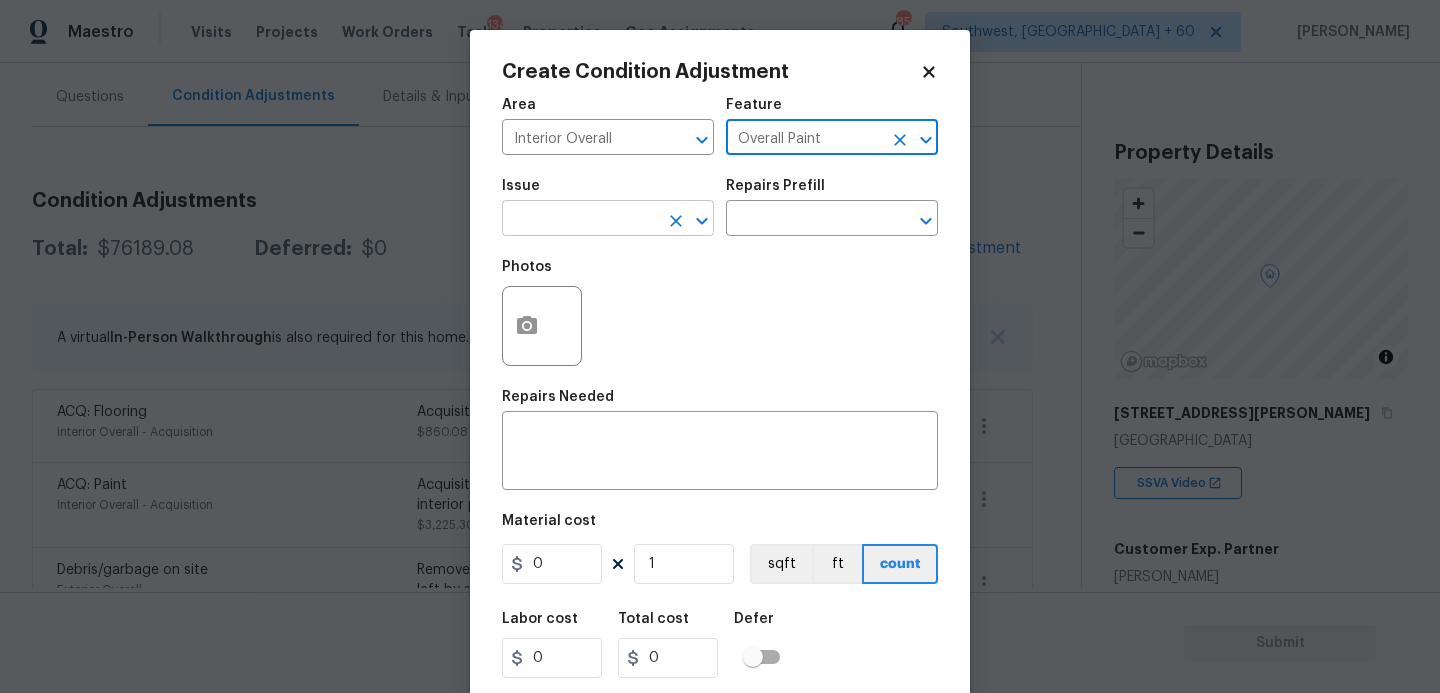 click at bounding box center (580, 220) 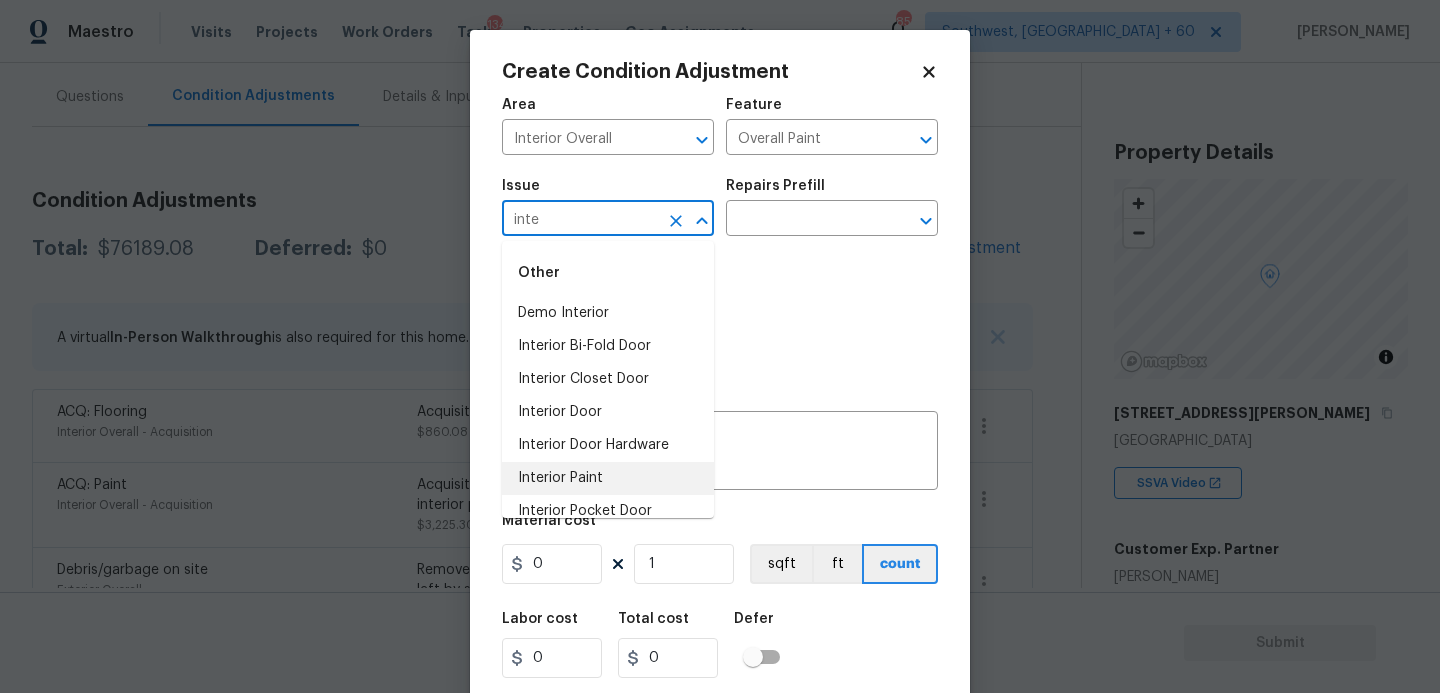click on "Interior Paint" at bounding box center (608, 478) 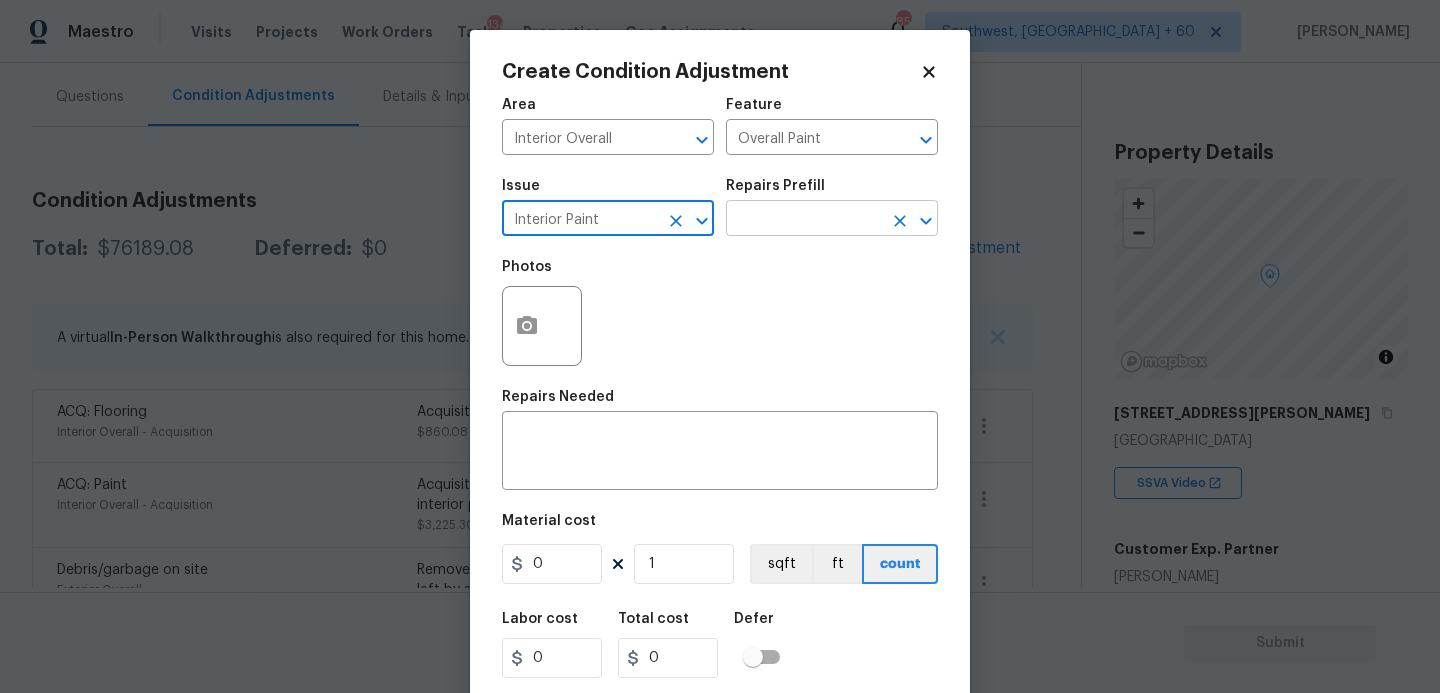 type on "Interior Paint" 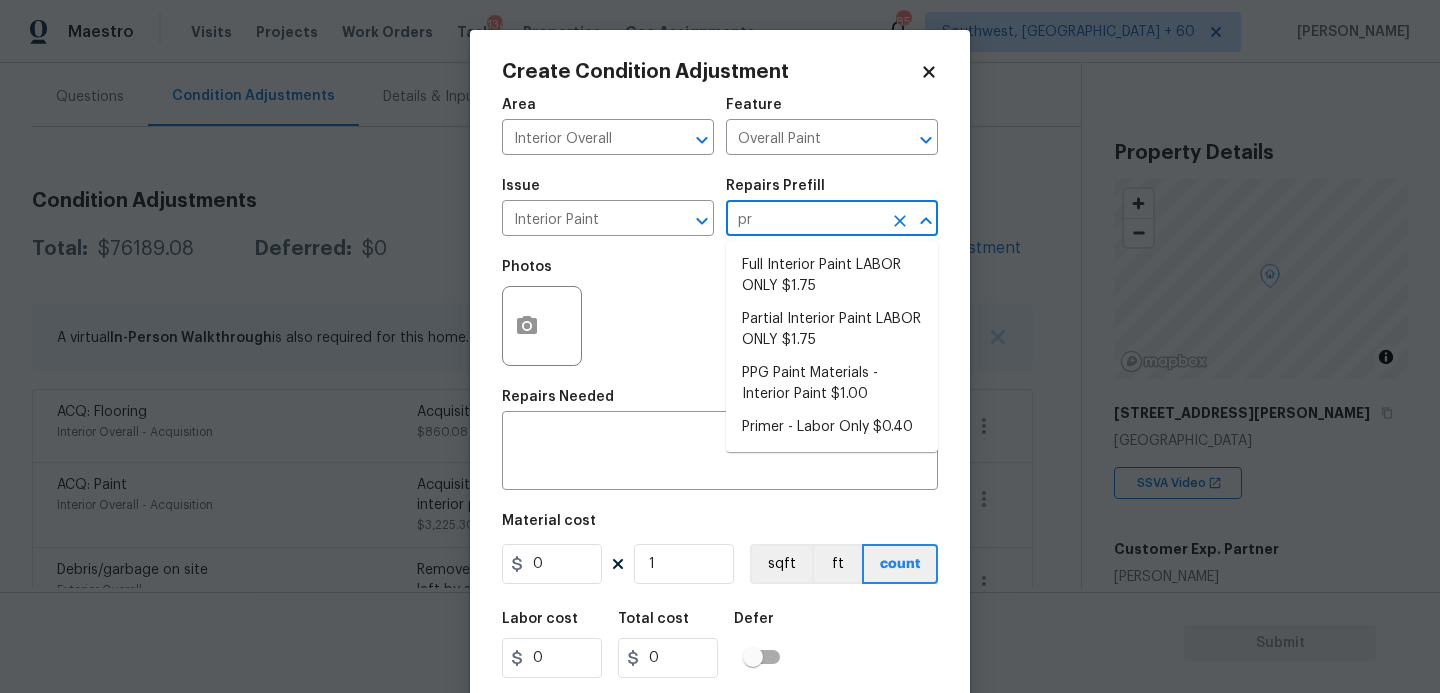 type on "pri" 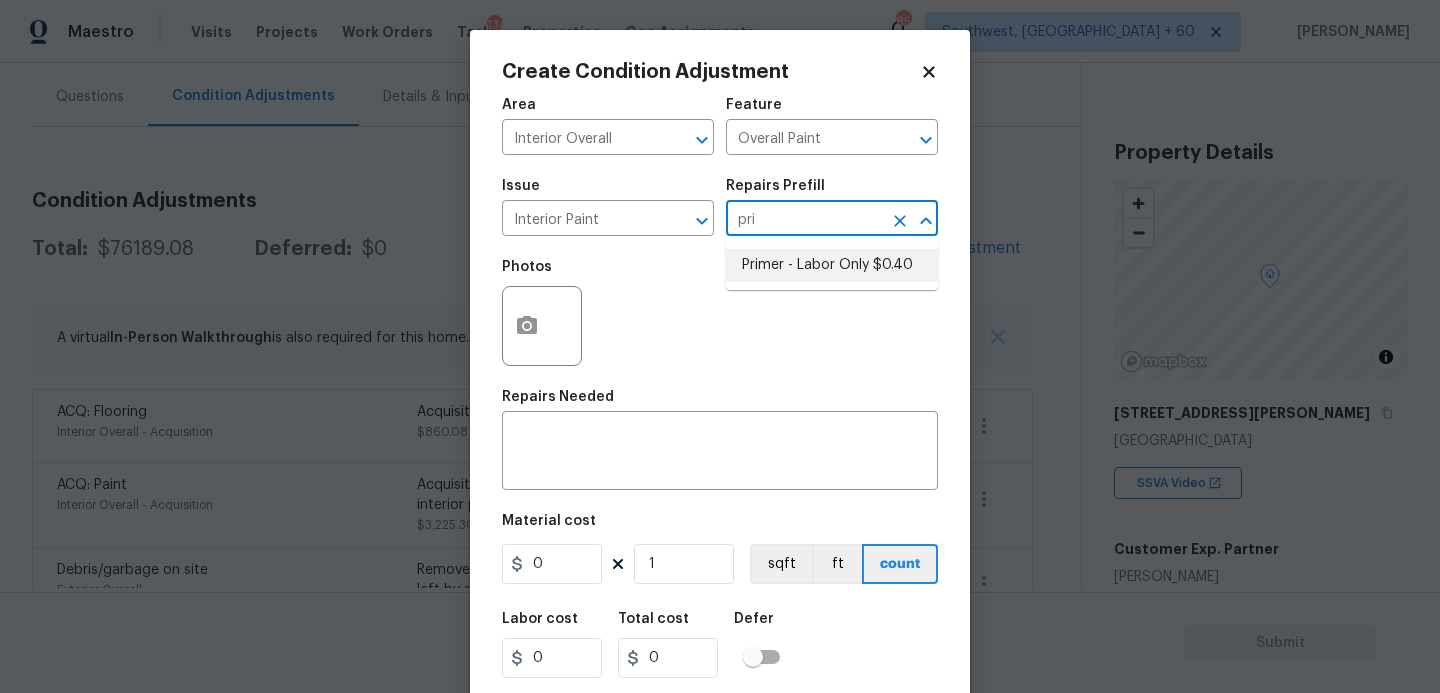 click on "Primer - Labor Only $0.40" at bounding box center [832, 265] 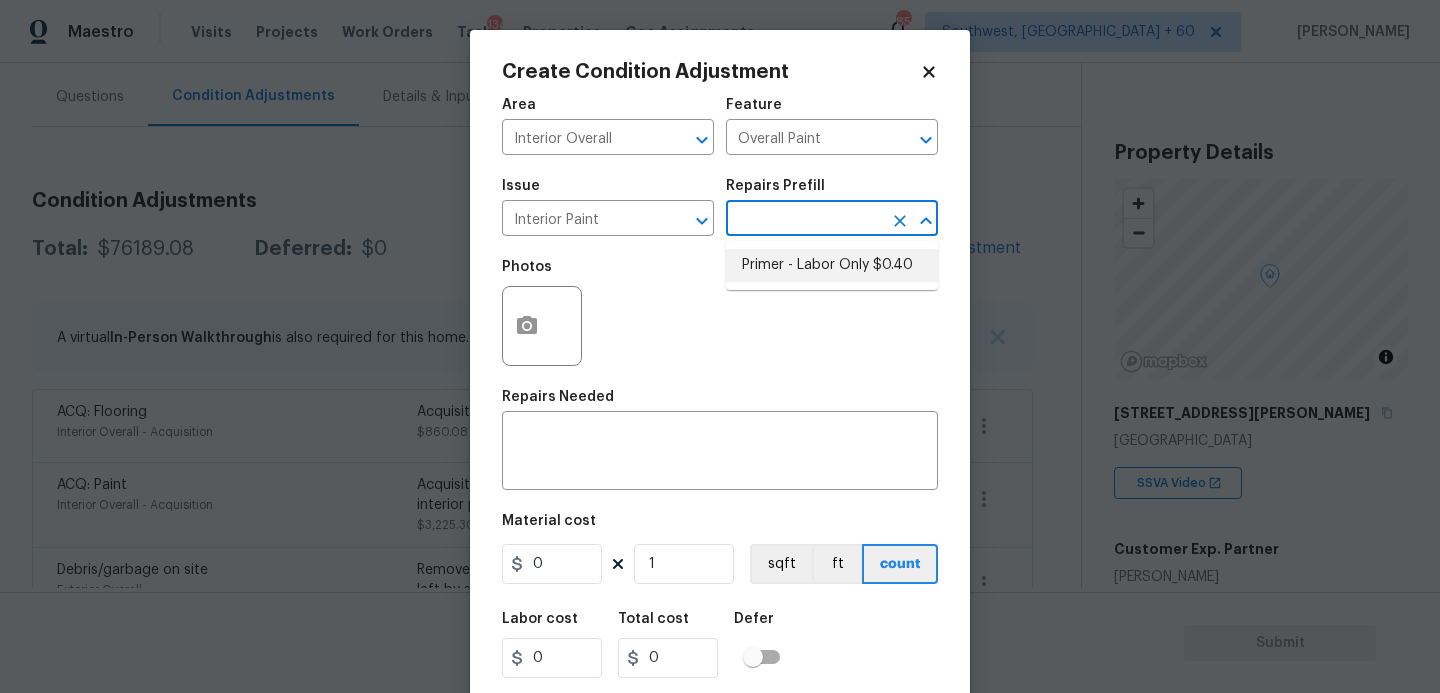 type on "Interior primer - PRIMER PROVIDED BY OPENDOOR - All nails, screws, drywall anchors, and brackets are removed from walls. Small holes, cracks and any previously existing imperfections are repaired, sanded and textured to match surrounding texture prior to painting. Caulk all edges/corners, windows, doors, counters, tubs/showers and baseboards." 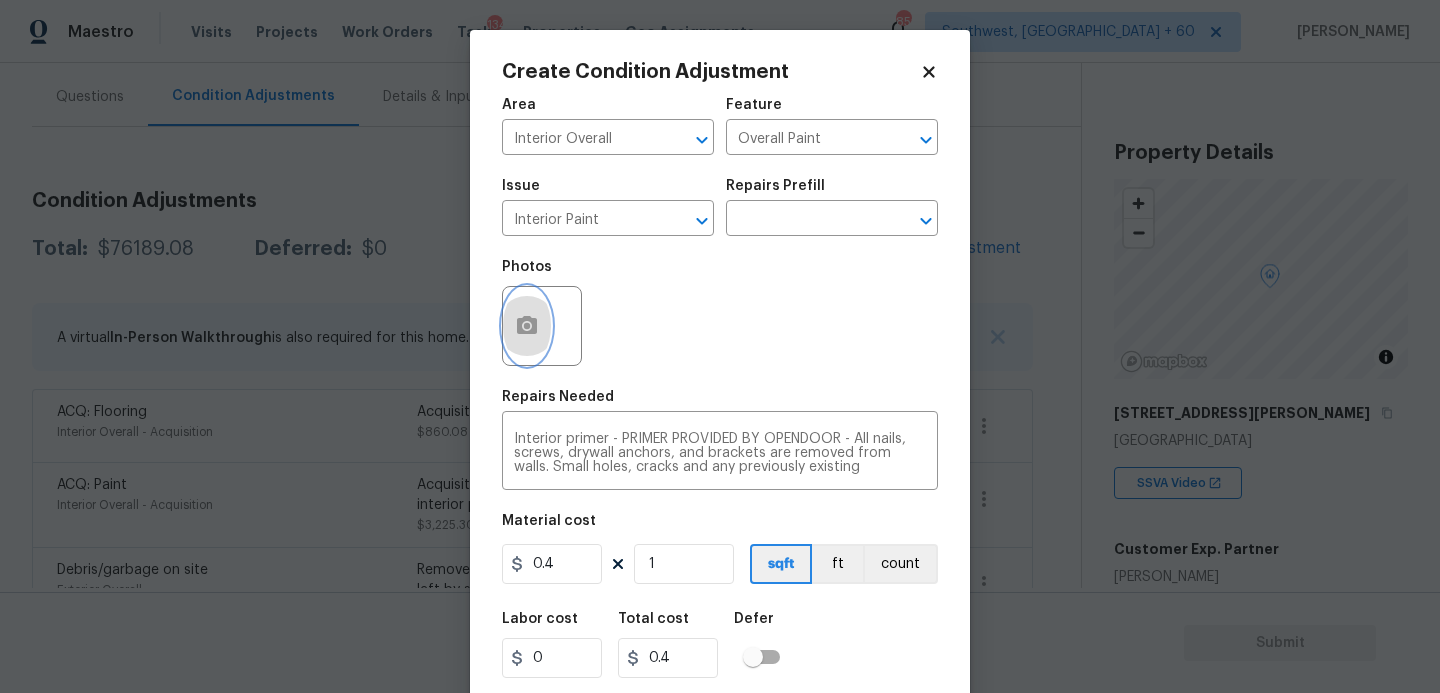 click 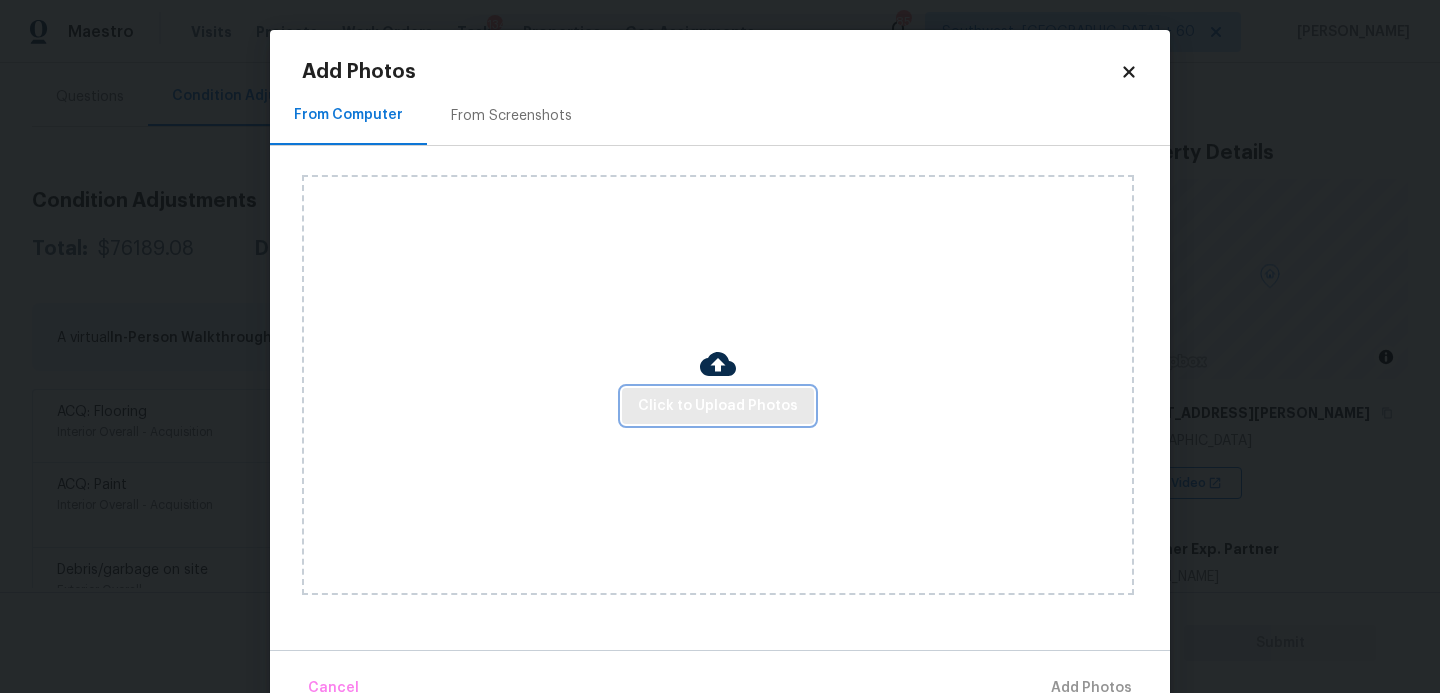 click on "Click to Upload Photos" at bounding box center [718, 406] 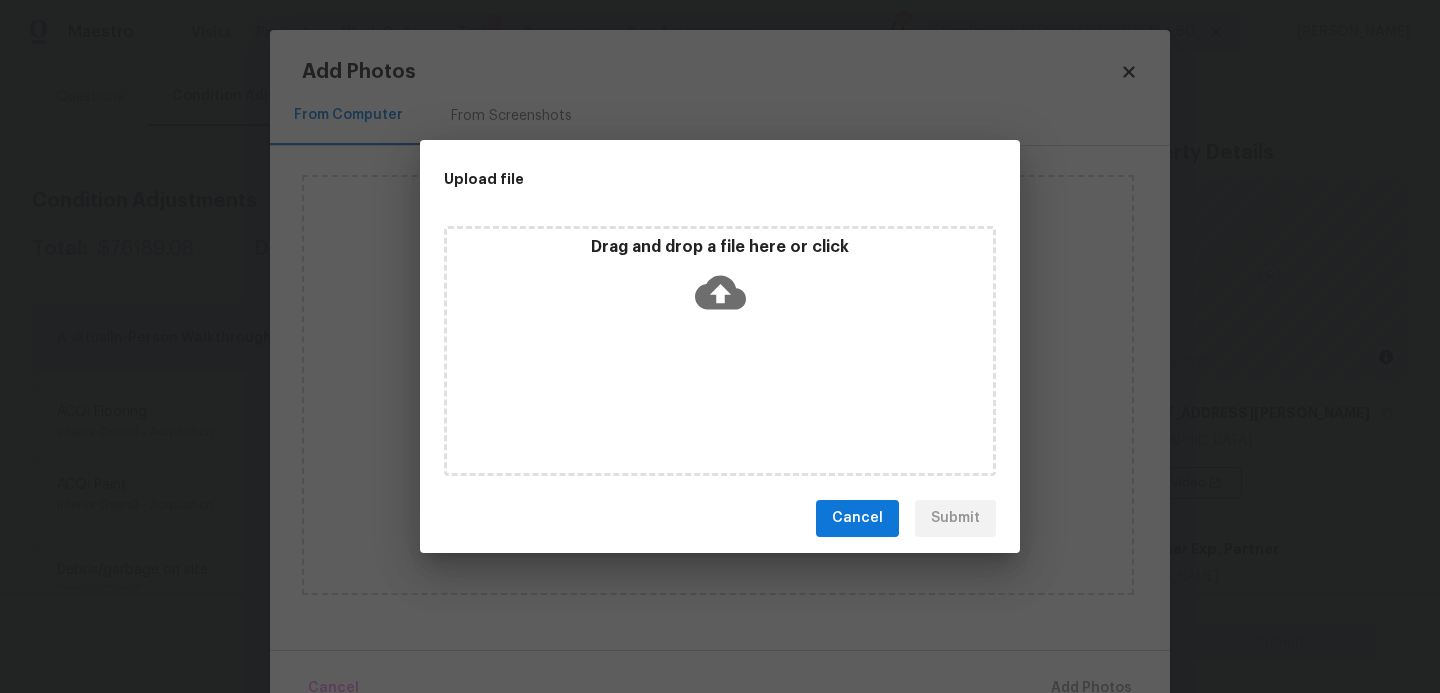click on "Drag and drop a file here or click" at bounding box center [720, 351] 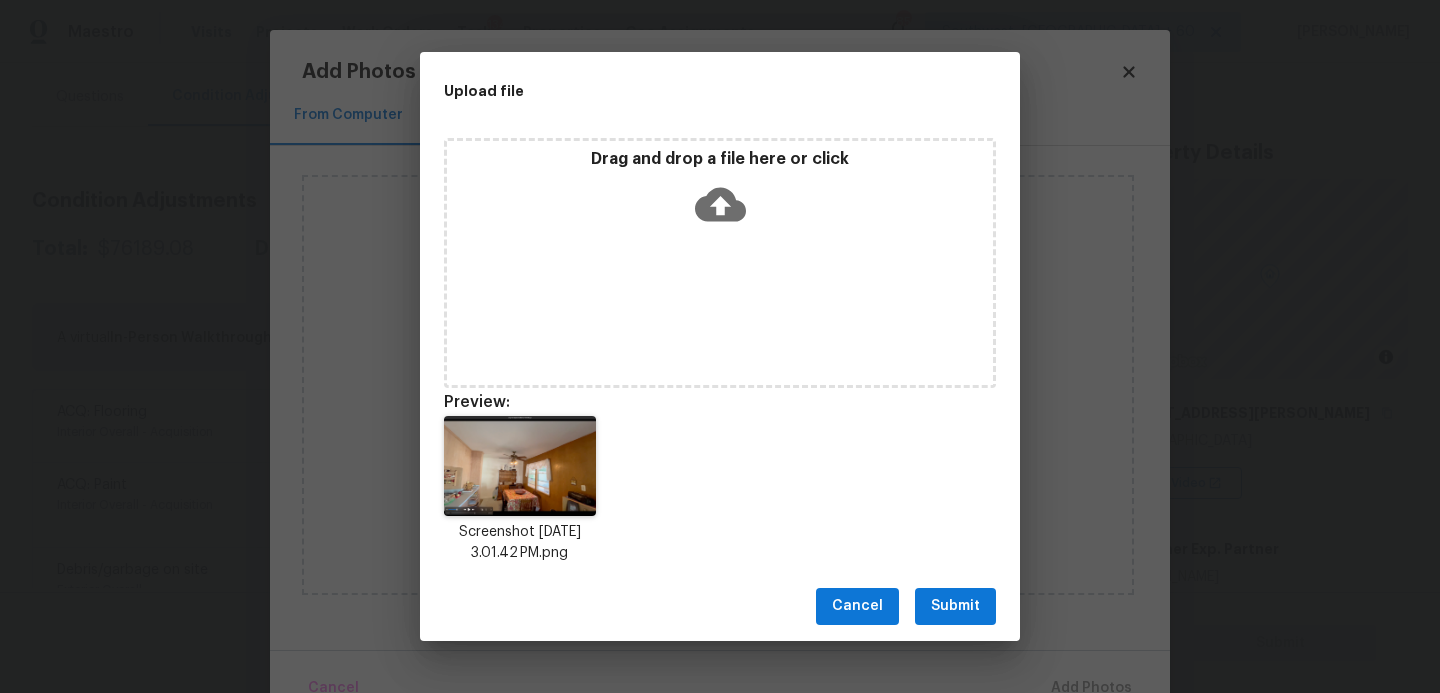 click on "Submit" at bounding box center (955, 606) 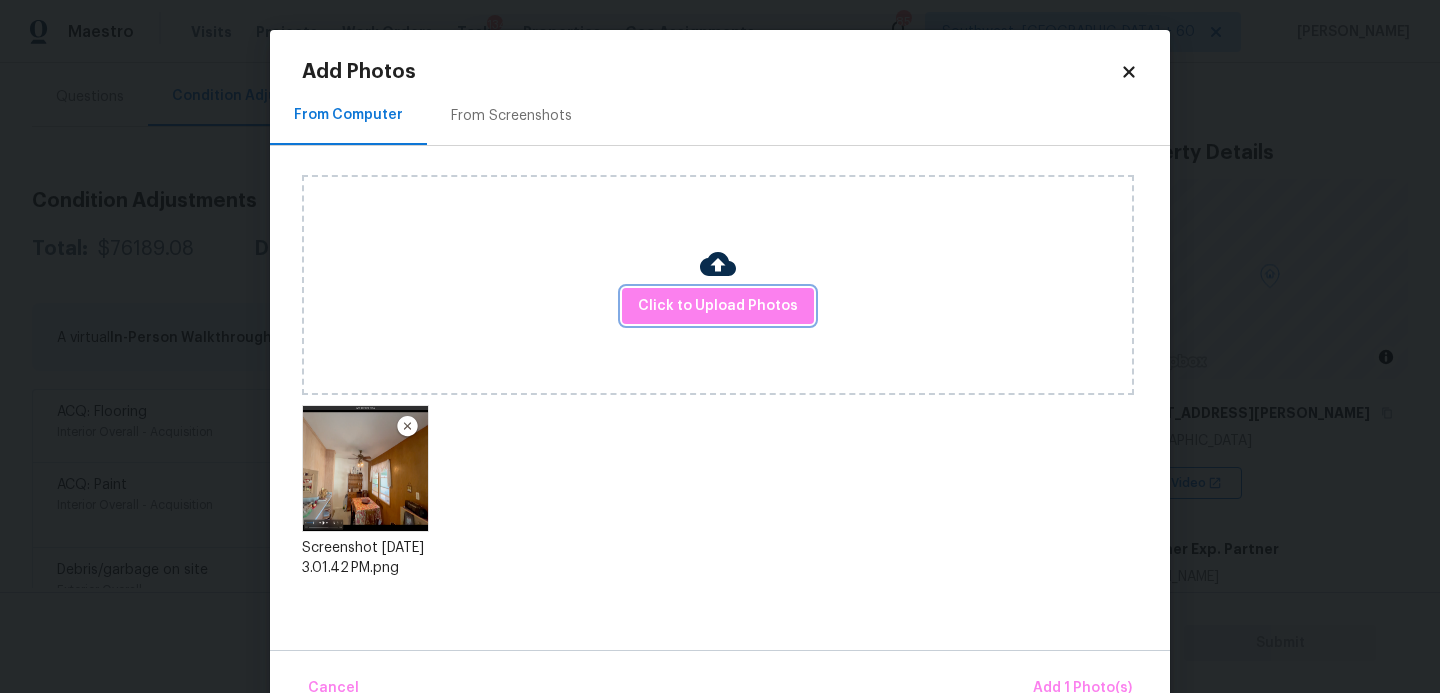 scroll, scrollTop: 47, scrollLeft: 0, axis: vertical 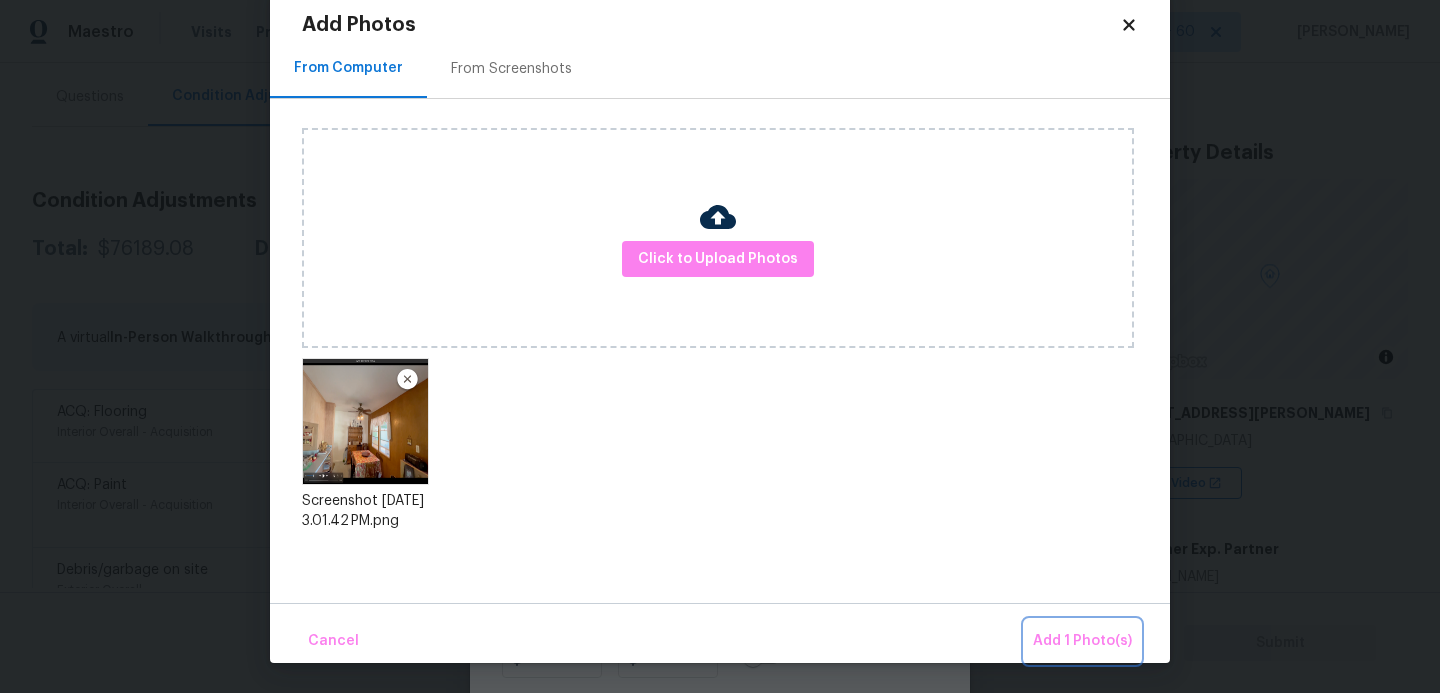 click on "Add 1 Photo(s)" at bounding box center [1082, 641] 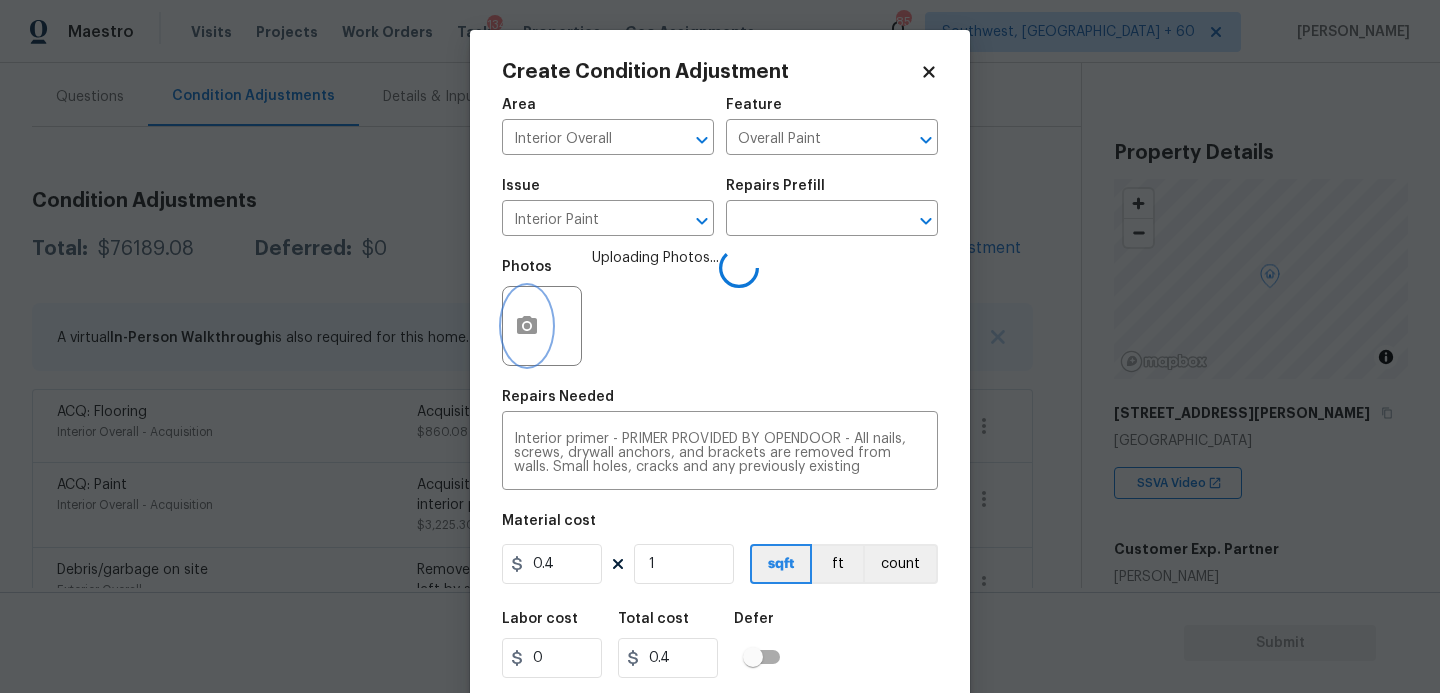 scroll, scrollTop: 0, scrollLeft: 0, axis: both 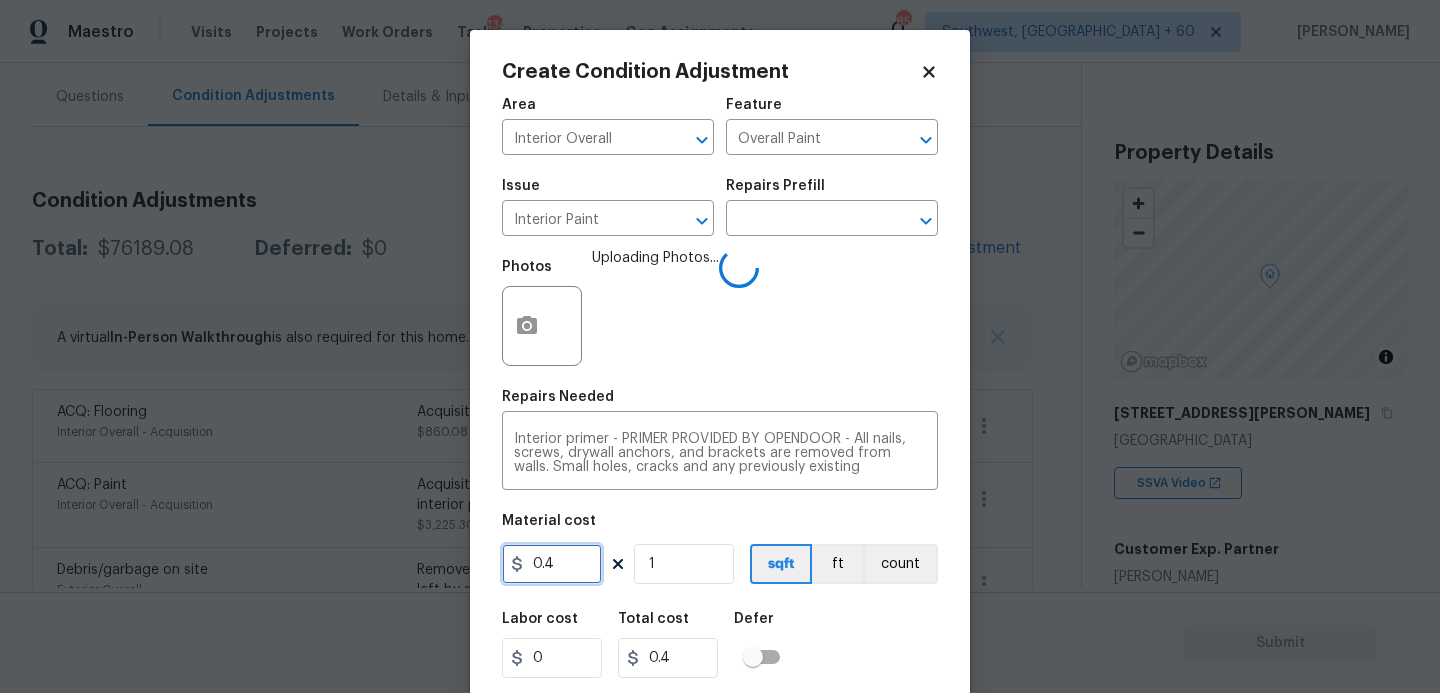 drag, startPoint x: 572, startPoint y: 566, endPoint x: 370, endPoint y: 566, distance: 202 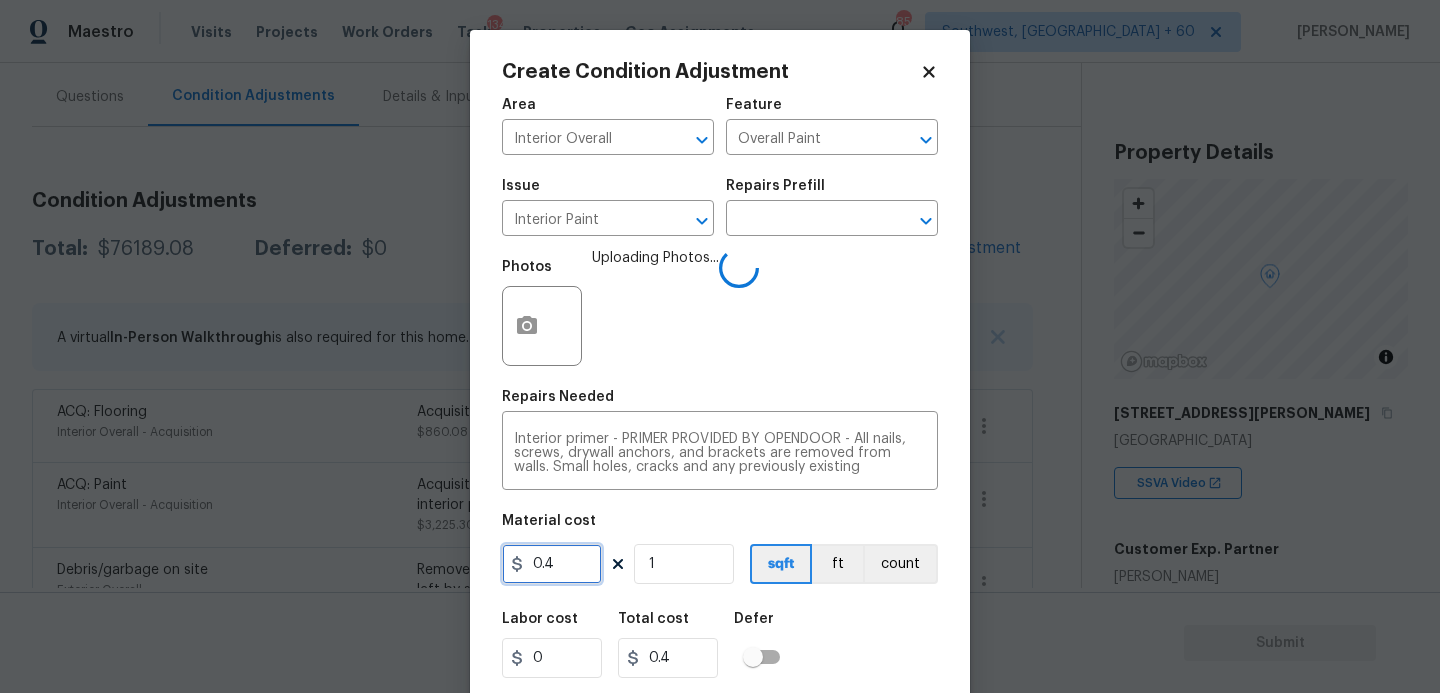 click on "Create Condition Adjustment Area Interior Overall ​ Feature Overall Paint ​ Issue Interior Paint ​ Repairs Prefill ​ Photos Uploading Photos... Repairs Needed Interior primer - PRIMER PROVIDED BY OPENDOOR - All nails, screws, drywall anchors, and brackets are removed from walls. Small holes, cracks and any previously existing imperfections are repaired, sanded and textured to match surrounding texture prior to painting. Caulk all edges/corners, windows, doors, counters, tubs/showers and baseboards. x ​ Material cost 0.4 1 sqft ft count Labor cost 0 Total cost 0.4 Defer Cancel Create" at bounding box center [720, 346] 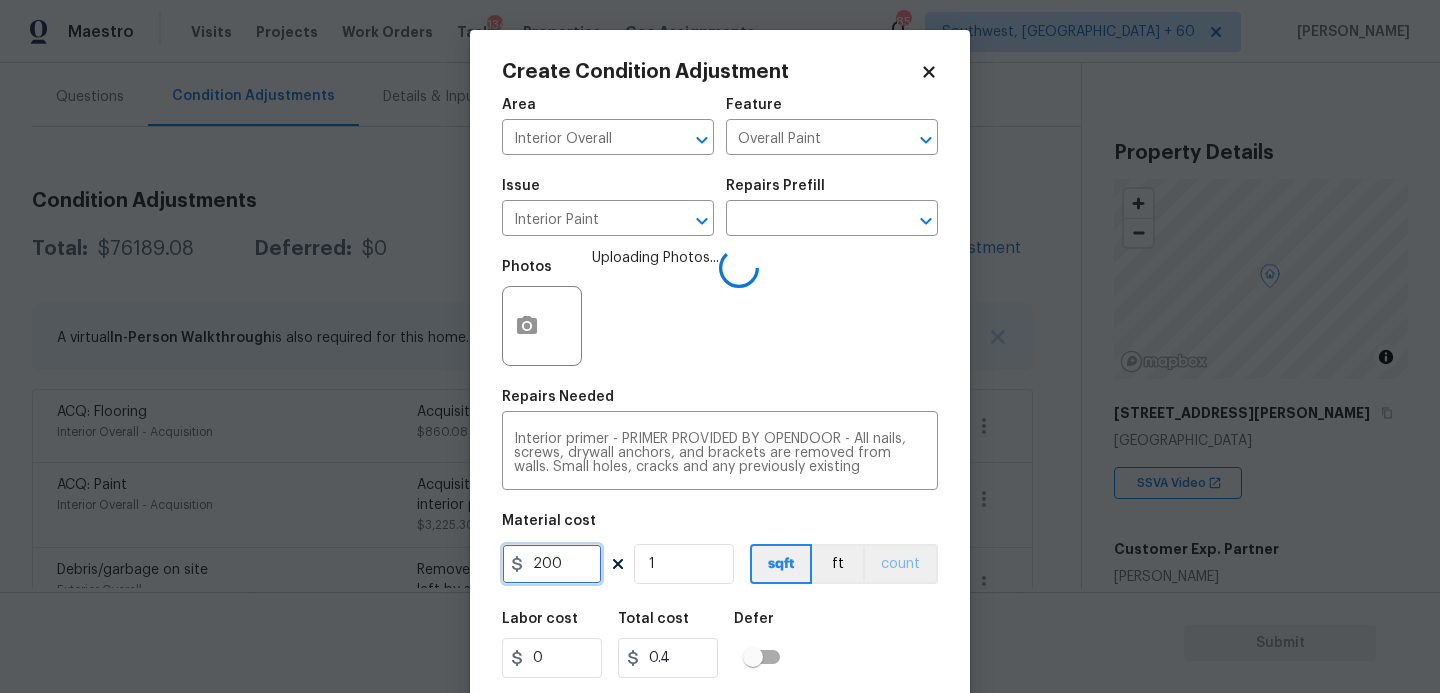 type on "200" 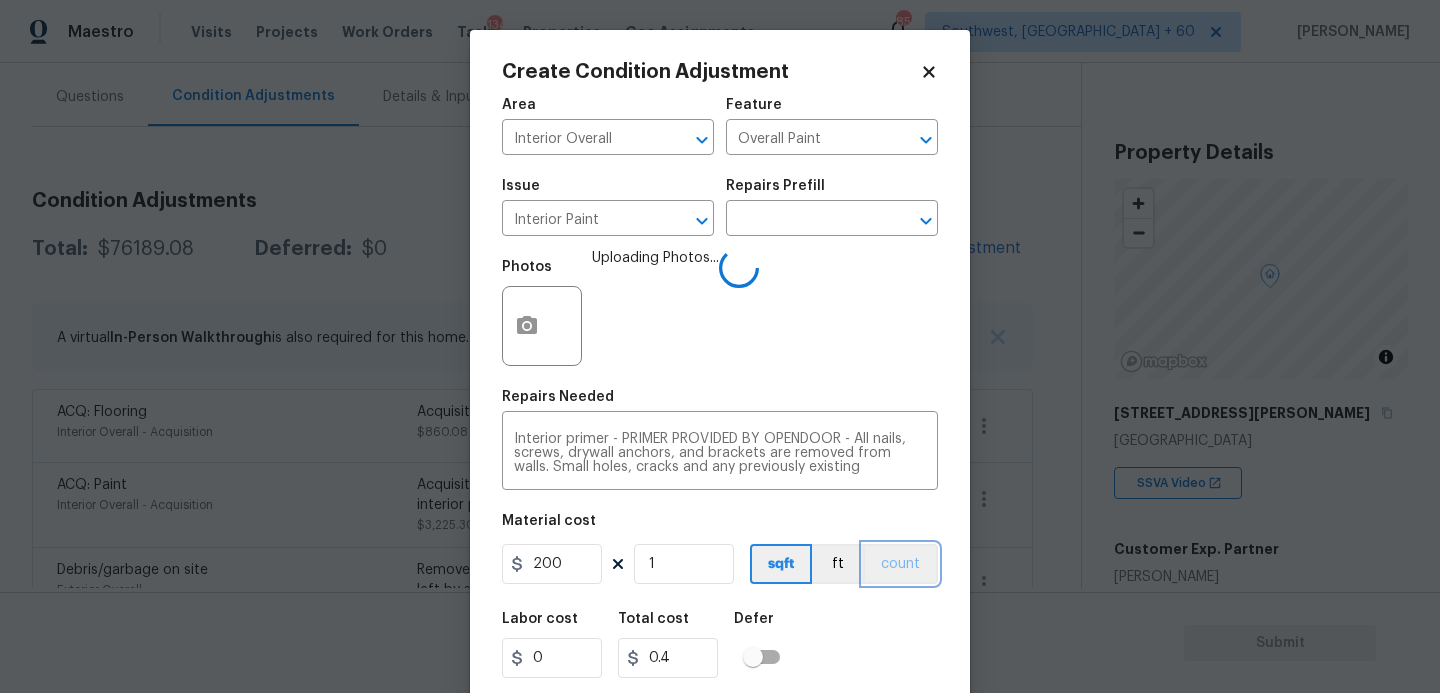 type on "200" 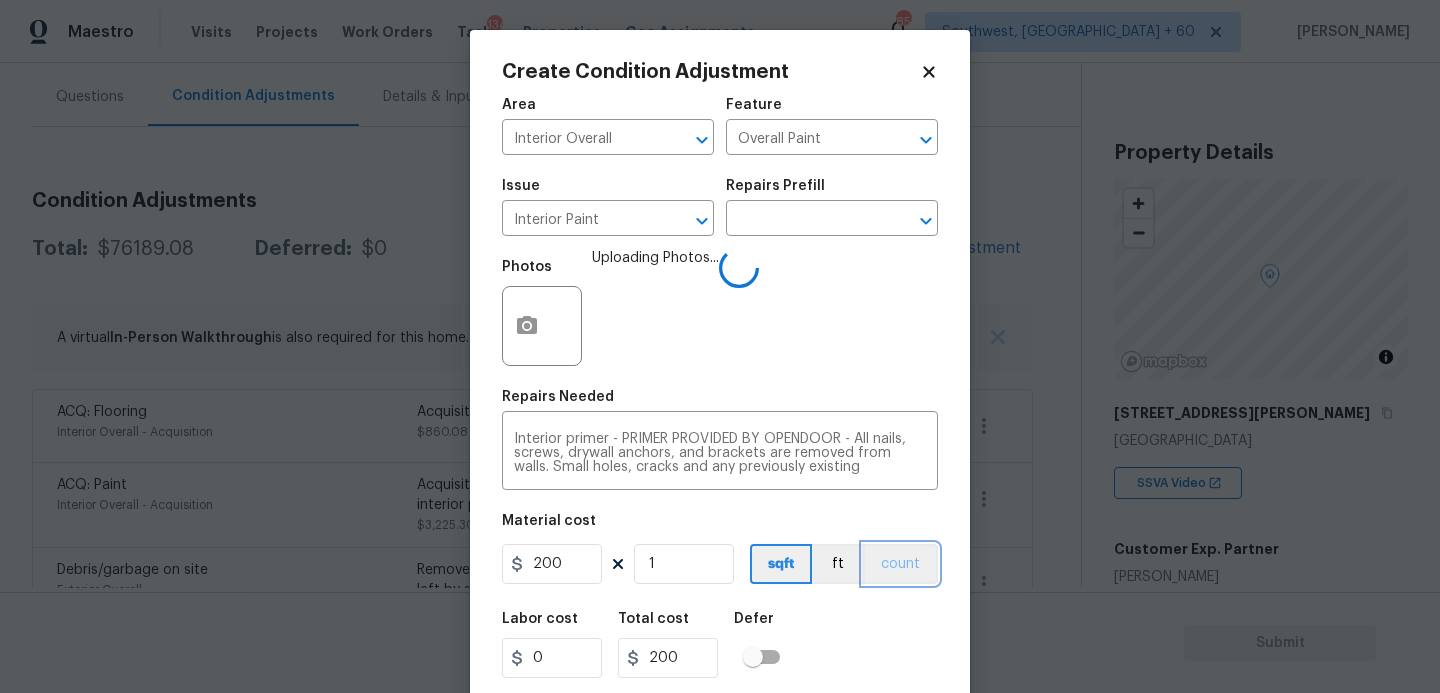 click on "count" at bounding box center (900, 564) 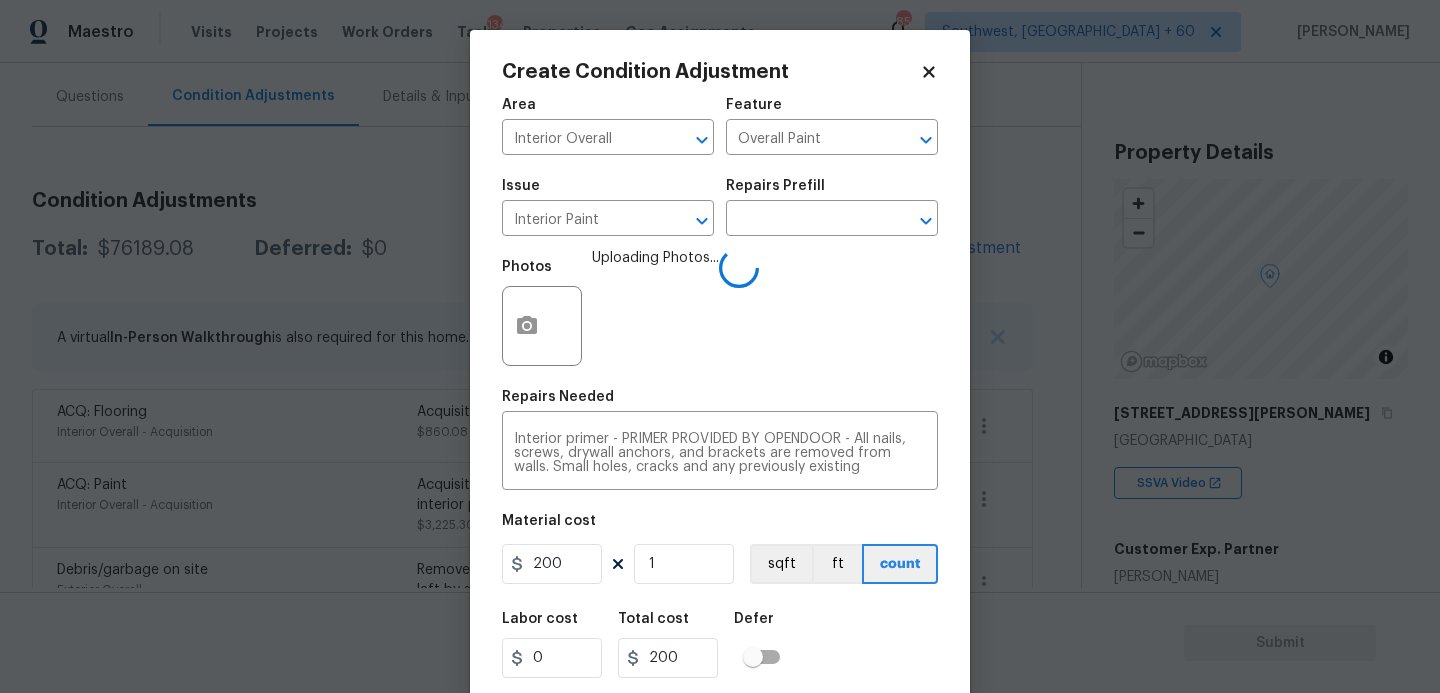 click on "Labor cost 0 Total cost 200 Defer" at bounding box center (720, 645) 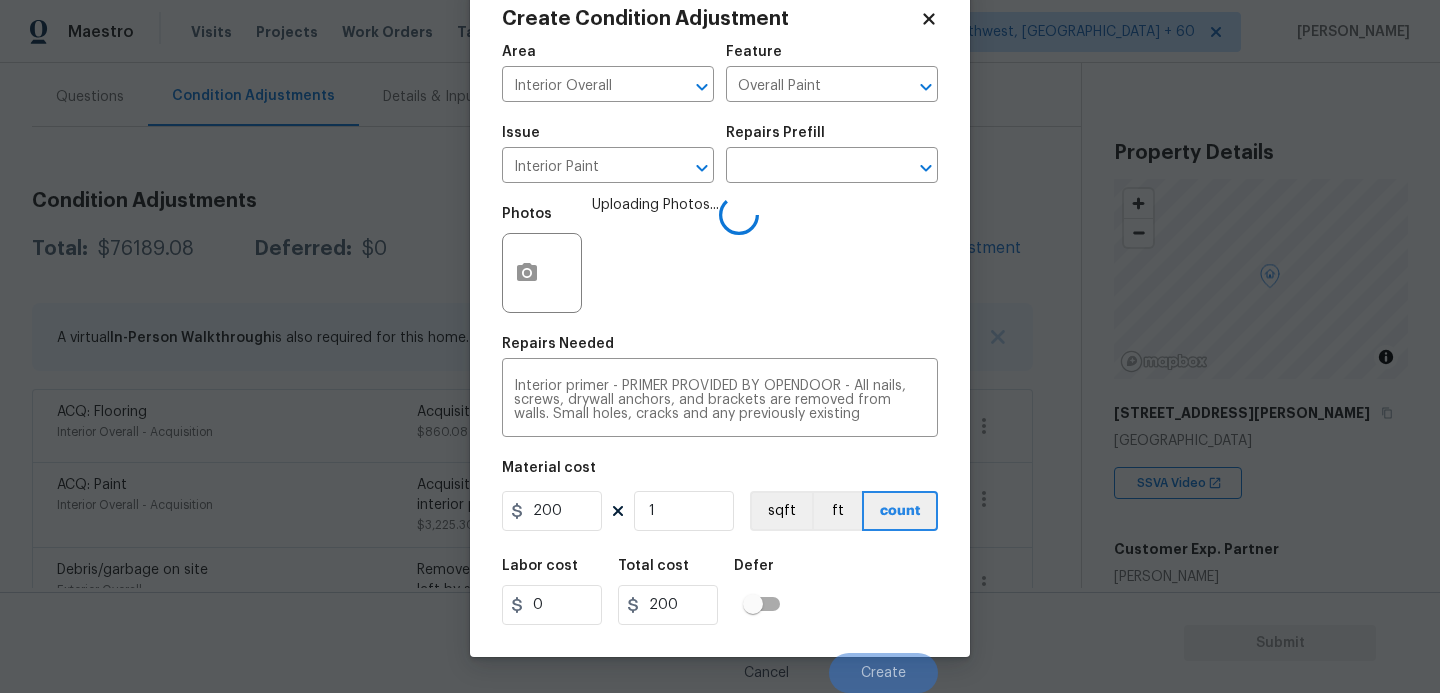 click on "Labor cost 0 Total cost 200 Defer" at bounding box center (720, 592) 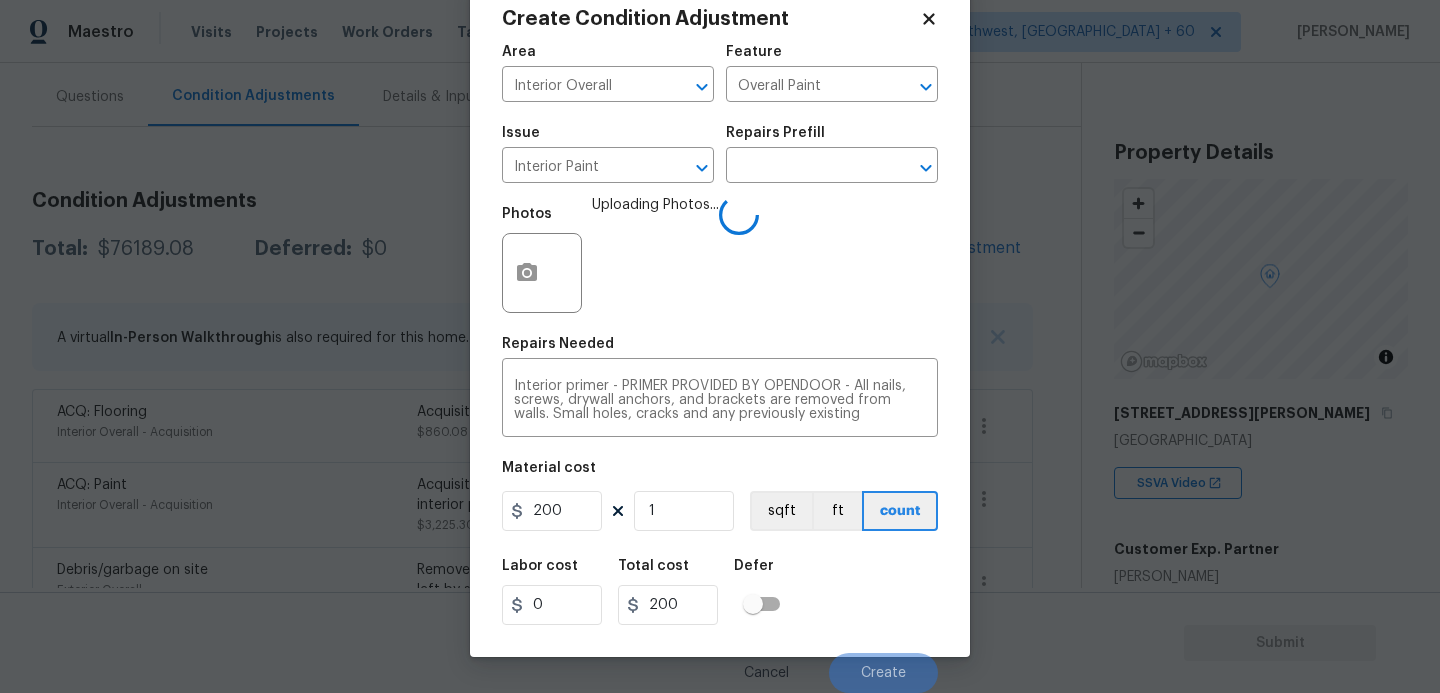 click on "Labor cost 0 Total cost 200 Defer" at bounding box center [720, 592] 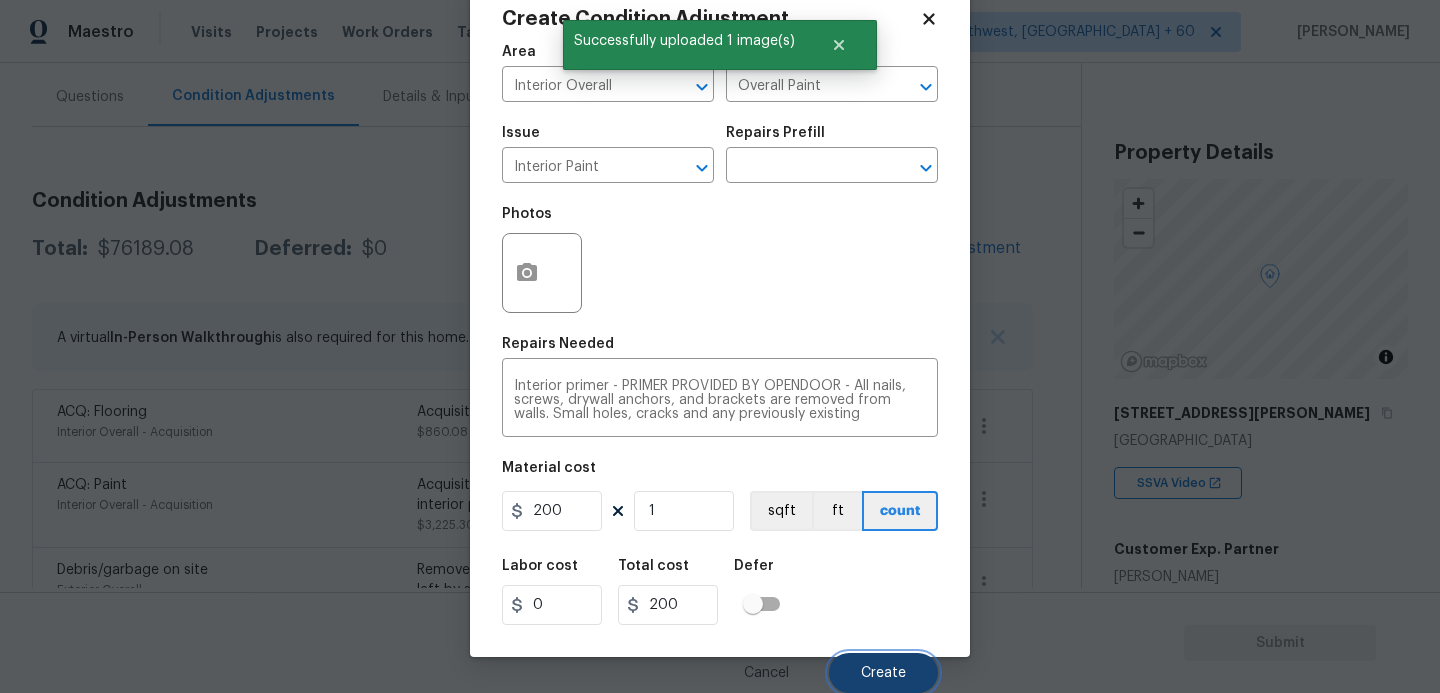 click on "Create" at bounding box center (883, 673) 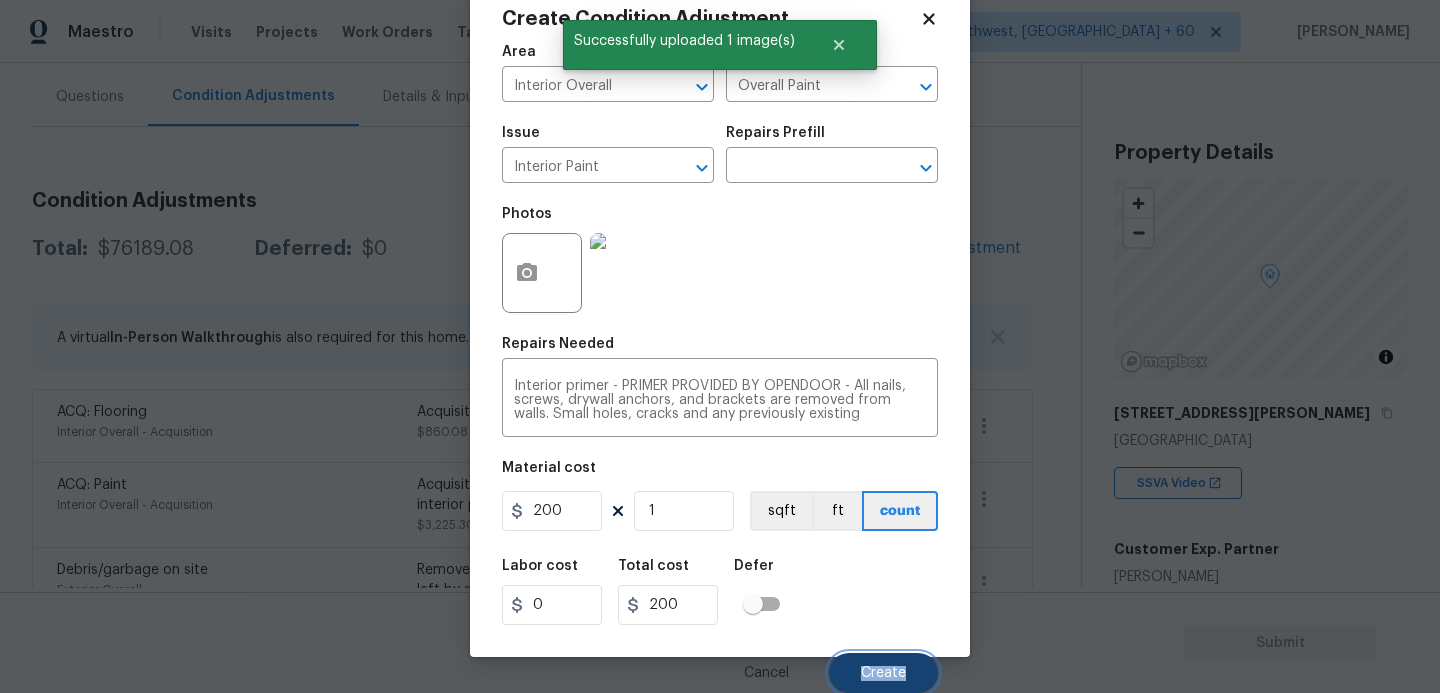 click on "Create" at bounding box center (883, 673) 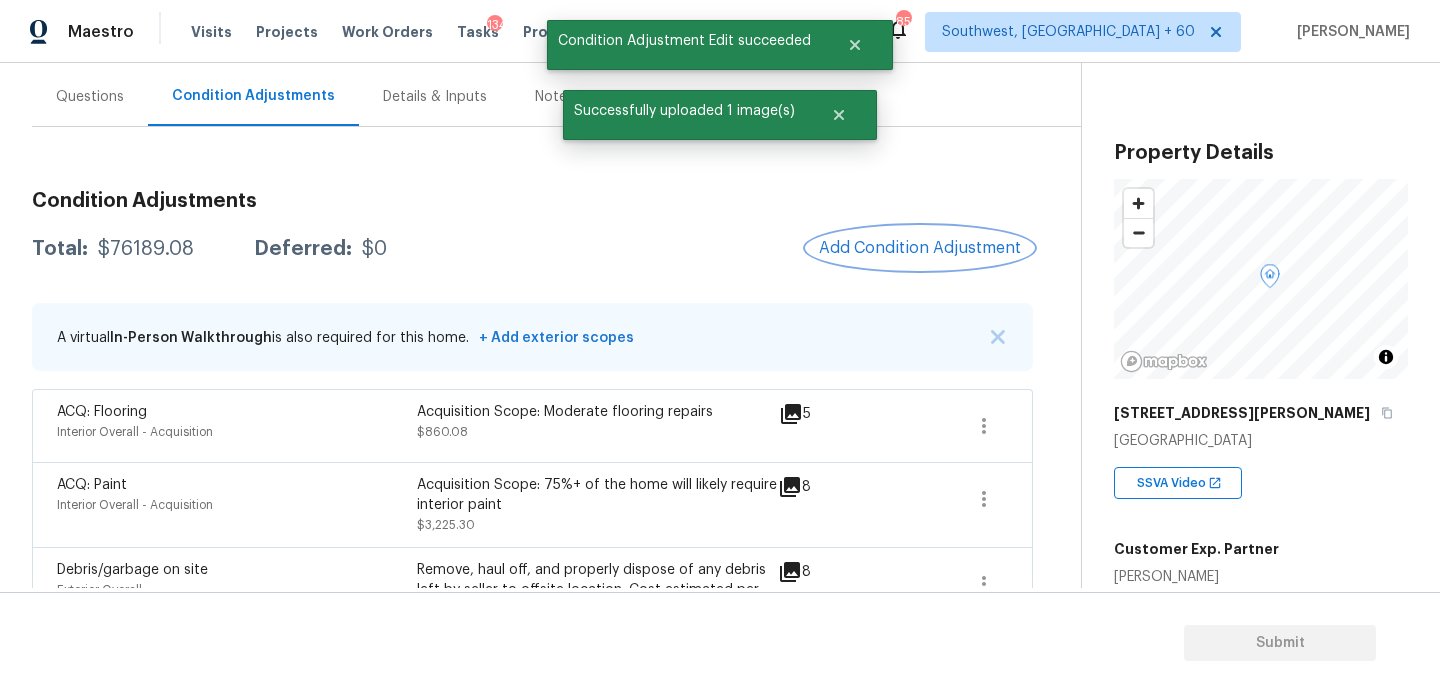 scroll, scrollTop: 0, scrollLeft: 0, axis: both 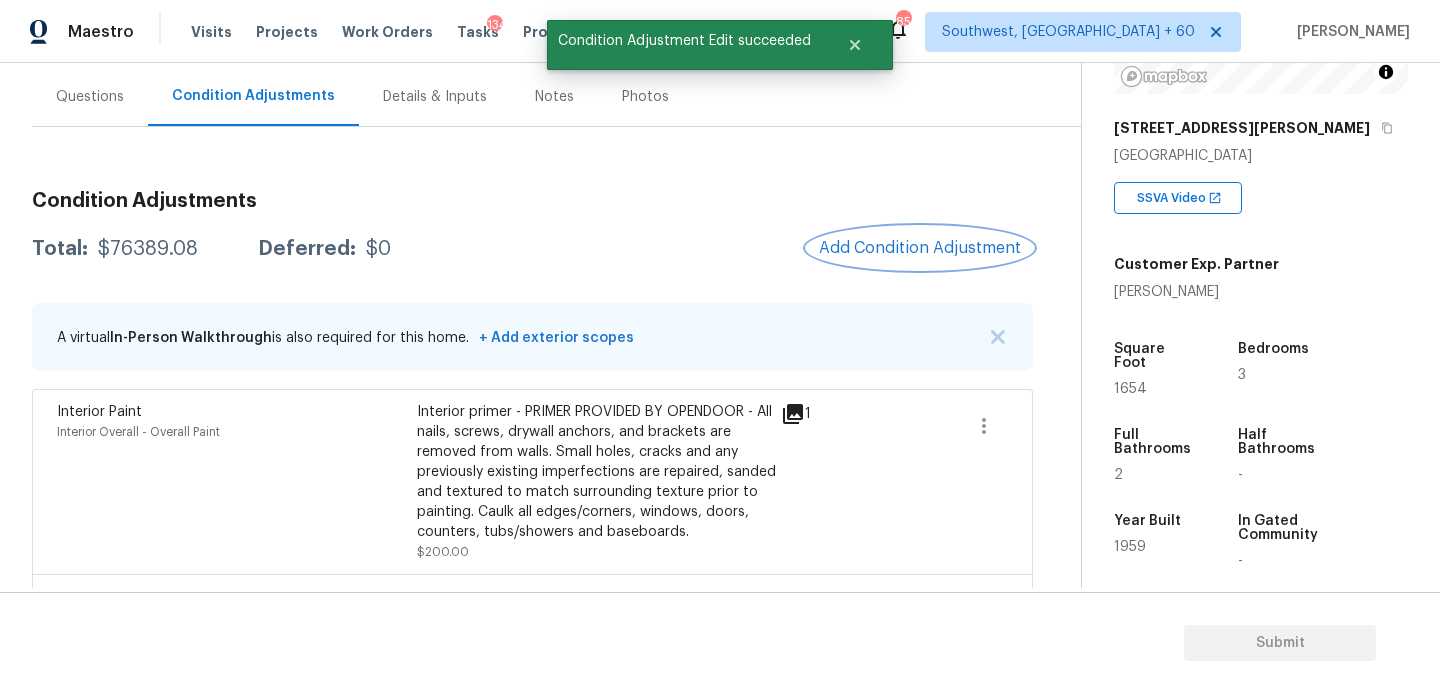 click on "Add Condition Adjustment" at bounding box center [920, 248] 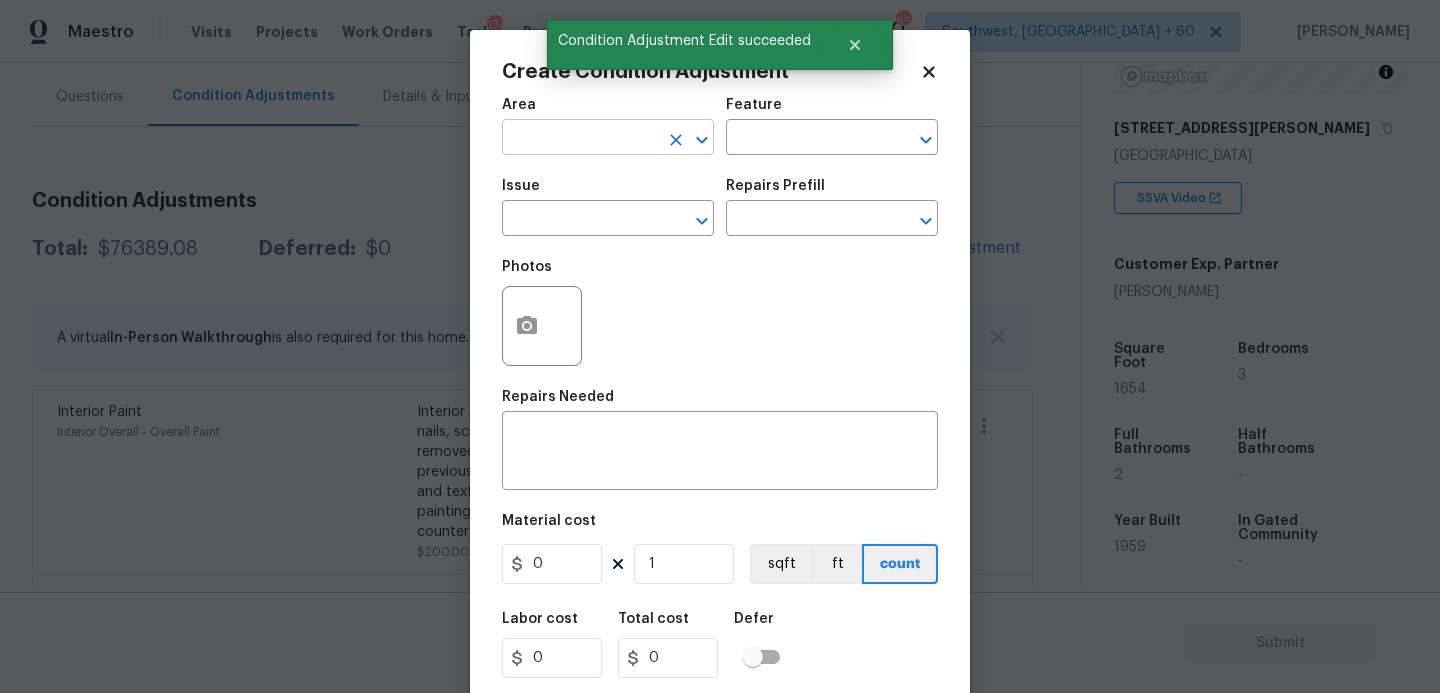 click at bounding box center (580, 139) 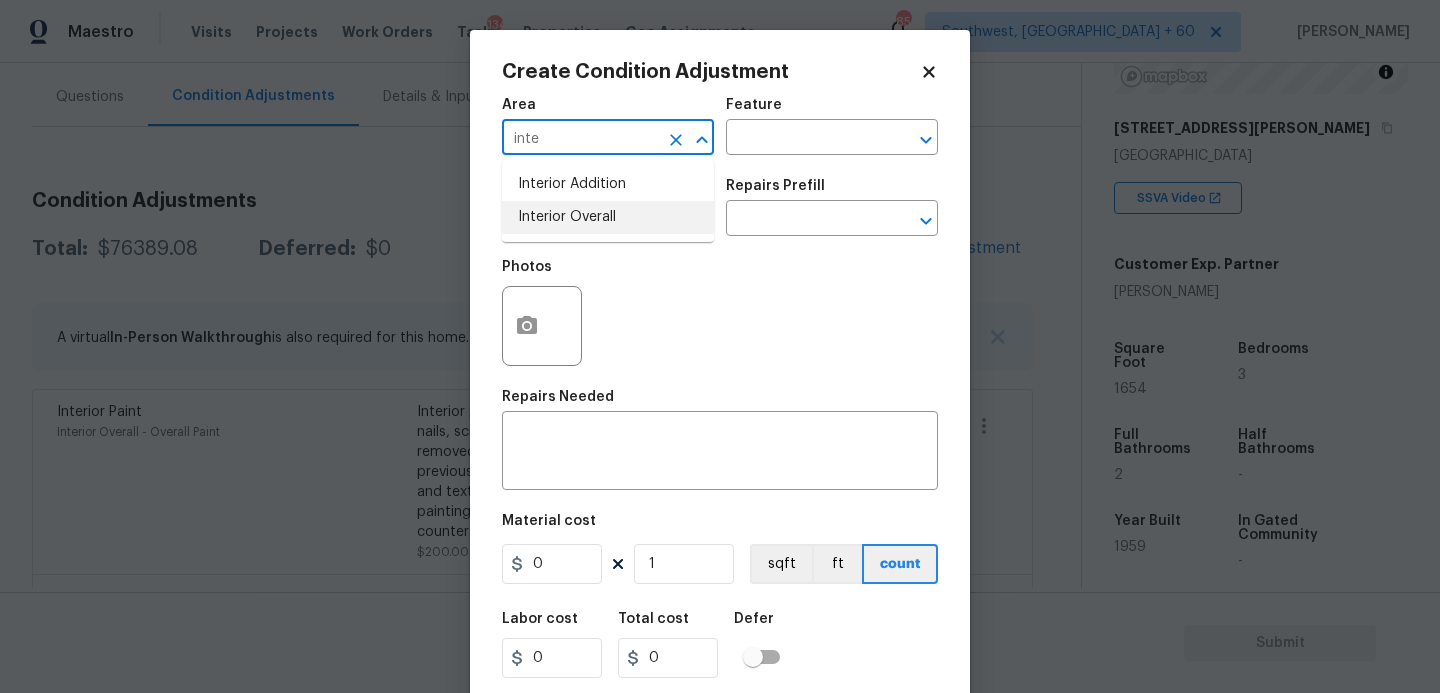 click on "Interior Overall" at bounding box center [608, 217] 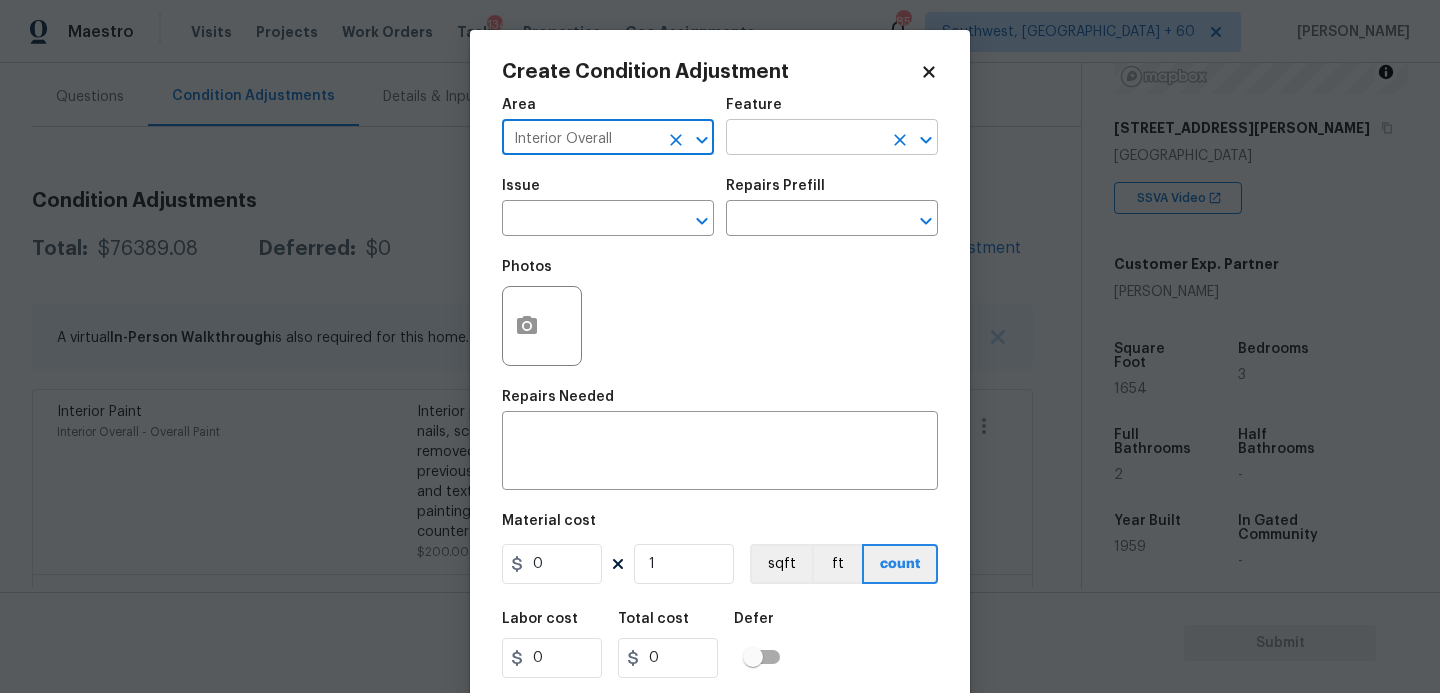 type on "Interior Overall" 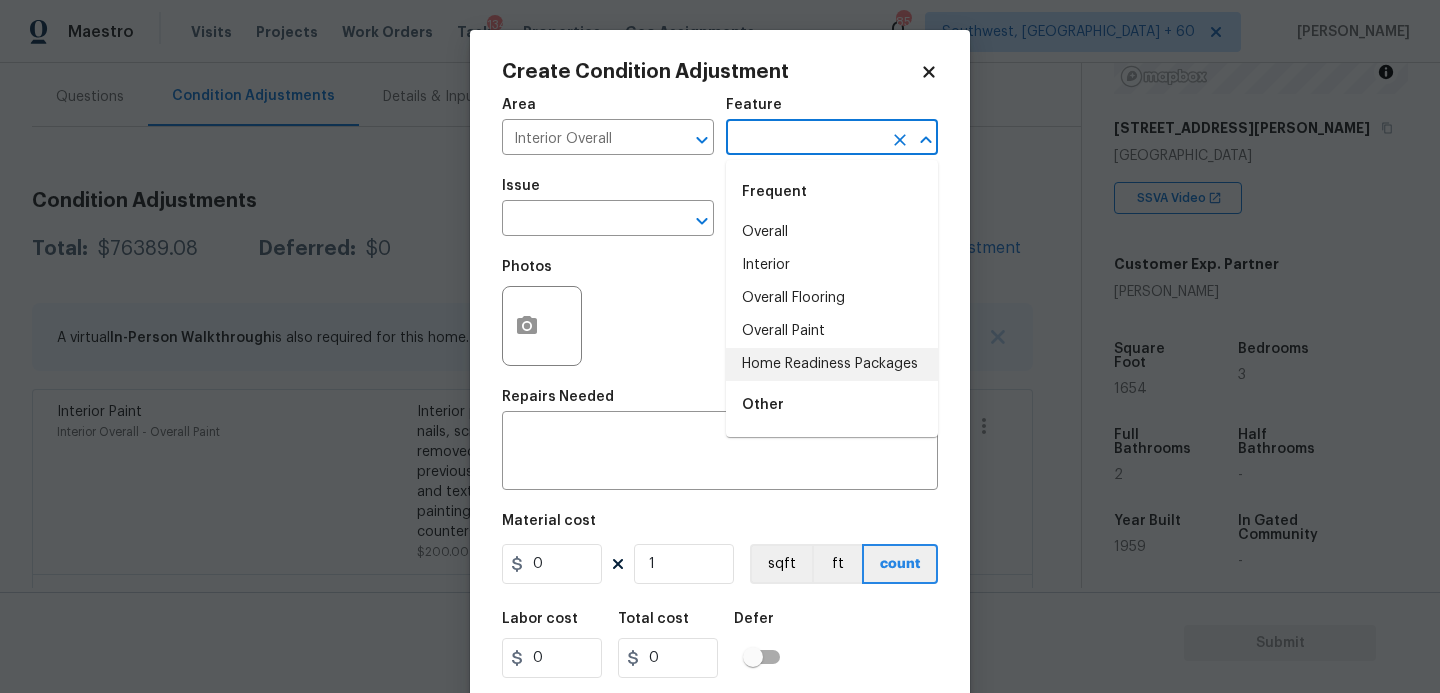 click on "Home Readiness Packages" at bounding box center [832, 364] 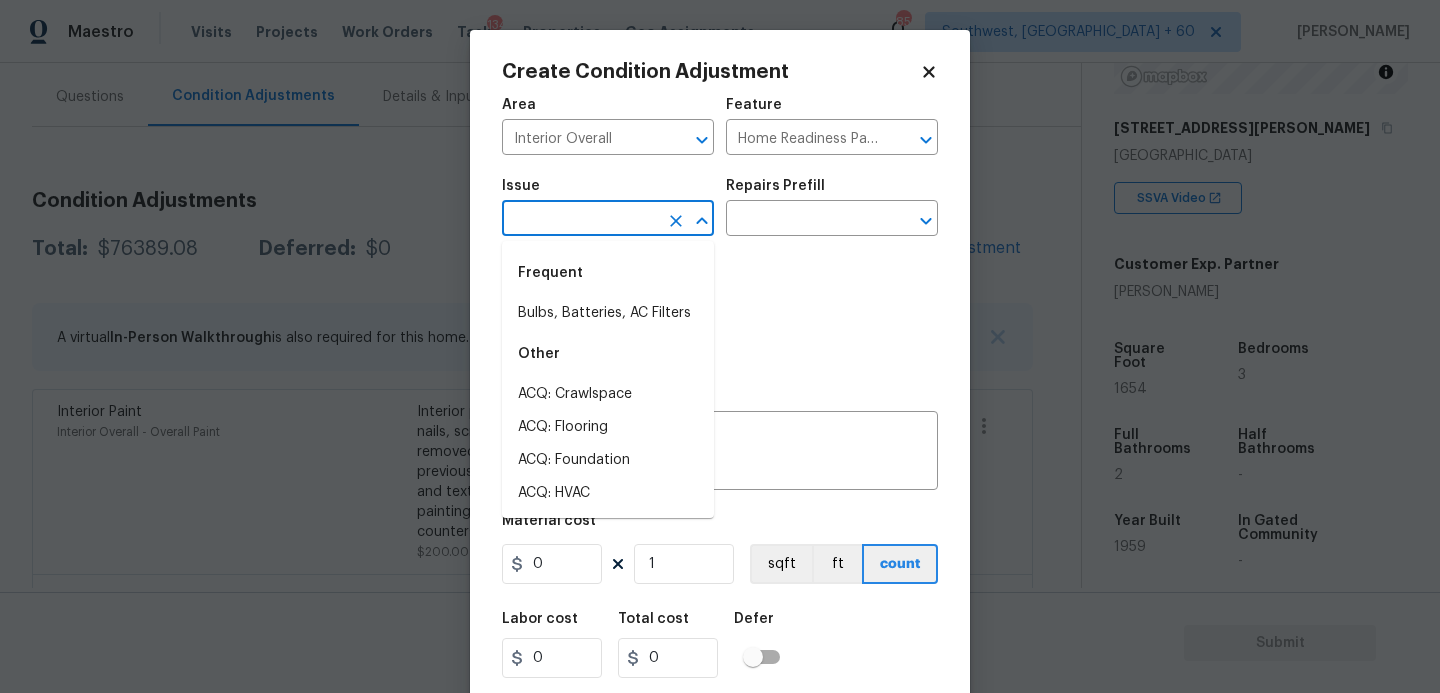 click at bounding box center [580, 220] 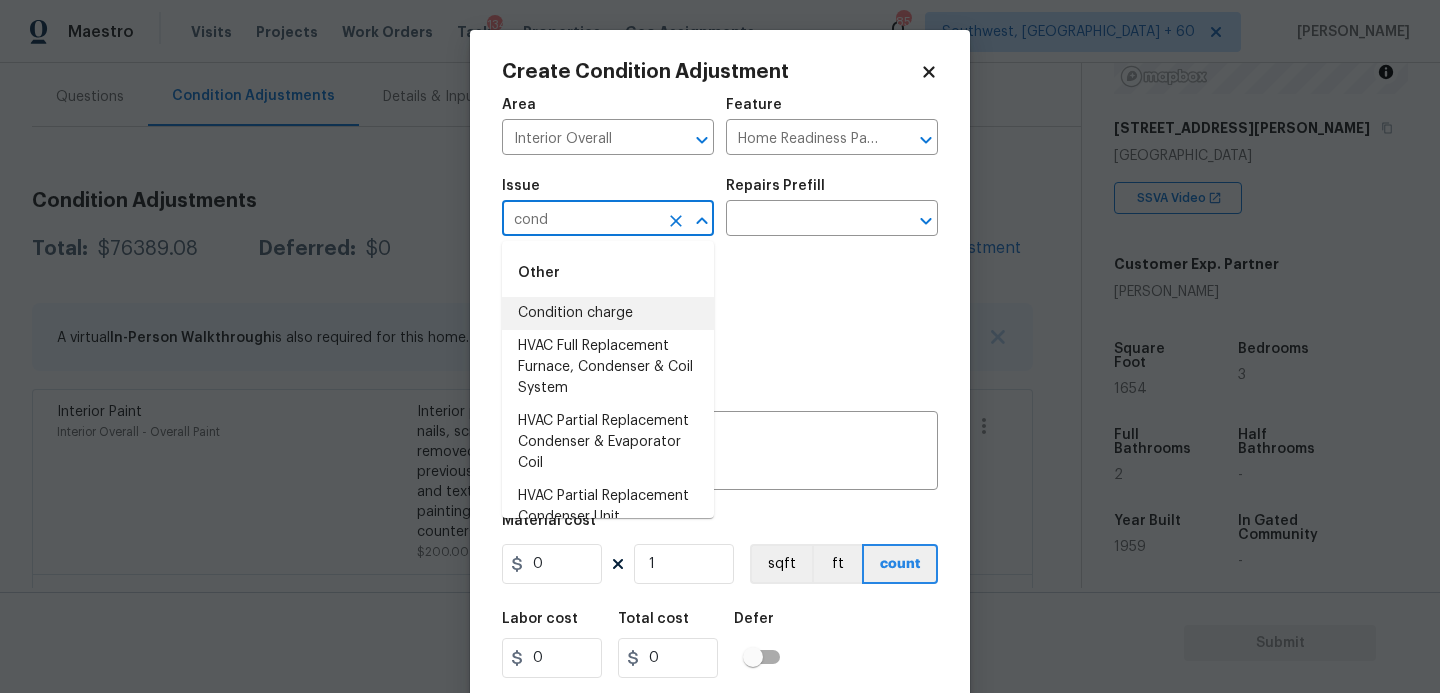 click on "Condition charge" at bounding box center [608, 313] 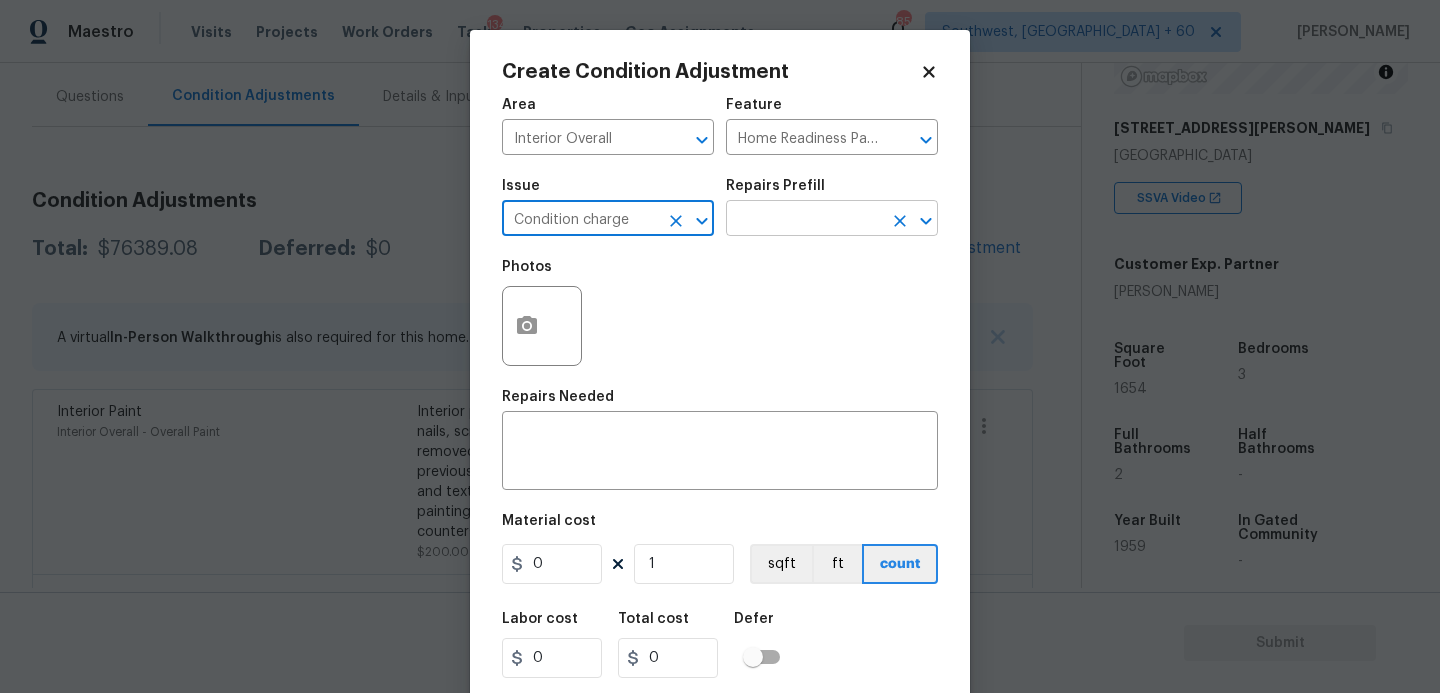 type on "Condition charge" 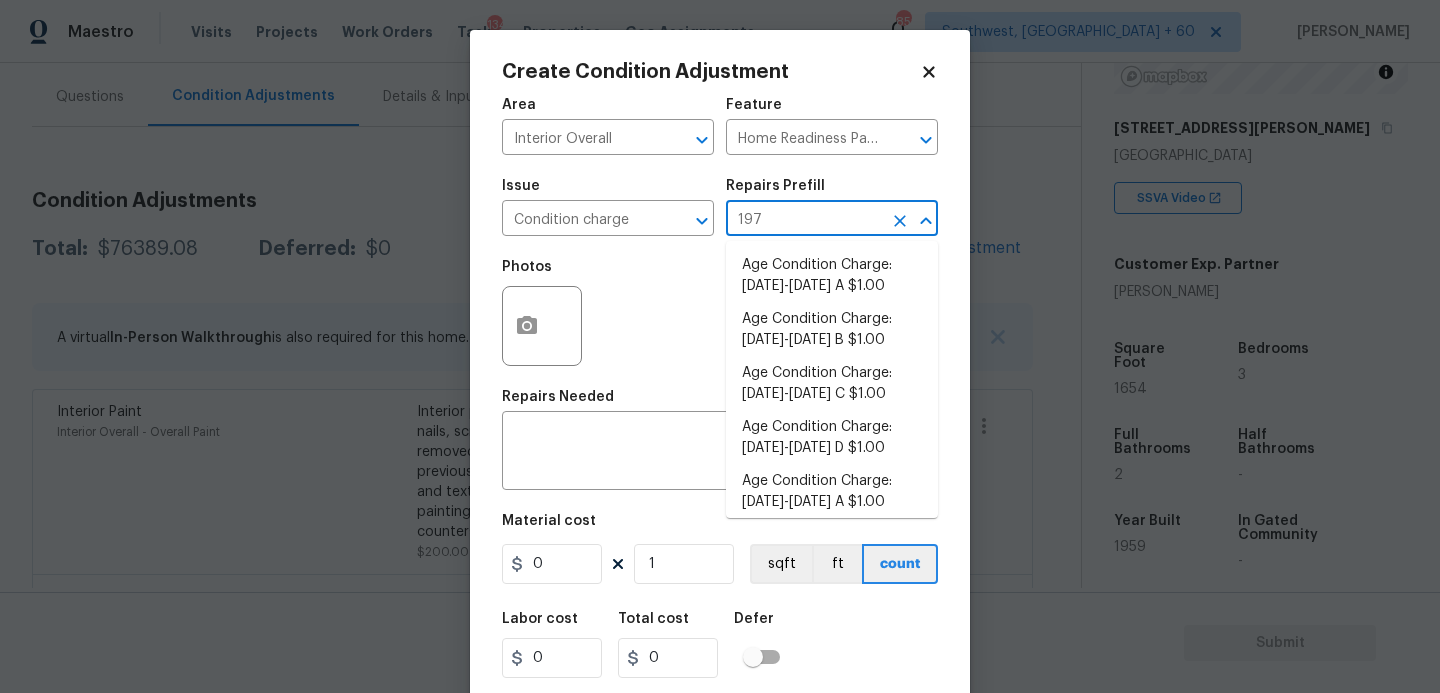 type on "1978" 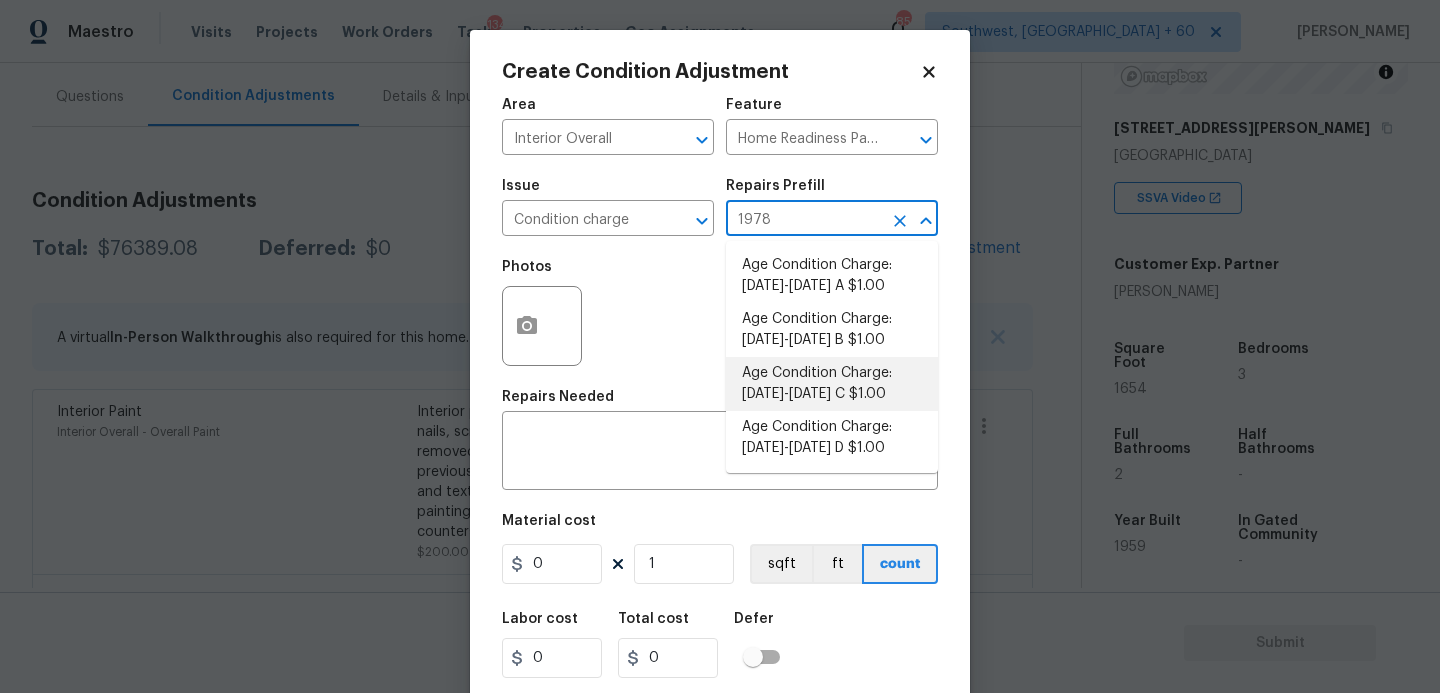 click on "Age Condition Charge: 1922-1978 C	 $1.00" at bounding box center [832, 384] 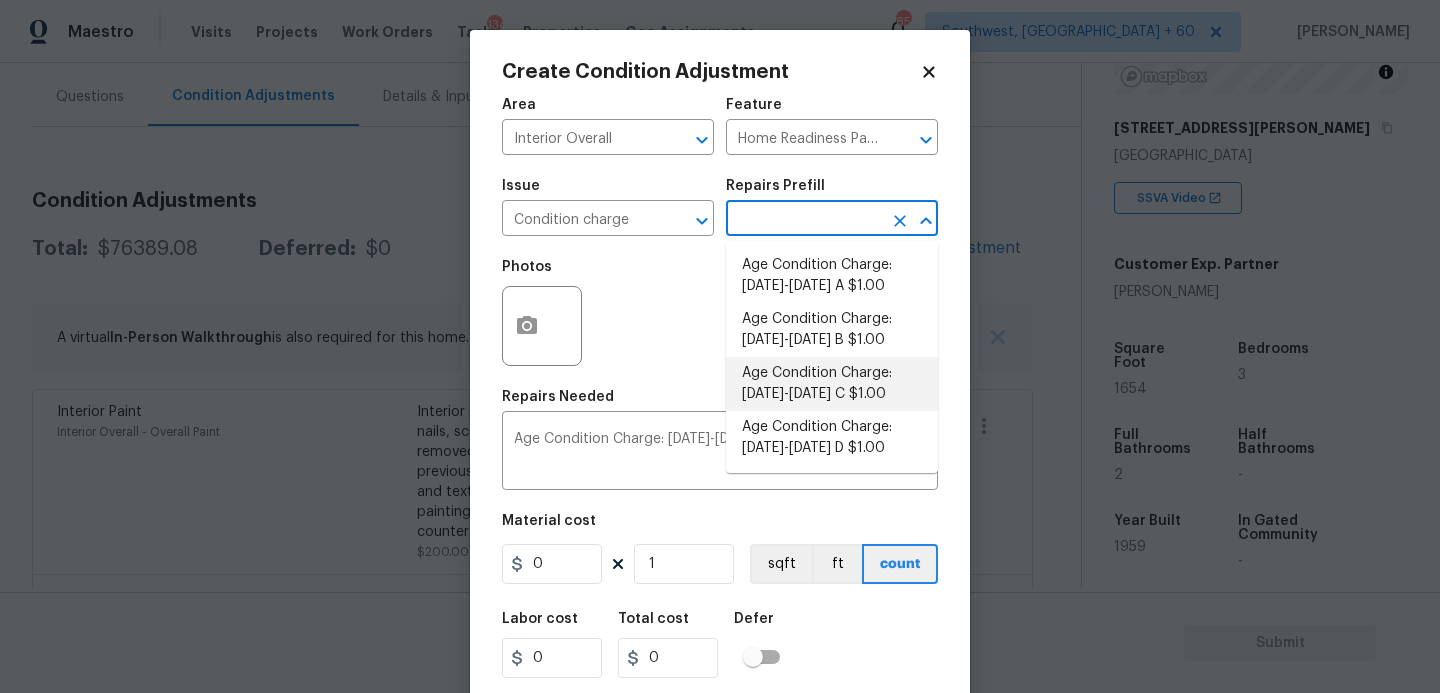 type on "1" 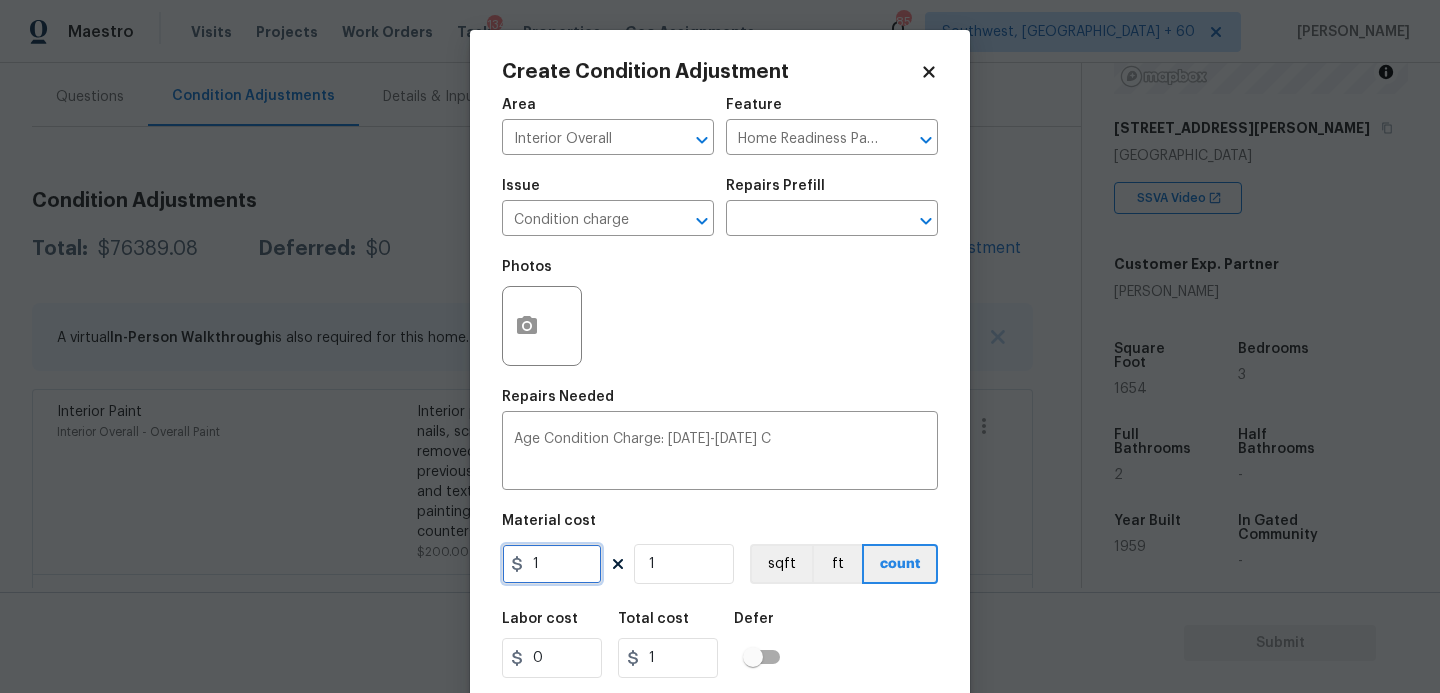drag, startPoint x: 552, startPoint y: 568, endPoint x: 433, endPoint y: 576, distance: 119.26861 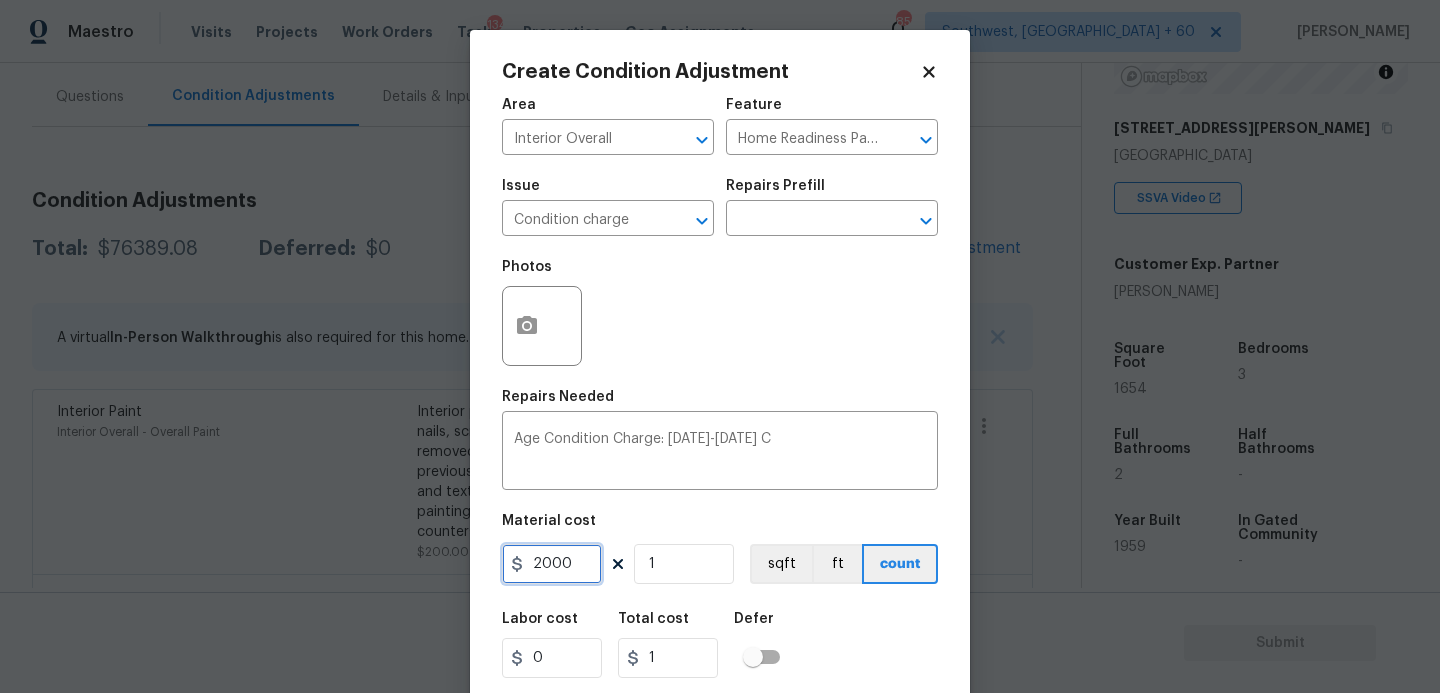 type on "2000" 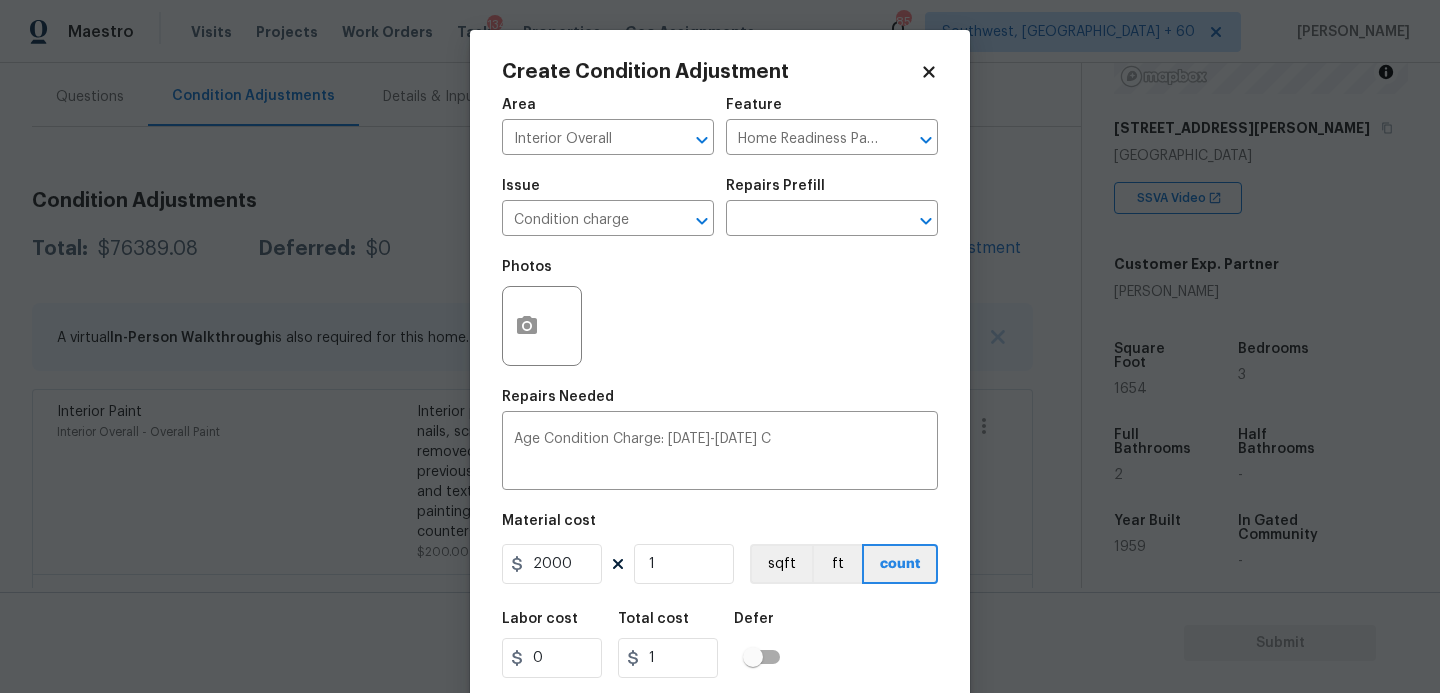 type on "2000" 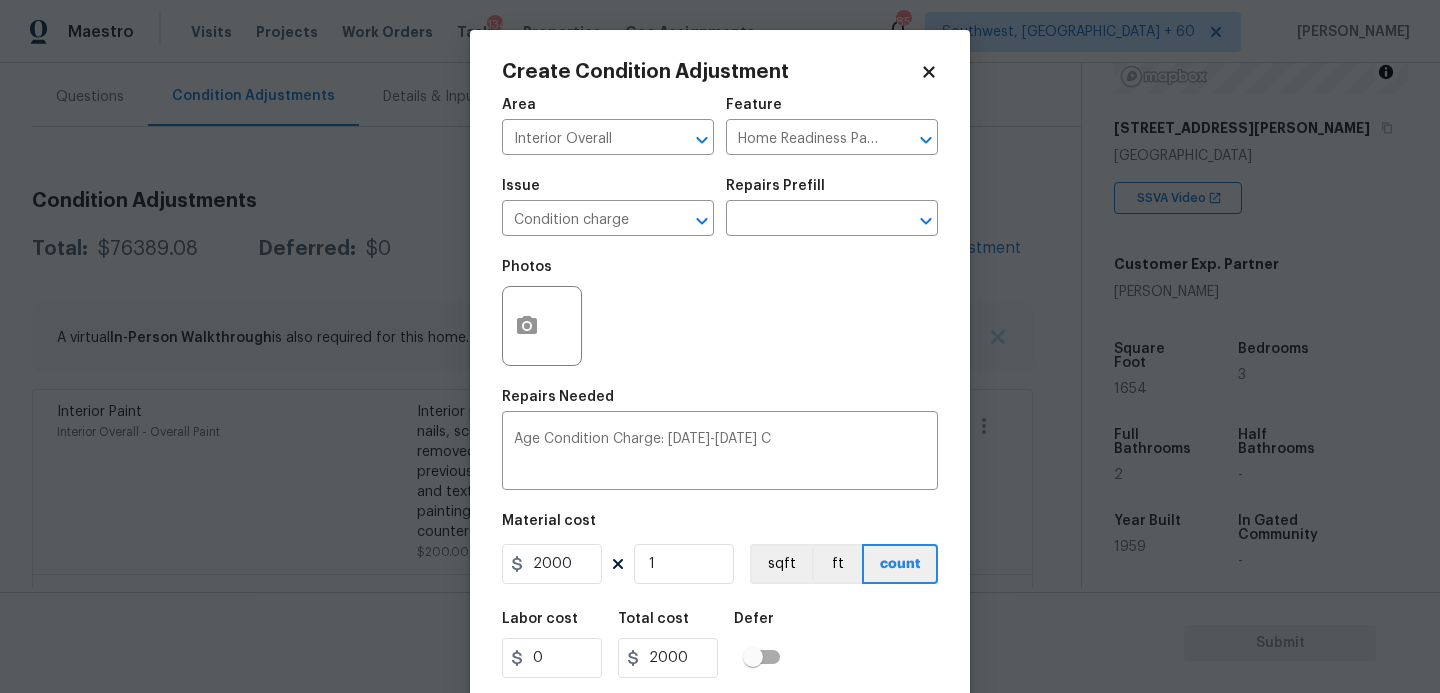 click on "Labor cost 0 Total cost 2000 Defer" at bounding box center [720, 645] 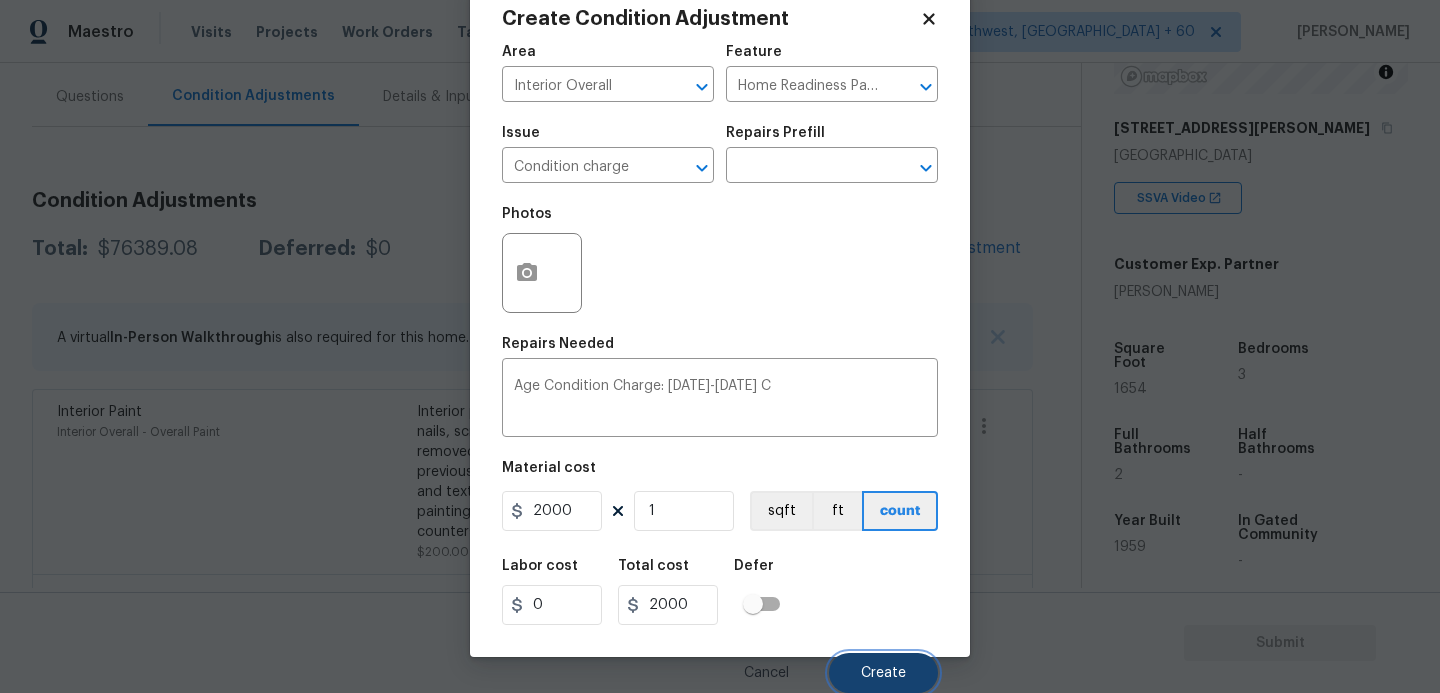 click on "Create" at bounding box center [883, 673] 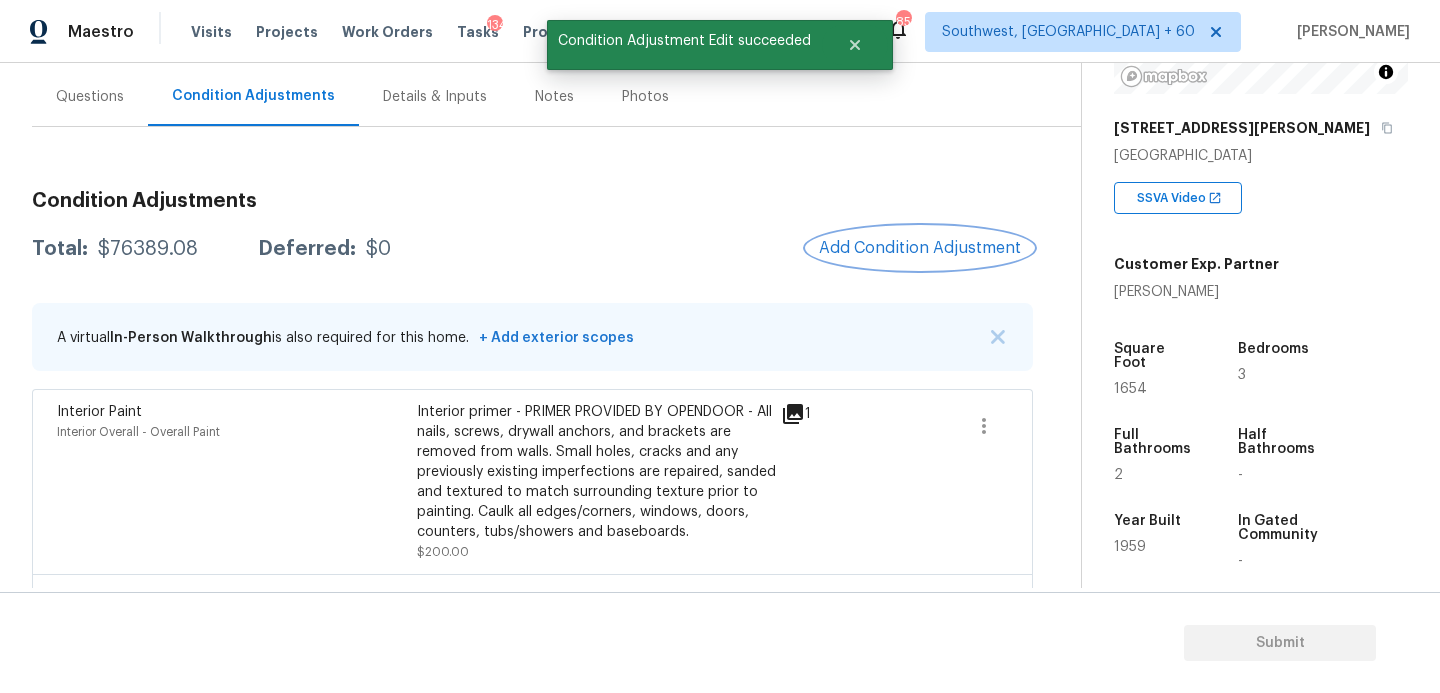 scroll, scrollTop: 0, scrollLeft: 0, axis: both 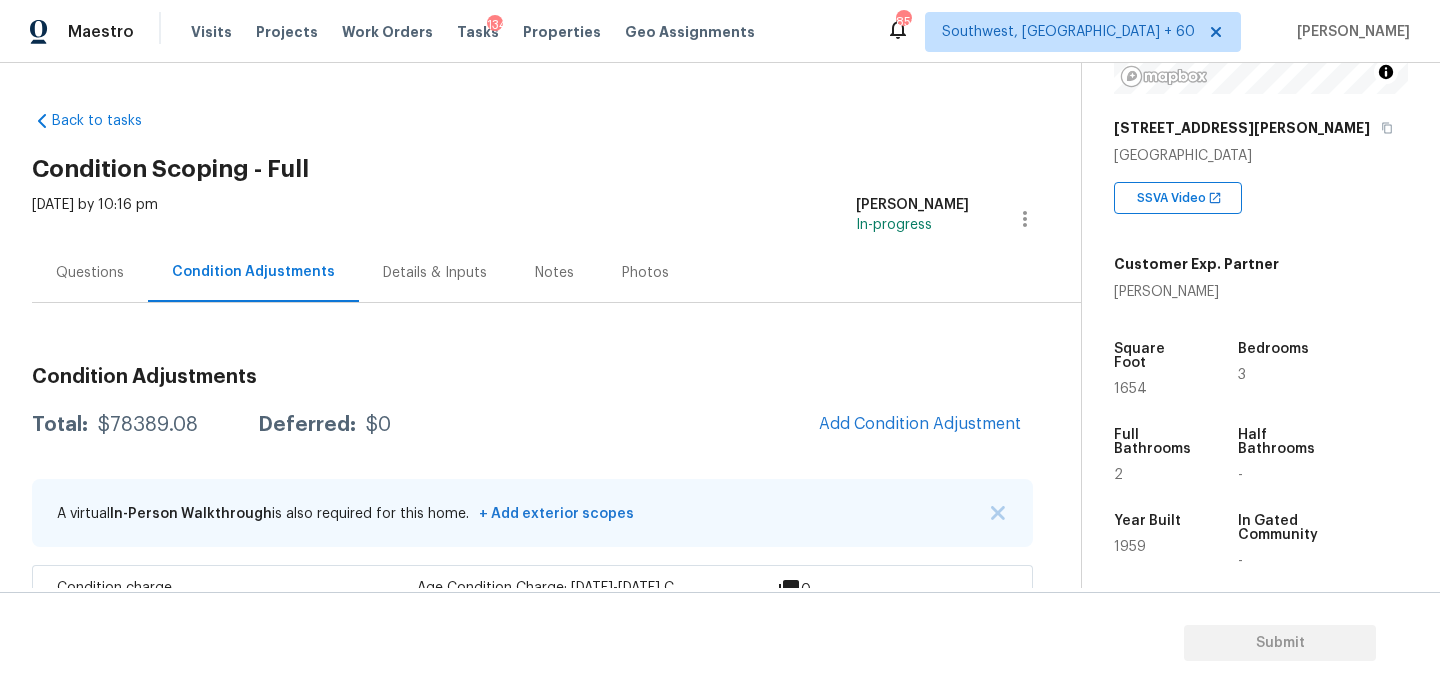 click on "Questions" at bounding box center [90, 272] 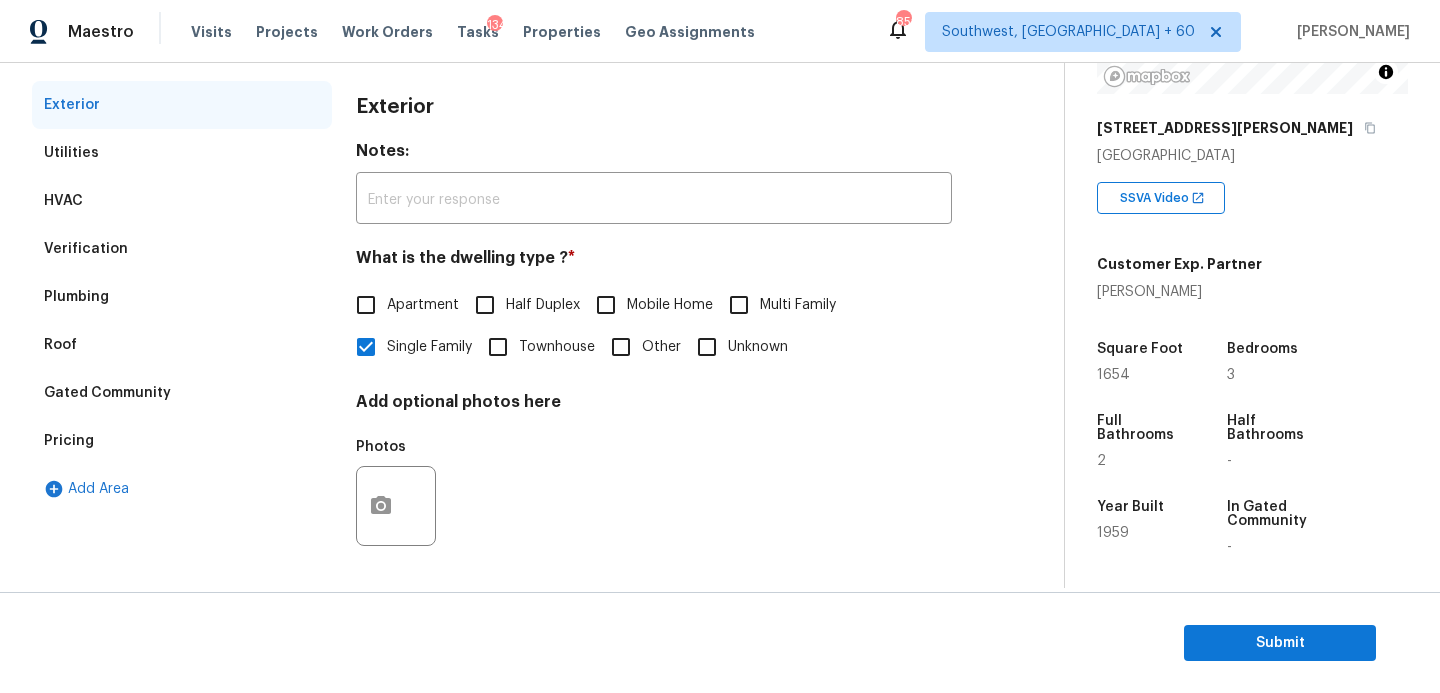 scroll, scrollTop: 0, scrollLeft: 0, axis: both 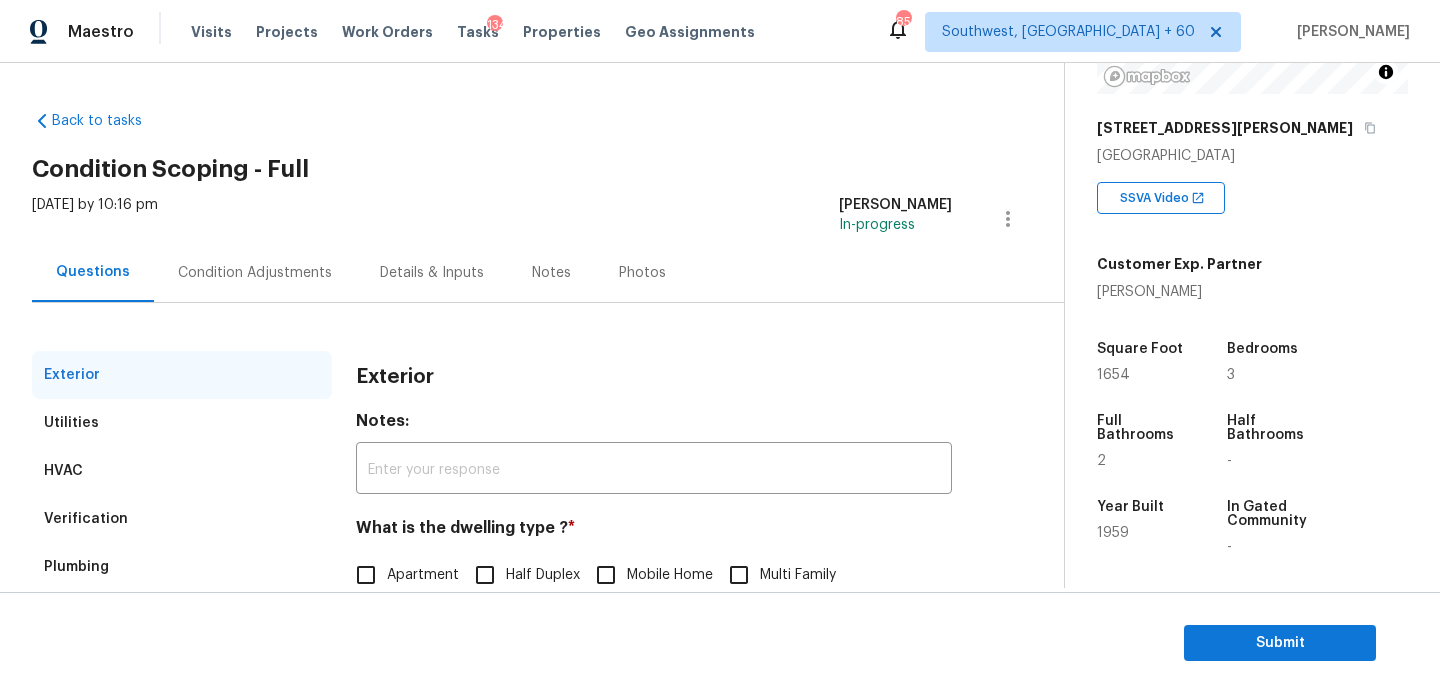 click on "Condition Adjustments" at bounding box center (255, 273) 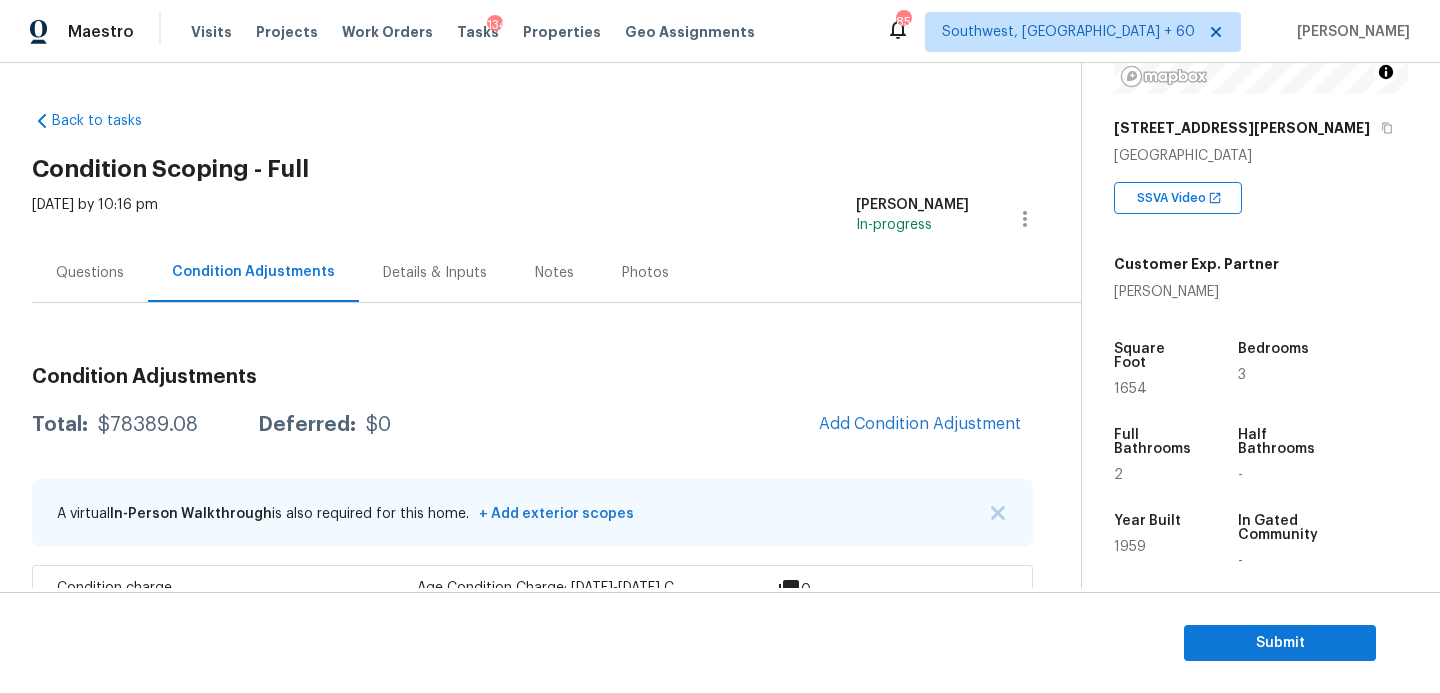 scroll, scrollTop: 193, scrollLeft: 0, axis: vertical 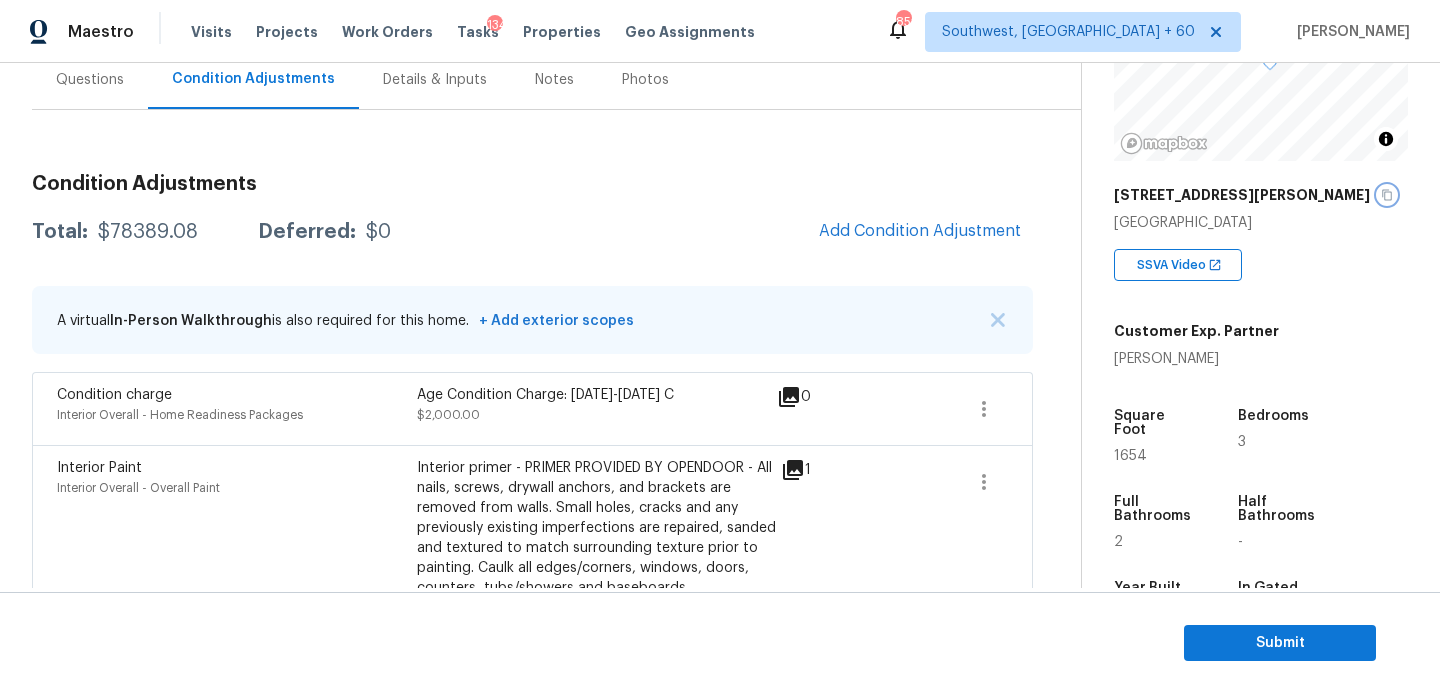 click 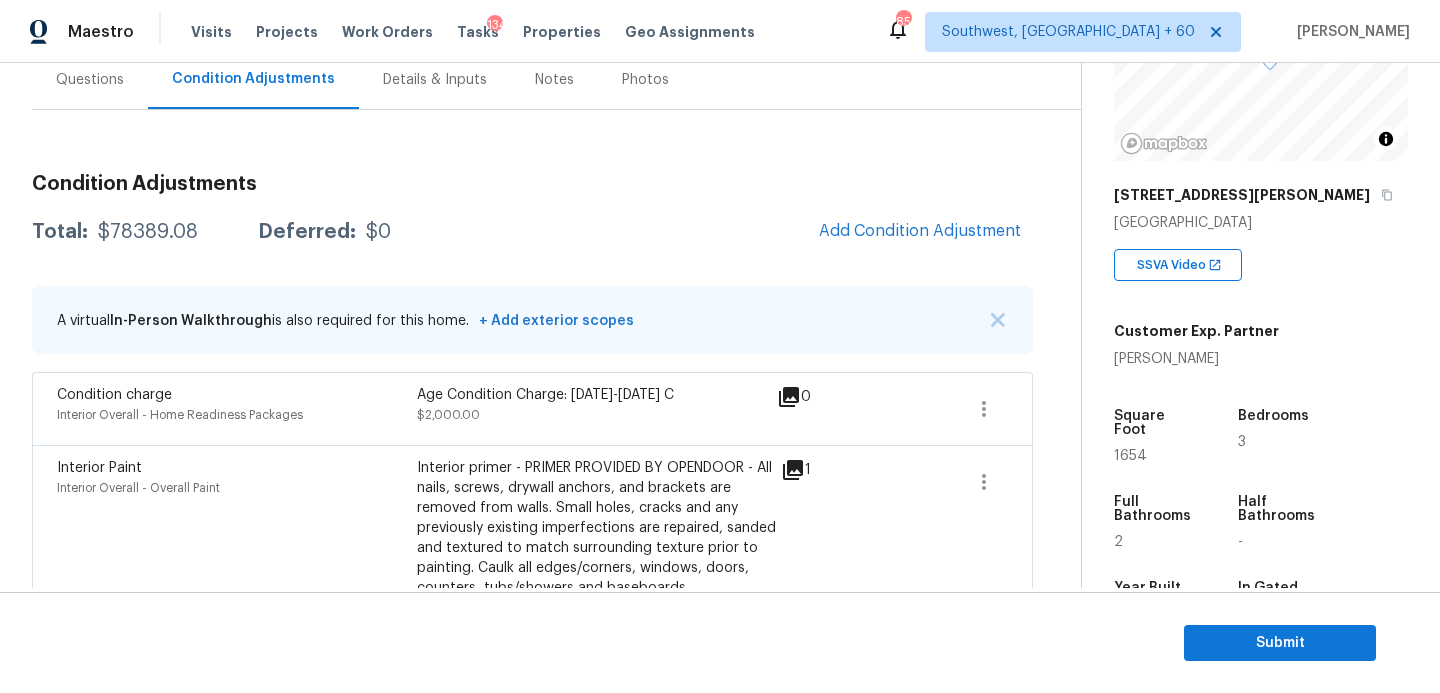click on "Condition Adjustments" at bounding box center [532, 184] 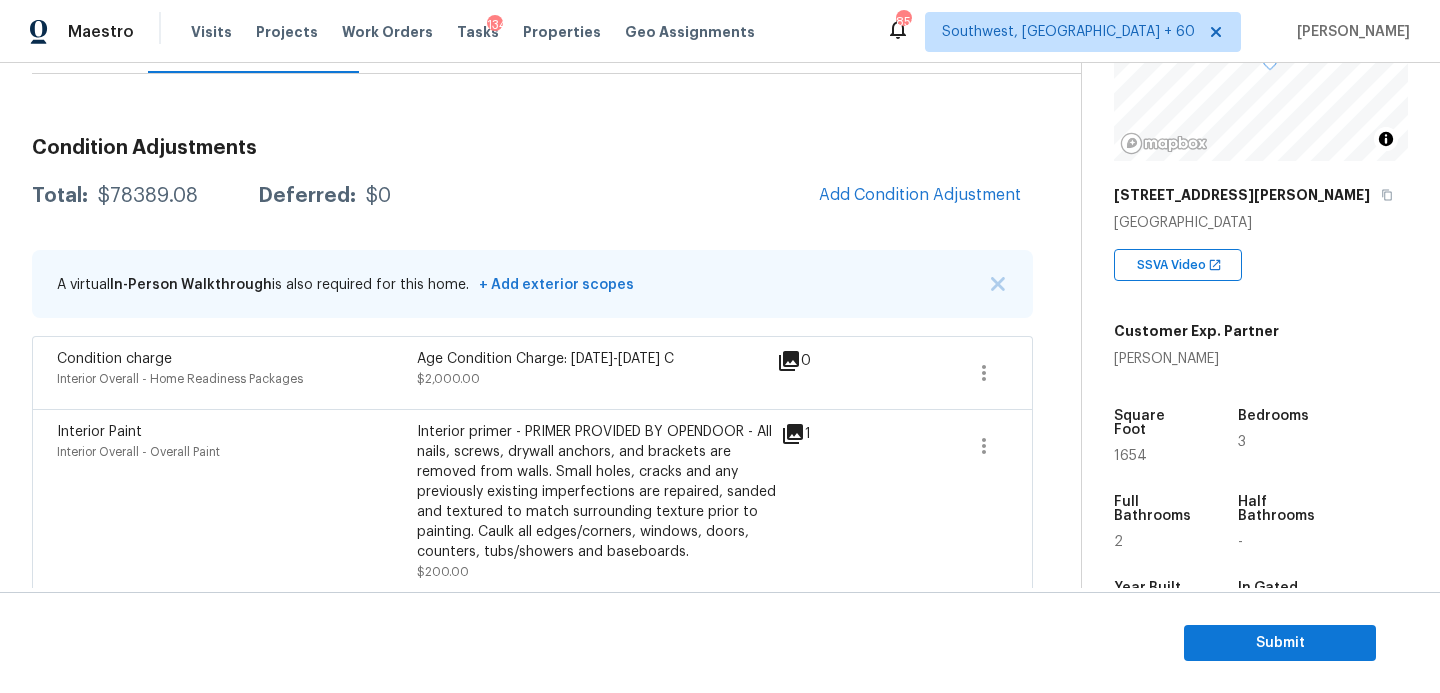 scroll, scrollTop: 257, scrollLeft: 0, axis: vertical 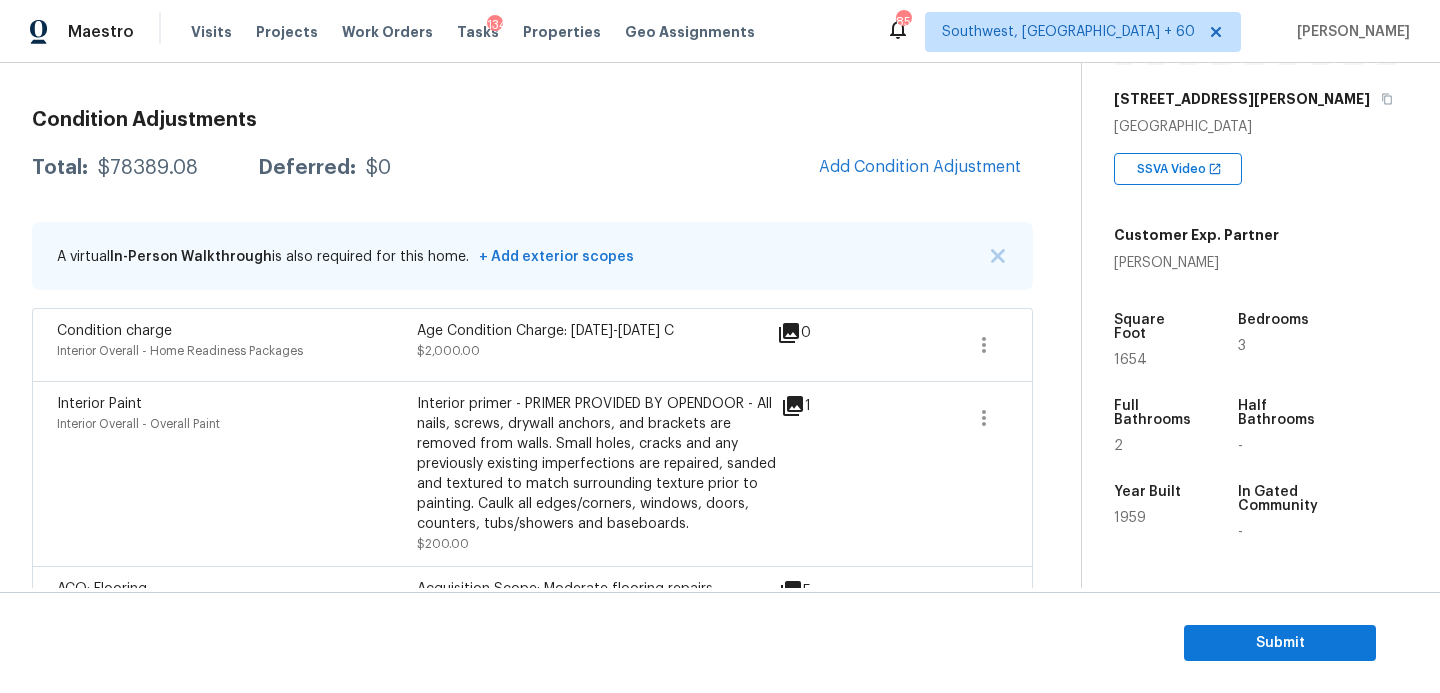 click on "$78389.08" at bounding box center (148, 168) 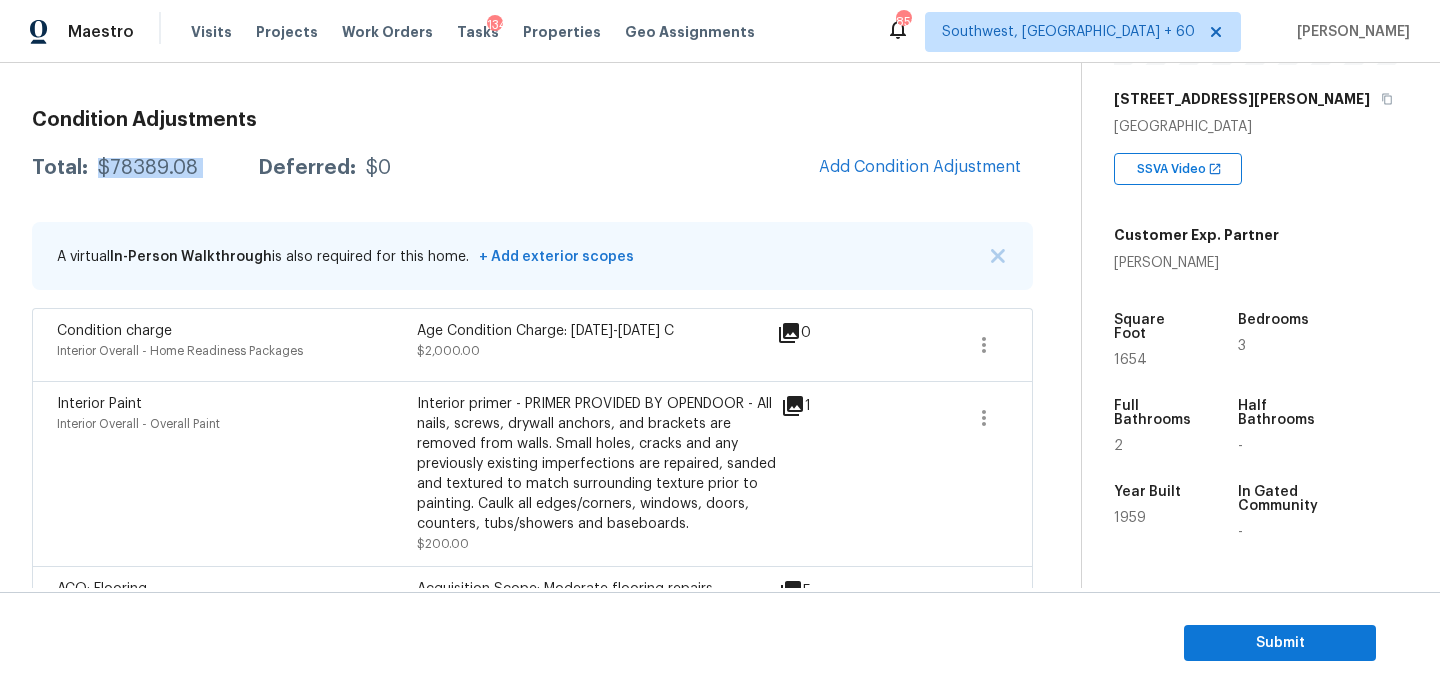 click on "$78389.08" at bounding box center (148, 168) 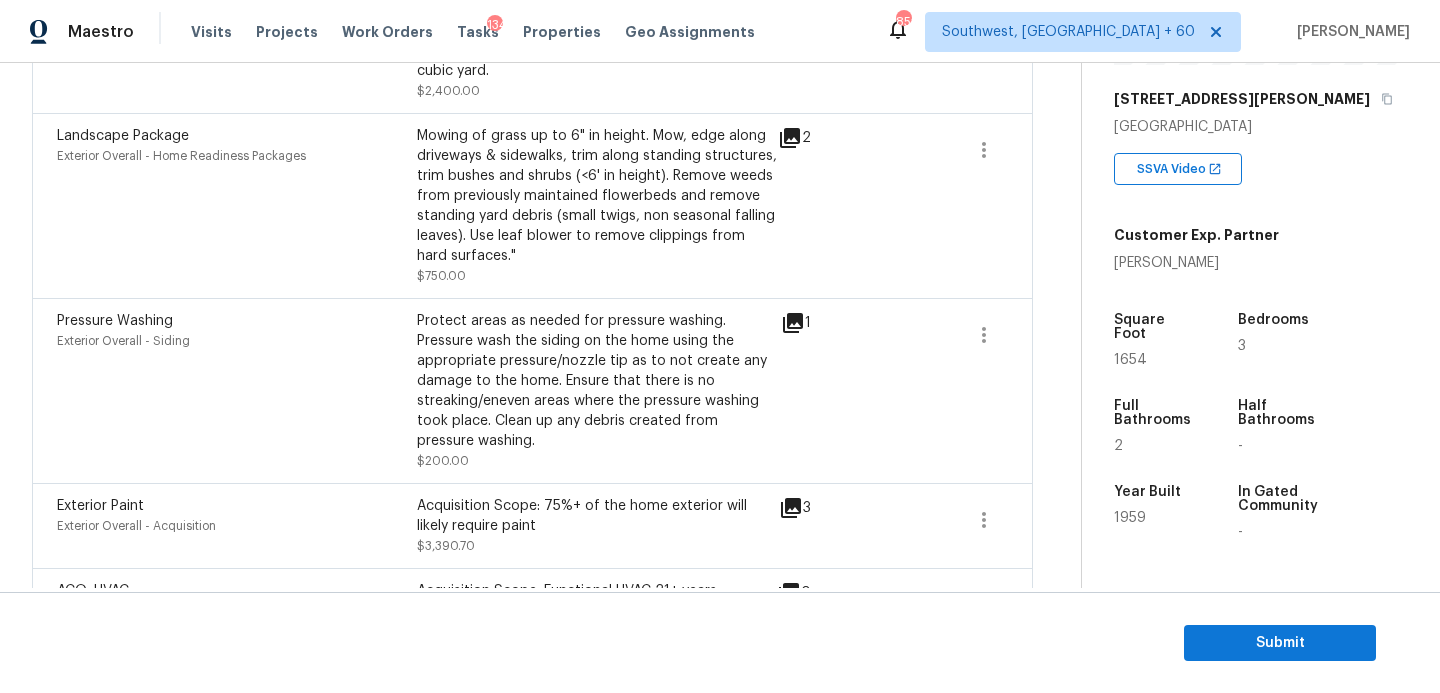 click on "Protect areas as needed for pressure washing. Pressure wash the siding on the home using the appropriate pressure/nozzle tip as to not create any damage to the home. Ensure that there is no streaking/eneven areas where the pressure washing took place. Clean up any debris created from pressure washing." at bounding box center [597, 381] 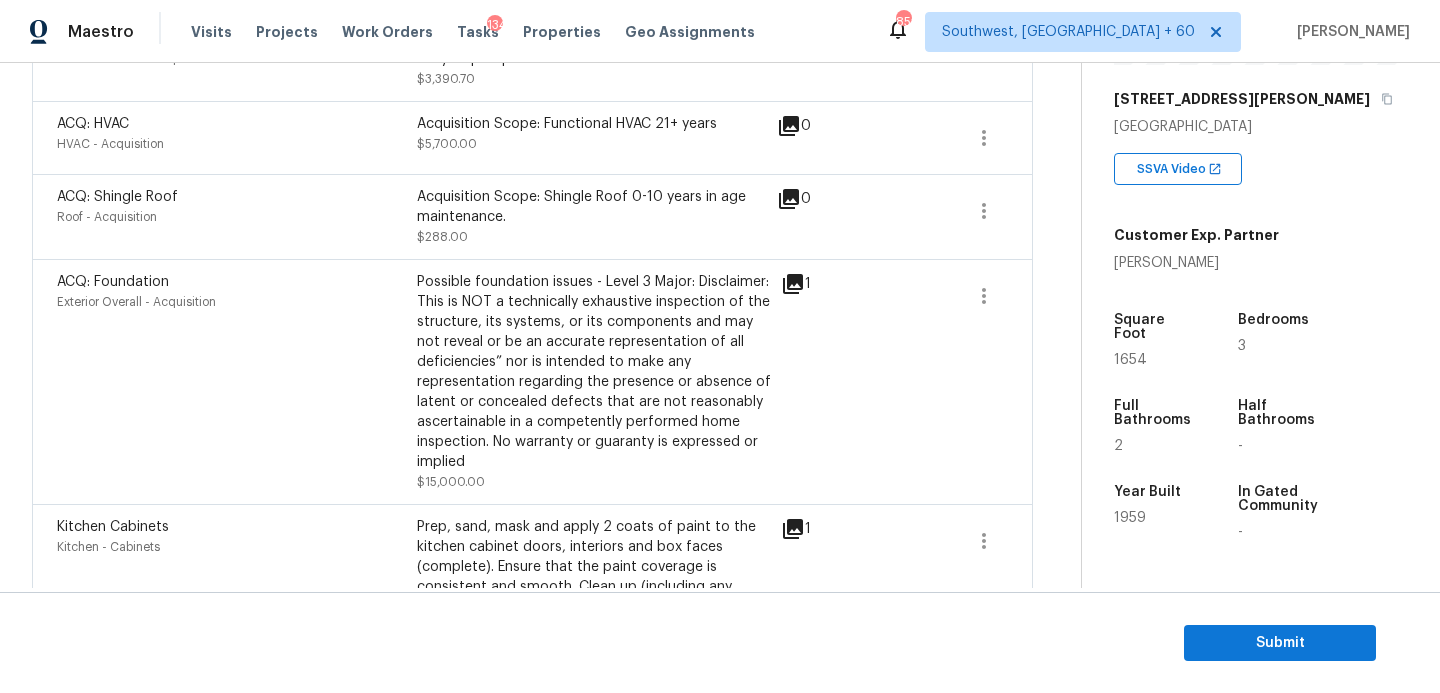 scroll, scrollTop: 1359, scrollLeft: 0, axis: vertical 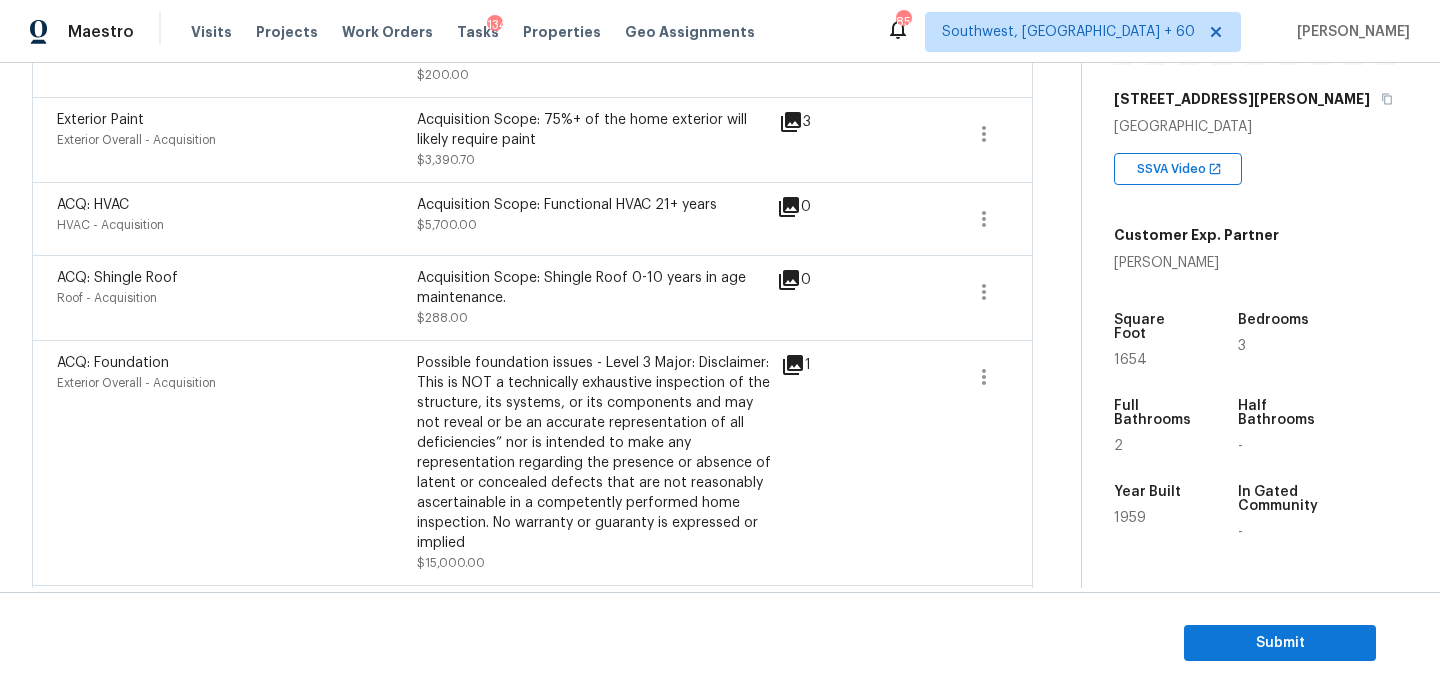 click on "Acquisition Scope: Shingle Roof 0-10 years in age maintenance." at bounding box center (597, 288) 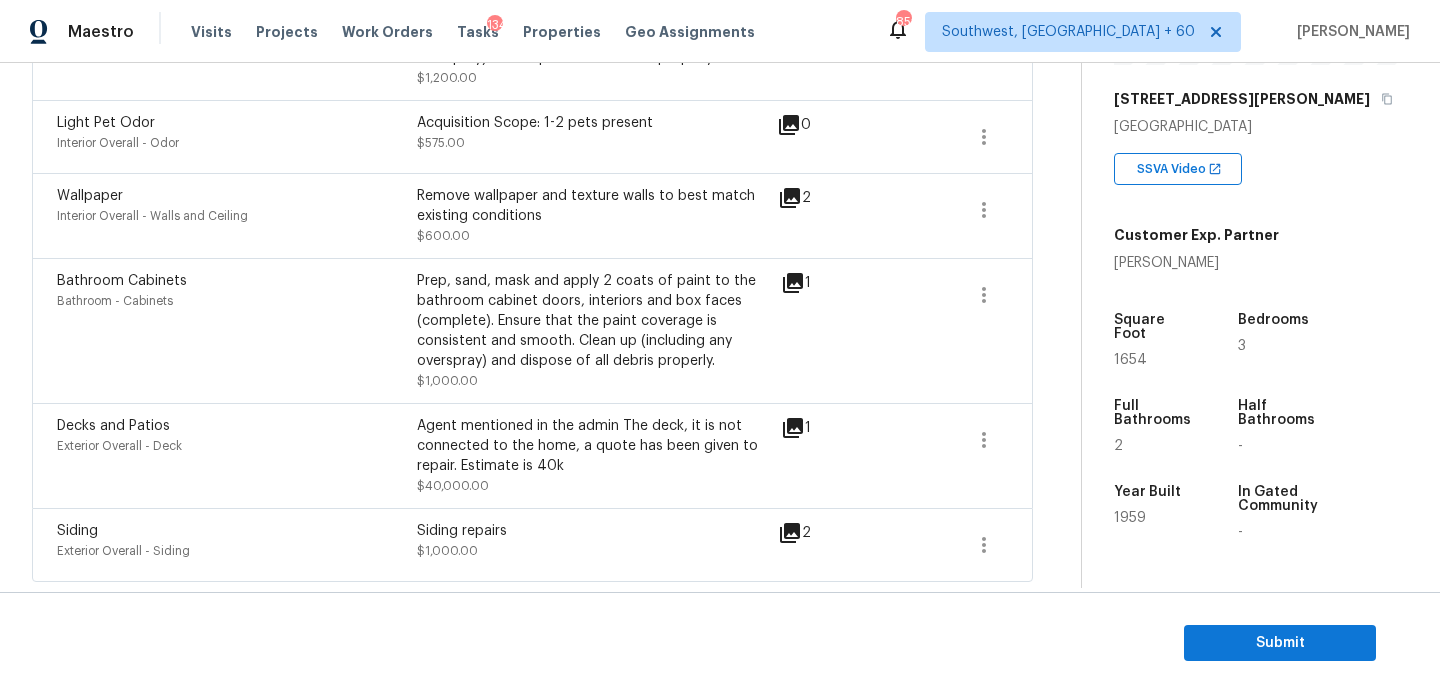 click on "Bathroom Cabinets Bathroom - Cabinets" at bounding box center [237, 331] 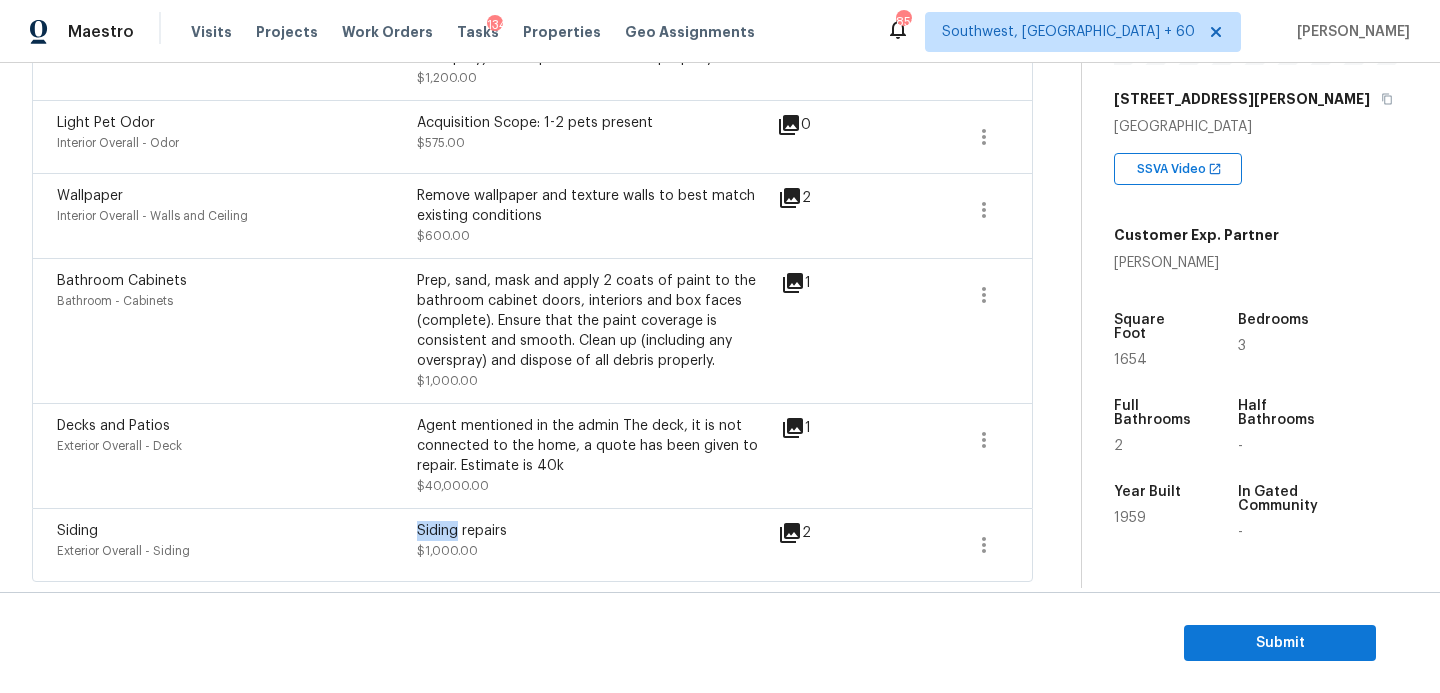 click on "Siding repairs" at bounding box center [597, 531] 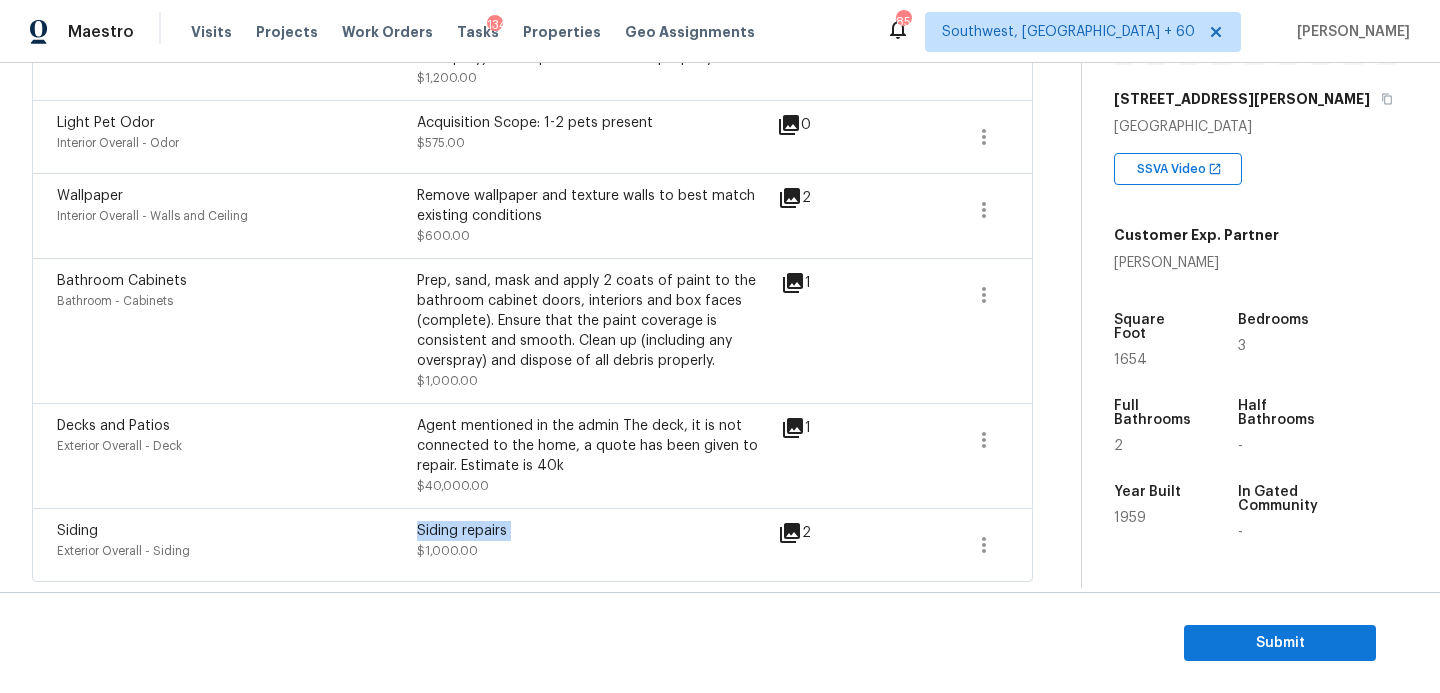 copy on "Siding repairs" 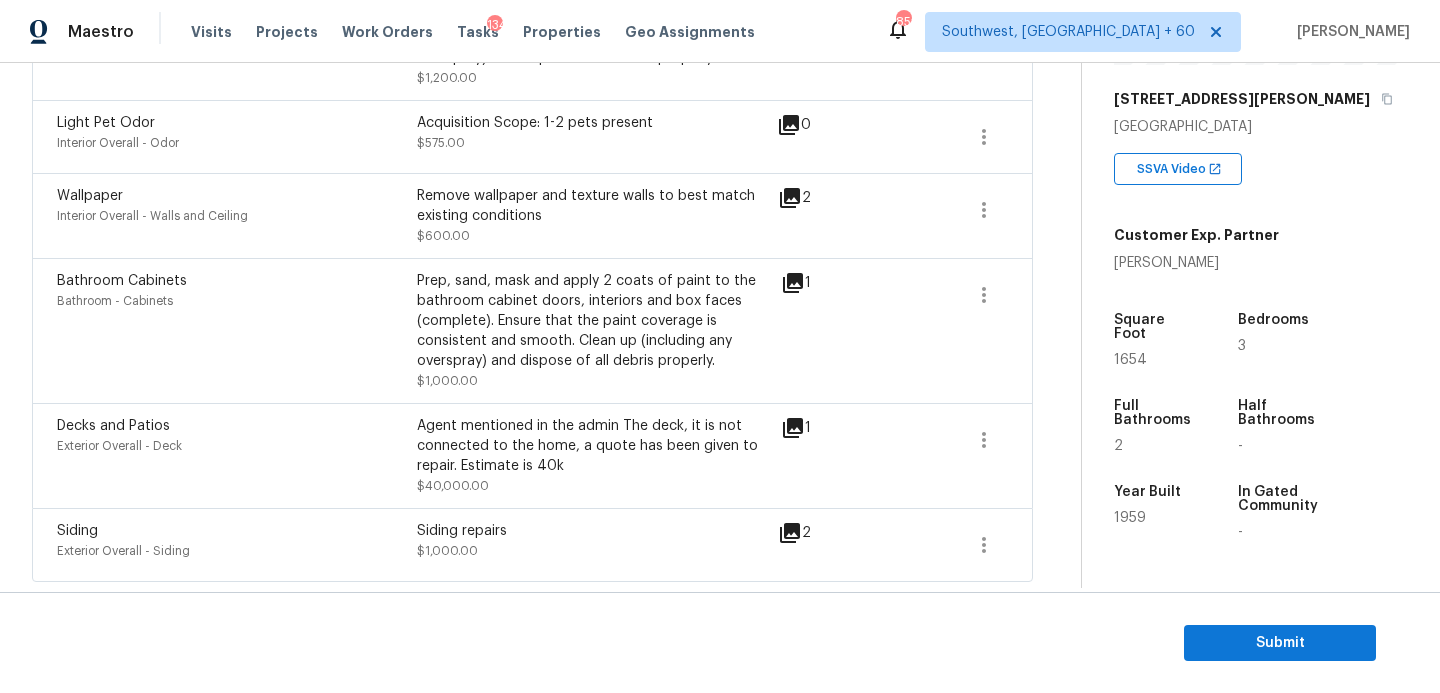 click on "Decks and Patios" at bounding box center (113, 426) 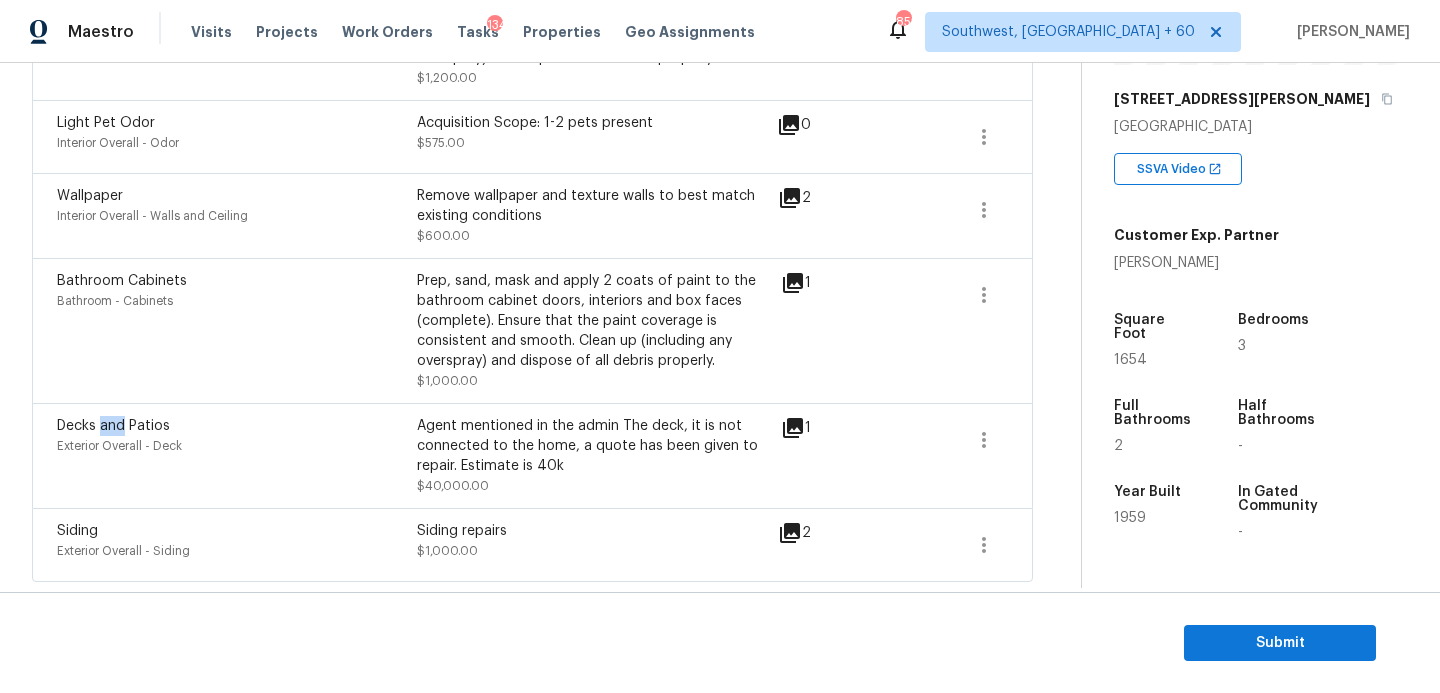 click on "Decks and Patios" at bounding box center (113, 426) 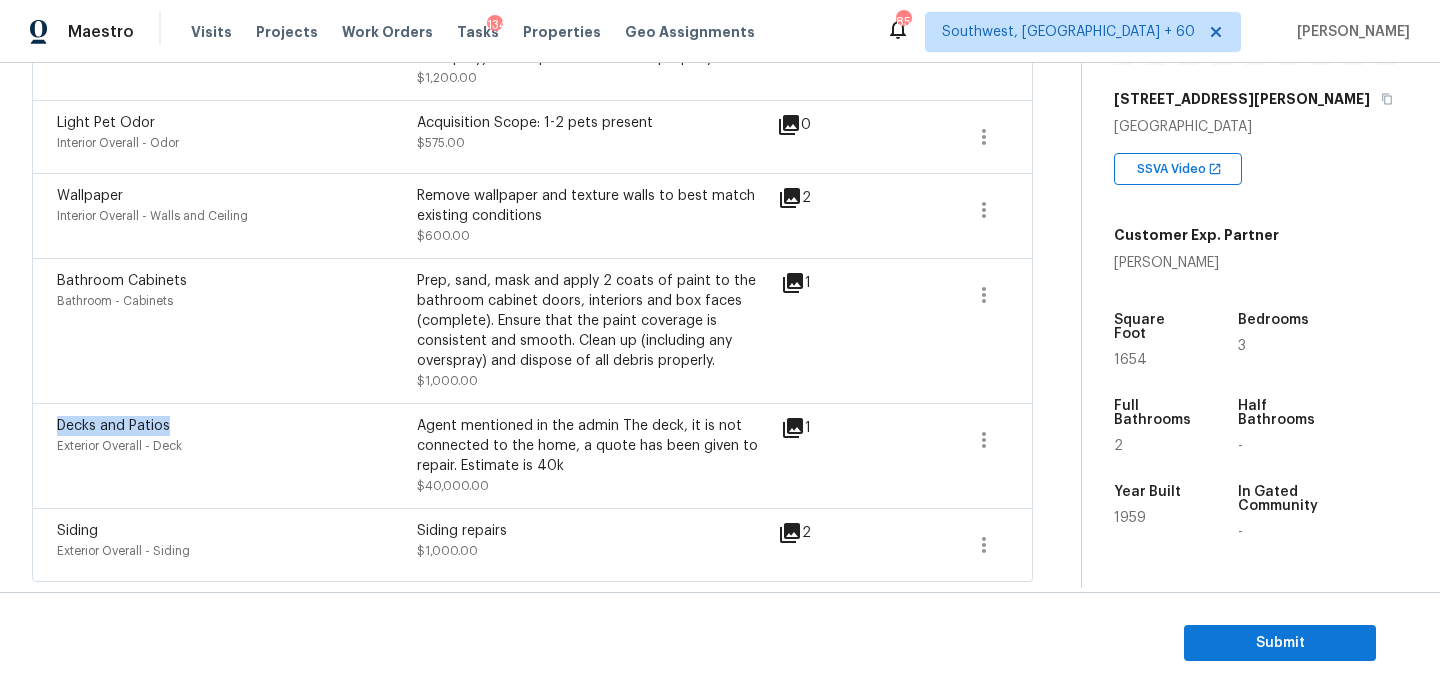 click on "Decks and Patios" at bounding box center [113, 426] 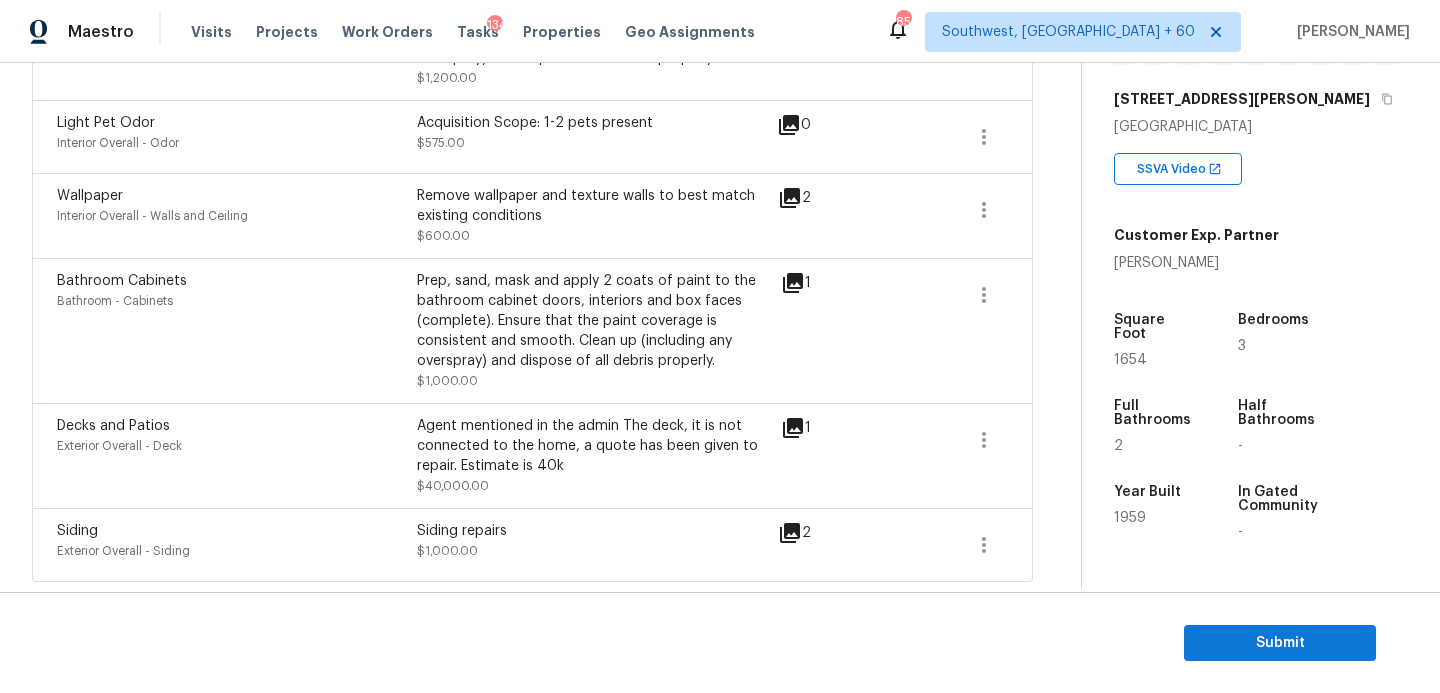click on "Bathroom Cabinets" at bounding box center [122, 281] 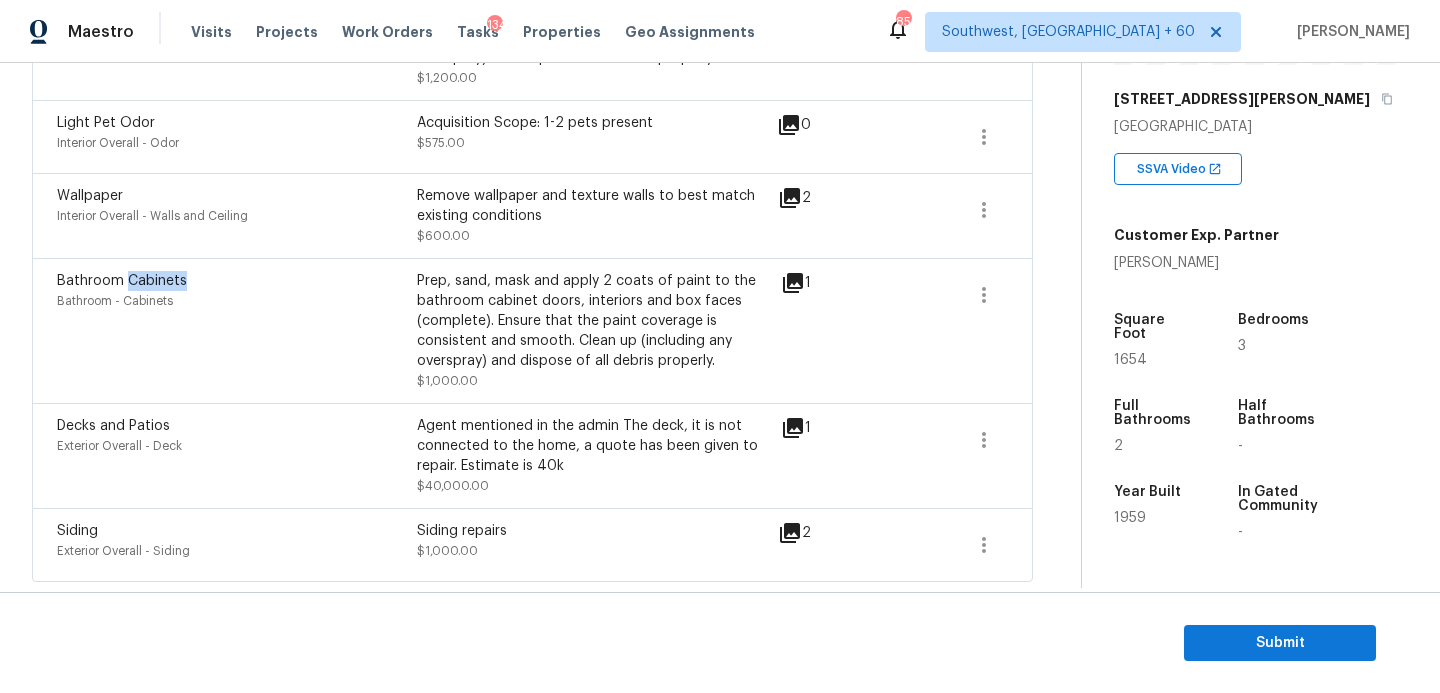 click on "Bathroom Cabinets" at bounding box center [122, 281] 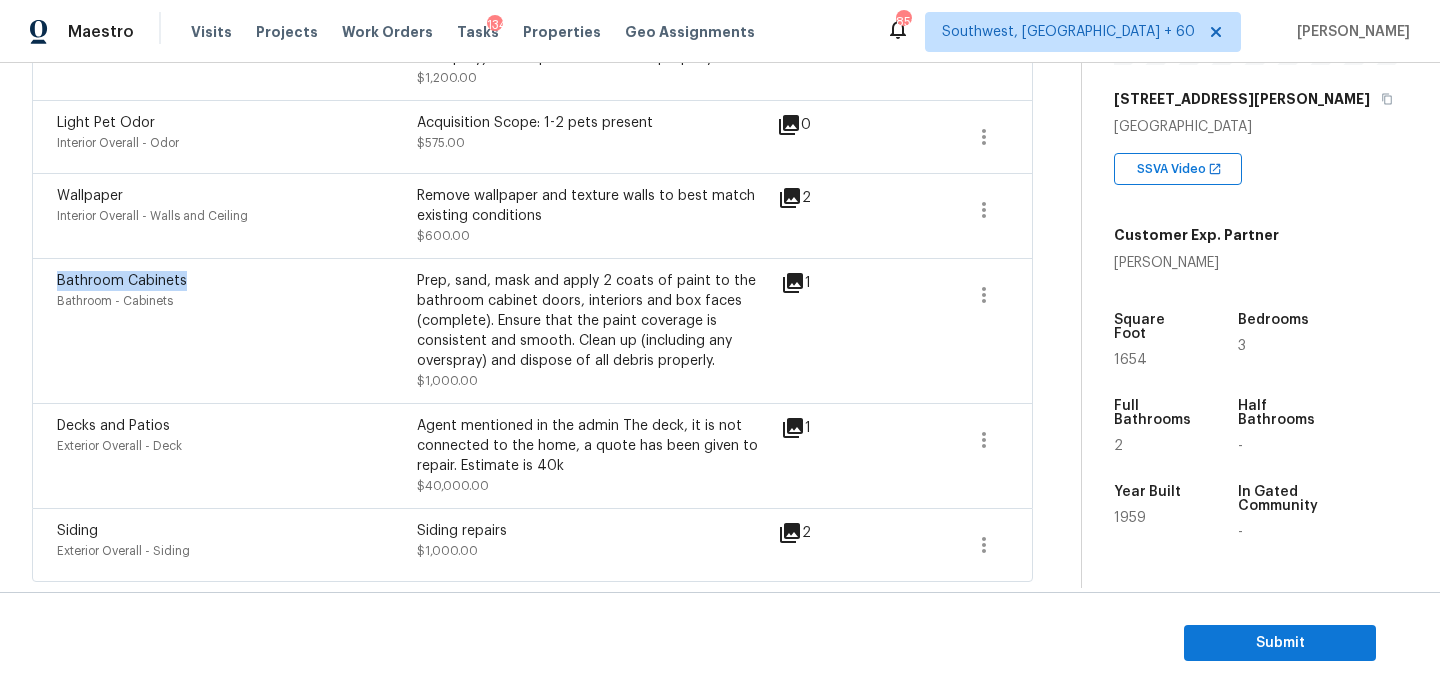 click on "Bathroom Cabinets" at bounding box center [122, 281] 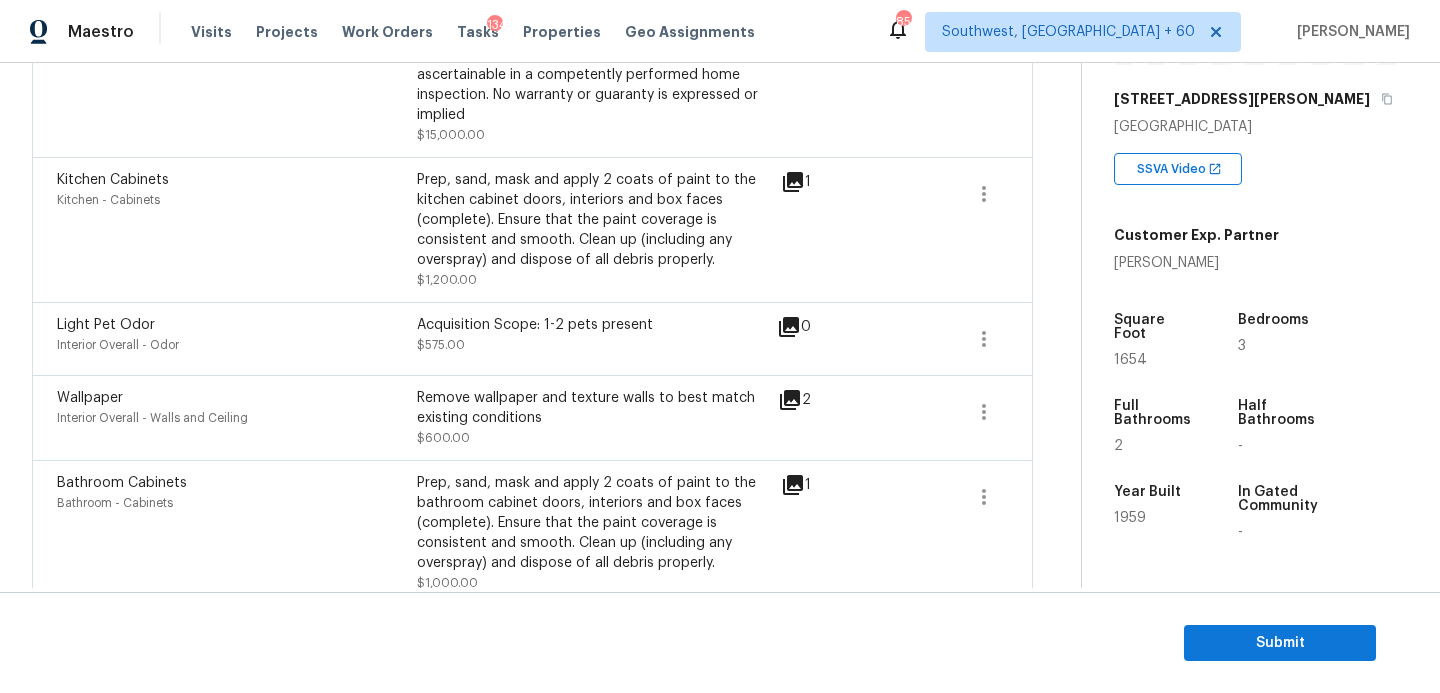 click on "Wallpaper" at bounding box center (90, 398) 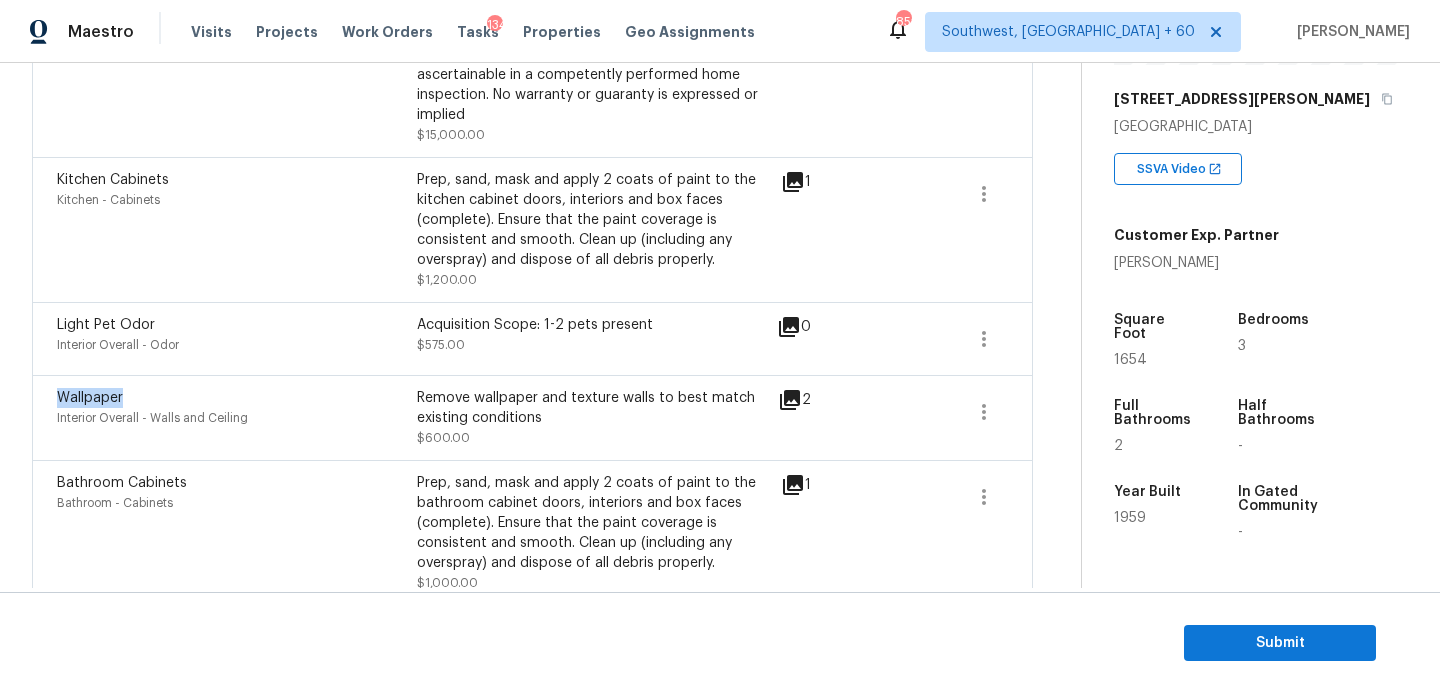click on "Wallpaper" at bounding box center (90, 398) 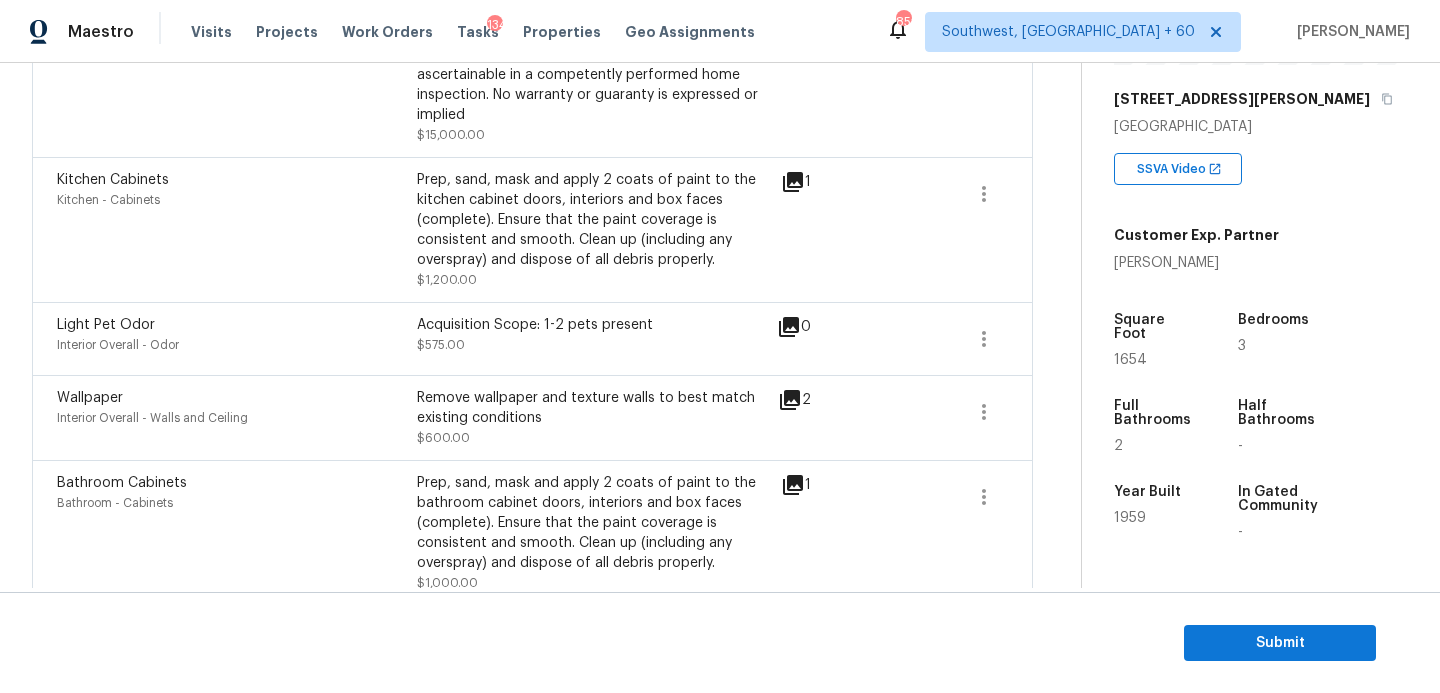click on "Light Pet Odor" at bounding box center [106, 325] 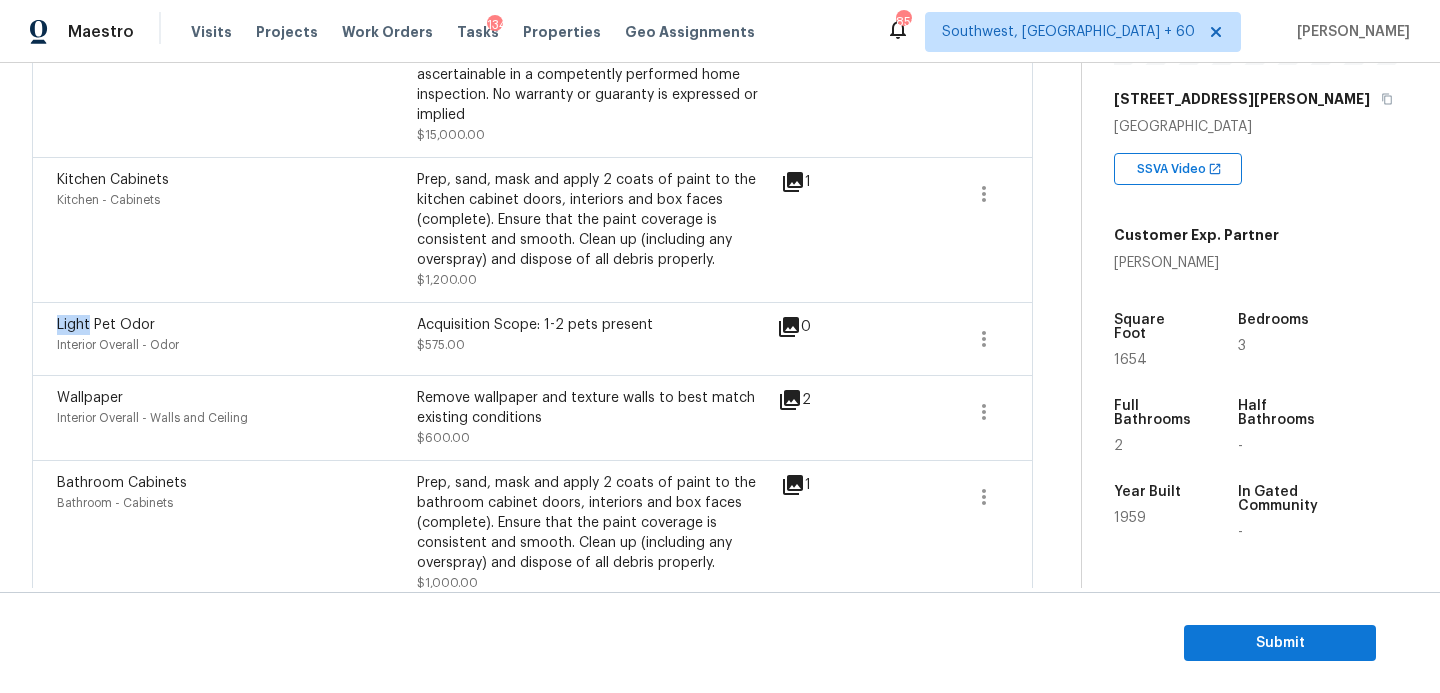 click on "Light Pet Odor" at bounding box center [106, 325] 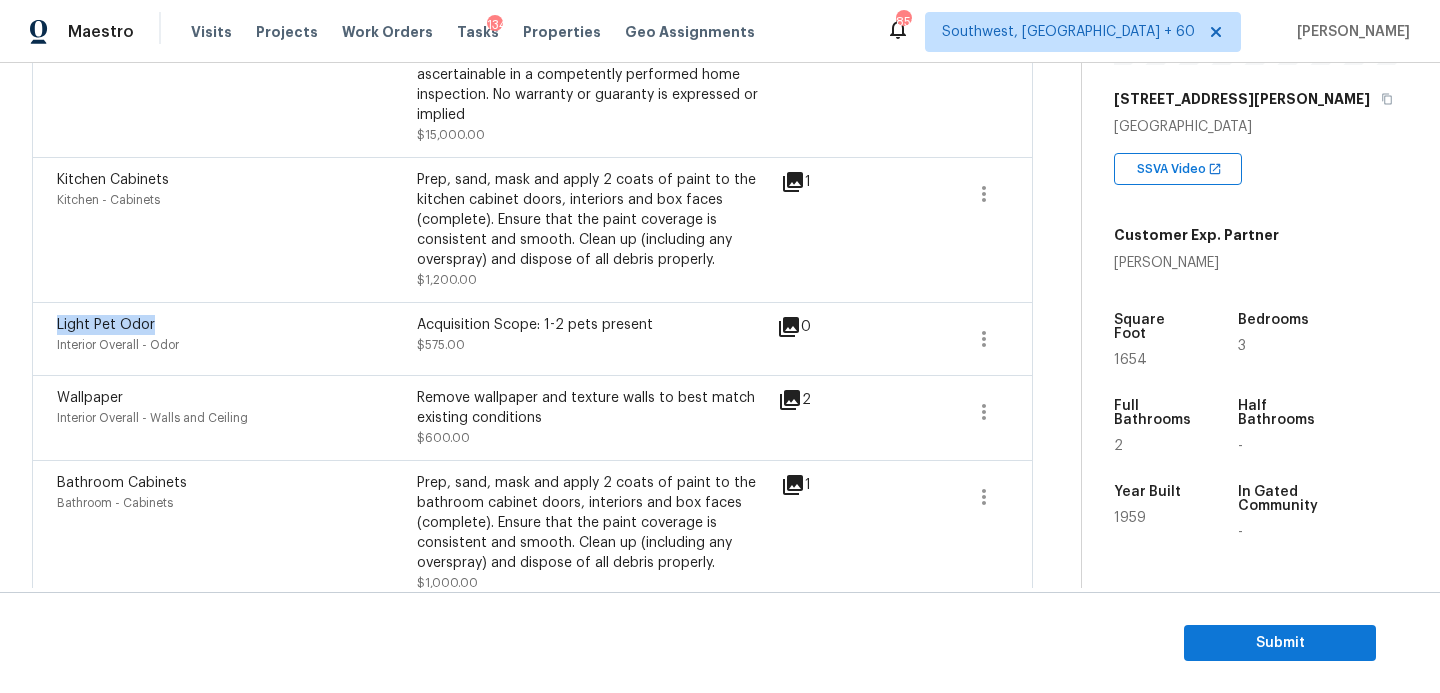 copy on "Light Pet Odor" 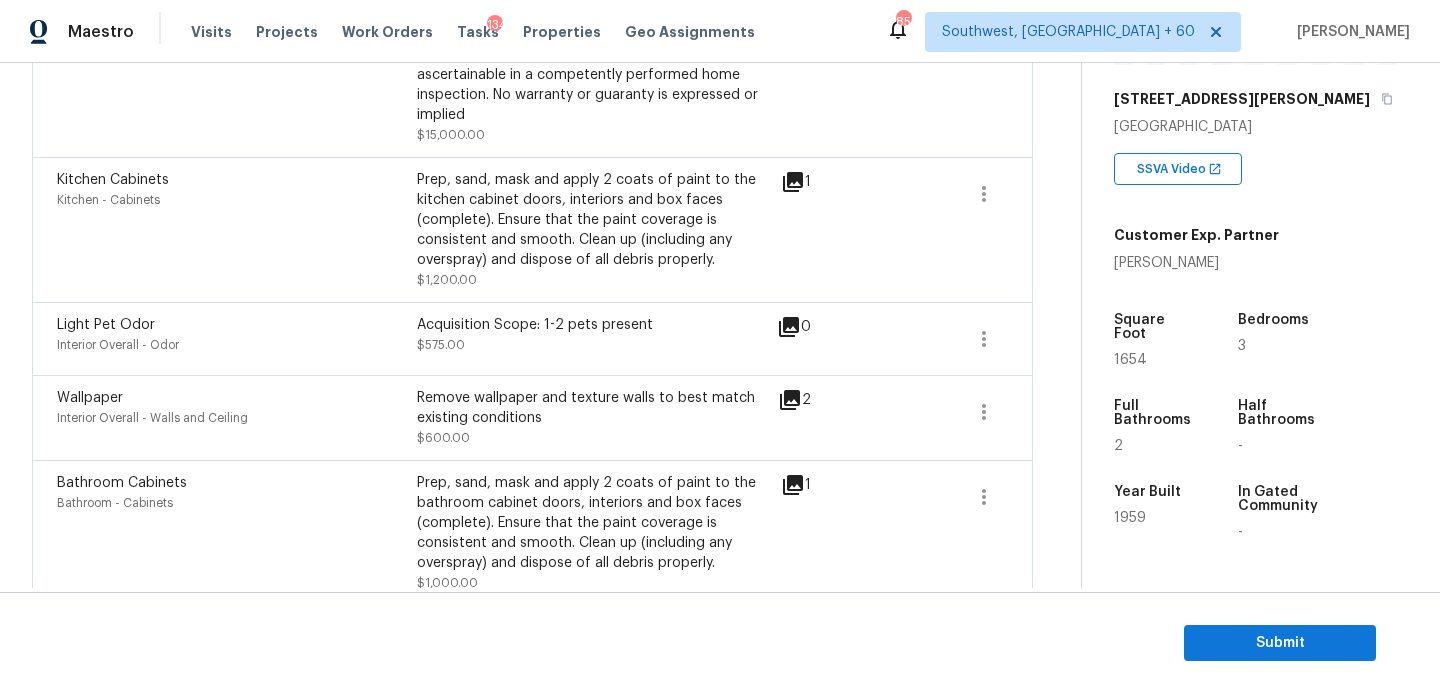 click on "Kitchen Cabinets" at bounding box center (113, 180) 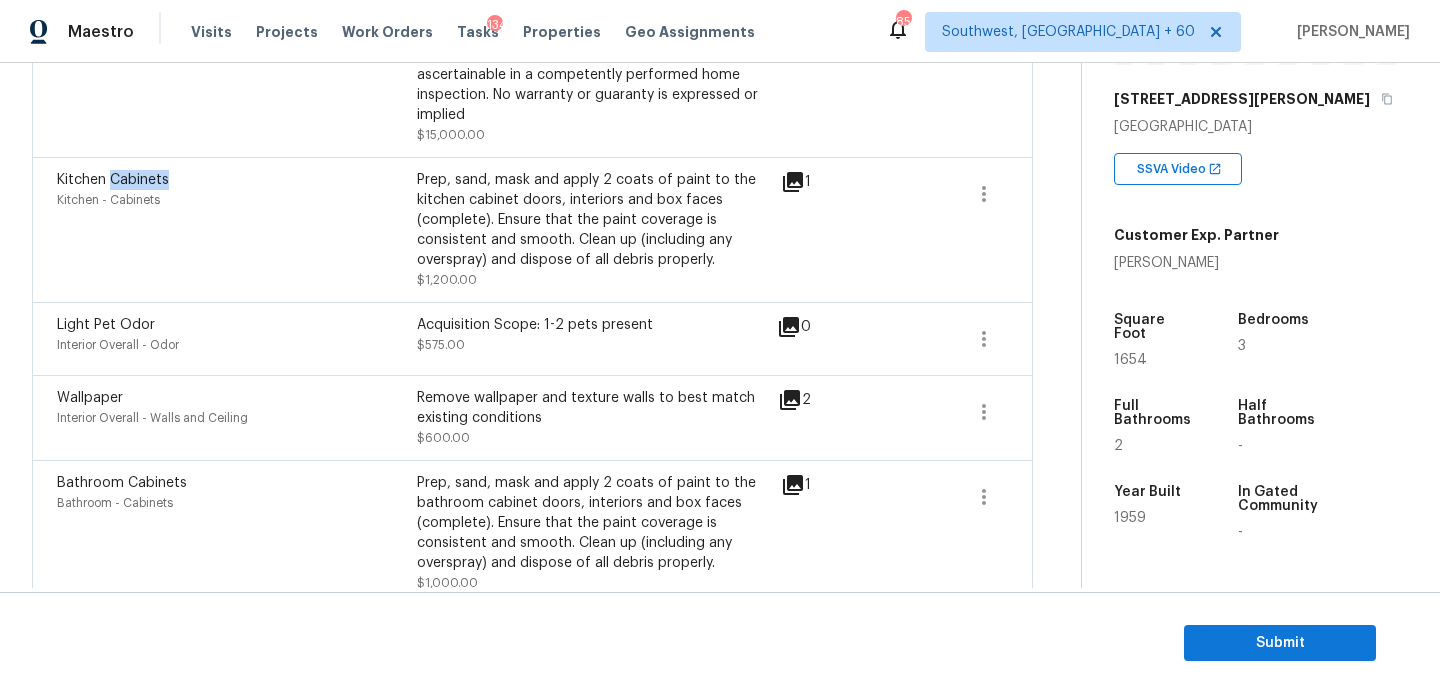 click on "Kitchen Cabinets" at bounding box center [113, 180] 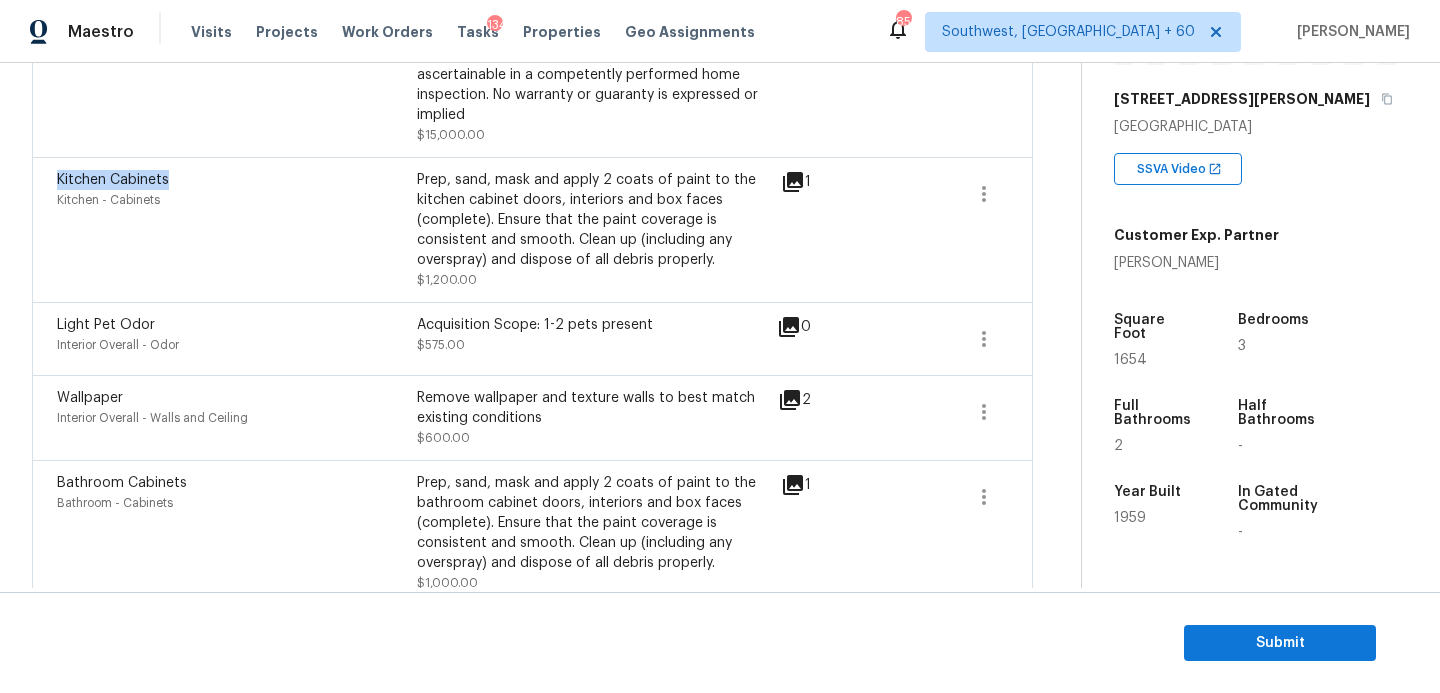 copy on "Kitchen Cabinets" 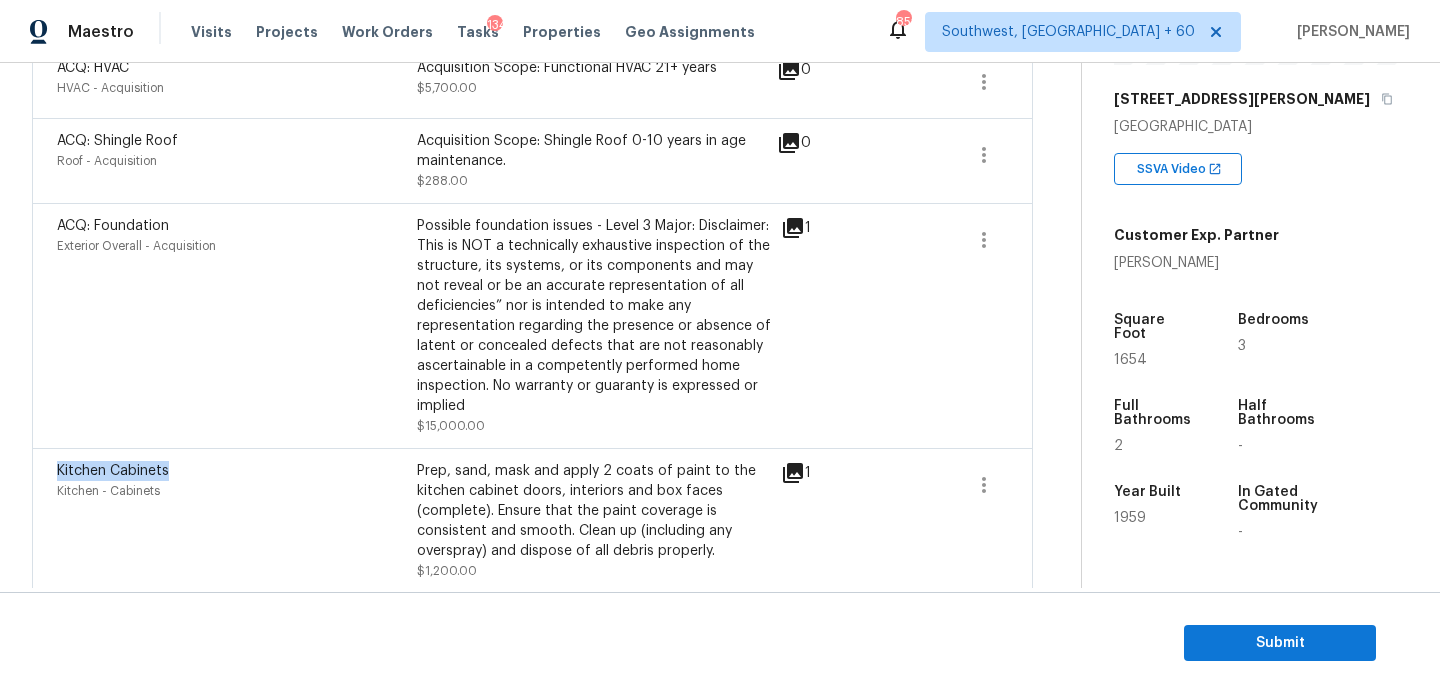 scroll, scrollTop: 1497, scrollLeft: 0, axis: vertical 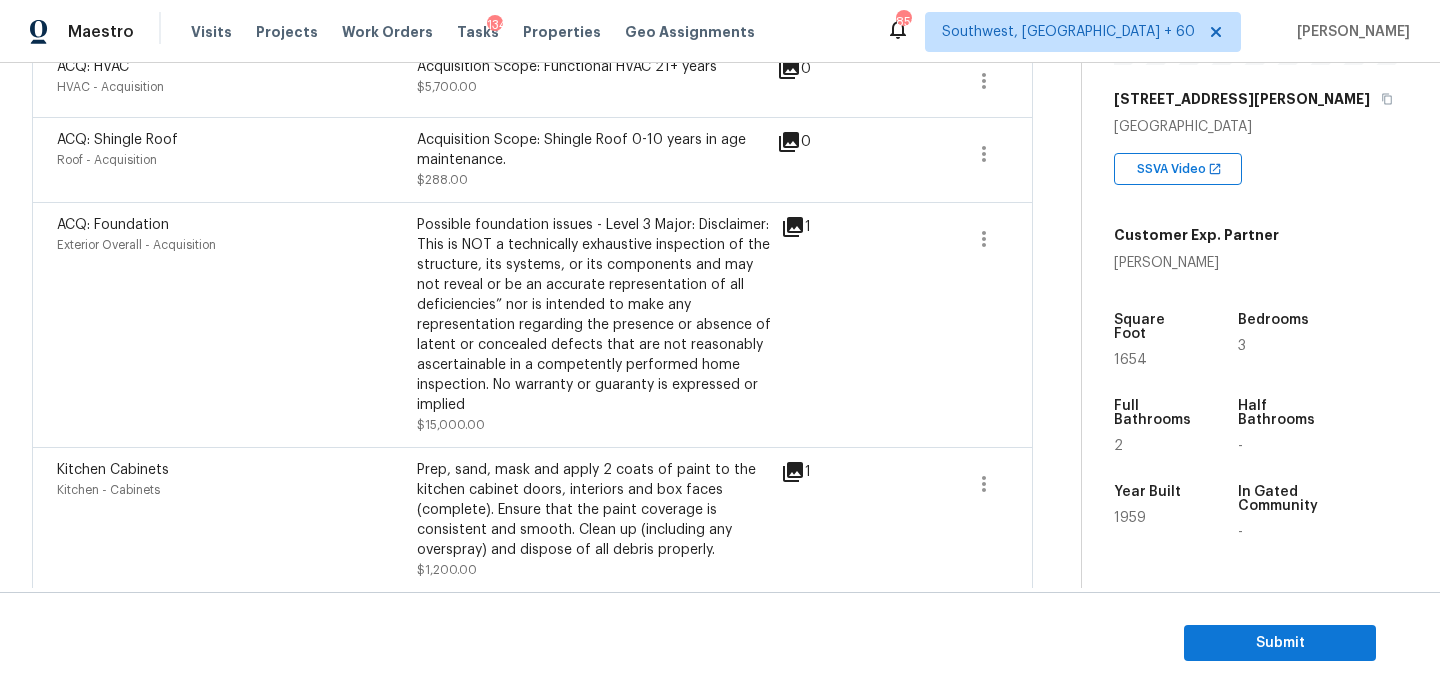 click on "ACQ: Foundation" at bounding box center (113, 225) 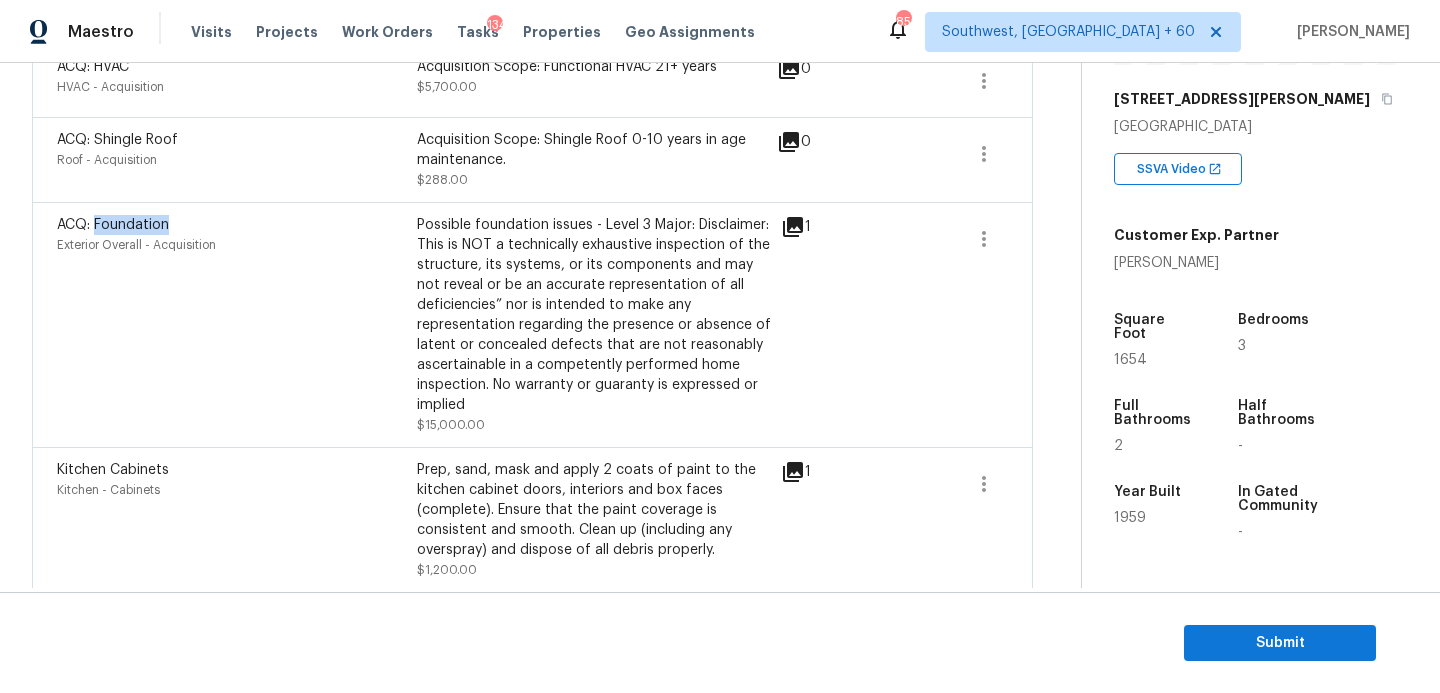click on "ACQ: Foundation" at bounding box center (113, 225) 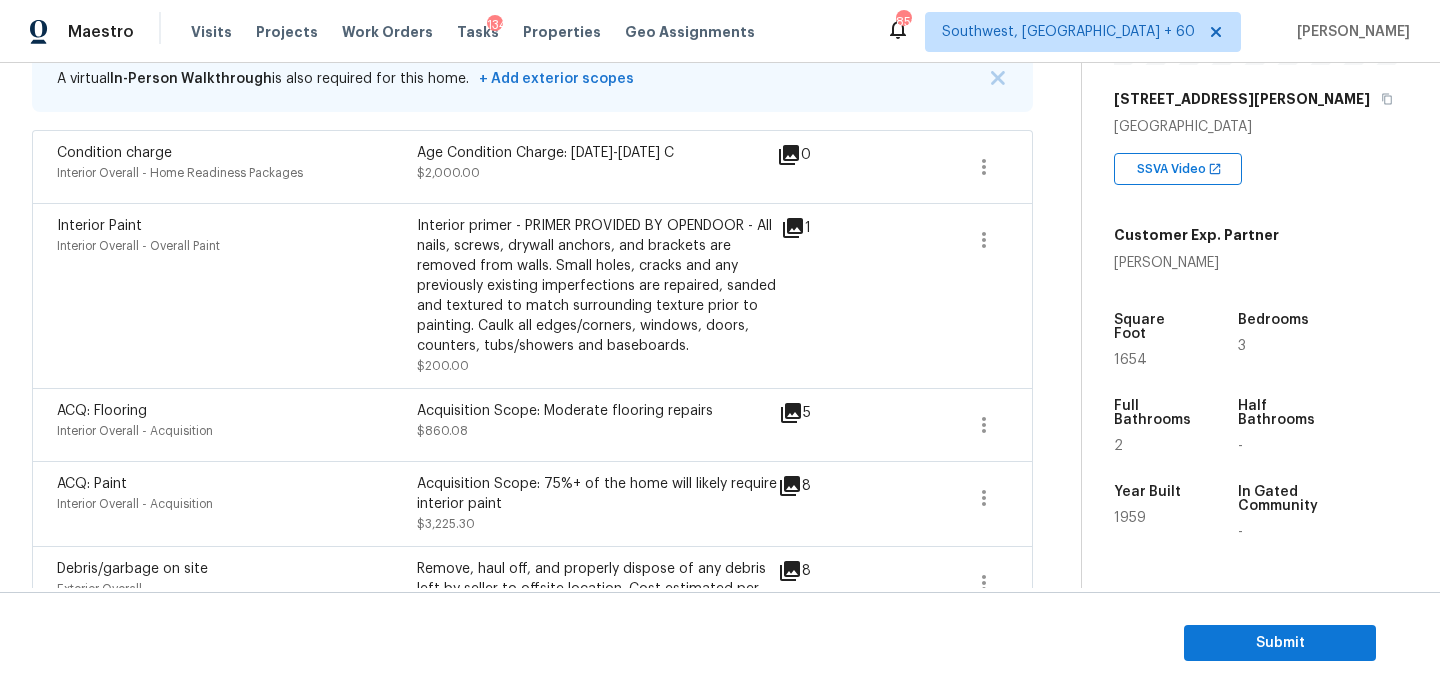 scroll, scrollTop: 411, scrollLeft: 0, axis: vertical 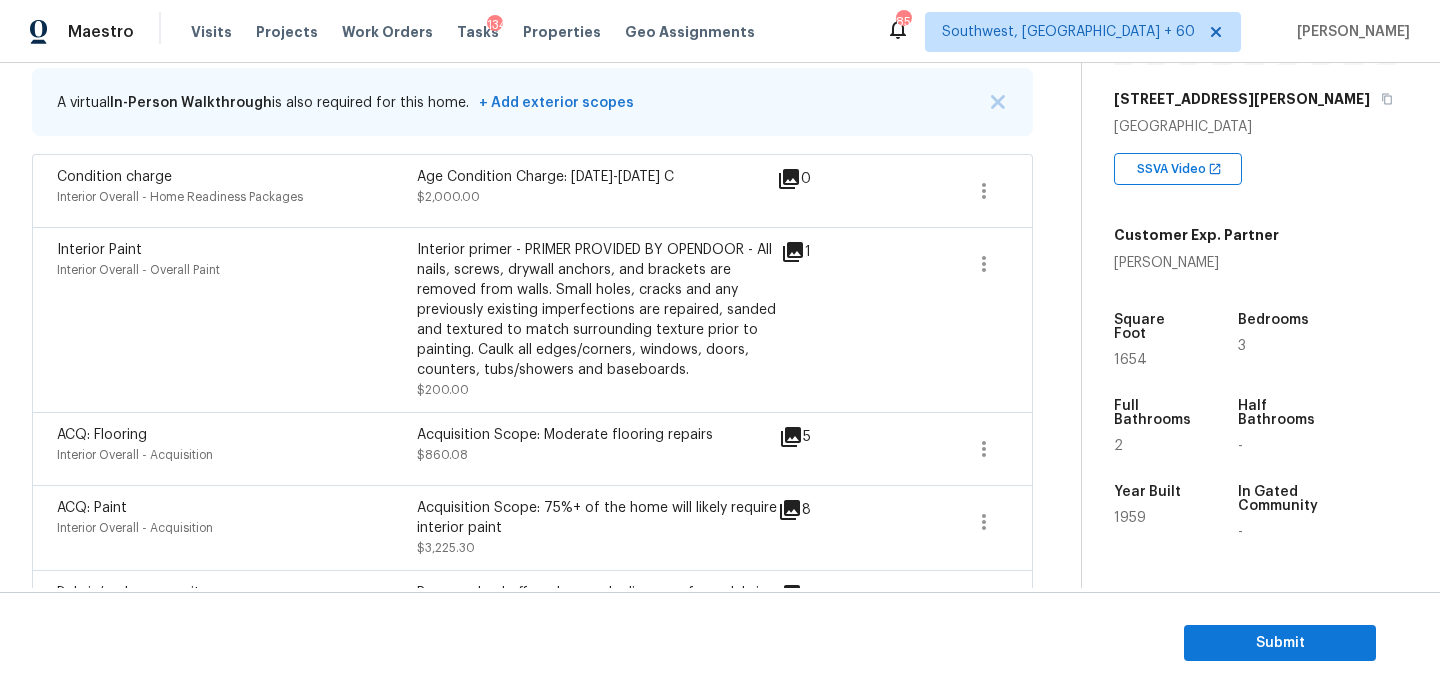 click on "Interior primer - PRIMER PROVIDED BY OPENDOOR - All nails, screws, drywall anchors, and brackets are removed from walls. Small holes, cracks and any previously existing imperfections are repaired, sanded and textured to match surrounding texture prior to painting. Caulk all edges/corners, windows, doors, counters, tubs/showers and baseboards." at bounding box center [597, 310] 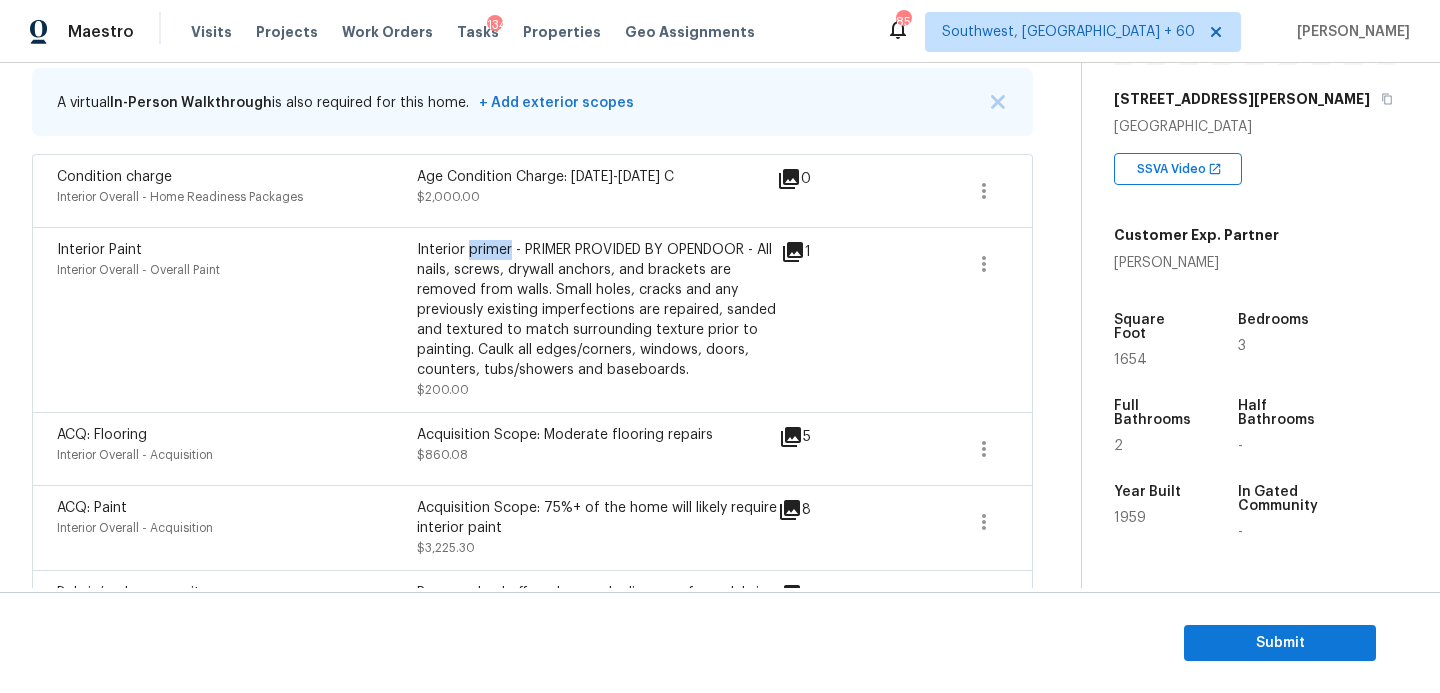 click on "Interior primer - PRIMER PROVIDED BY OPENDOOR - All nails, screws, drywall anchors, and brackets are removed from walls. Small holes, cracks and any previously existing imperfections are repaired, sanded and textured to match surrounding texture prior to painting. Caulk all edges/corners, windows, doors, counters, tubs/showers and baseboards." at bounding box center [597, 310] 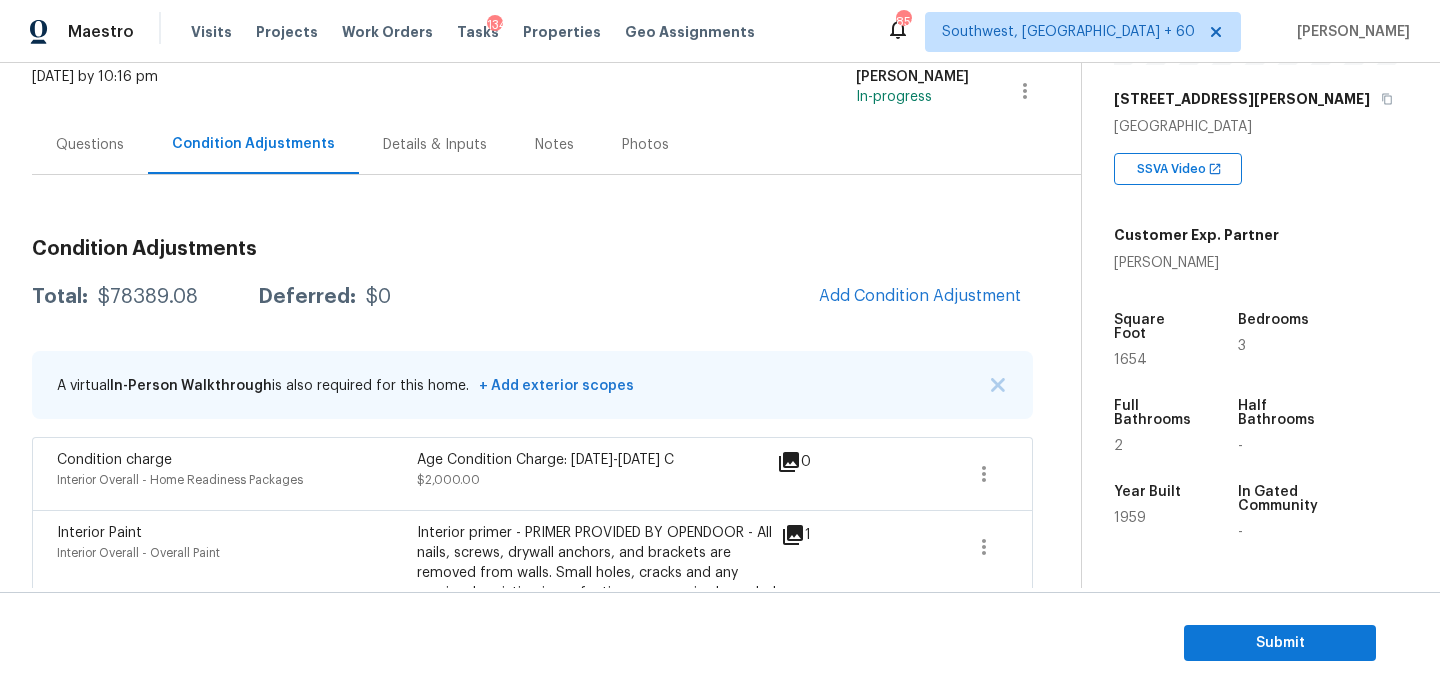 click on "Questions" at bounding box center [90, 145] 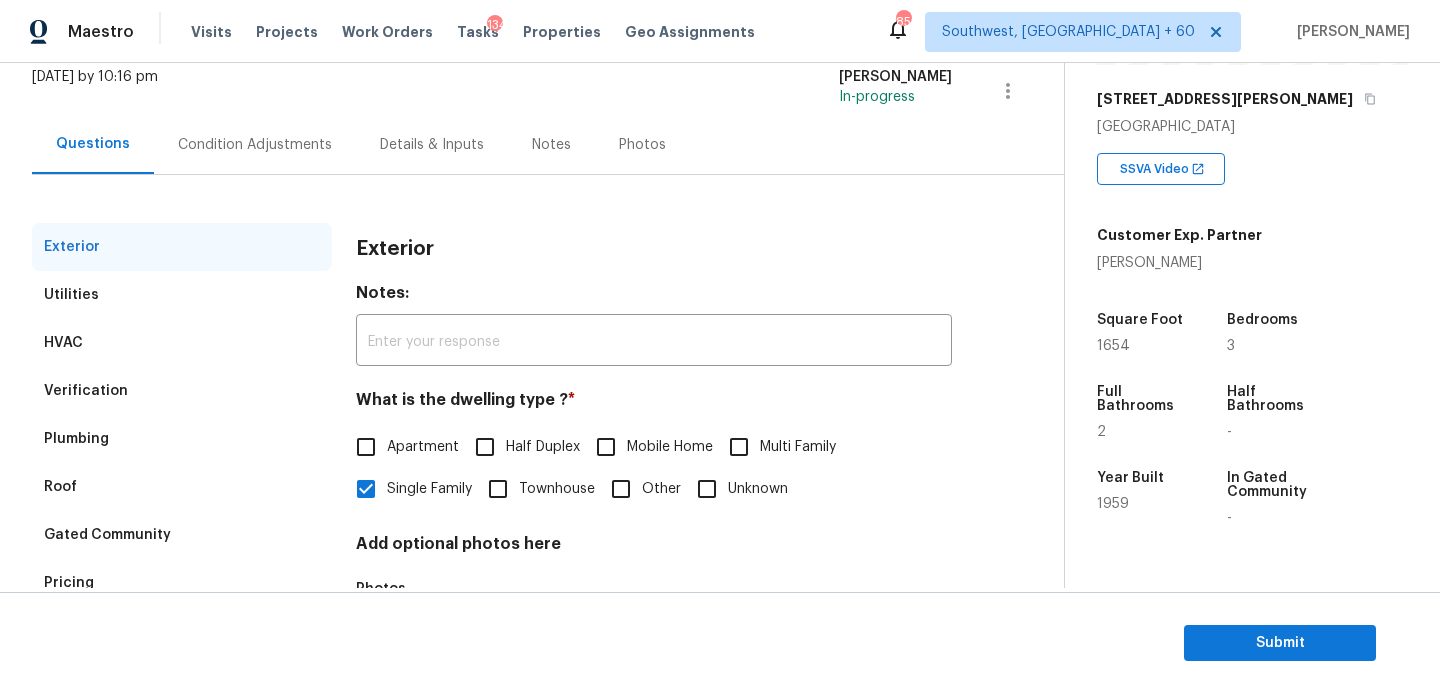 scroll, scrollTop: 270, scrollLeft: 0, axis: vertical 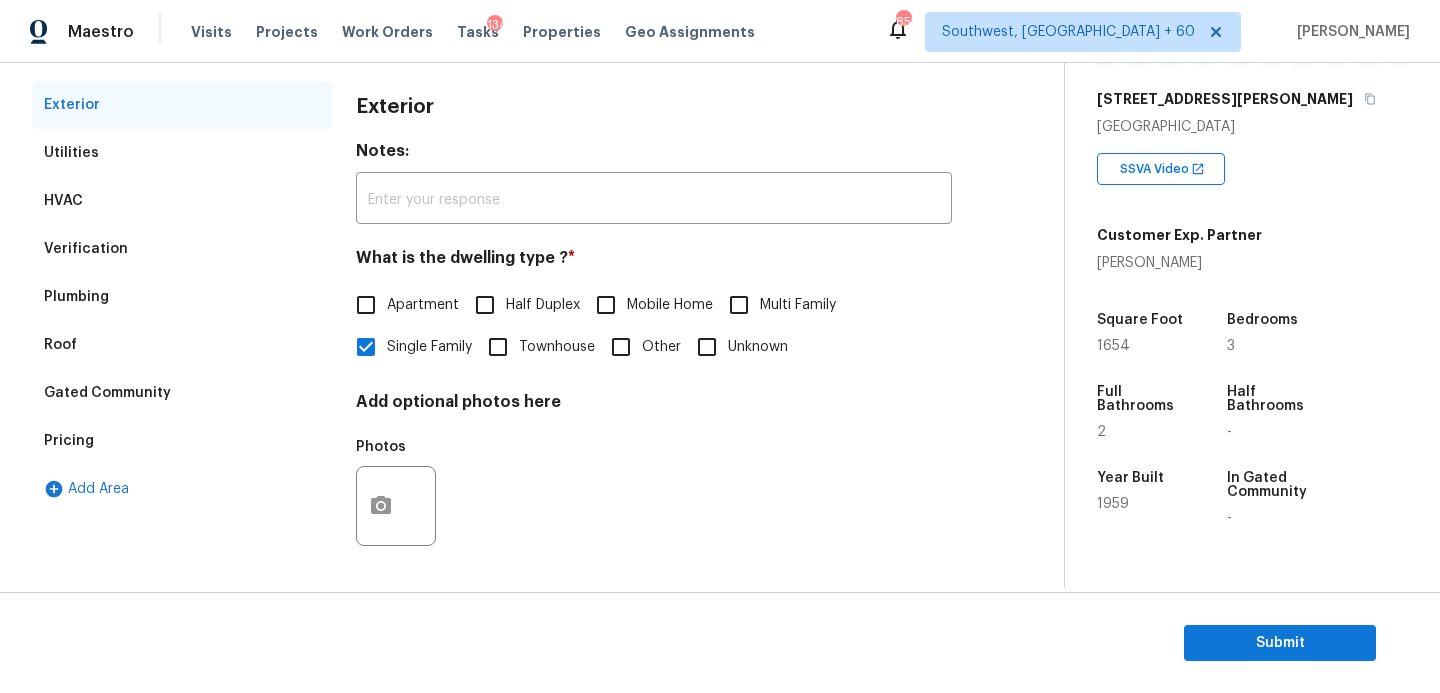 click on "Verification" at bounding box center [182, 249] 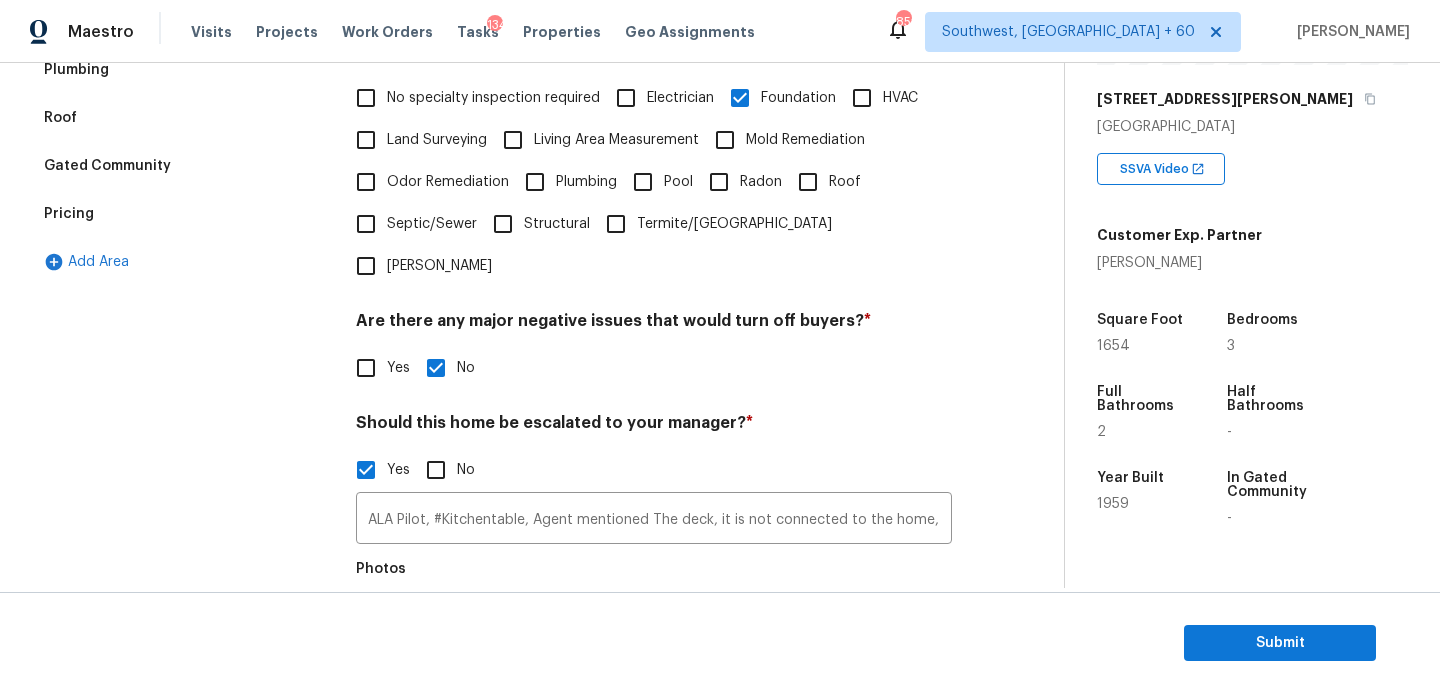 scroll, scrollTop: 629, scrollLeft: 0, axis: vertical 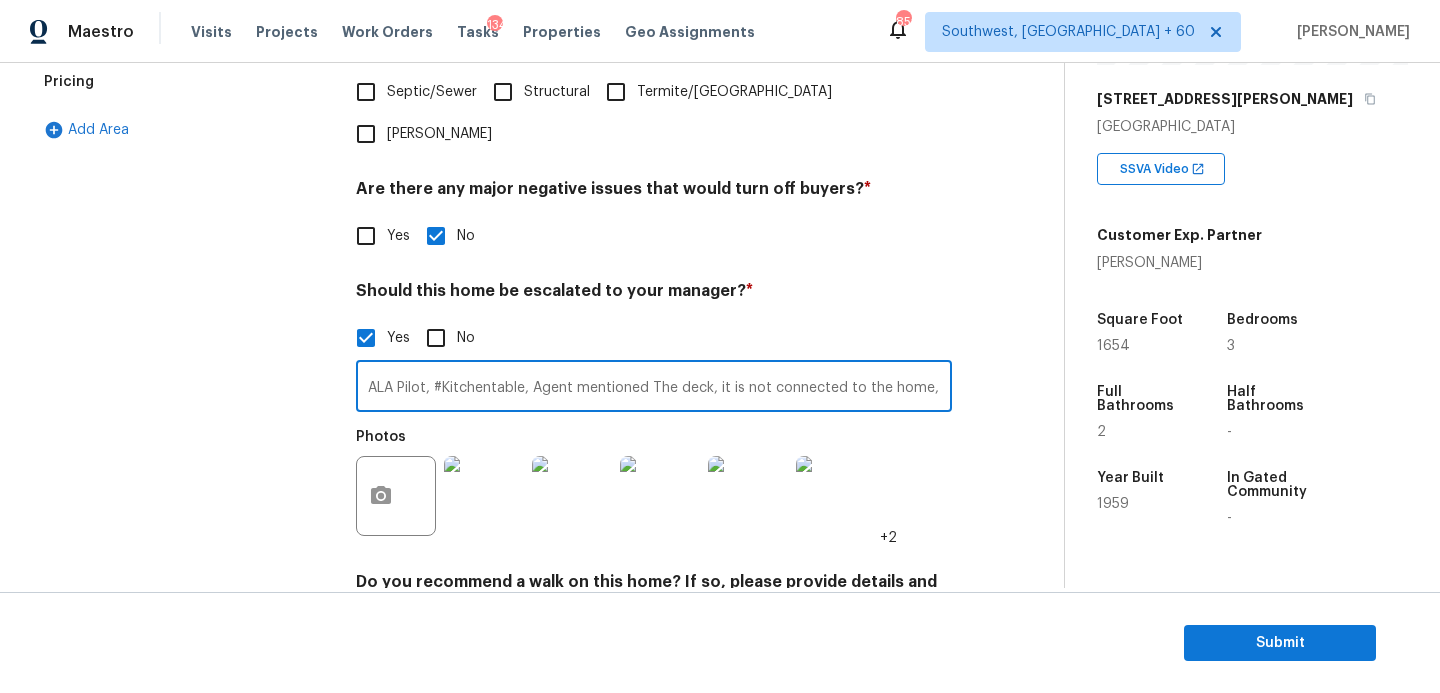 drag, startPoint x: 363, startPoint y: 345, endPoint x: 595, endPoint y: 345, distance: 232 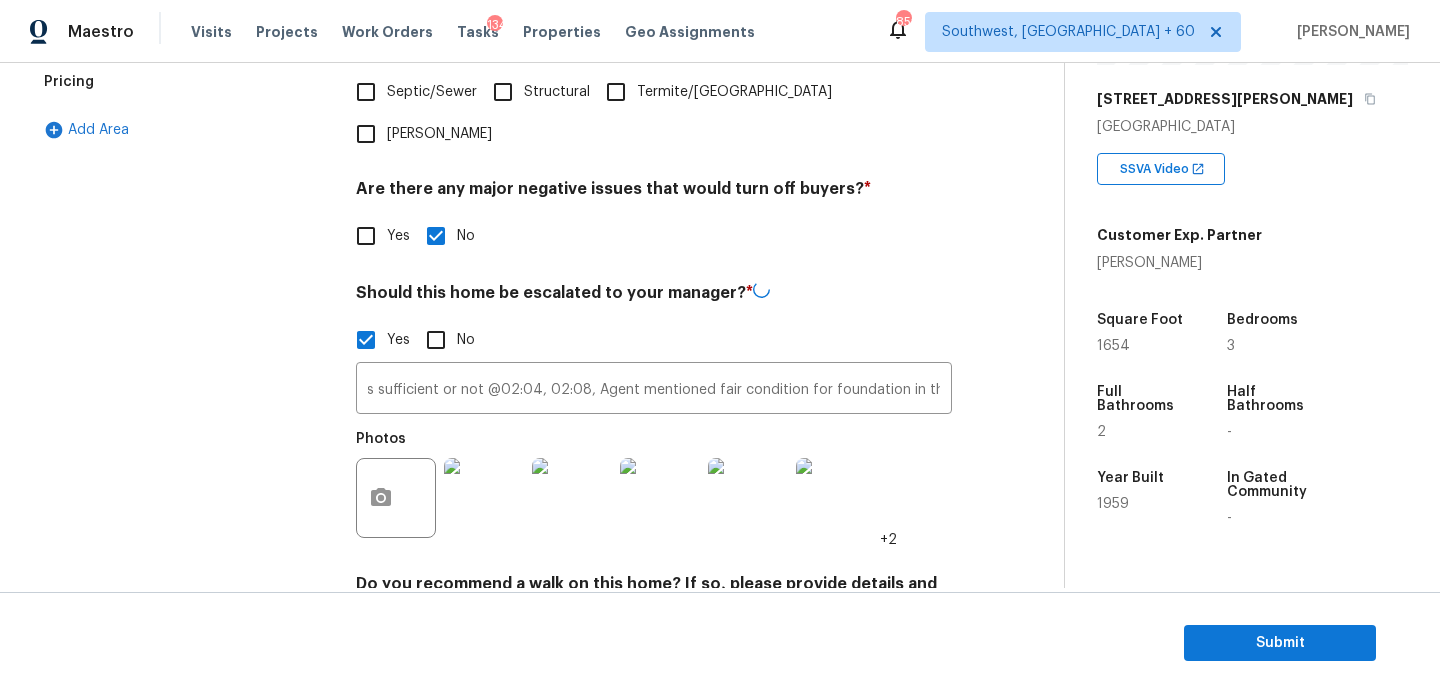 click on "Back to tasks Condition Scoping - Full Fri, Jul 11 2025 by 10:16 pm   Sakthivel Chandran In-progress Questions Condition Adjustments Details & Inputs Notes Photos Exterior Utilities HVAC Verification Plumbing Roof Gated Community Pricing Add Area Verification Notes: ​ Are any specialty inspections required before making a decision on this home?  * No specialty inspection required Electrician Foundation HVAC Land Surveying Living Area Measurement Mold Remediation Odor Remediation Plumbing Pool Radon Roof Septic/Sewer Structural Termite/Pest Wells Are there any major negative issues that would turn off buyers?  * Yes No Should this home be escalated to your manager?  * Yes No ​ Photos  +2 Do you recommend a walk on this home? If so, please provide details and specify whether the issue is on the interior or exterior of the home.  * Yes No" at bounding box center [548, 84] 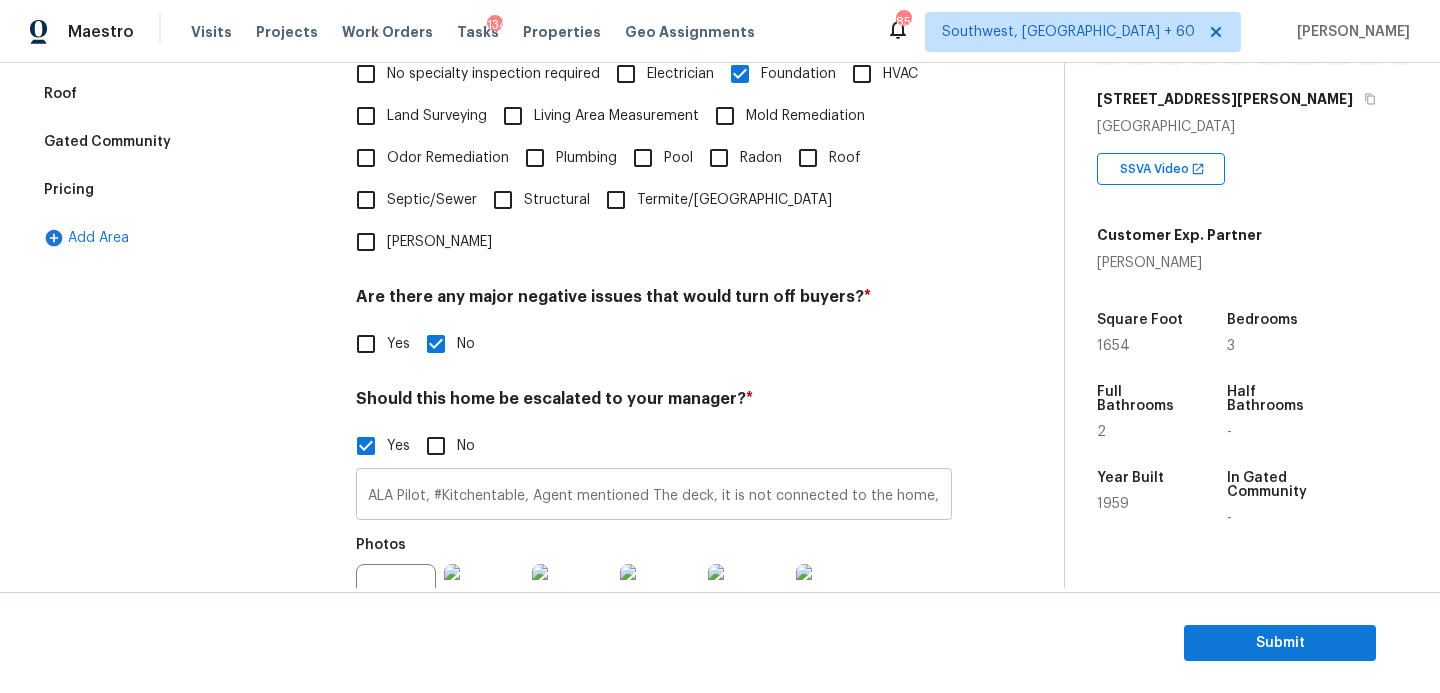 scroll, scrollTop: 378, scrollLeft: 0, axis: vertical 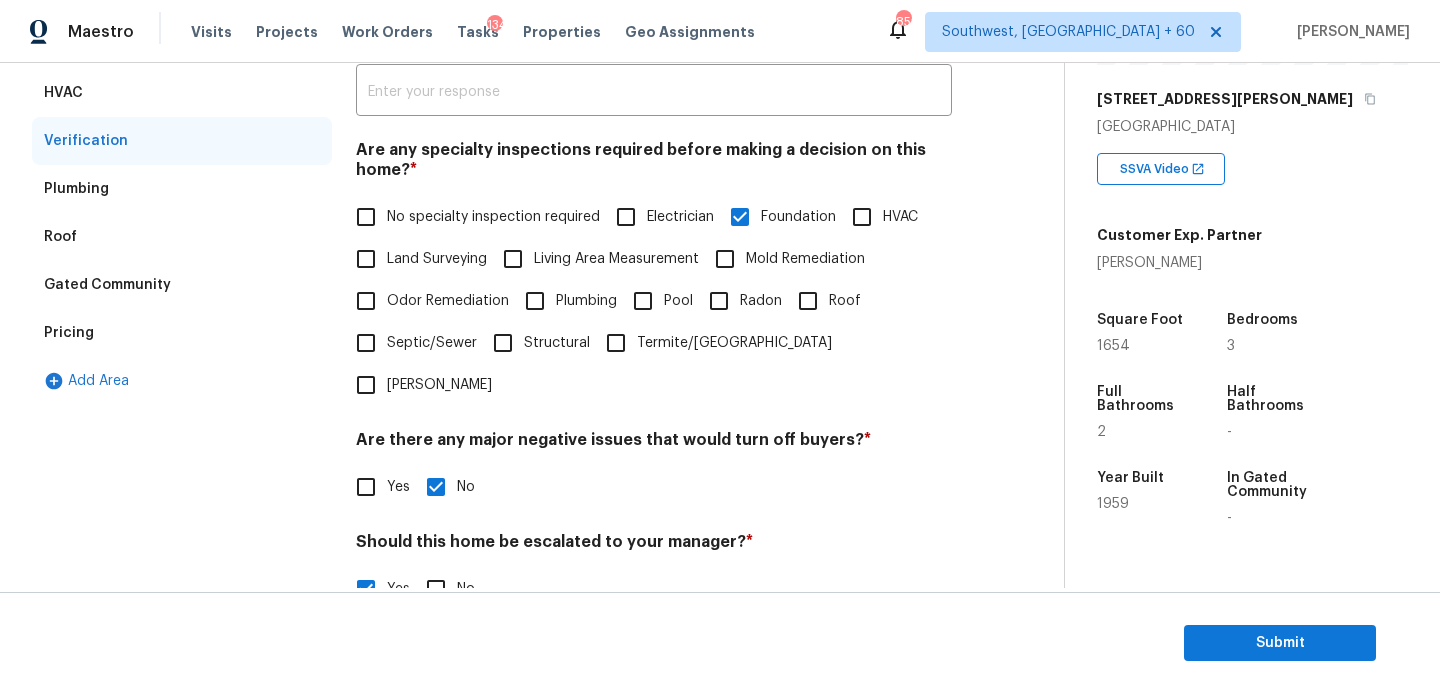 click on "Pricing" at bounding box center [69, 333] 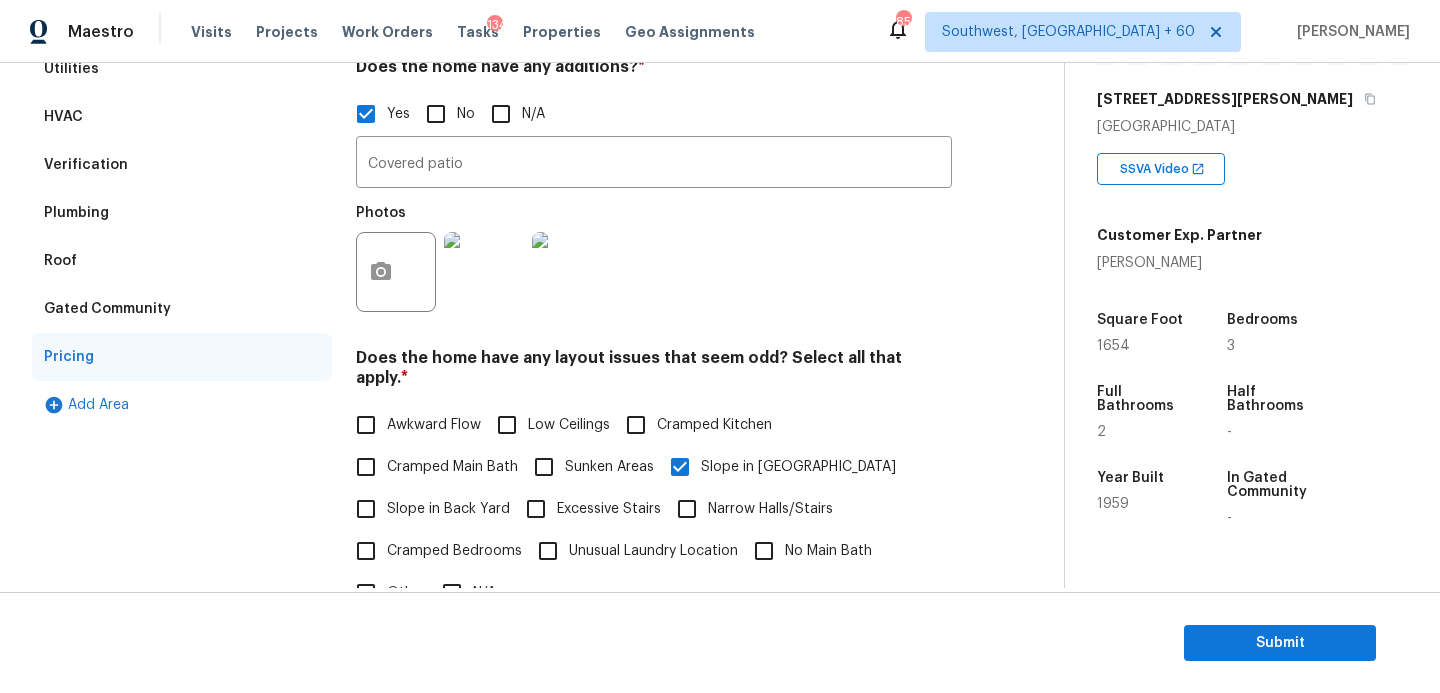 scroll, scrollTop: 289, scrollLeft: 0, axis: vertical 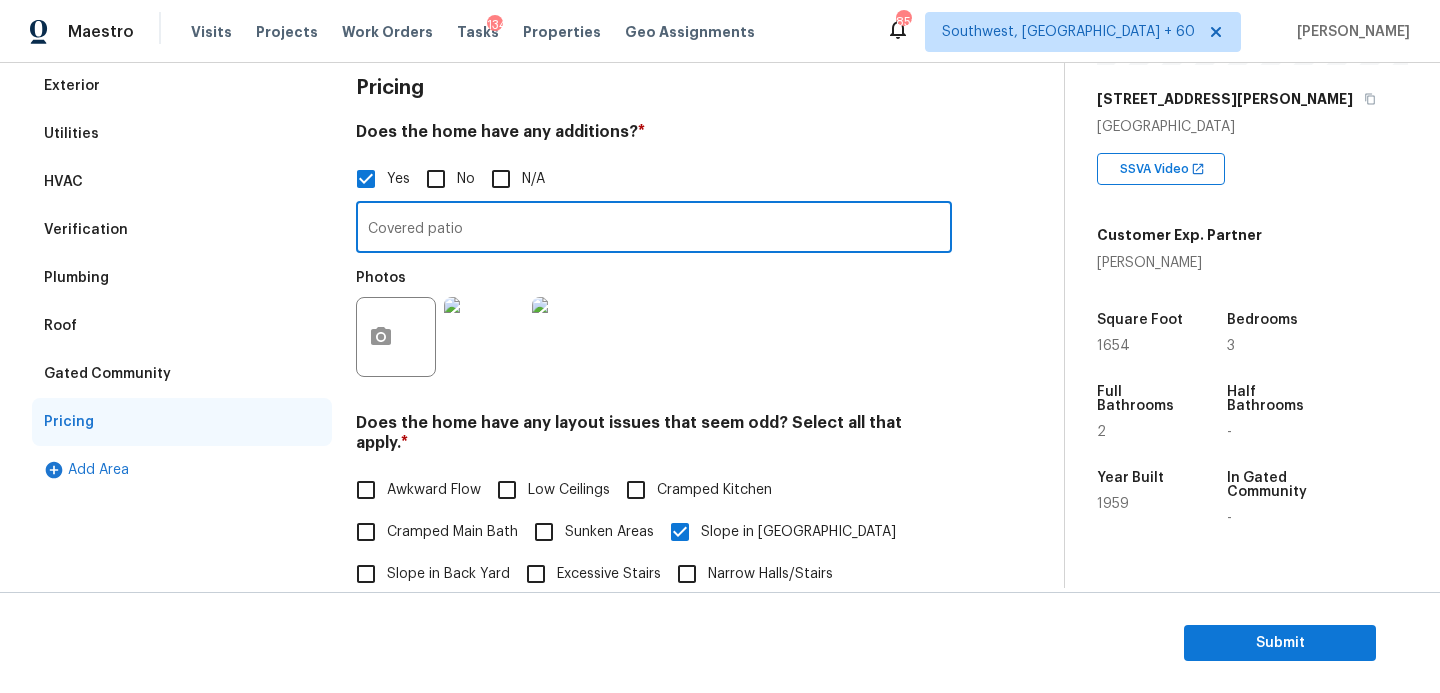 drag, startPoint x: 490, startPoint y: 226, endPoint x: 258, endPoint y: 226, distance: 232 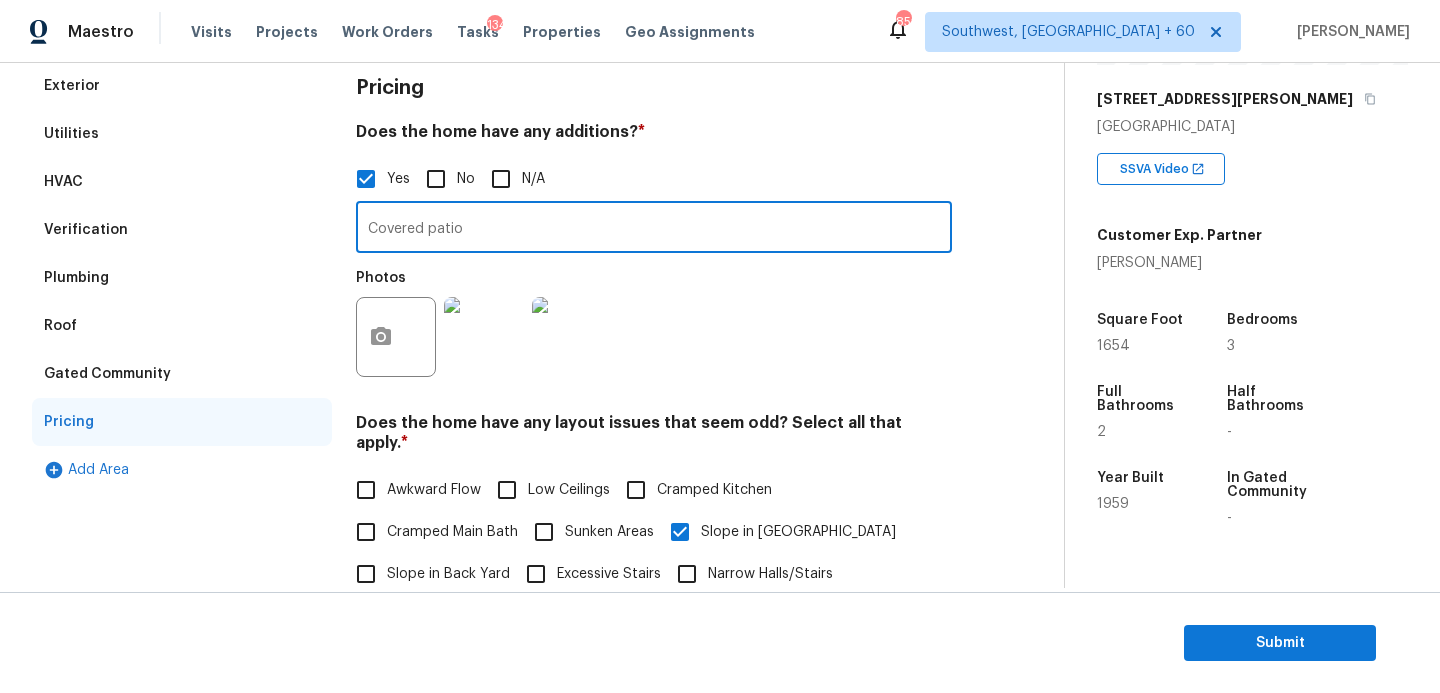 click on "Pricing" at bounding box center (654, 88) 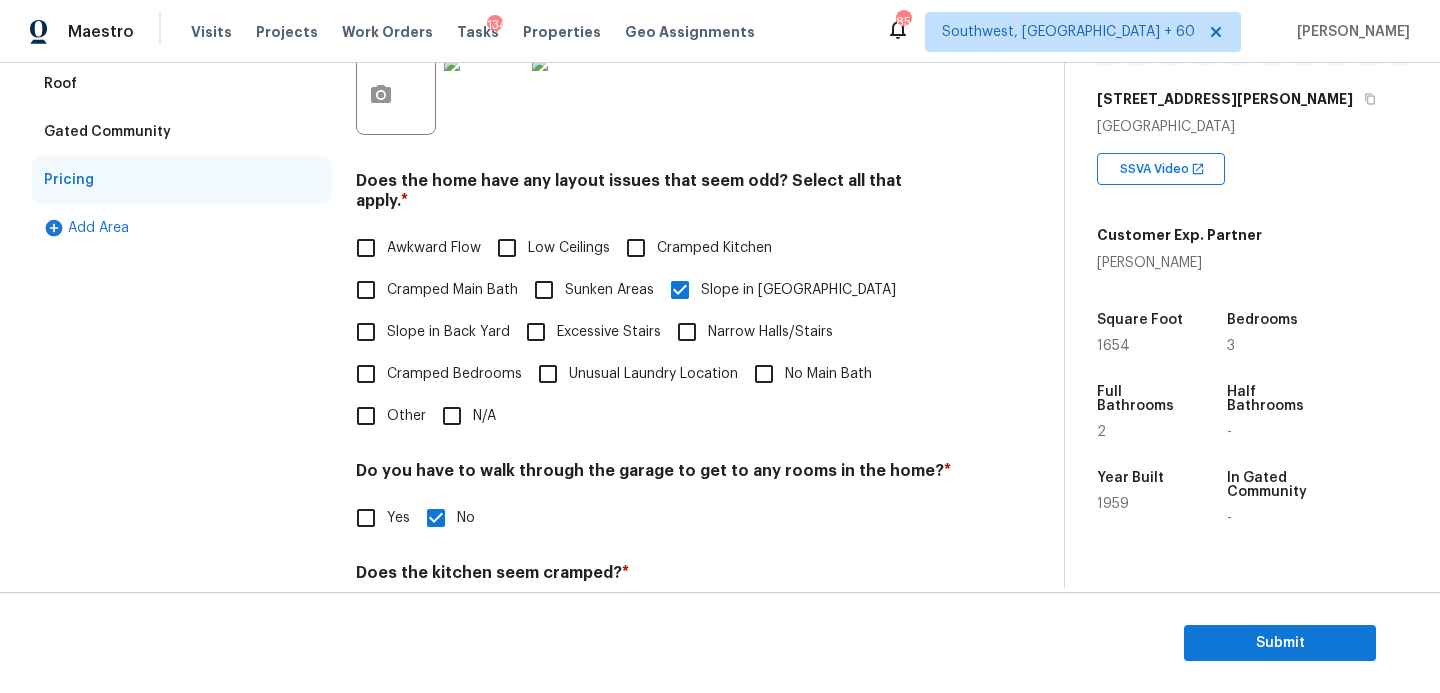 scroll, scrollTop: 604, scrollLeft: 0, axis: vertical 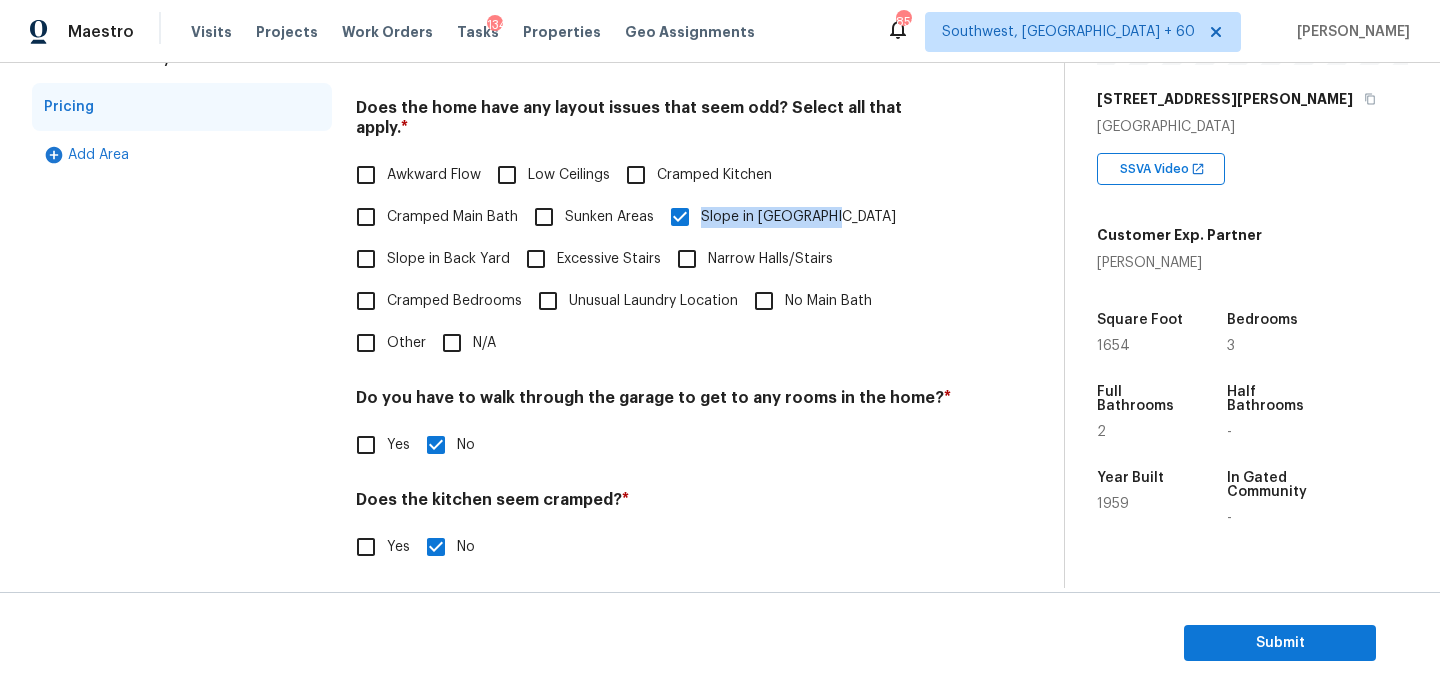 drag, startPoint x: 843, startPoint y: 191, endPoint x: 701, endPoint y: 201, distance: 142.35168 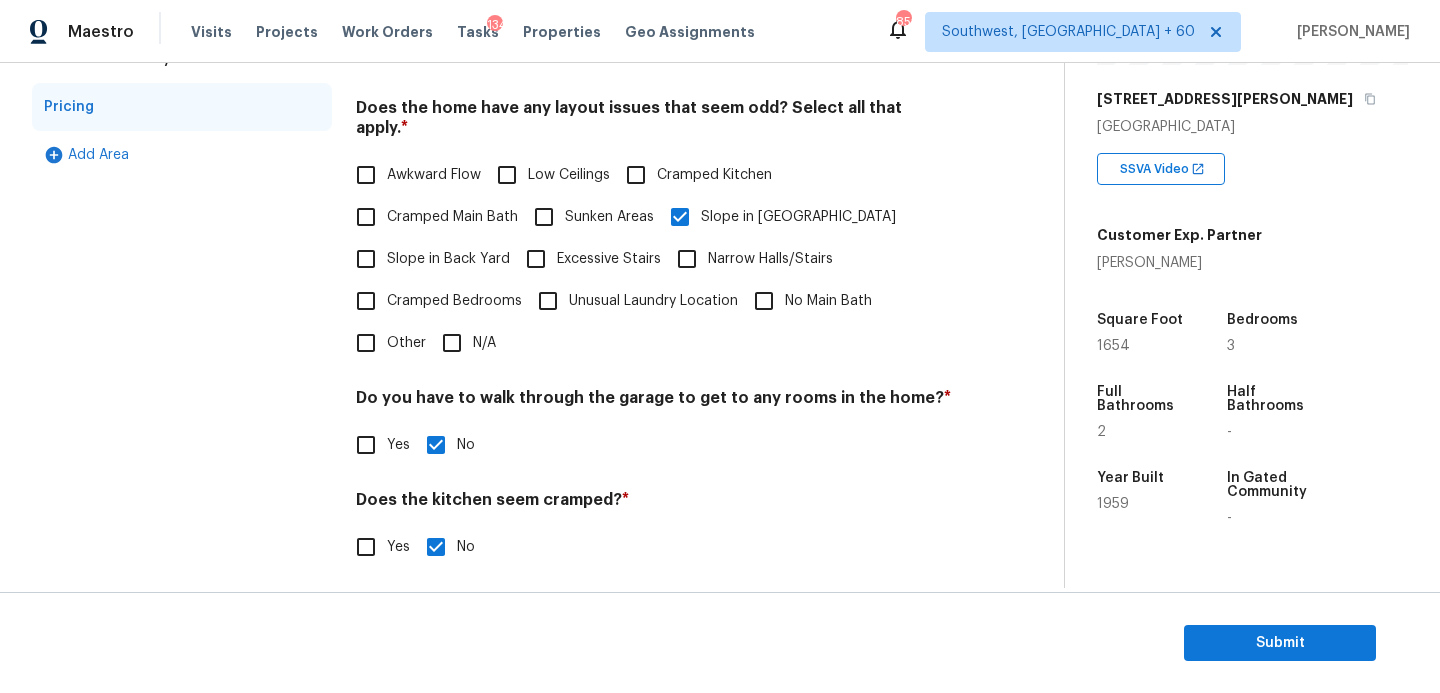 click on "Exterior Utilities HVAC Verification Plumbing Roof Gated Community Pricing Add Area Pricing Does the home have any additions?  * Yes No N/A Covered patio ​ Photos Does the home have any layout issues that seem odd? Select all that apply.  * Awkward Flow Low Ceilings Cramped Kitchen Cramped Main Bath Sunken Areas Slope in Front Yard Slope in Back Yard Excessive Stairs Narrow Halls/Stairs Cramped Bedrooms Unusual Laundry Location No Main Bath Other N/A Do you have to walk through the garage to get to any rooms in the home?  * Yes No Does the kitchen seem cramped?  * Yes No Does the home appear to be very outdated?  * Yes No" at bounding box center (524, 220) 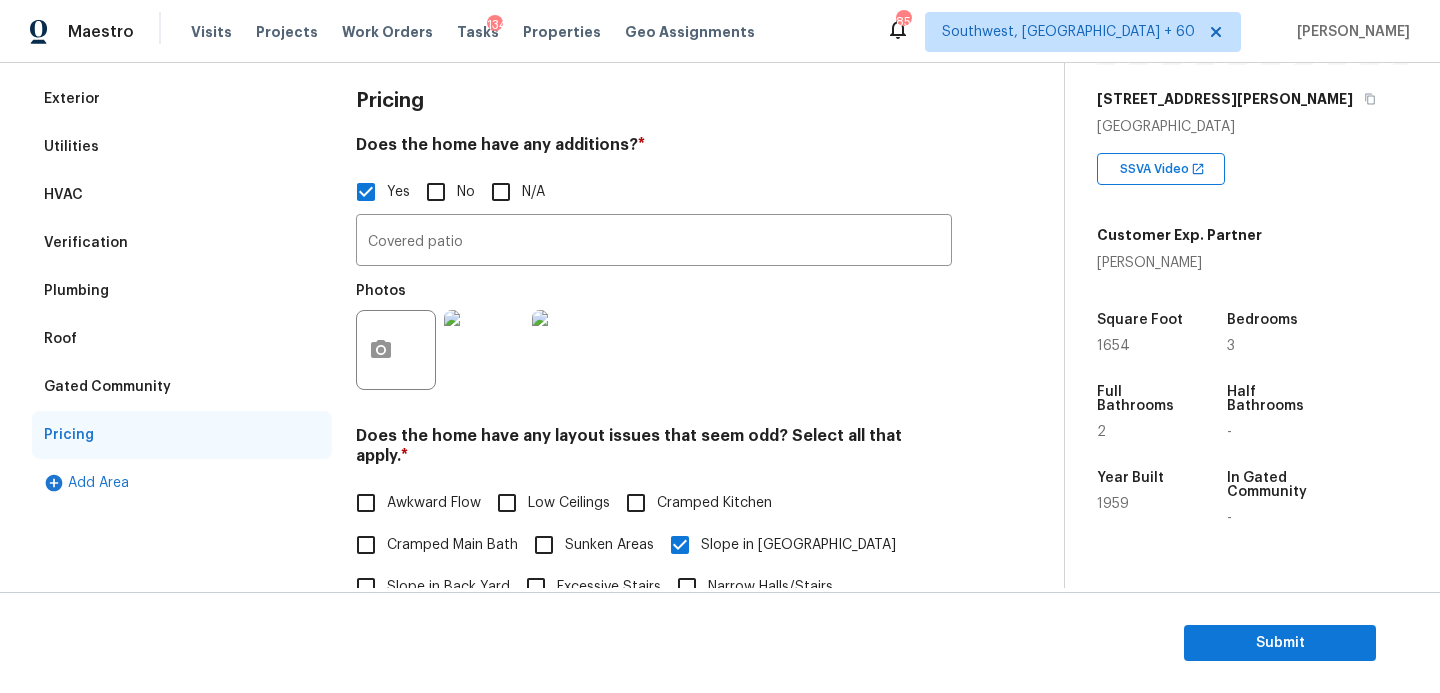 scroll, scrollTop: 88, scrollLeft: 0, axis: vertical 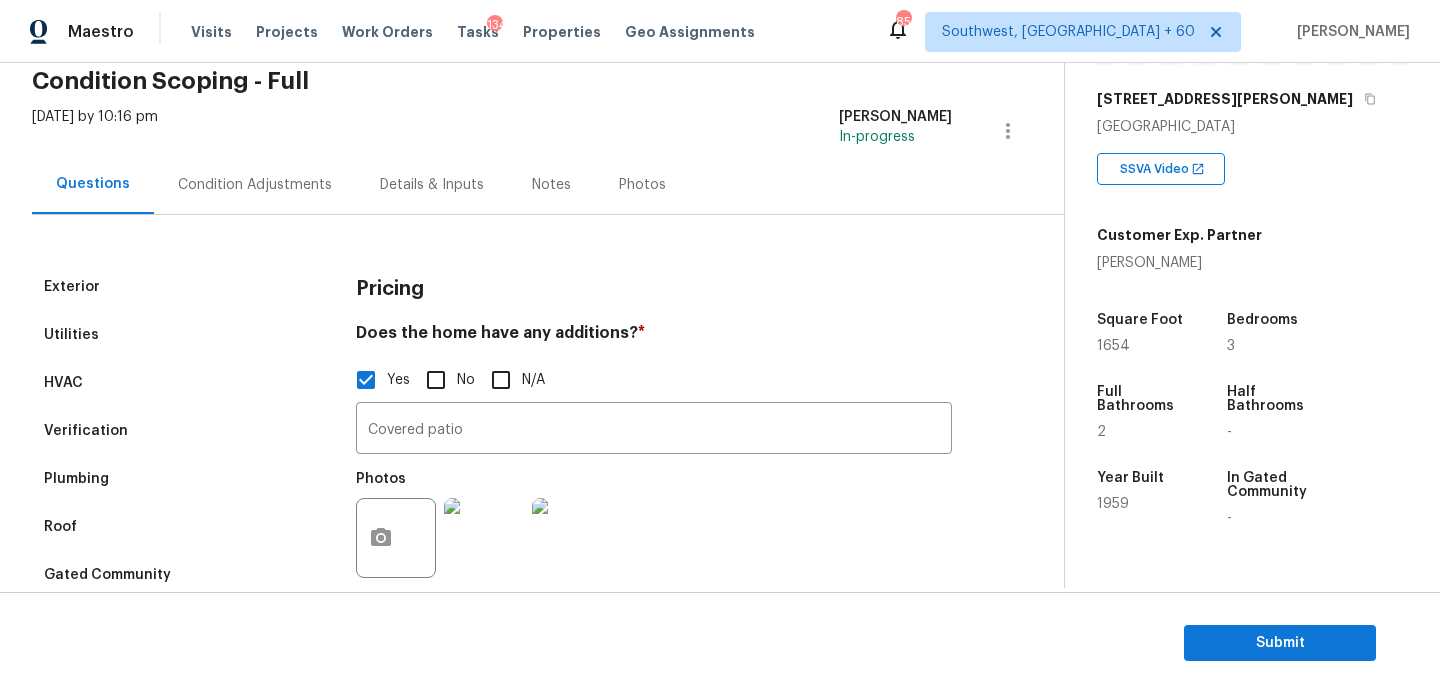 click on "Condition Adjustments" at bounding box center [255, 185] 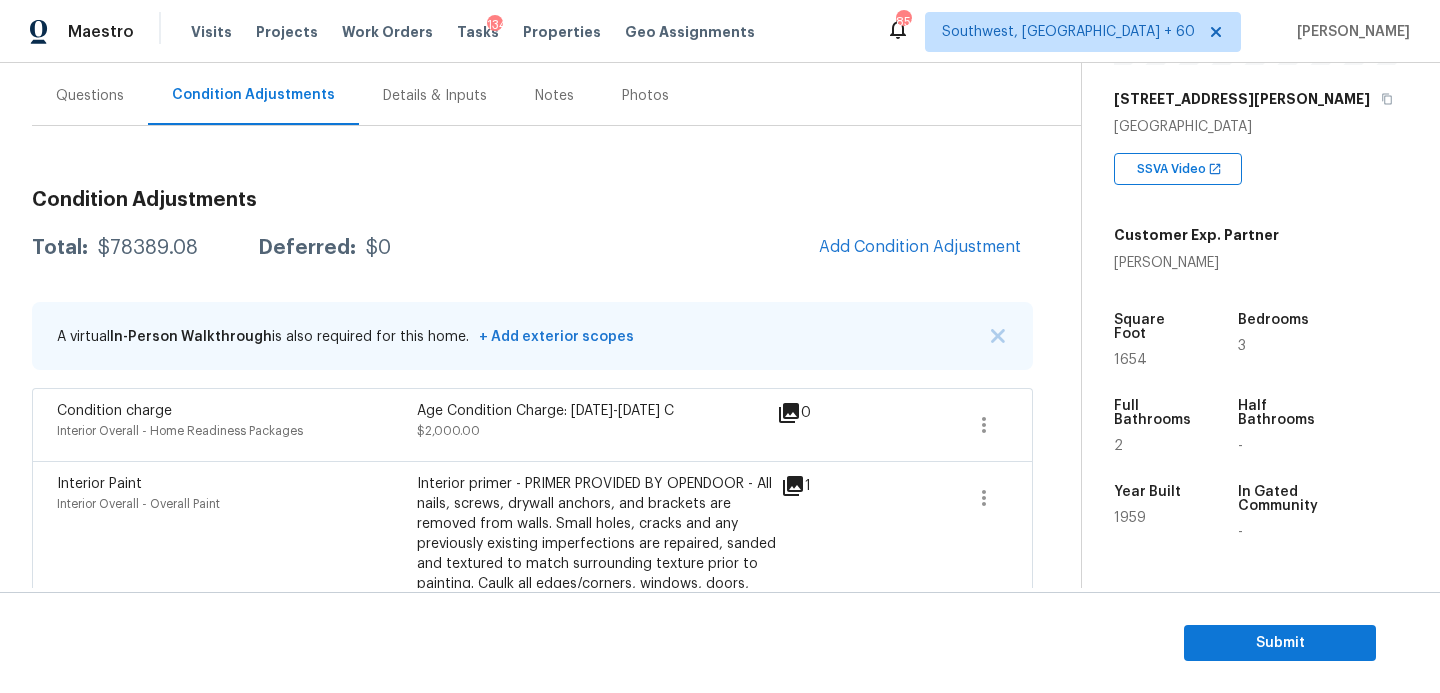 scroll, scrollTop: 194, scrollLeft: 0, axis: vertical 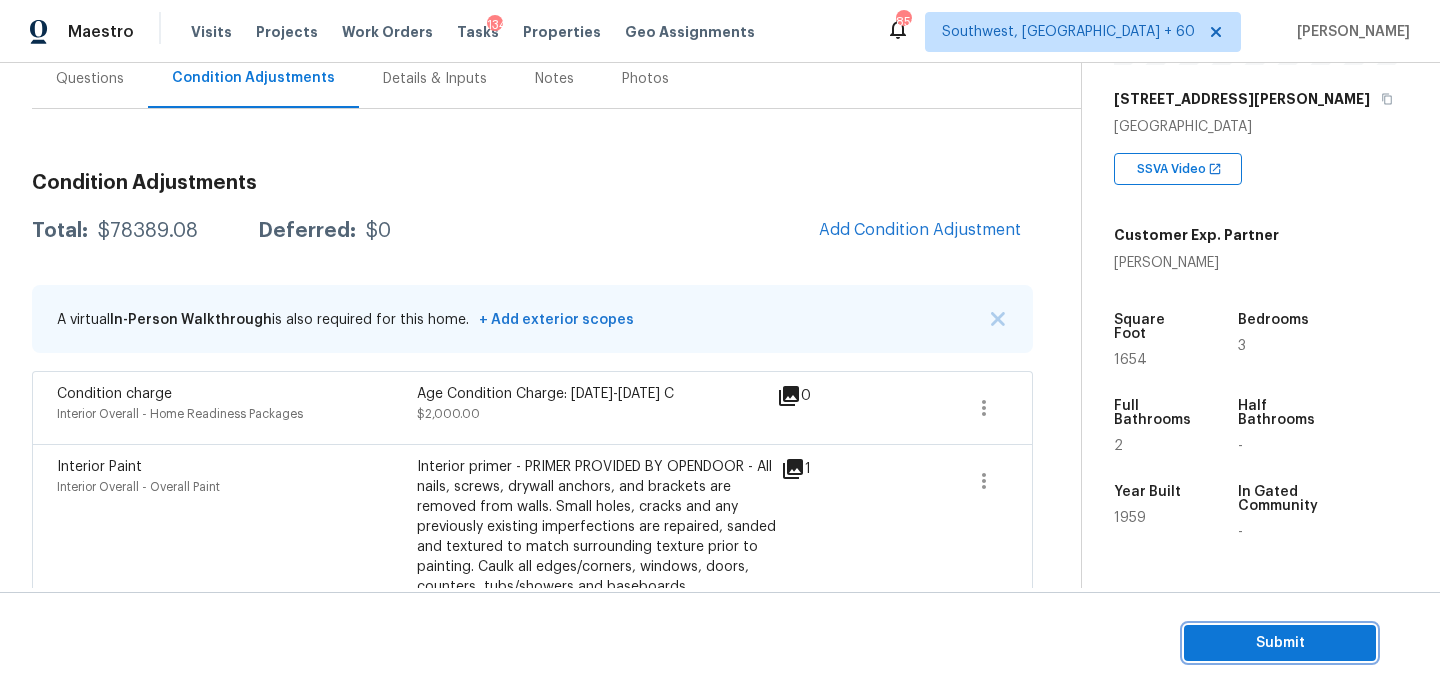 click on "Submit" at bounding box center [1280, 643] 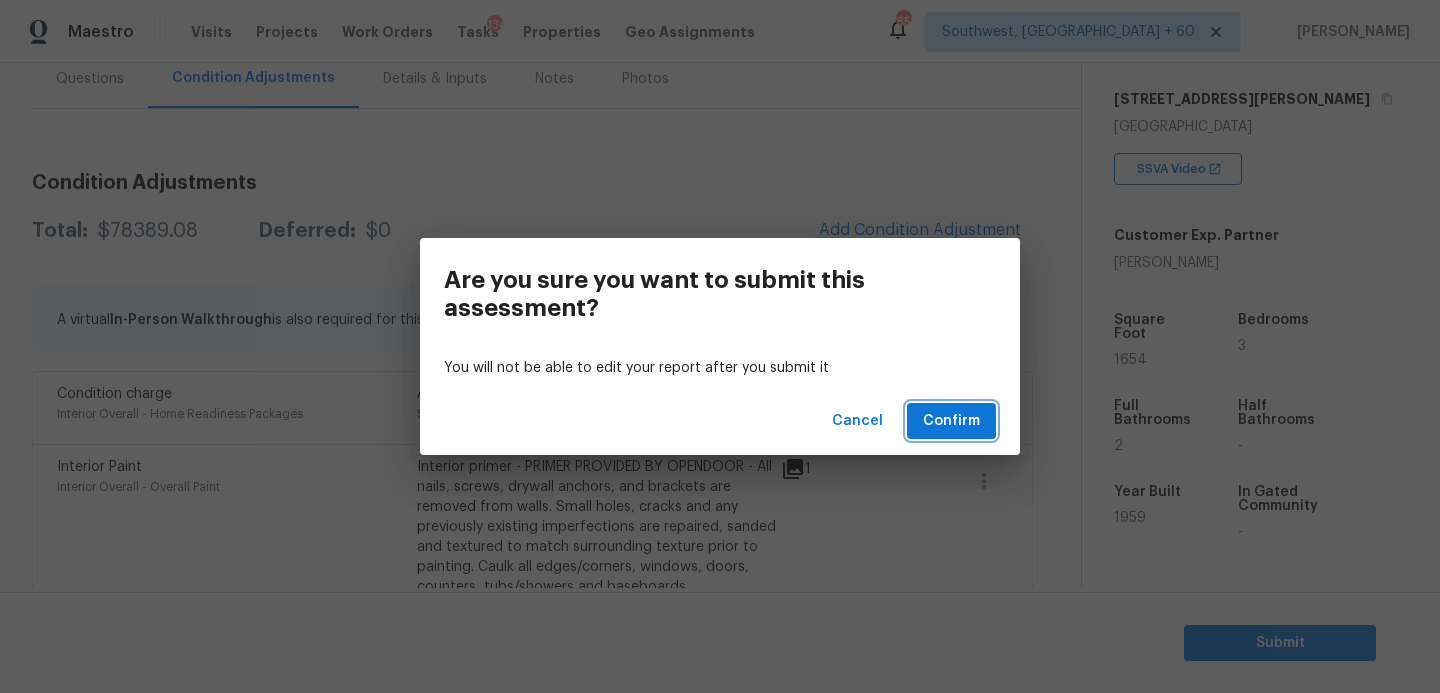 click on "Confirm" at bounding box center (951, 421) 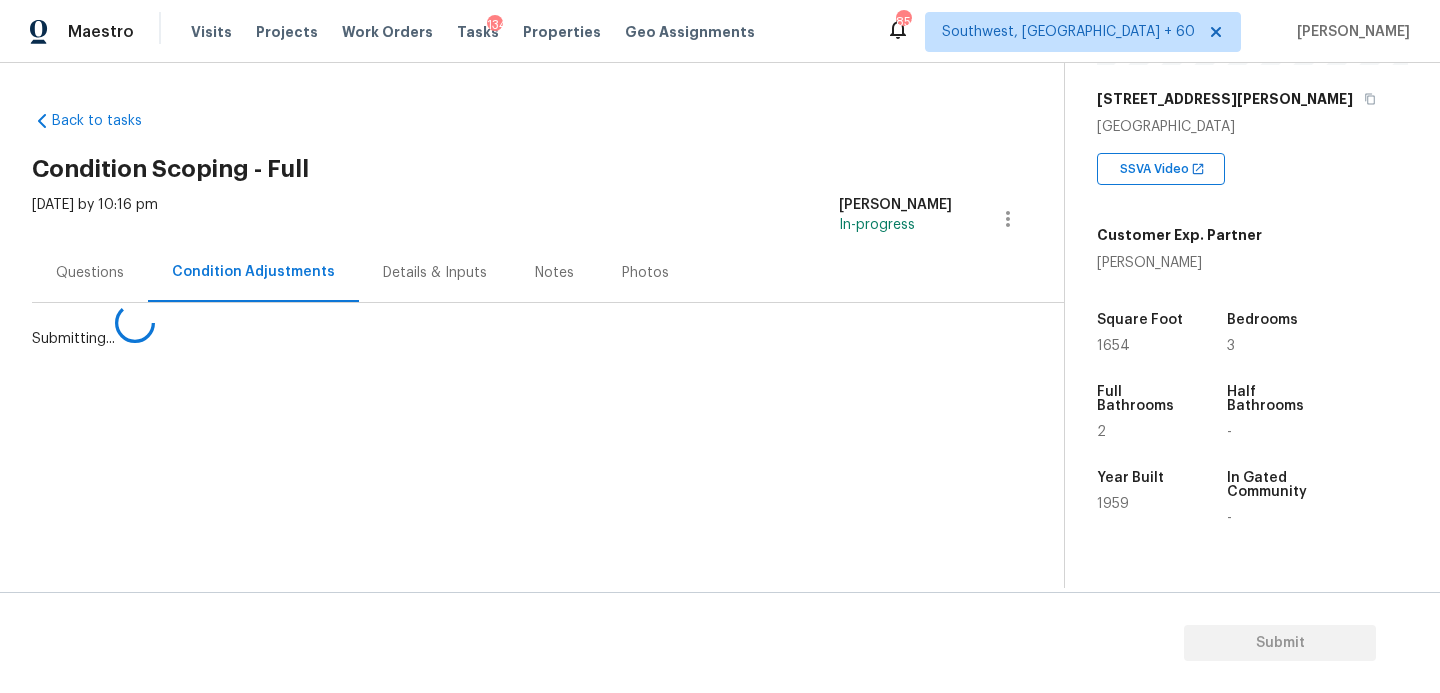 scroll, scrollTop: 0, scrollLeft: 0, axis: both 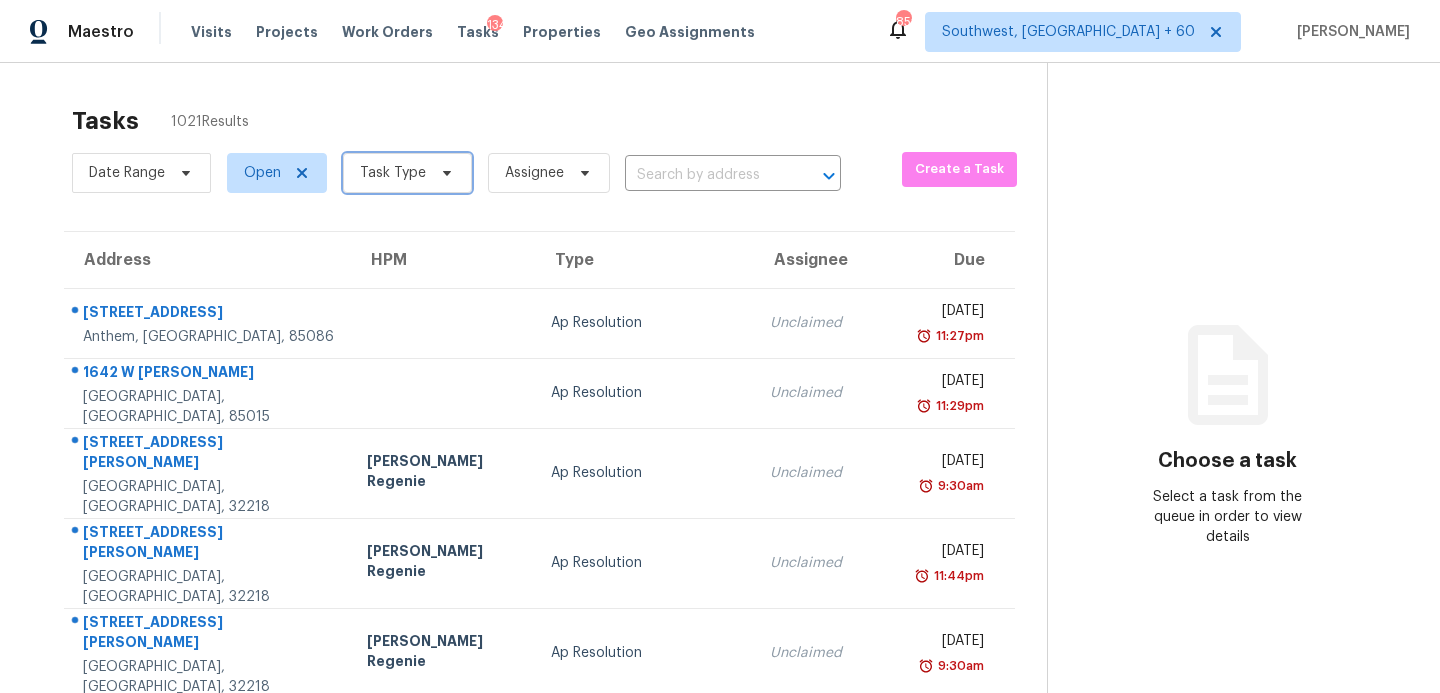 click on "Task Type" at bounding box center (407, 173) 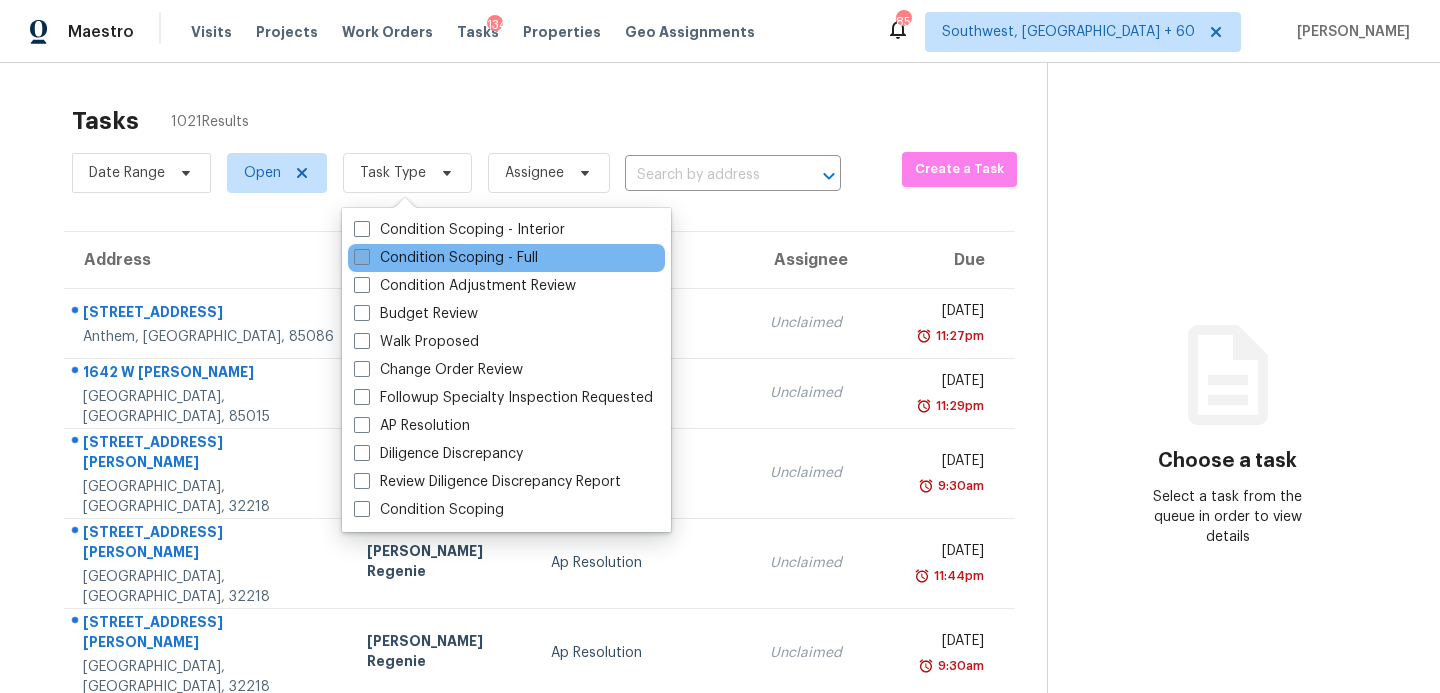 click on "Condition Scoping - Full" at bounding box center [446, 258] 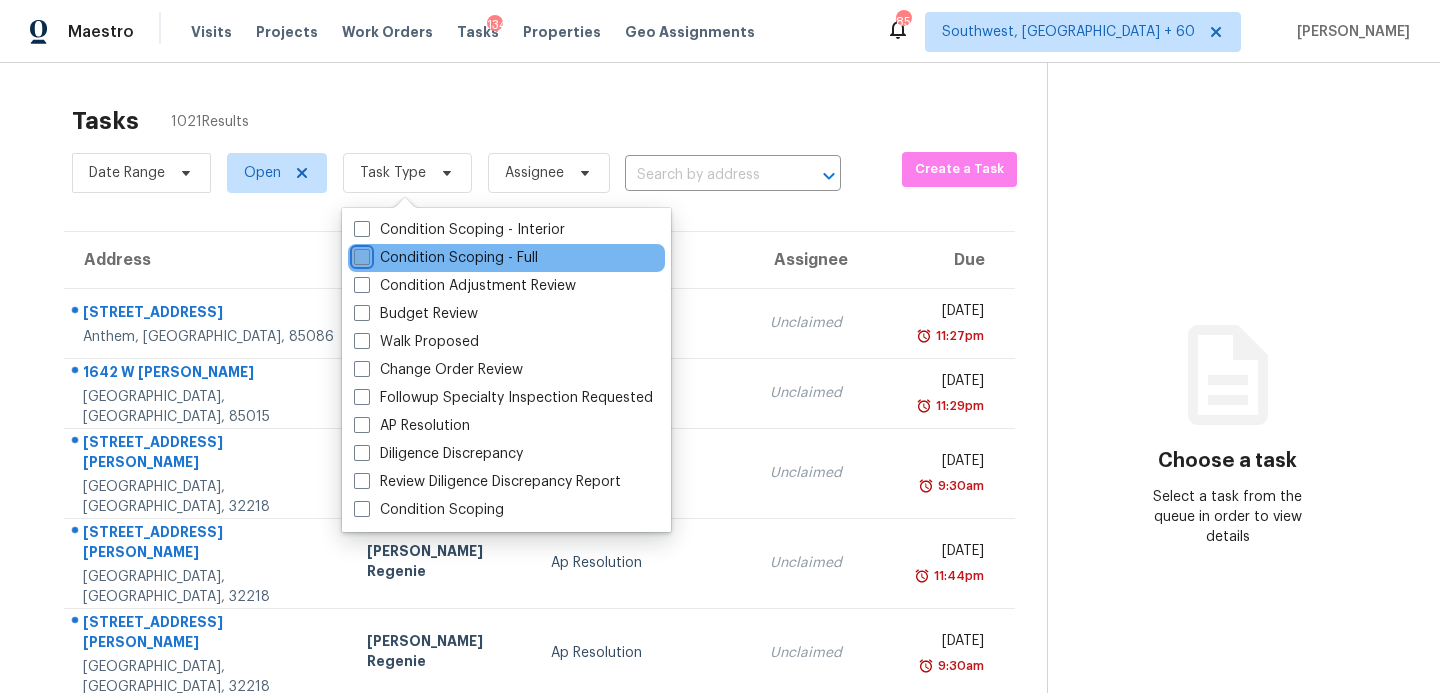 click on "Condition Scoping - Full" at bounding box center [360, 254] 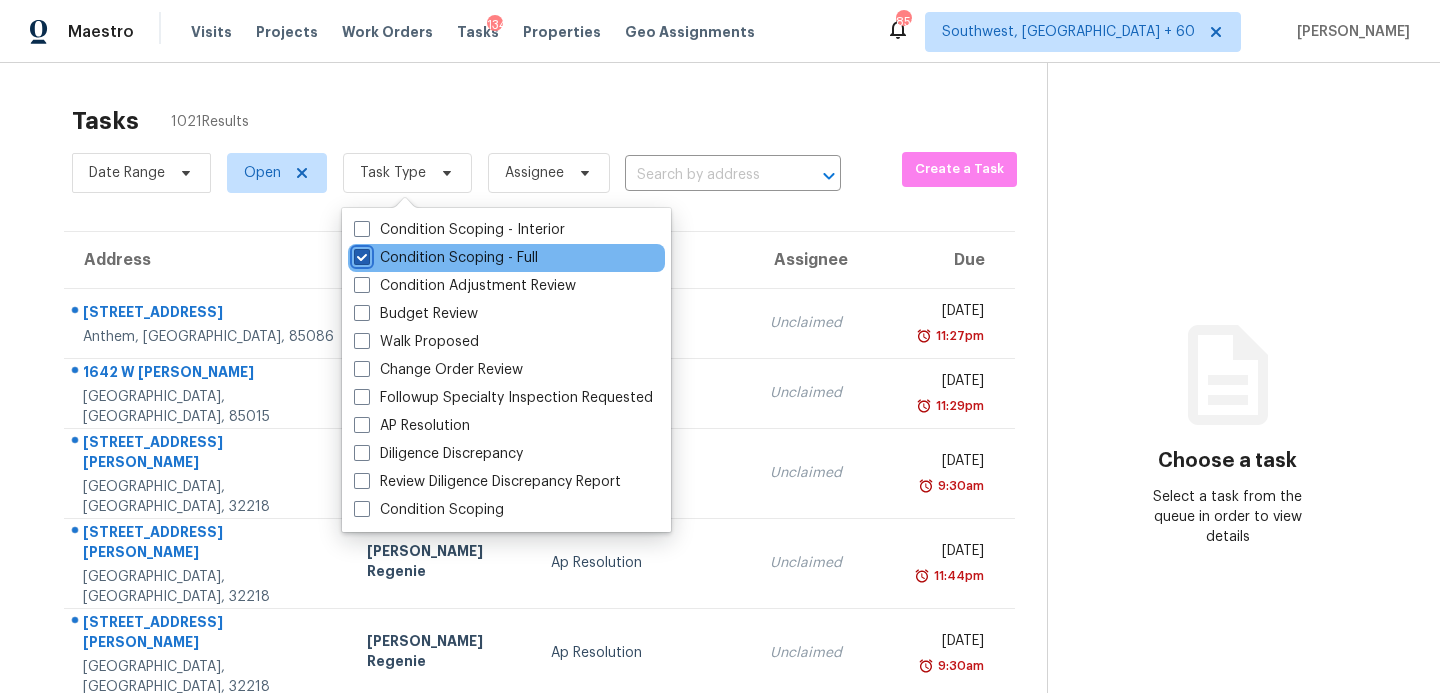 checkbox on "true" 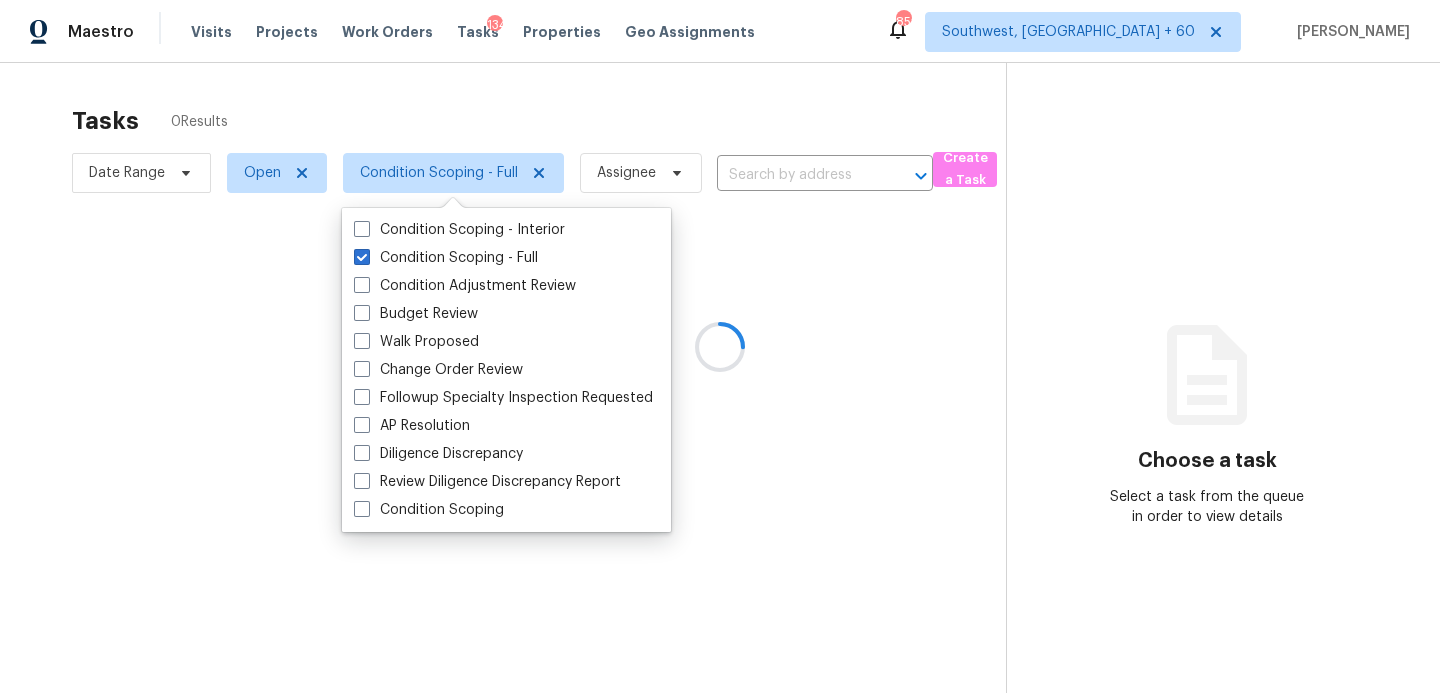click at bounding box center (720, 346) 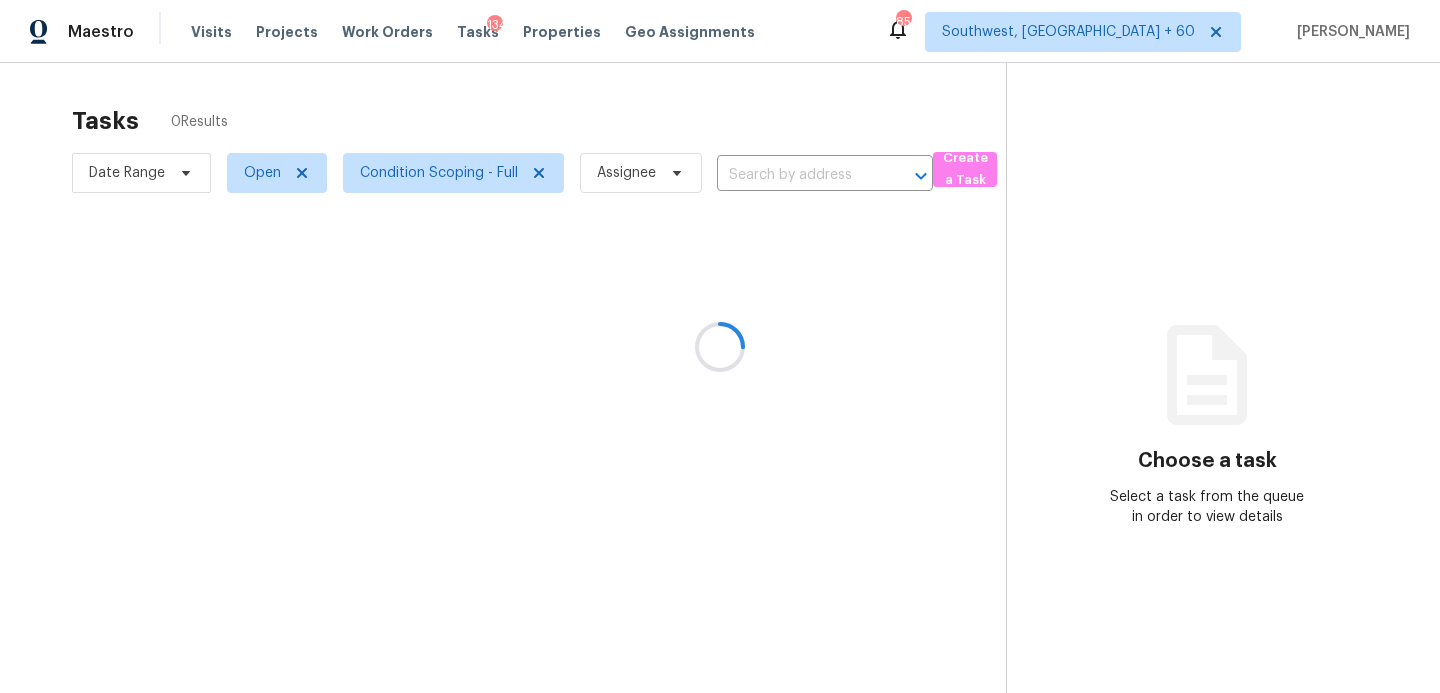 click at bounding box center (720, 346) 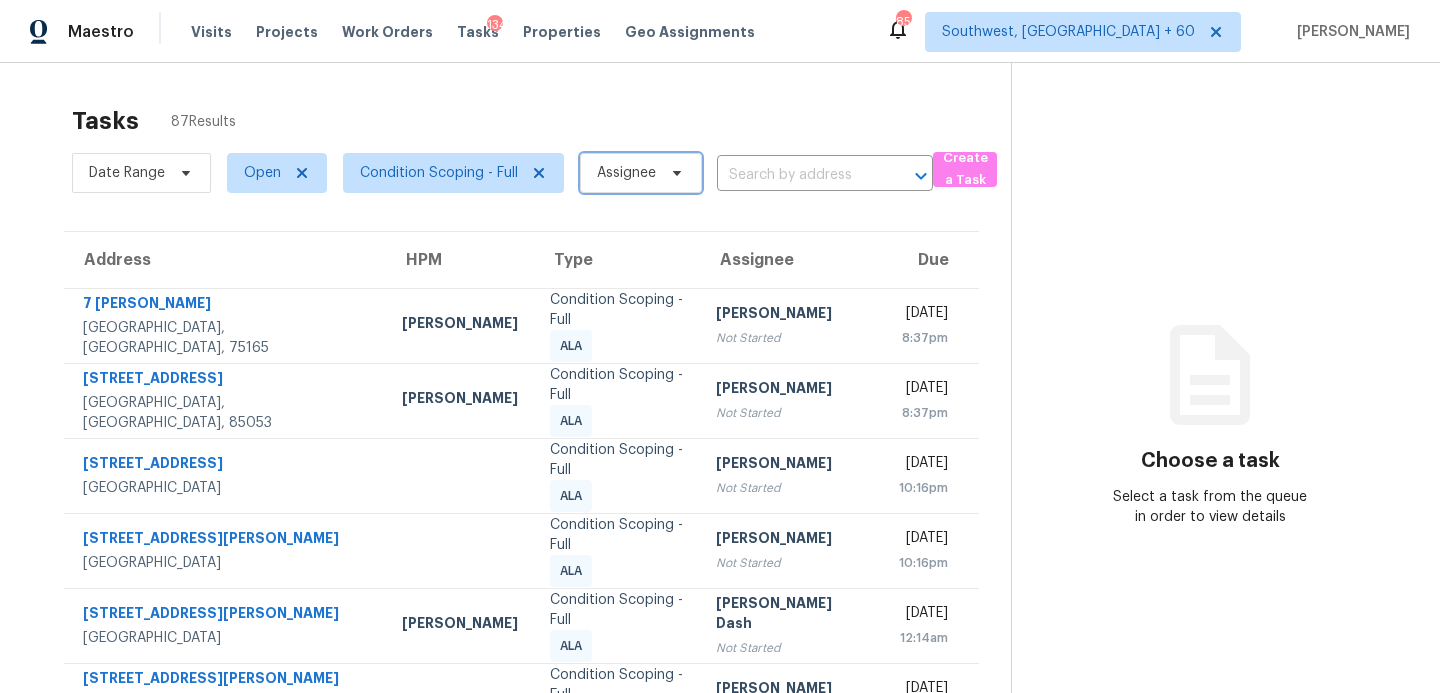 click on "Assignee" at bounding box center (626, 173) 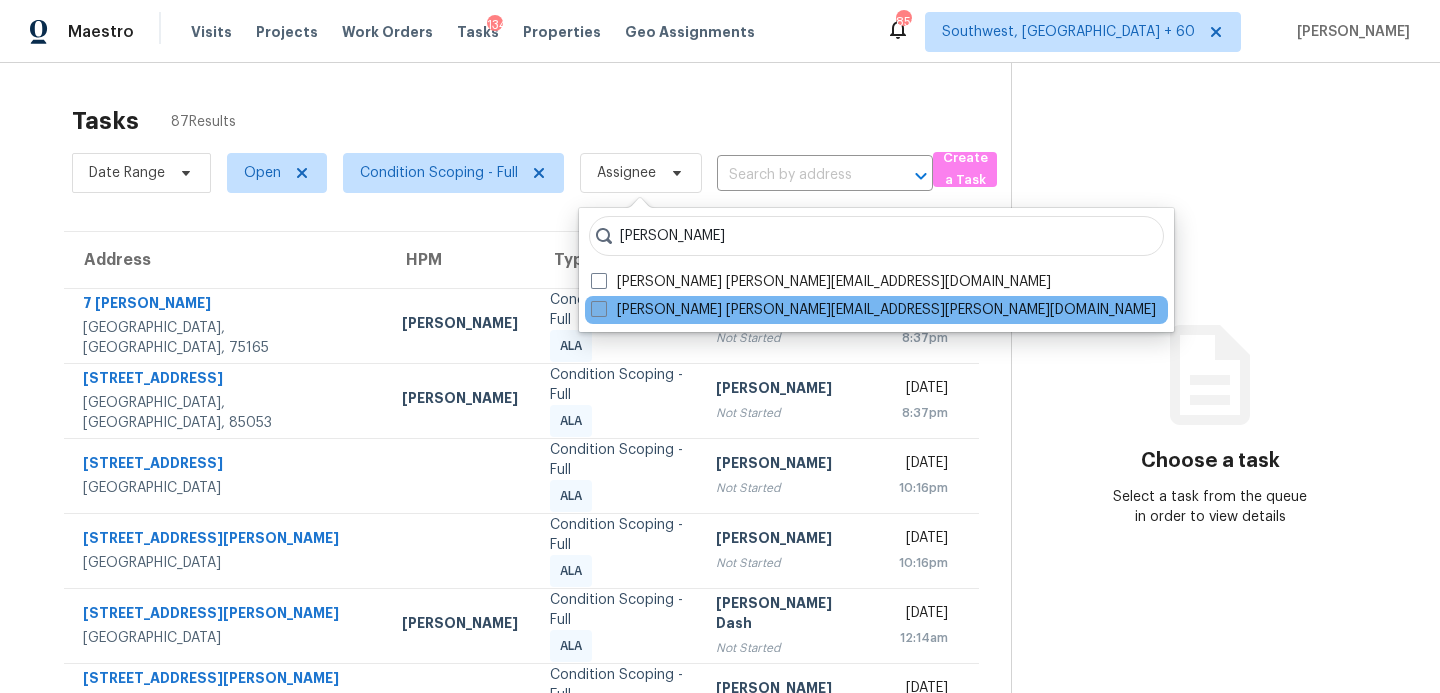type on "sakthivel" 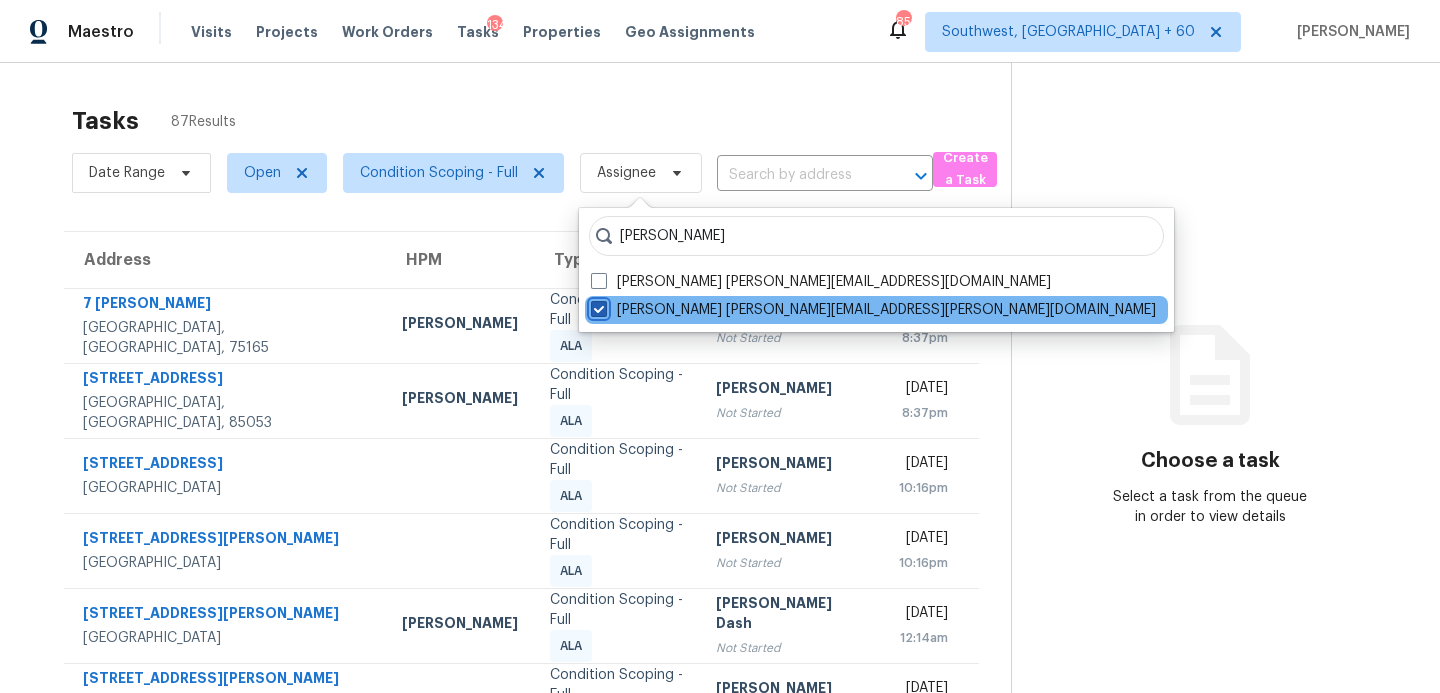 checkbox on "true" 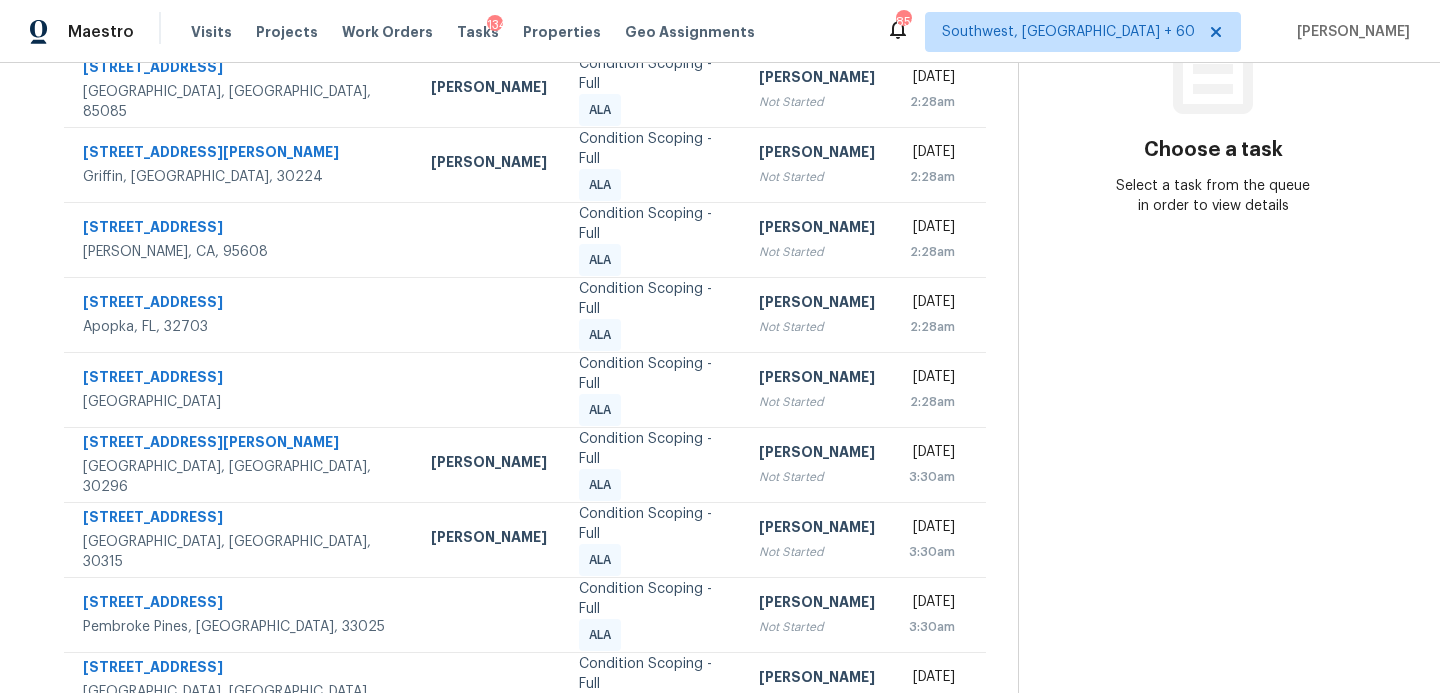 scroll, scrollTop: 0, scrollLeft: 0, axis: both 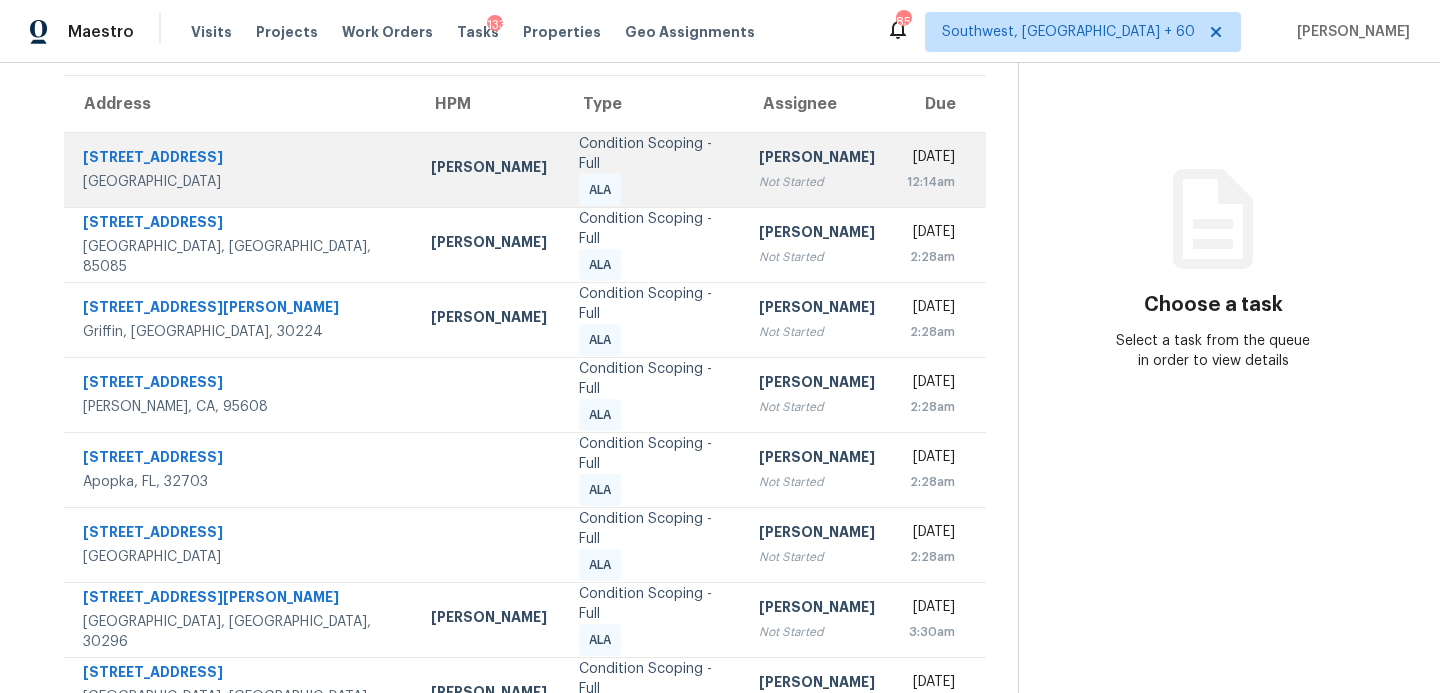 click on "[PERSON_NAME]" at bounding box center (817, 159) 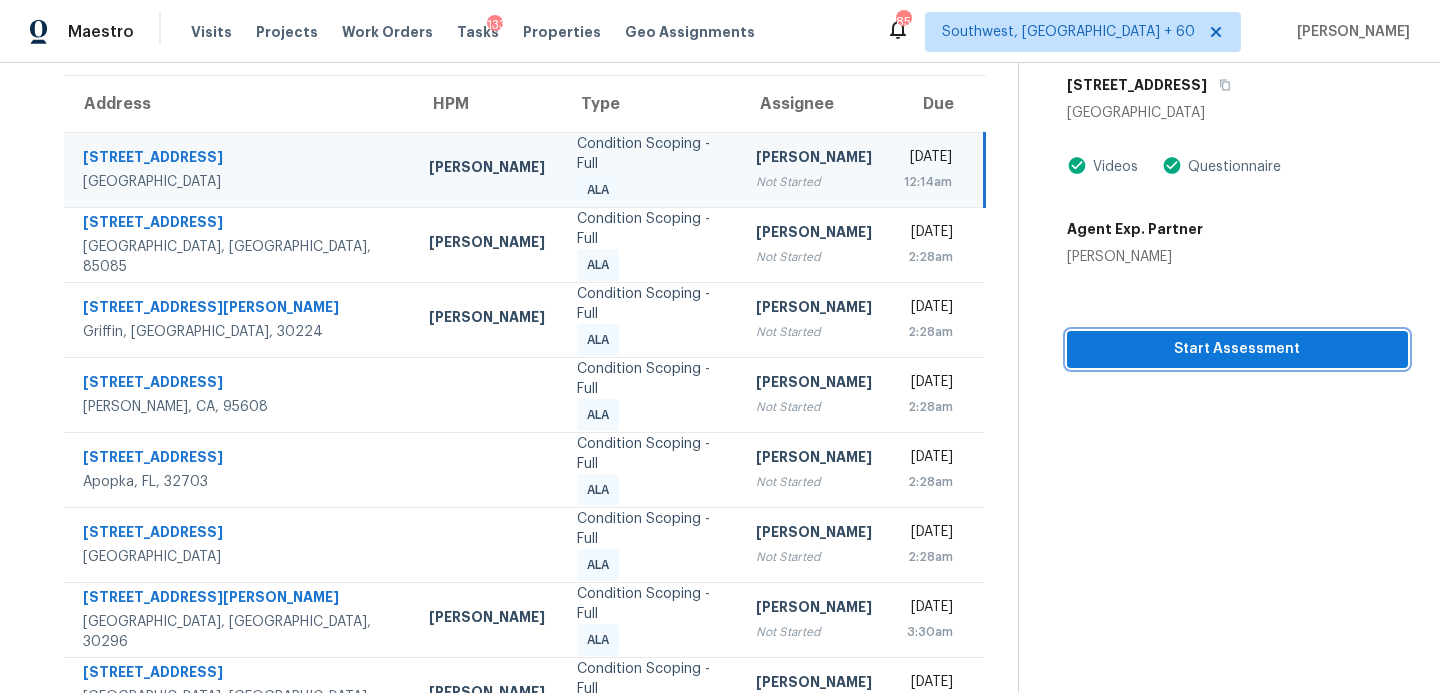 click on "Start Assessment" at bounding box center [1237, 349] 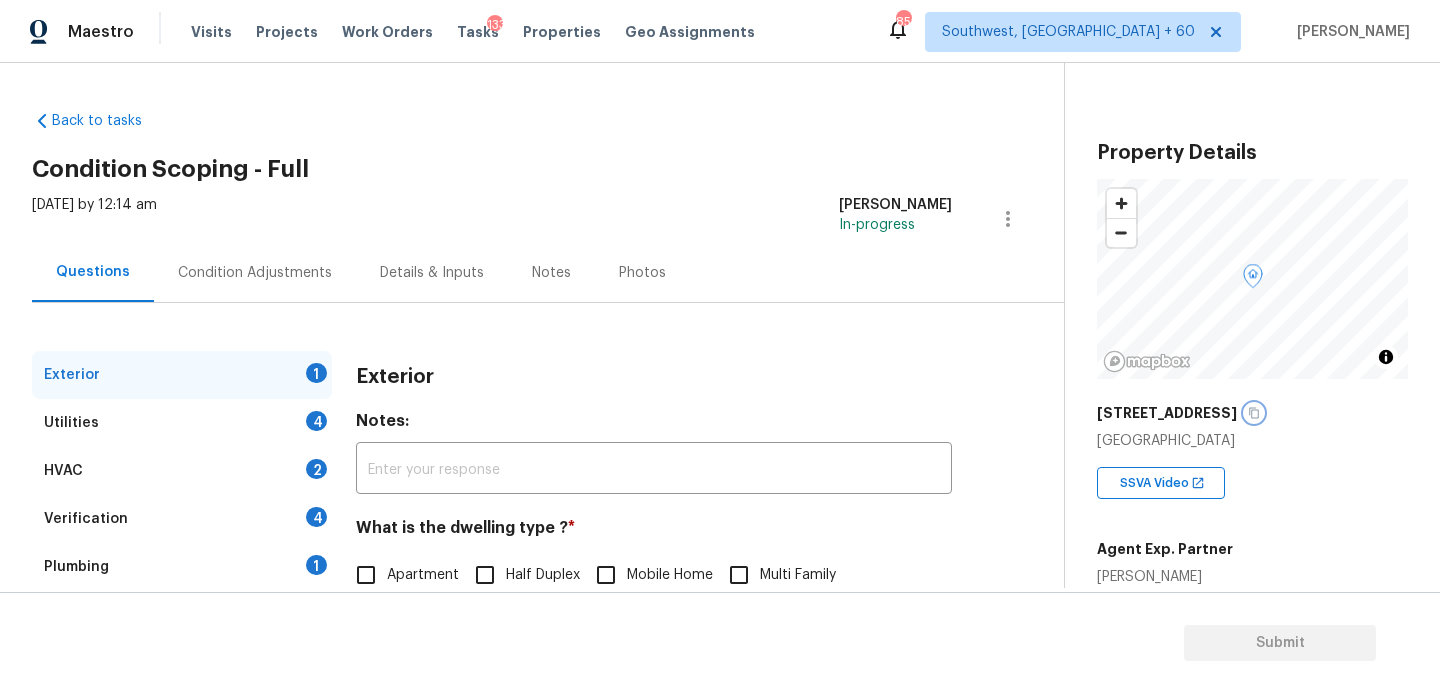 click 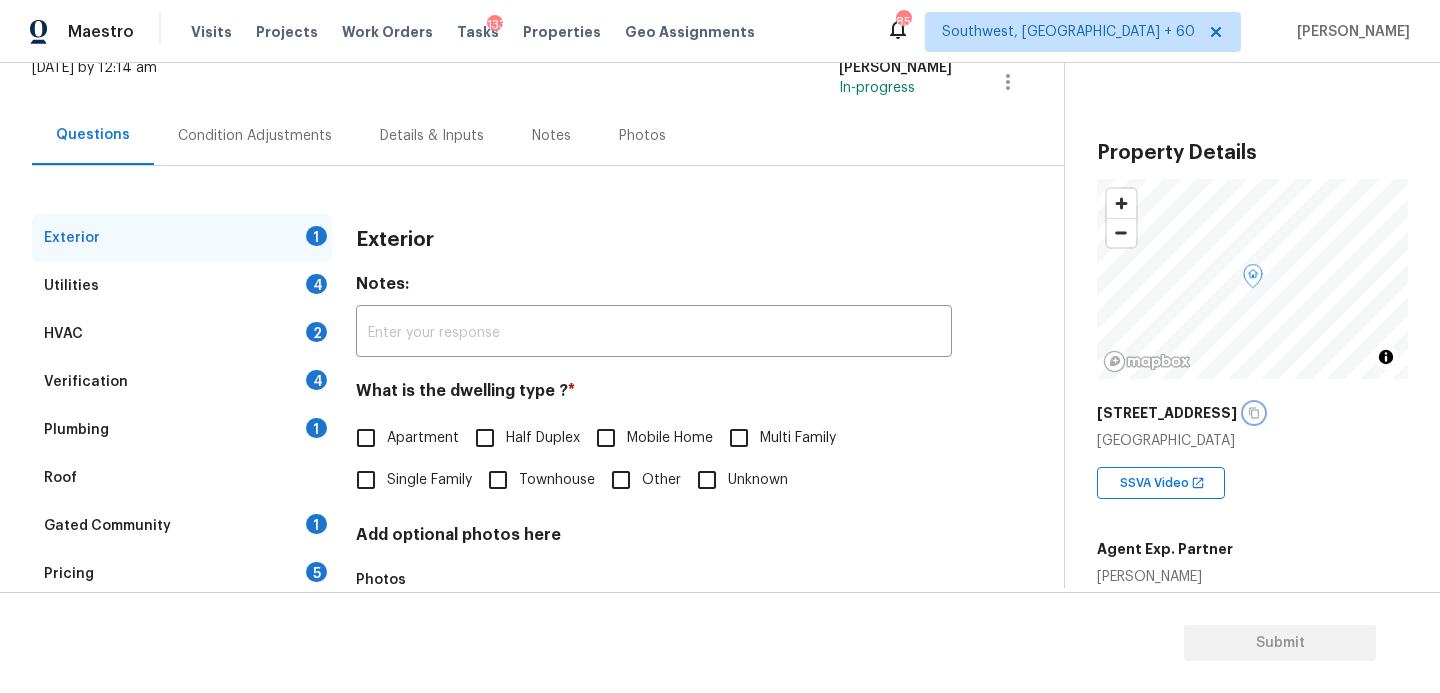 scroll, scrollTop: 246, scrollLeft: 0, axis: vertical 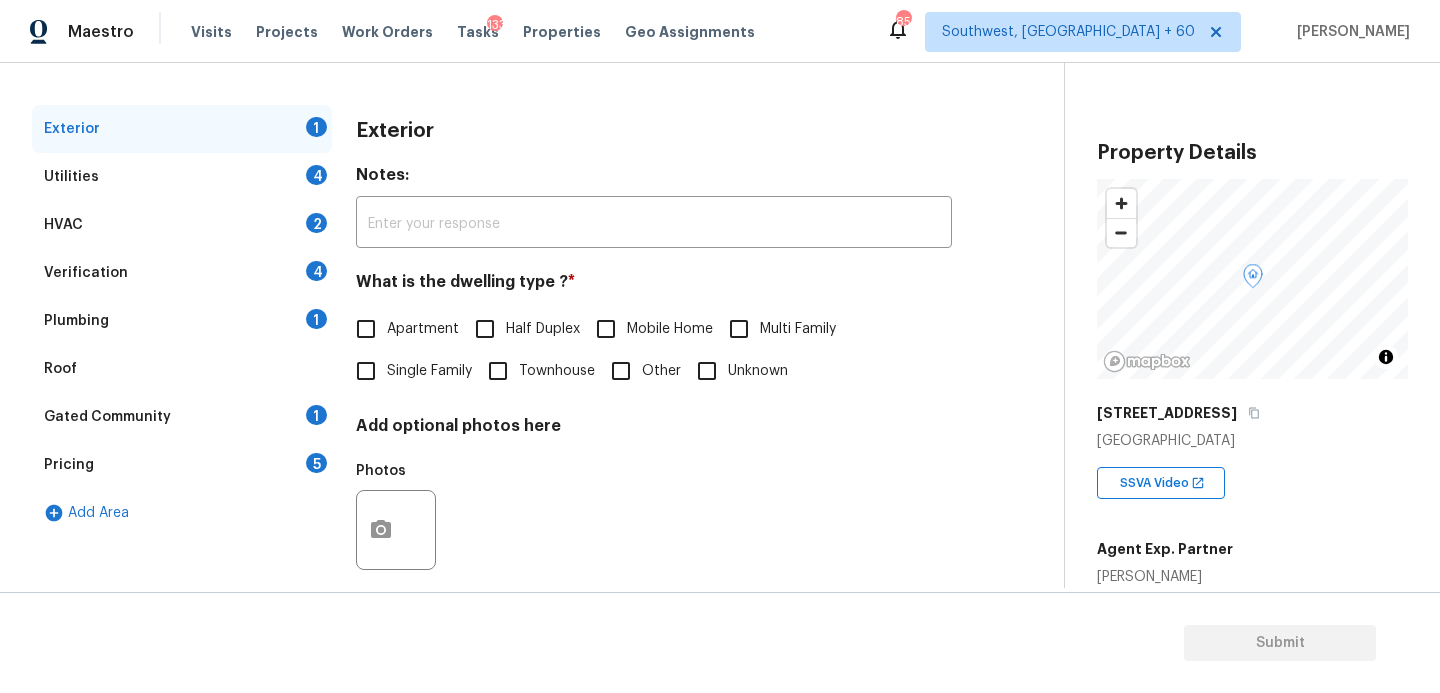 click on "Single Family" at bounding box center (429, 371) 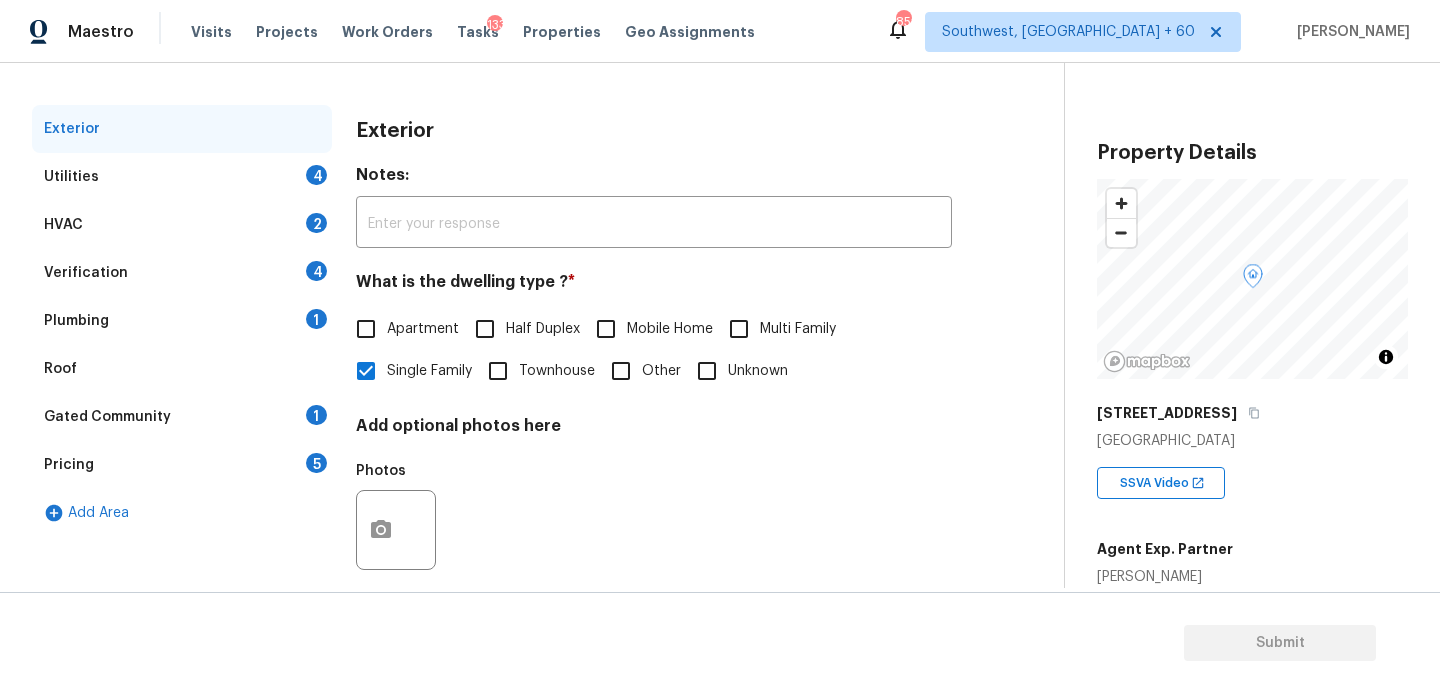 click on "Utilities 4" at bounding box center (182, 177) 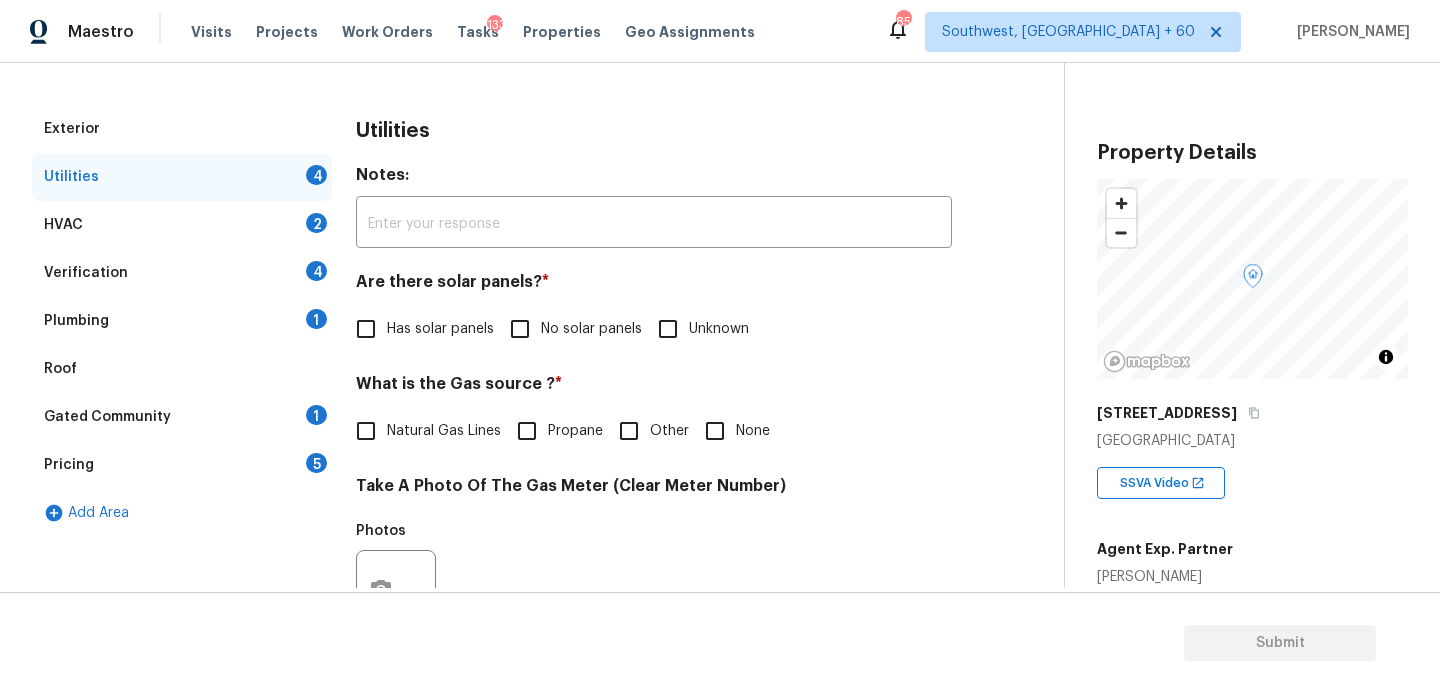 click on "Has solar panels" at bounding box center [440, 329] 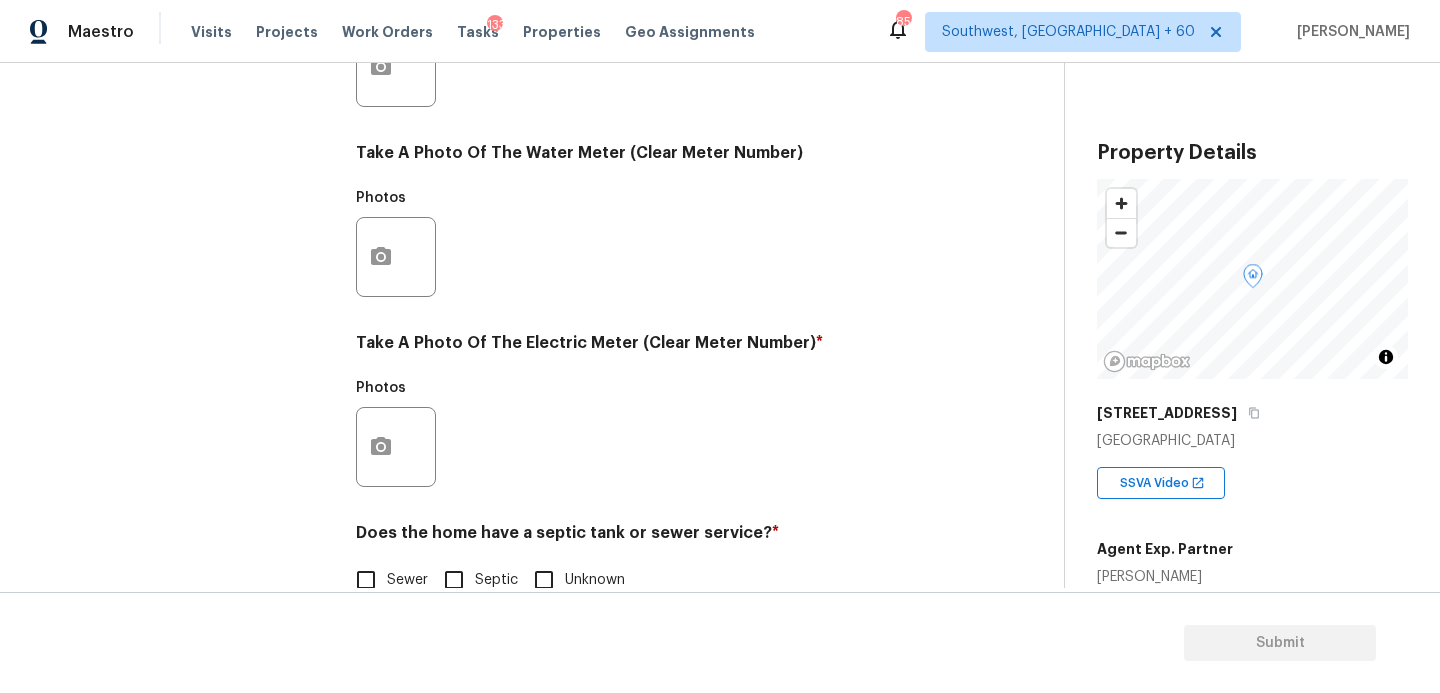 scroll, scrollTop: 812, scrollLeft: 0, axis: vertical 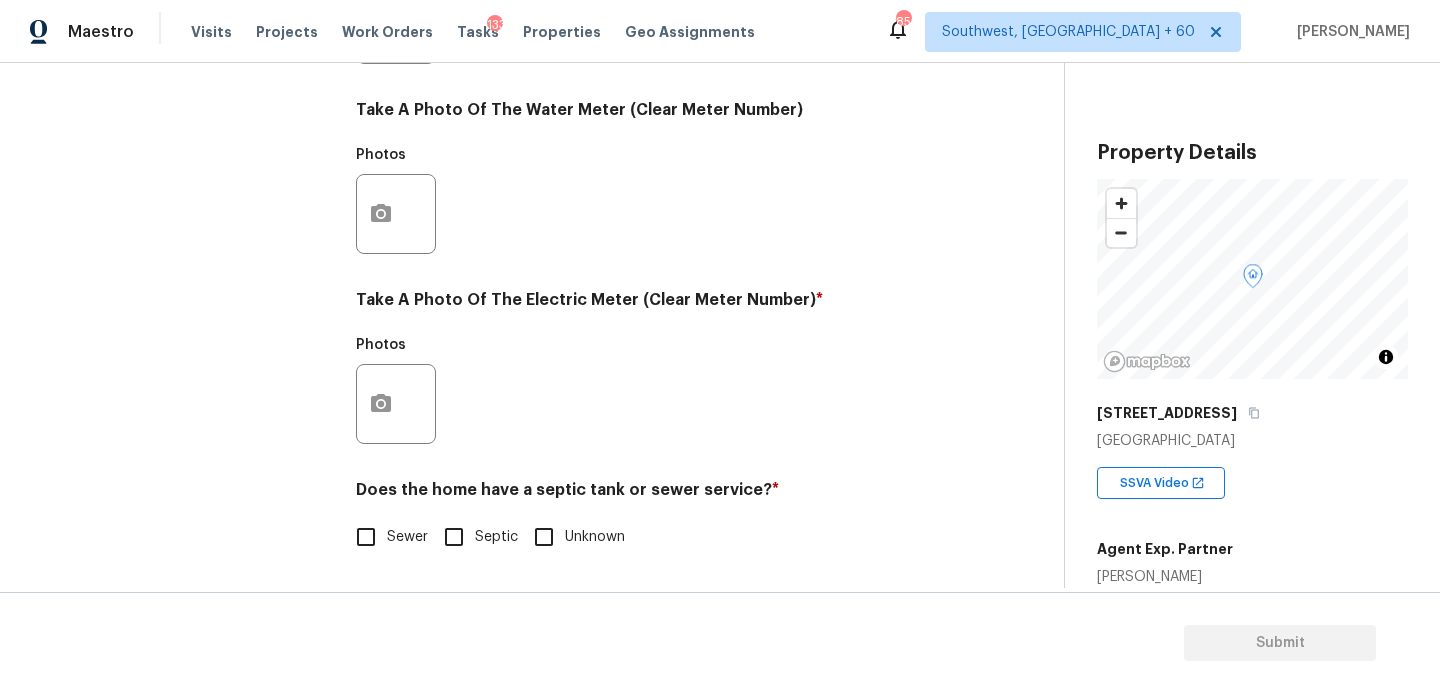 click on "Sewer" at bounding box center [407, 537] 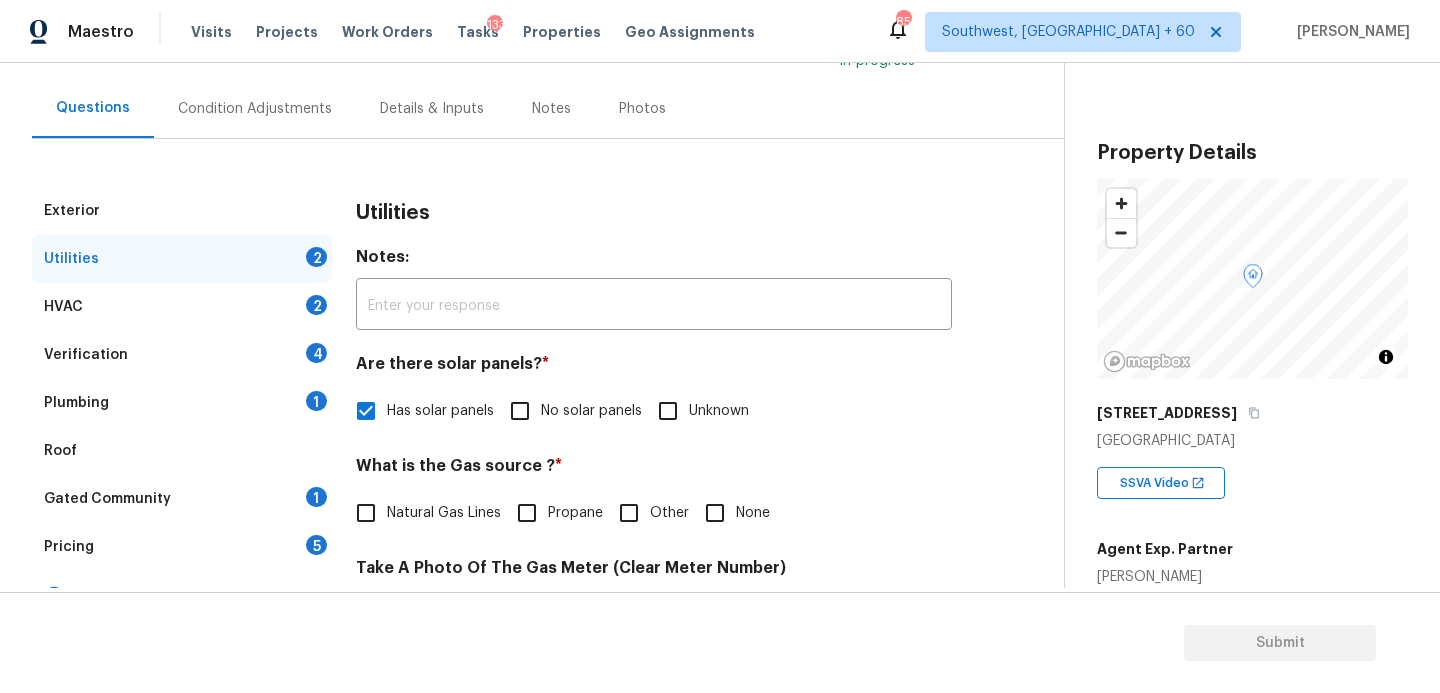scroll, scrollTop: 158, scrollLeft: 0, axis: vertical 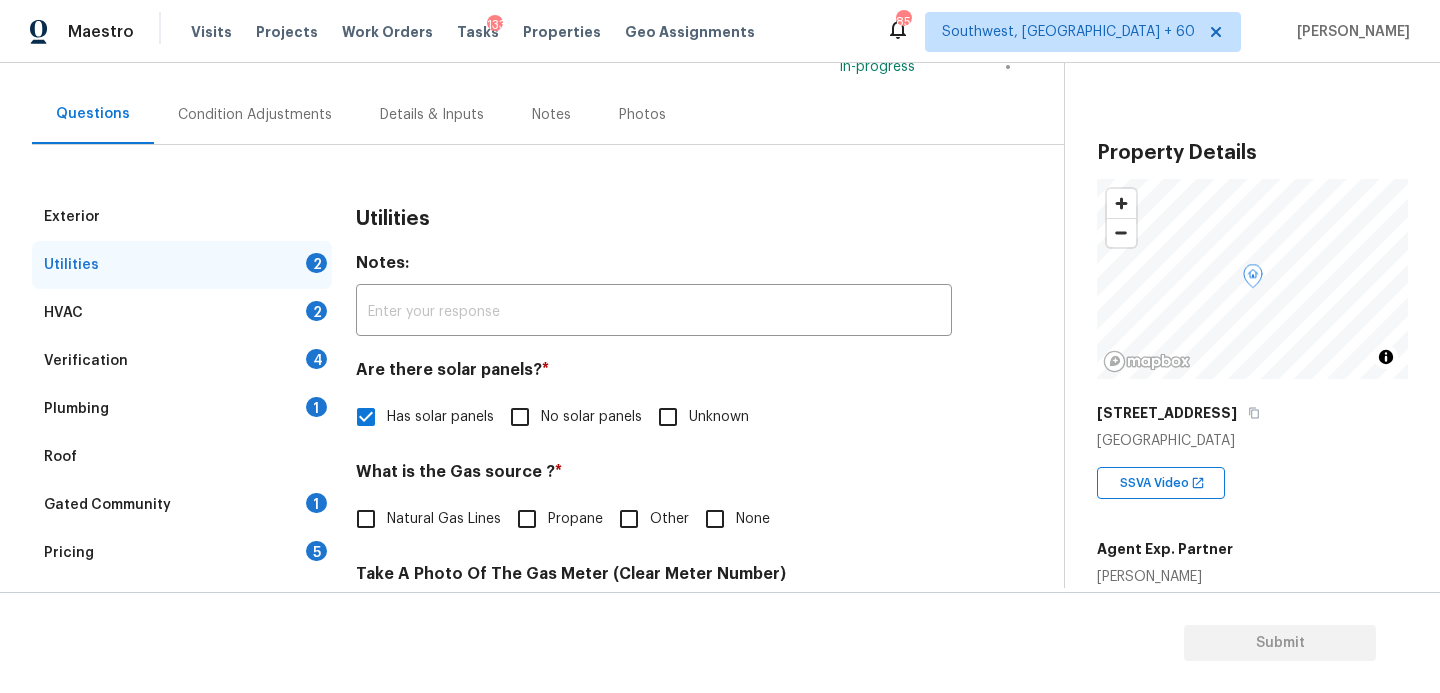 click on "Verification 4" at bounding box center [182, 361] 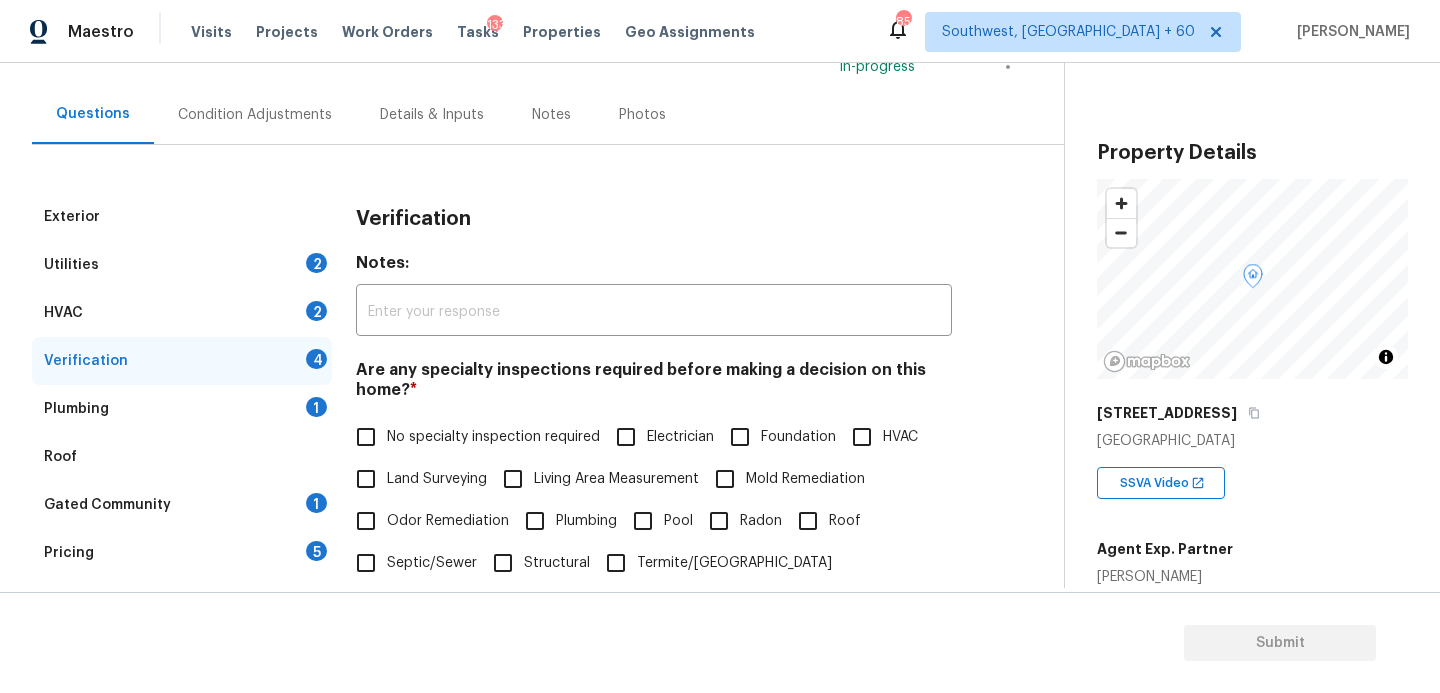 click on "Plumbing 1" at bounding box center [182, 409] 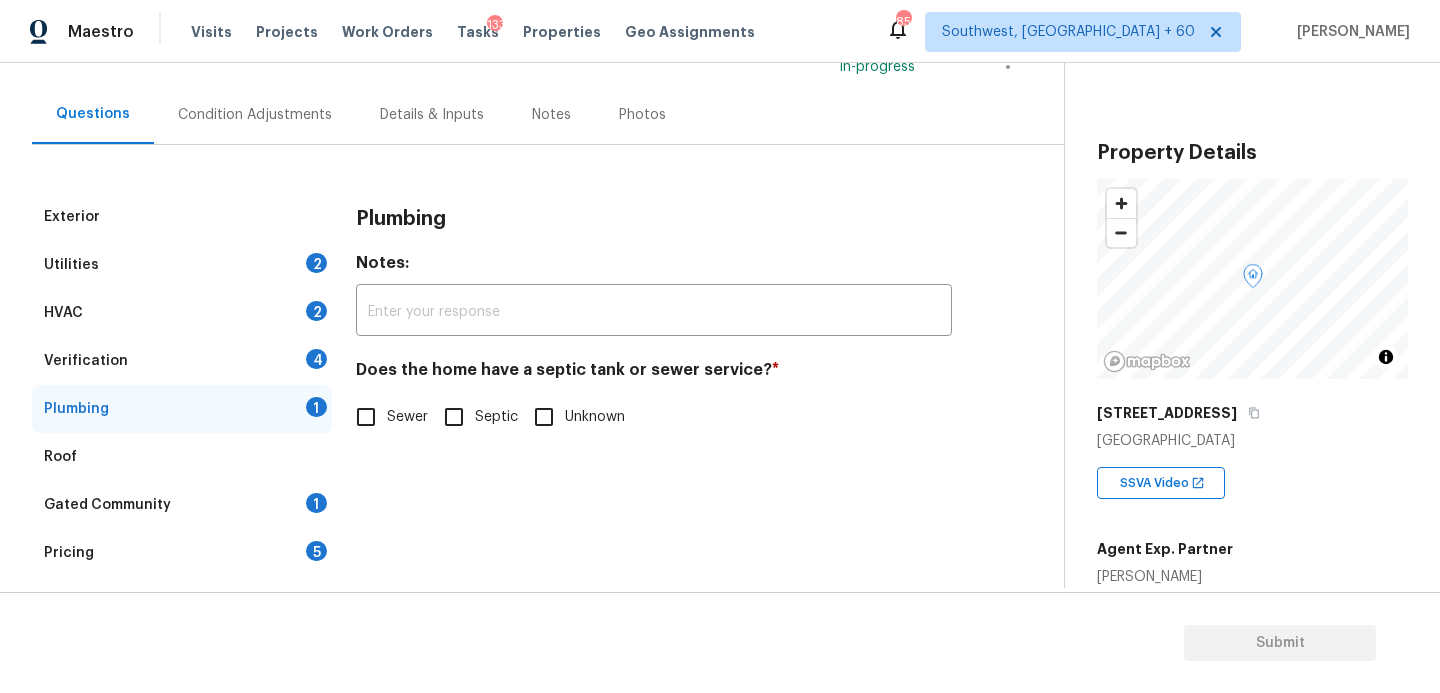 click on "Sewer" at bounding box center (366, 417) 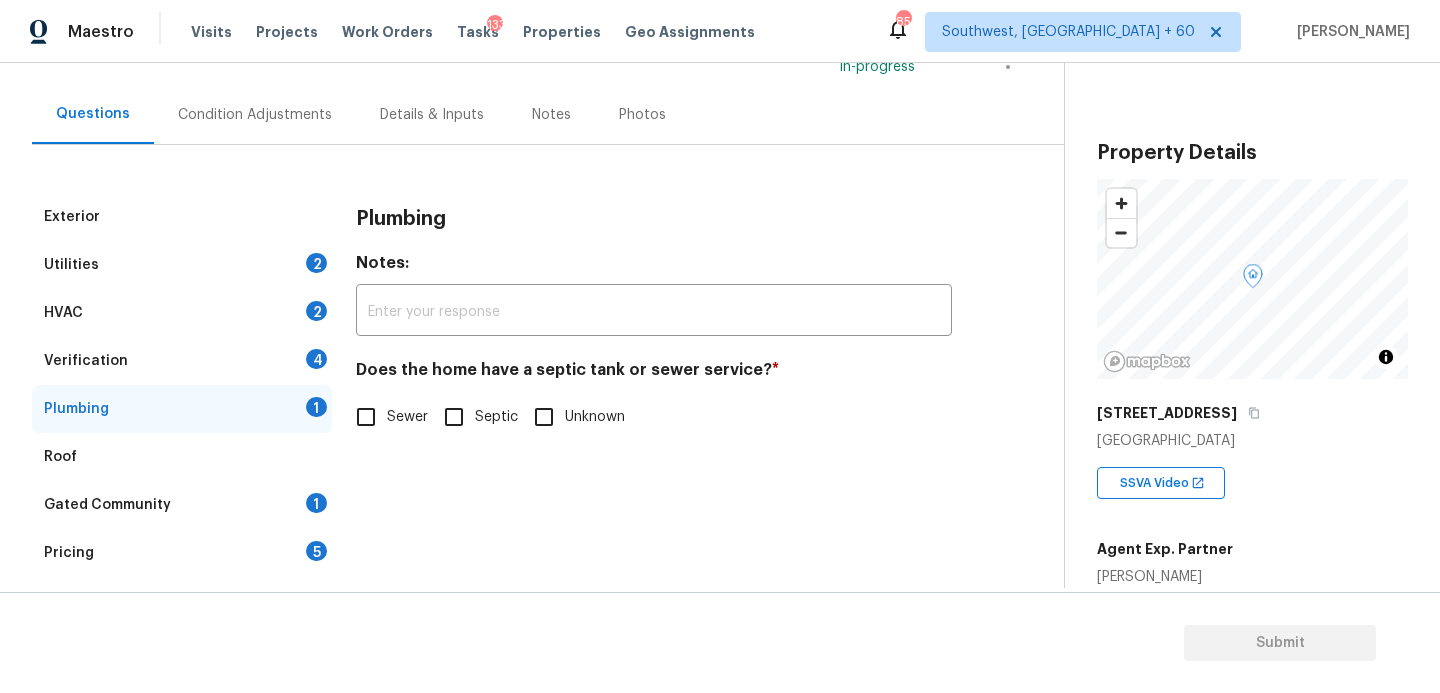 checkbox on "true" 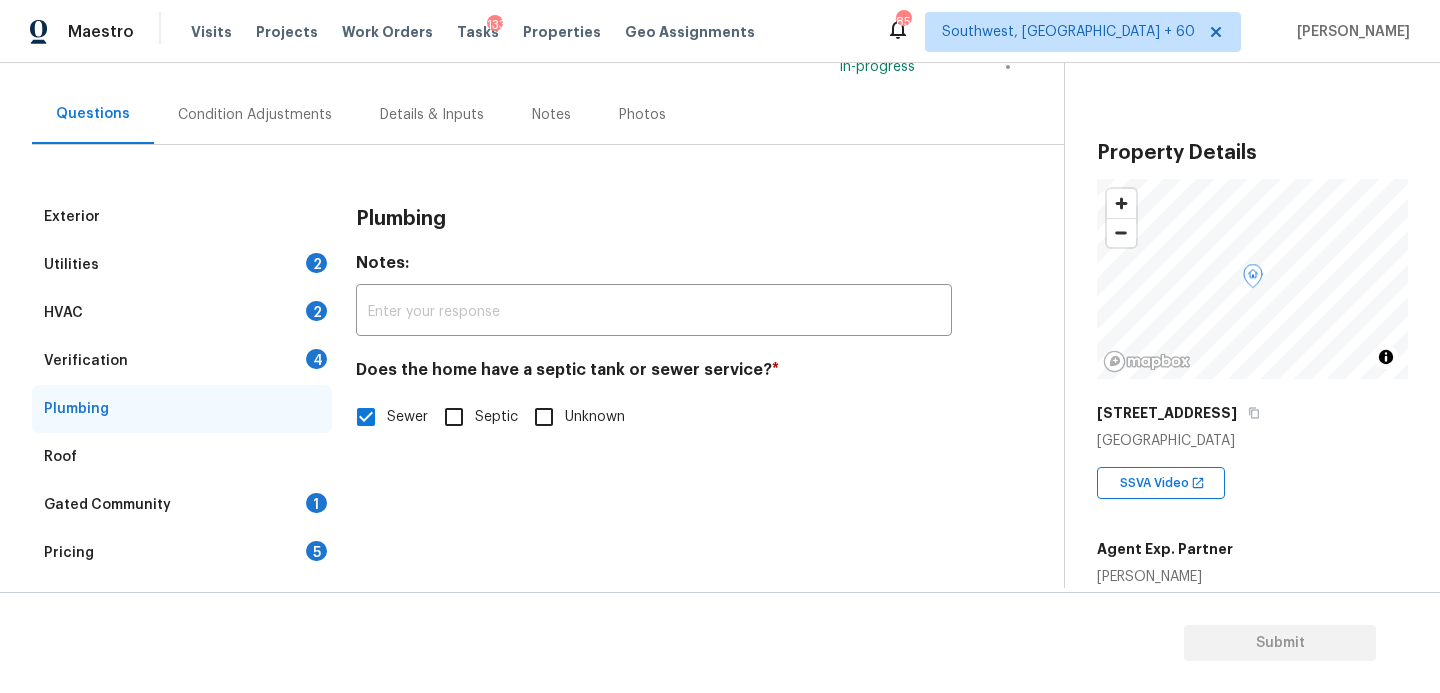 click on "Gated Community 1" at bounding box center [182, 505] 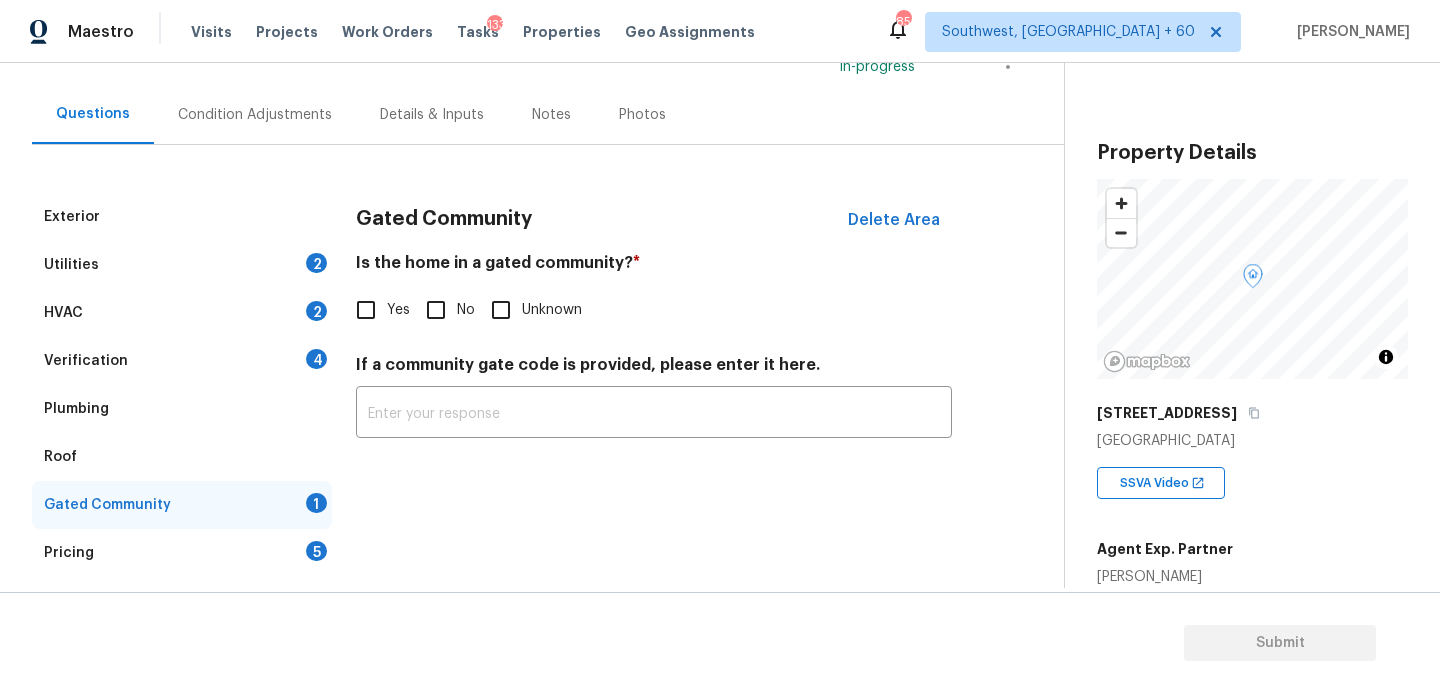 click on "No" at bounding box center (436, 310) 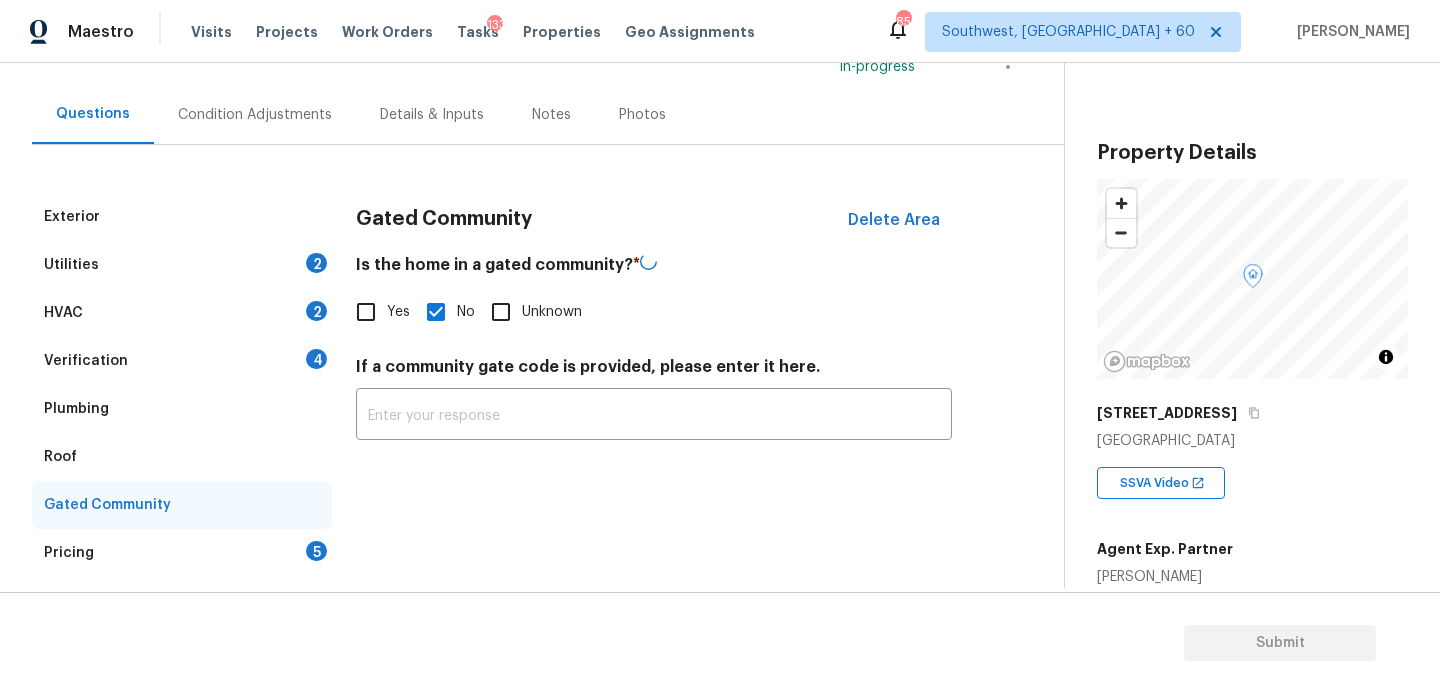 scroll, scrollTop: 201, scrollLeft: 0, axis: vertical 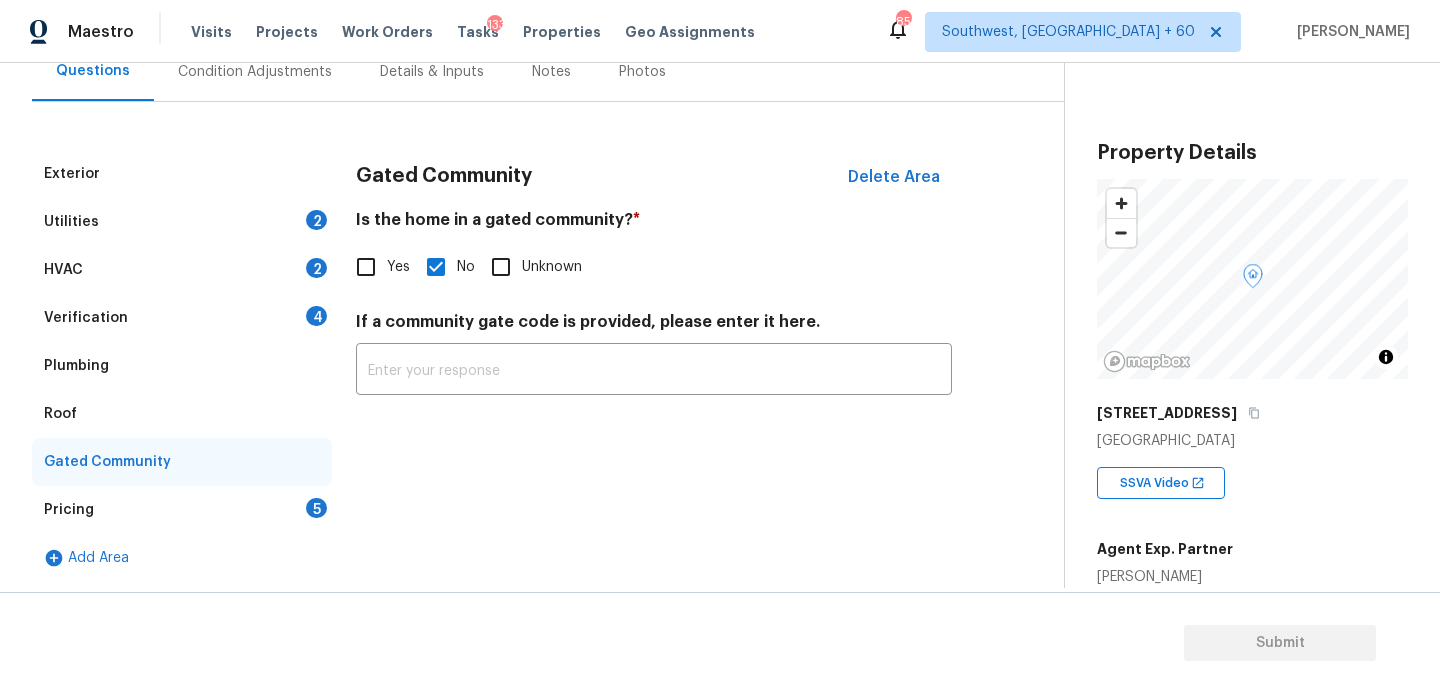 click on "Condition Adjustments" at bounding box center (255, 72) 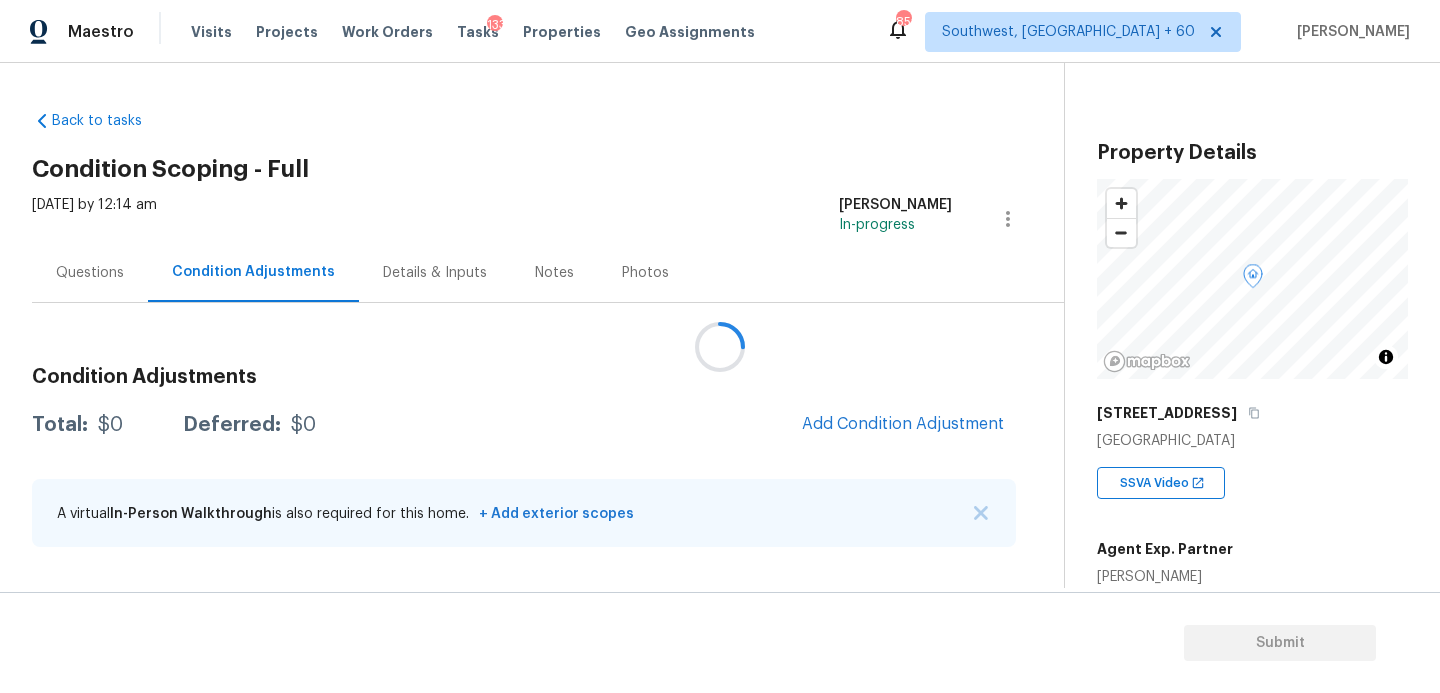 scroll, scrollTop: 0, scrollLeft: 0, axis: both 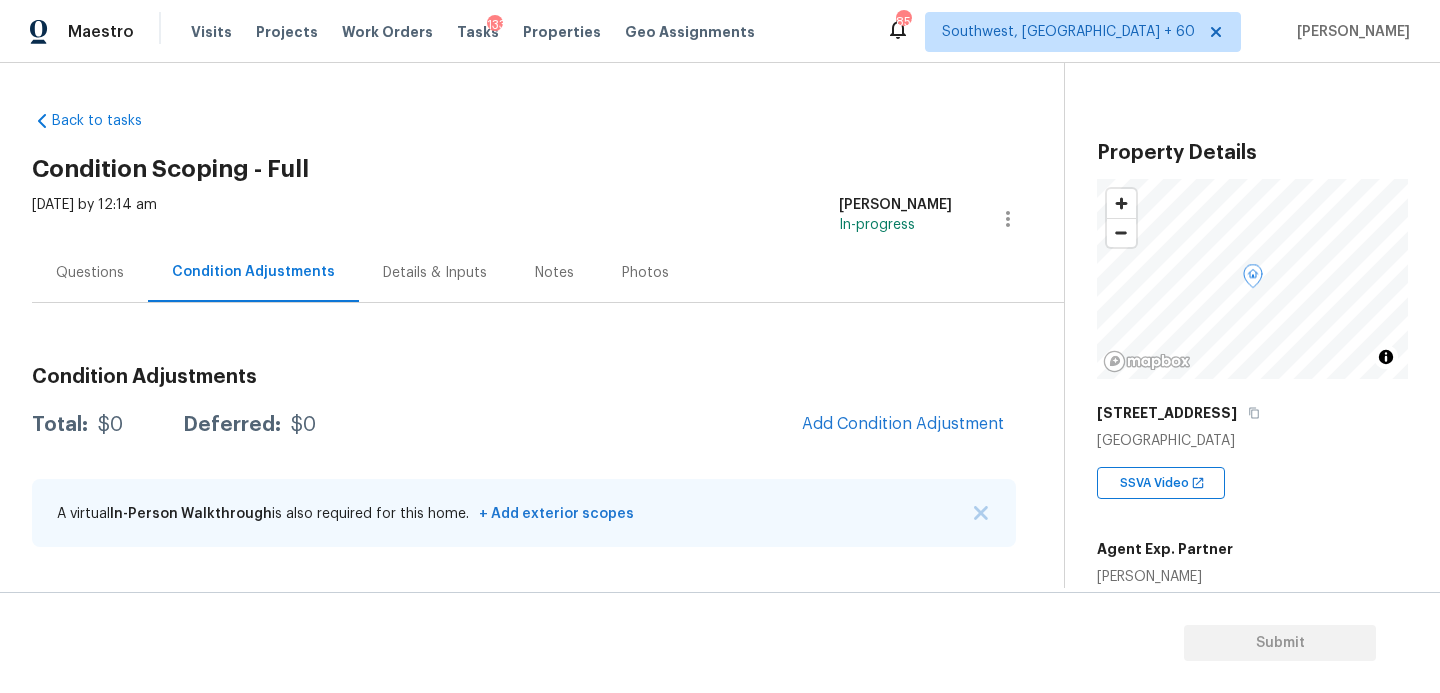 click on "Questions" at bounding box center (90, 273) 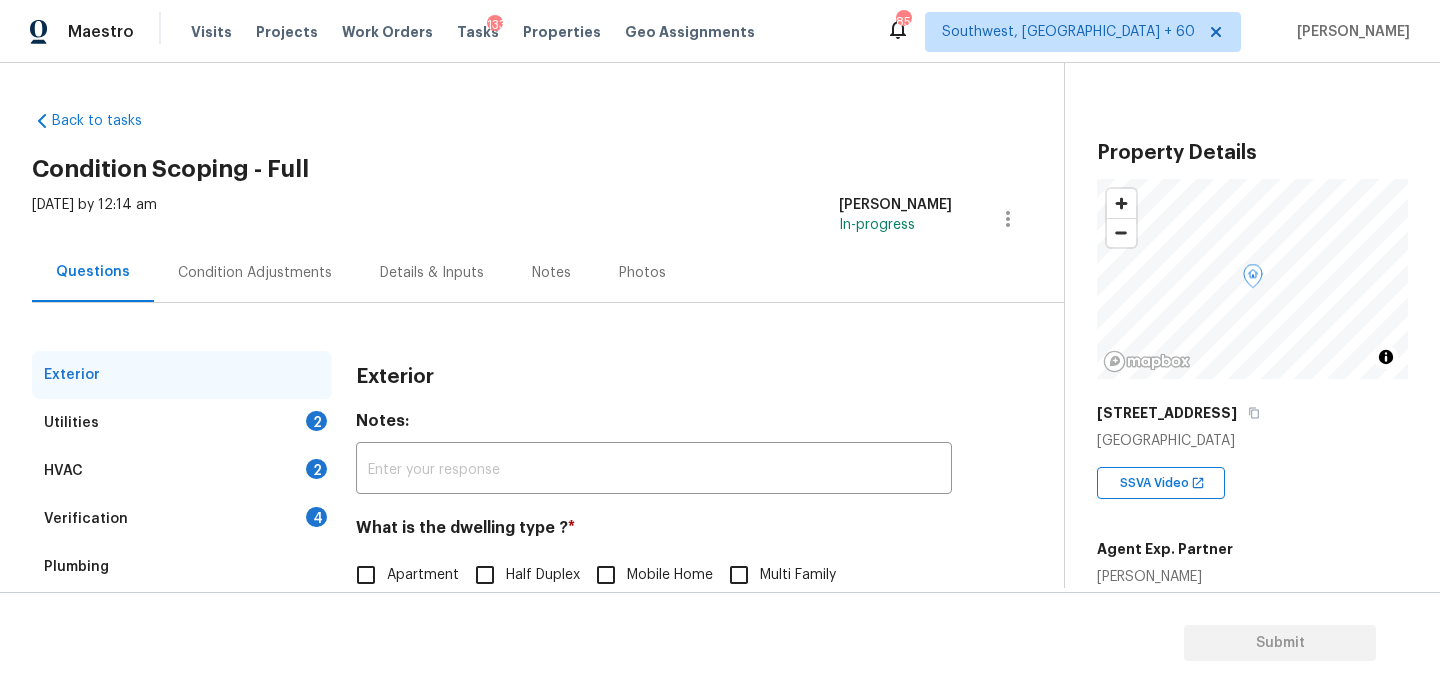 scroll, scrollTop: 270, scrollLeft: 0, axis: vertical 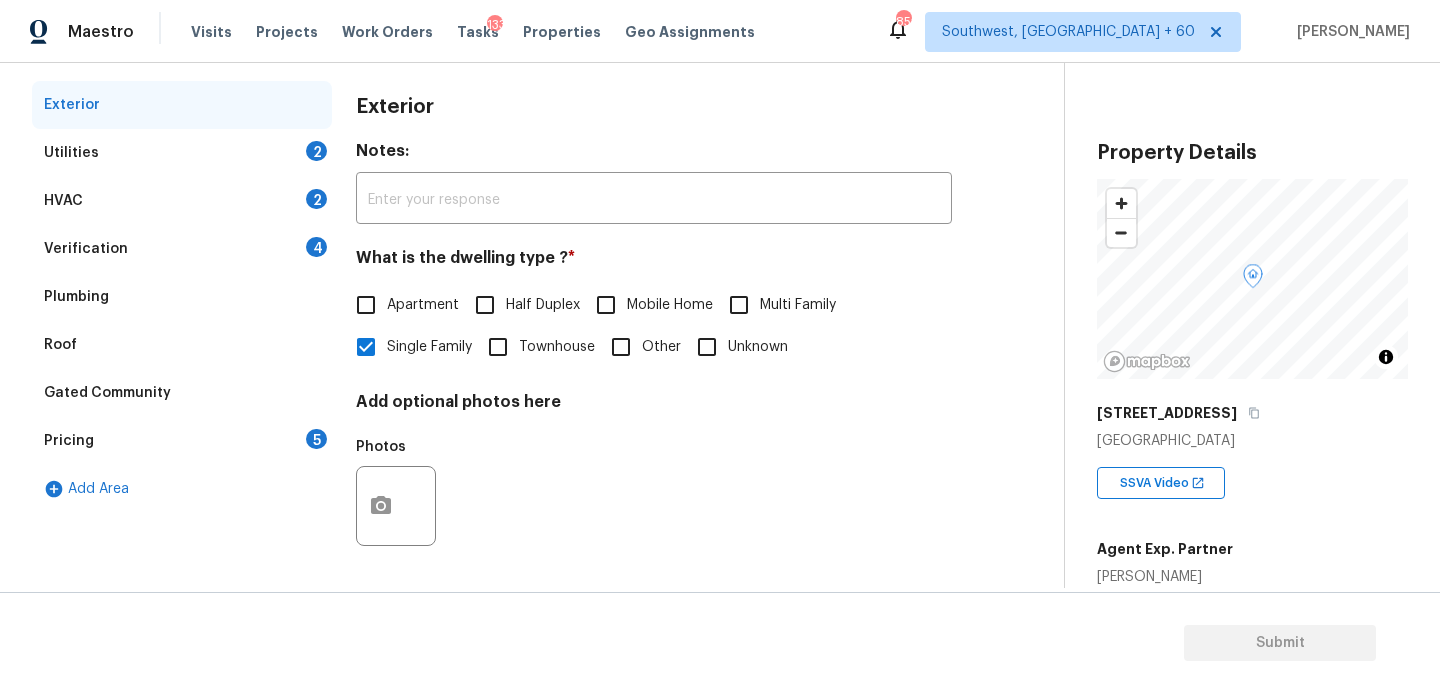 click on "Utilities 2" at bounding box center [182, 153] 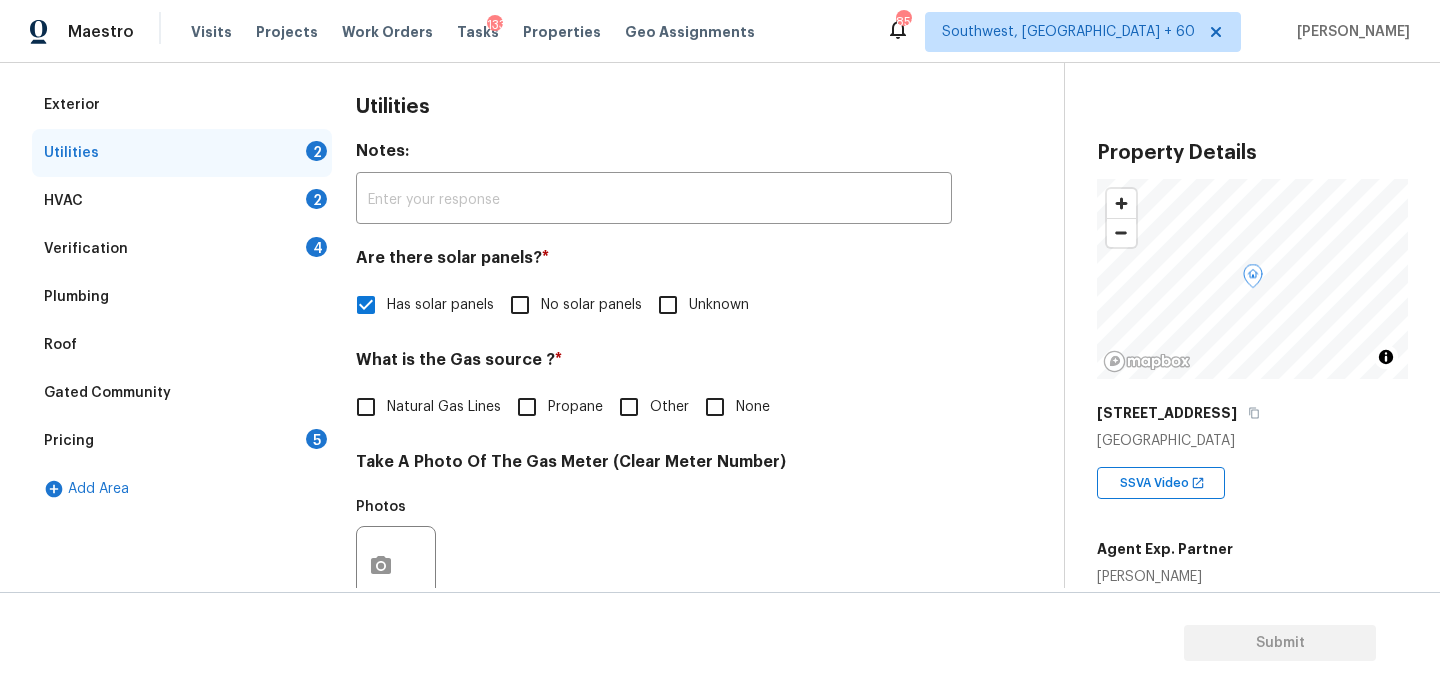 scroll, scrollTop: 327, scrollLeft: 0, axis: vertical 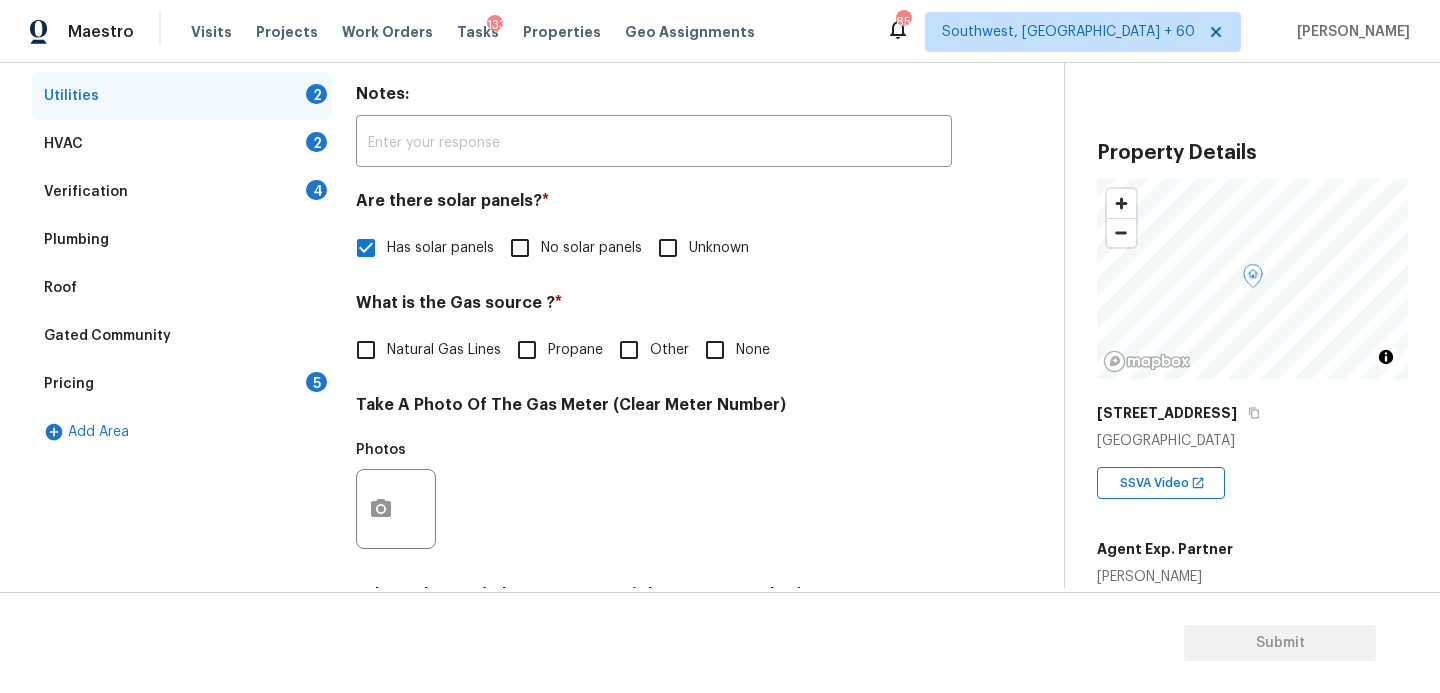 click on "Verification 4" at bounding box center (182, 192) 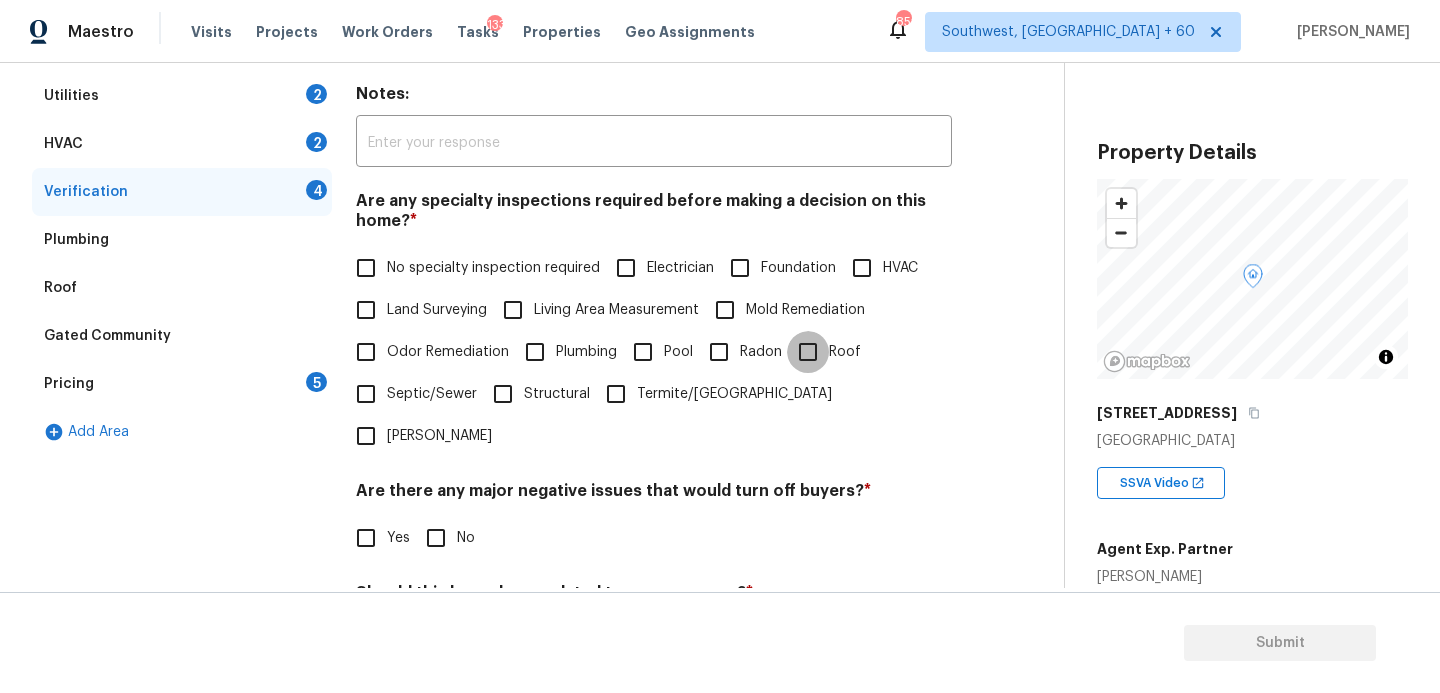 click on "Roof" at bounding box center (808, 352) 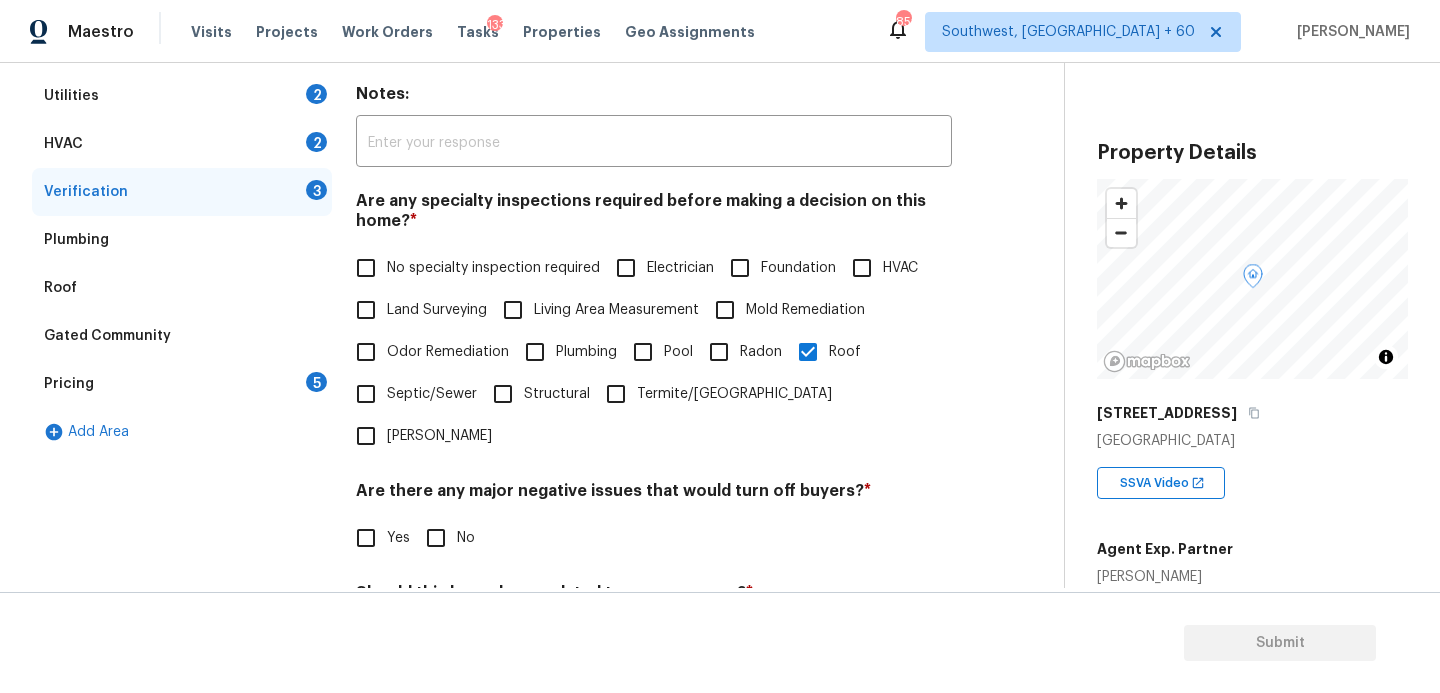 click on "Foundation" at bounding box center (798, 268) 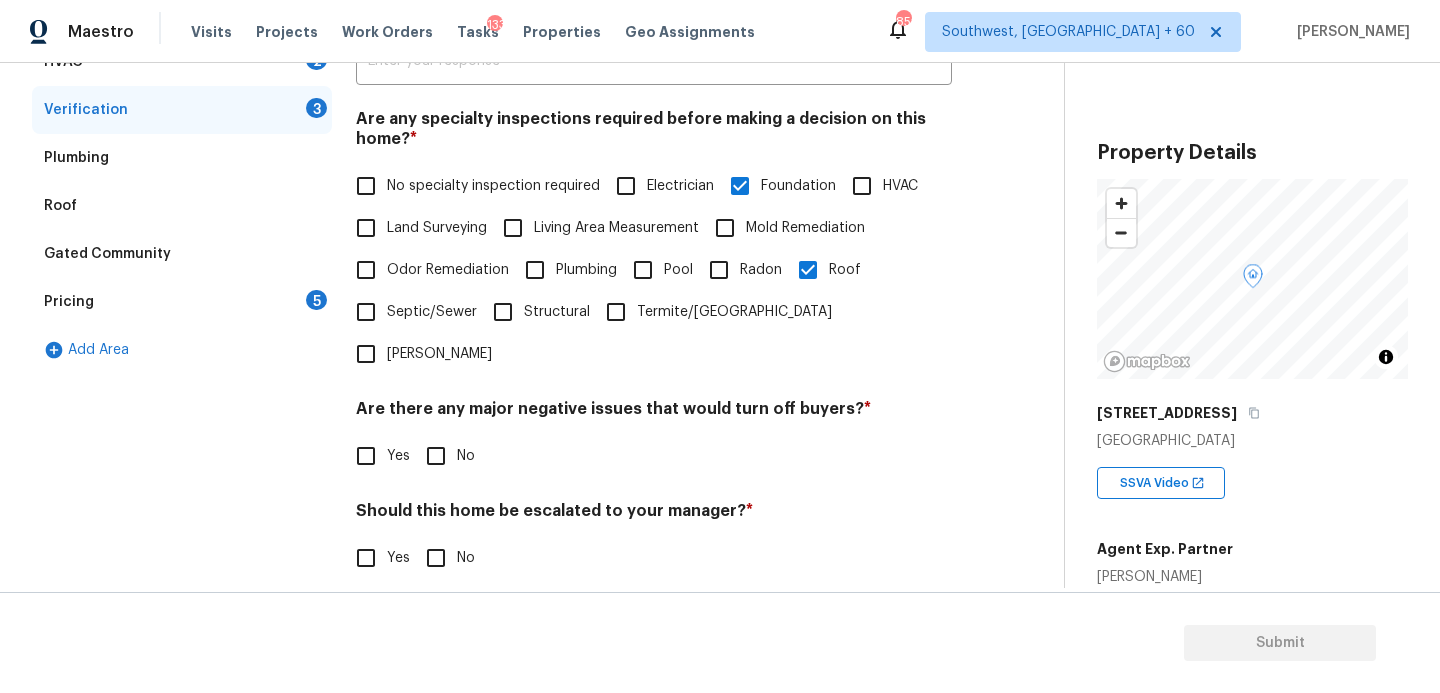 scroll, scrollTop: 510, scrollLeft: 0, axis: vertical 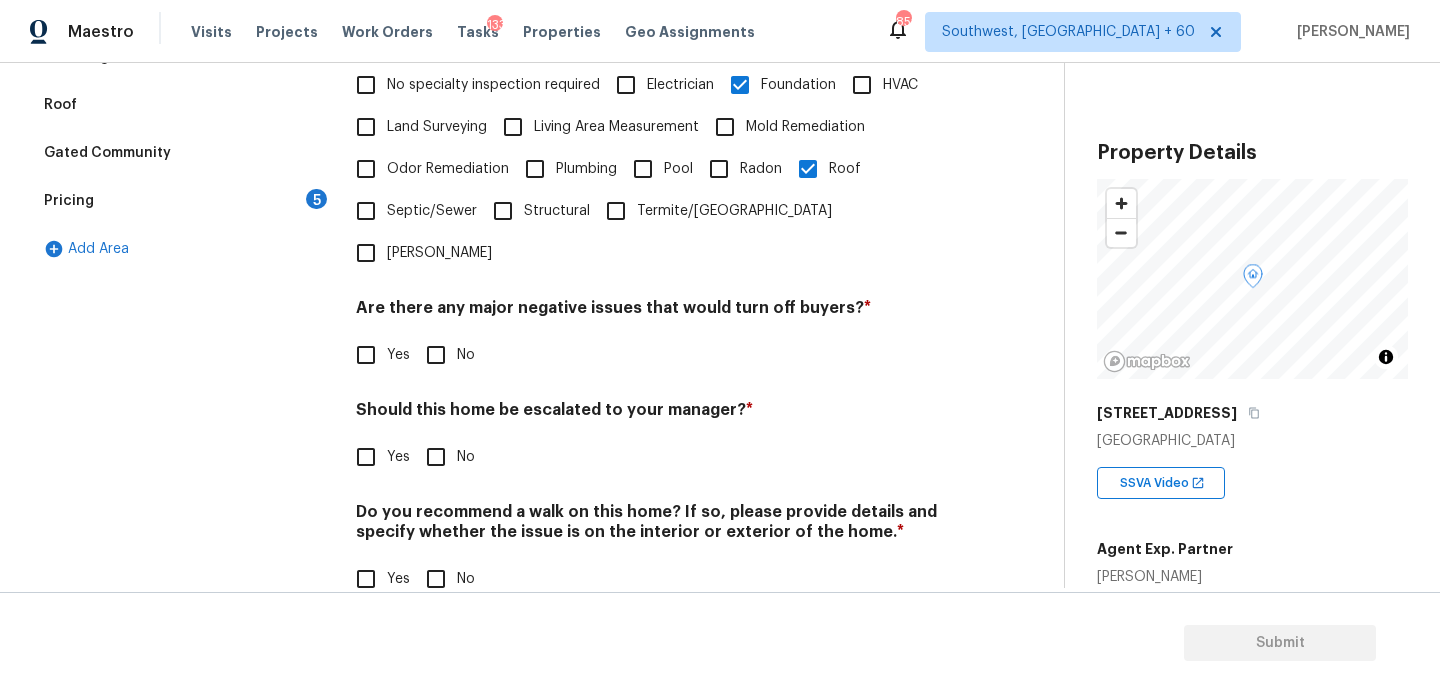click on "No" at bounding box center (436, 355) 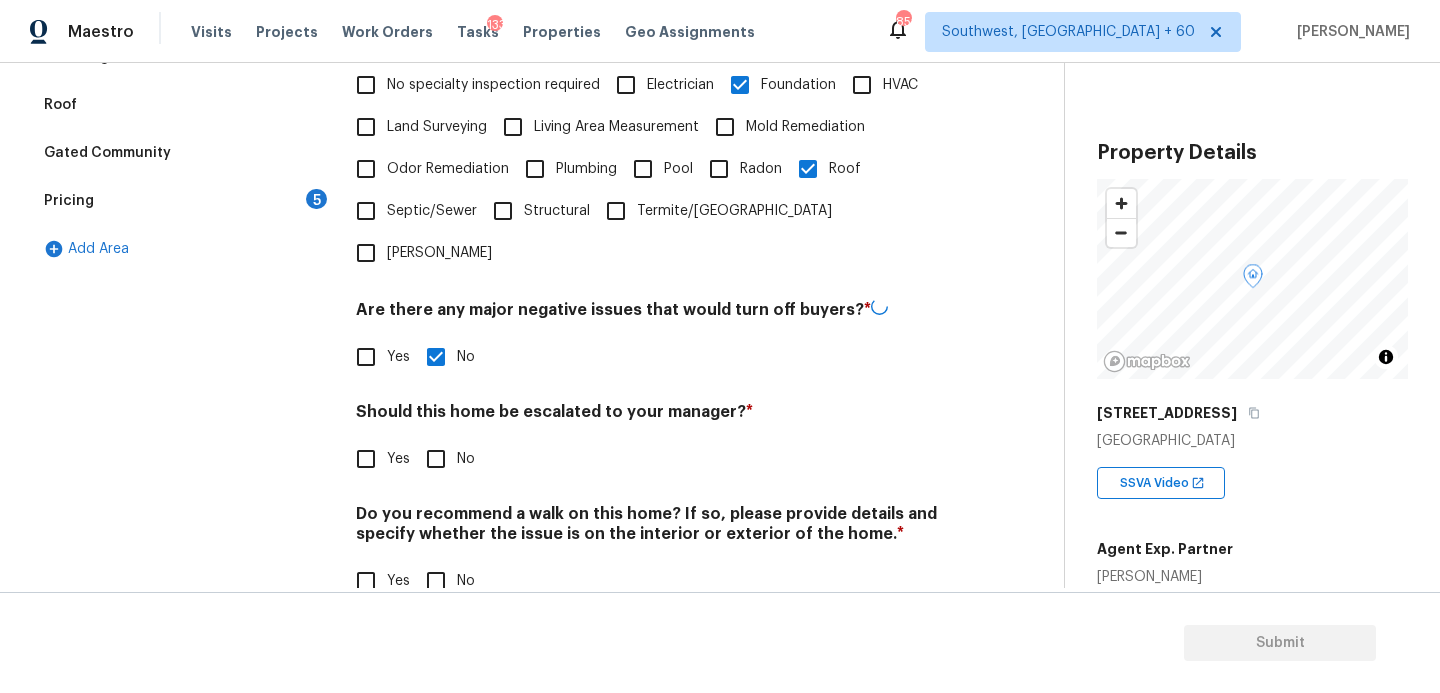 click on "No" at bounding box center (436, 581) 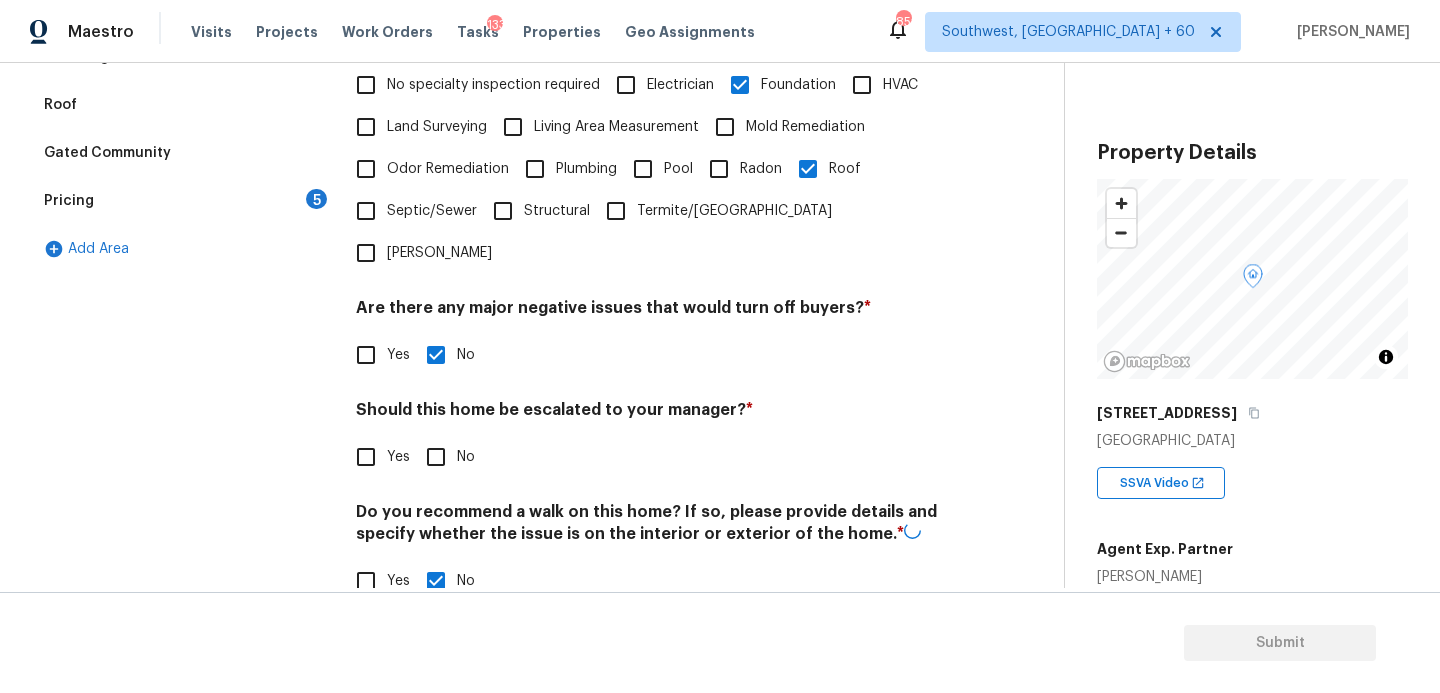 click on "Yes" at bounding box center [366, 457] 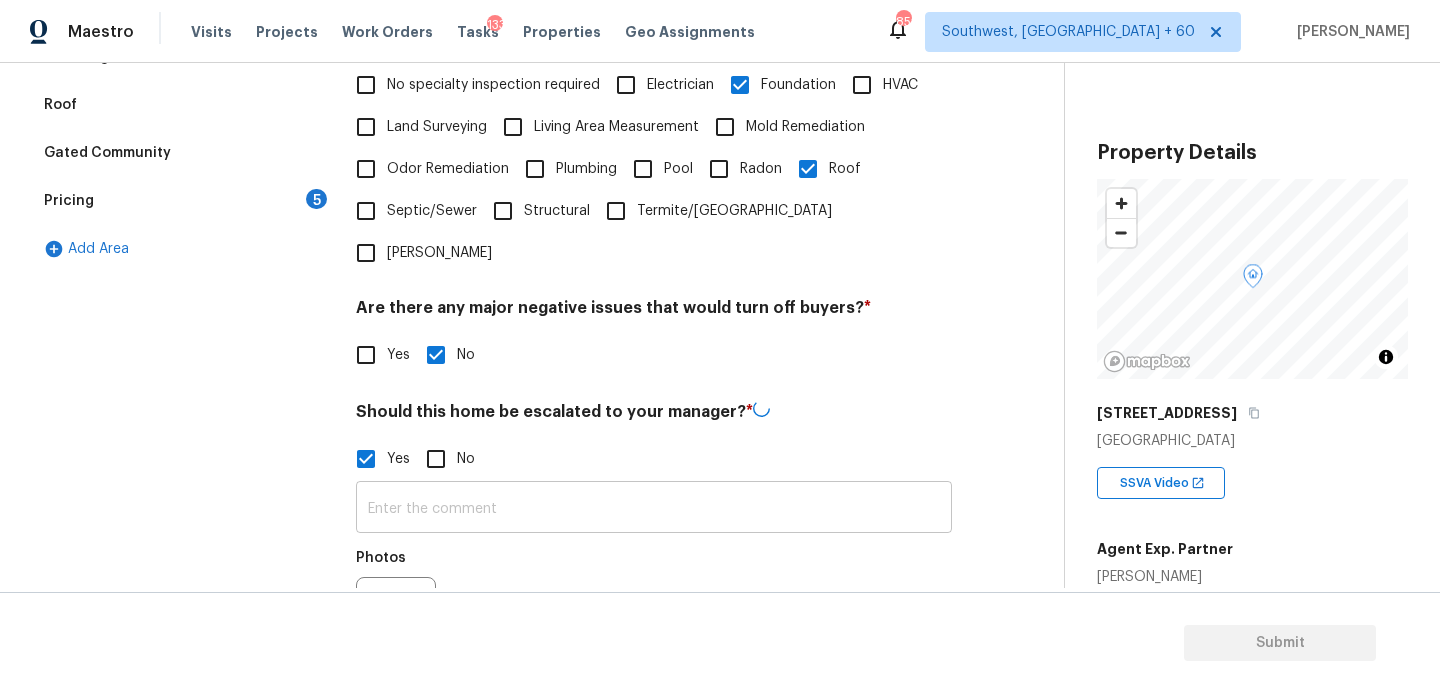 click at bounding box center (654, 509) 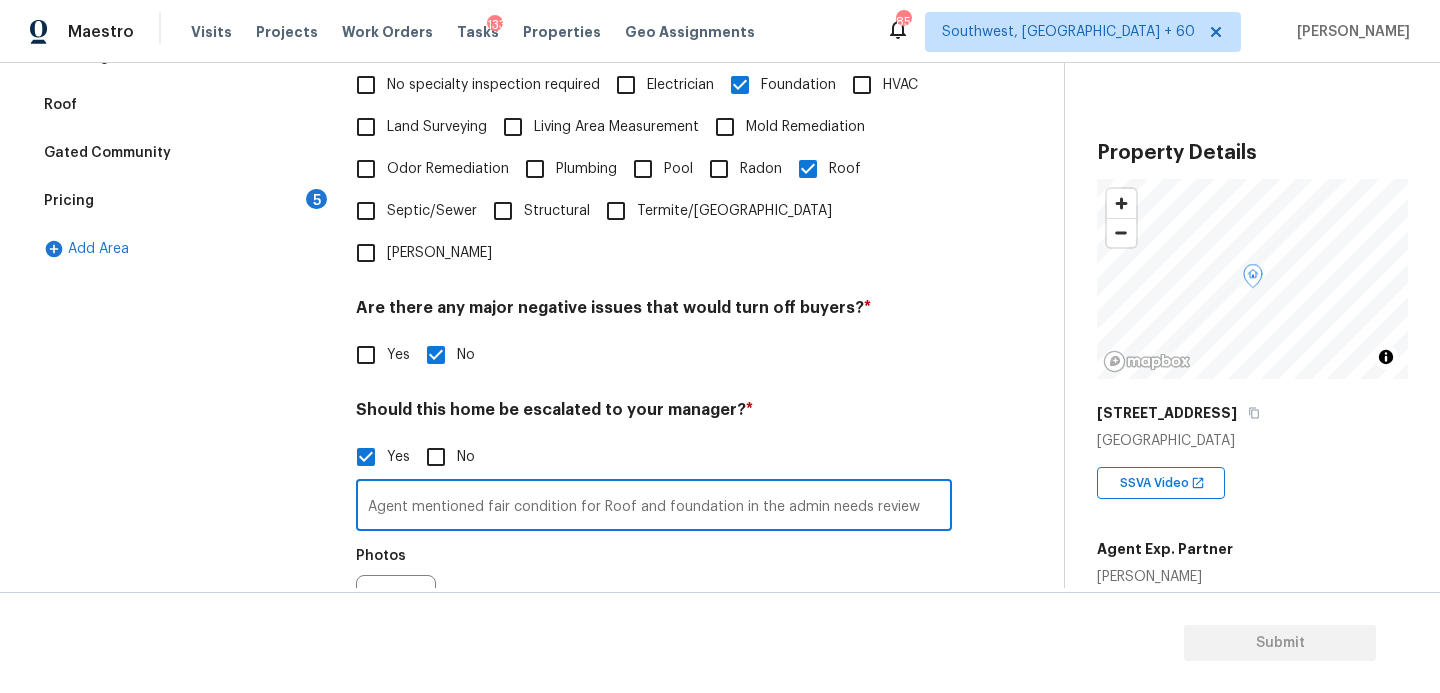 click on "Yes No" at bounding box center (654, 355) 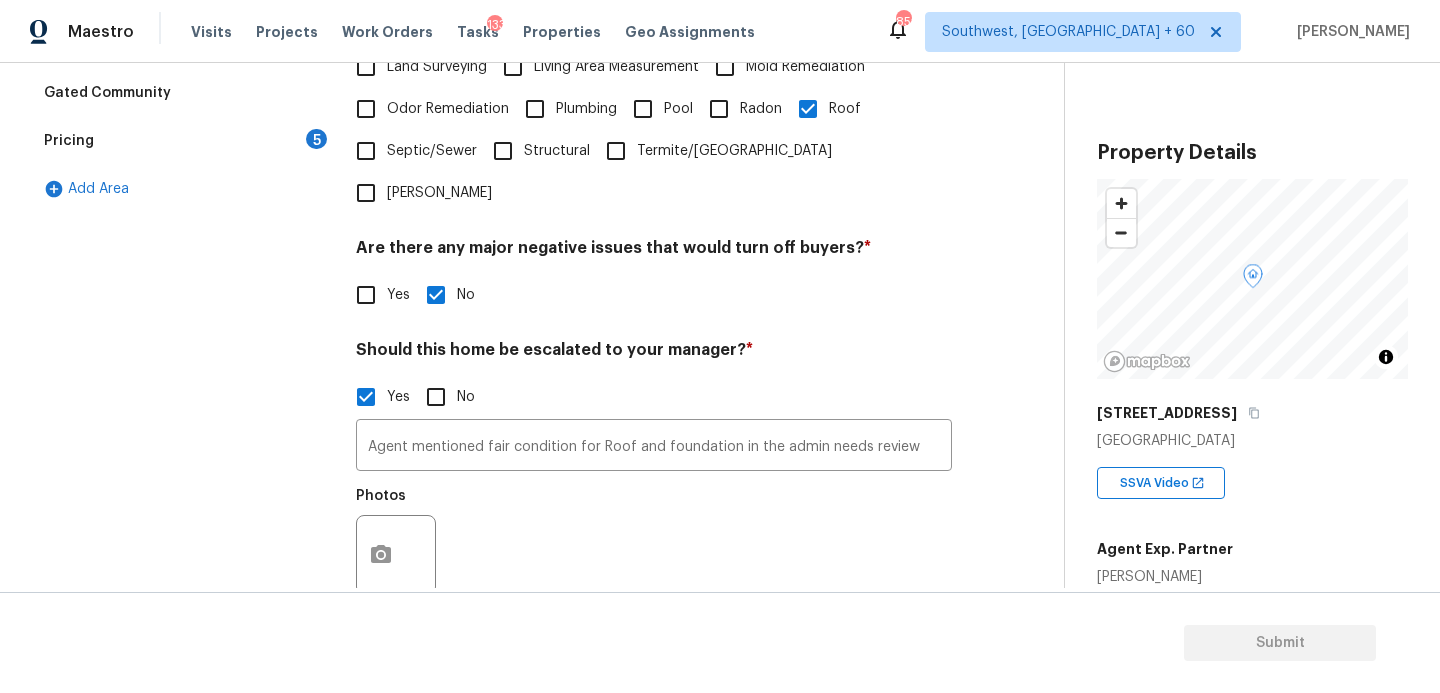 scroll, scrollTop: 605, scrollLeft: 0, axis: vertical 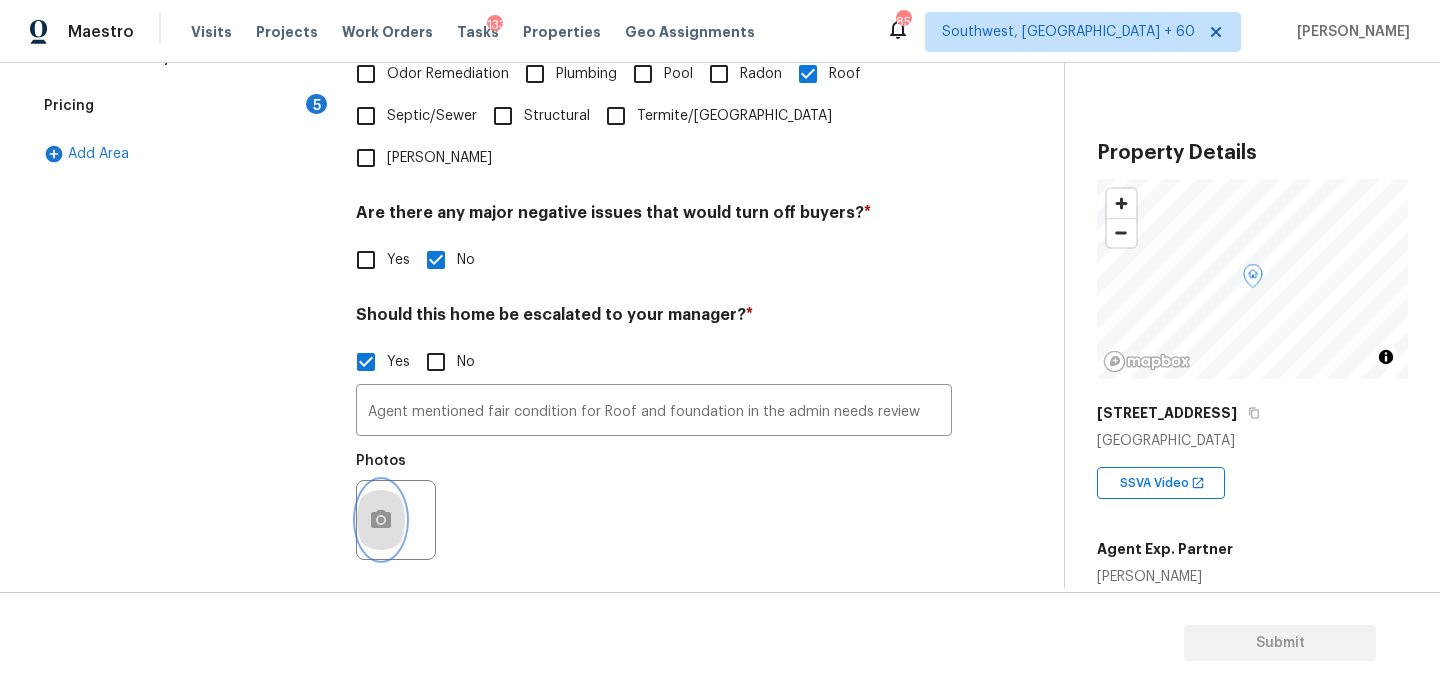 click at bounding box center [381, 520] 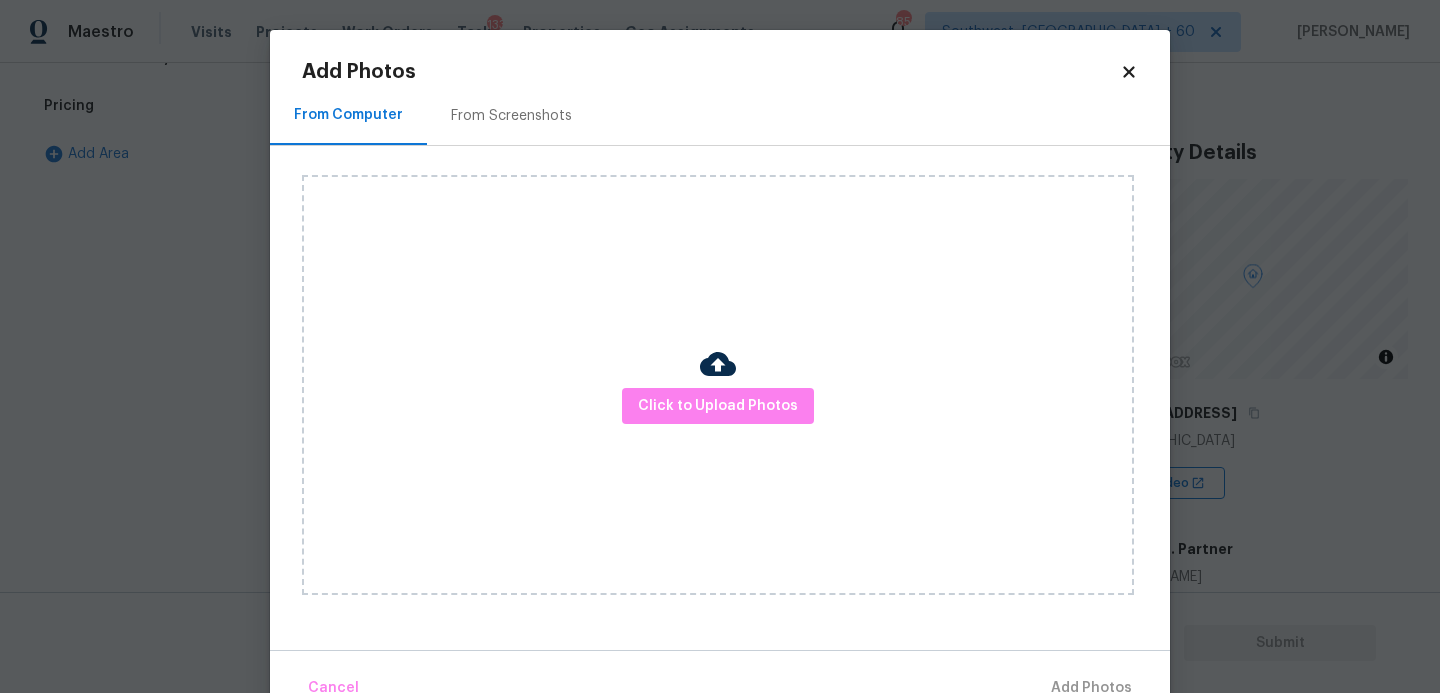 click on "Click to Upload Photos" at bounding box center [718, 385] 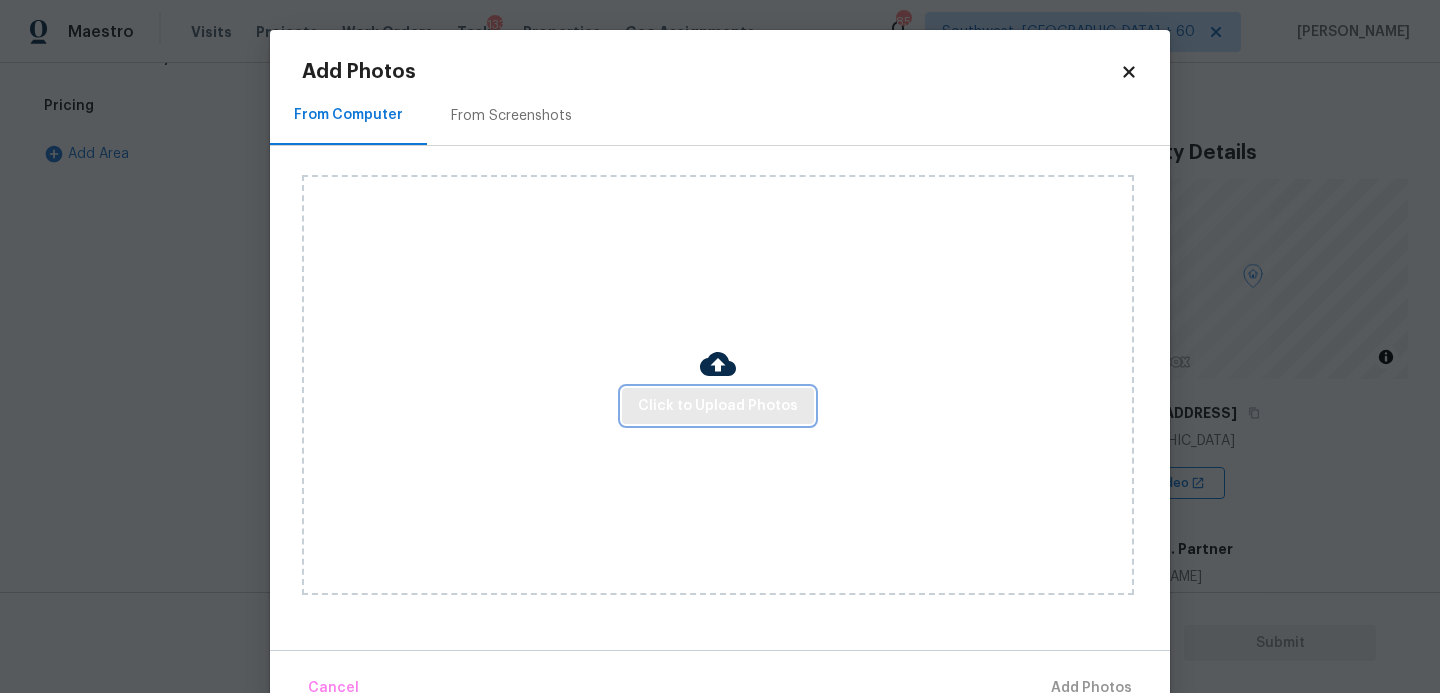 click on "Click to Upload Photos" at bounding box center (718, 406) 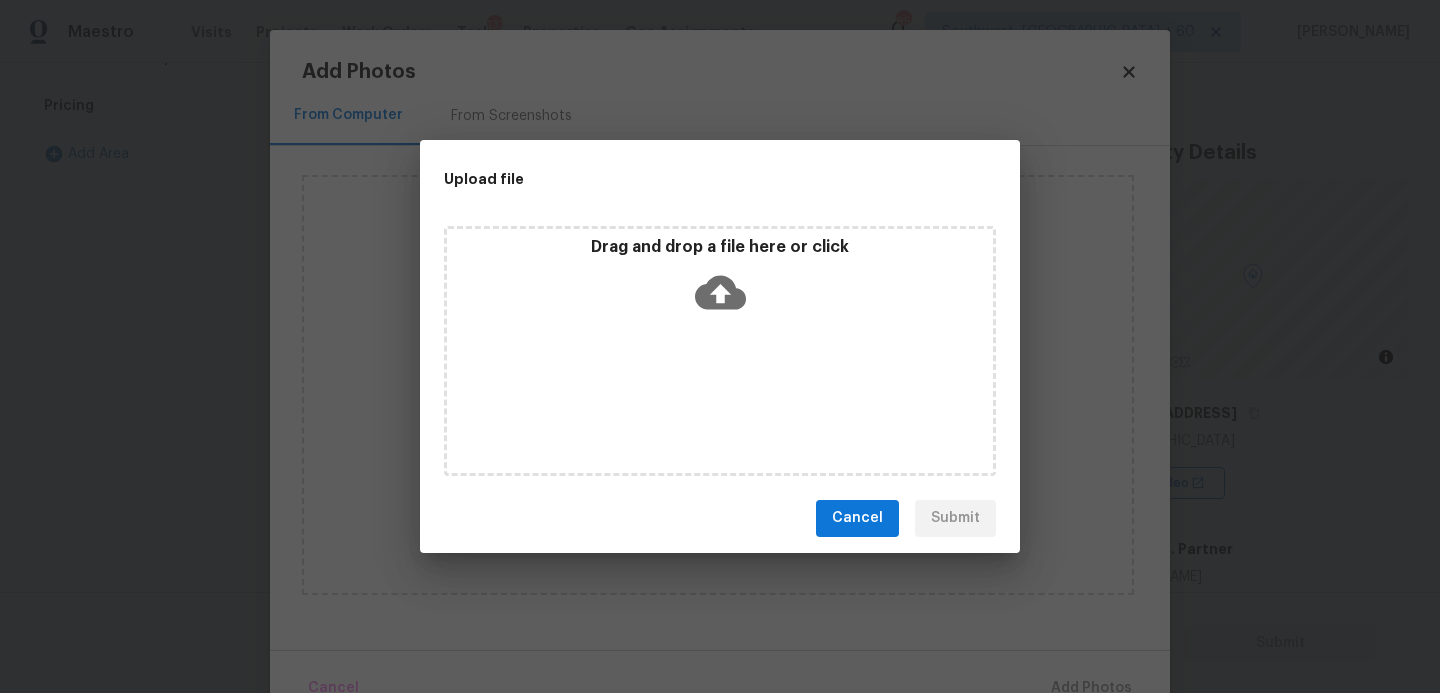 click 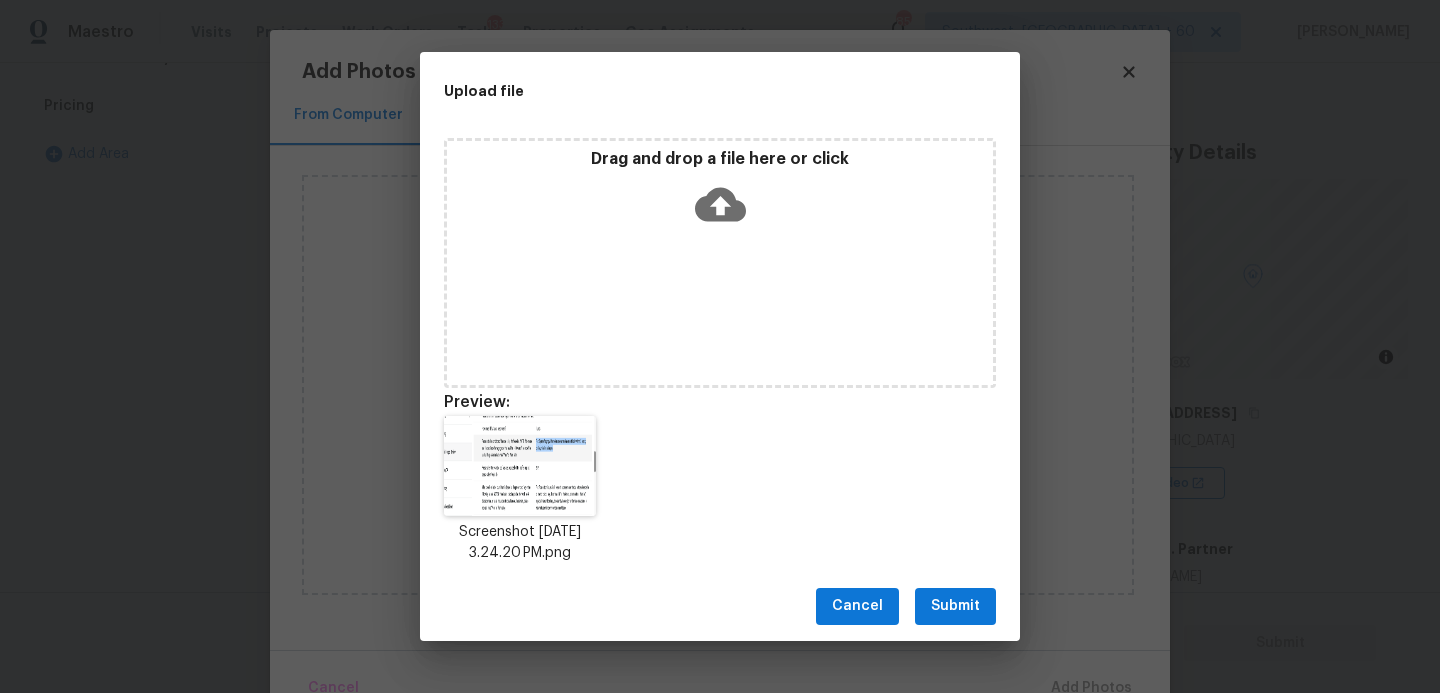 click on "Submit" at bounding box center (955, 606) 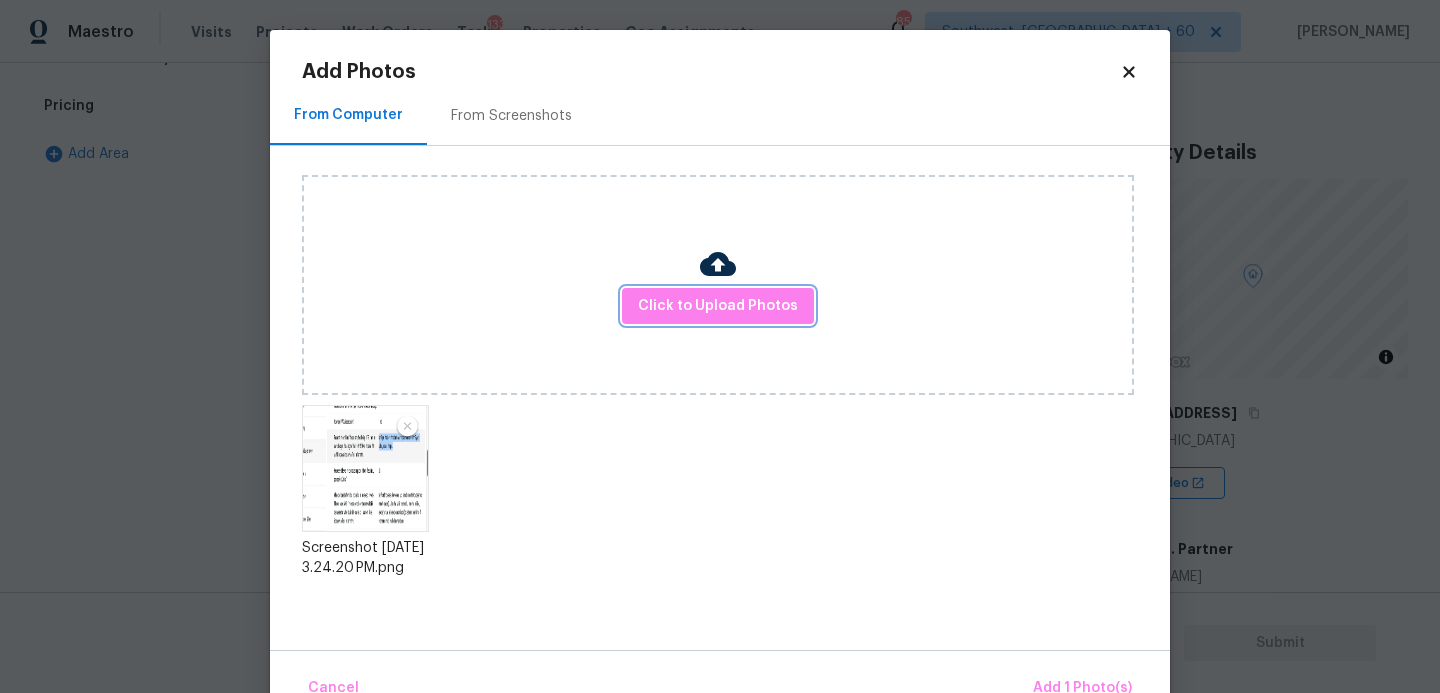 scroll, scrollTop: 37, scrollLeft: 0, axis: vertical 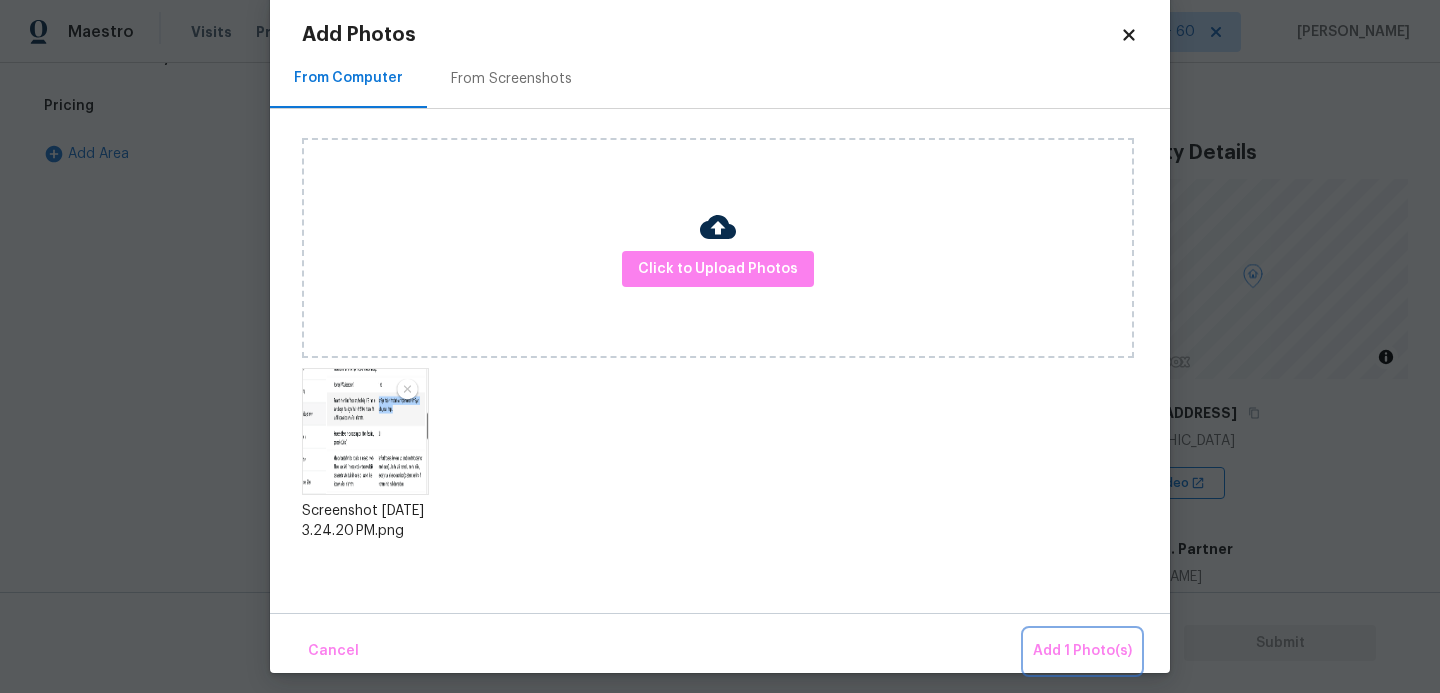 click on "Add 1 Photo(s)" at bounding box center [1082, 651] 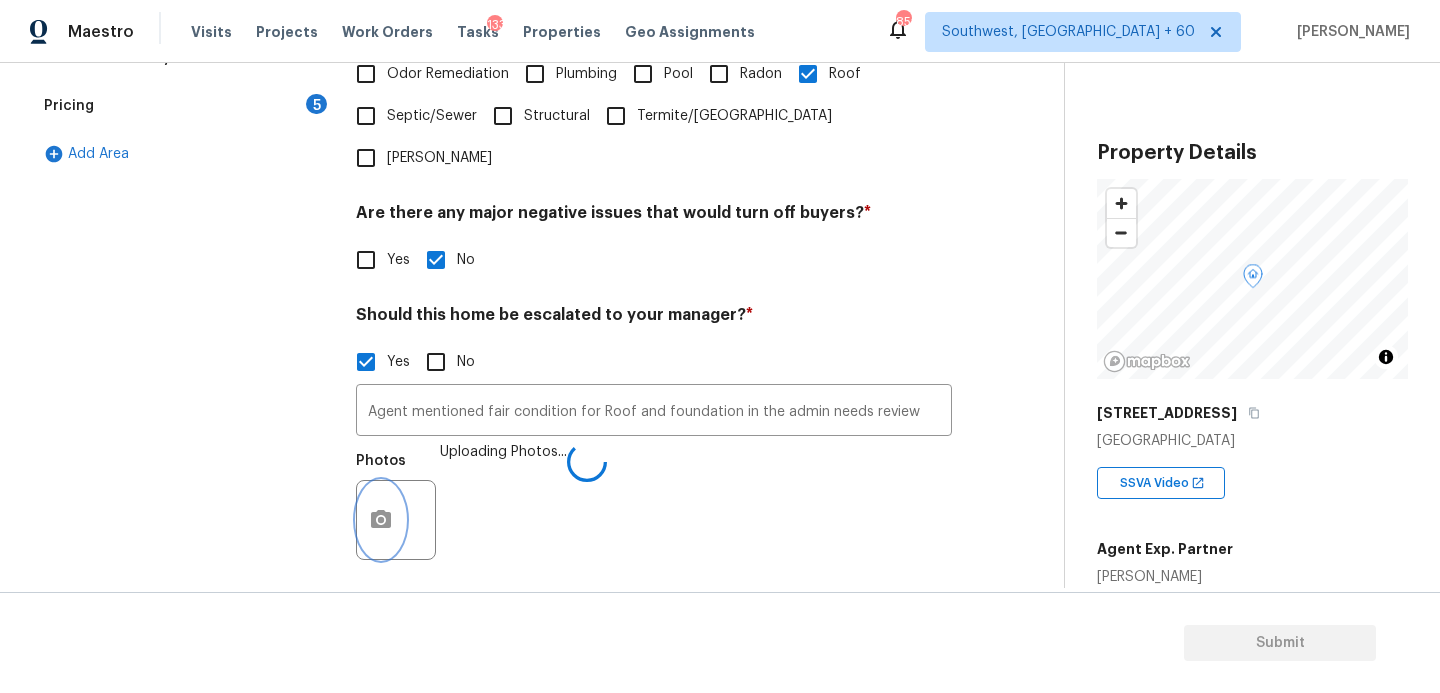 scroll, scrollTop: 0, scrollLeft: 0, axis: both 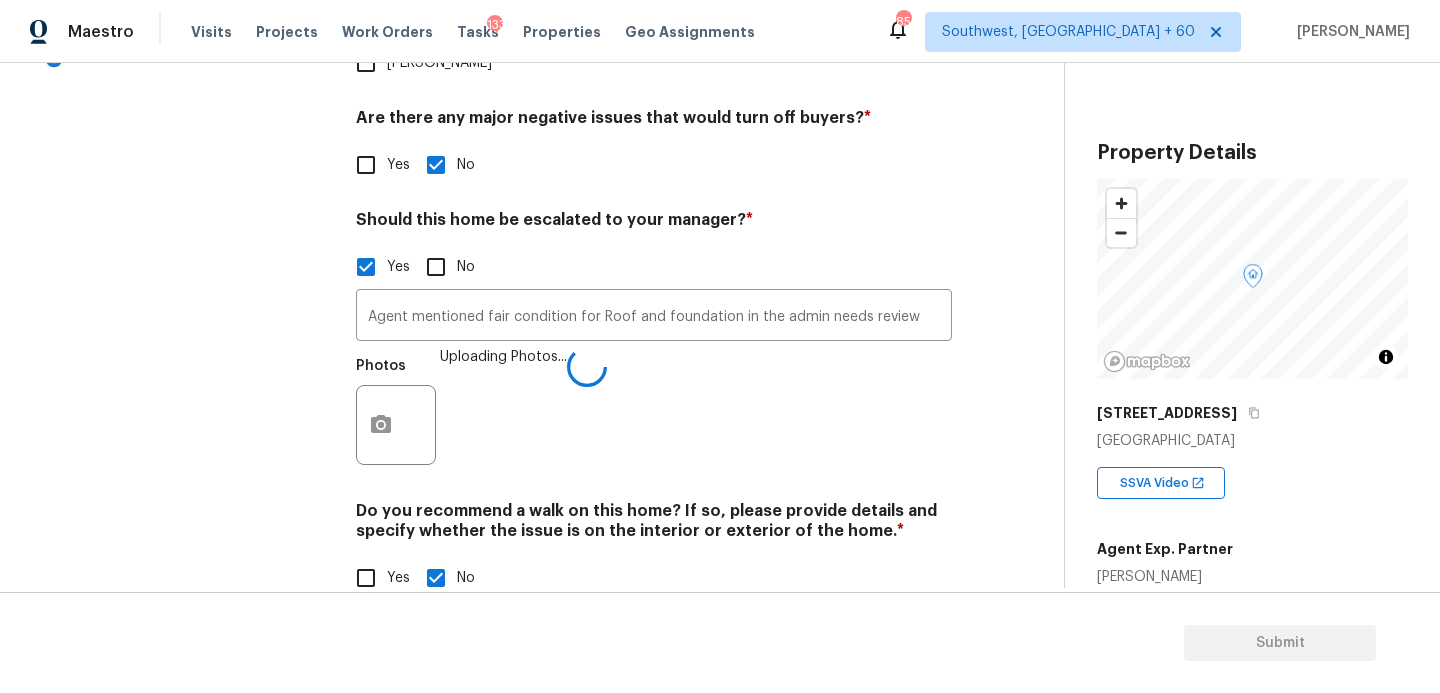 click on "Photos Uploading Photos..." at bounding box center (654, 412) 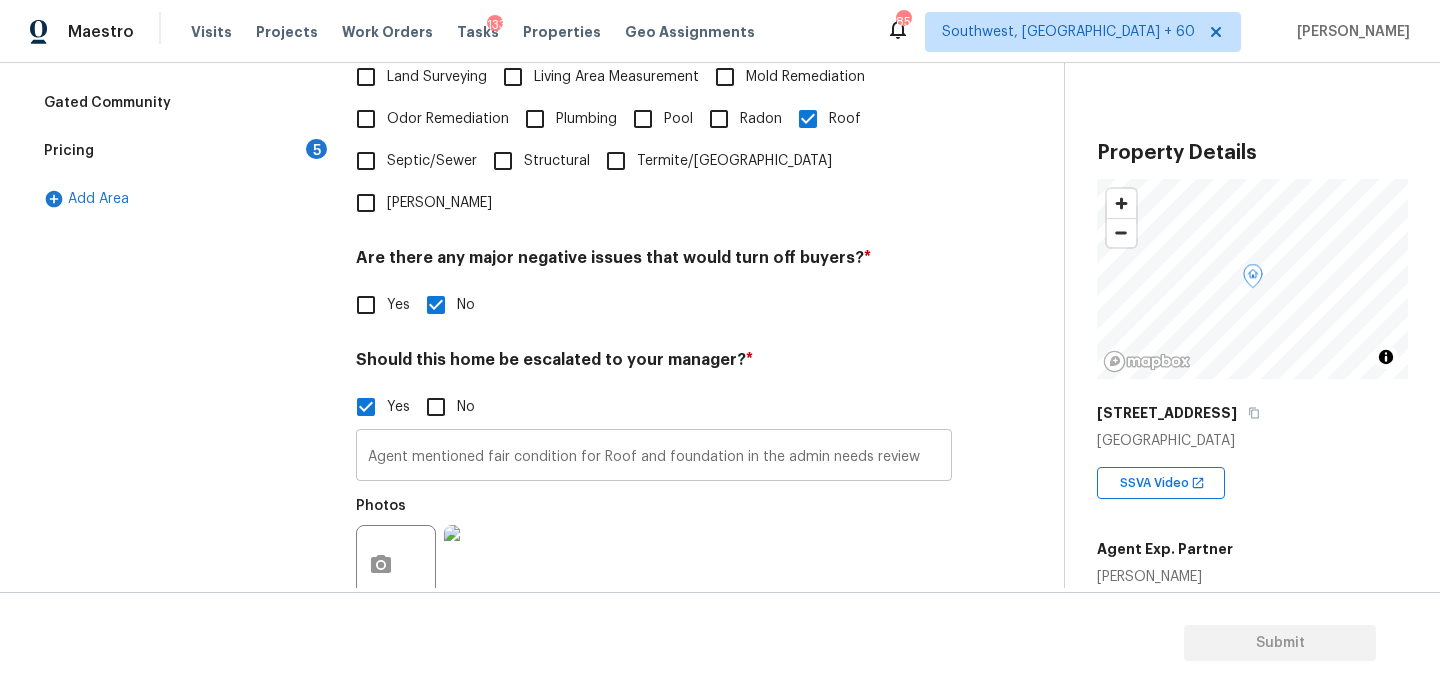 click on "Agent mentioned fair condition for Roof and foundation in the admin needs review" at bounding box center (654, 457) 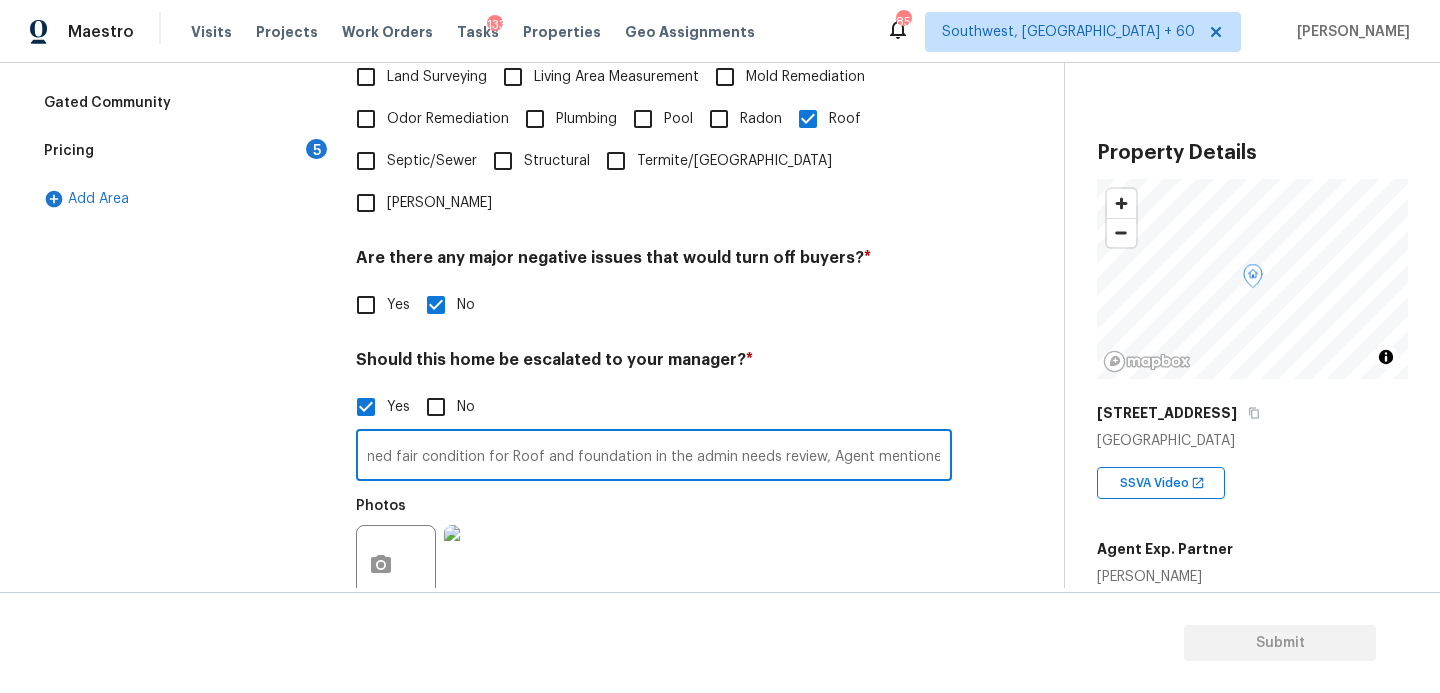 paste on "Age of HVAC unknown." 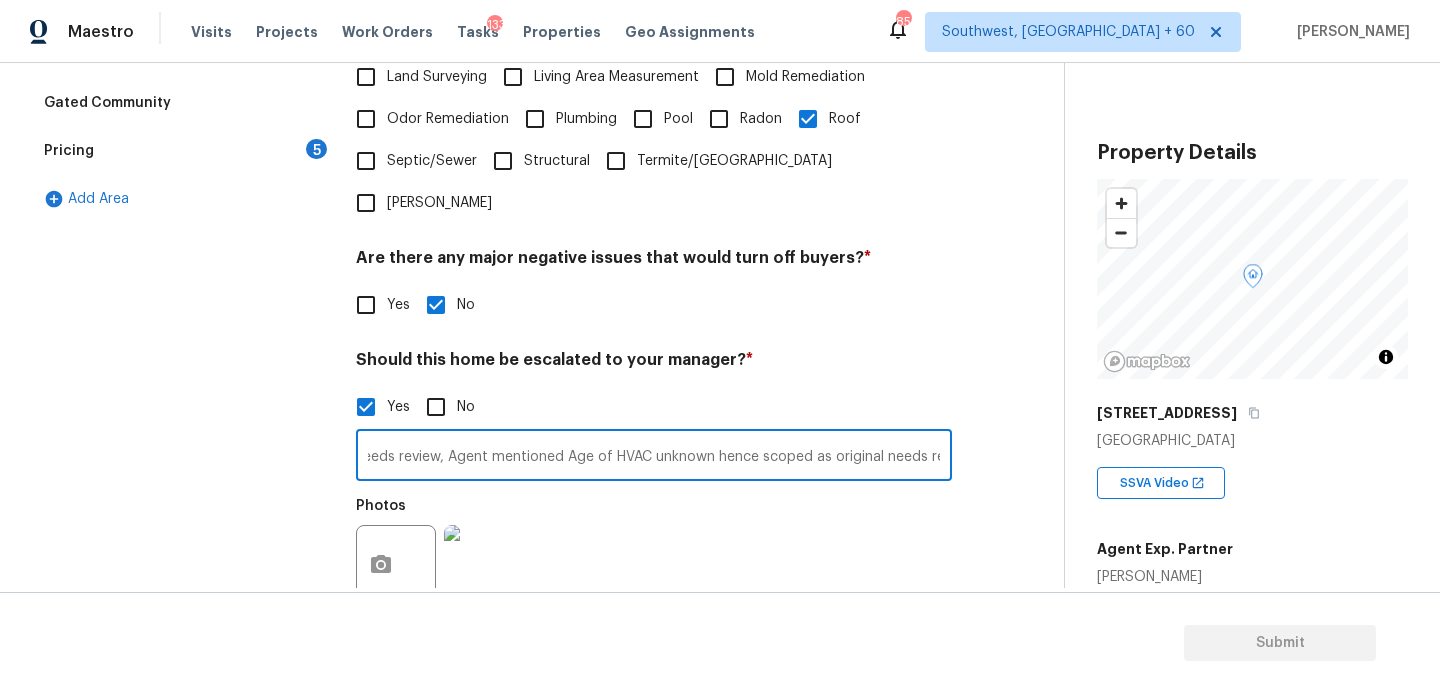 scroll, scrollTop: 0, scrollLeft: 498, axis: horizontal 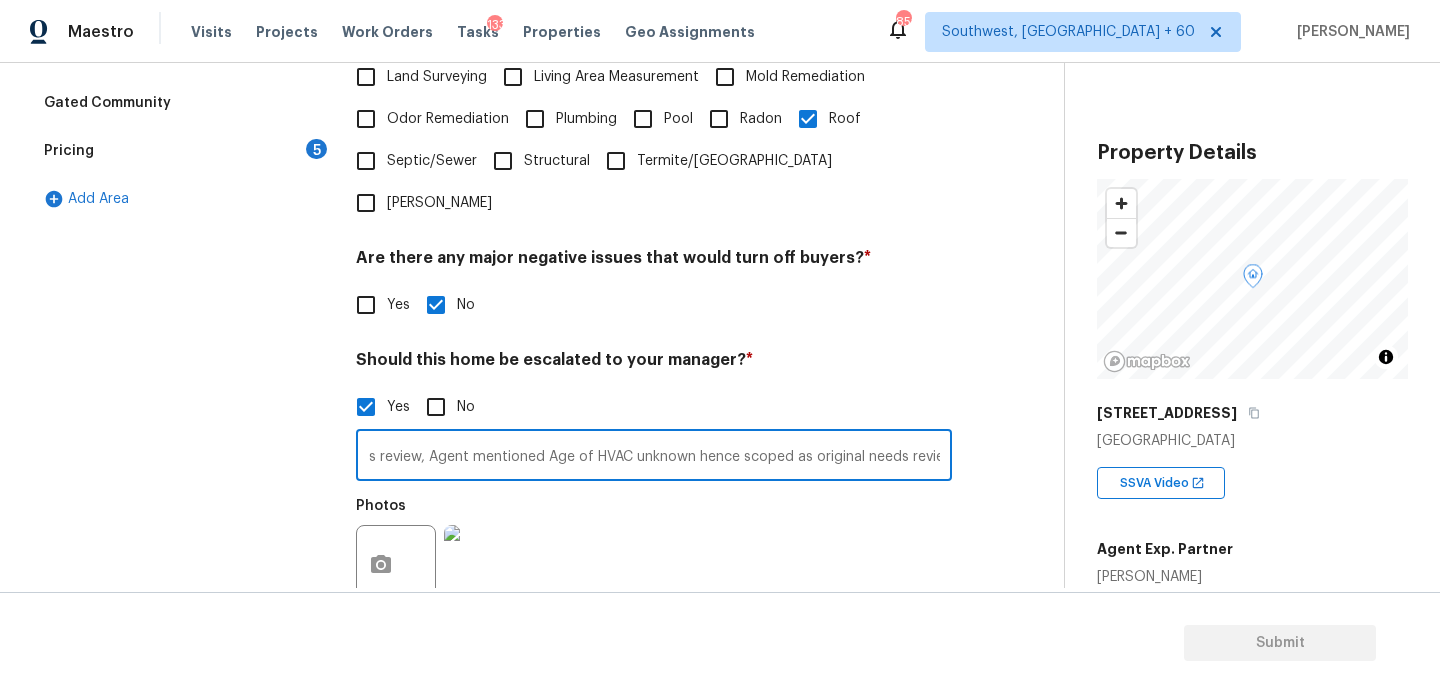type on "Agent mentioned fair condition for Roof and foundation in the admin needs review, Agent mentioned Age of HVAC unknown hence scoped as original needs review" 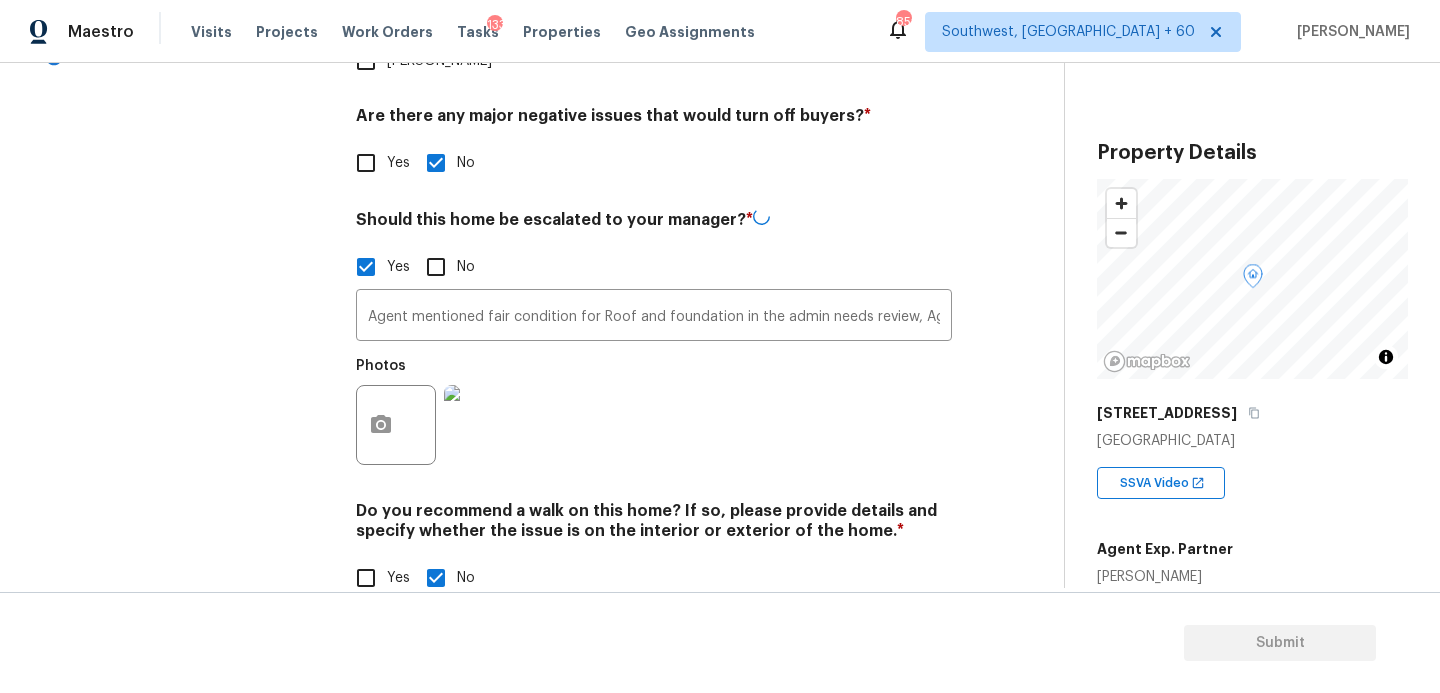 scroll, scrollTop: 700, scrollLeft: 0, axis: vertical 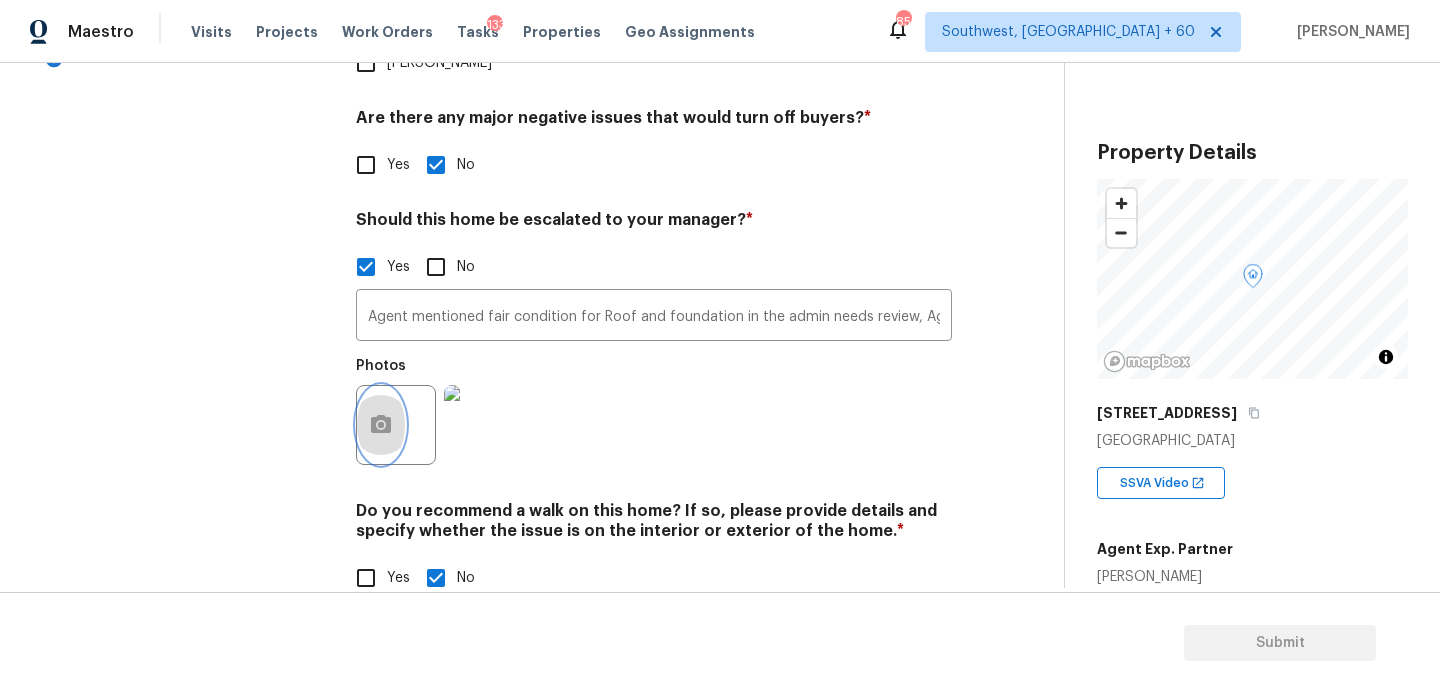 click at bounding box center (381, 425) 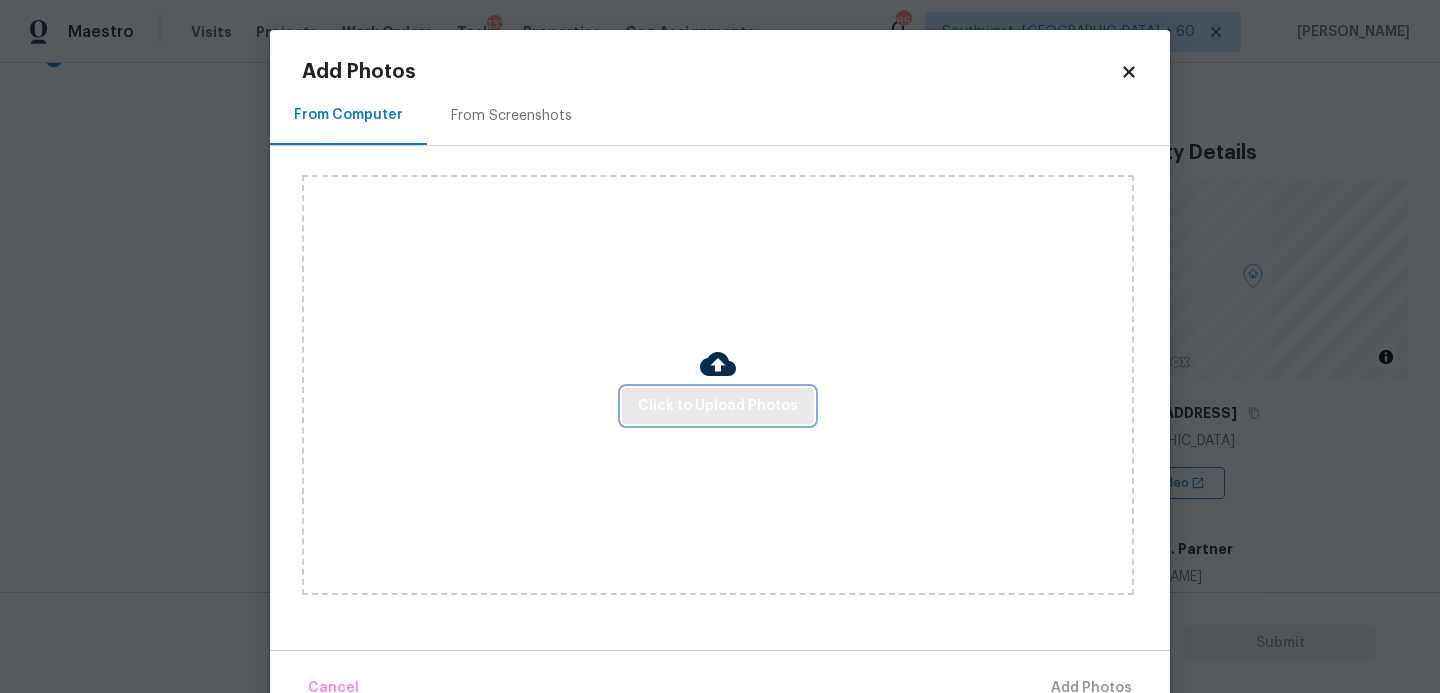 click on "Click to Upload Photos" at bounding box center [718, 406] 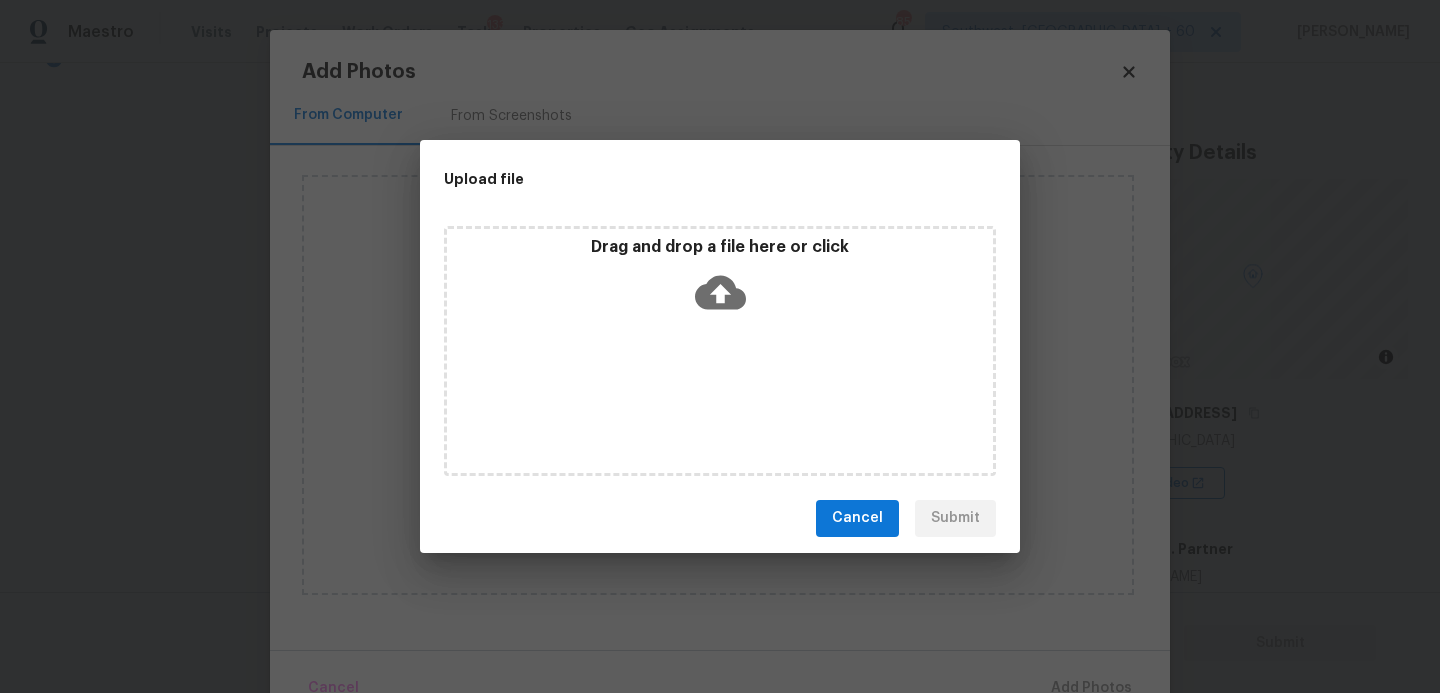click on "Drag and drop a file here or click" at bounding box center [720, 351] 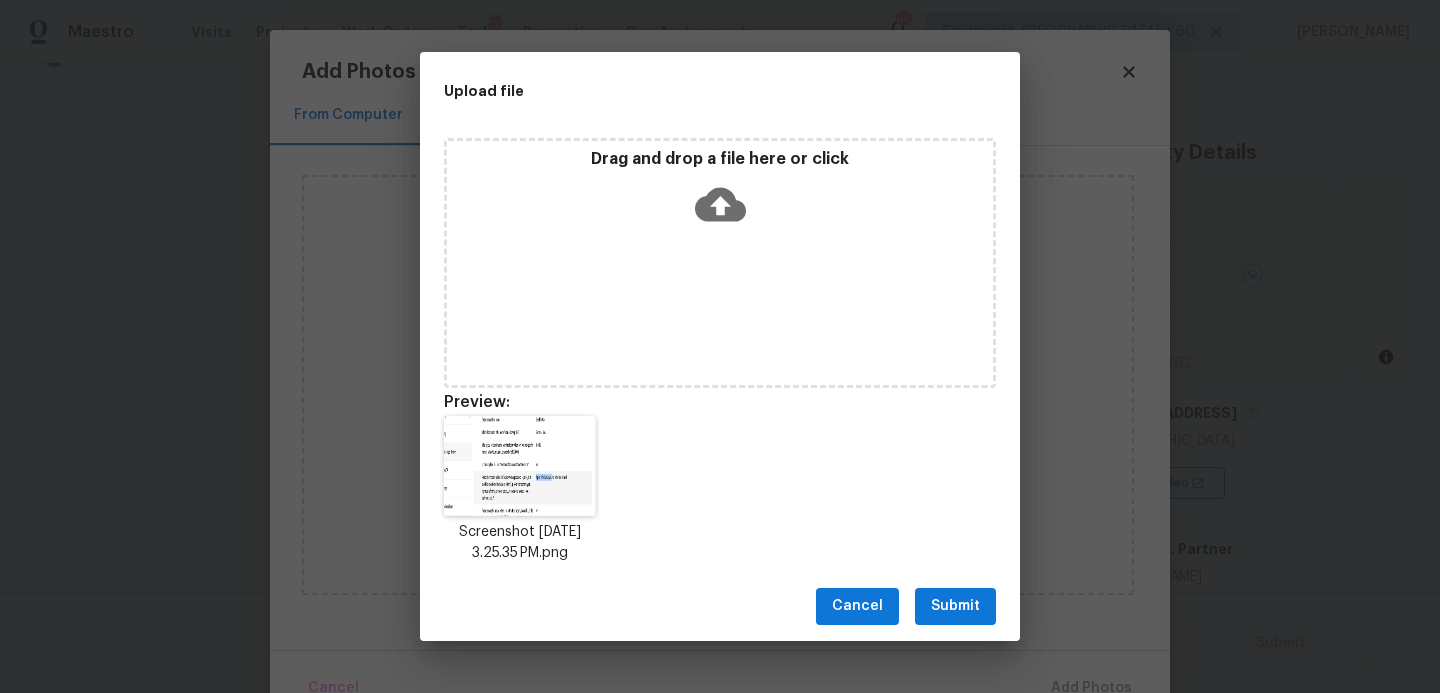 click on "Submit" at bounding box center [955, 606] 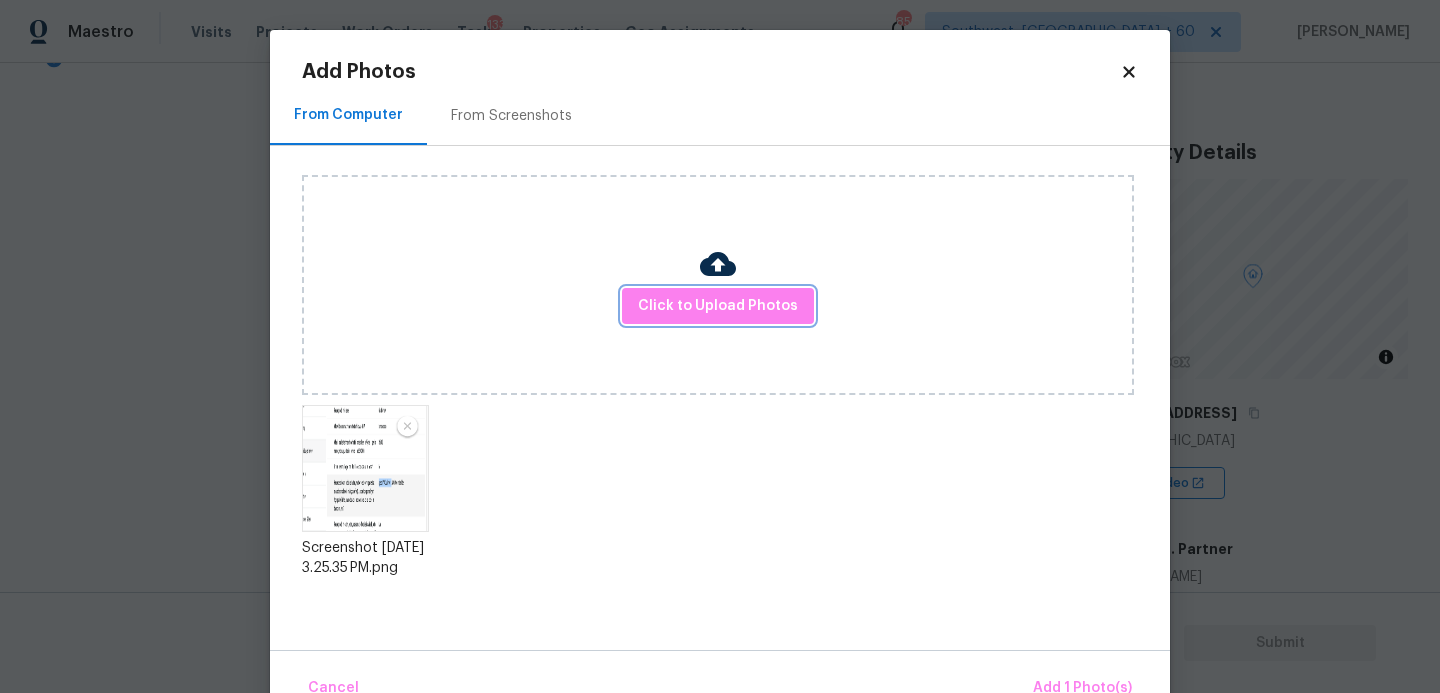 scroll, scrollTop: 47, scrollLeft: 0, axis: vertical 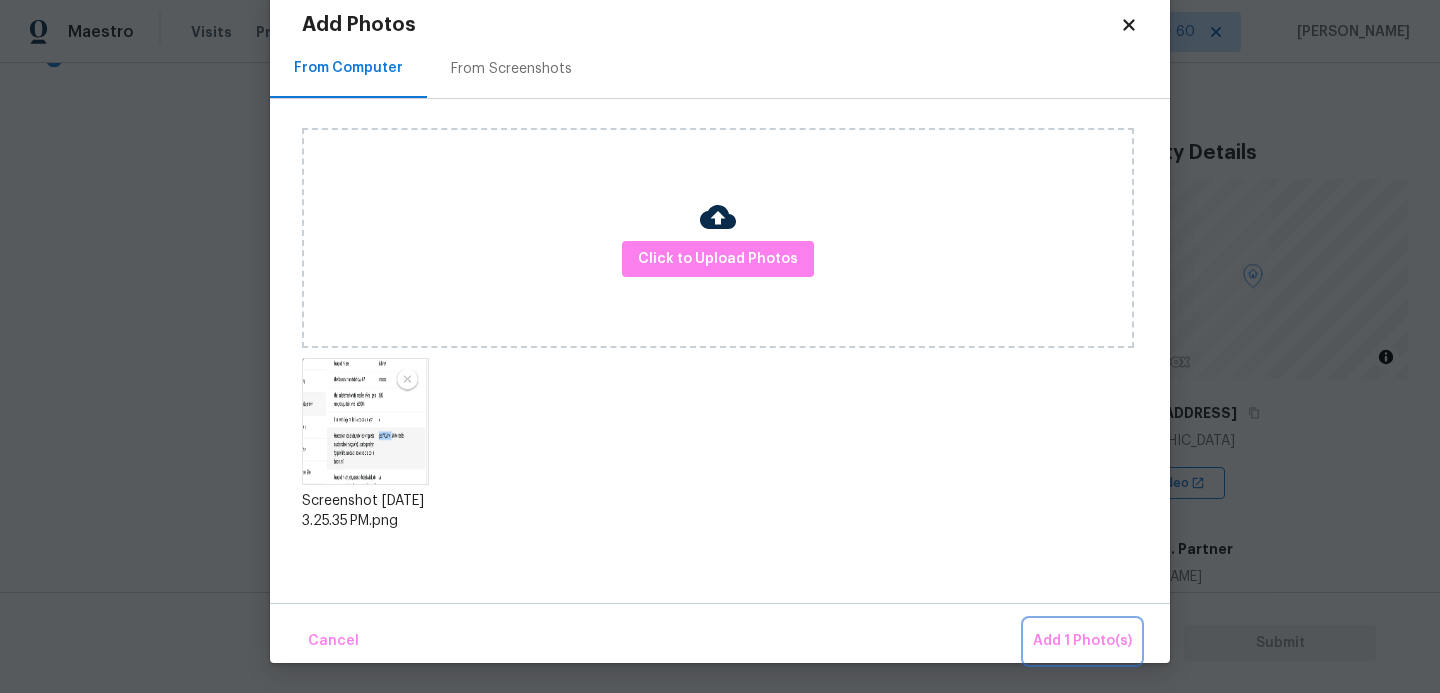 click on "Add 1 Photo(s)" at bounding box center [1082, 641] 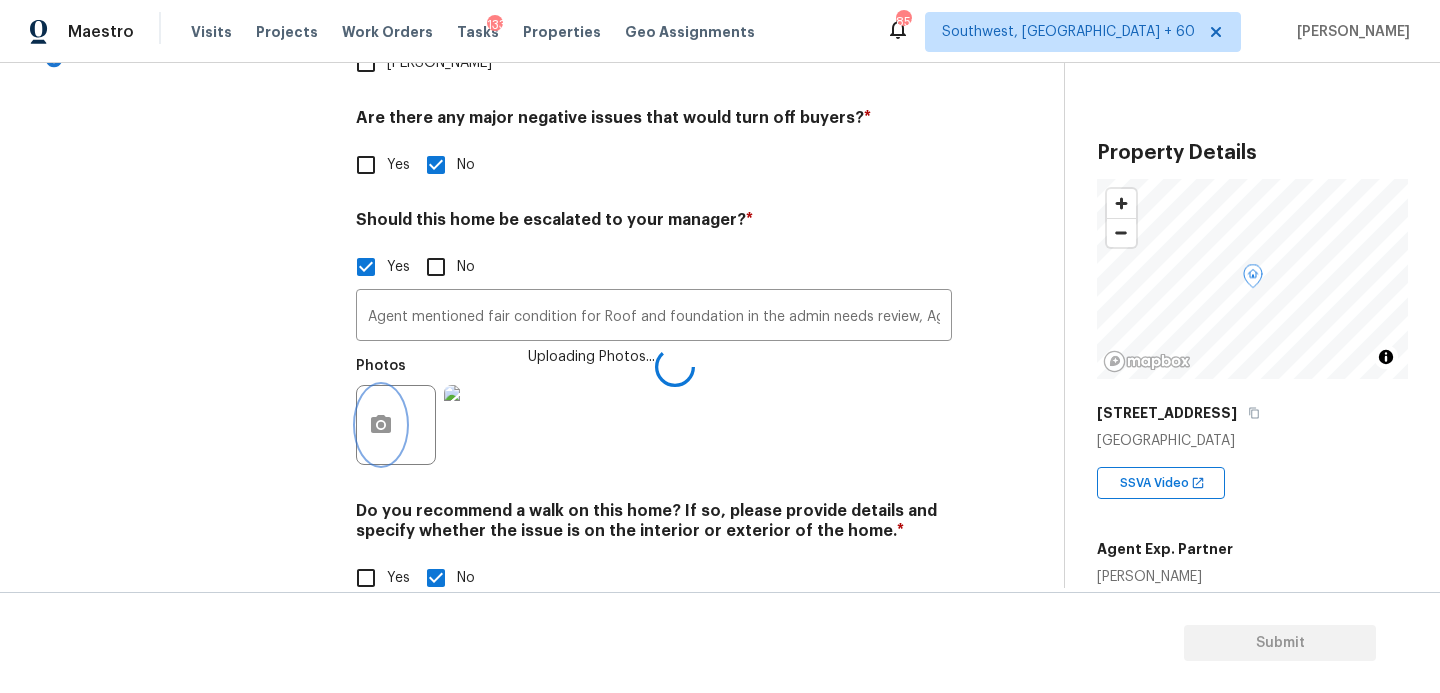 scroll, scrollTop: 0, scrollLeft: 0, axis: both 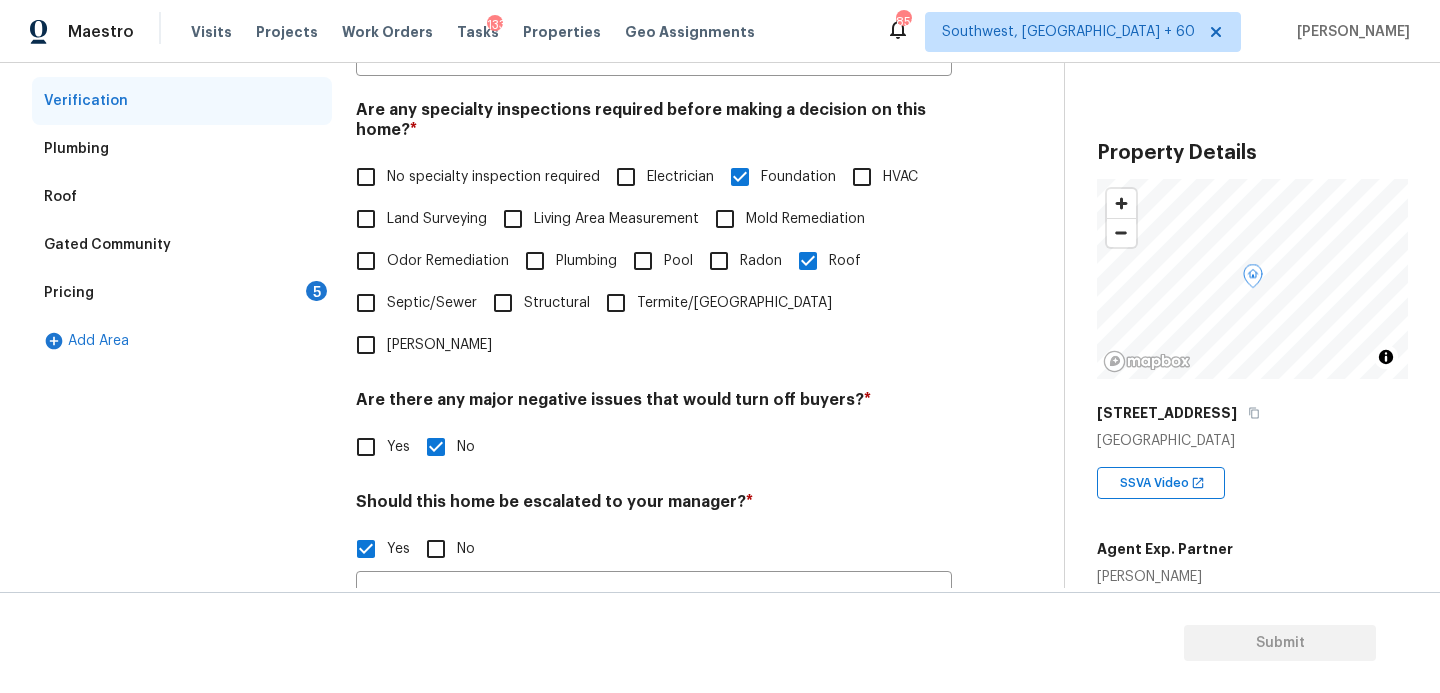 click on "HVAC" at bounding box center [900, 177] 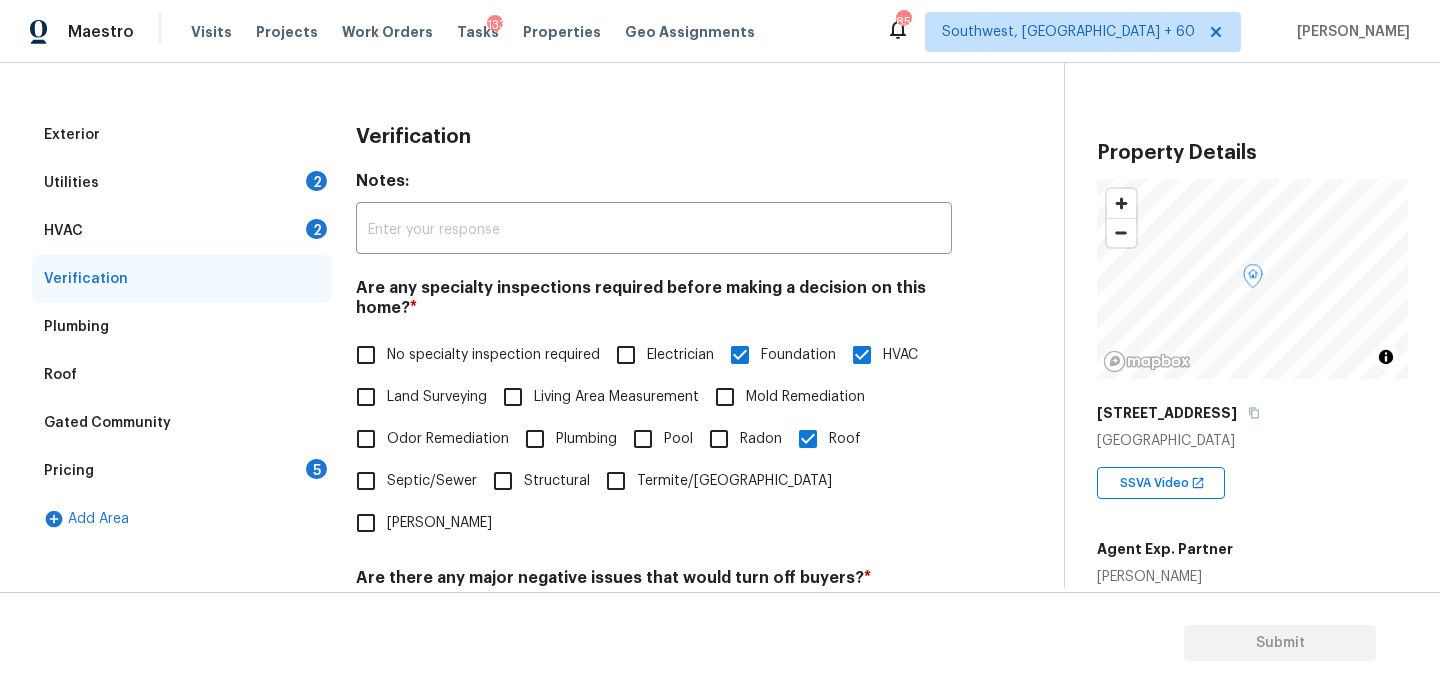 scroll, scrollTop: 102, scrollLeft: 0, axis: vertical 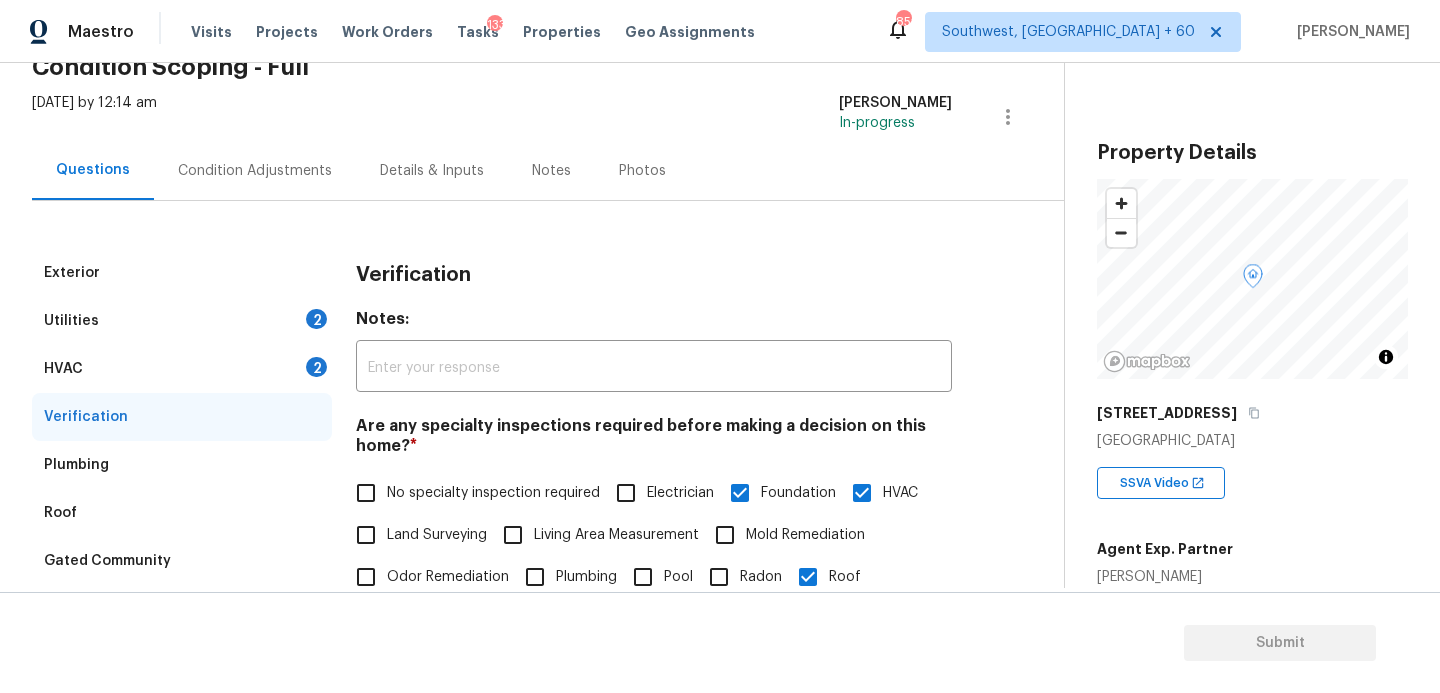 click on "Condition Adjustments" at bounding box center [255, 171] 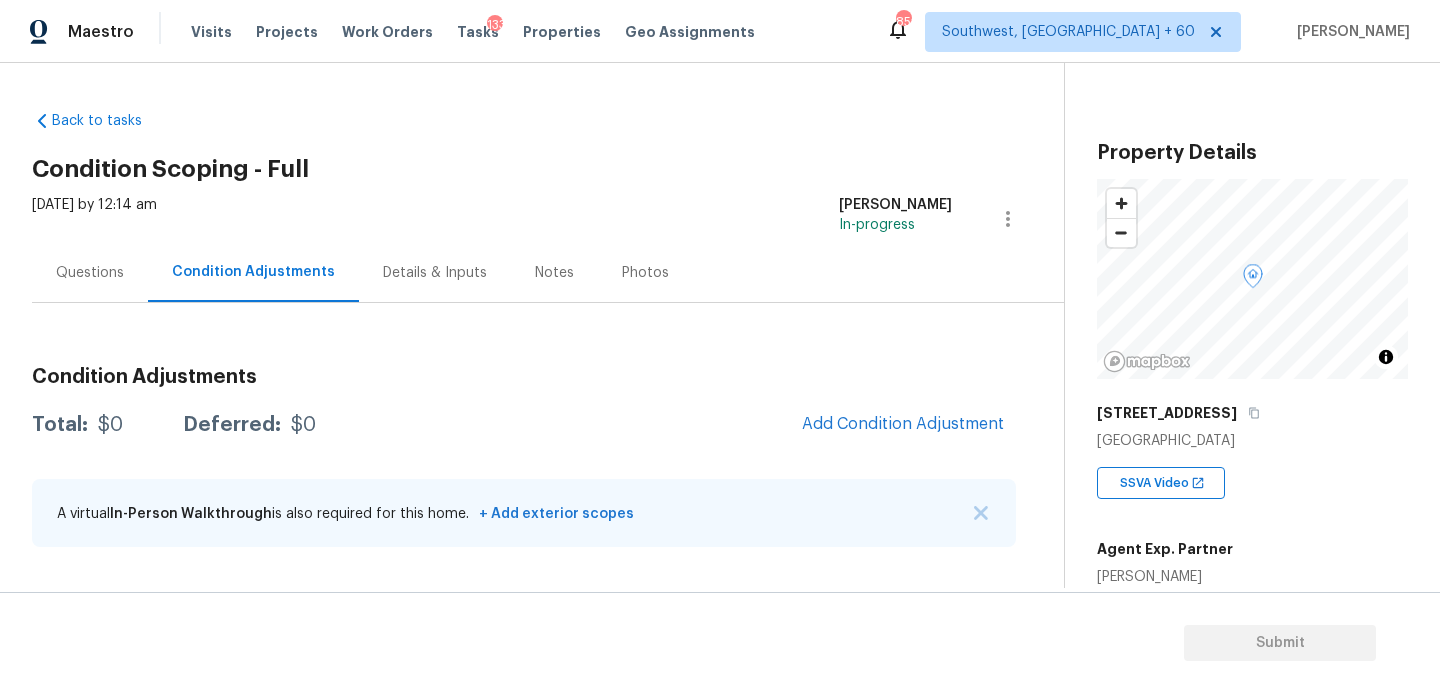scroll, scrollTop: 0, scrollLeft: 0, axis: both 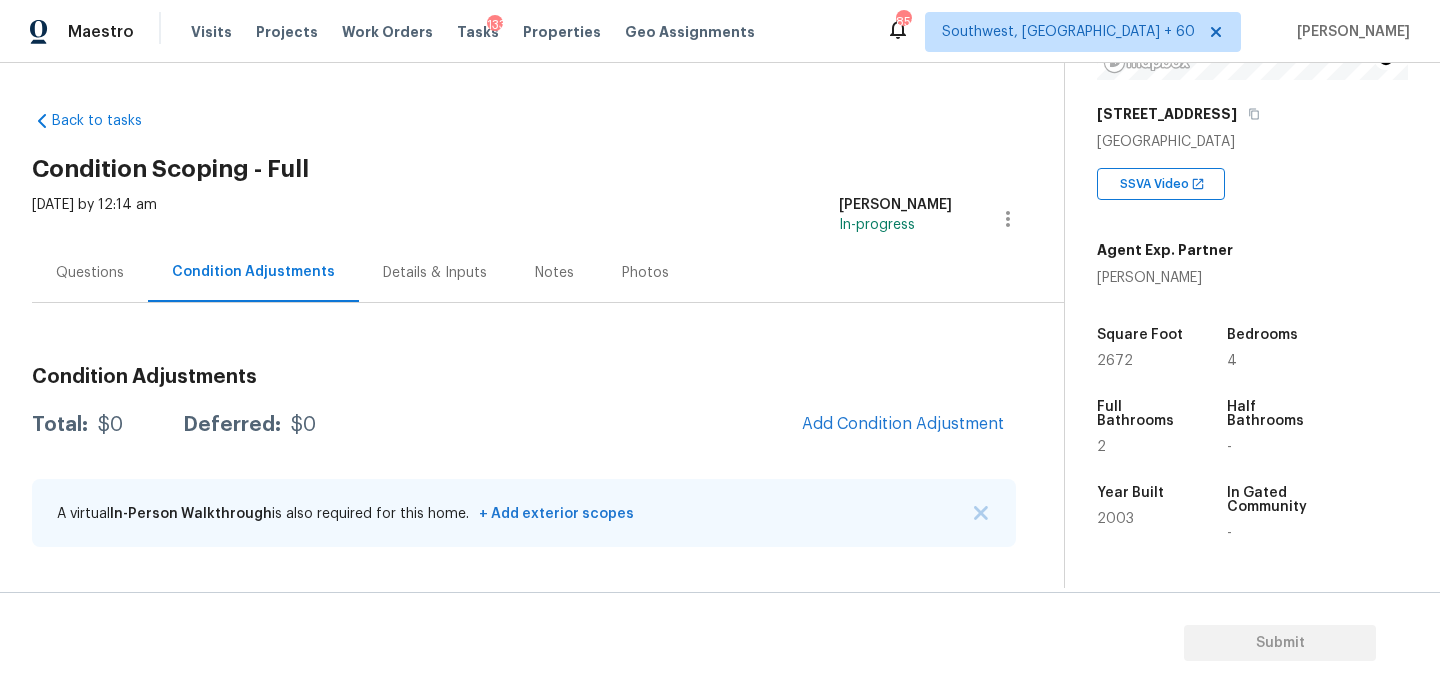 click on "Condition Adjustments Total:  $0 Deferred:  $0 Add Condition Adjustment A virtual  In-Person Walkthrough  is also required for this home.   + Add exterior scopes" at bounding box center [524, 434] 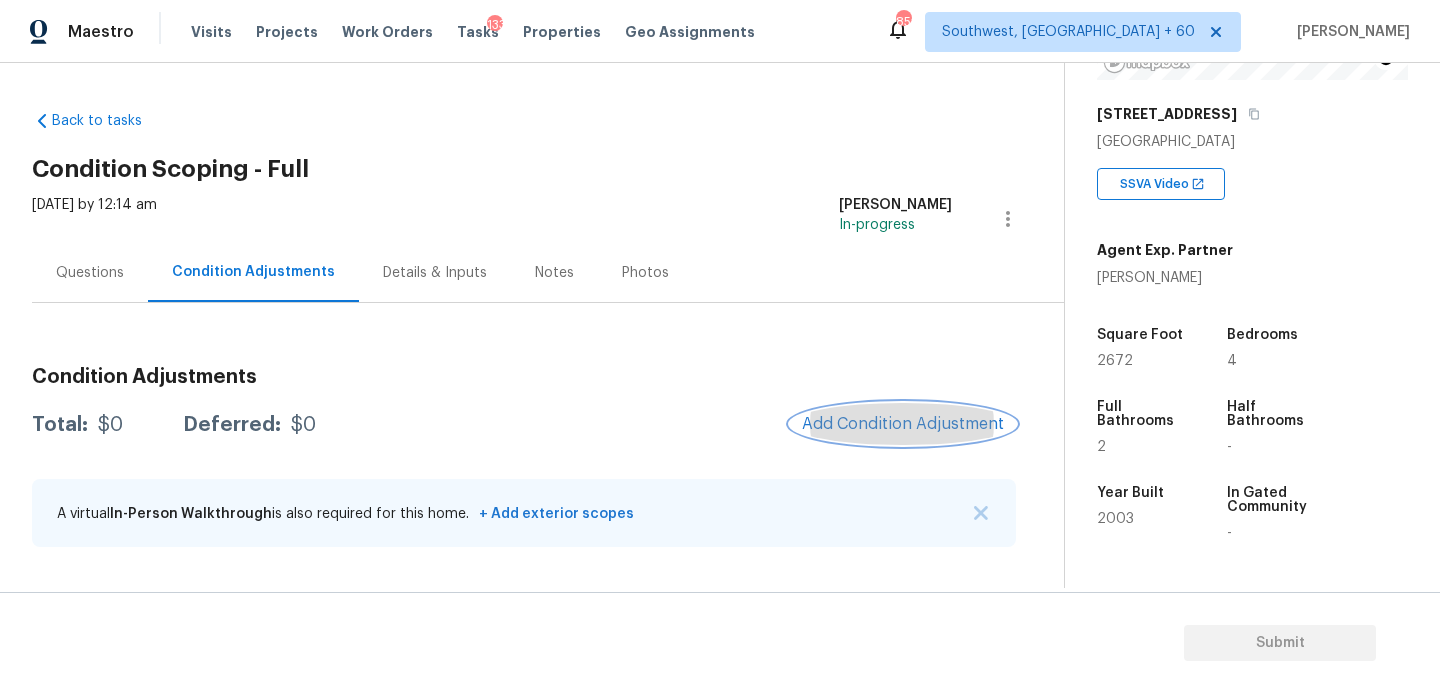 click on "Add Condition Adjustment" at bounding box center [903, 424] 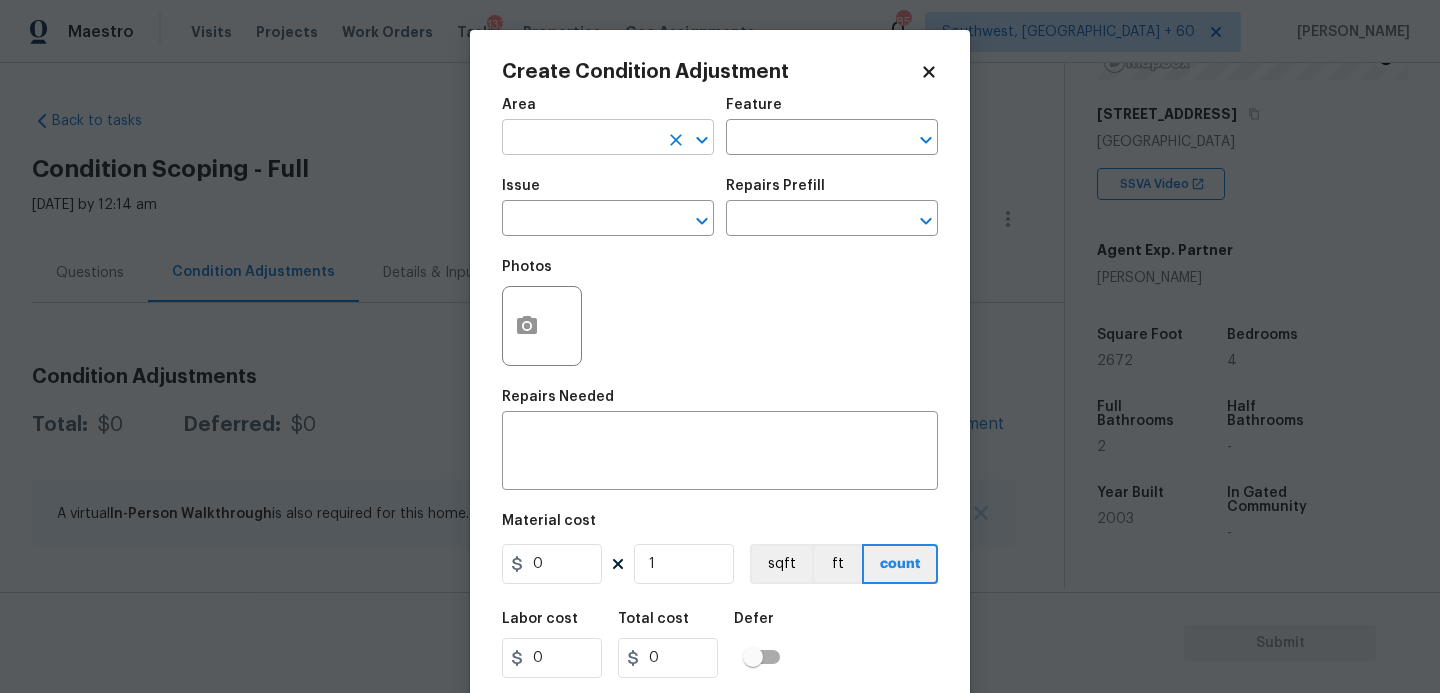 click at bounding box center [580, 139] 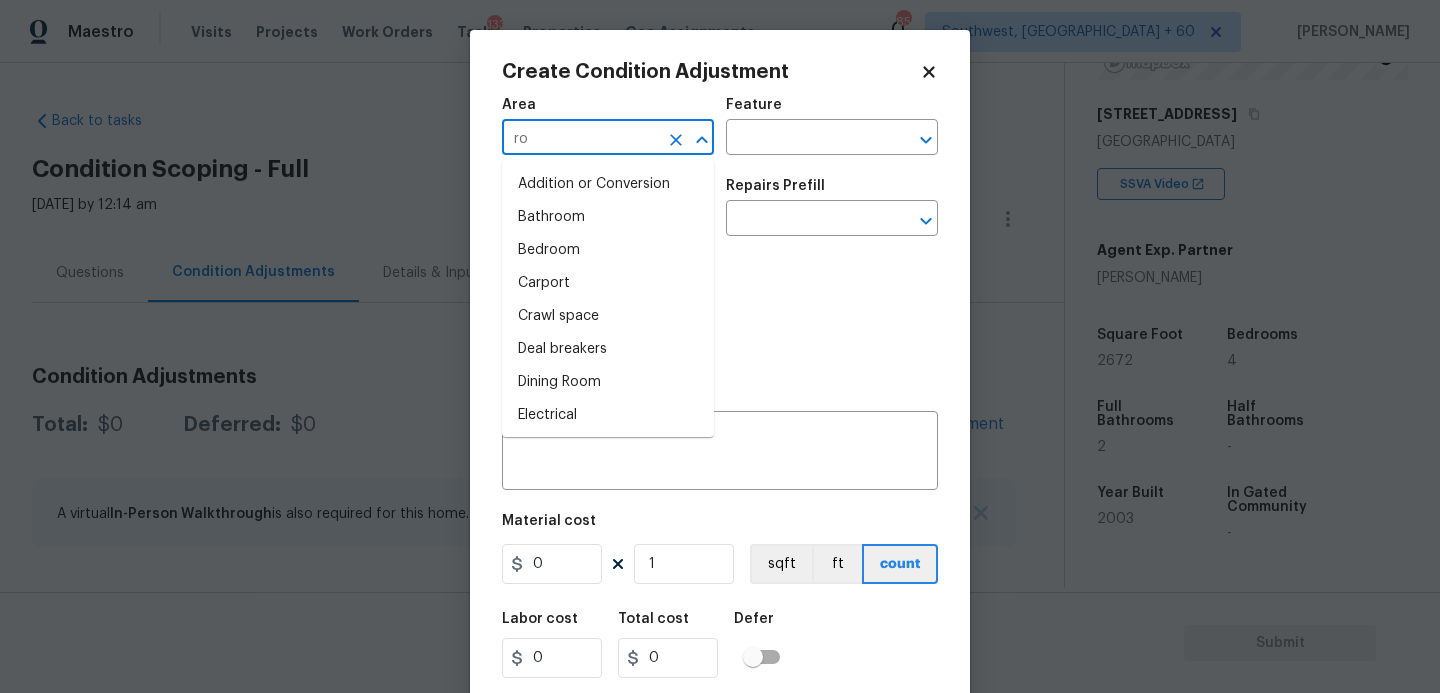 type on "roo" 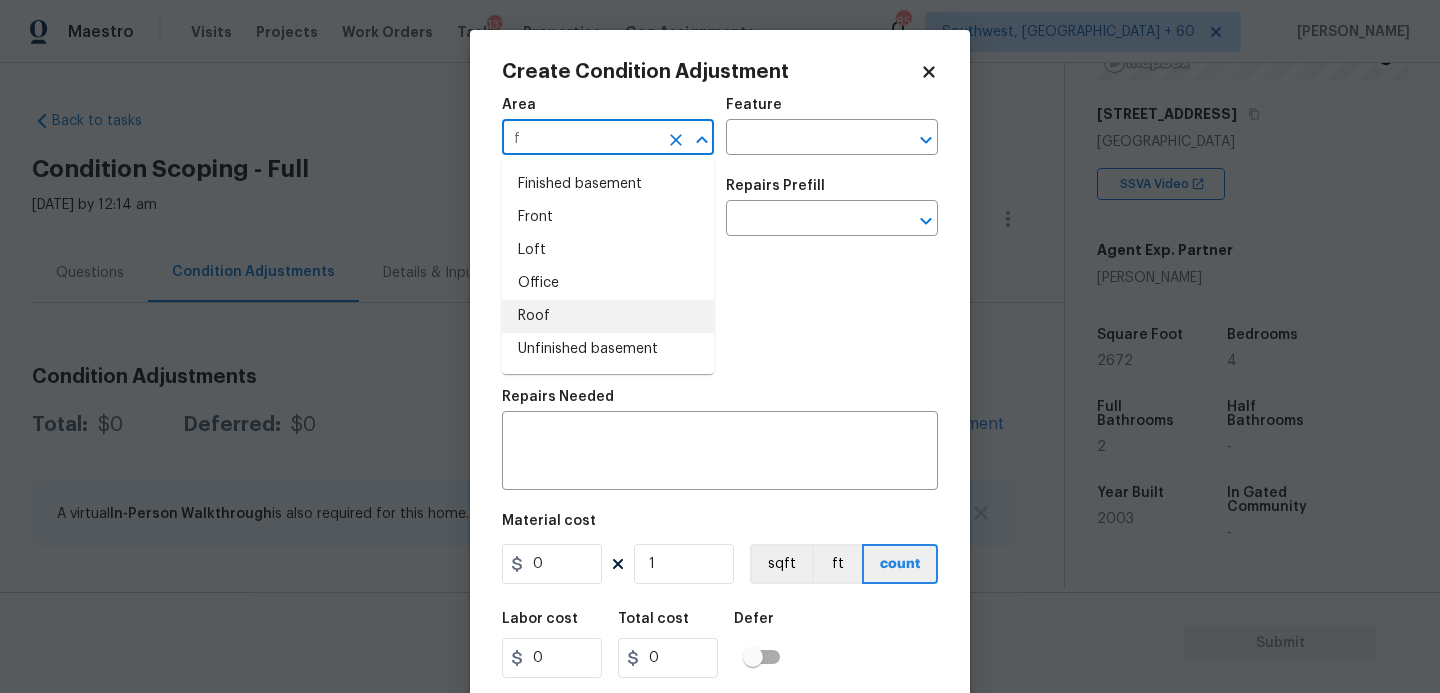 click on "Roof" at bounding box center (608, 316) 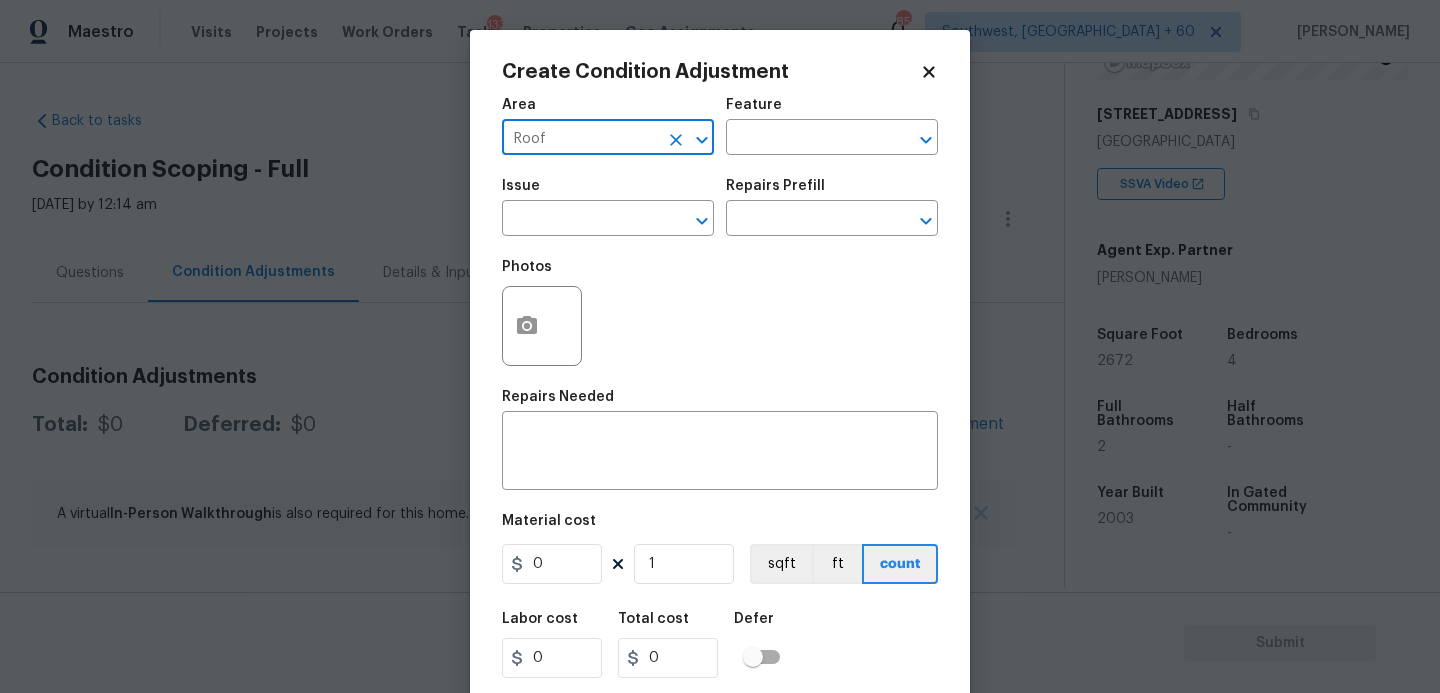 type on "Roof" 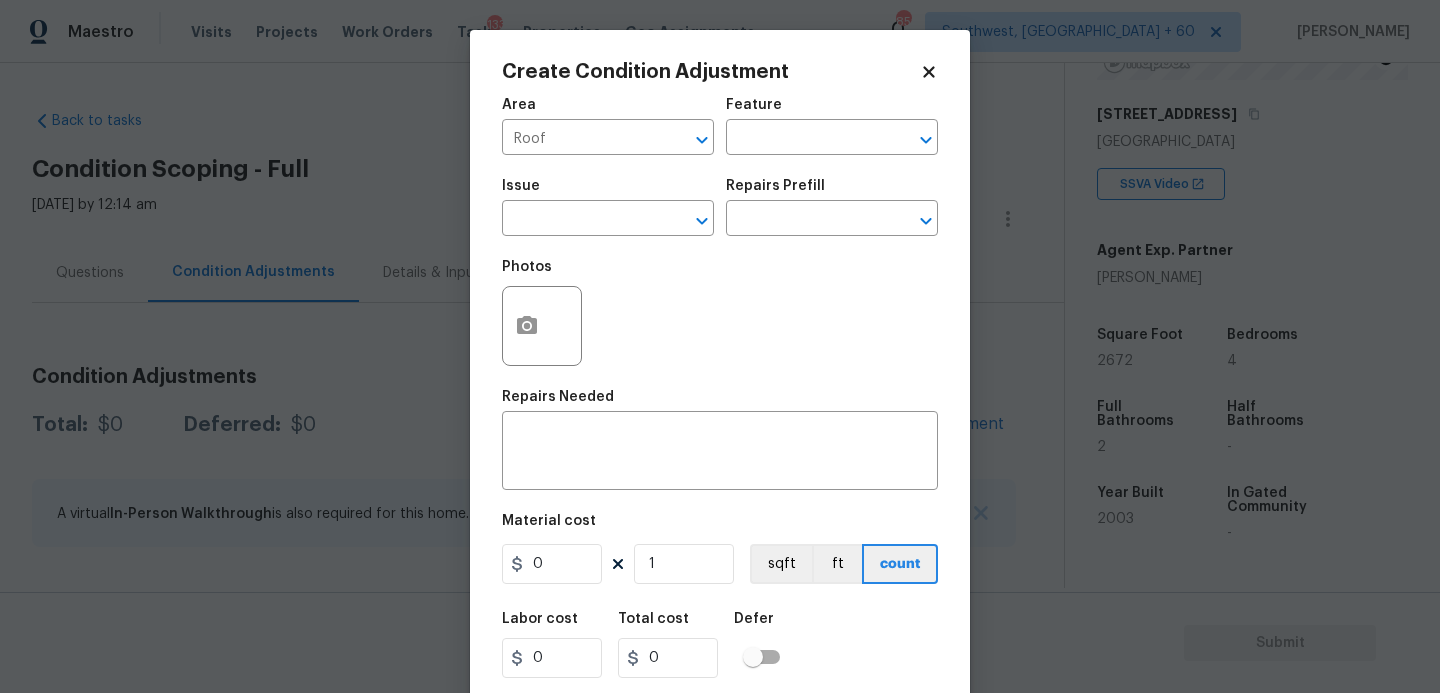 click on "Area Roof ​ Feature ​" at bounding box center (720, 126) 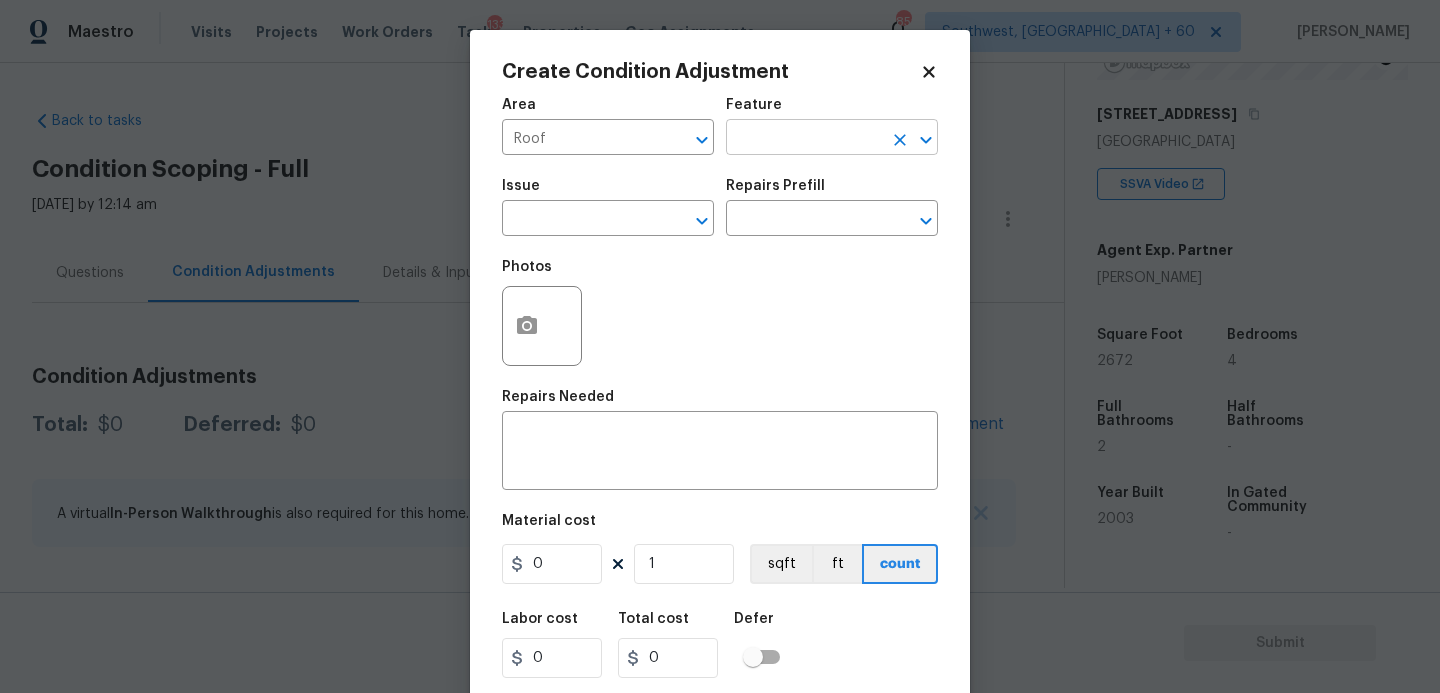 click at bounding box center (804, 139) 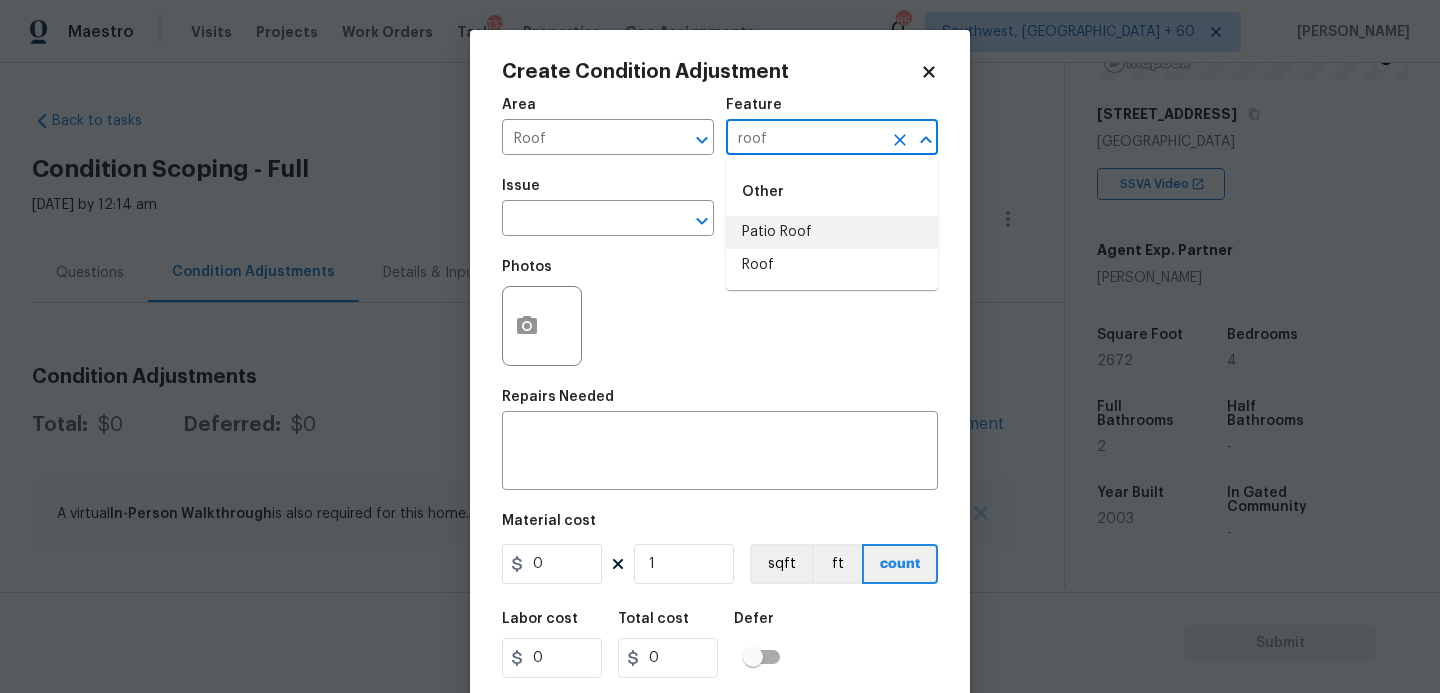 click on "Roof" at bounding box center [832, 265] 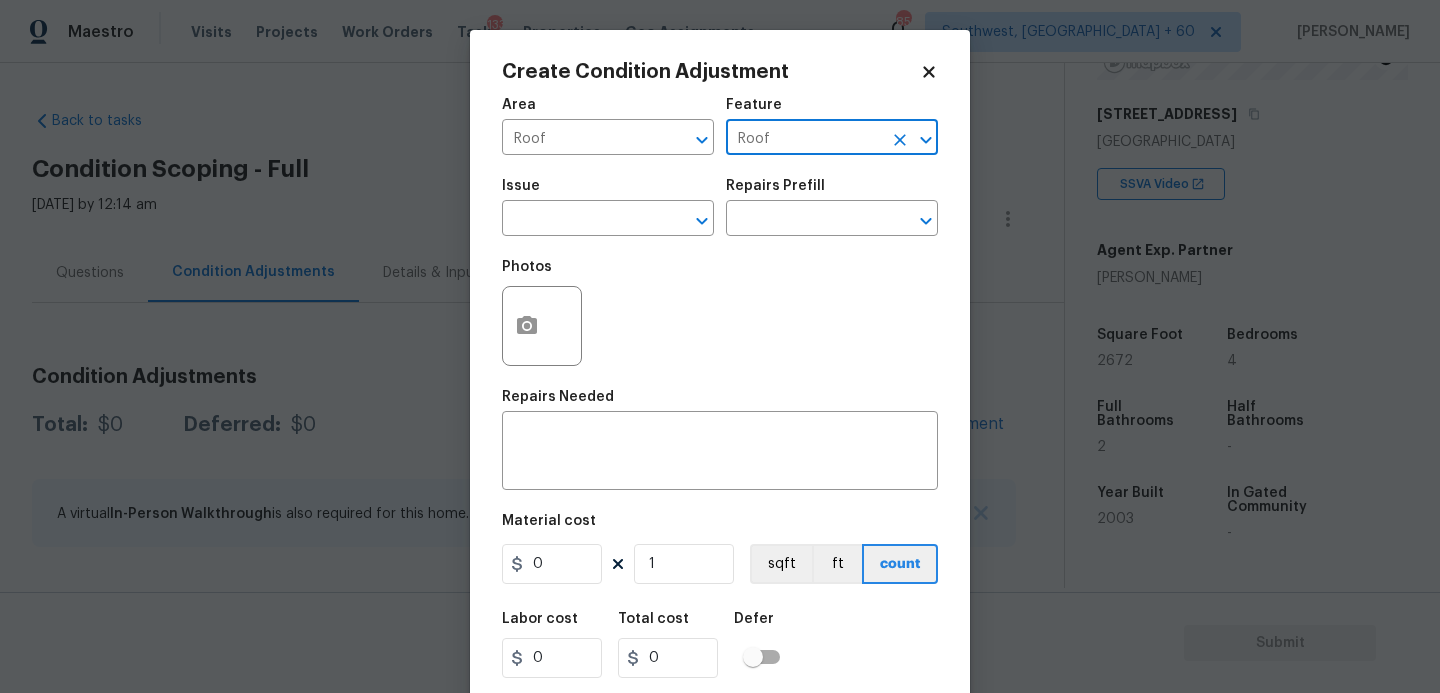 type on "Roof" 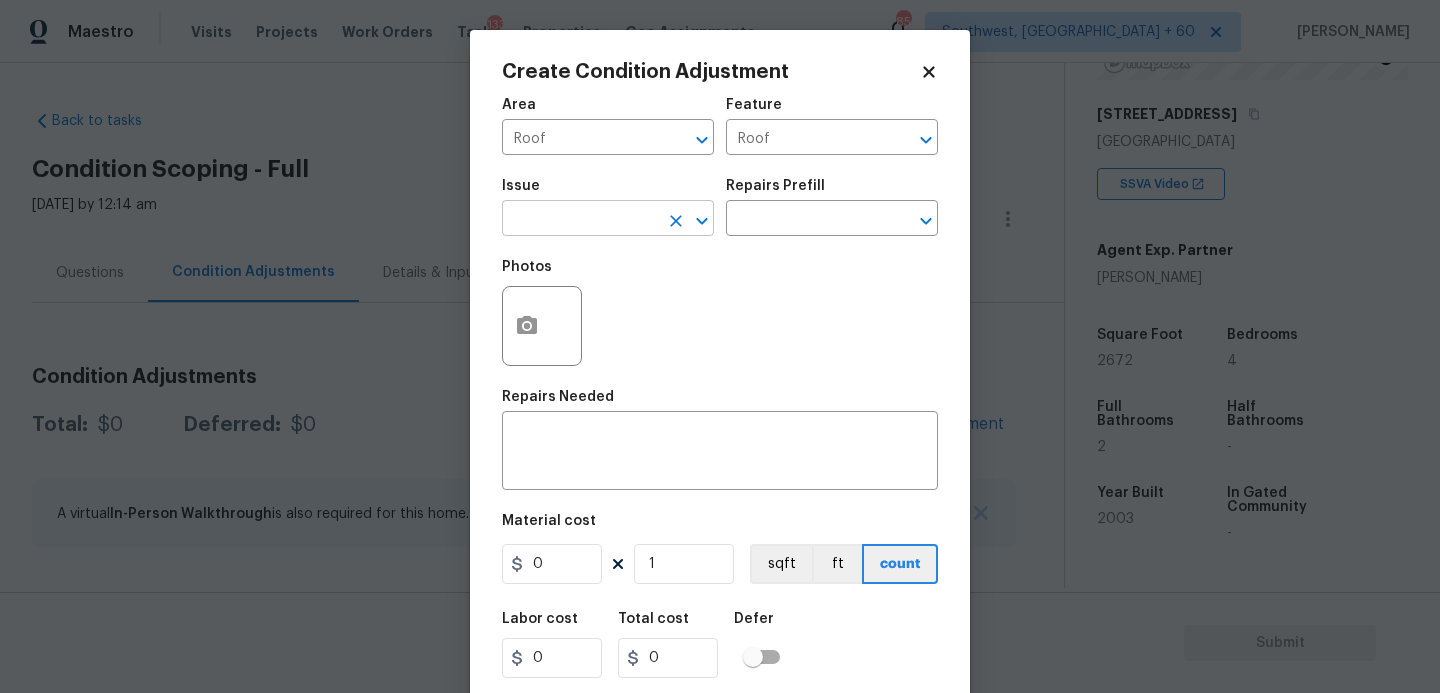 click at bounding box center (580, 220) 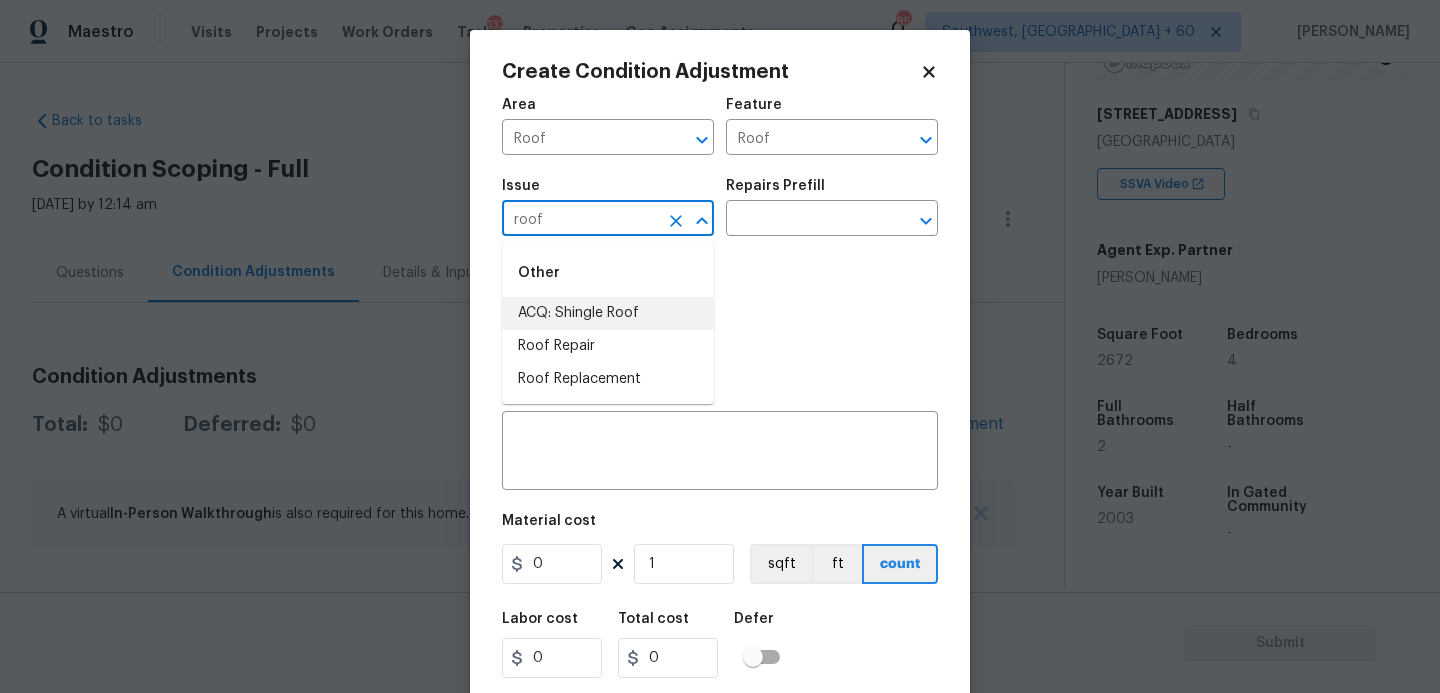 click on "ACQ: Shingle Roof" at bounding box center [608, 313] 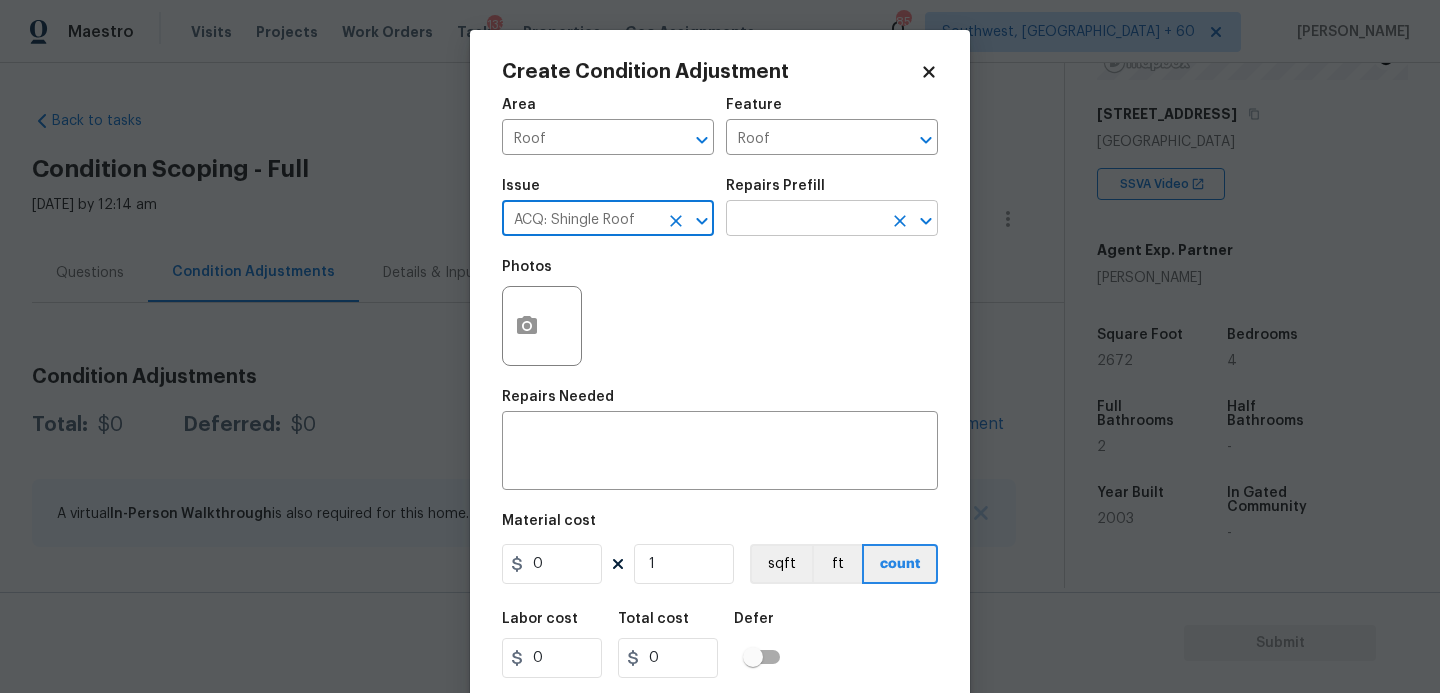 type on "ACQ: Shingle Roof" 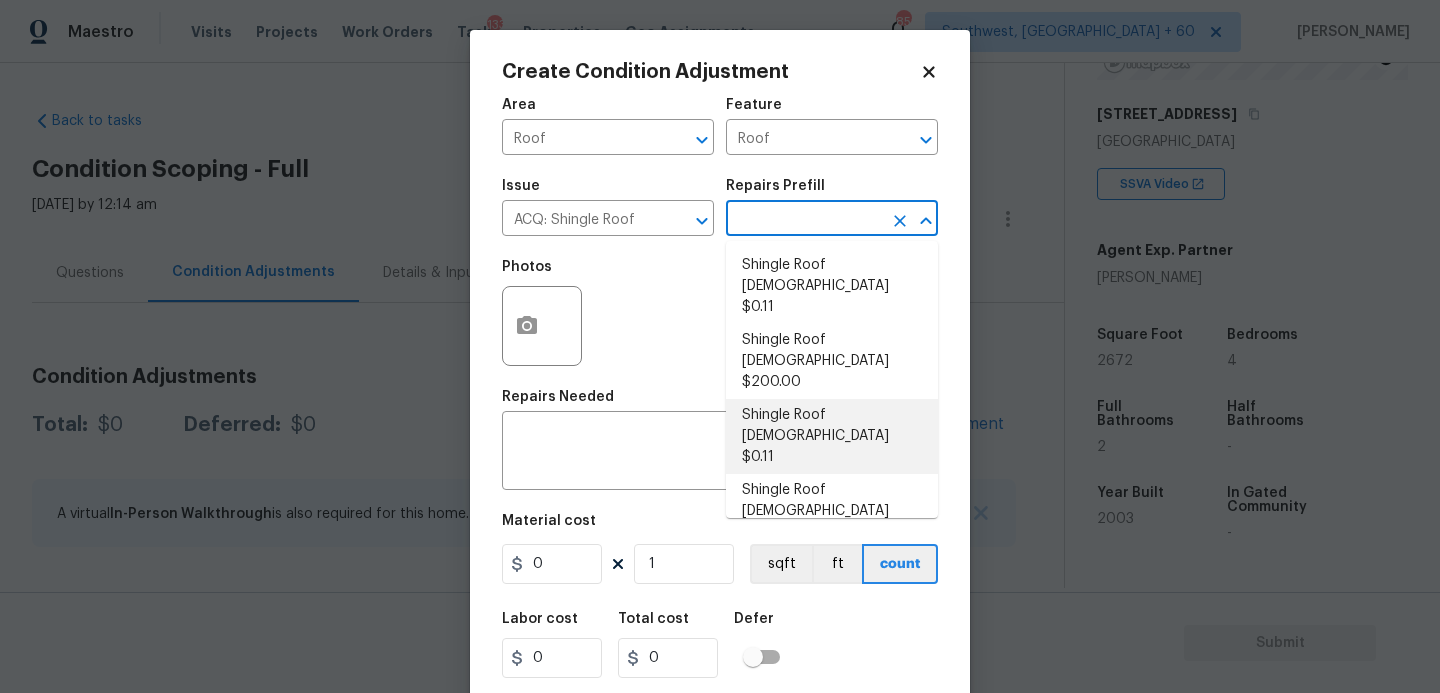 scroll, scrollTop: 9, scrollLeft: 0, axis: vertical 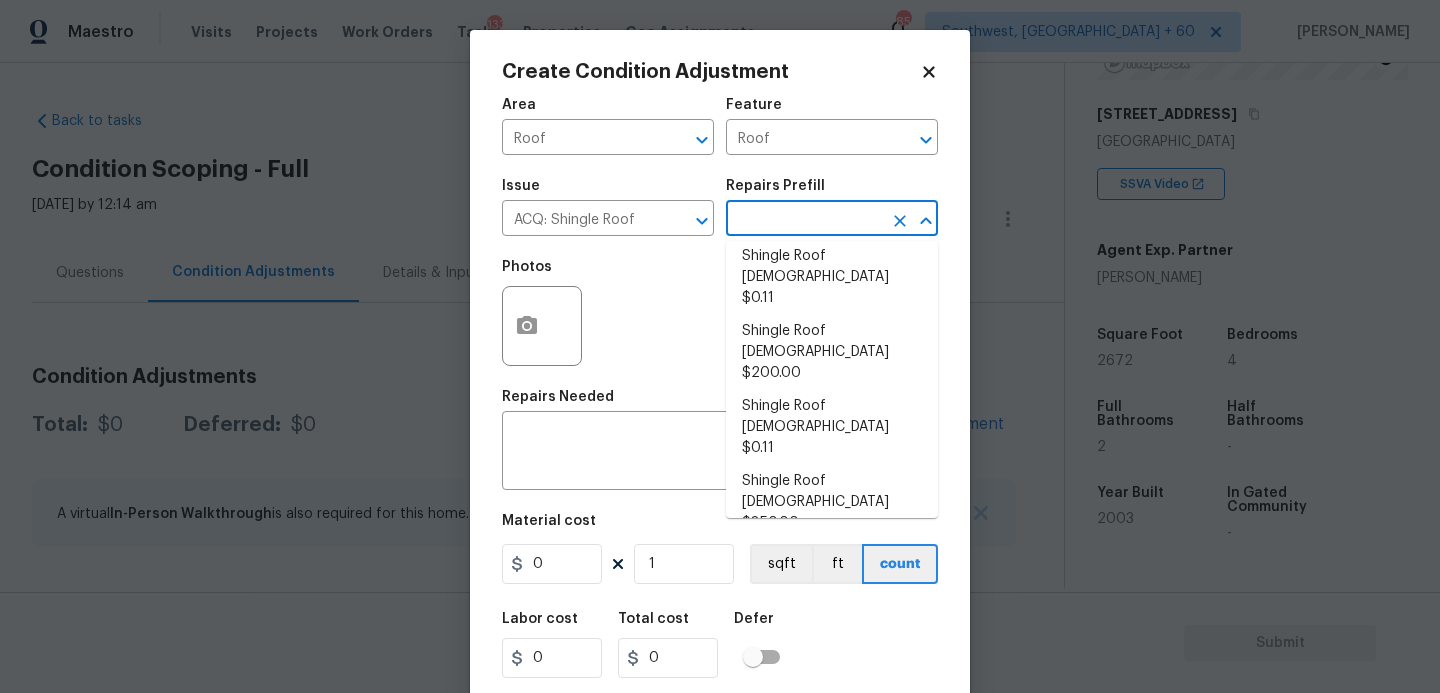 click on "Shingle Roof 21+ Years Old $4.60" at bounding box center [832, 577] 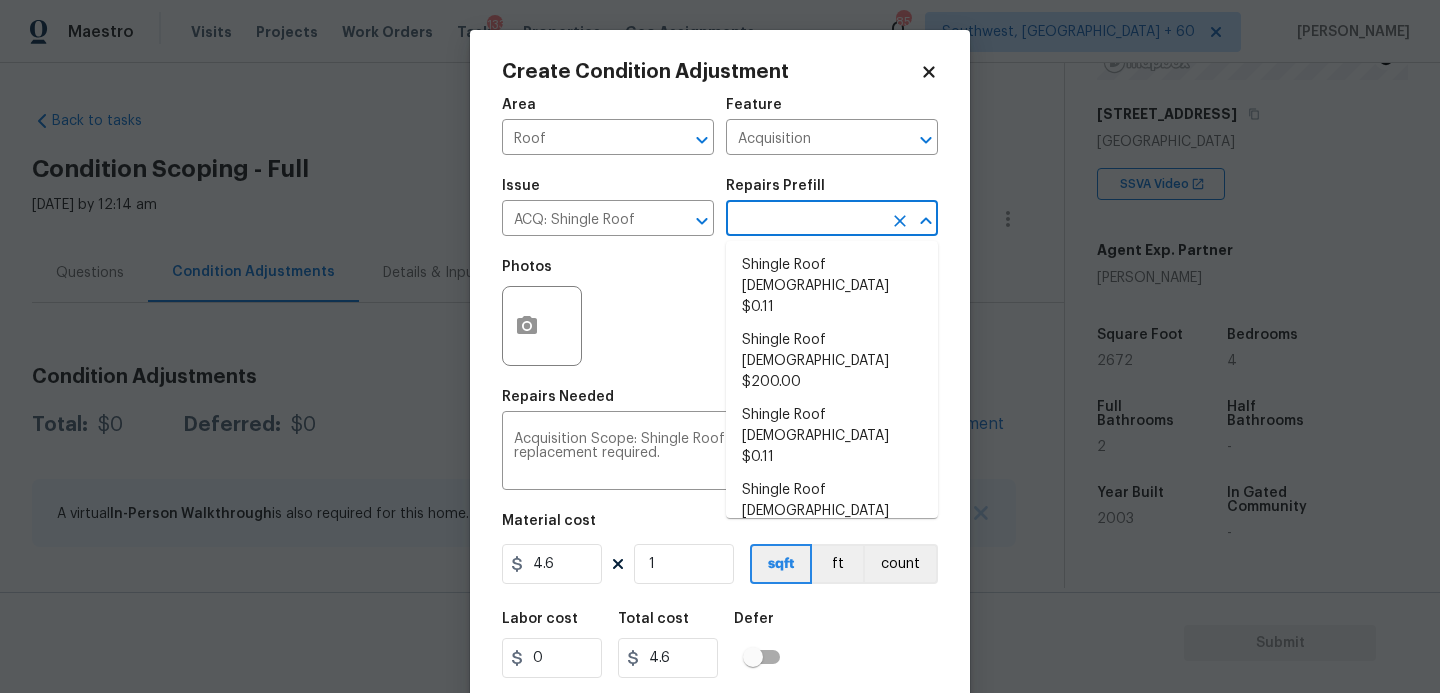 scroll, scrollTop: 1, scrollLeft: 0, axis: vertical 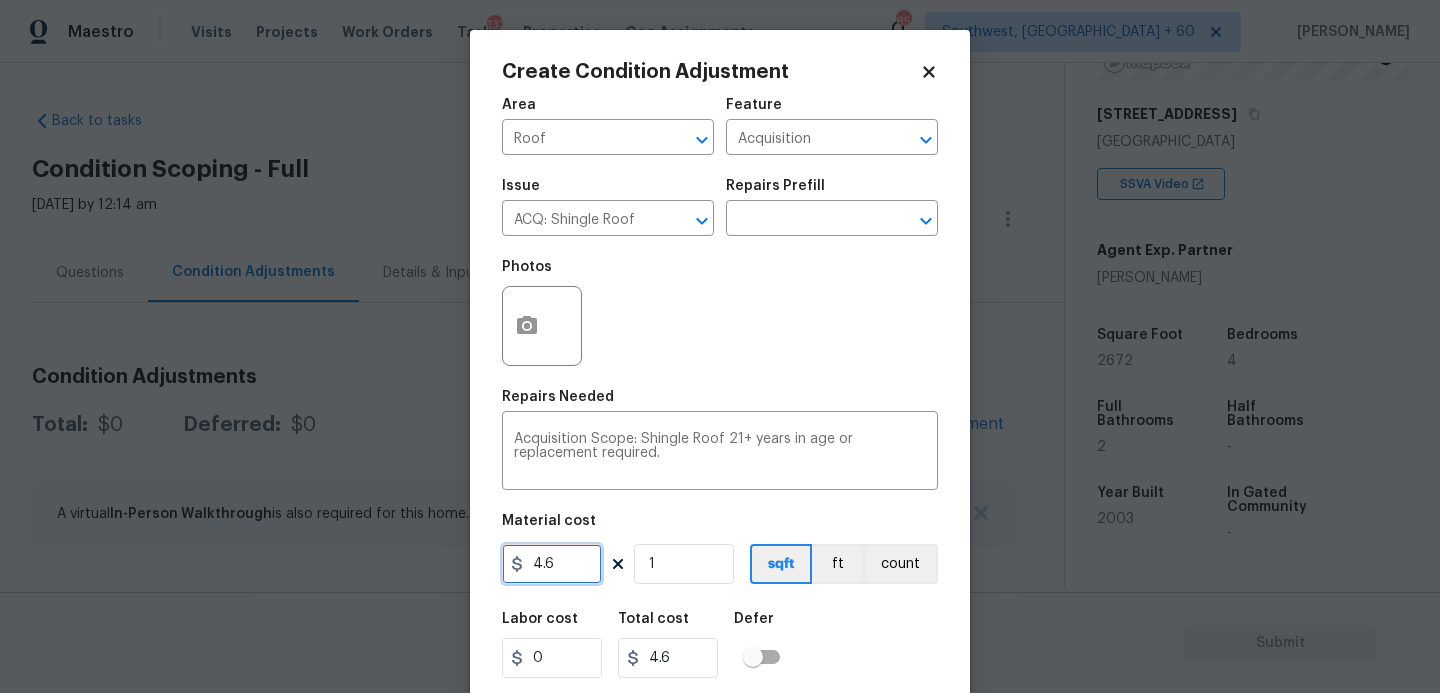click on "4.6" at bounding box center [552, 564] 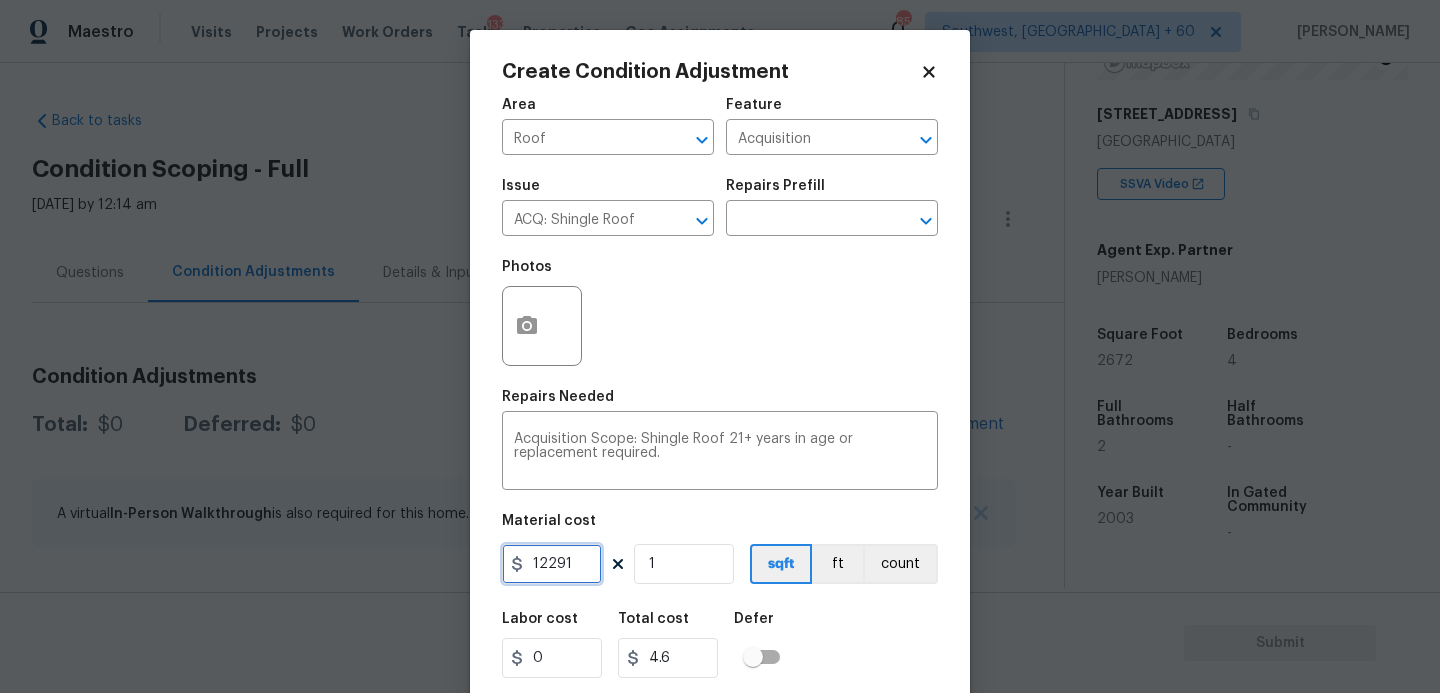type on "12291" 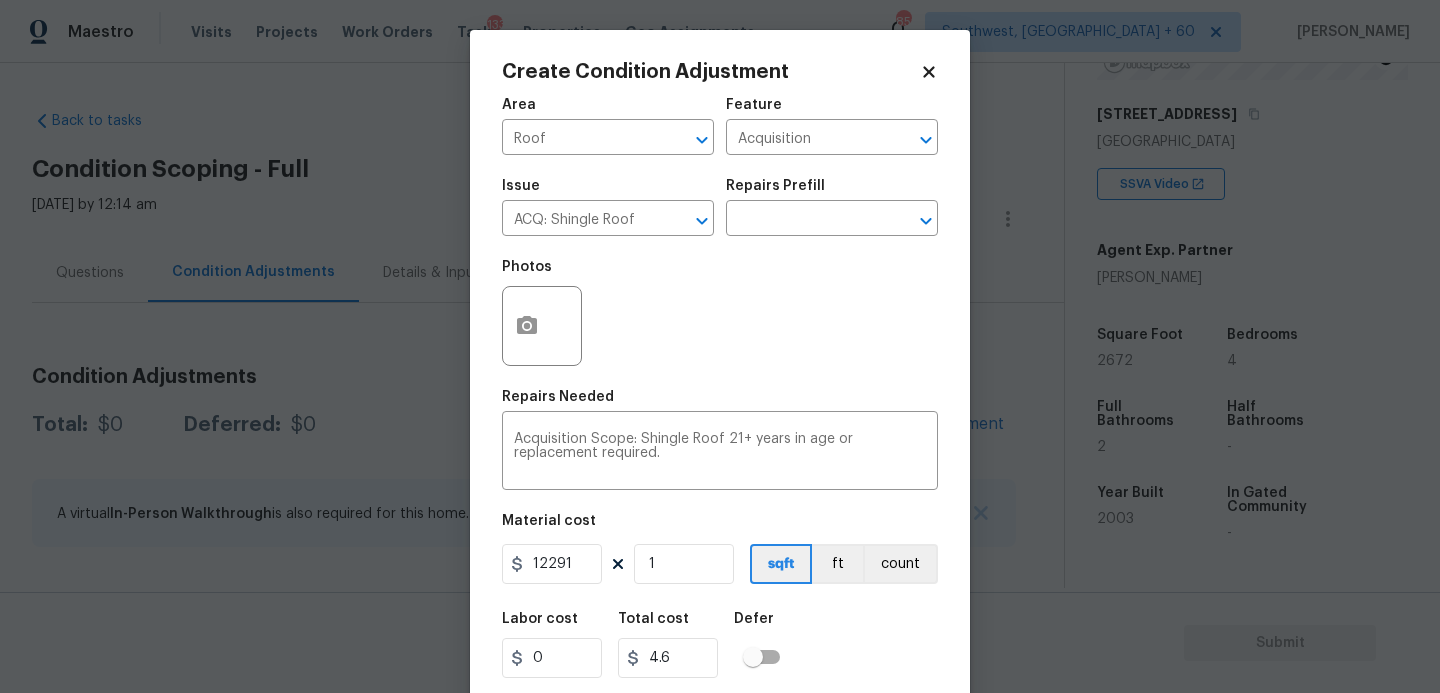 type on "12291" 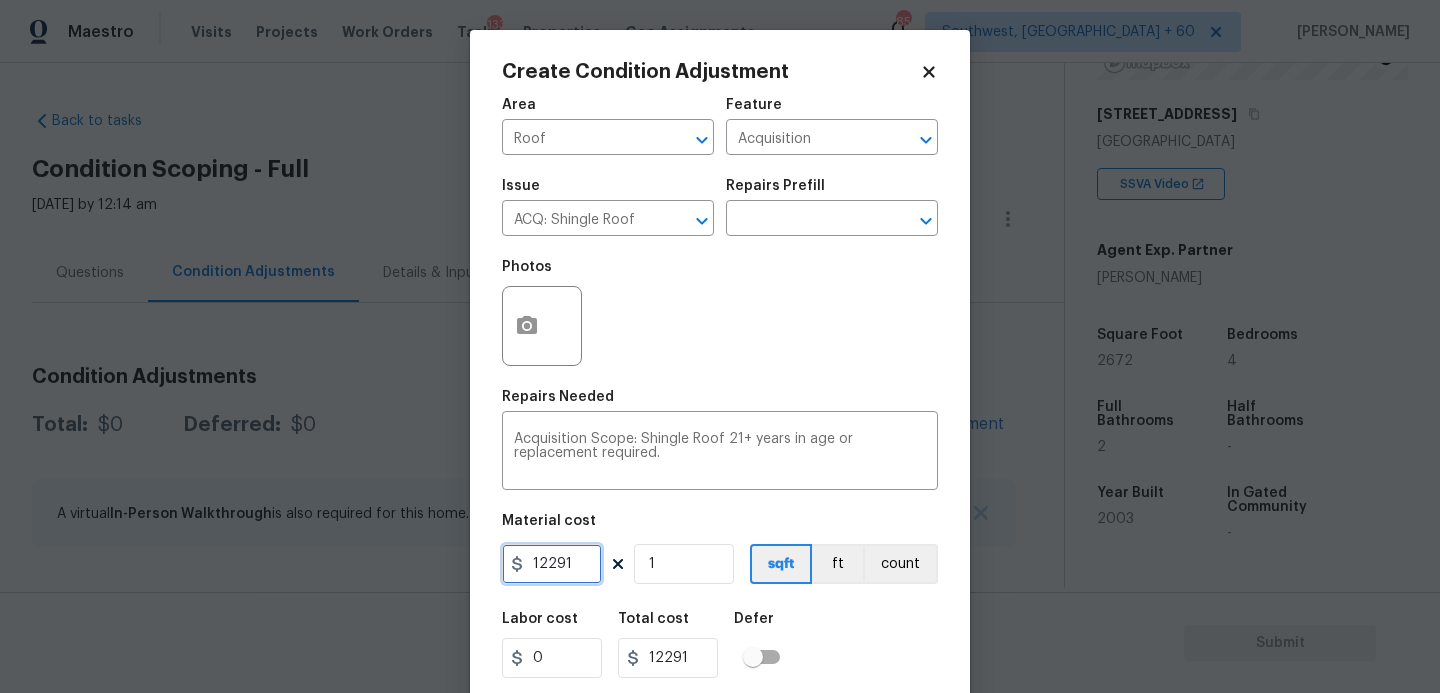 scroll, scrollTop: 54, scrollLeft: 0, axis: vertical 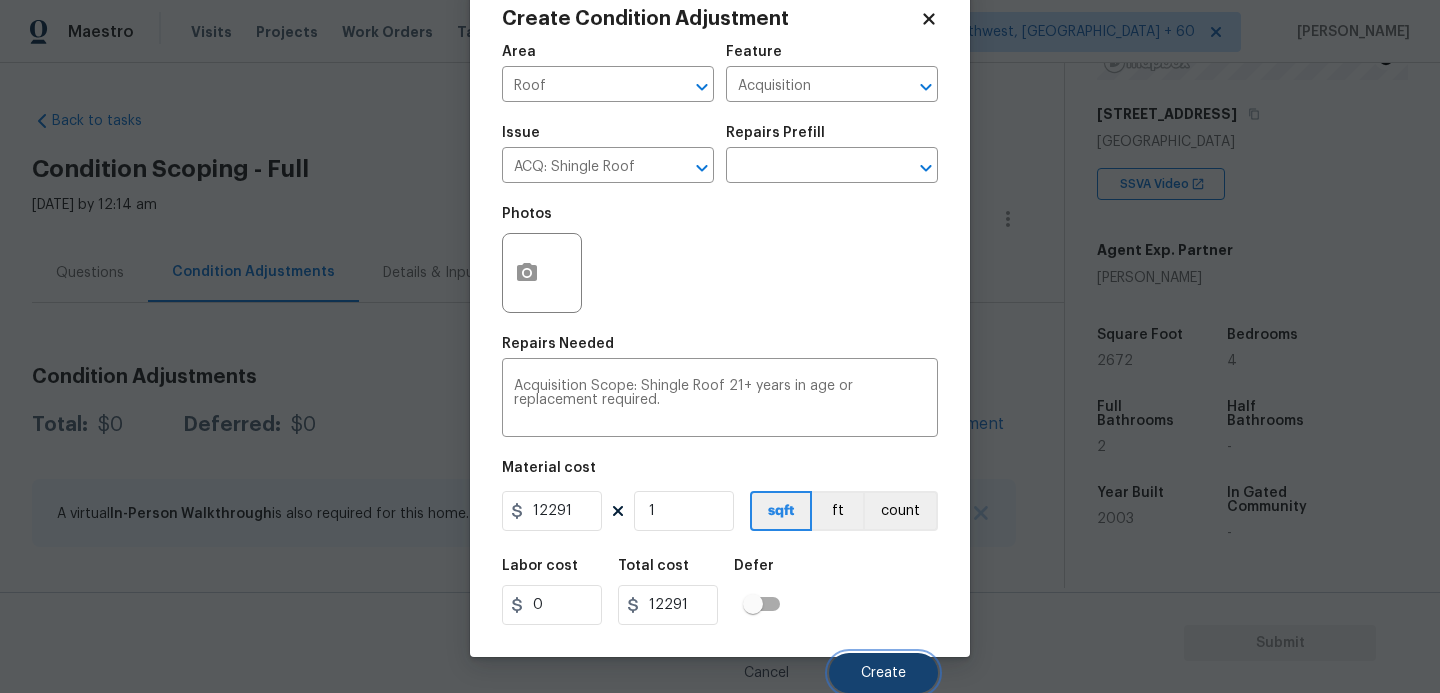 click on "Create" at bounding box center (883, 673) 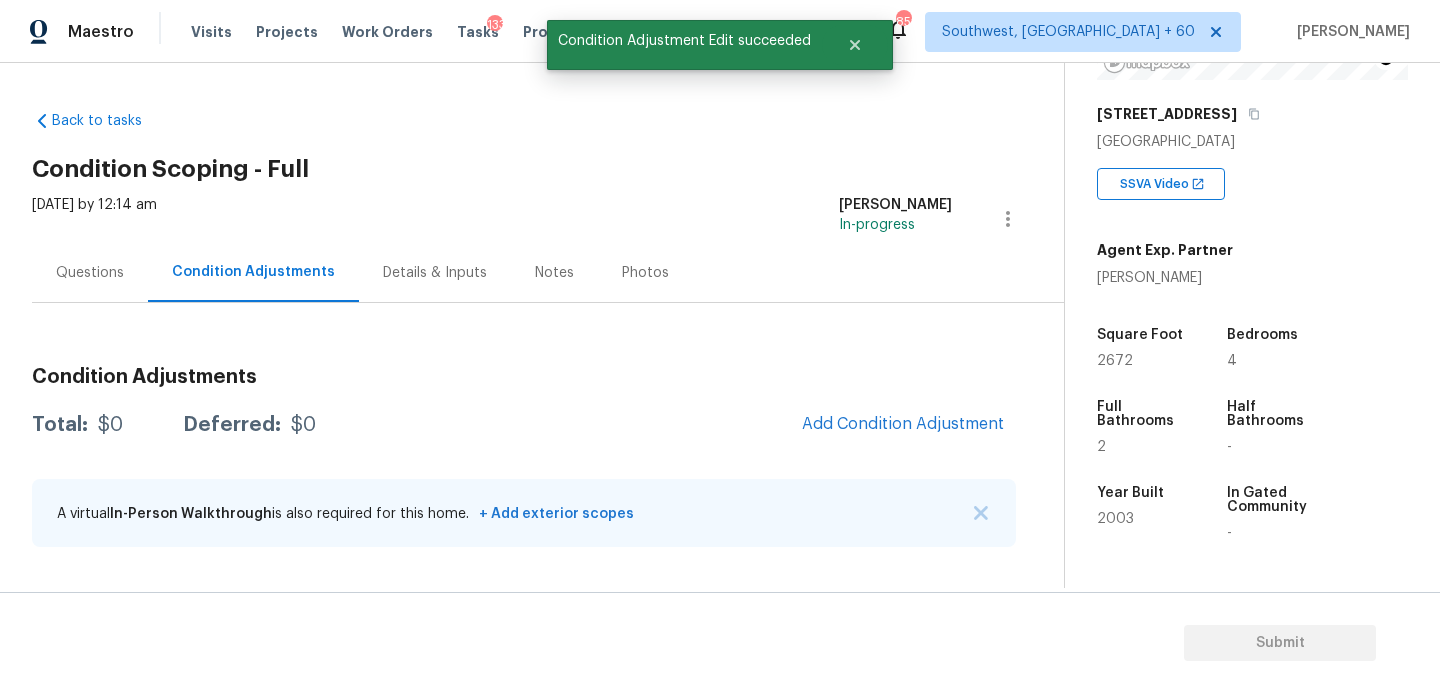 scroll, scrollTop: 47, scrollLeft: 0, axis: vertical 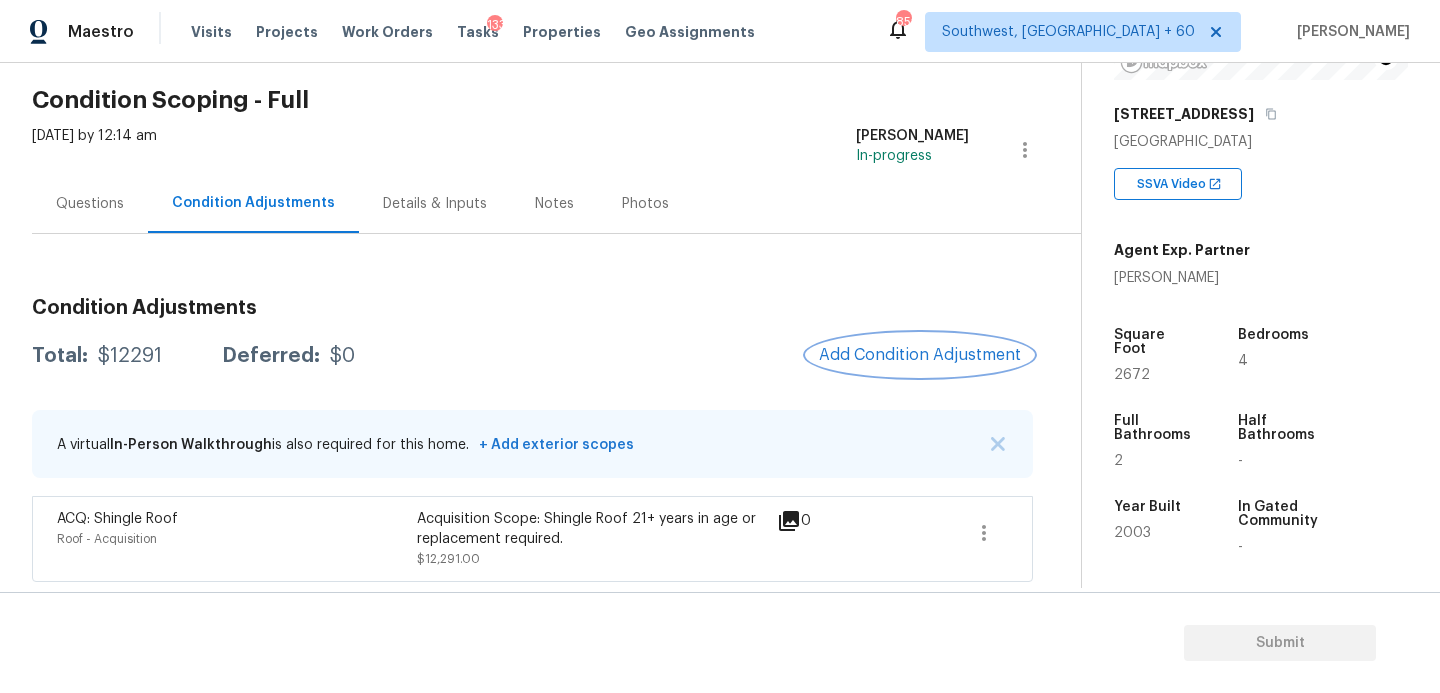 click on "Add Condition Adjustment" at bounding box center [920, 355] 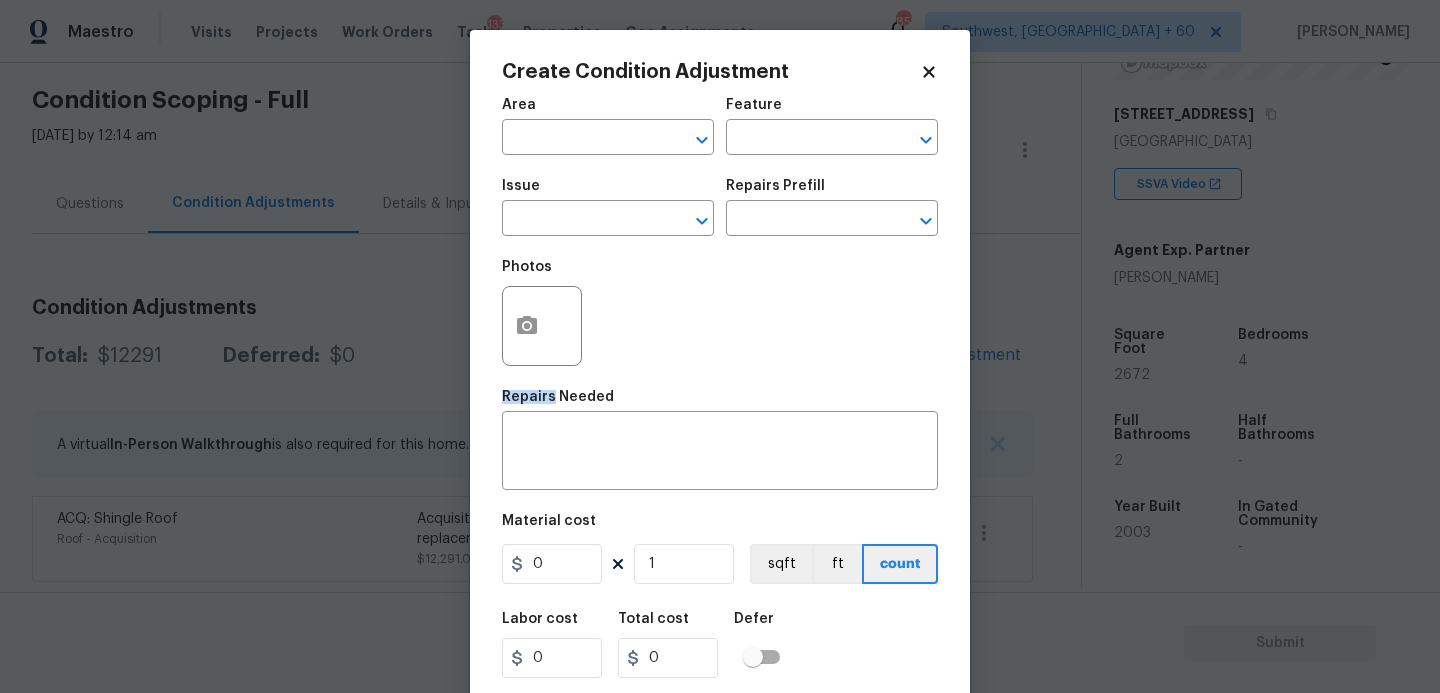 click on "Photos" at bounding box center (720, 313) 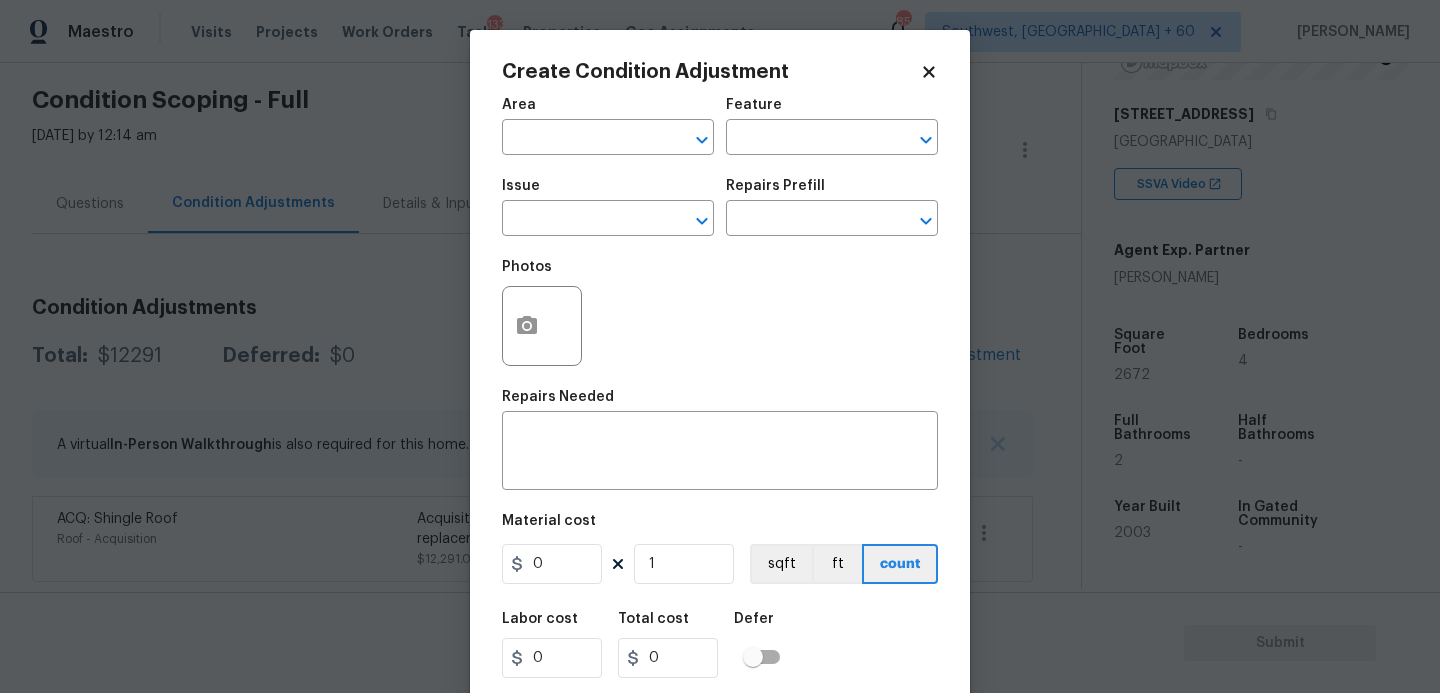 click on "Area ​" at bounding box center [608, 126] 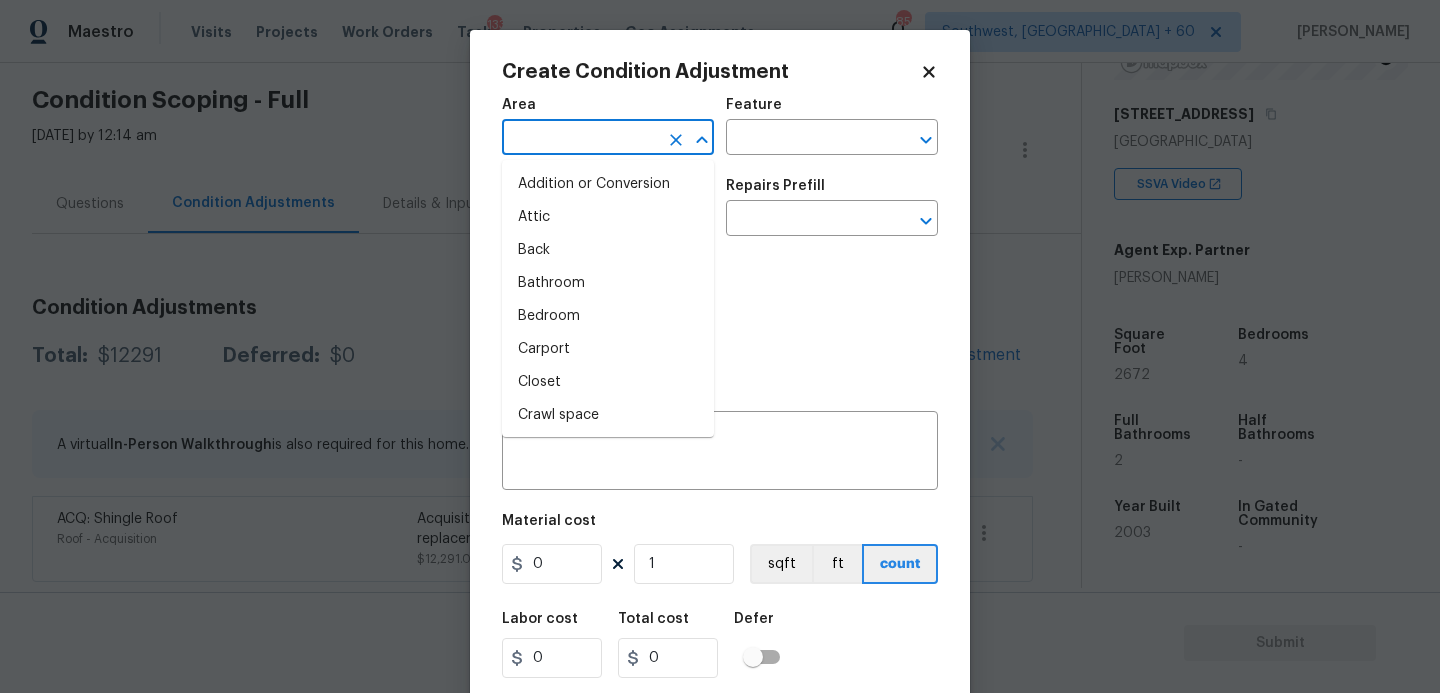 click at bounding box center (580, 139) 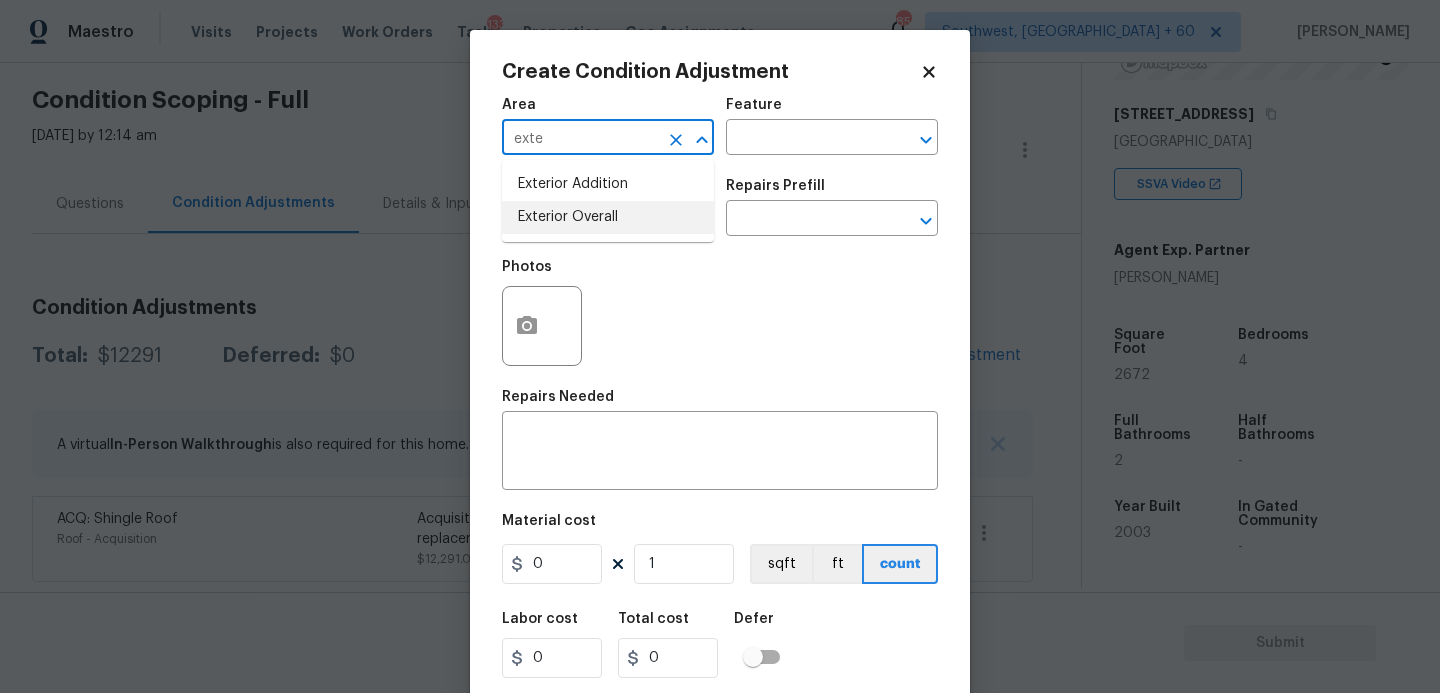 click on "Exterior Overall" at bounding box center (608, 217) 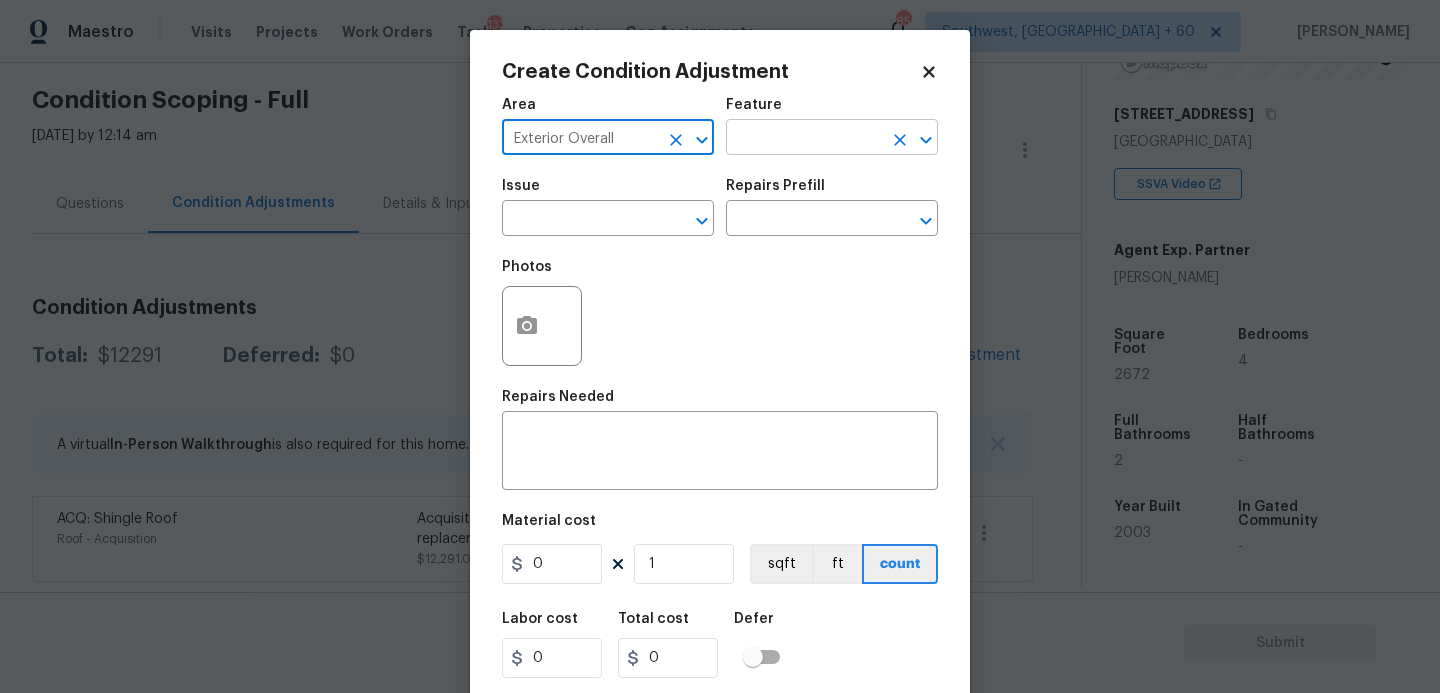 type on "Exterior Overall" 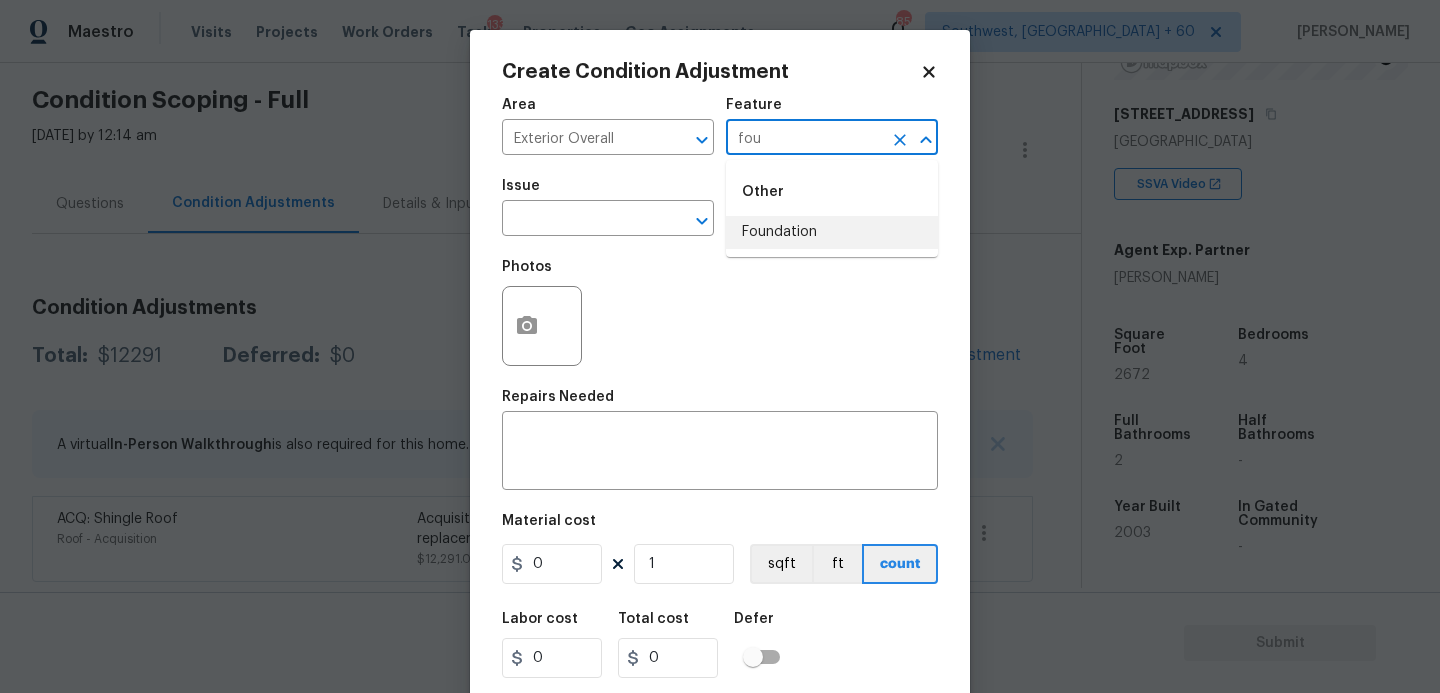 click on "Foundation" at bounding box center (832, 232) 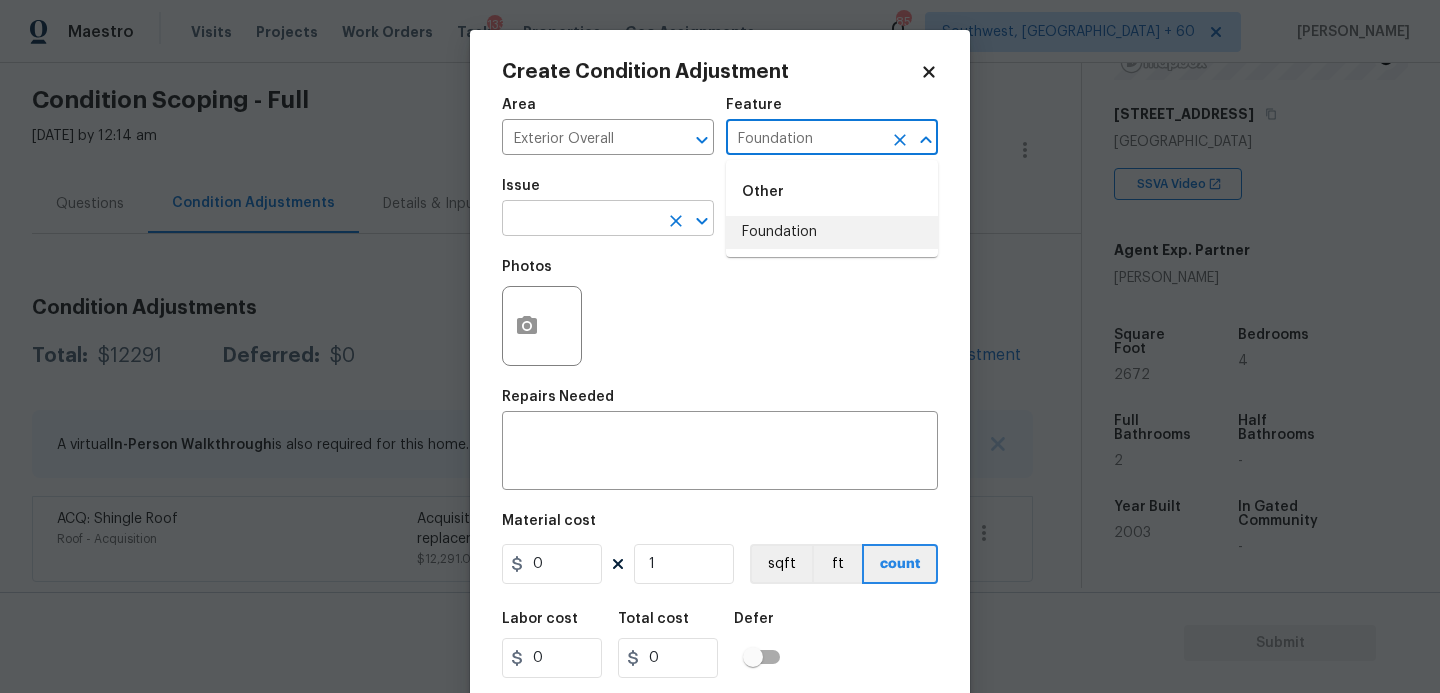 type on "Foundation" 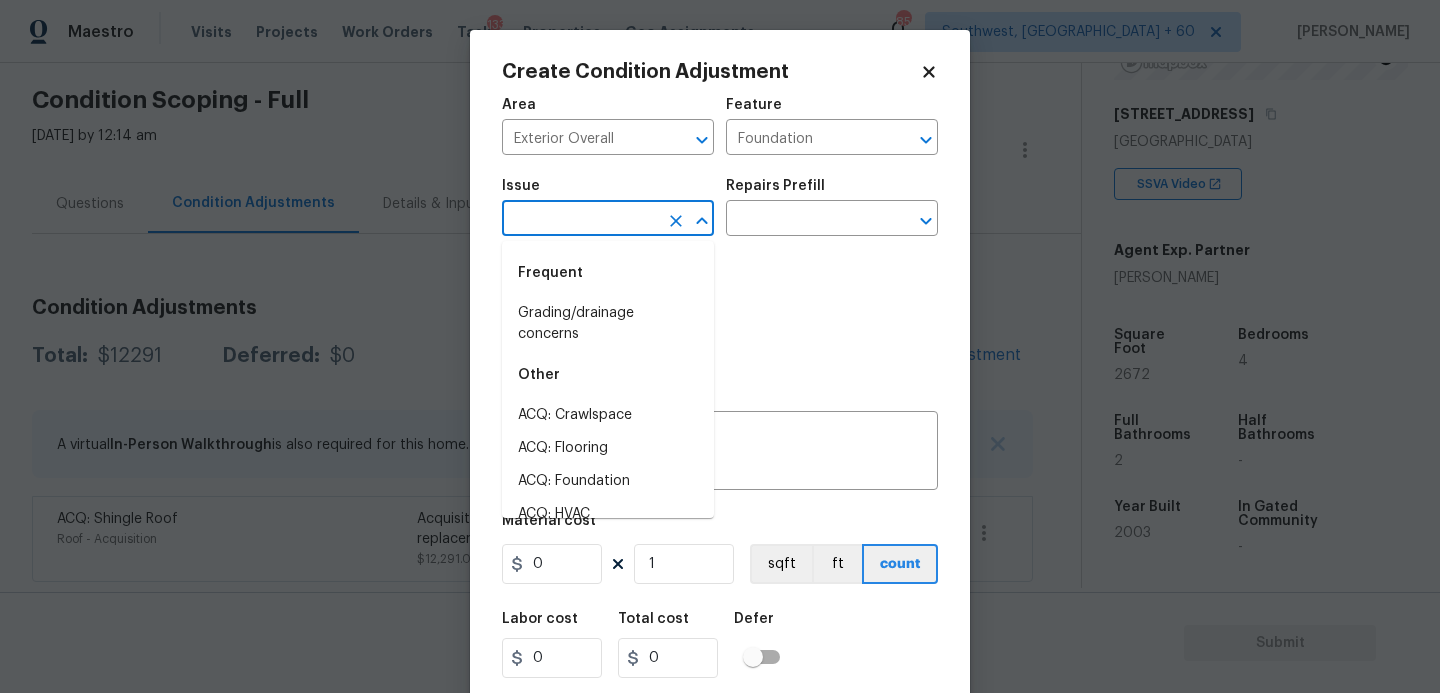 click at bounding box center [580, 220] 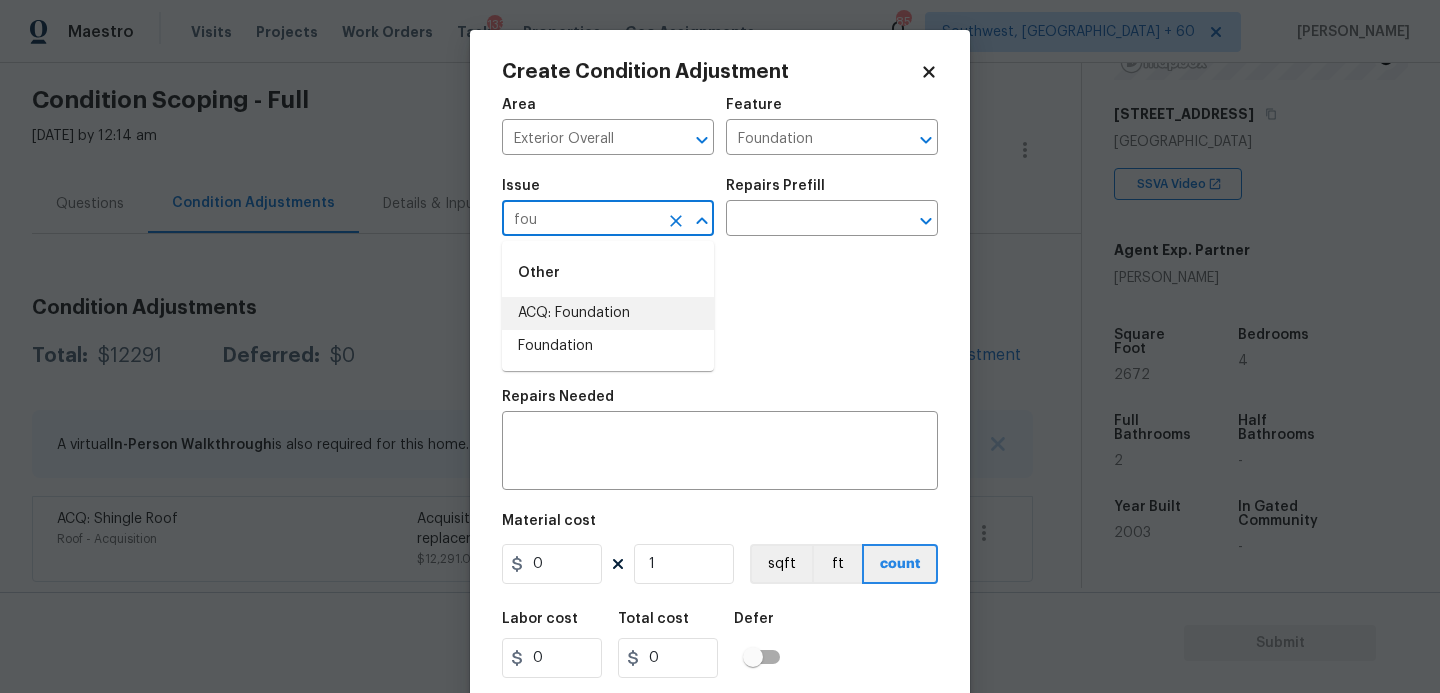 click on "ACQ: Foundation" at bounding box center [608, 313] 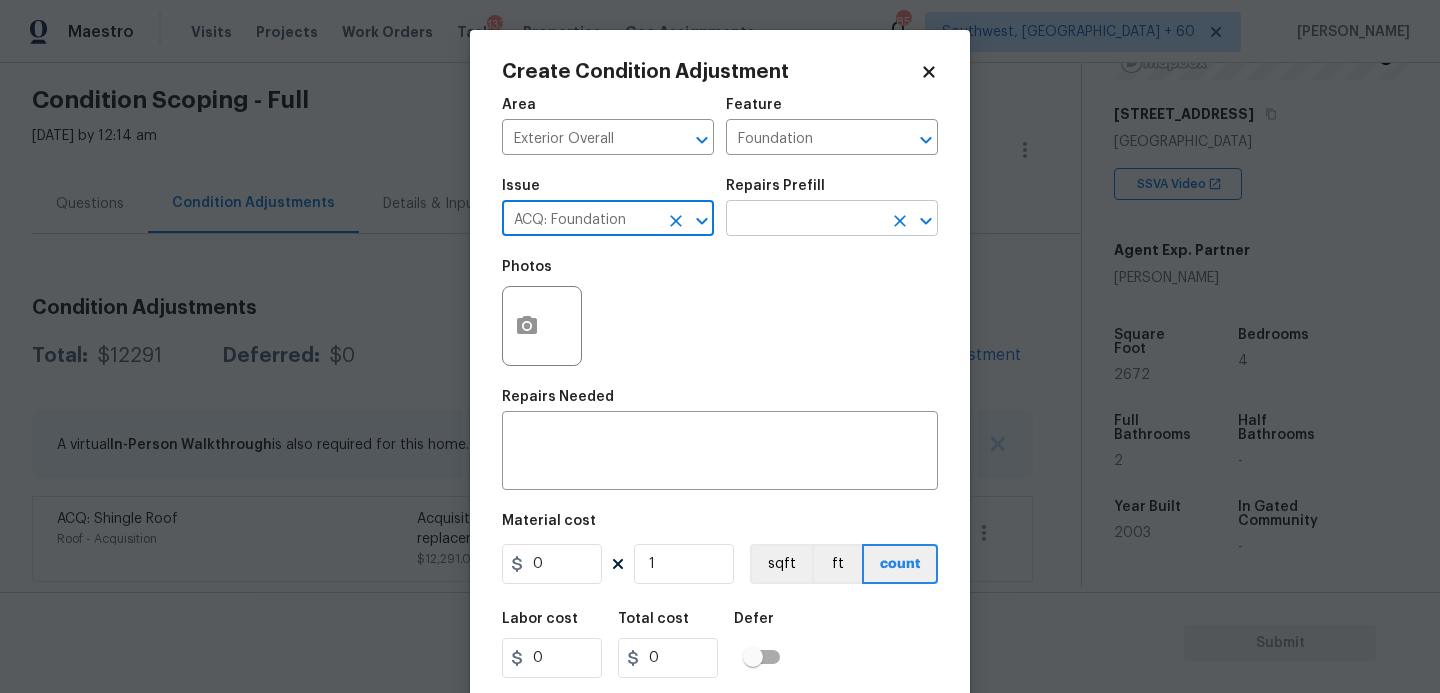 type on "ACQ: Foundation" 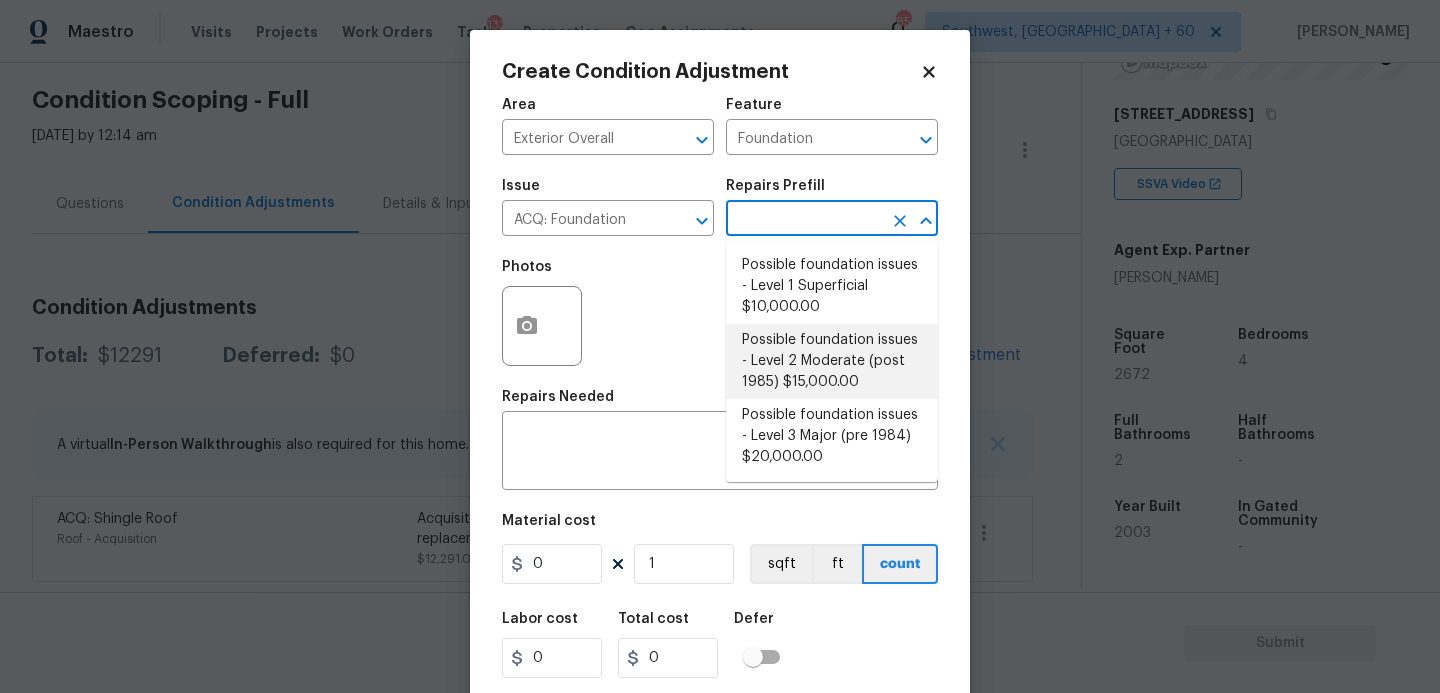 click on "Possible foundation issues - Level 3 Major (pre 1984) $20,000.00" at bounding box center [832, 436] 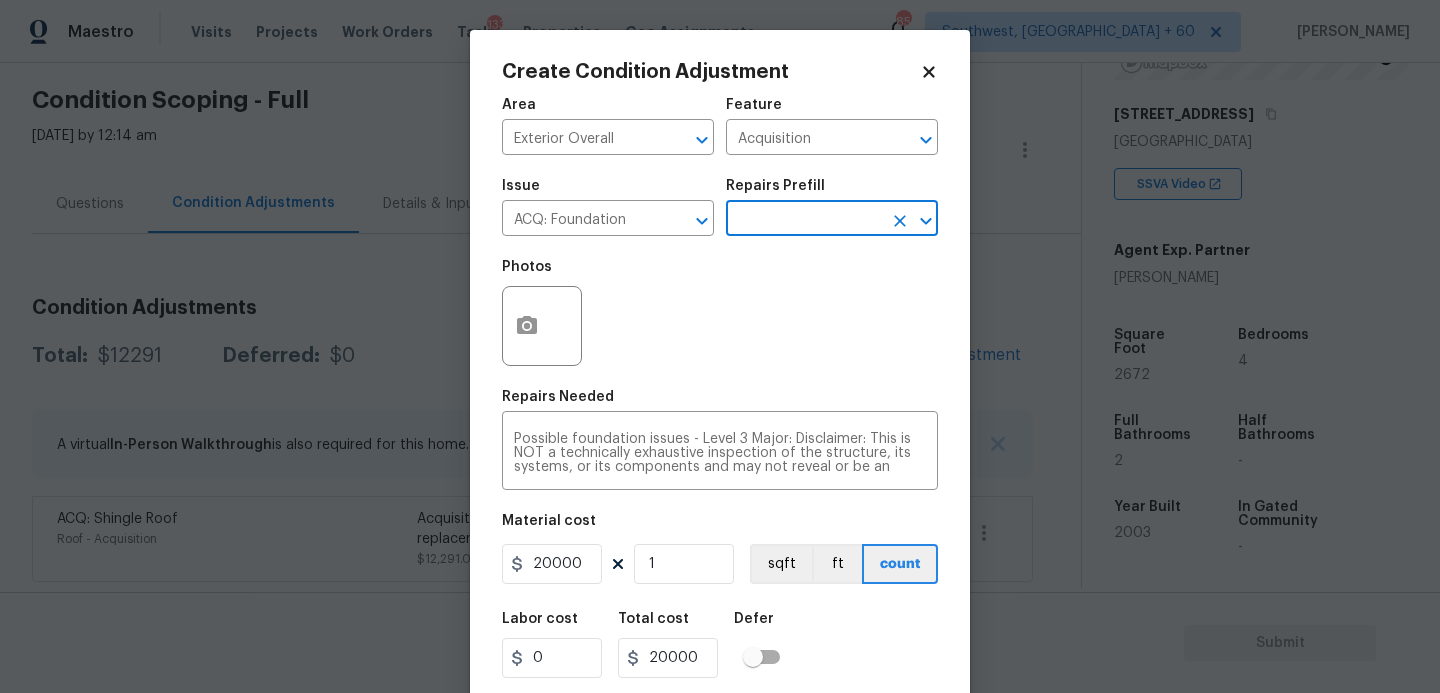 click at bounding box center (804, 220) 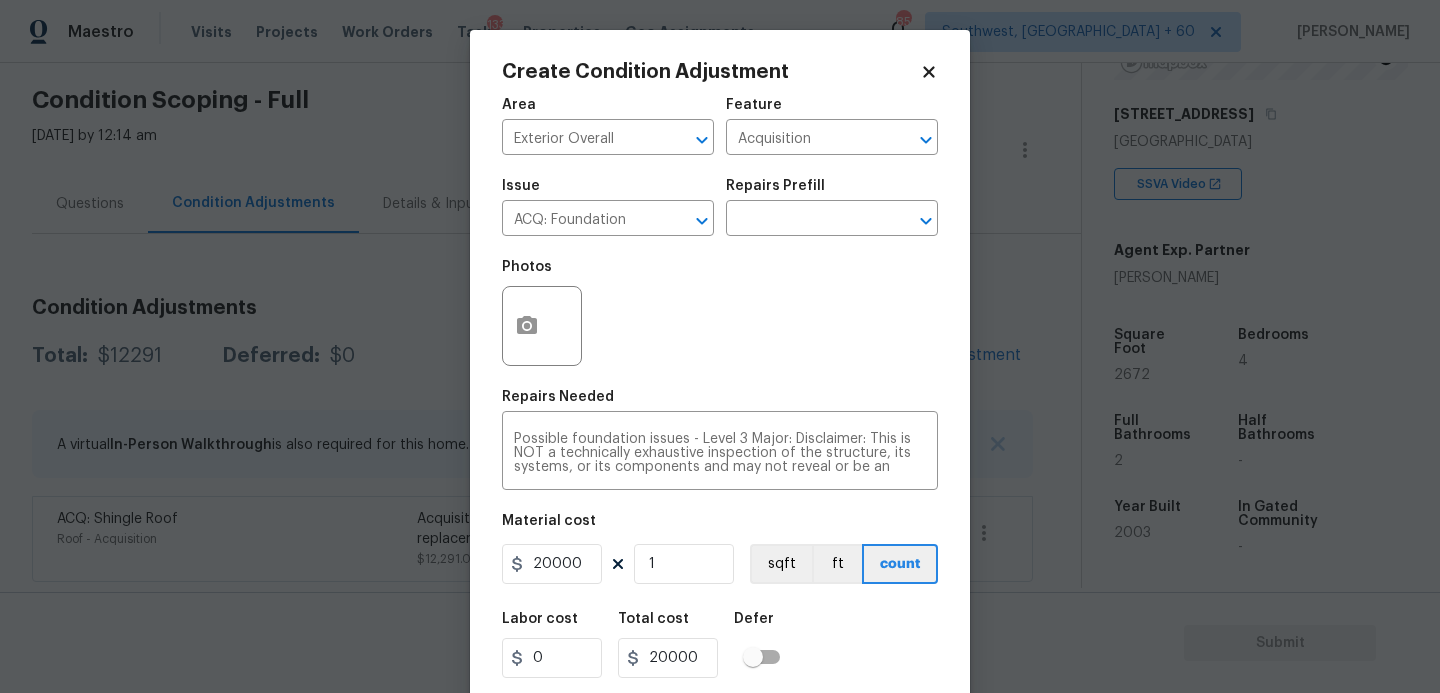 click on "Photos" at bounding box center [720, 313] 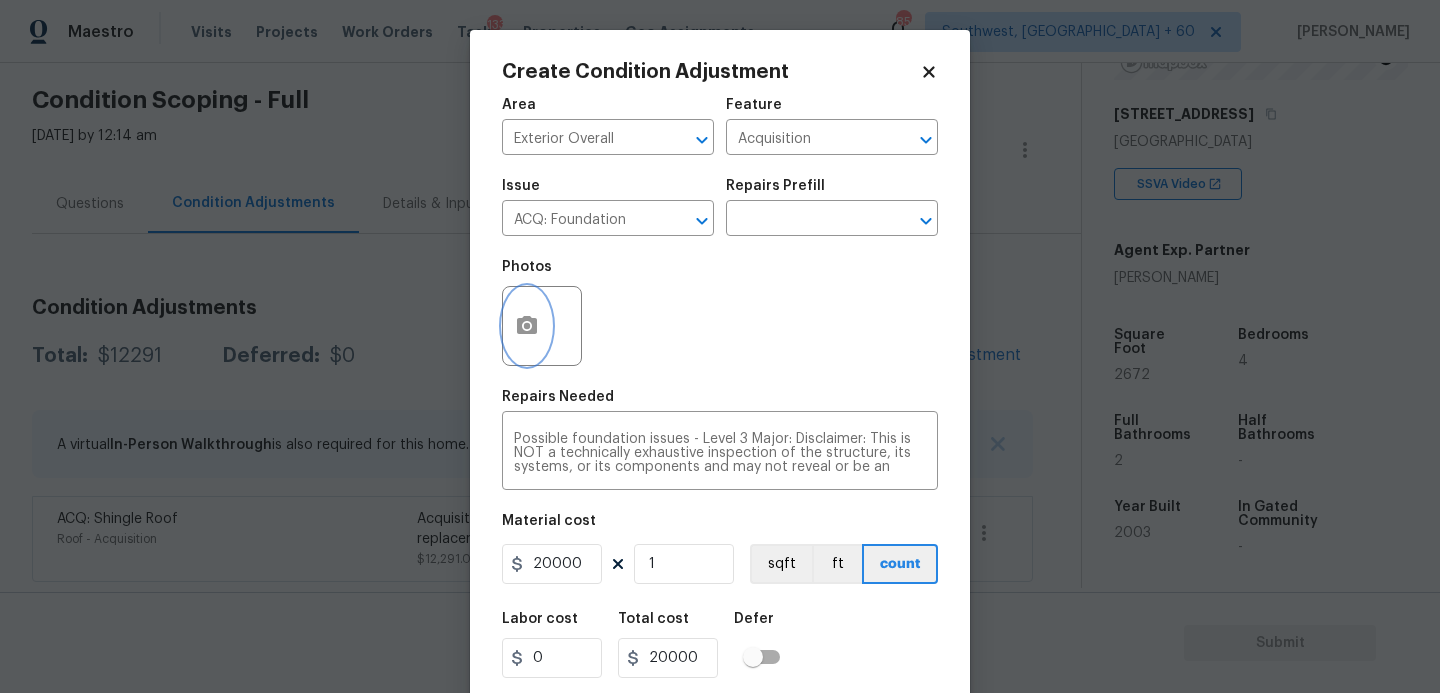 click 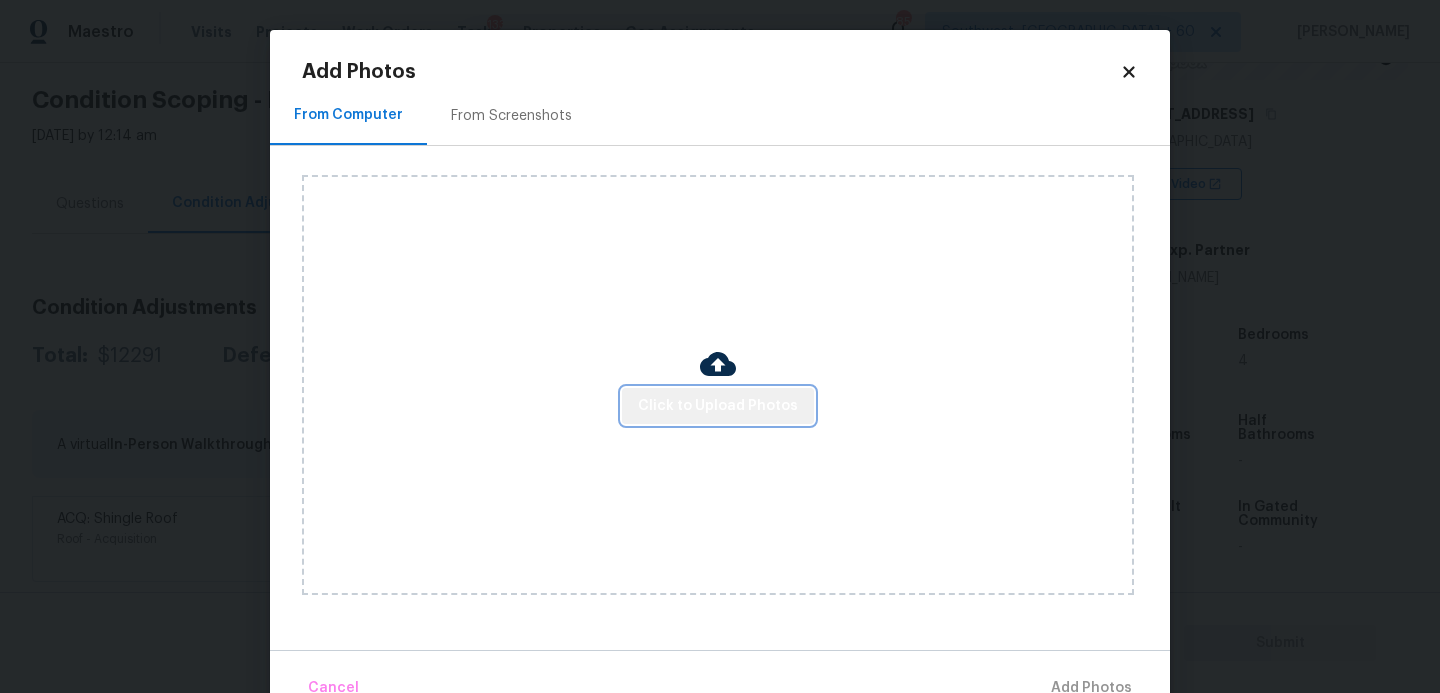 click on "Click to Upload Photos" at bounding box center (718, 406) 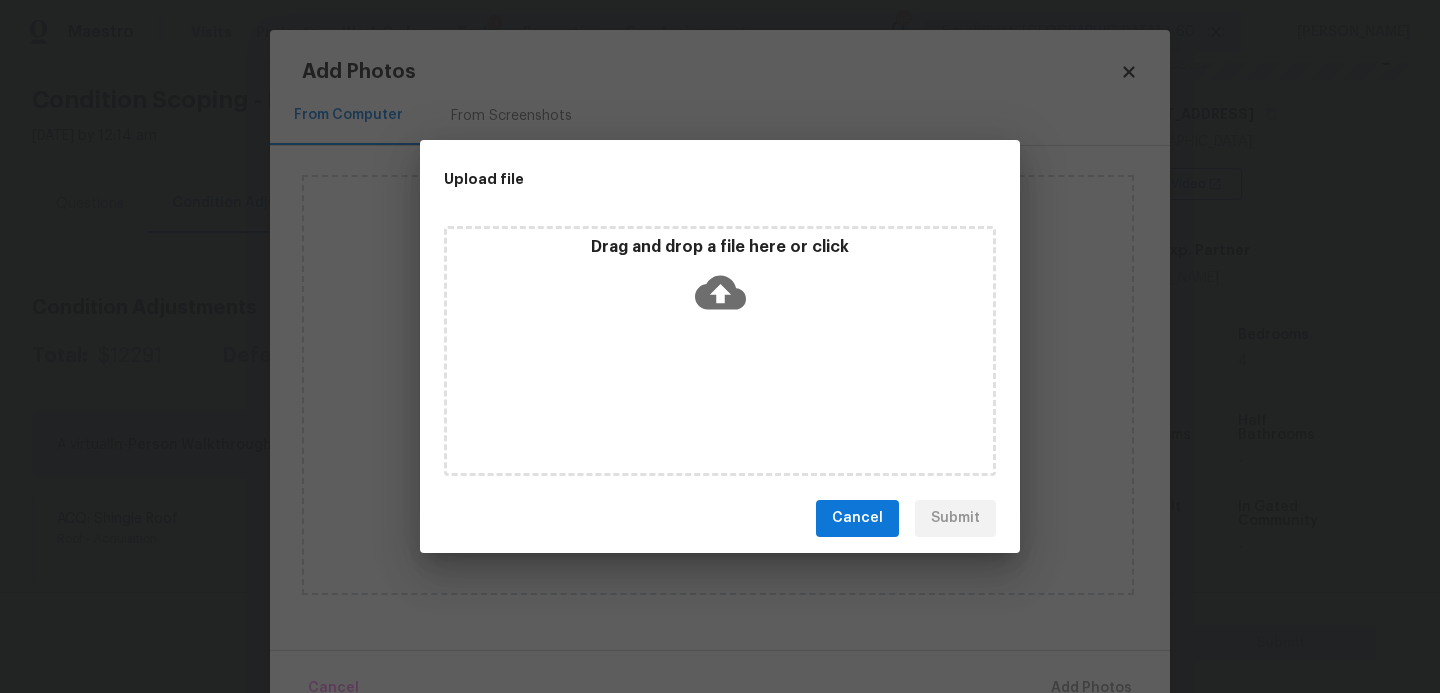 click on "Cancel Submit" at bounding box center [720, 518] 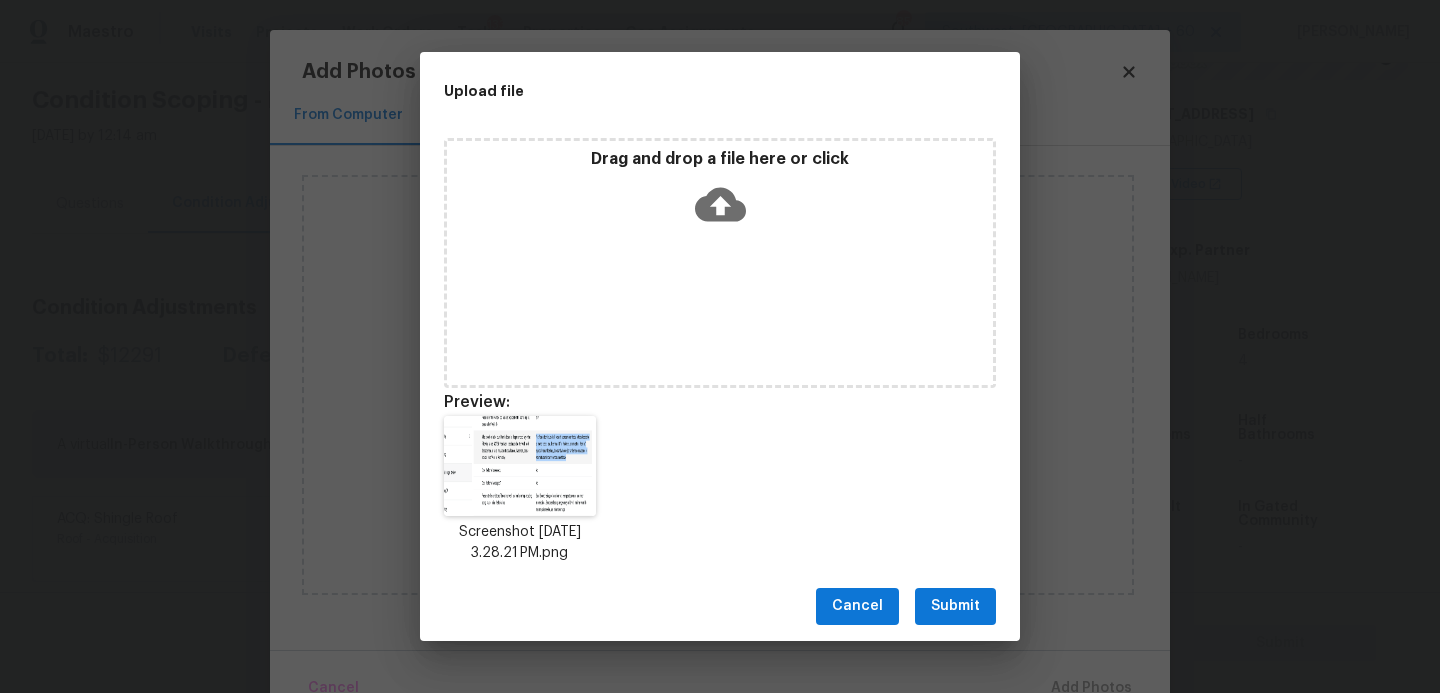 click on "Submit" at bounding box center (955, 606) 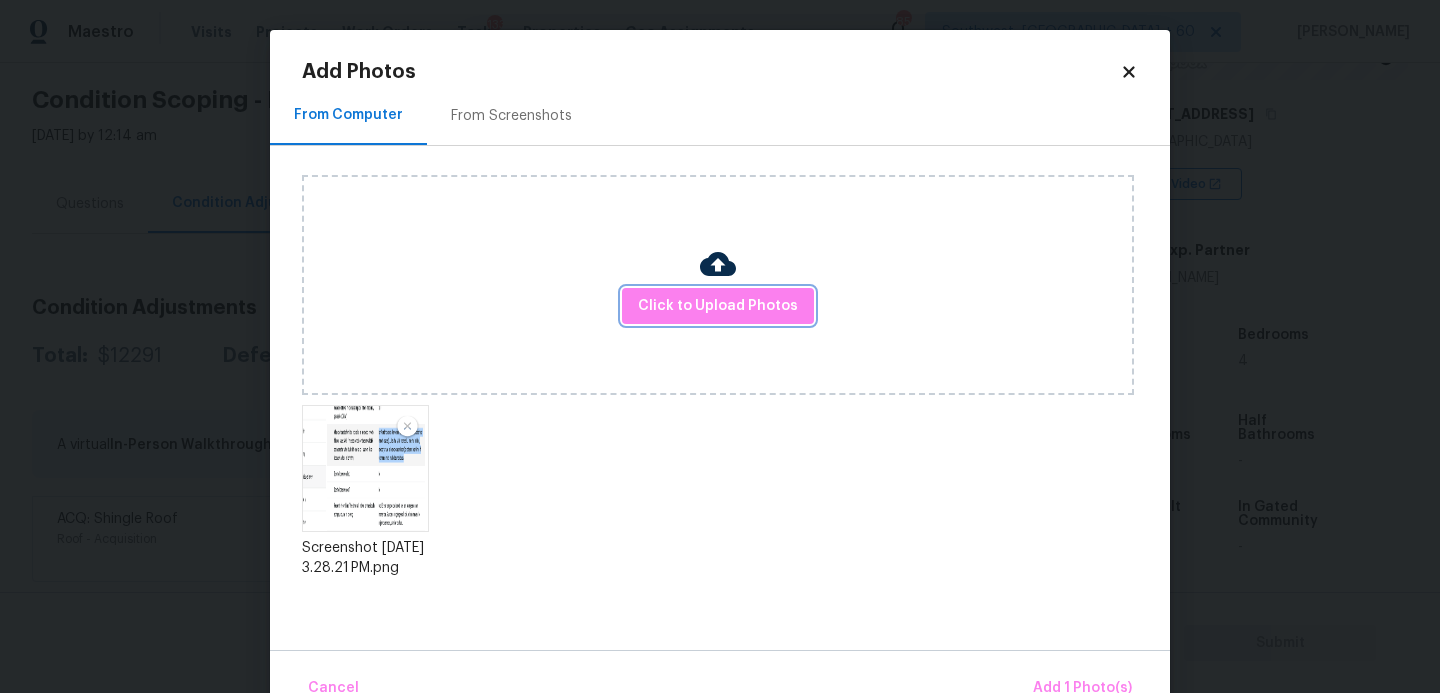 scroll, scrollTop: 47, scrollLeft: 0, axis: vertical 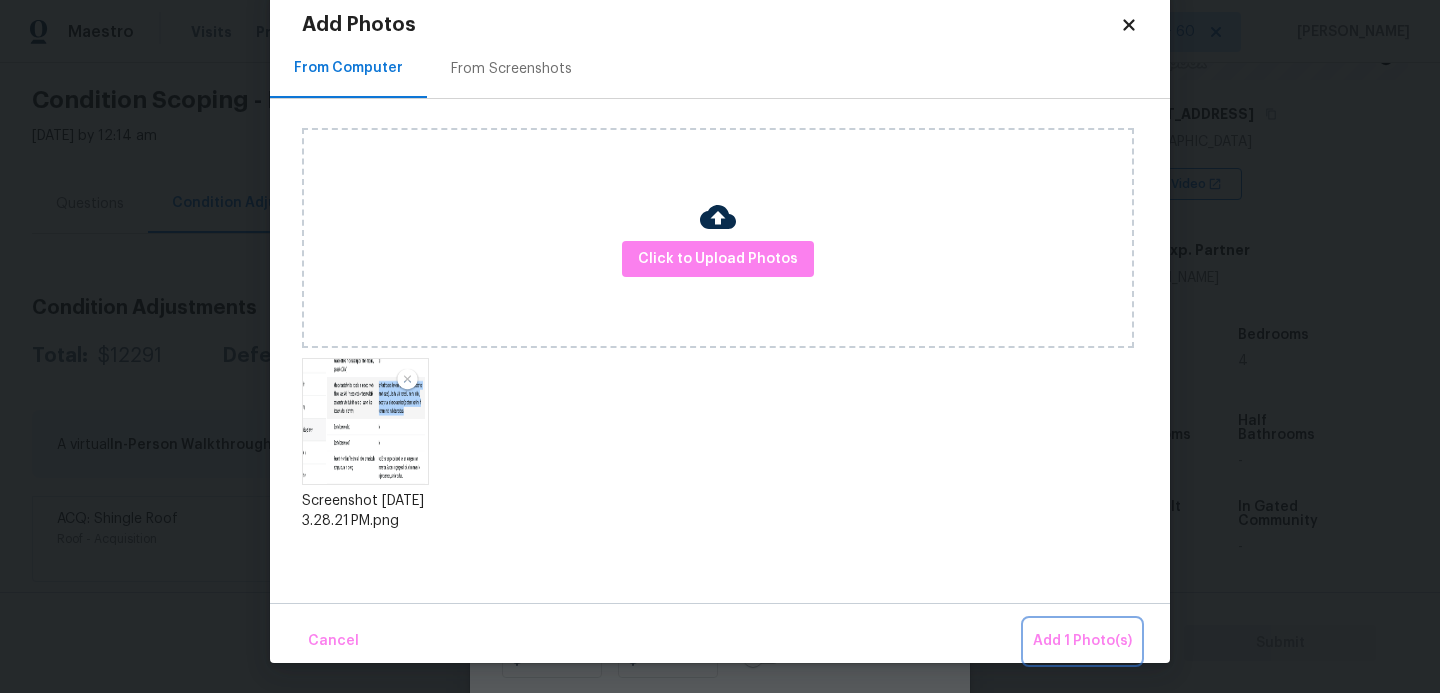click on "Add 1 Photo(s)" at bounding box center (1082, 641) 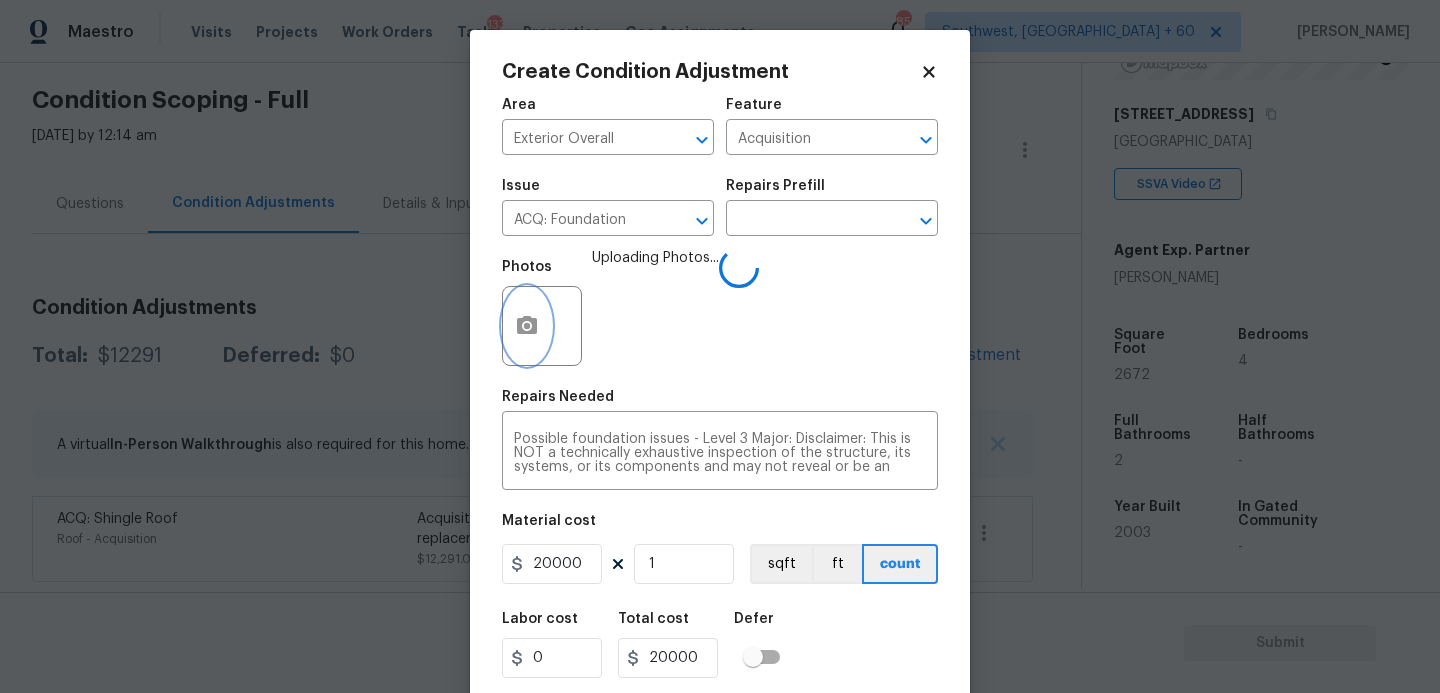 scroll, scrollTop: 0, scrollLeft: 0, axis: both 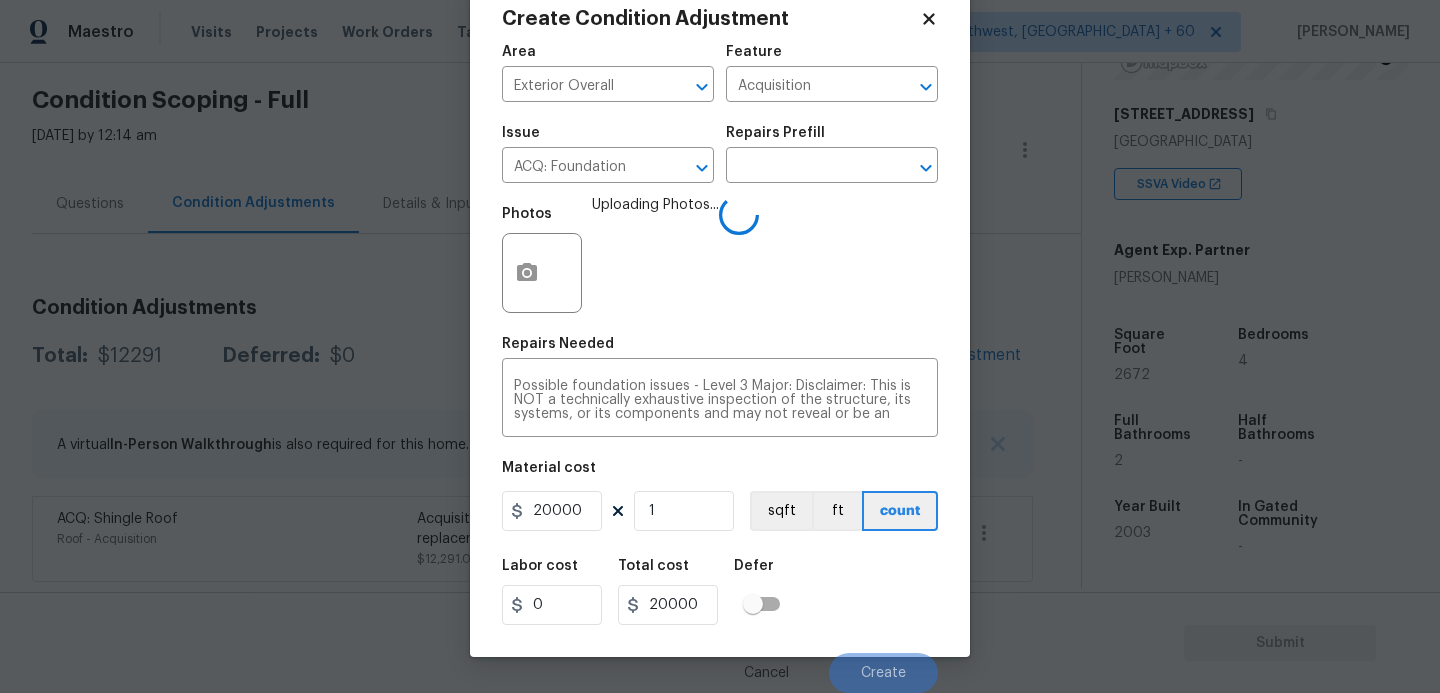 click on "Labor cost 0 Total cost 20000 Defer" at bounding box center (720, 592) 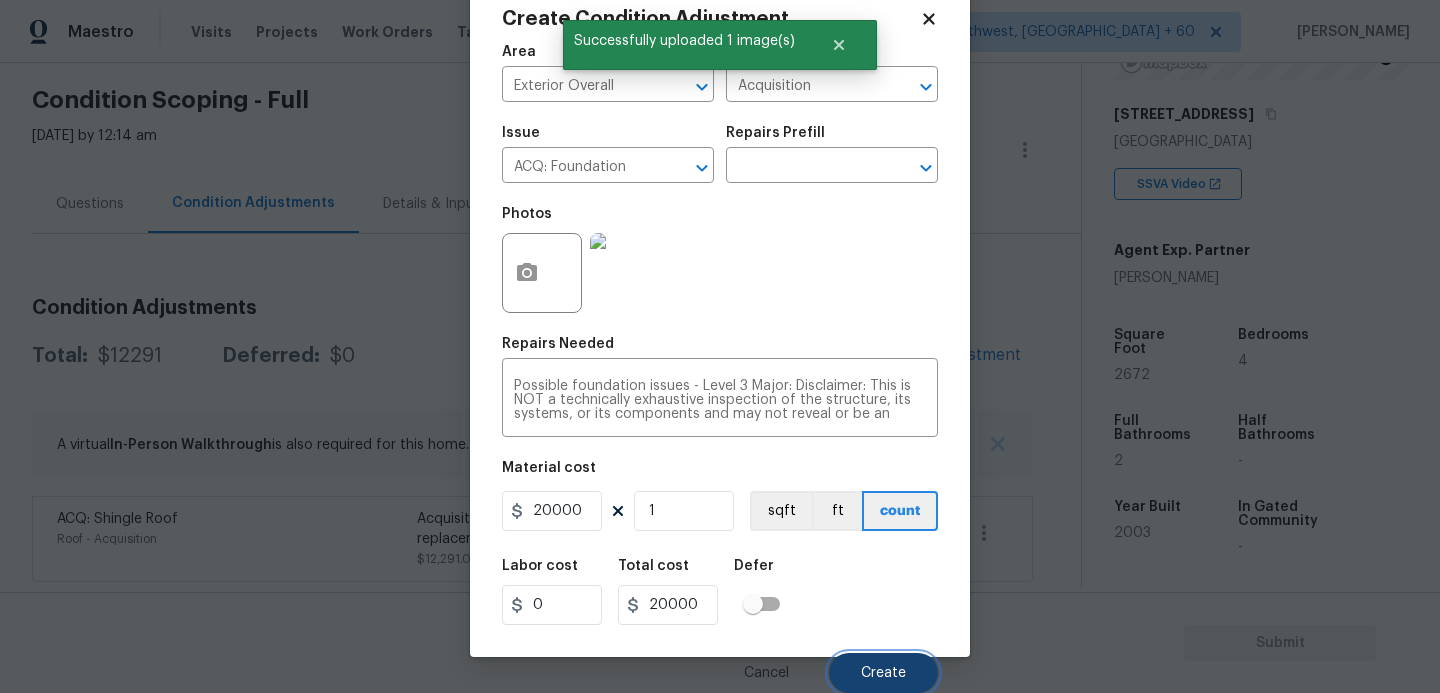 click on "Create" at bounding box center (883, 673) 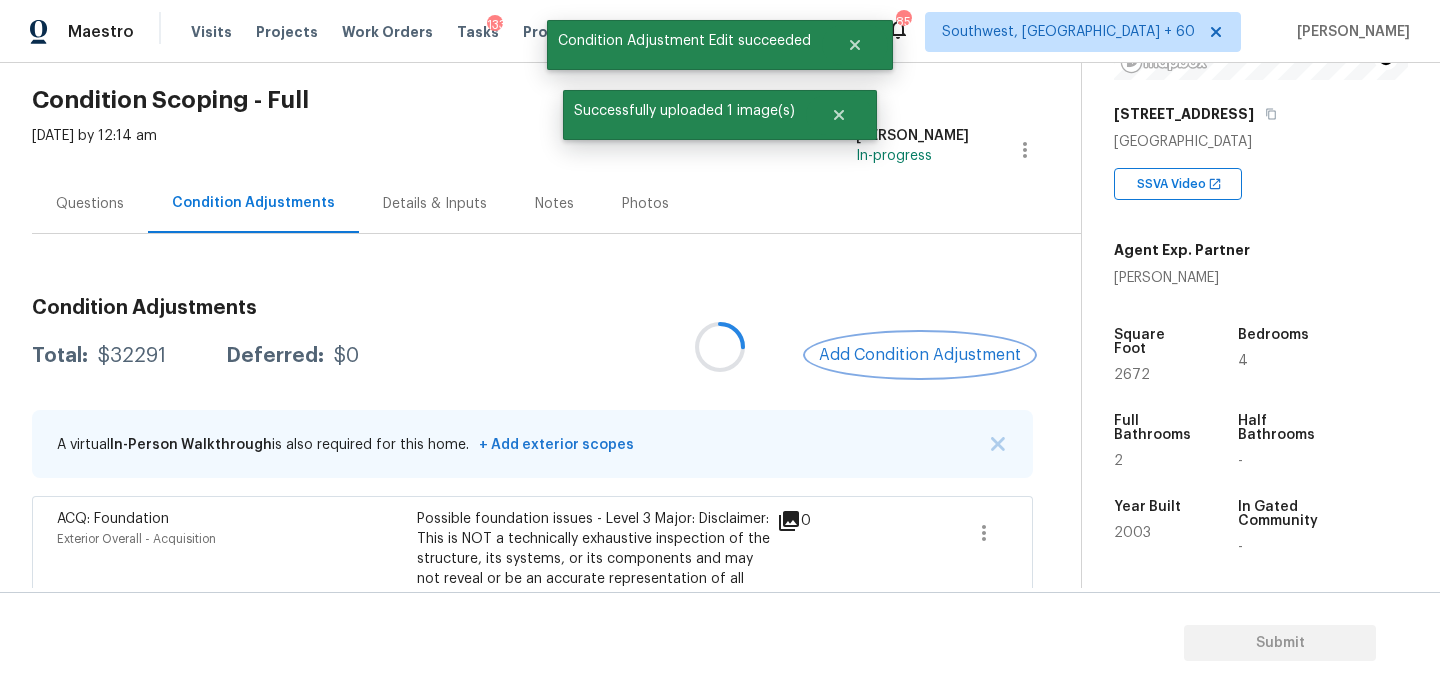 scroll, scrollTop: 0, scrollLeft: 0, axis: both 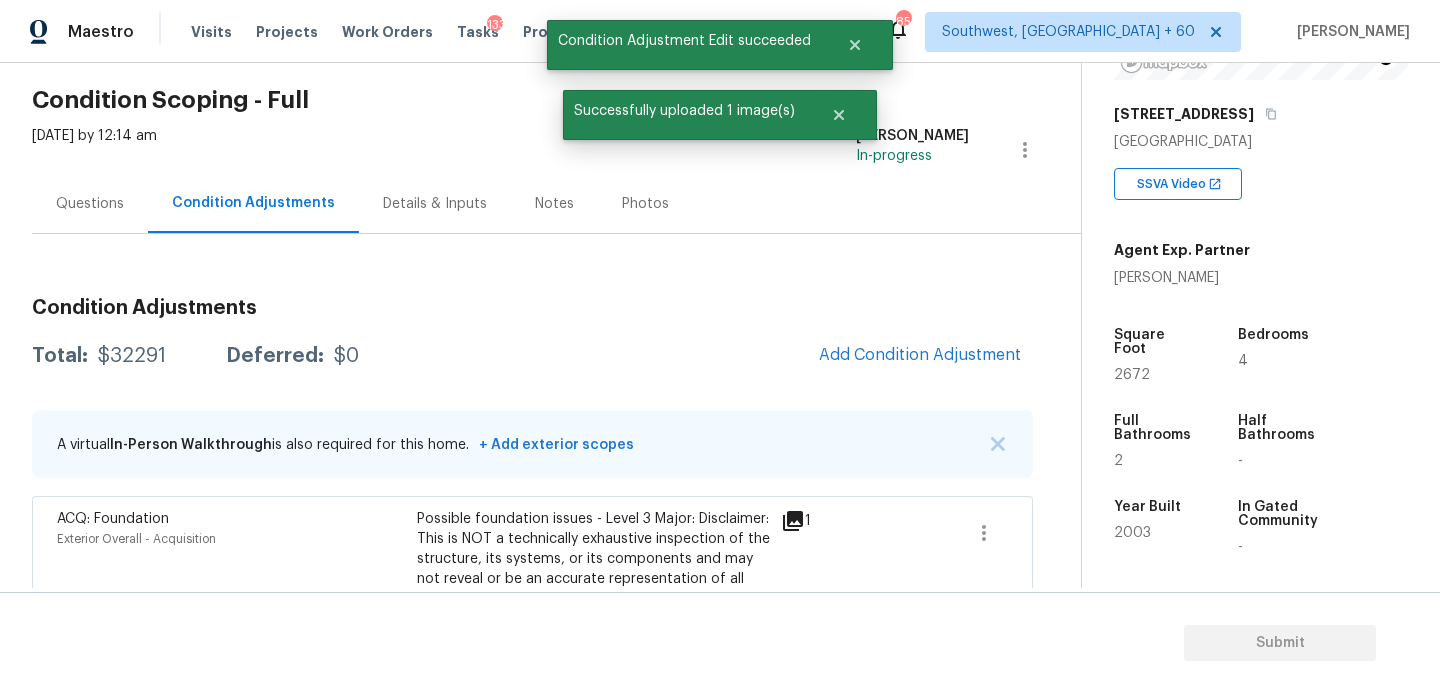 click on "Total:  $32291 Deferred:  $0 Add Condition Adjustment" at bounding box center [532, 356] 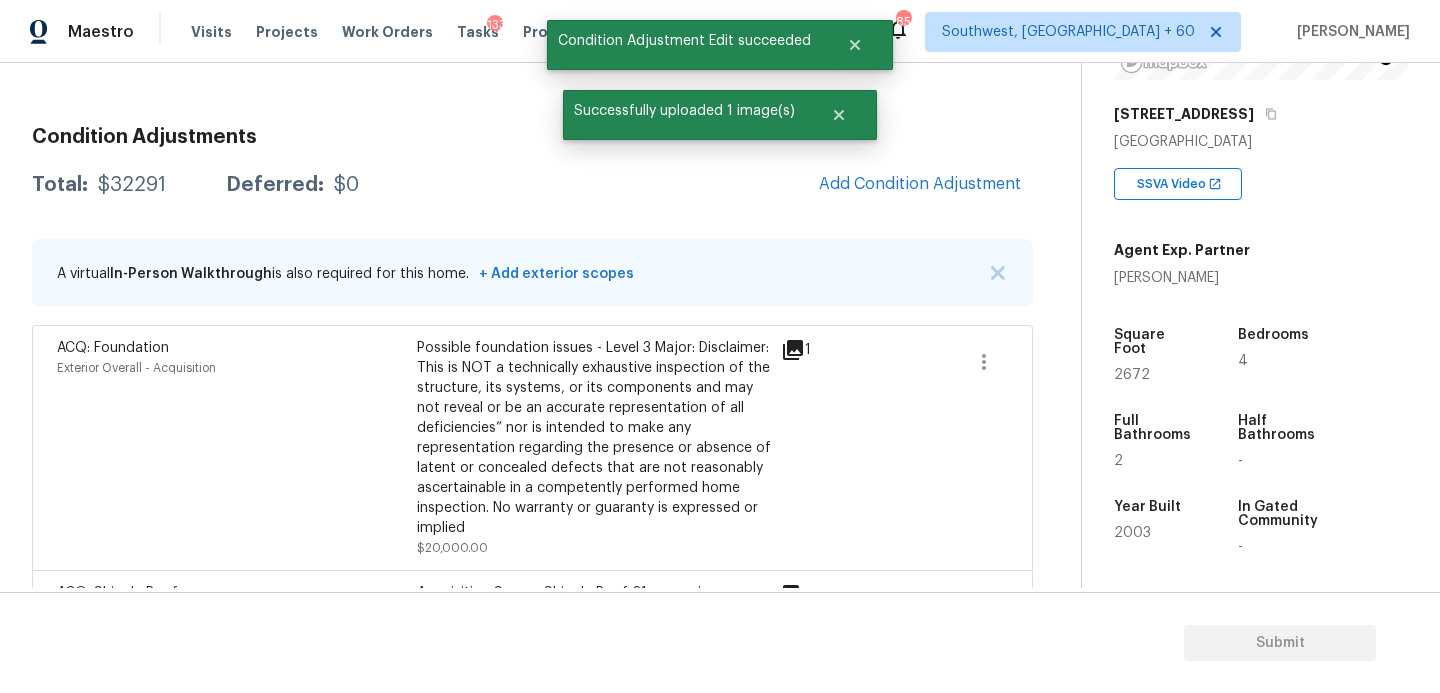 scroll, scrollTop: 315, scrollLeft: 0, axis: vertical 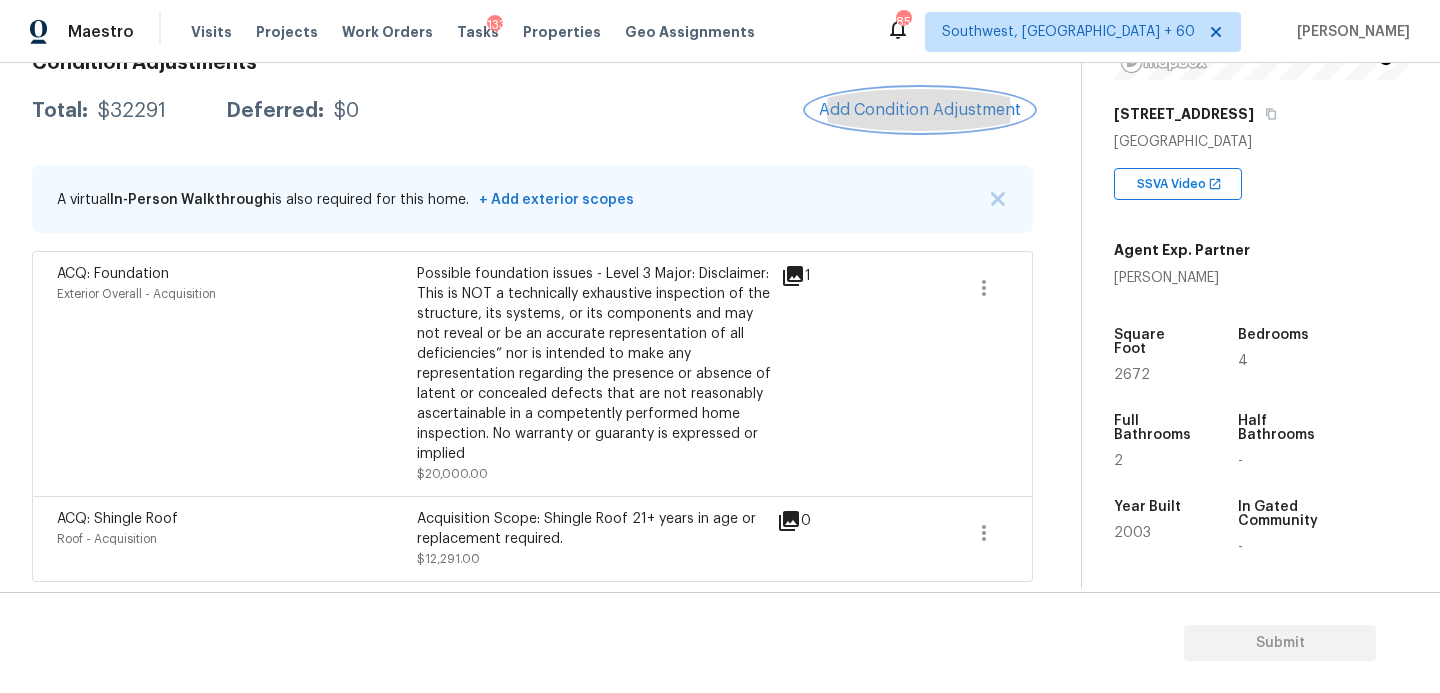 click on "Add Condition Adjustment" at bounding box center (920, 110) 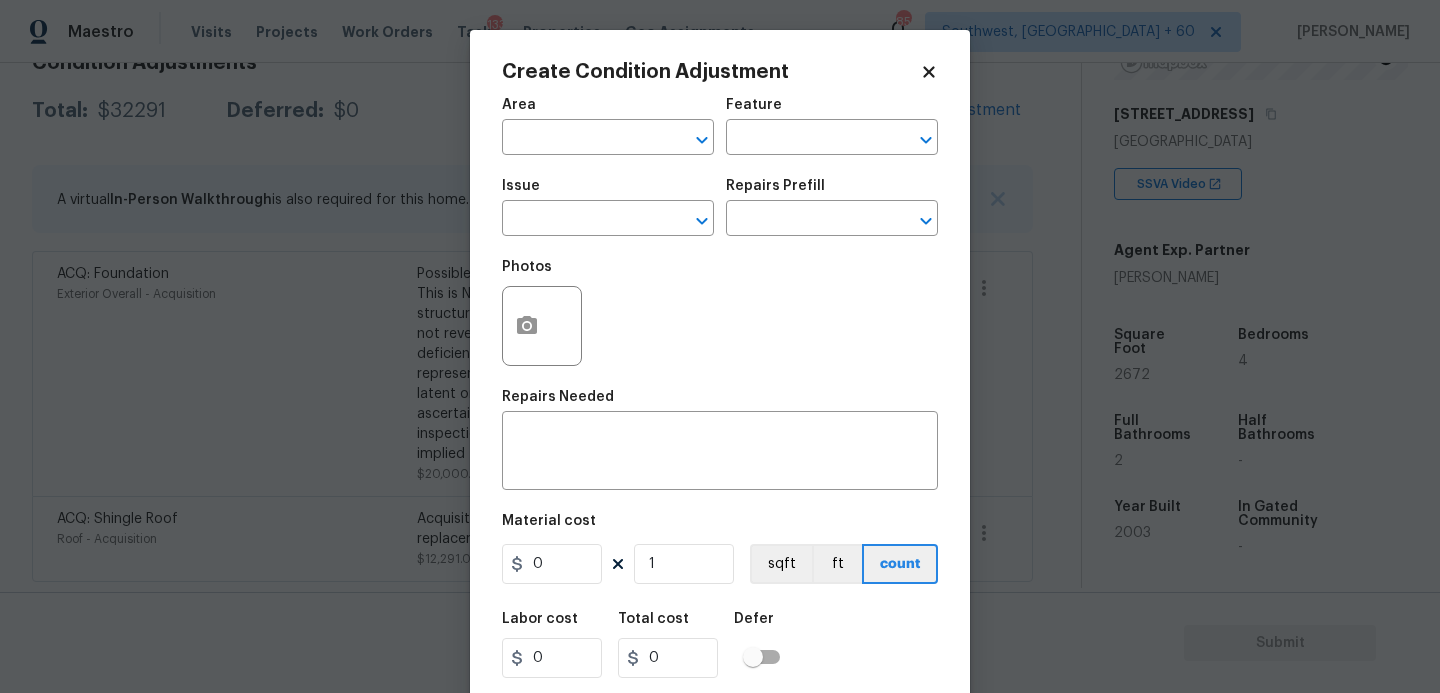 click on "Maestro Visits Projects Work Orders Tasks 133 Properties Geo Assignments 852 Southwest, FL + 60 Sakthivel Chandran Back to tasks Condition Scoping - Full Sat, Jul 12 2025 by 12:14 am   Sakthivel Chandran In-progress Questions Condition Adjustments Details & Inputs Notes Photos Condition Adjustments Total:  $32291 Deferred:  $0 Add Condition Adjustment A virtual  In-Person Walkthrough  is also required for this home.   + Add exterior scopes ACQ: Foundation Exterior Overall - Acquisition Possible foundation issues - Level 3 Major: Disclaimer: This is NOT a technically exhaustive inspection of the structure, its systems, or its components and may not reveal or be an accurate representation of all deficiencies” nor is intended to make any representation regarding the presence or absence of latent or concealed defects that are not reasonably ascertainable in a competently performed home inspection. No warranty or guaranty is expressed or implied $20,000.00   1 ACQ: Shingle Roof Roof - Acquisition $12,291.00   0" at bounding box center [720, 346] 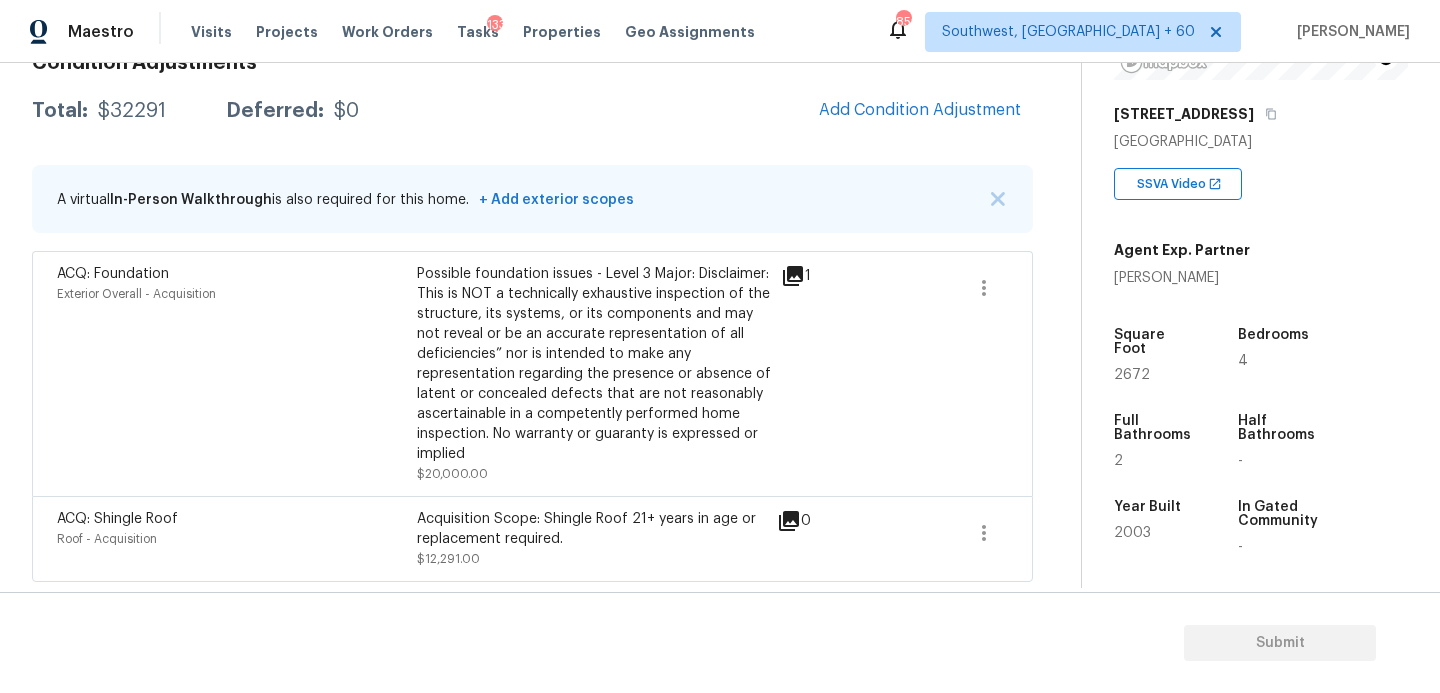 click on "Add Condition Adjustment" at bounding box center (920, 111) 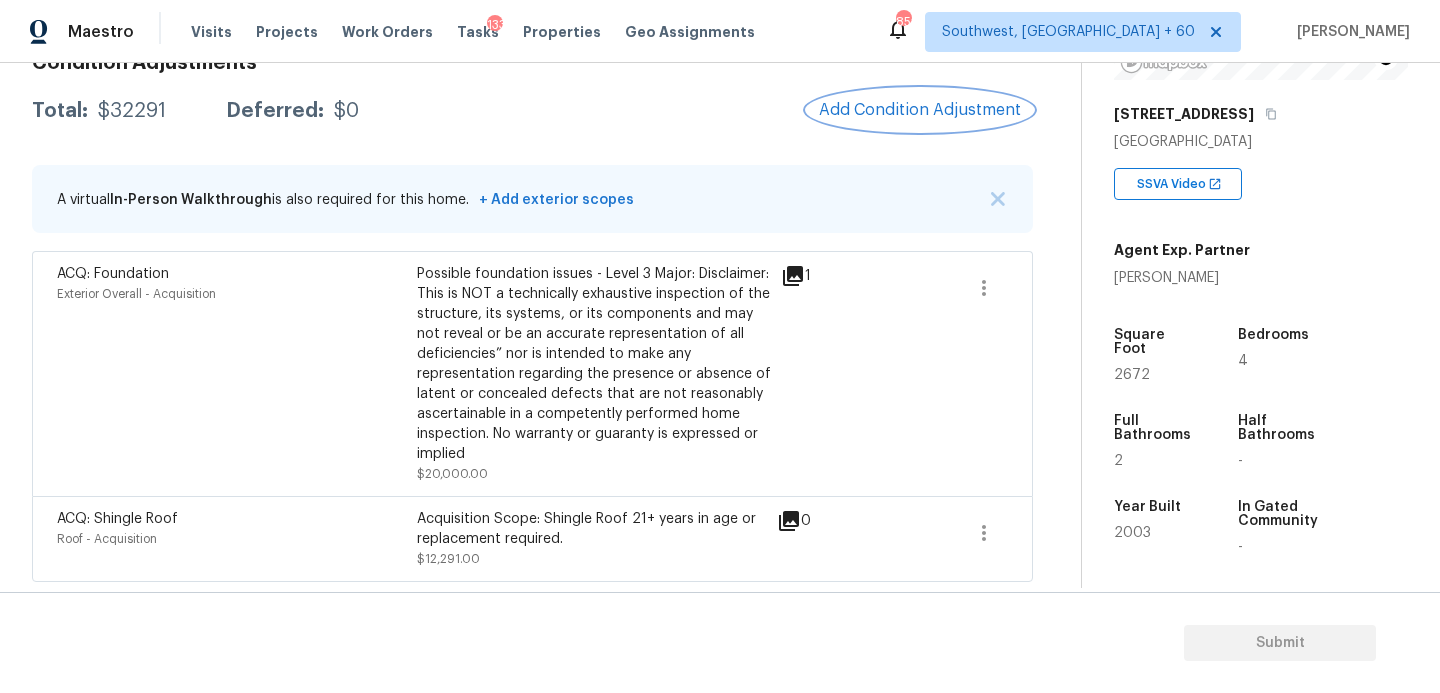 click on "Add Condition Adjustment" at bounding box center [920, 110] 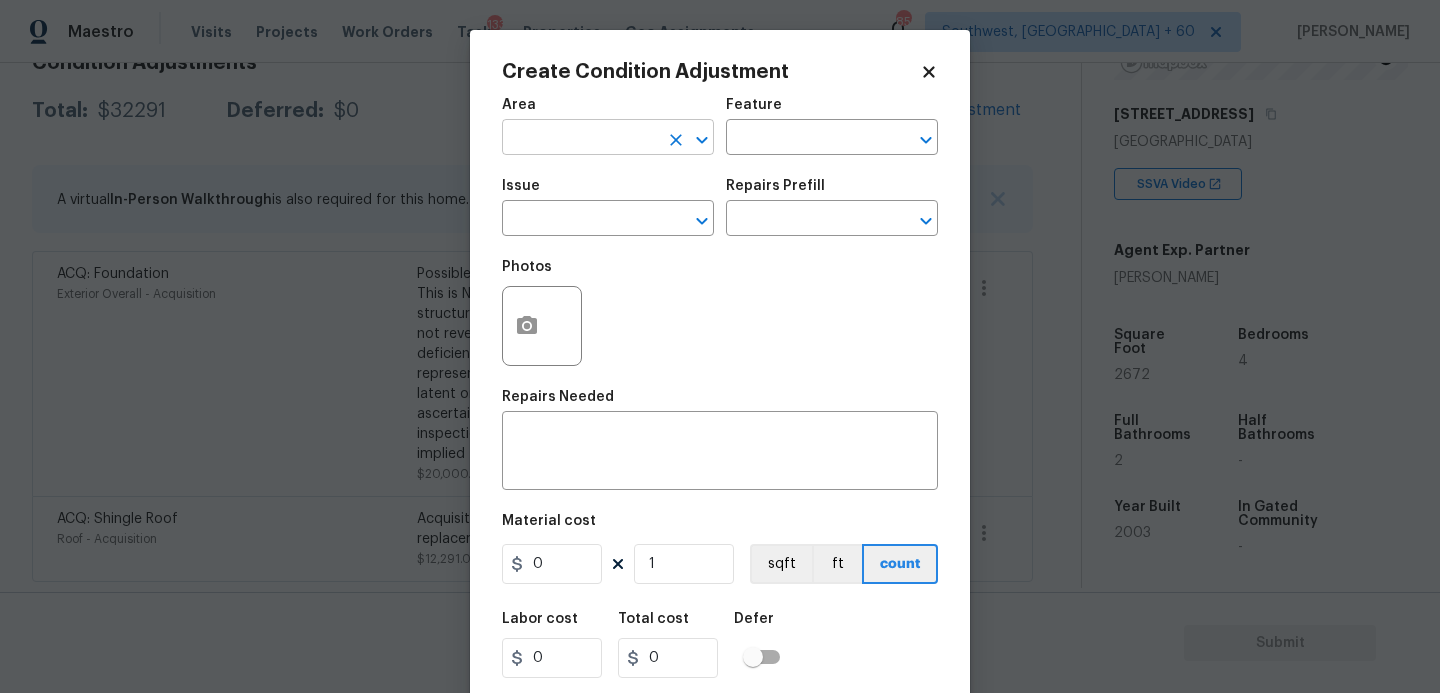 click at bounding box center (580, 139) 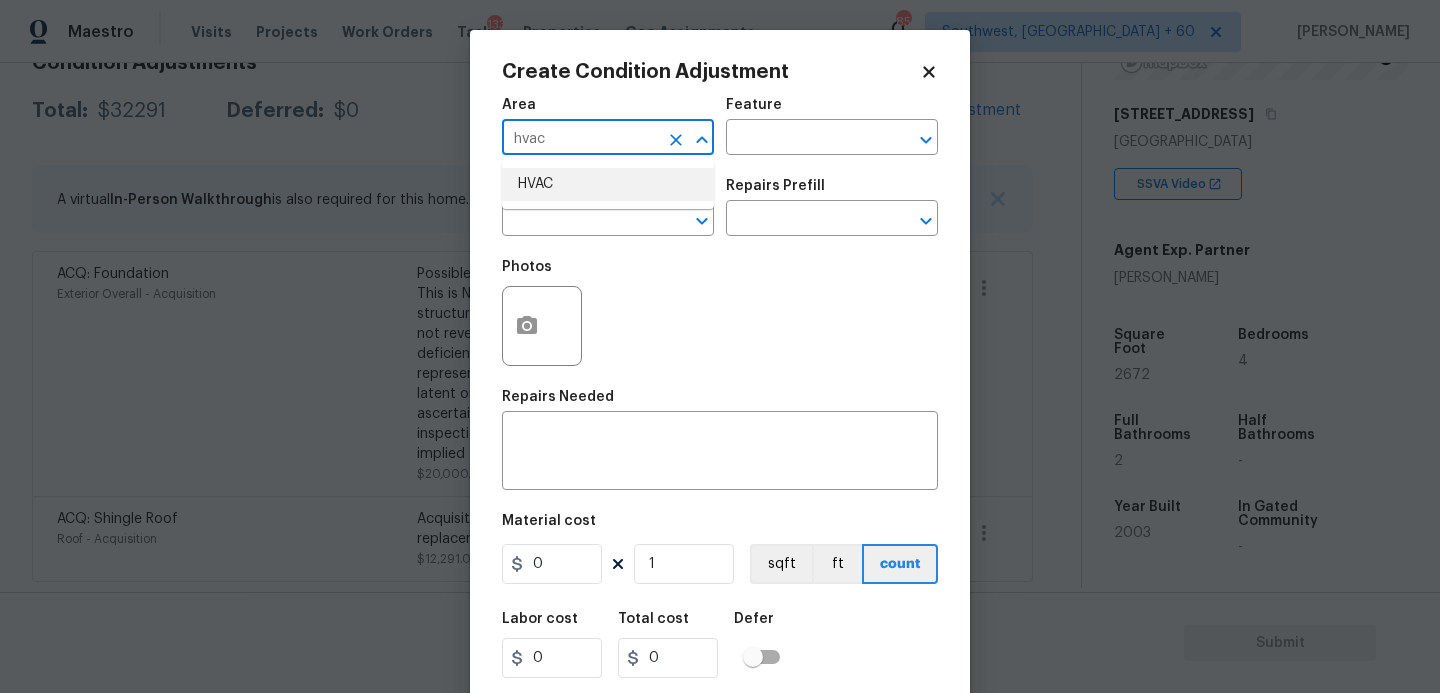 click on "HVAC" at bounding box center [608, 184] 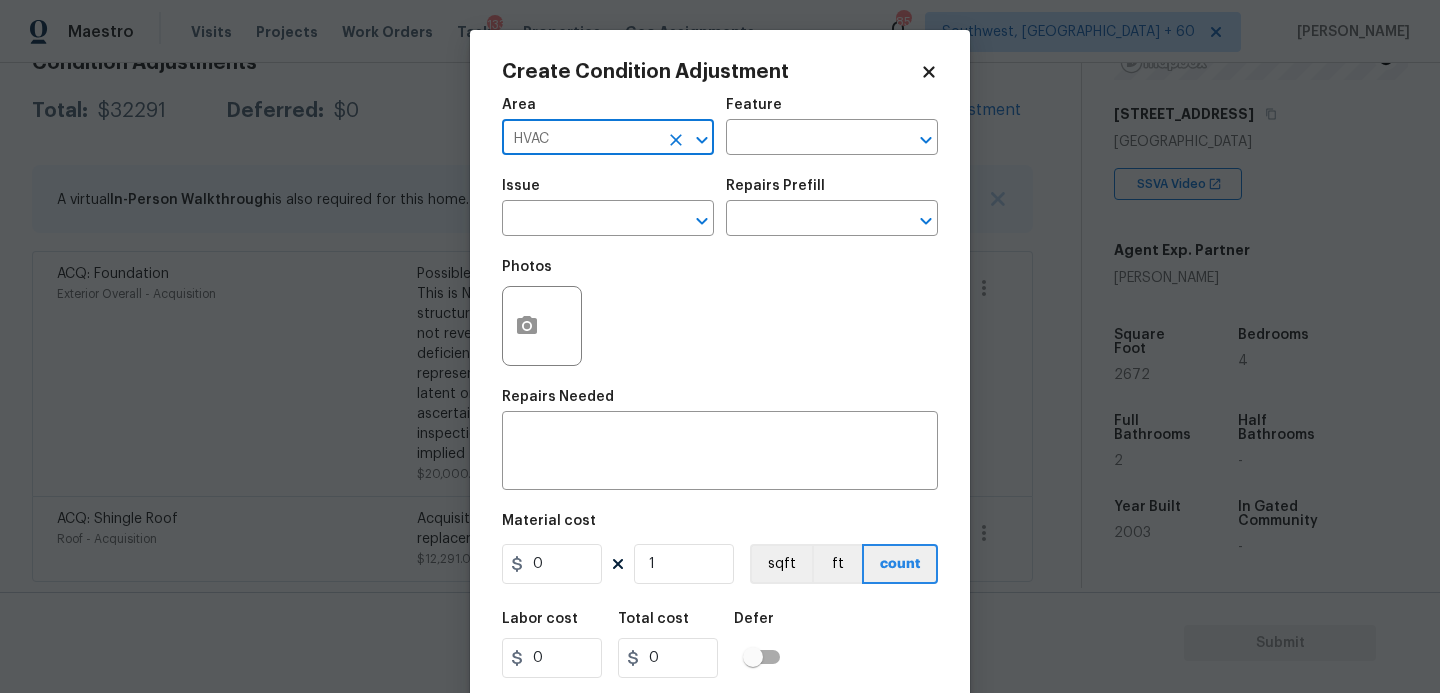 type on "HVAC" 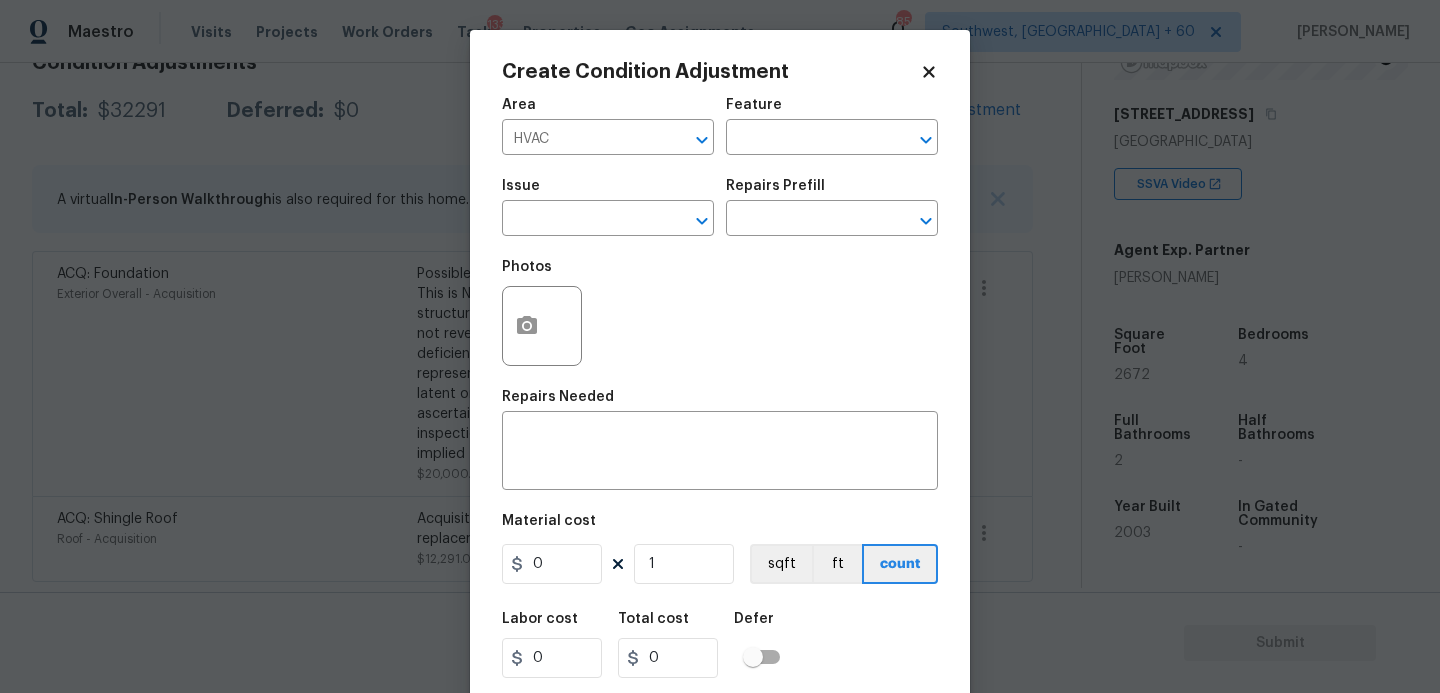 click on "Feature" at bounding box center (832, 111) 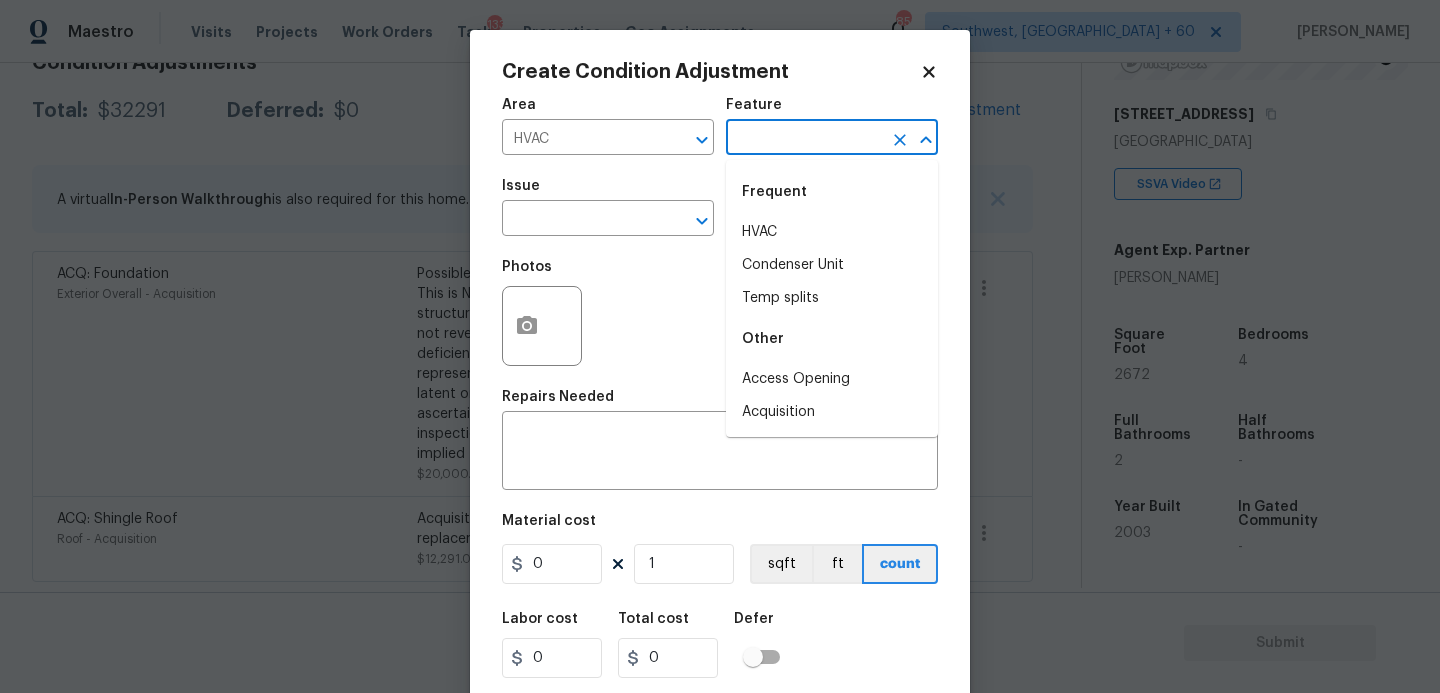 click at bounding box center [804, 139] 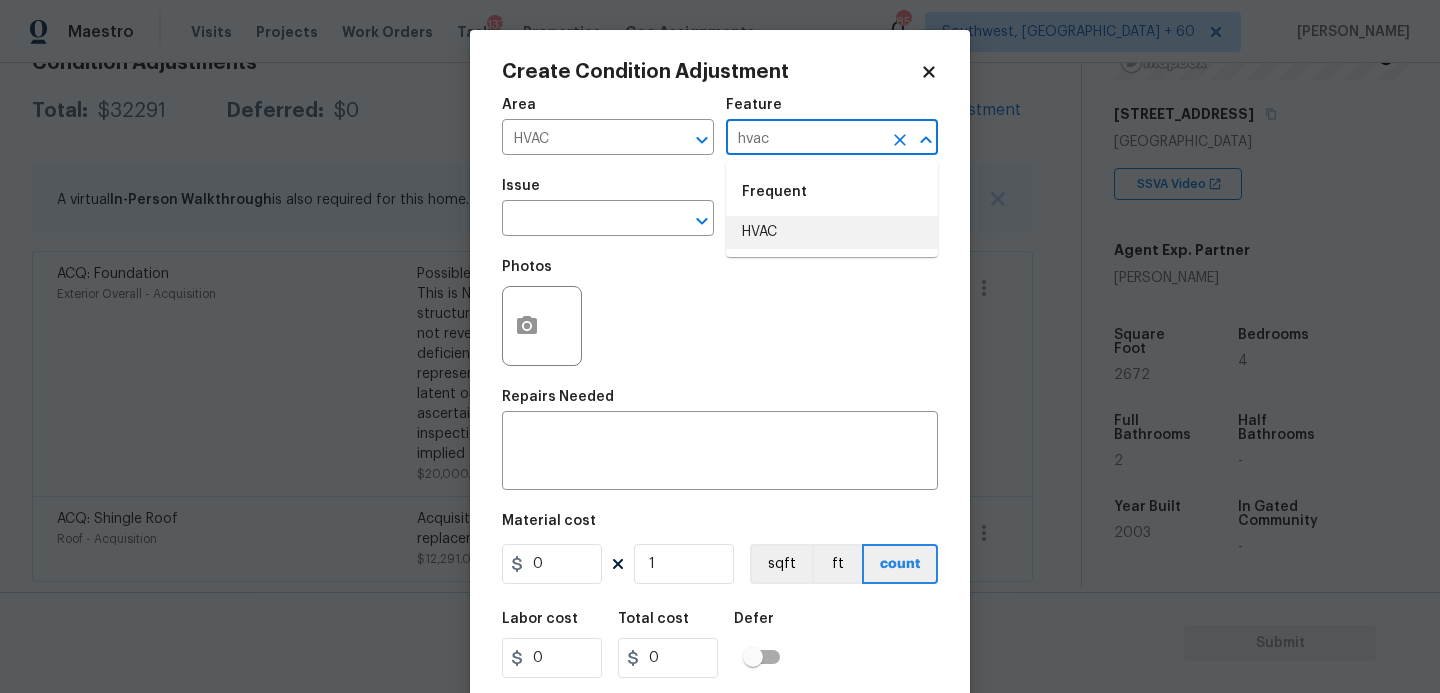 click on "HVAC" at bounding box center [832, 232] 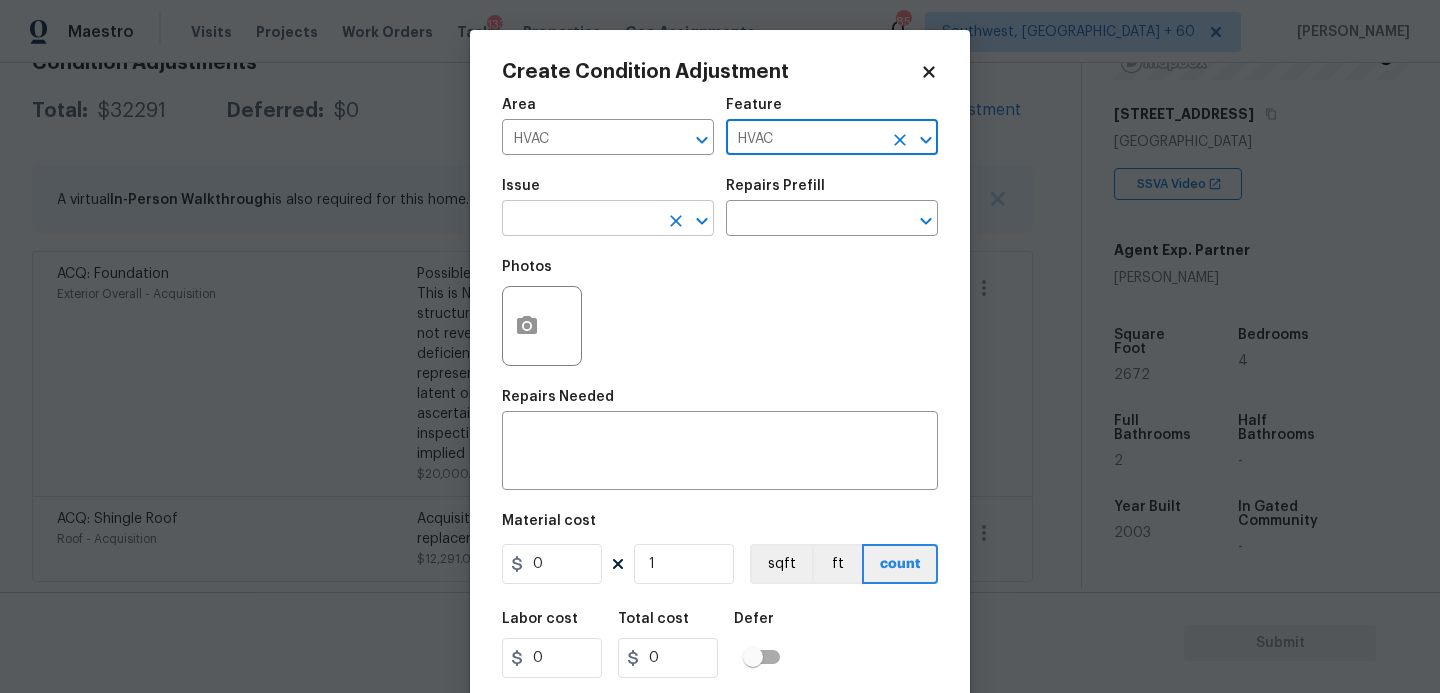 type on "HVAC" 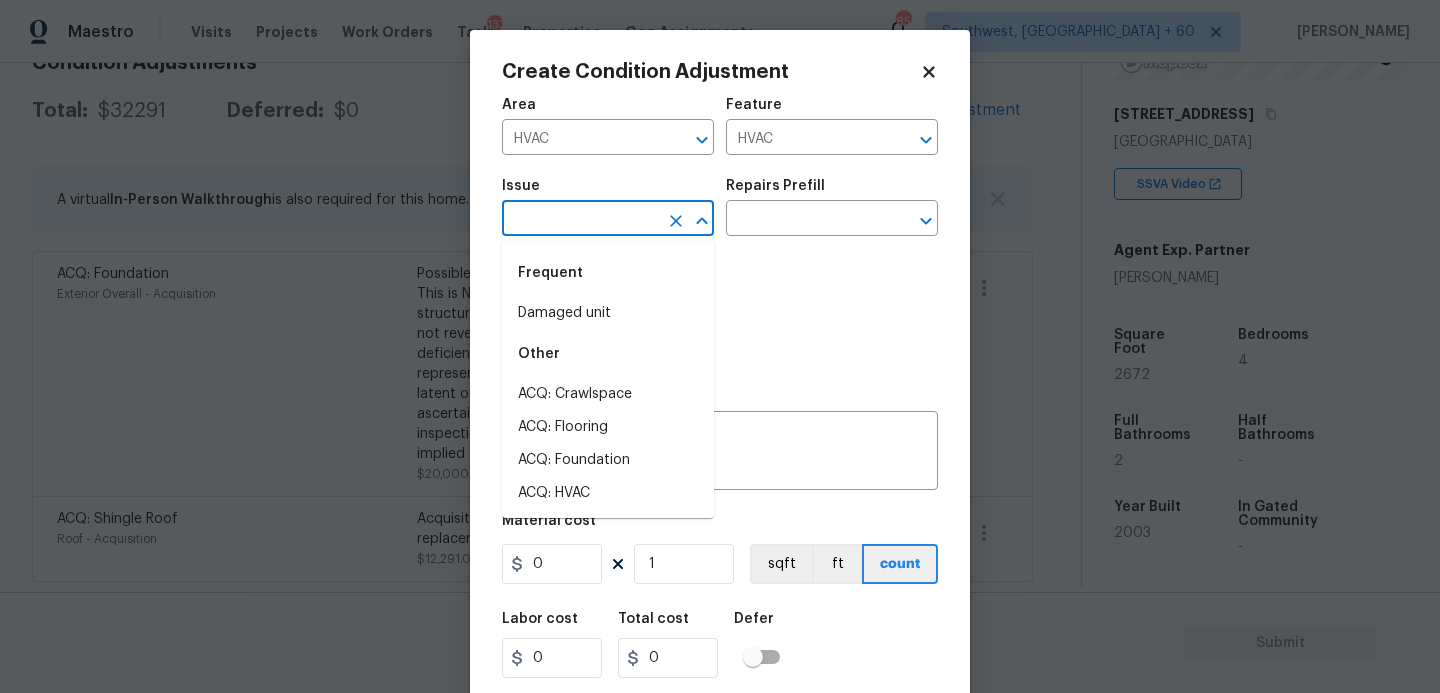 click at bounding box center [580, 220] 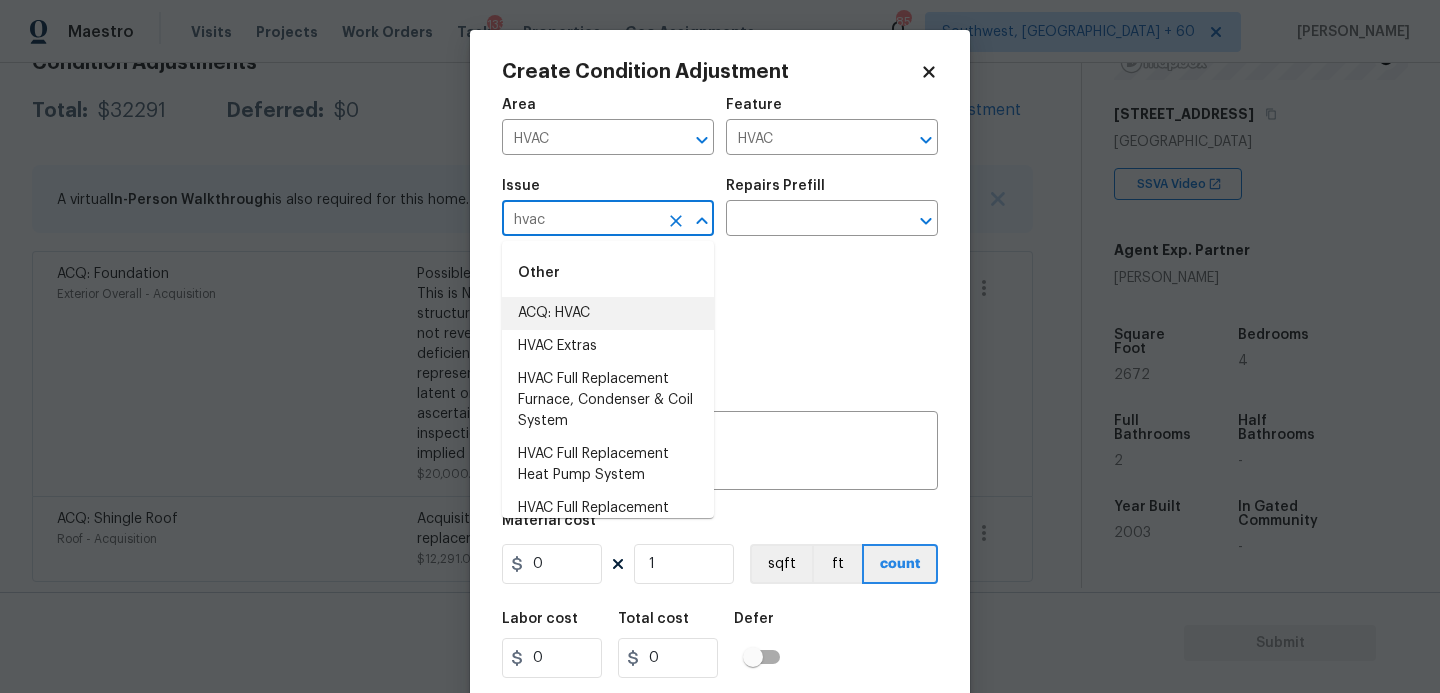 click on "ACQ: HVAC" at bounding box center (608, 313) 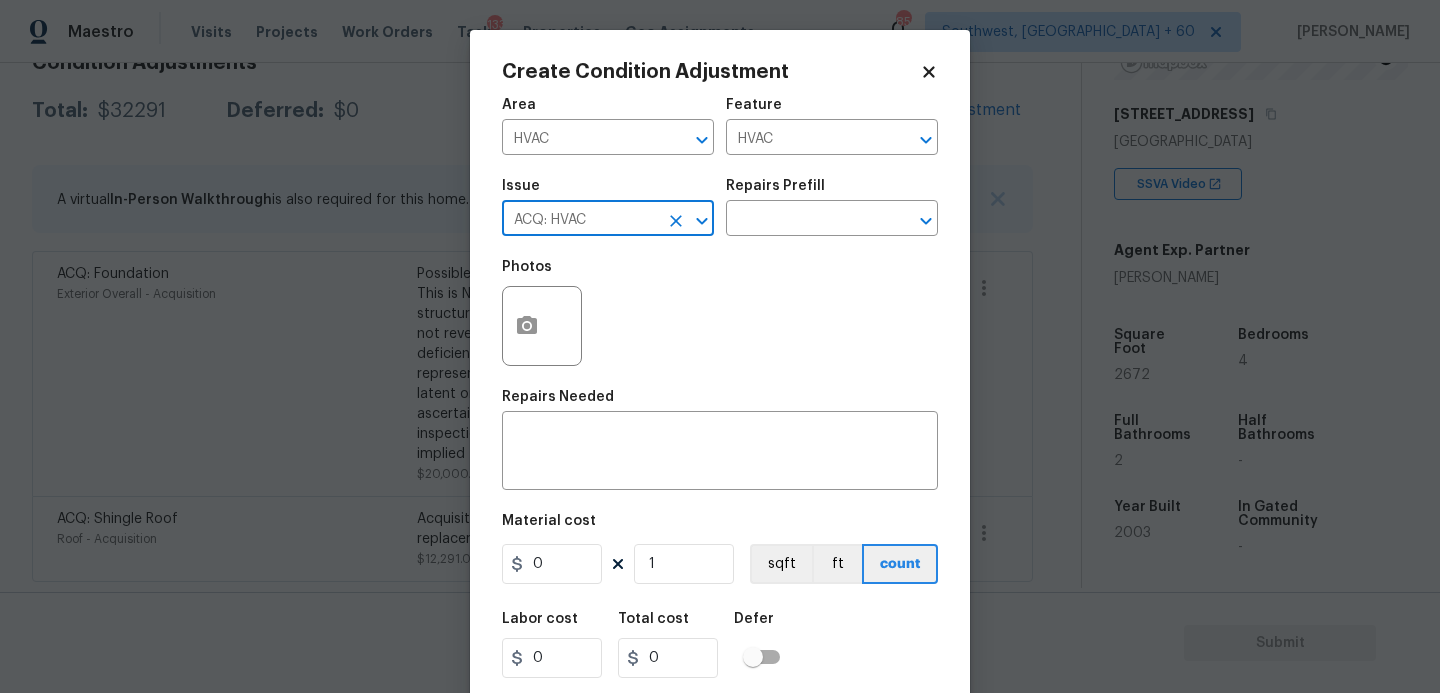 type on "ACQ: HVAC" 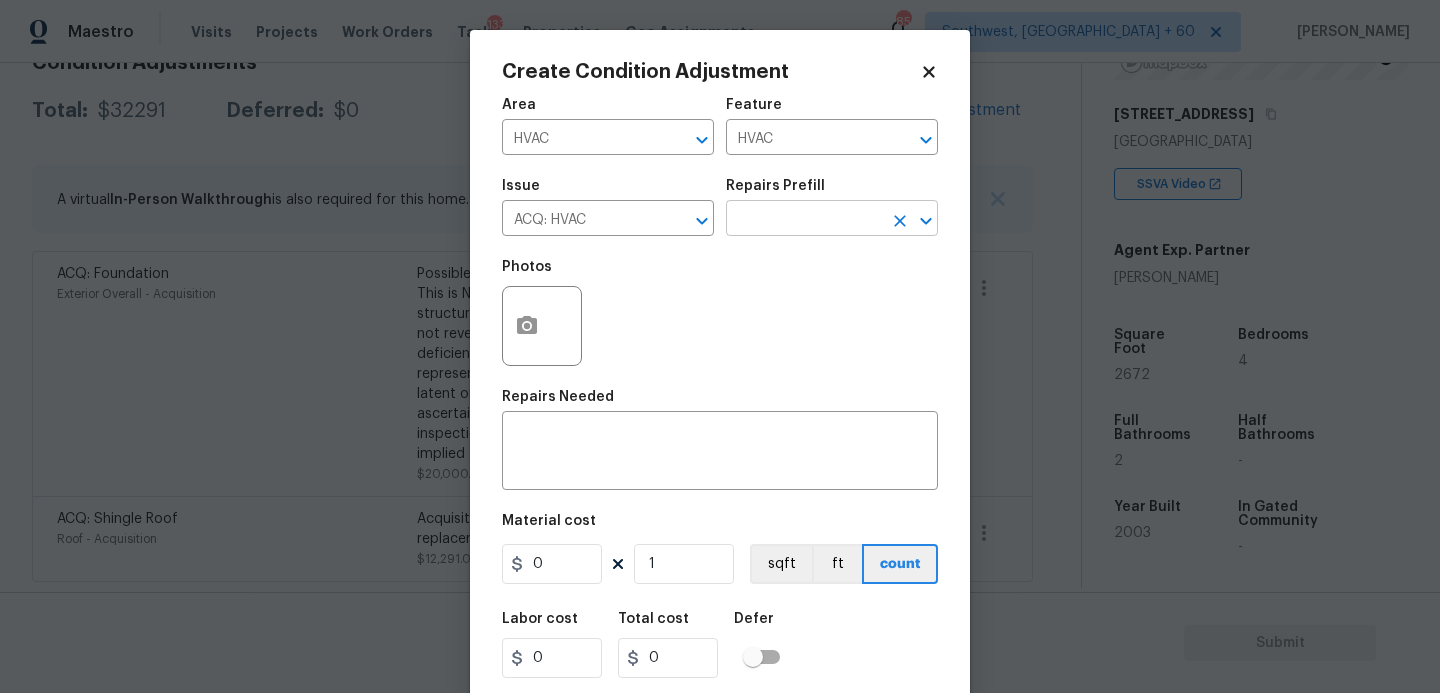 click at bounding box center (804, 220) 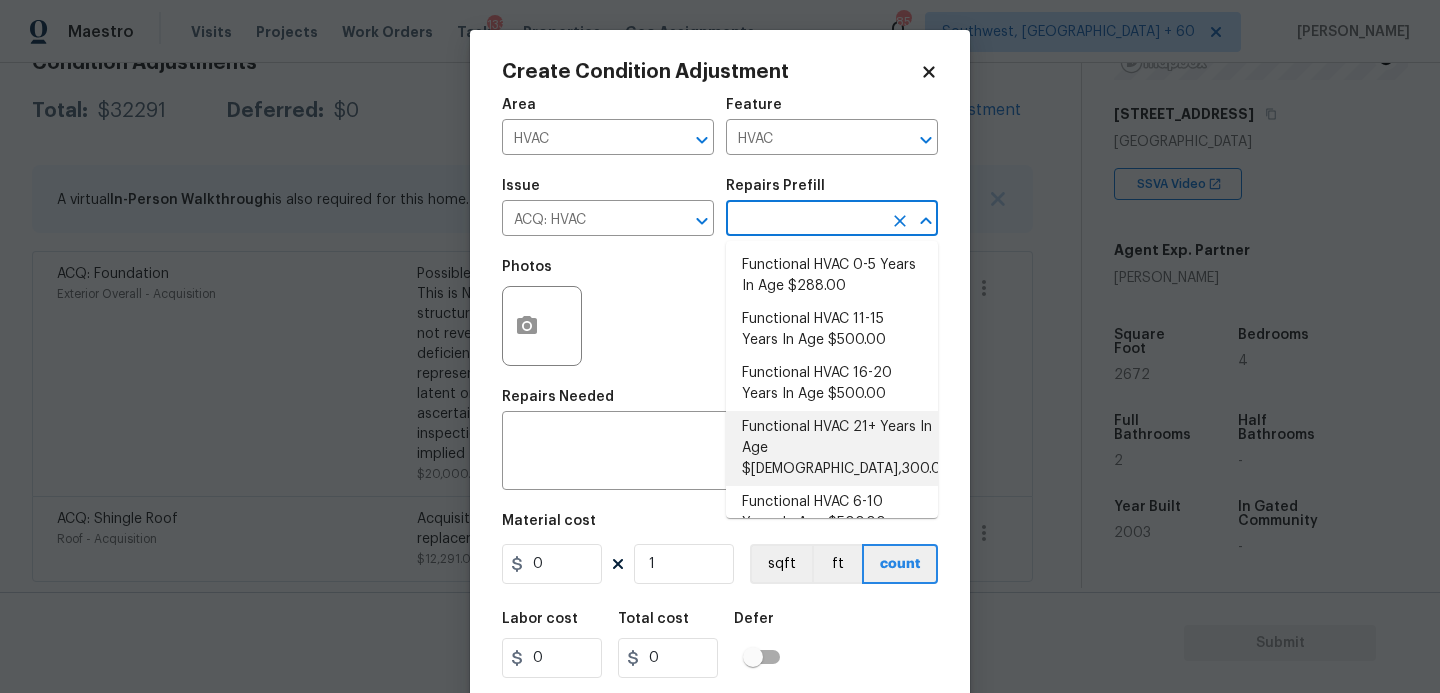 click on "Functional HVAC 21+ Years In Age $2,300.00" at bounding box center [832, 448] 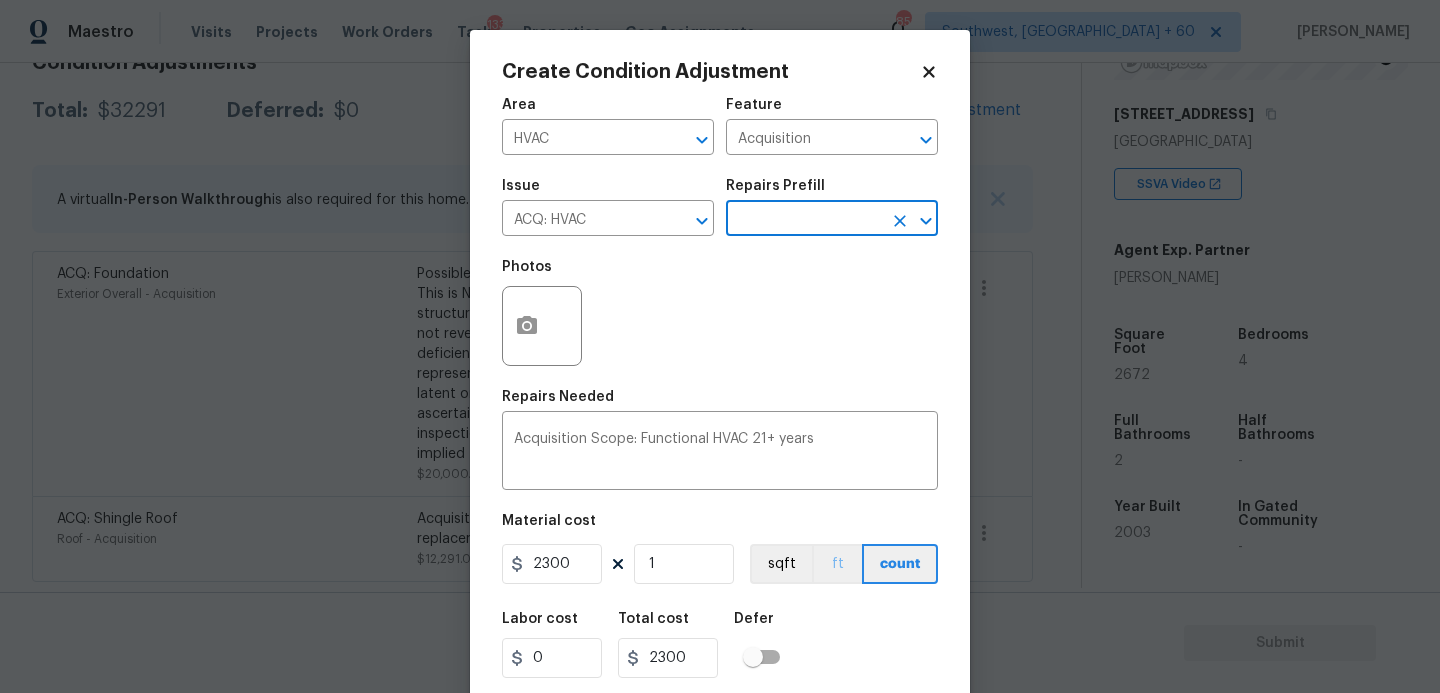 scroll, scrollTop: 54, scrollLeft: 0, axis: vertical 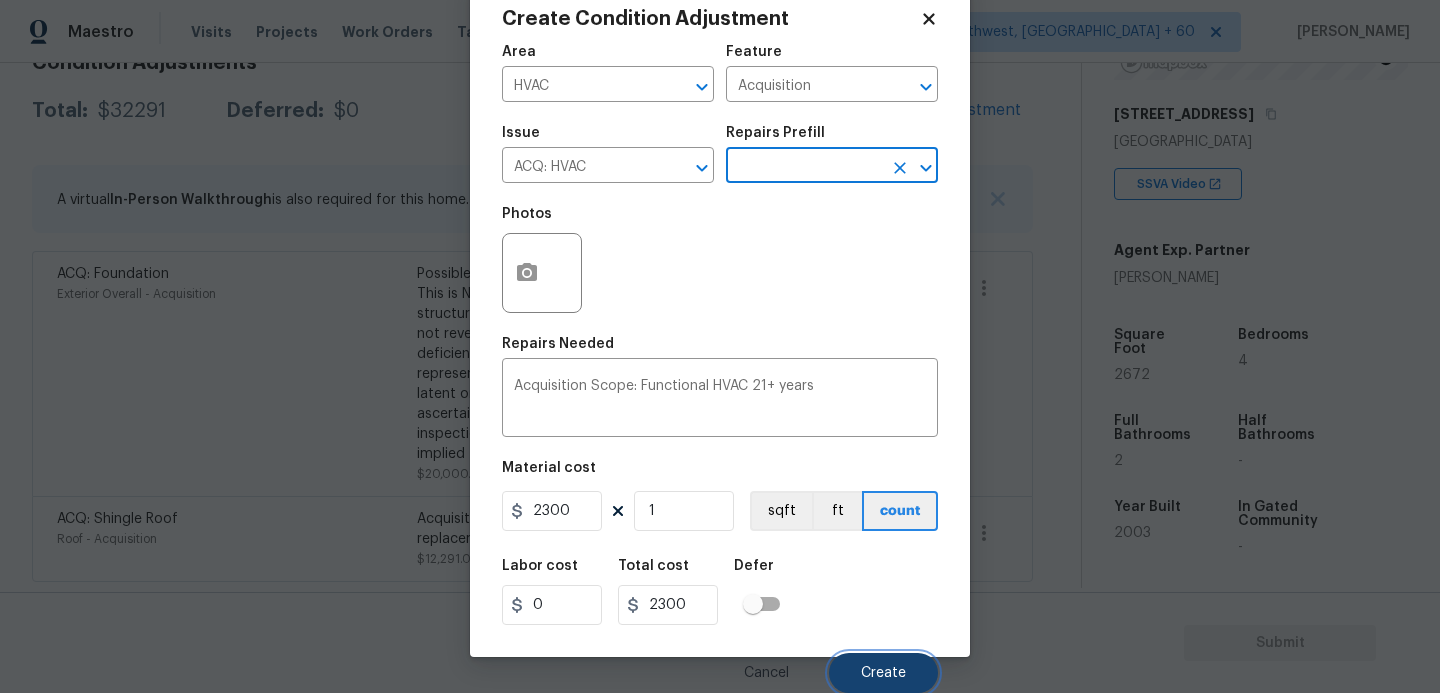click on "Create" at bounding box center (883, 673) 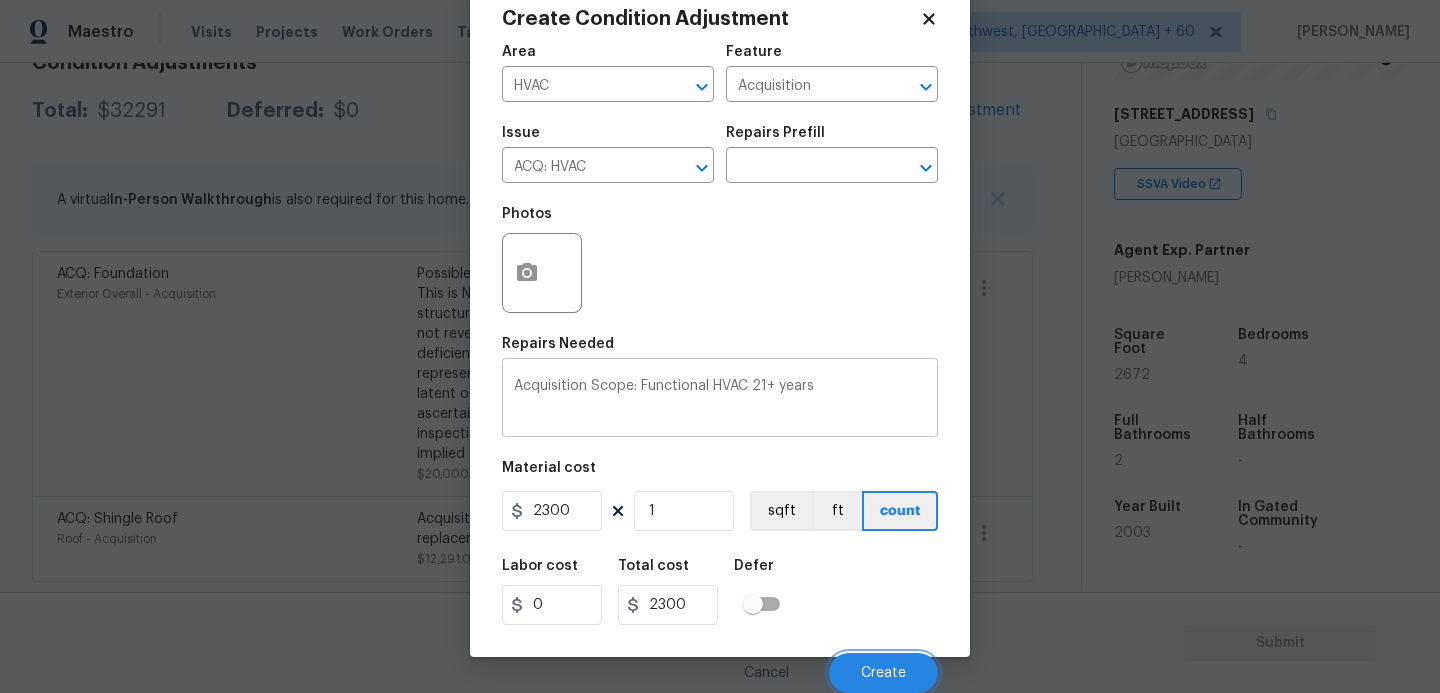 scroll, scrollTop: 315, scrollLeft: 0, axis: vertical 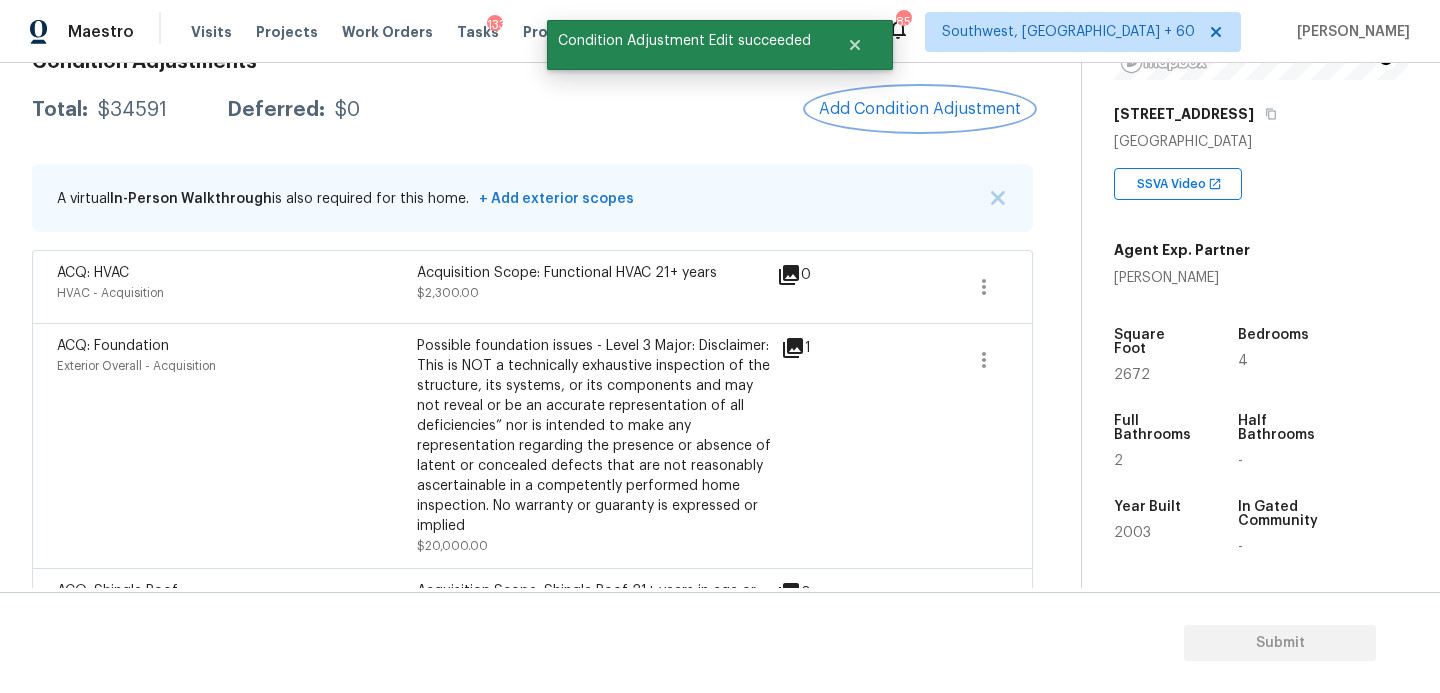 click on "Add Condition Adjustment" at bounding box center [920, 109] 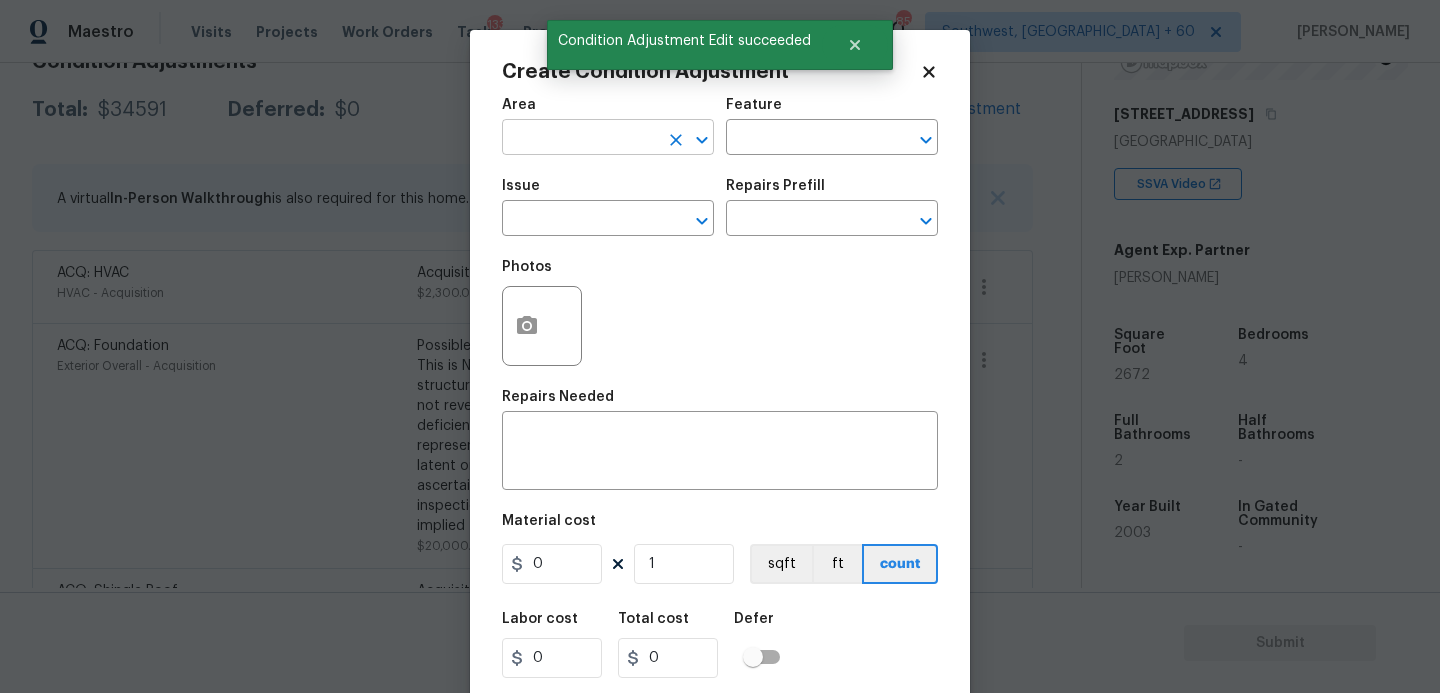 click at bounding box center (580, 139) 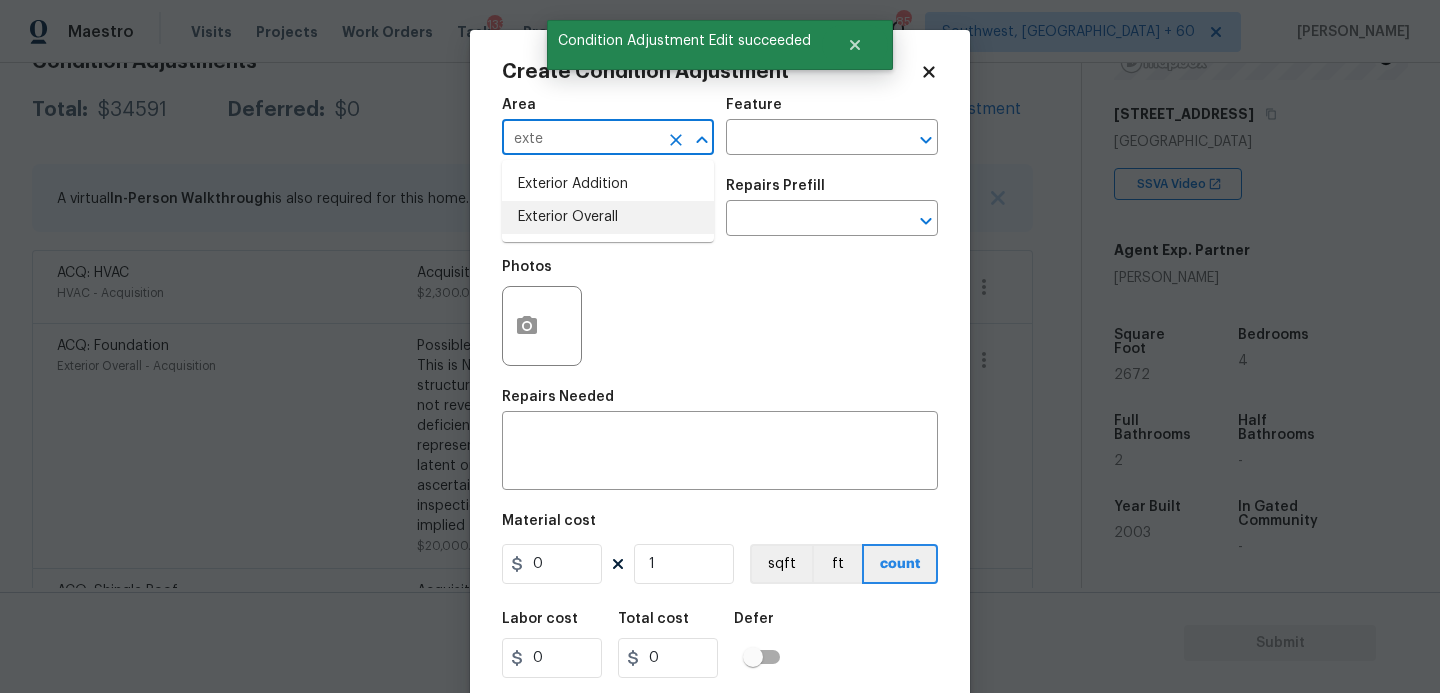 click on "Exterior Overall" at bounding box center (608, 217) 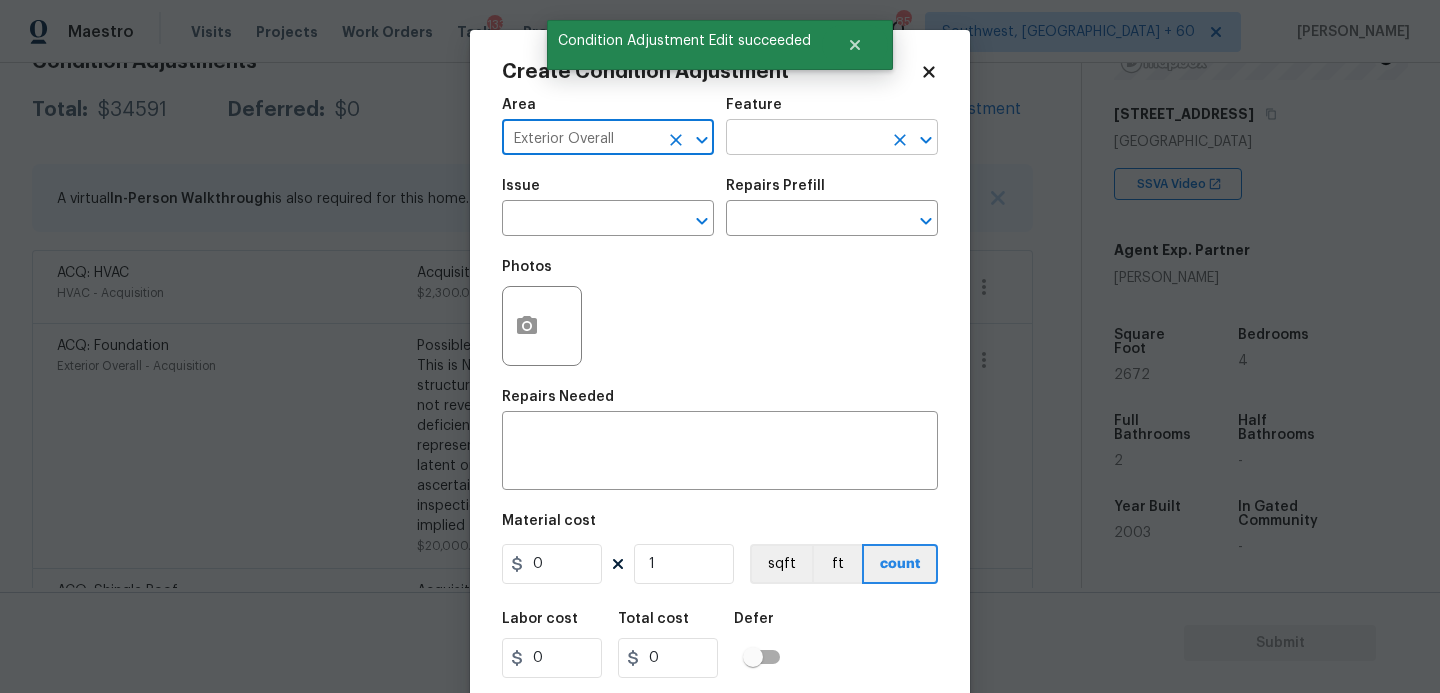 type on "Exterior Overall" 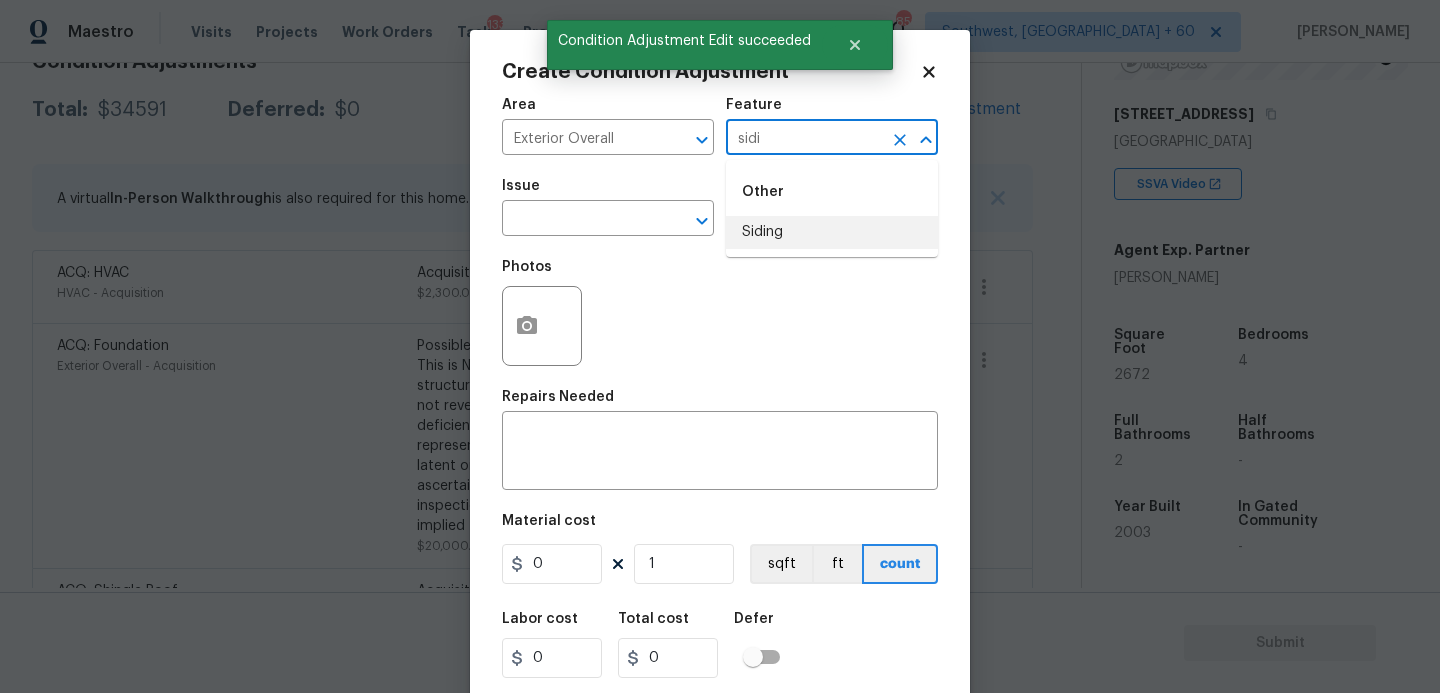 click on "Siding" at bounding box center (832, 232) 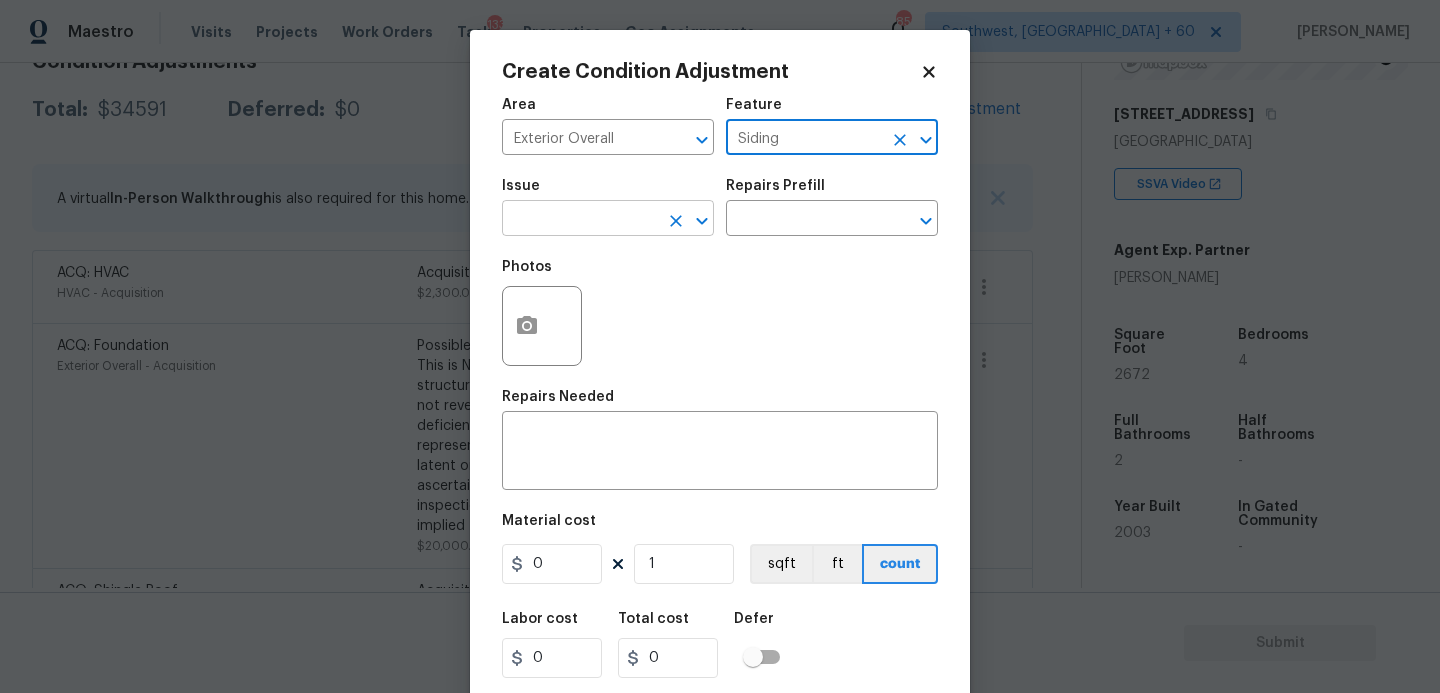type on "Siding" 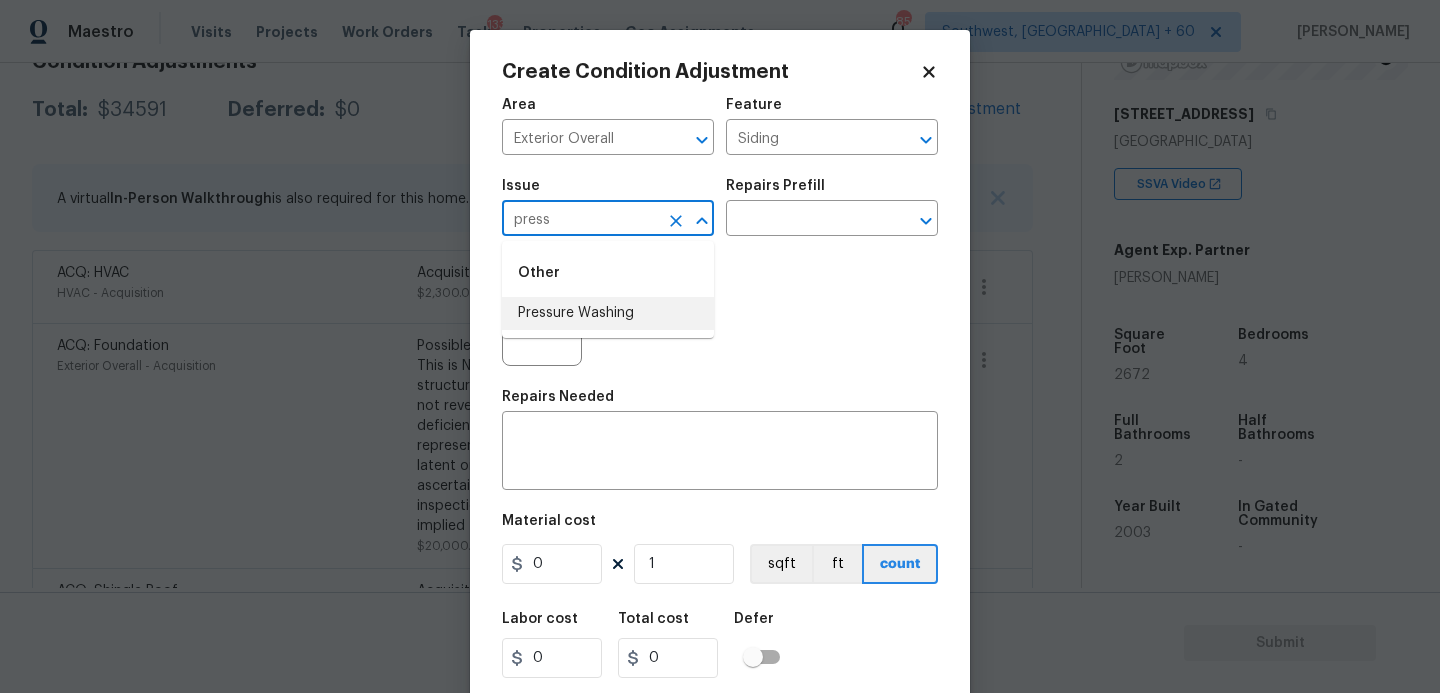 click on "Pressure Washing" at bounding box center (608, 313) 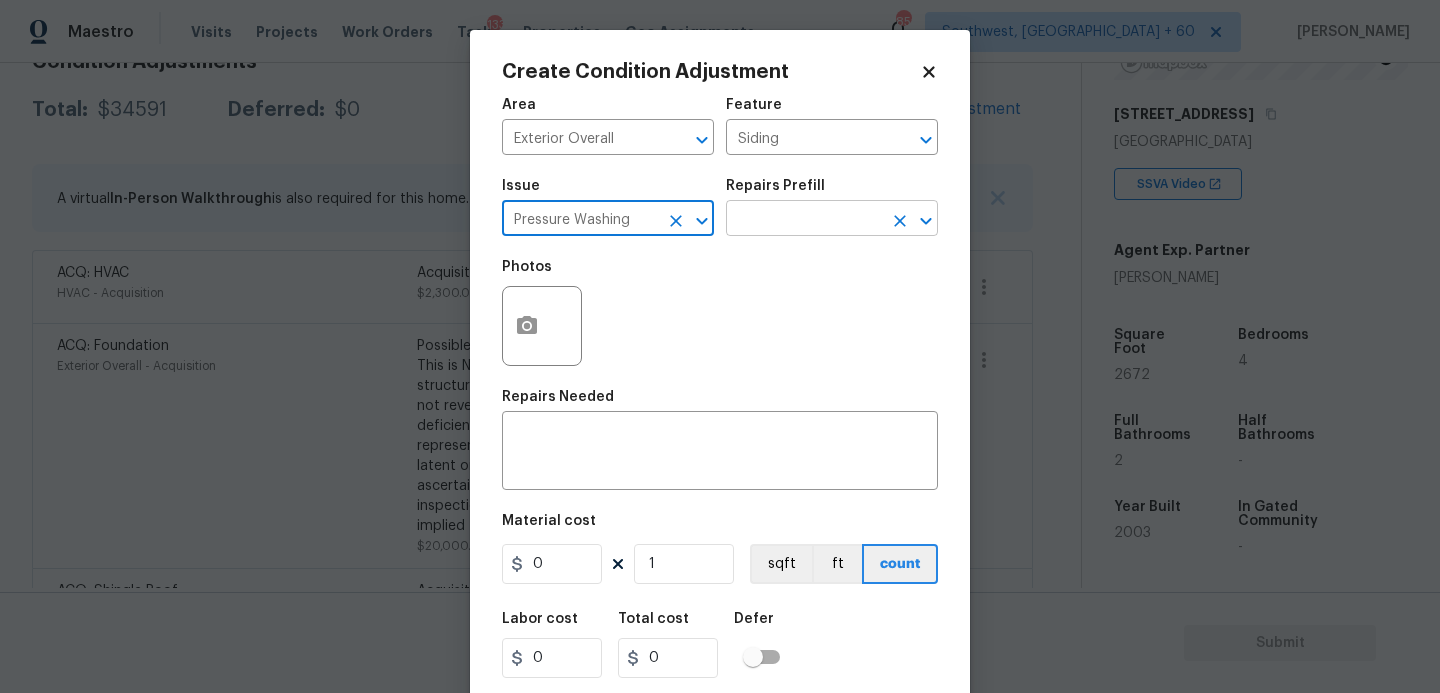 type on "Pressure Washing" 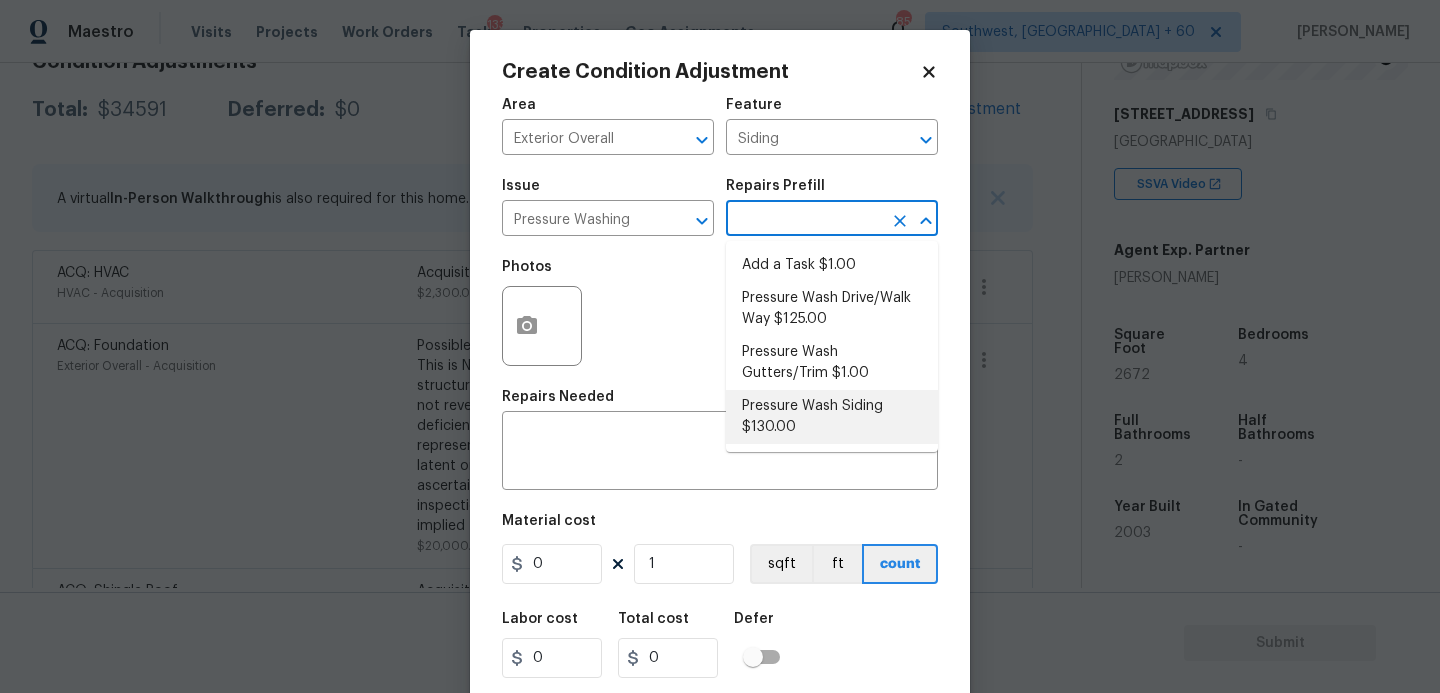 click on "Pressure Wash Siding $130.00" at bounding box center [832, 417] 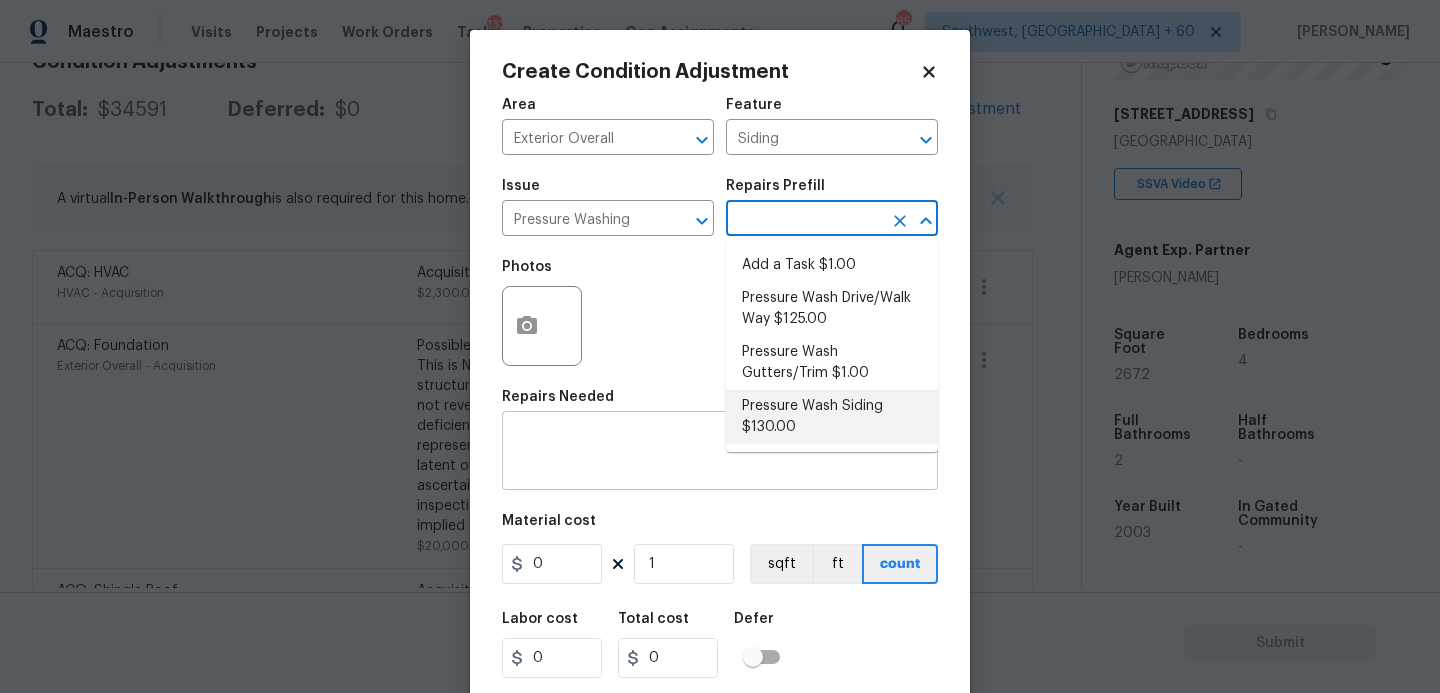 type 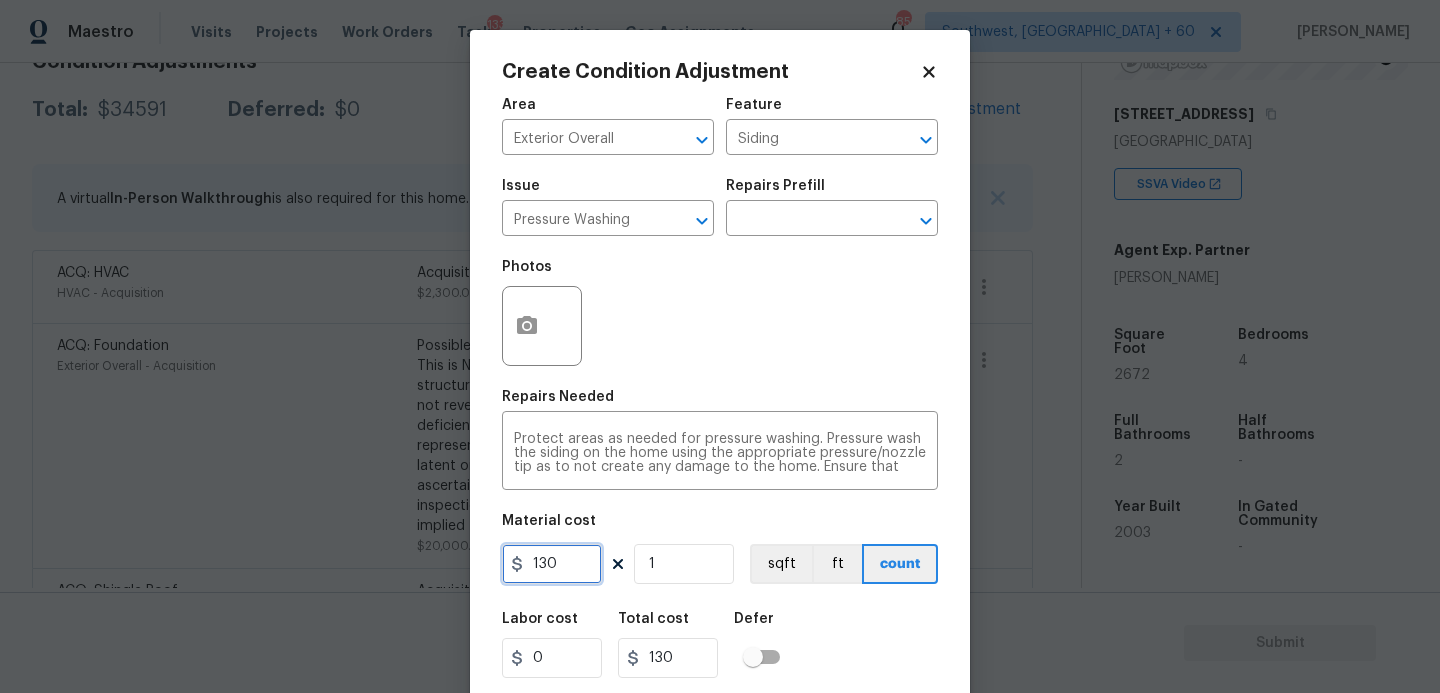drag, startPoint x: 562, startPoint y: 568, endPoint x: 379, endPoint y: 566, distance: 183.01093 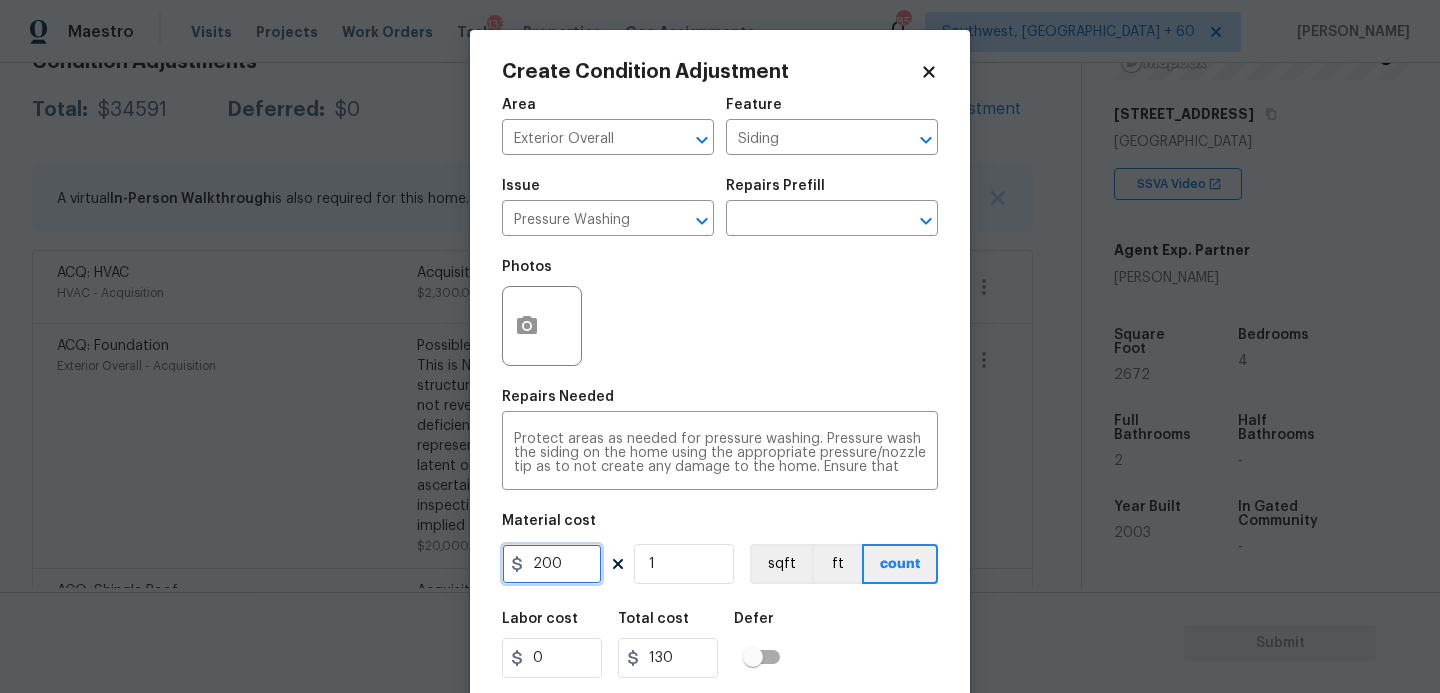 type on "200" 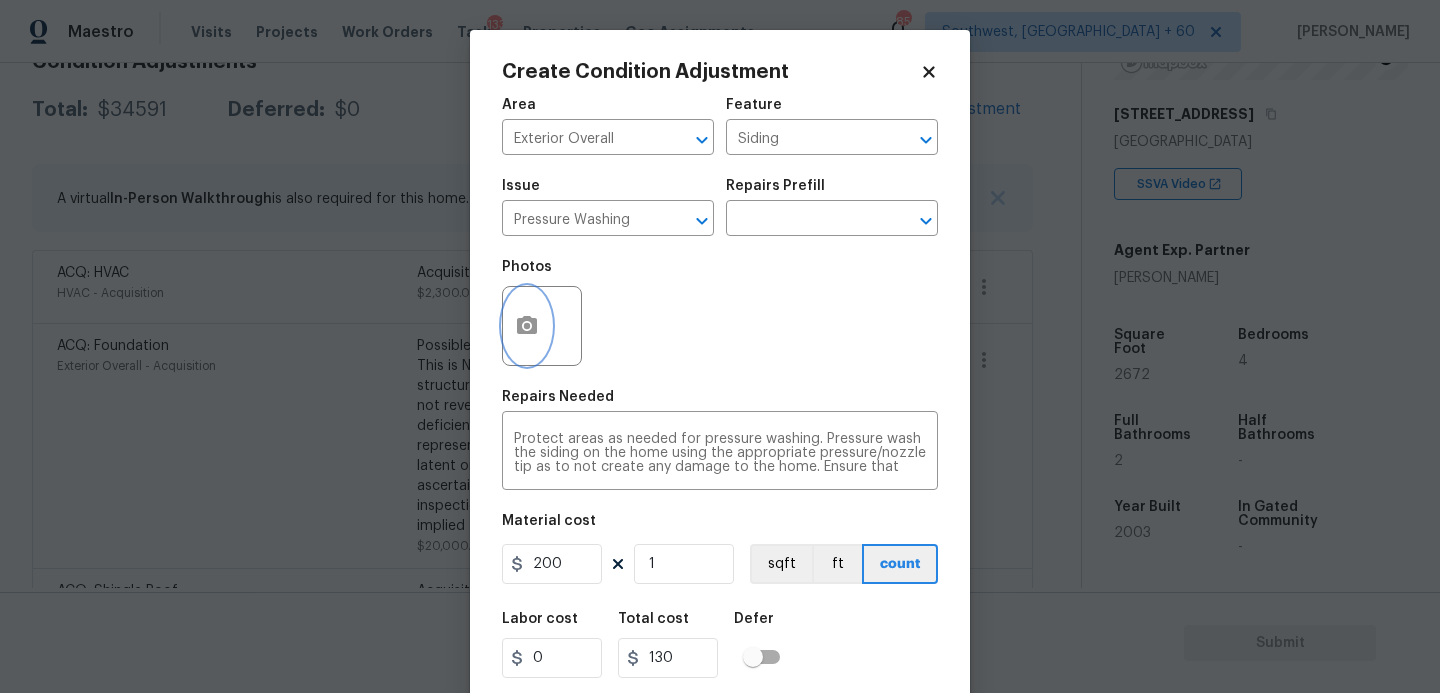 type on "200" 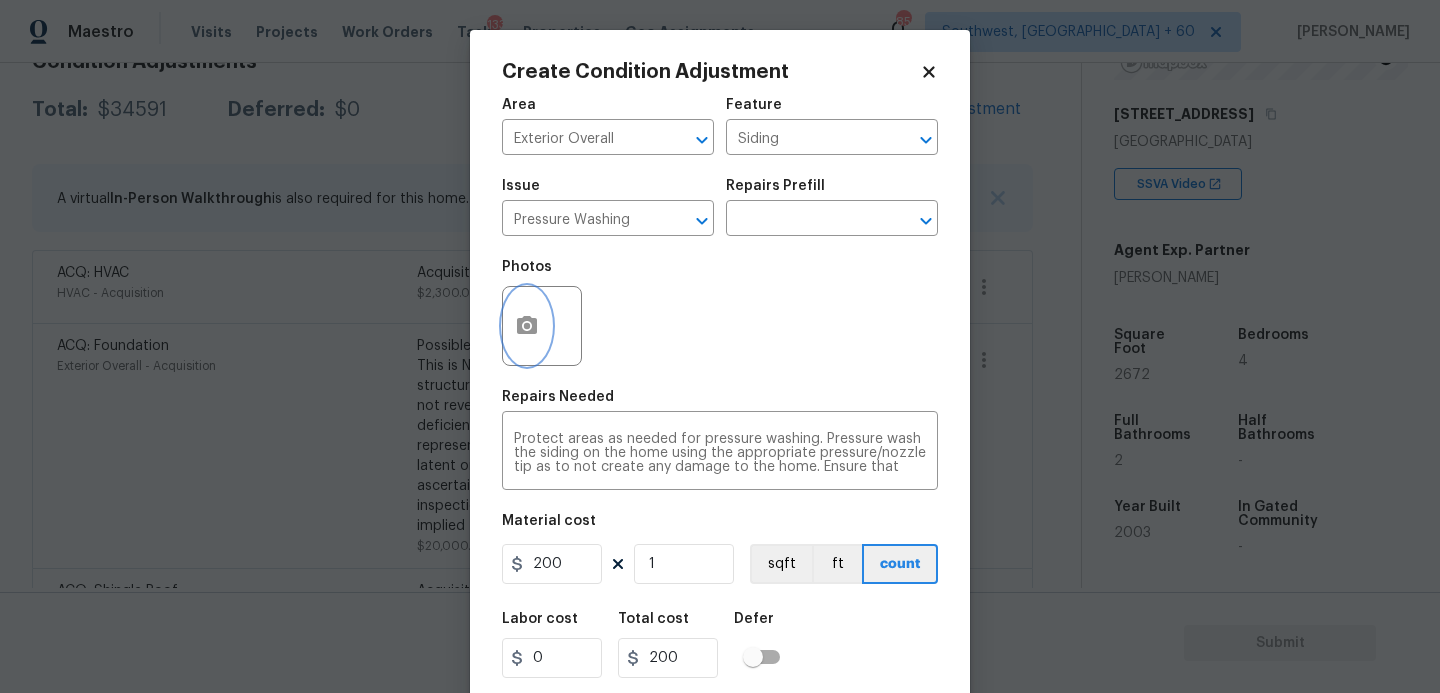 click 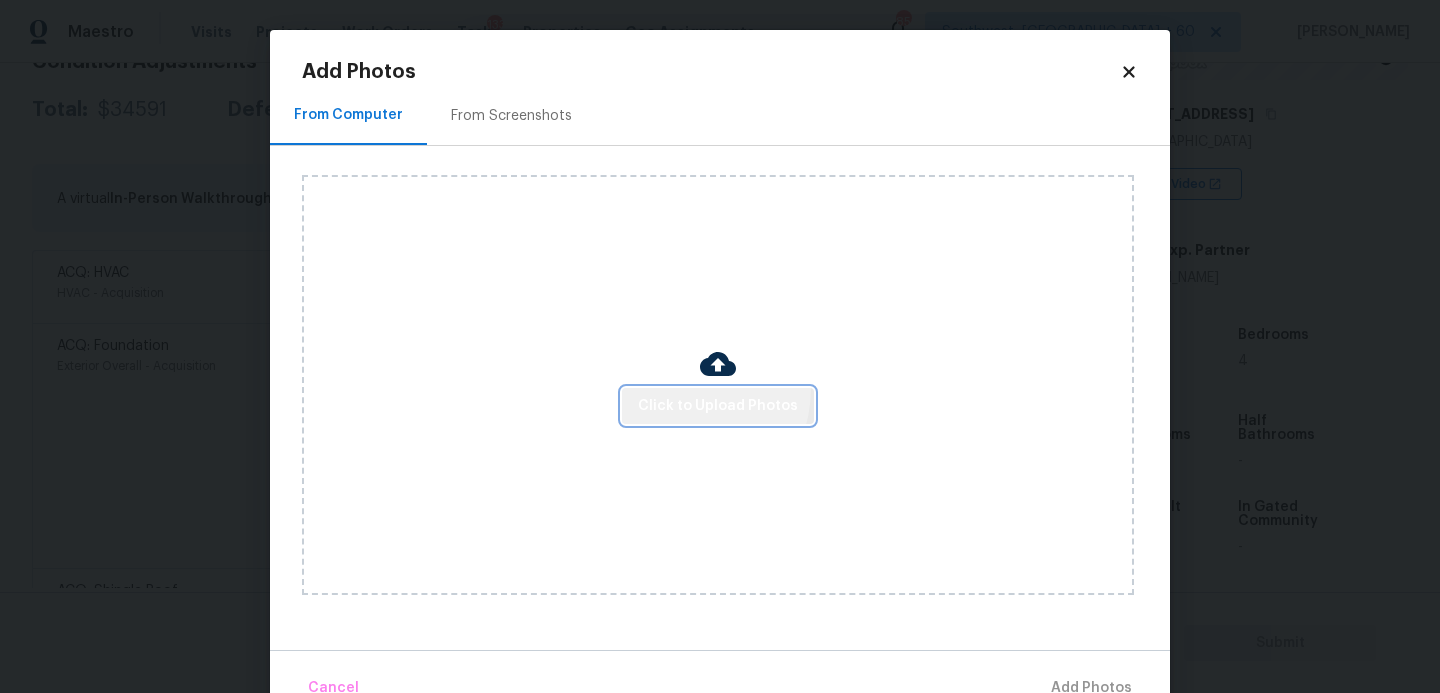 click on "Click to Upload Photos" at bounding box center (718, 406) 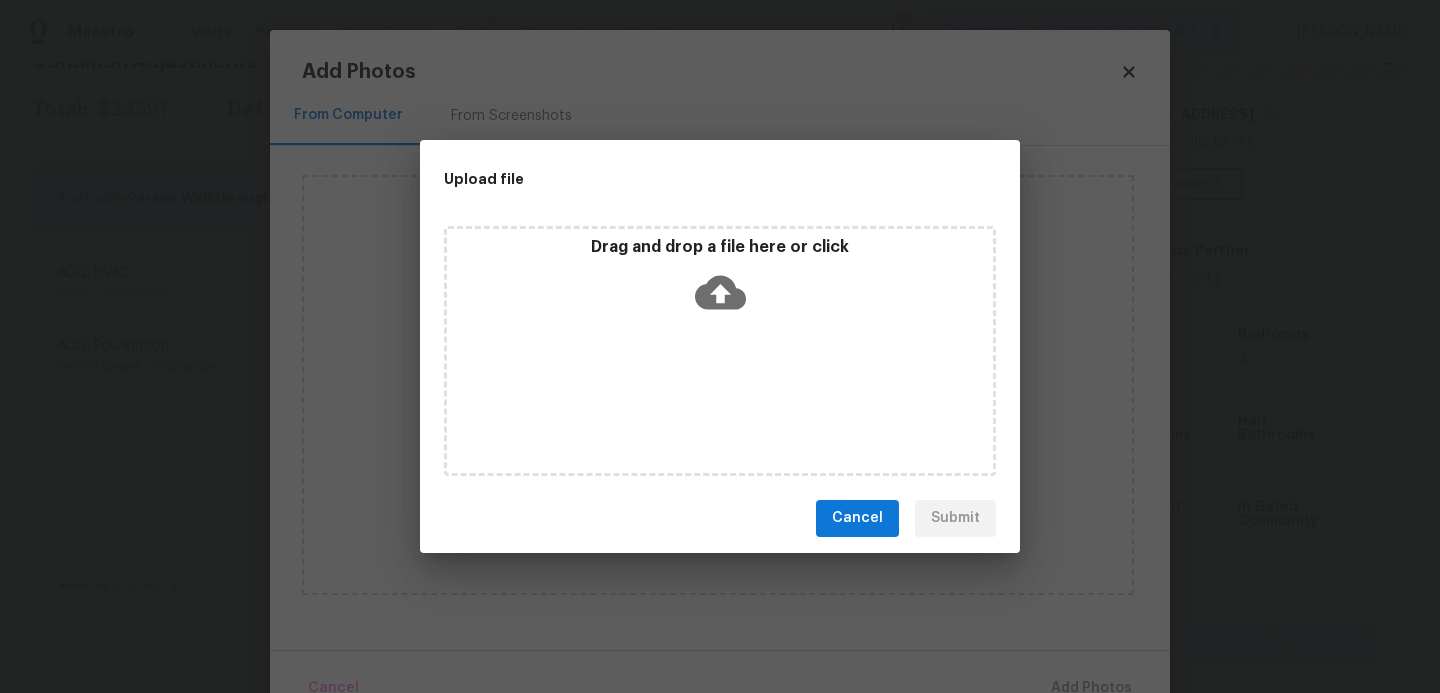 click on "Drag and drop a file here or click" at bounding box center [720, 351] 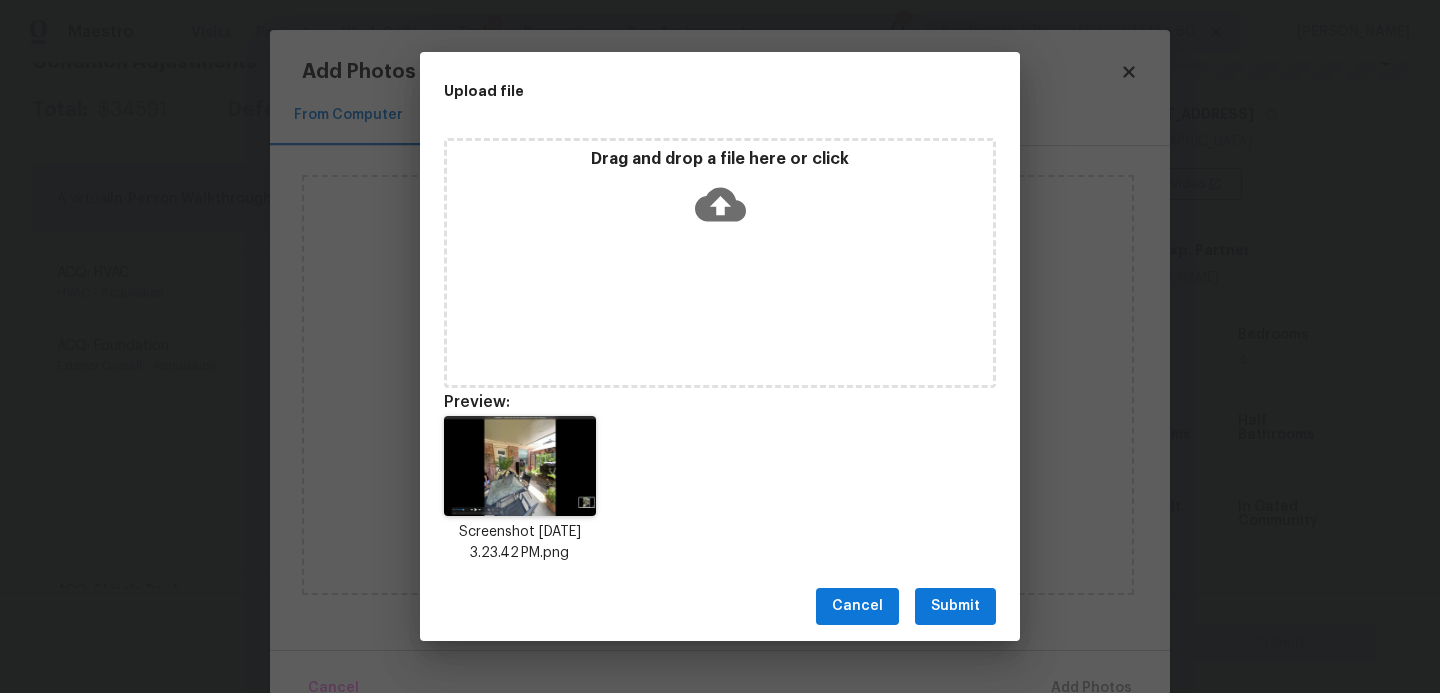 click on "Submit" at bounding box center (955, 606) 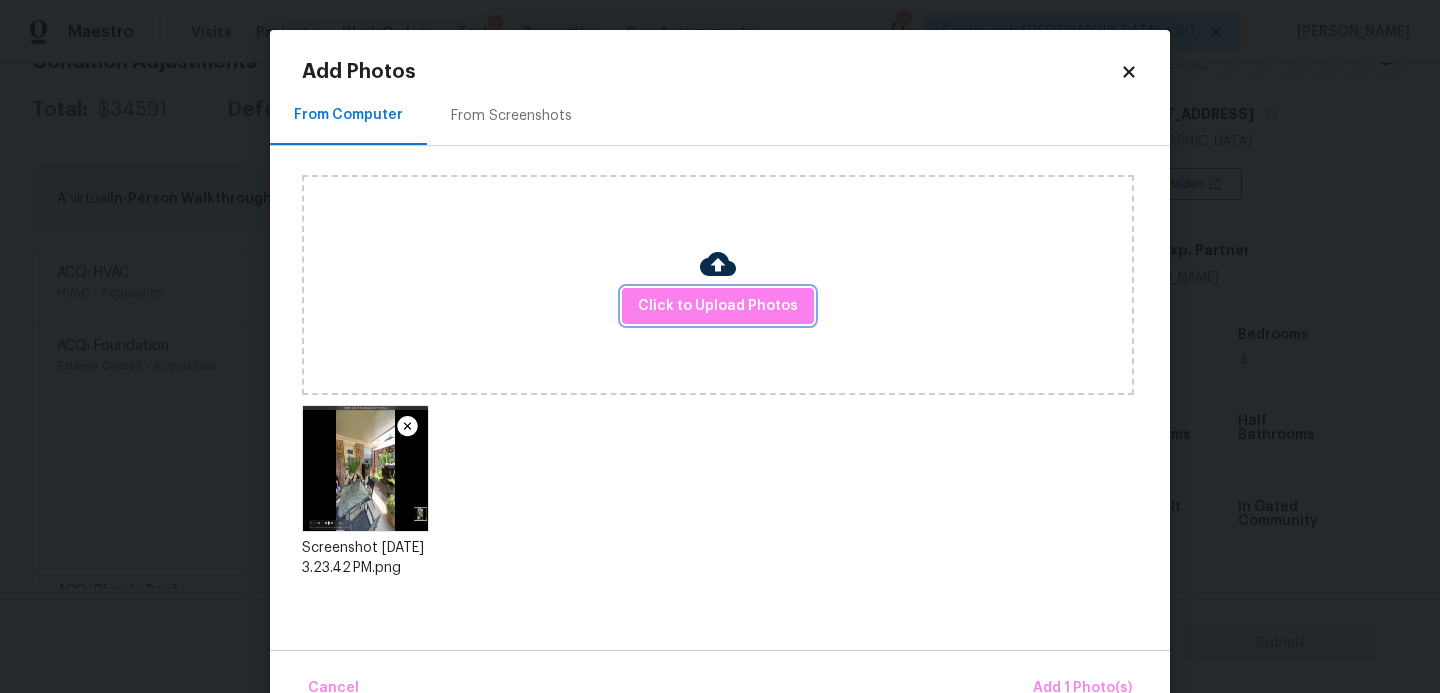 scroll, scrollTop: 47, scrollLeft: 0, axis: vertical 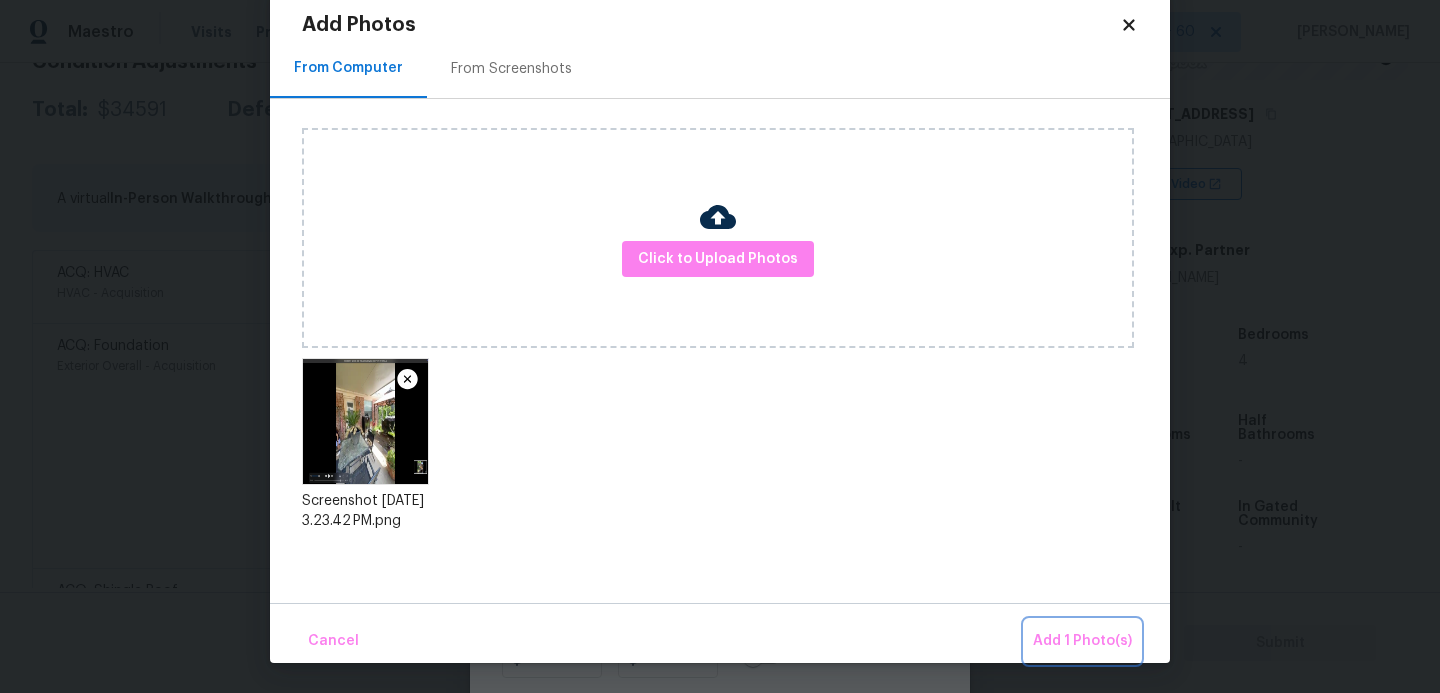 click on "Add 1 Photo(s)" at bounding box center [1082, 641] 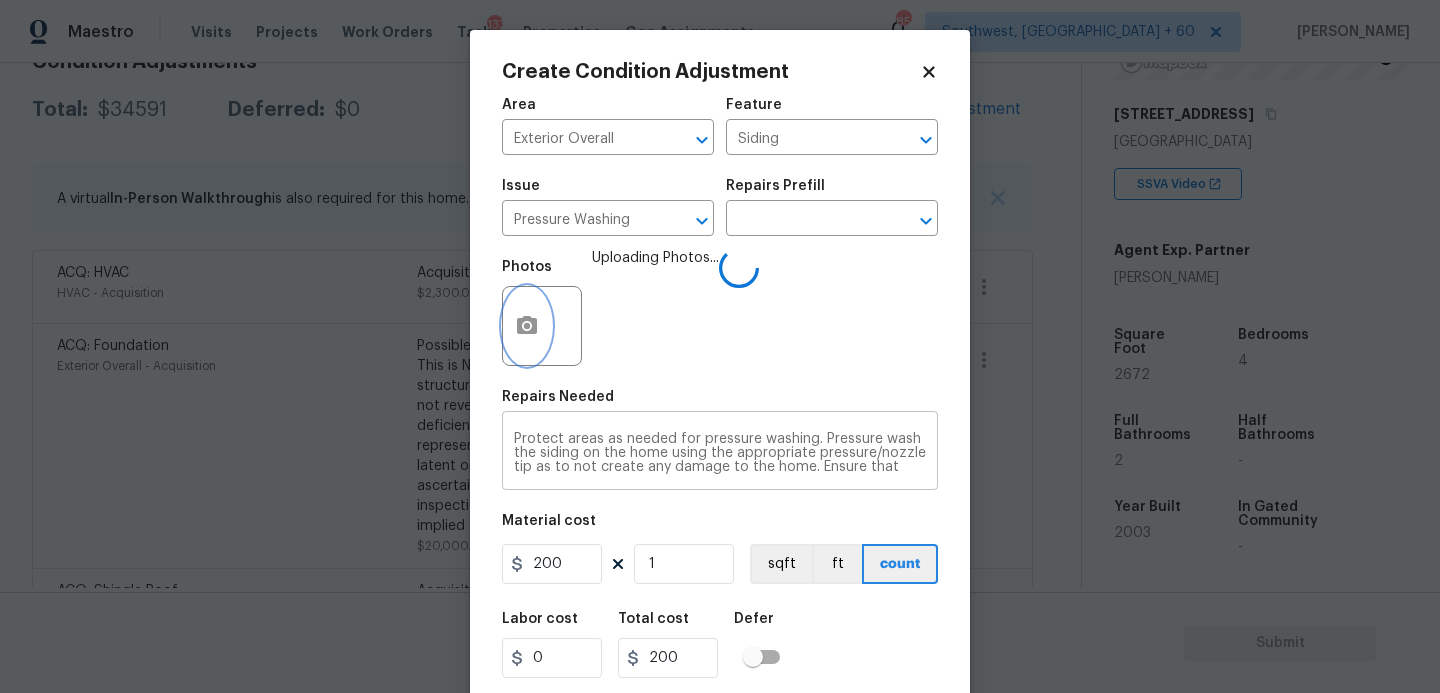 scroll, scrollTop: 0, scrollLeft: 0, axis: both 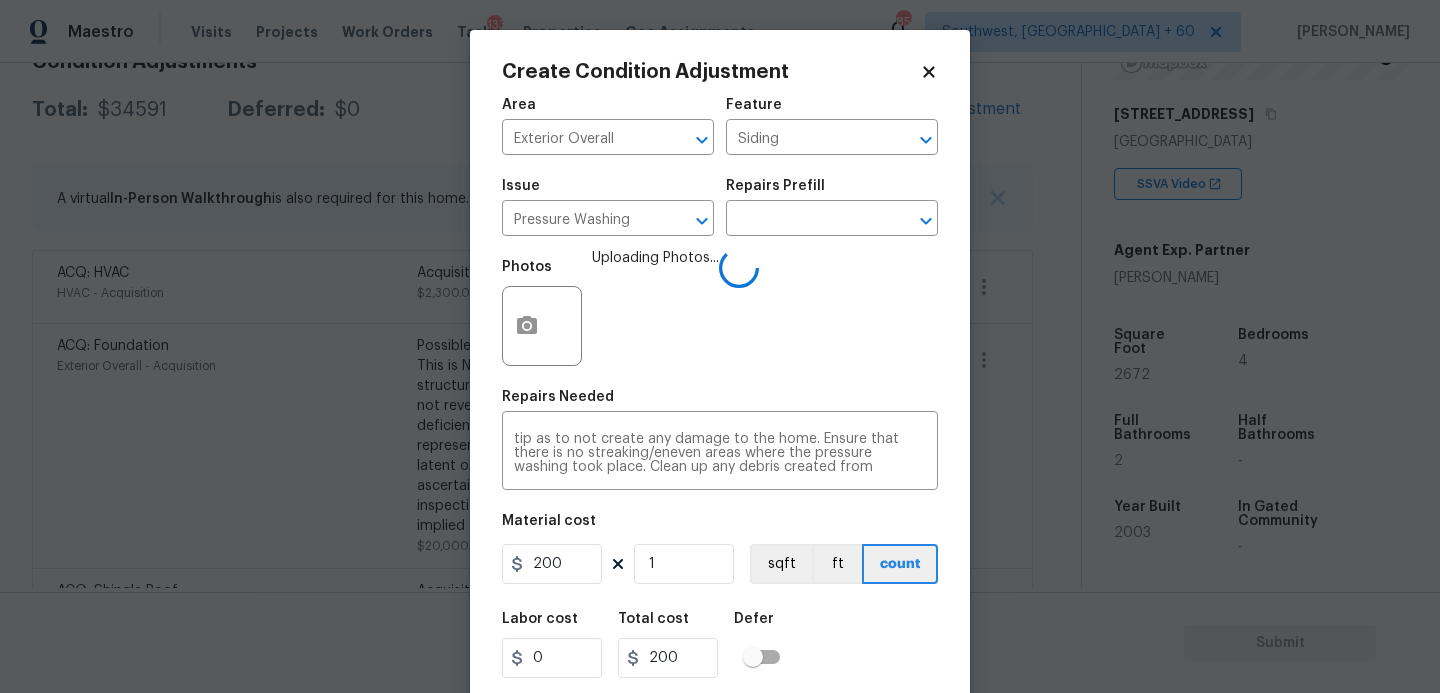 click on "Labor cost 0 Total cost 200 Defer" at bounding box center (720, 645) 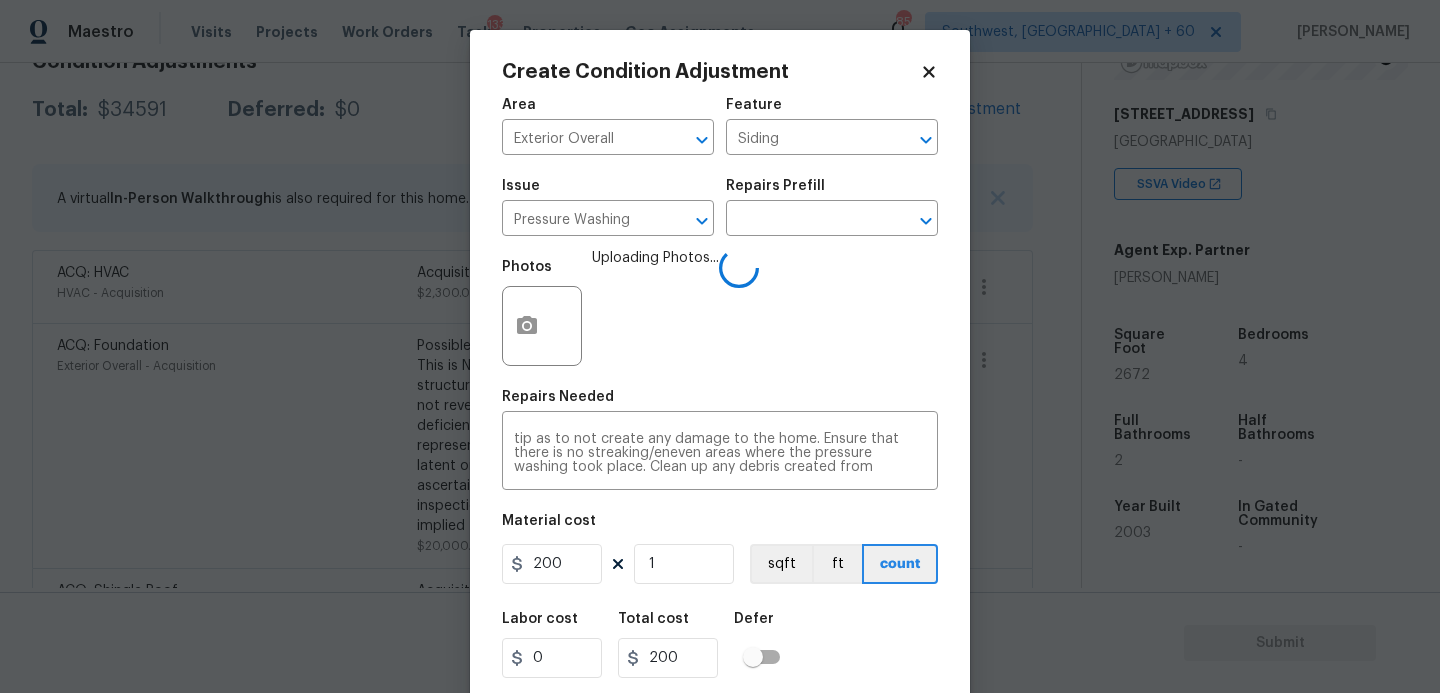 scroll, scrollTop: 54, scrollLeft: 0, axis: vertical 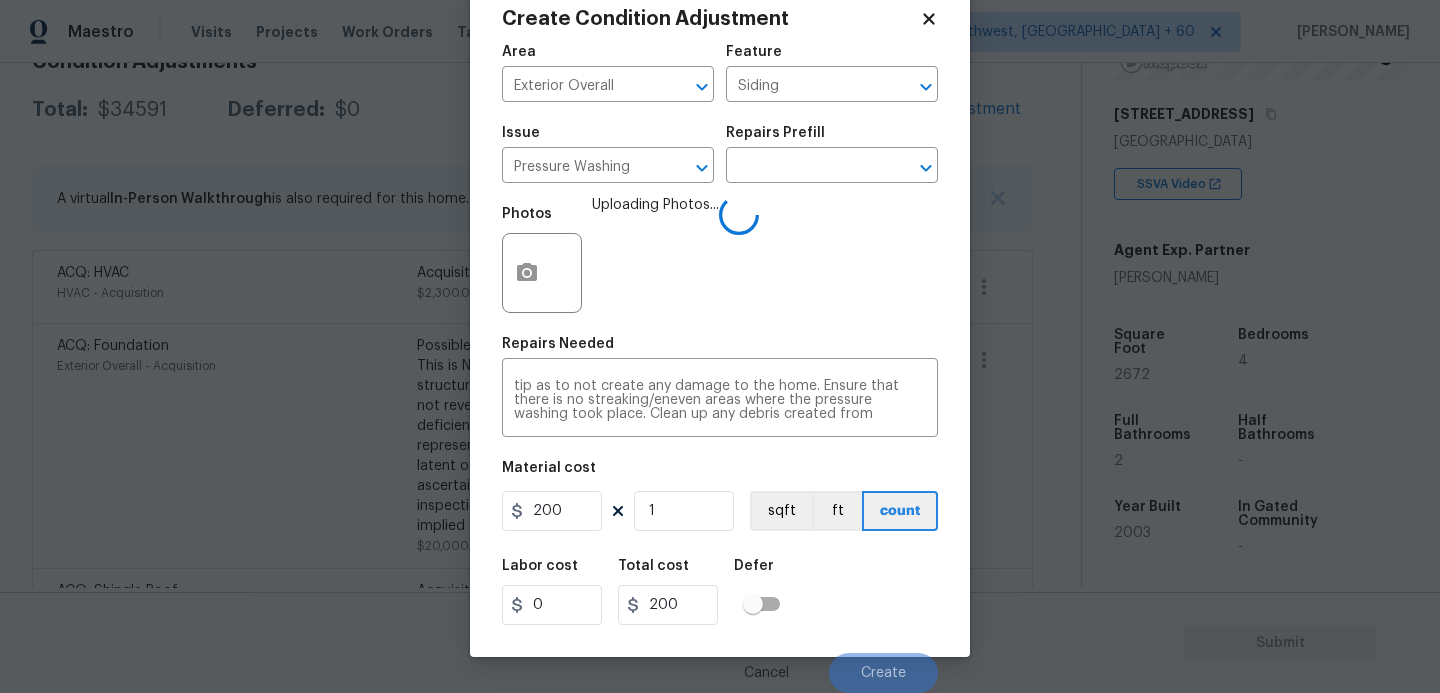click on "Labor cost 0 Total cost 200 Defer" at bounding box center (720, 592) 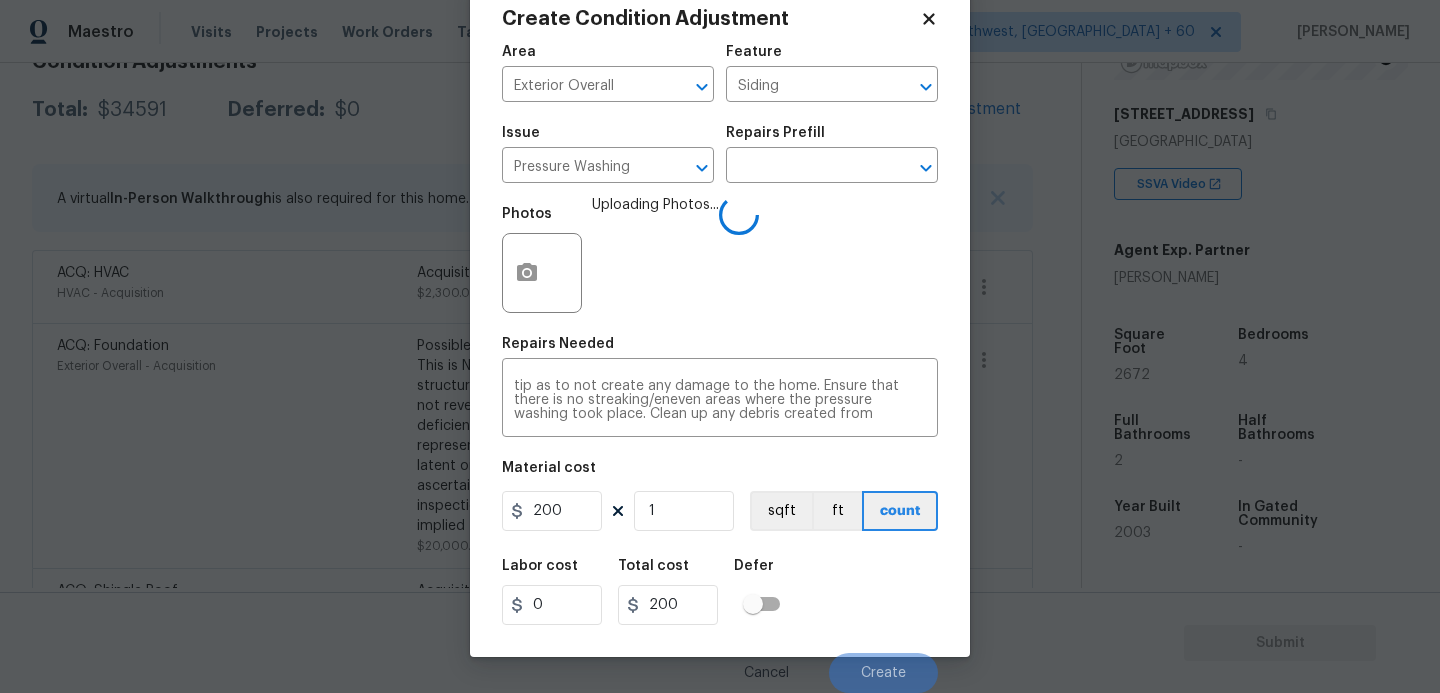click on "Labor cost 0 Total cost 200 Defer" at bounding box center (720, 592) 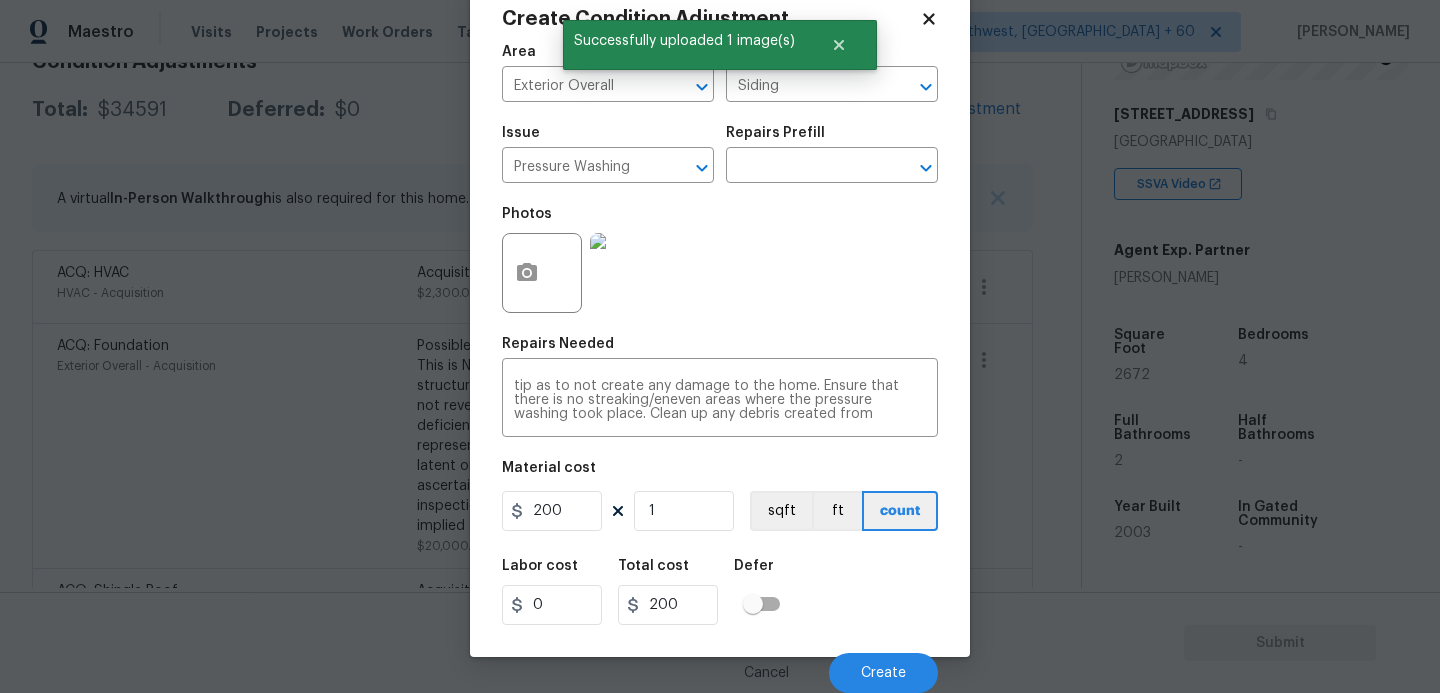 click on "Labor cost 0 Total cost 200 Defer" at bounding box center (720, 592) 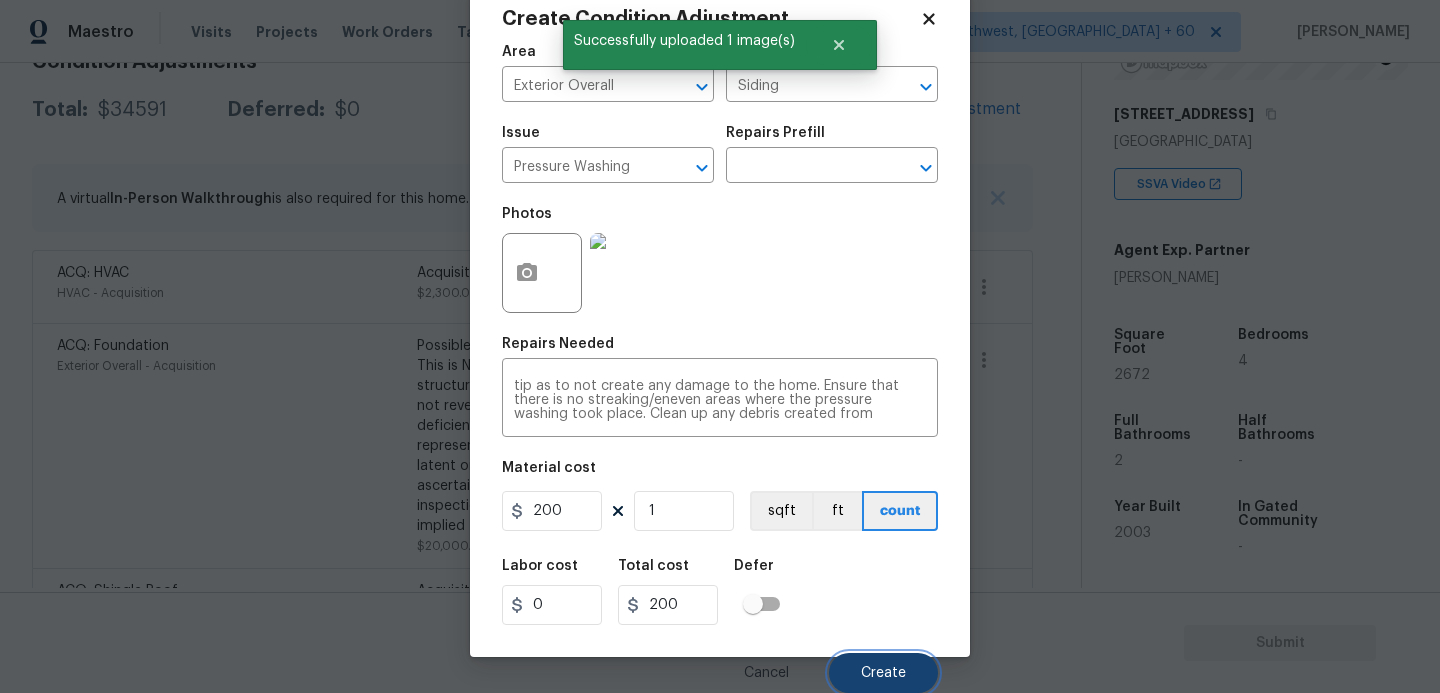 click on "Create" at bounding box center (883, 673) 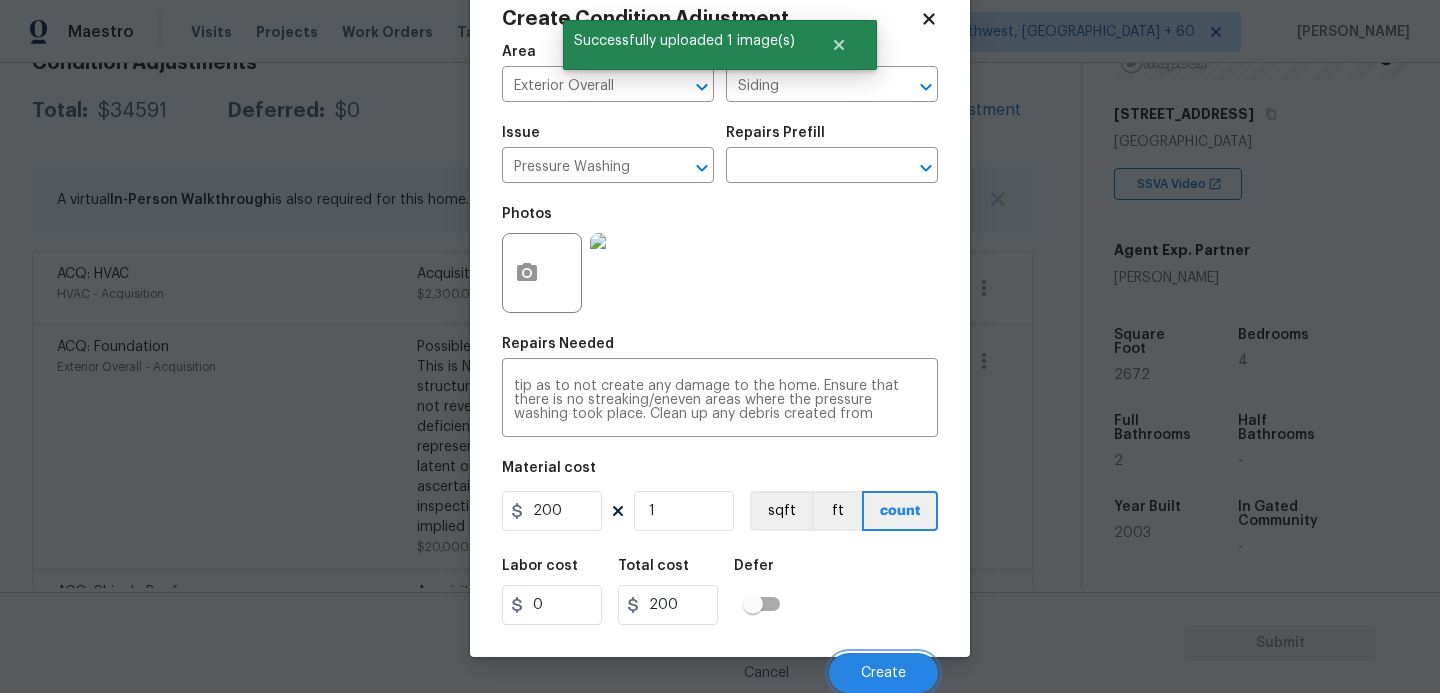 scroll, scrollTop: 315, scrollLeft: 0, axis: vertical 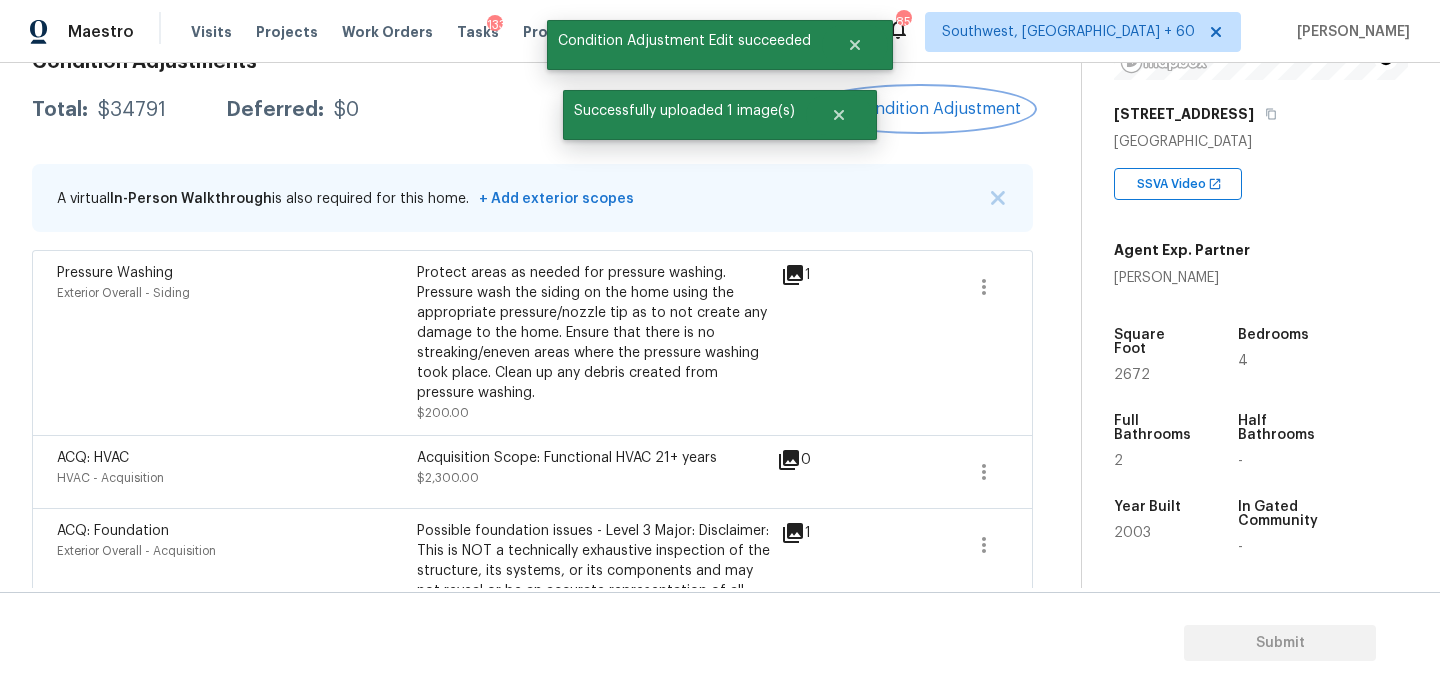 click on "Add Condition Adjustment" at bounding box center [920, 109] 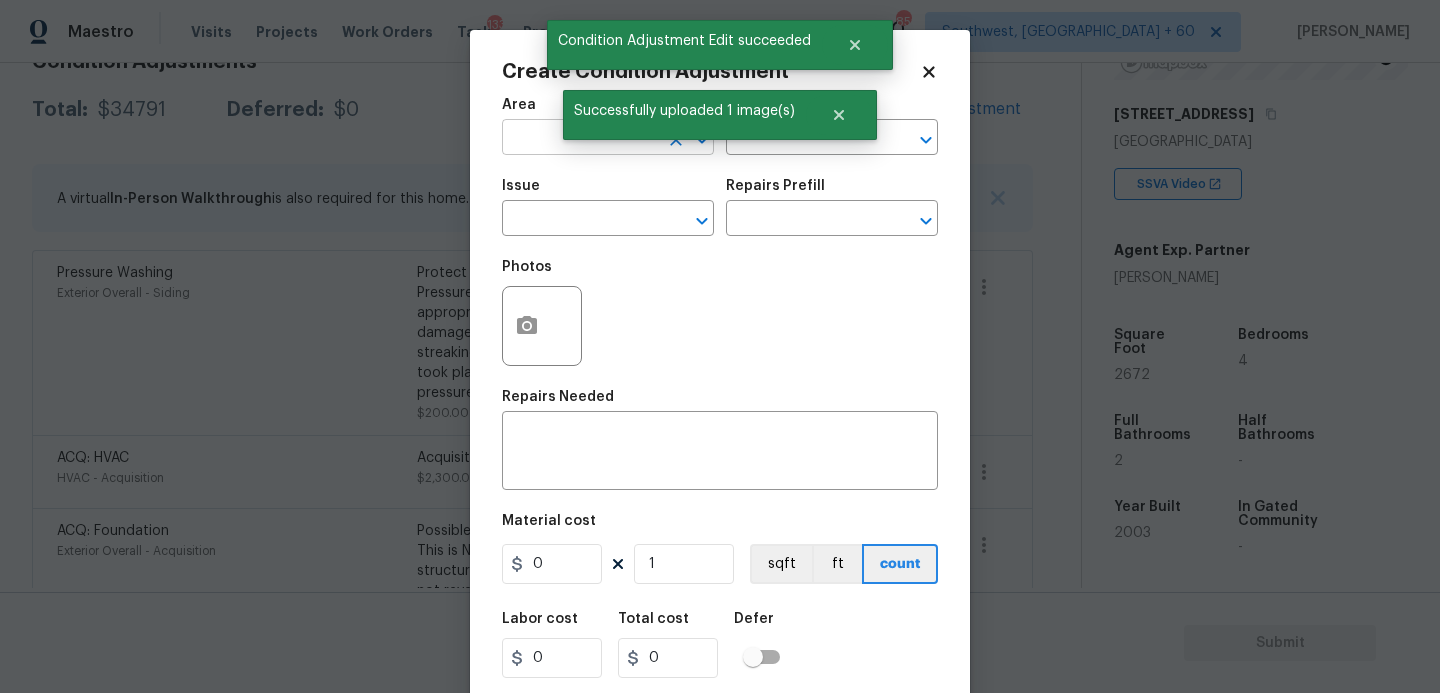 click at bounding box center (580, 139) 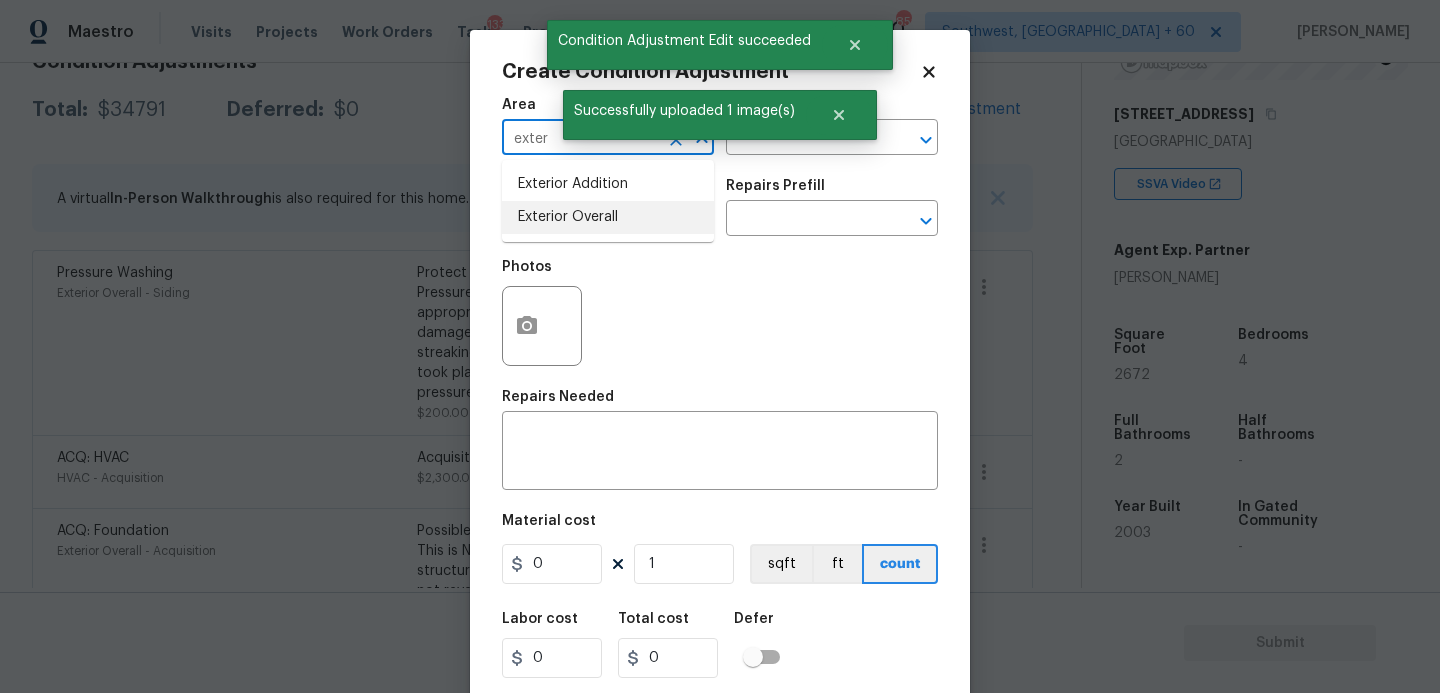 click on "Exterior Overall" at bounding box center [608, 217] 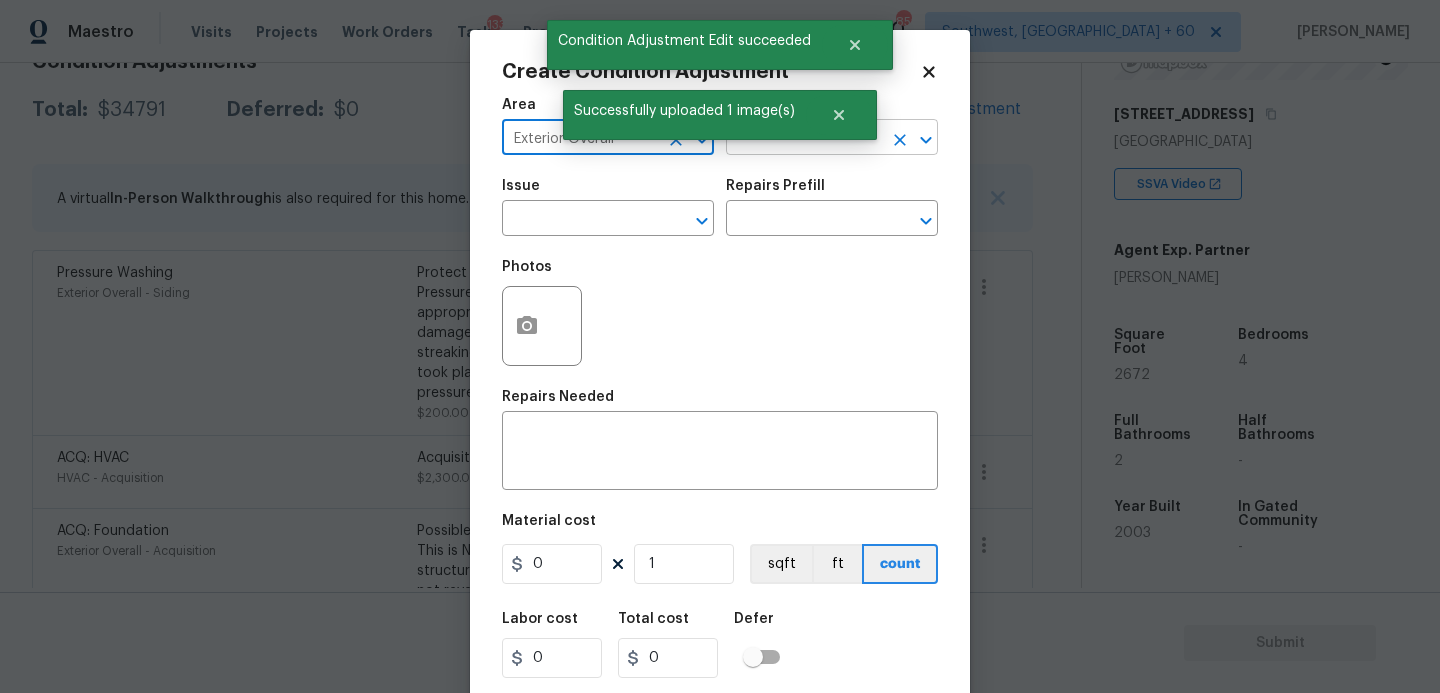 type on "Exterior Overall" 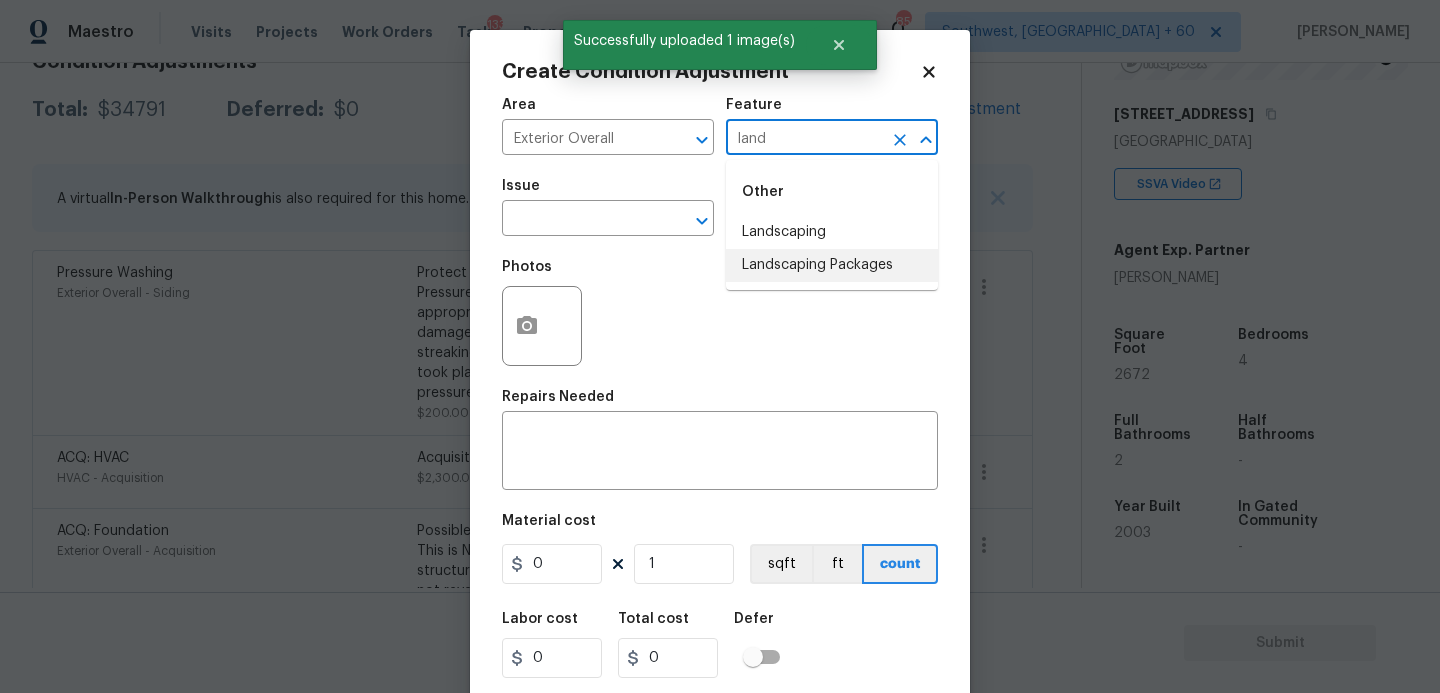 click on "Landscaping Packages" at bounding box center [832, 265] 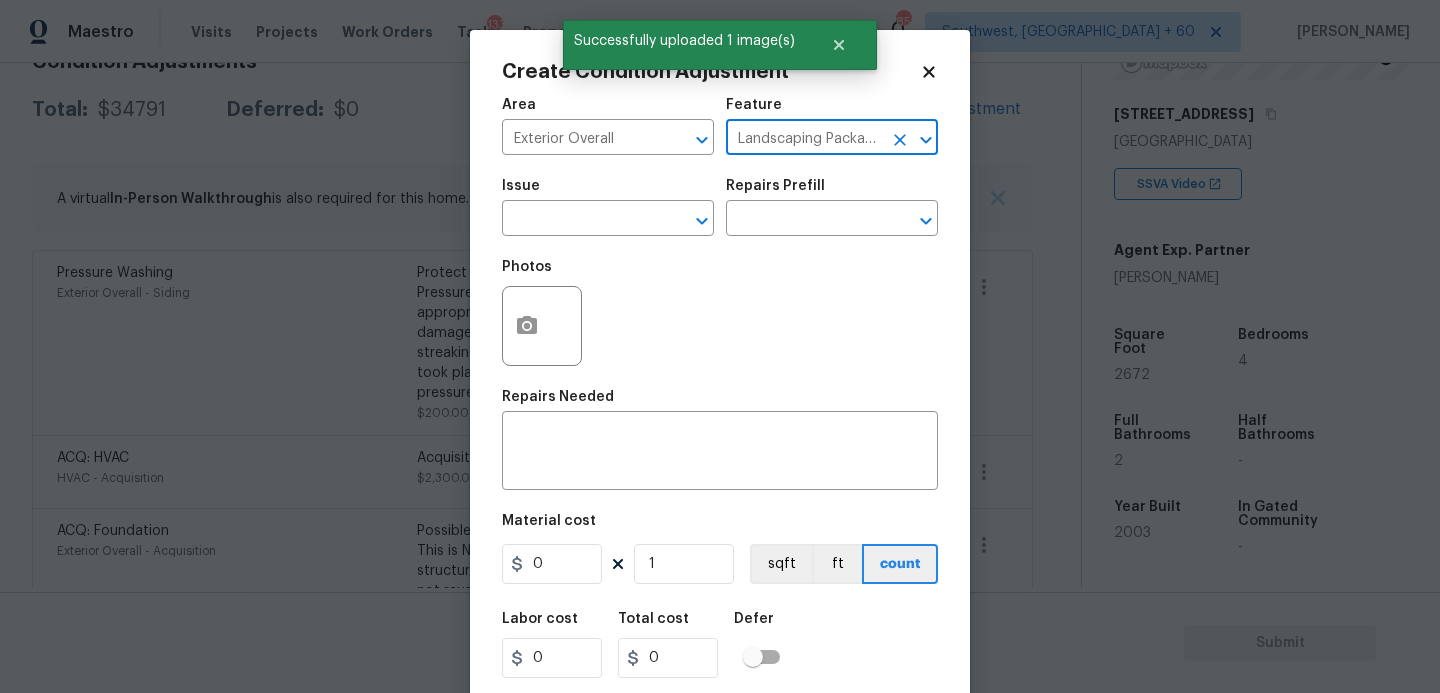 type on "Landscaping Packages" 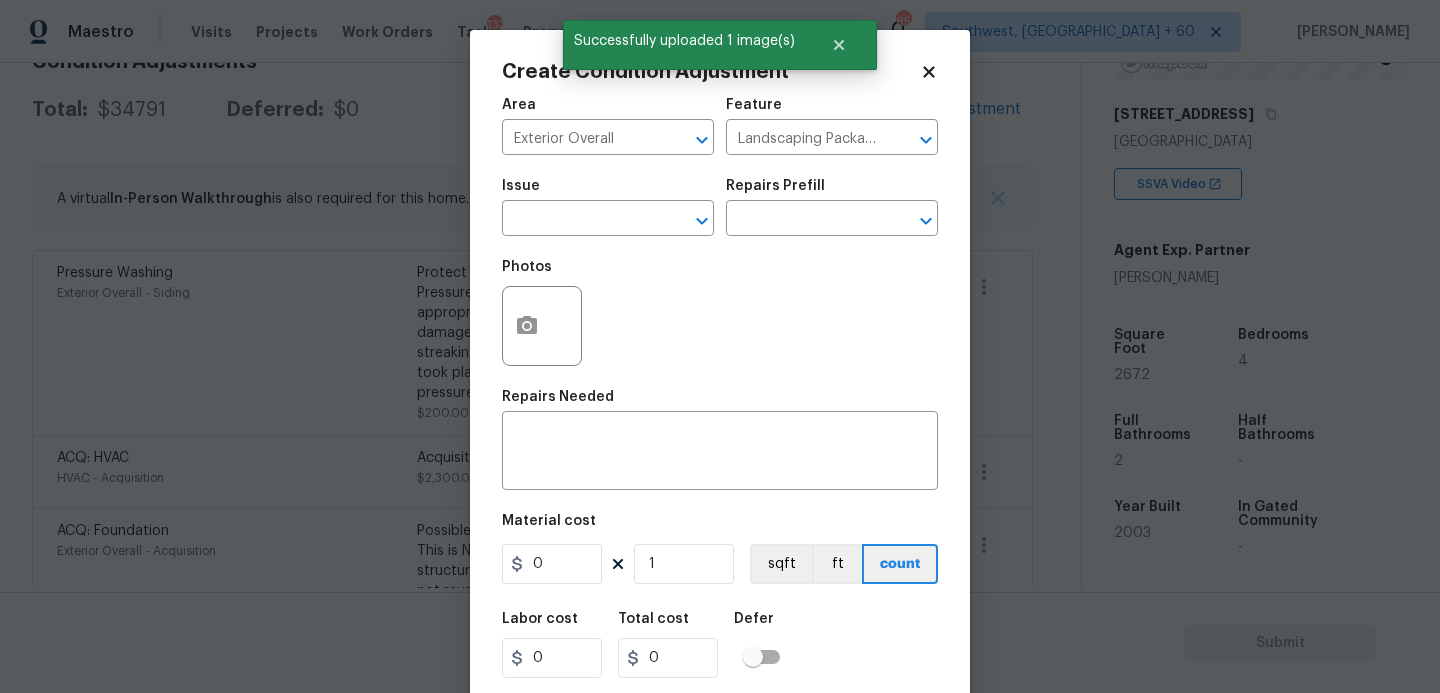 click on "Issue ​" at bounding box center [608, 207] 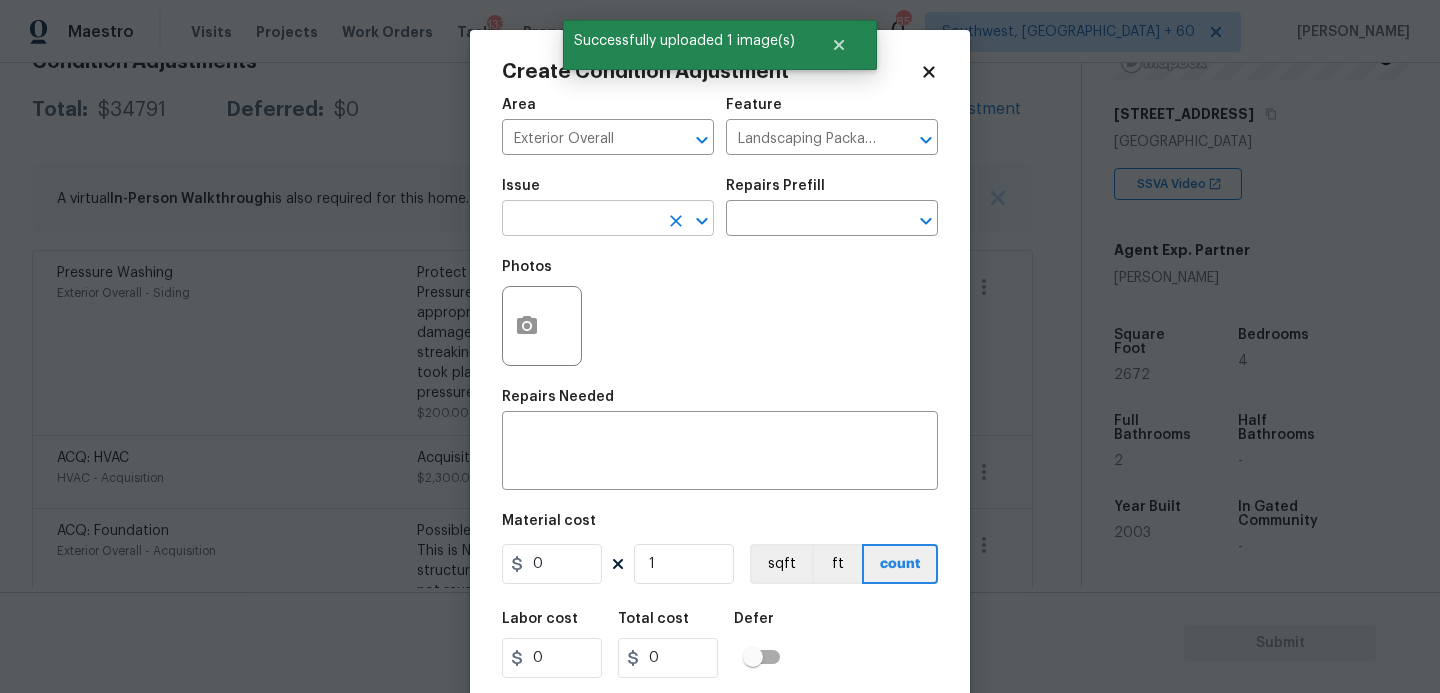 click at bounding box center [580, 220] 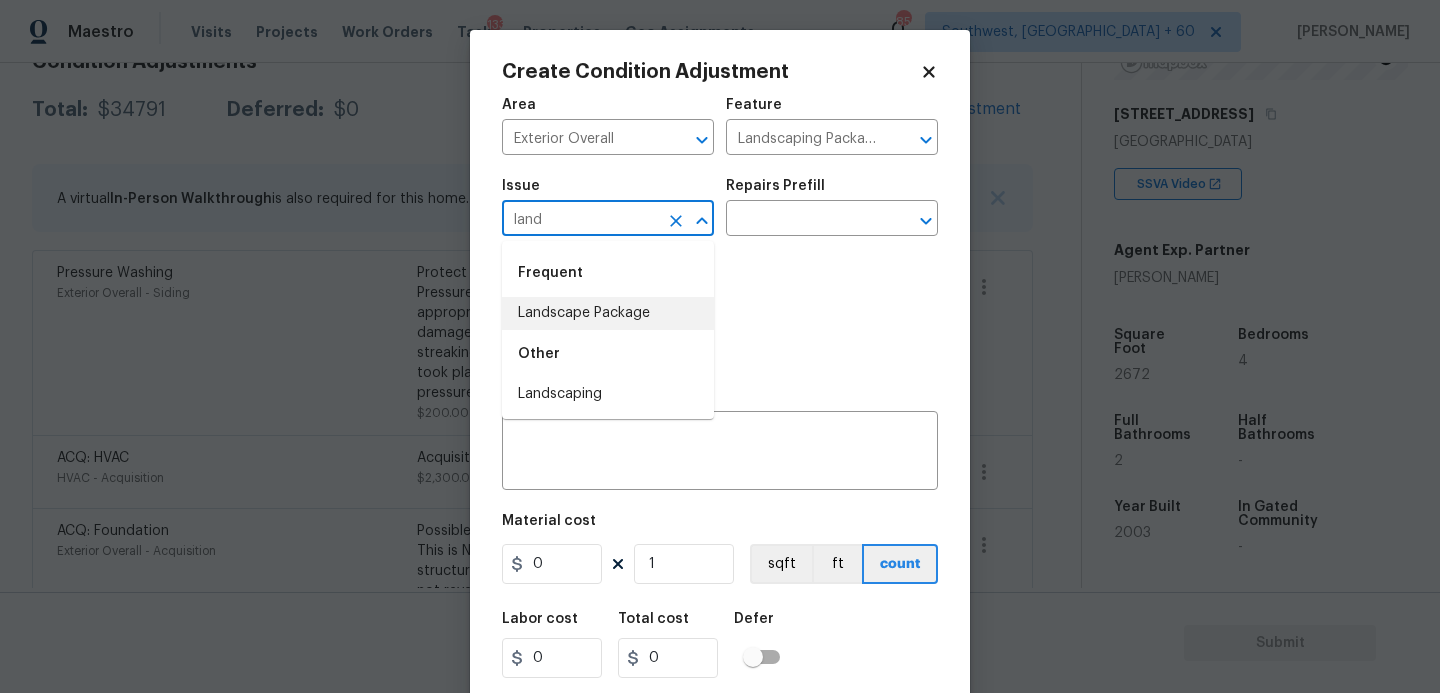 click on "Landscape Package" at bounding box center [608, 313] 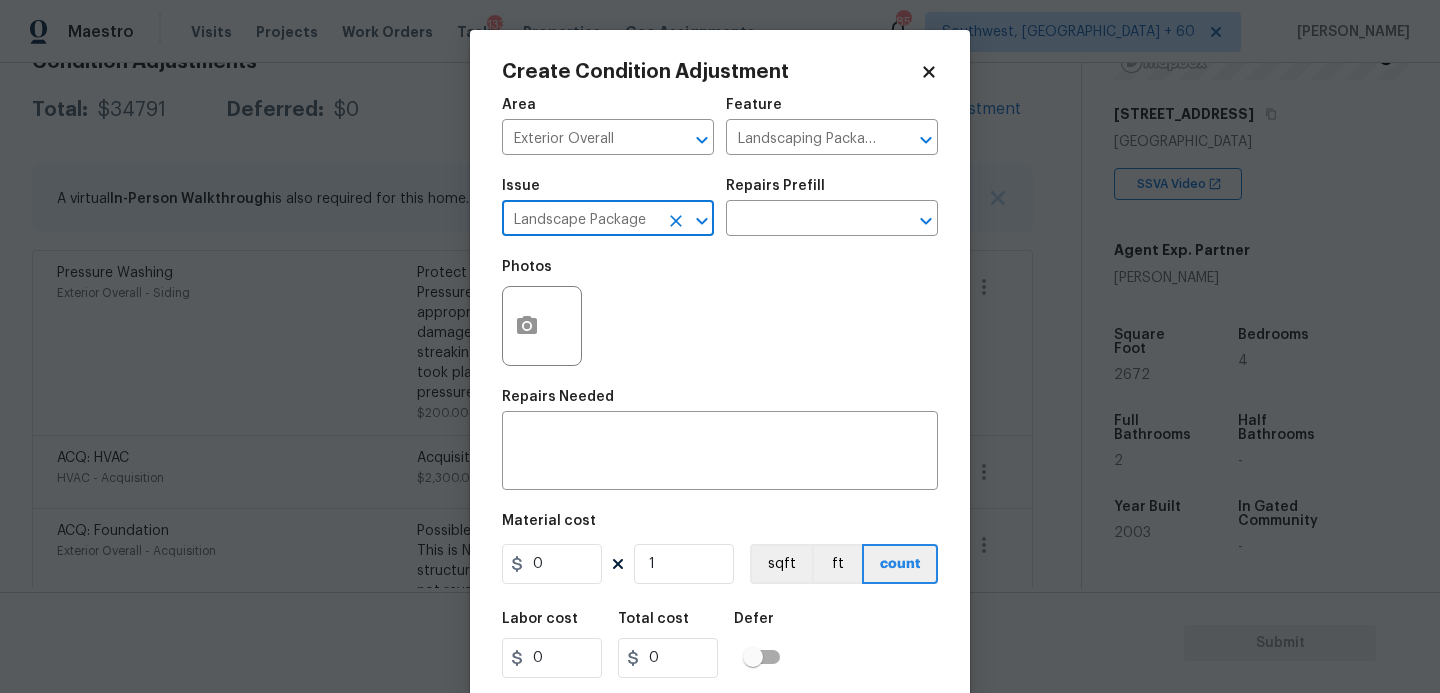 type on "Landscape Package" 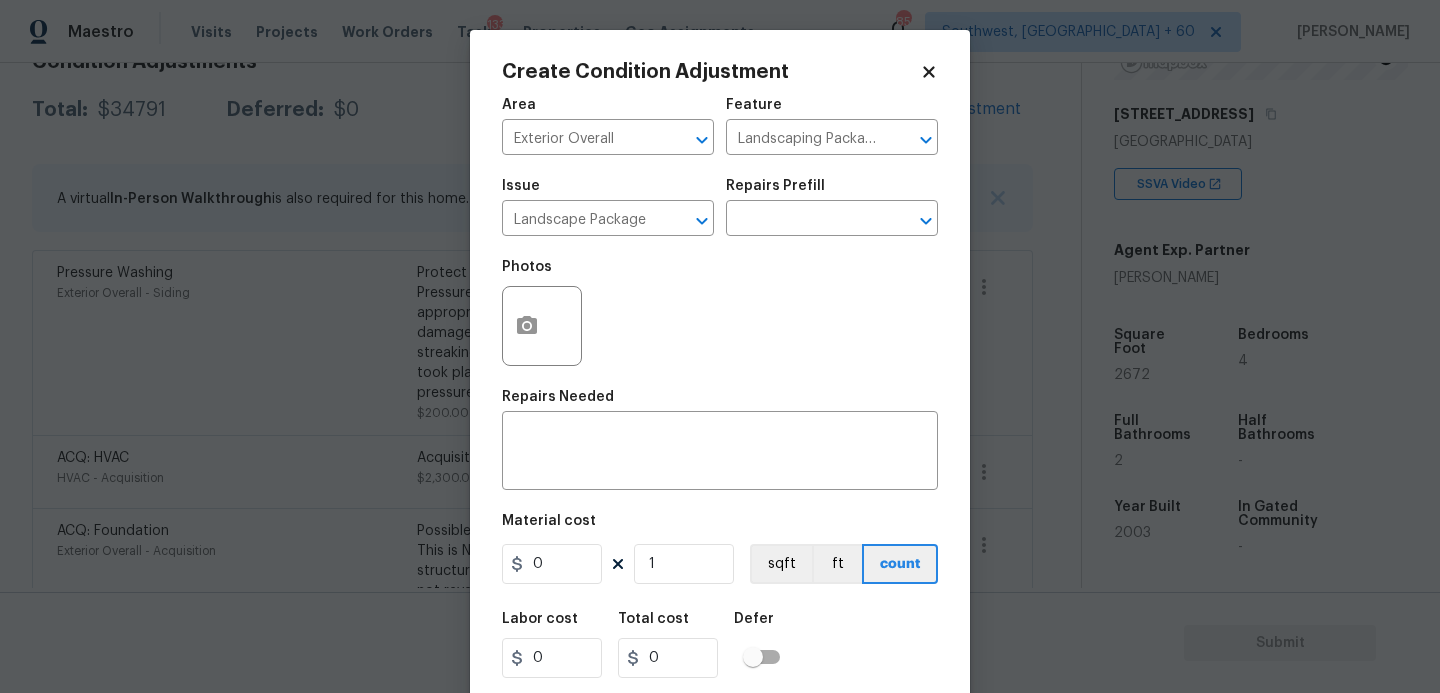 click on "Issue Landscape Package ​ Repairs Prefill ​" at bounding box center [720, 207] 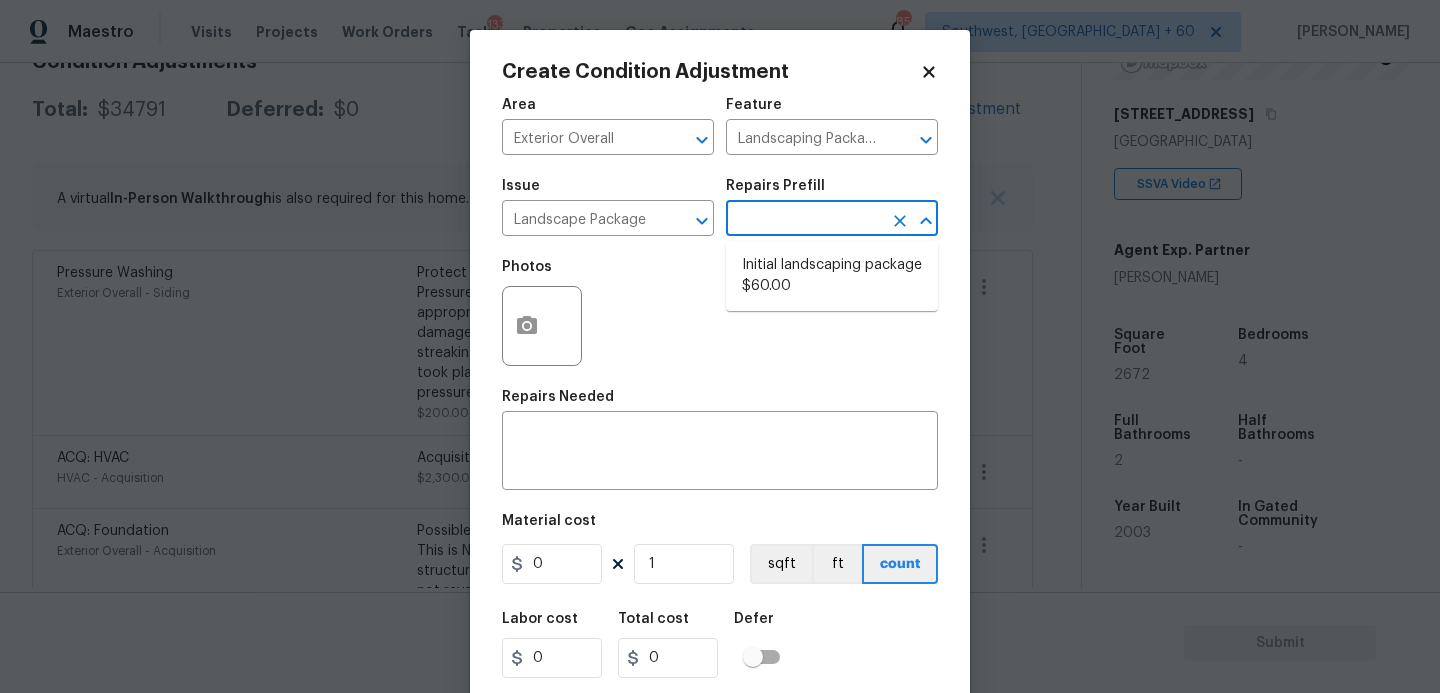 click at bounding box center [804, 220] 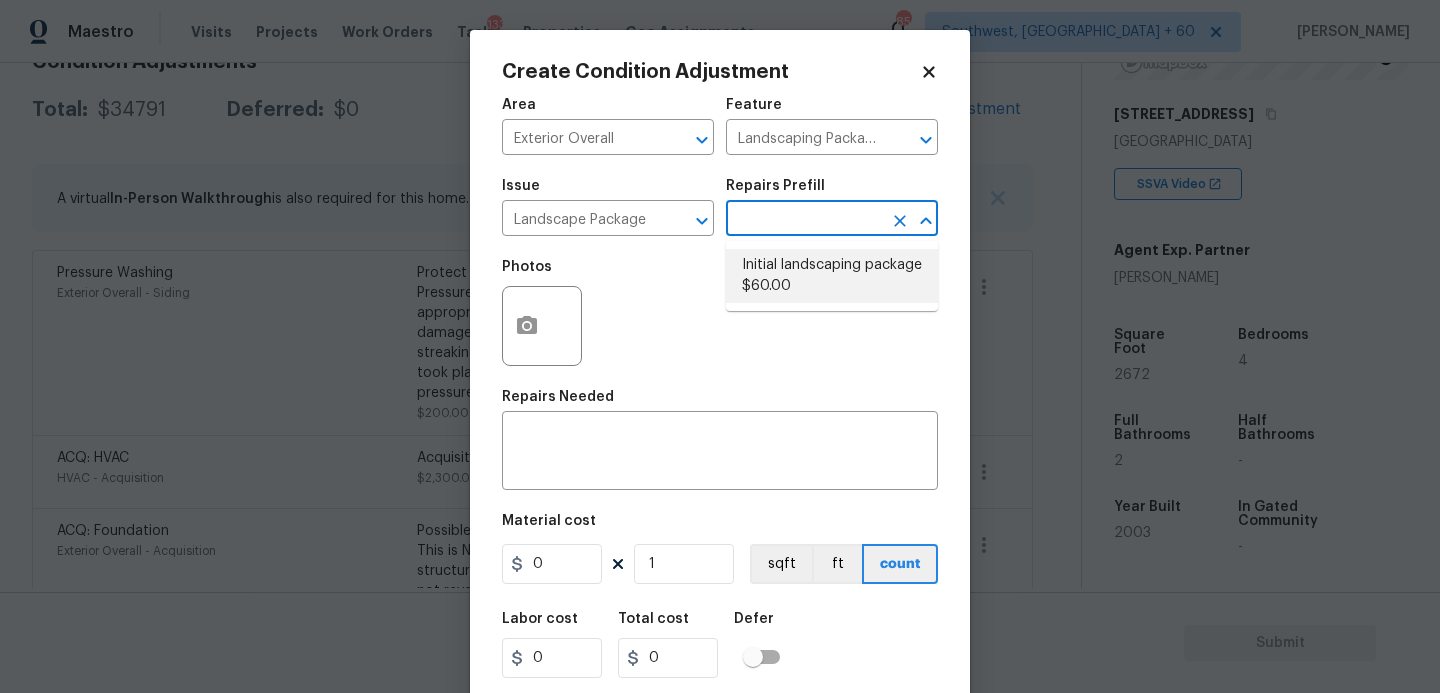 click on "Initial landscaping package $60.00" at bounding box center (832, 276) 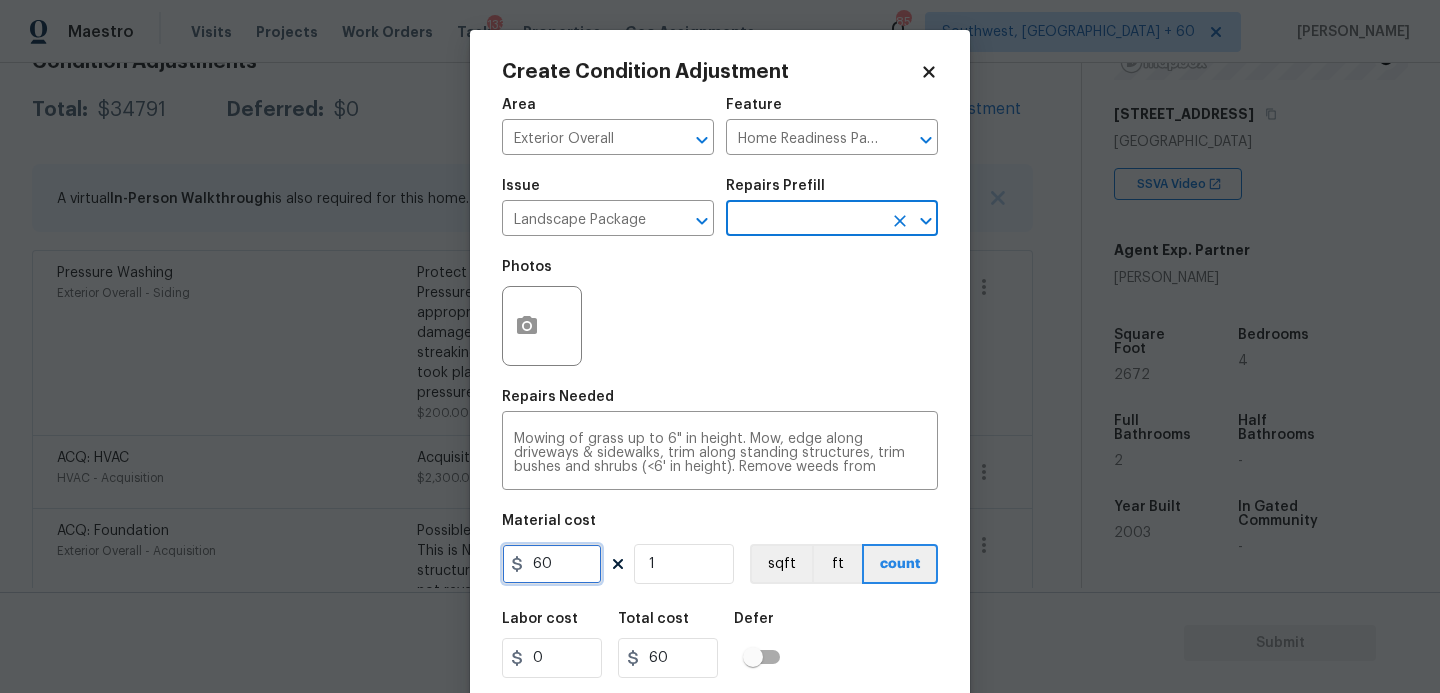 drag, startPoint x: 569, startPoint y: 571, endPoint x: 398, endPoint y: 571, distance: 171 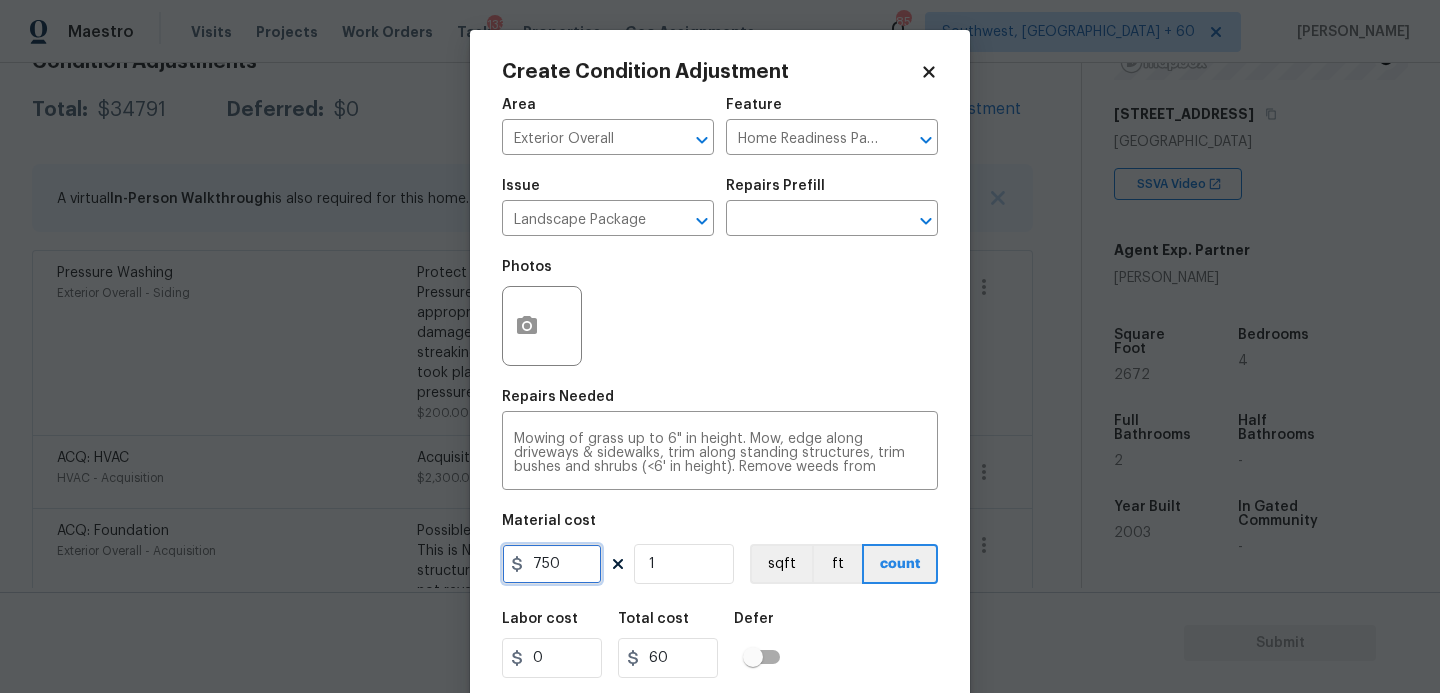 type on "750" 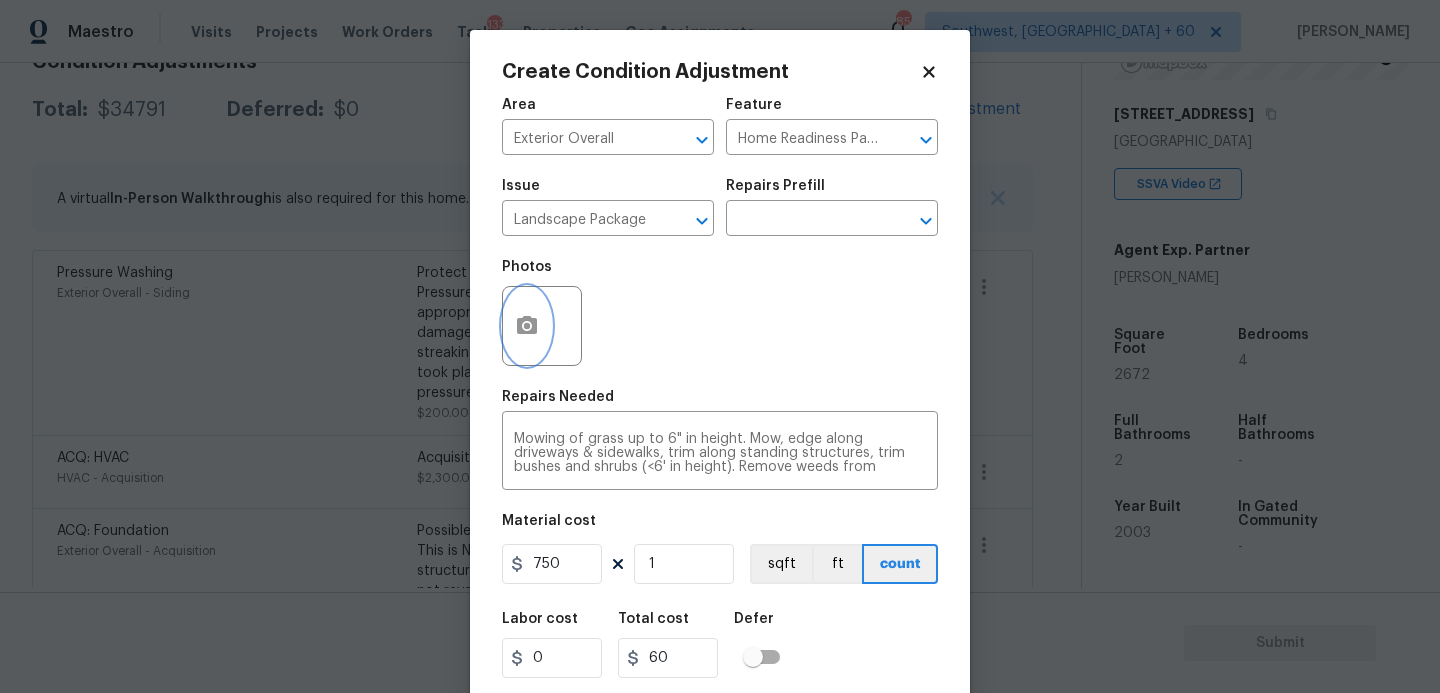 type on "750" 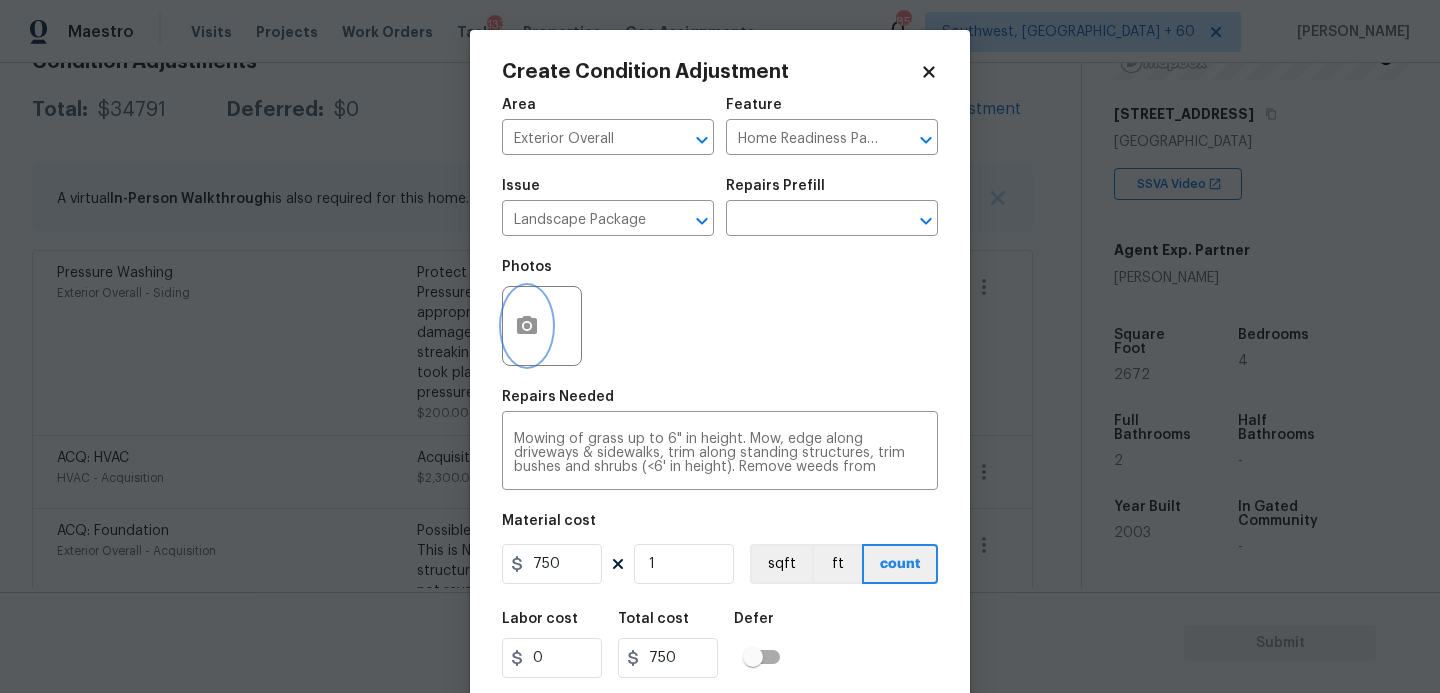 click 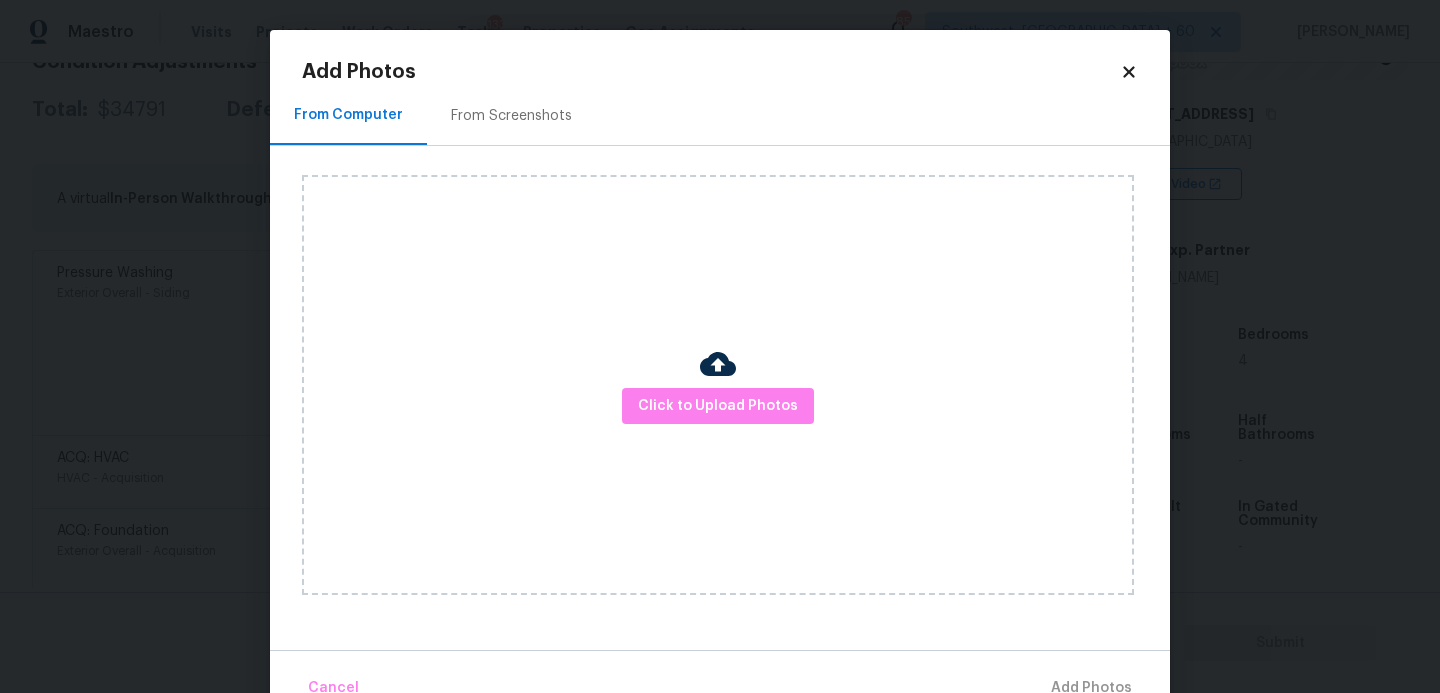 click on "Click to Upload Photos" at bounding box center [718, 385] 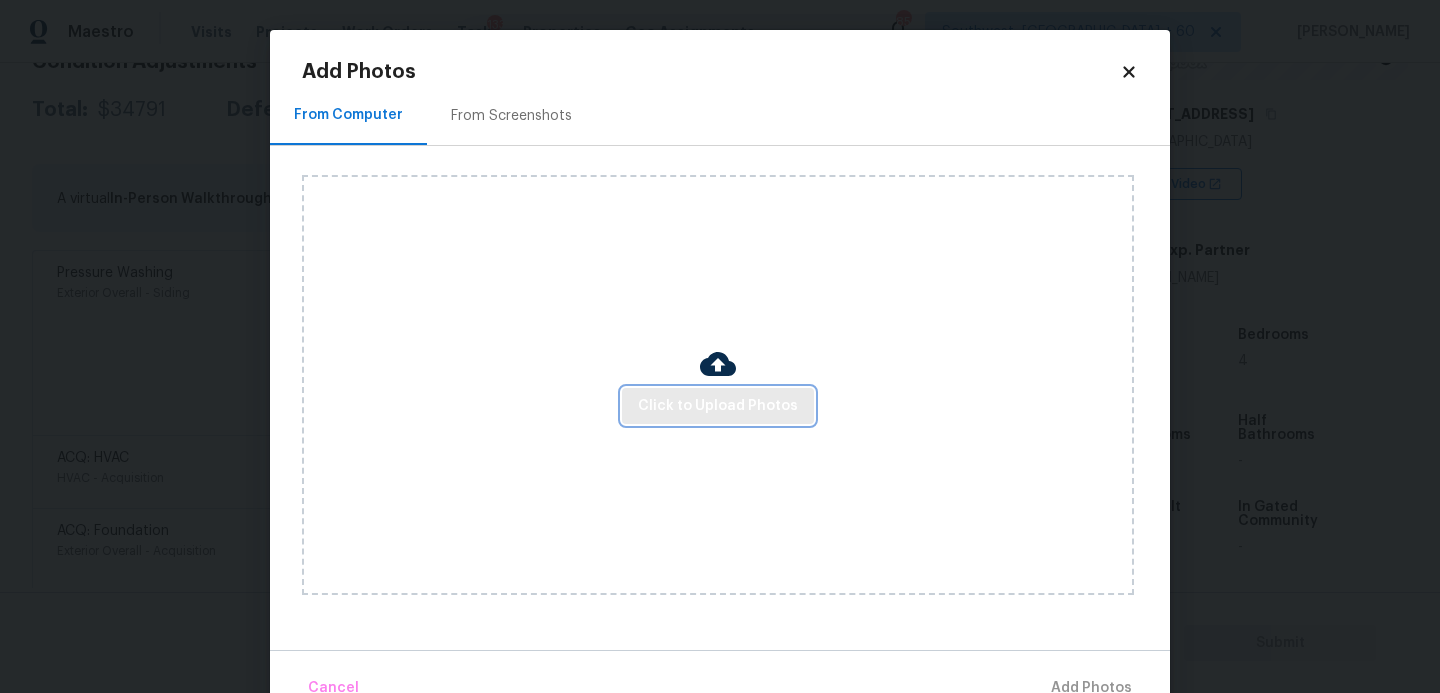 click on "Click to Upload Photos" at bounding box center (718, 406) 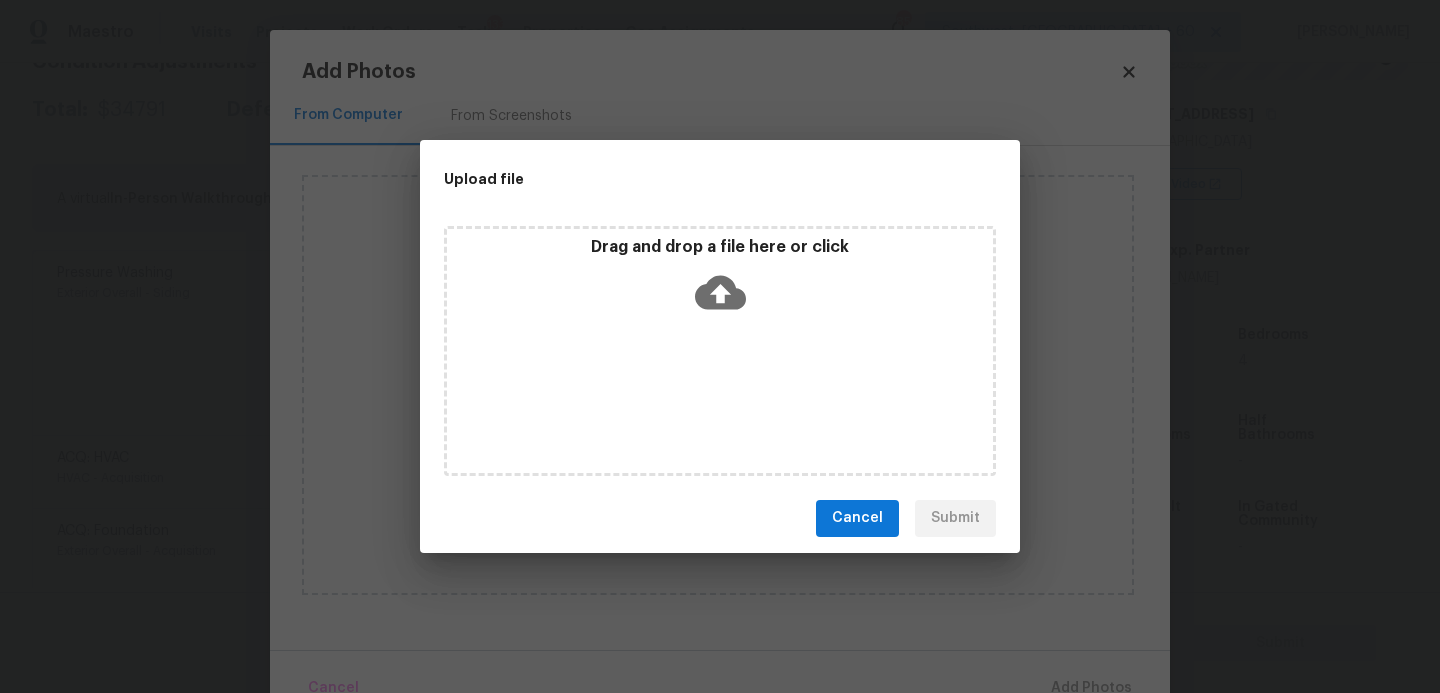 click 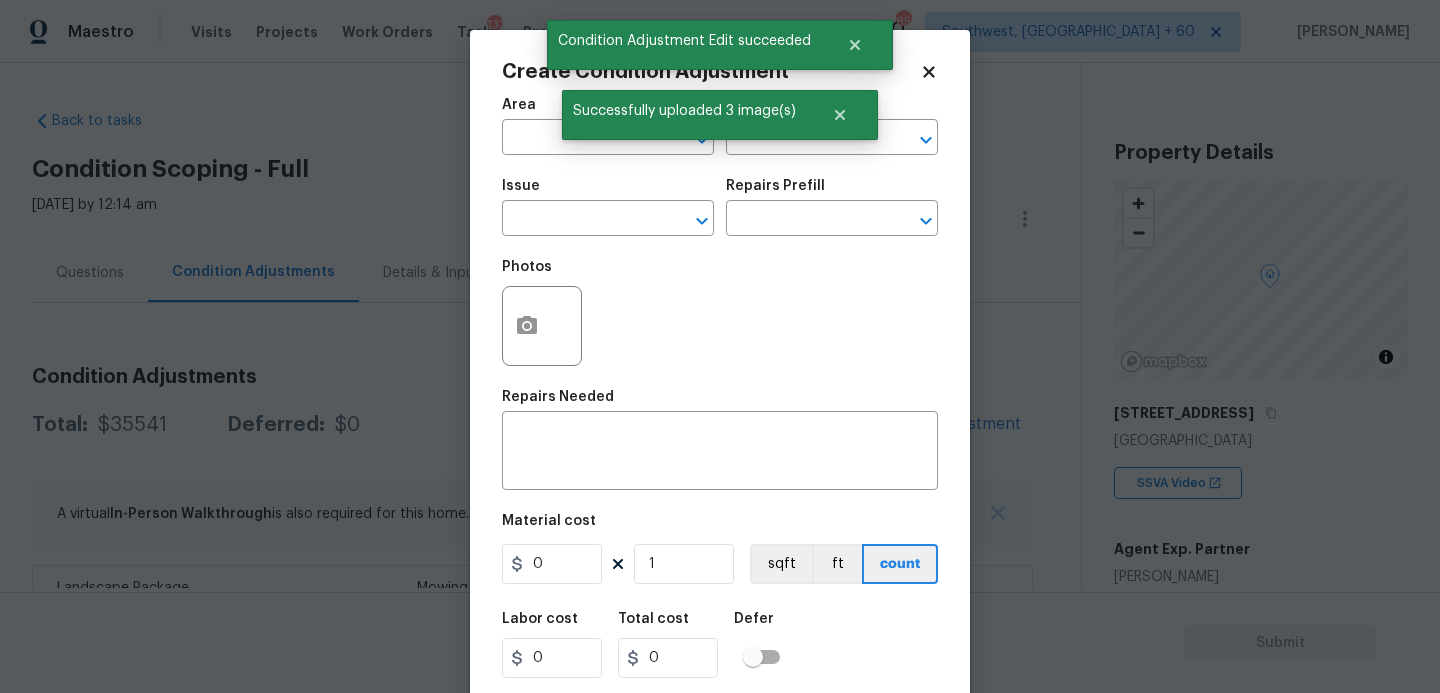 scroll, scrollTop: 0, scrollLeft: 0, axis: both 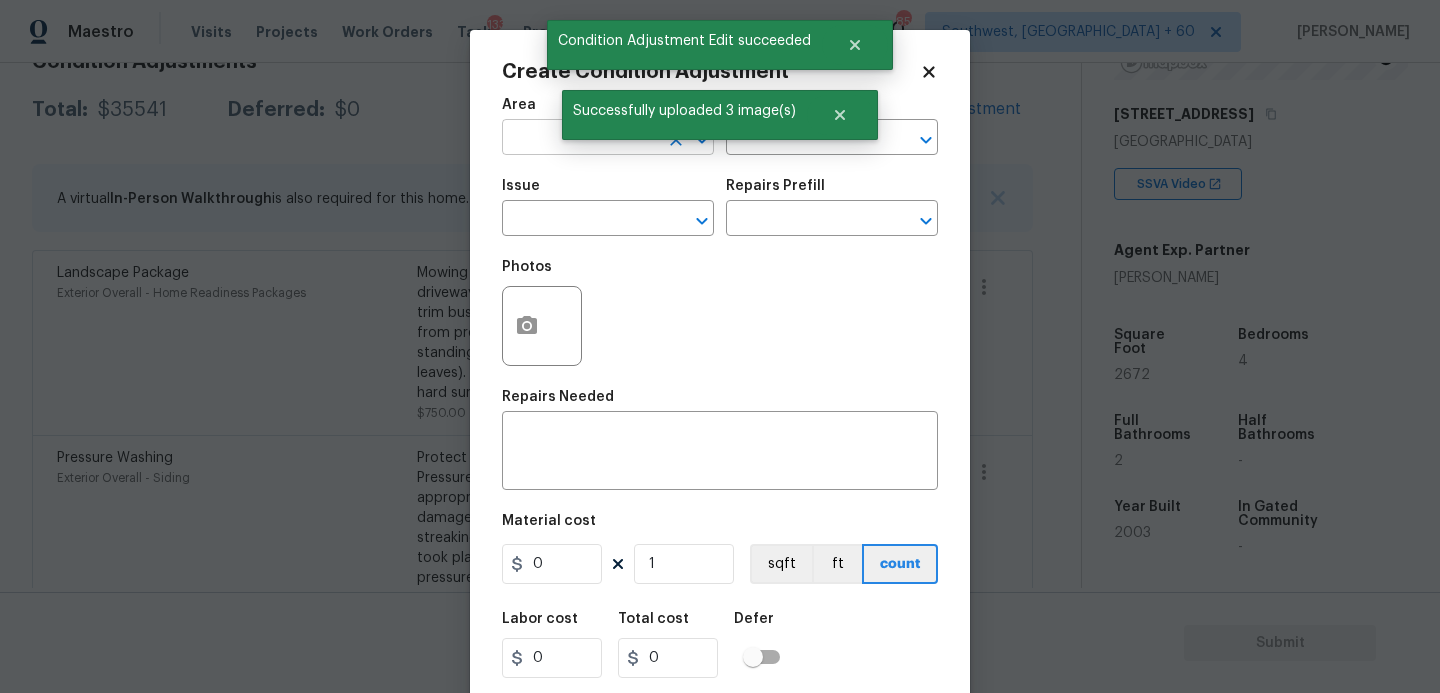 click at bounding box center [580, 139] 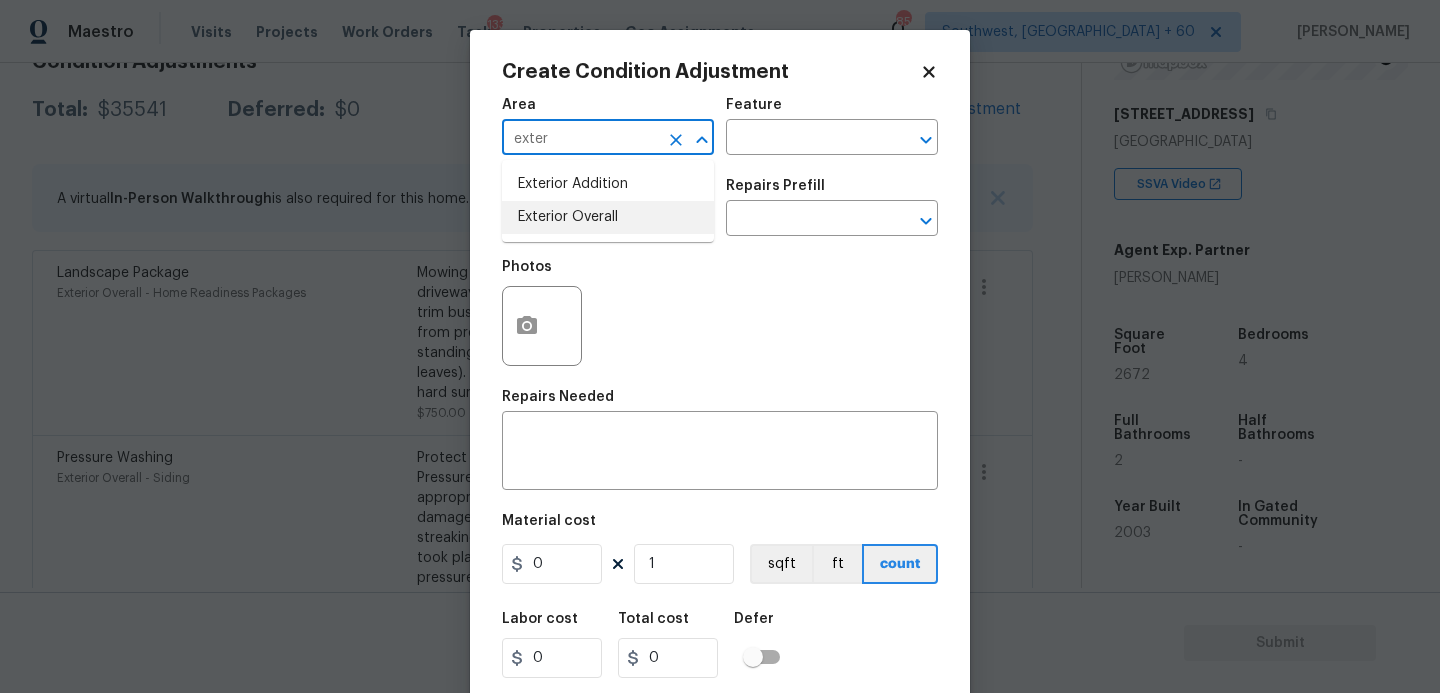 click on "Exterior Overall" at bounding box center [608, 217] 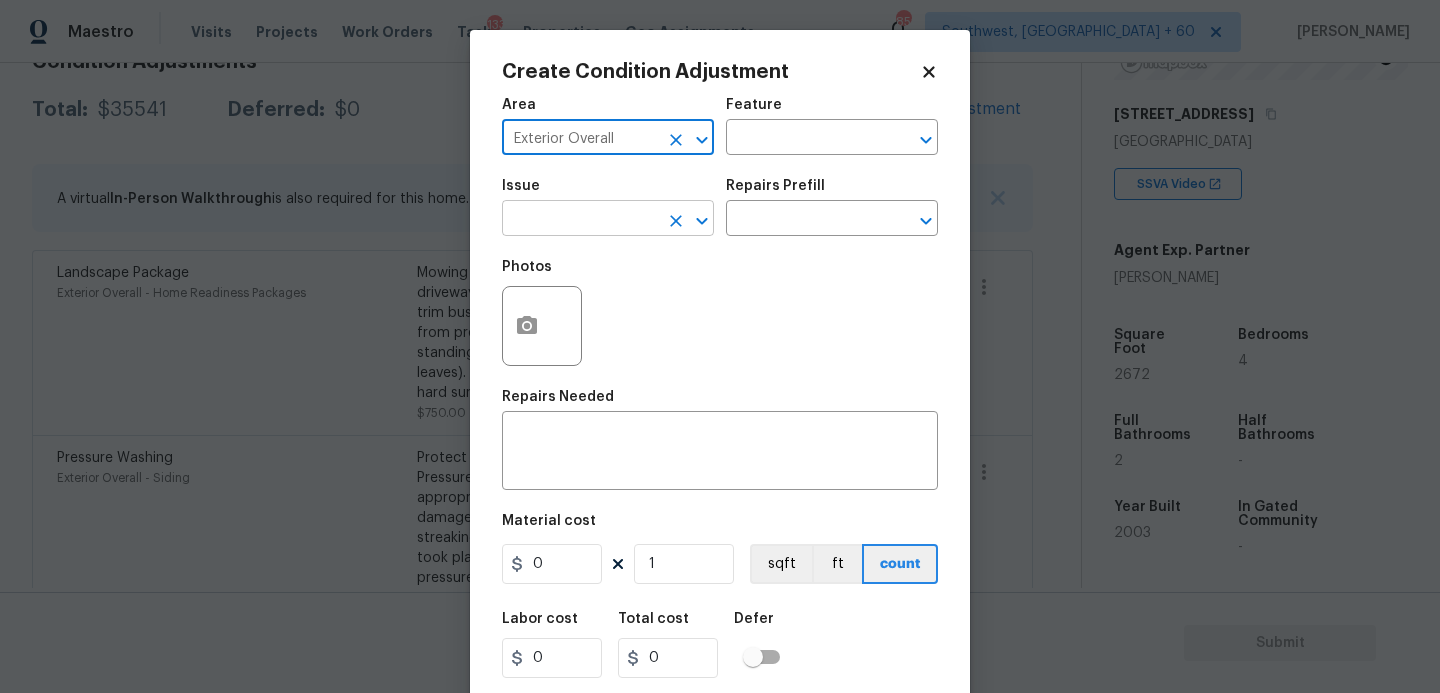 type on "Exterior Overall" 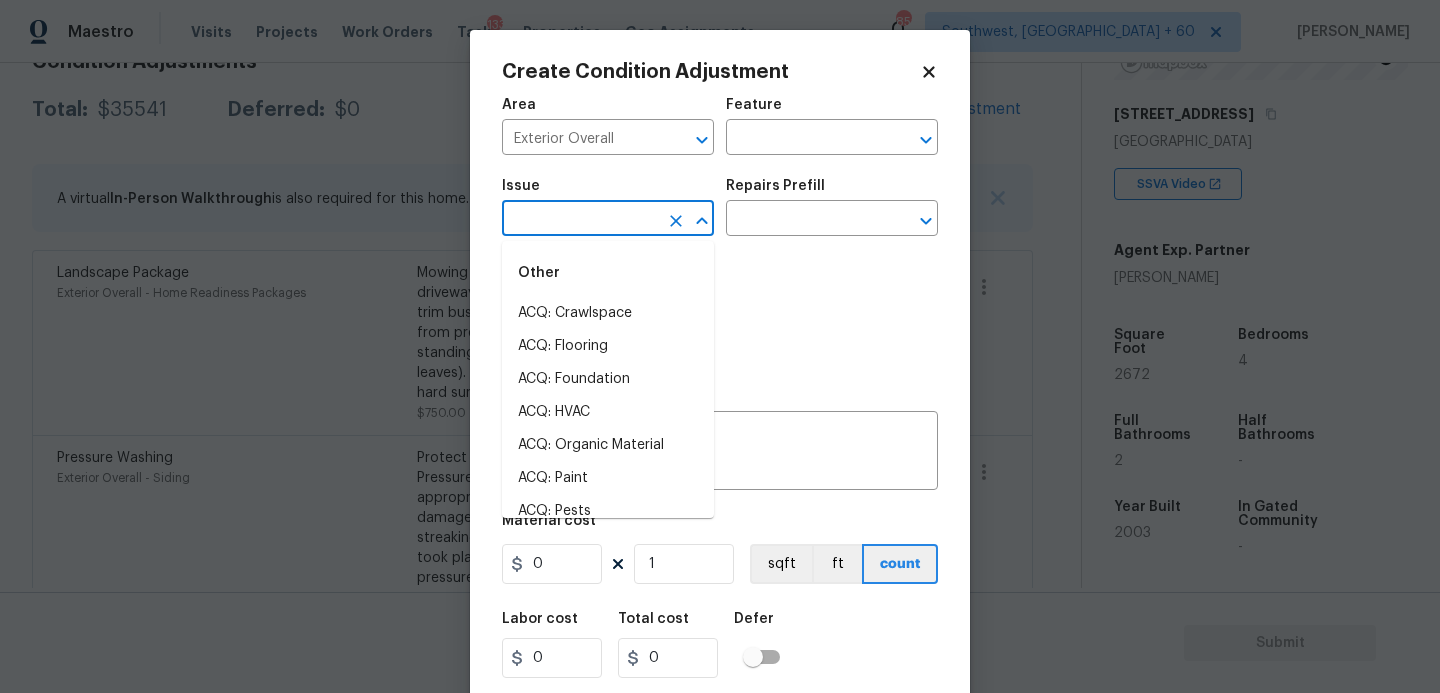 click at bounding box center [580, 220] 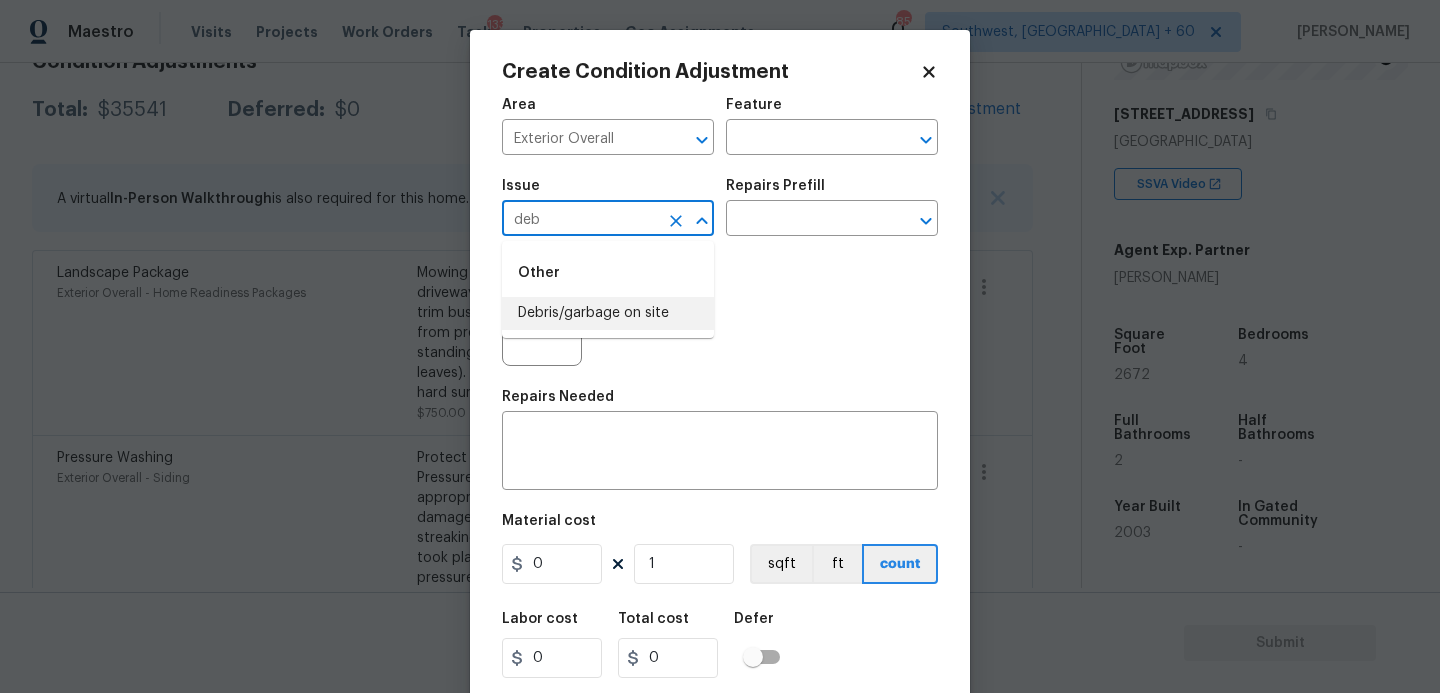 click on "Debris/garbage on site" at bounding box center (608, 313) 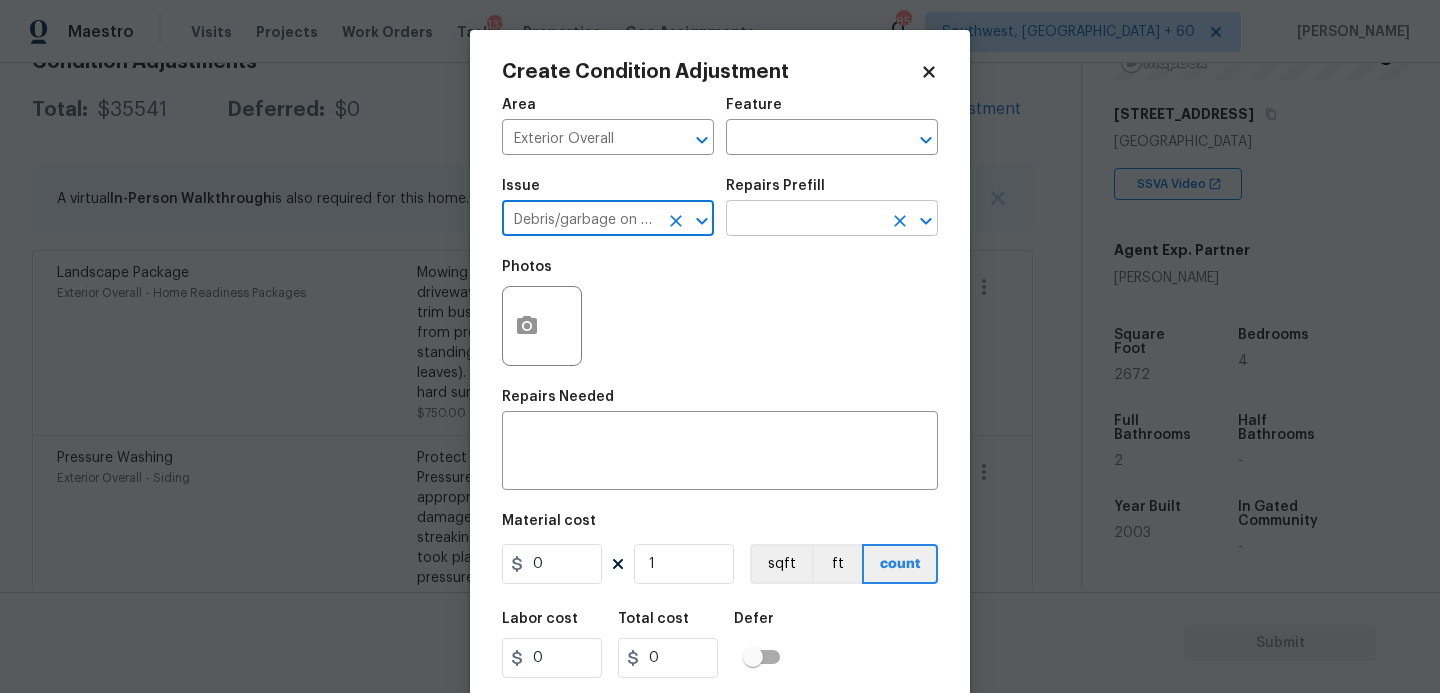 type on "Debris/garbage on site" 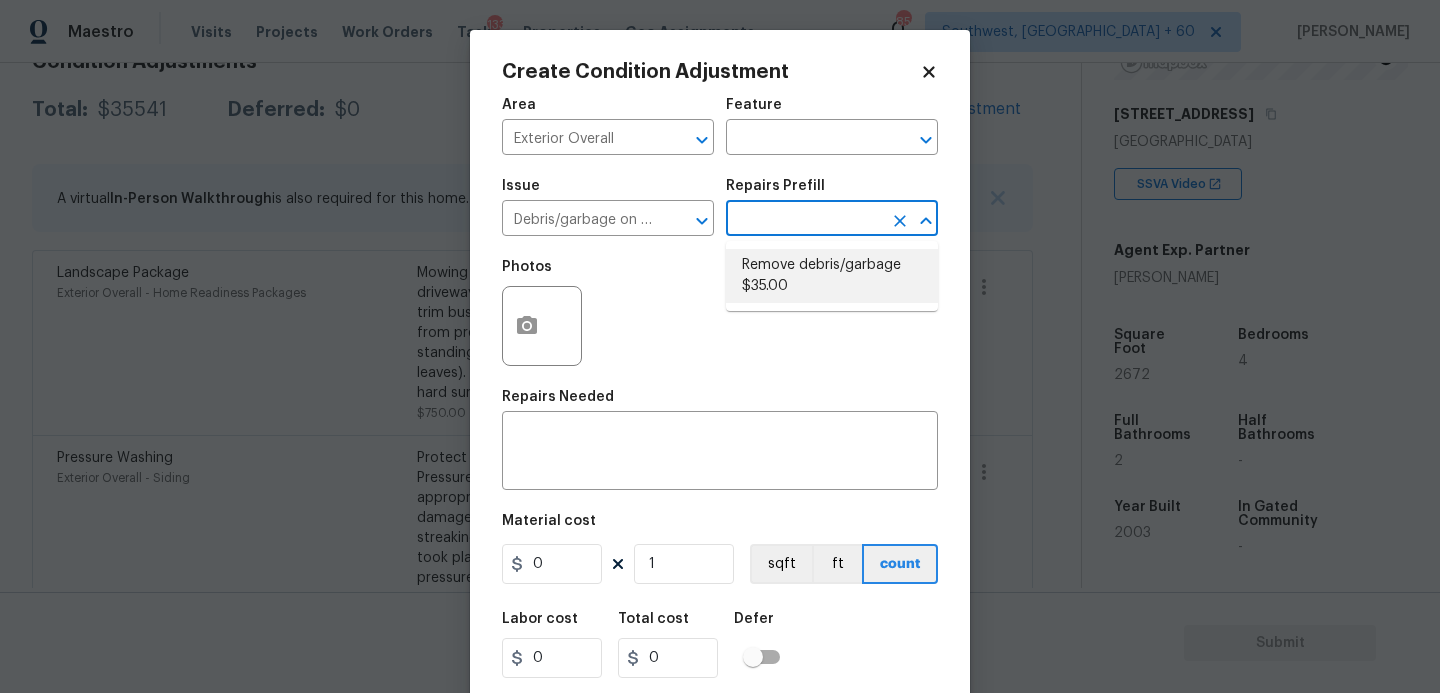 click on "Remove debris/garbage $35.00" at bounding box center [832, 276] 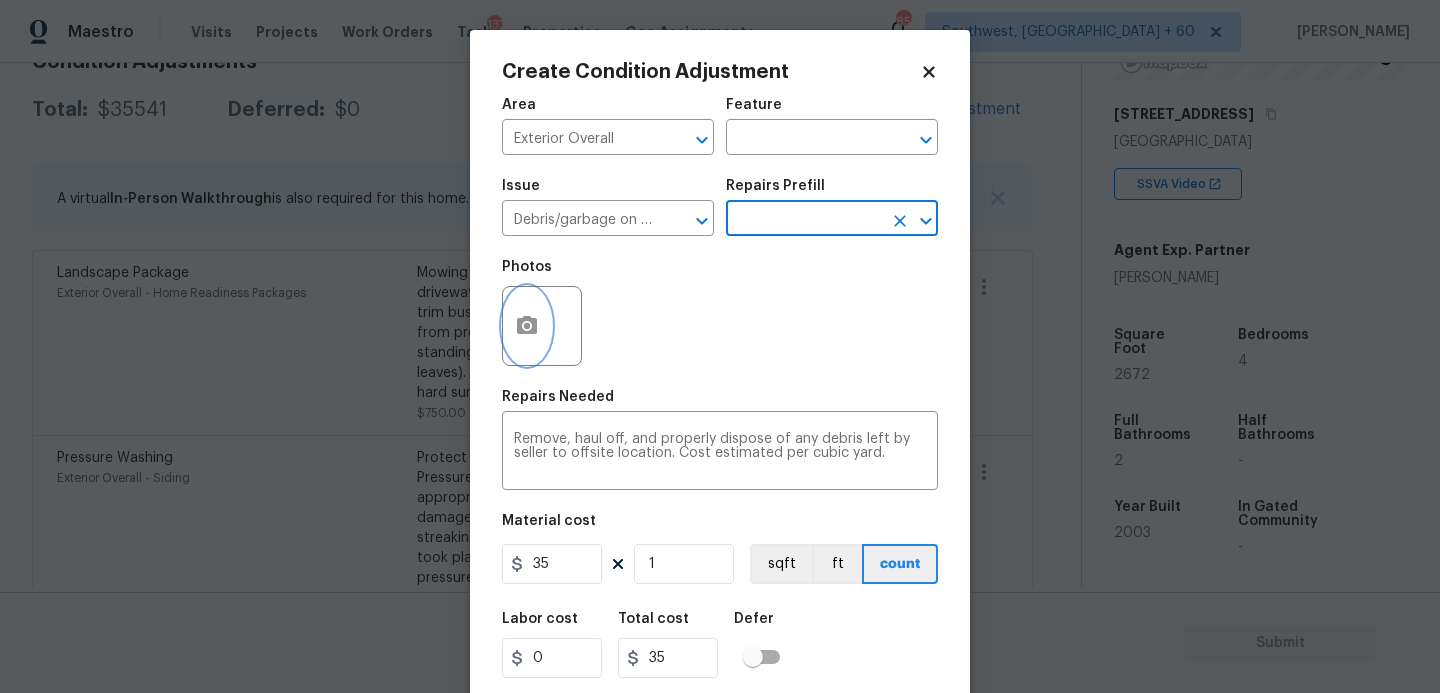 click at bounding box center (527, 326) 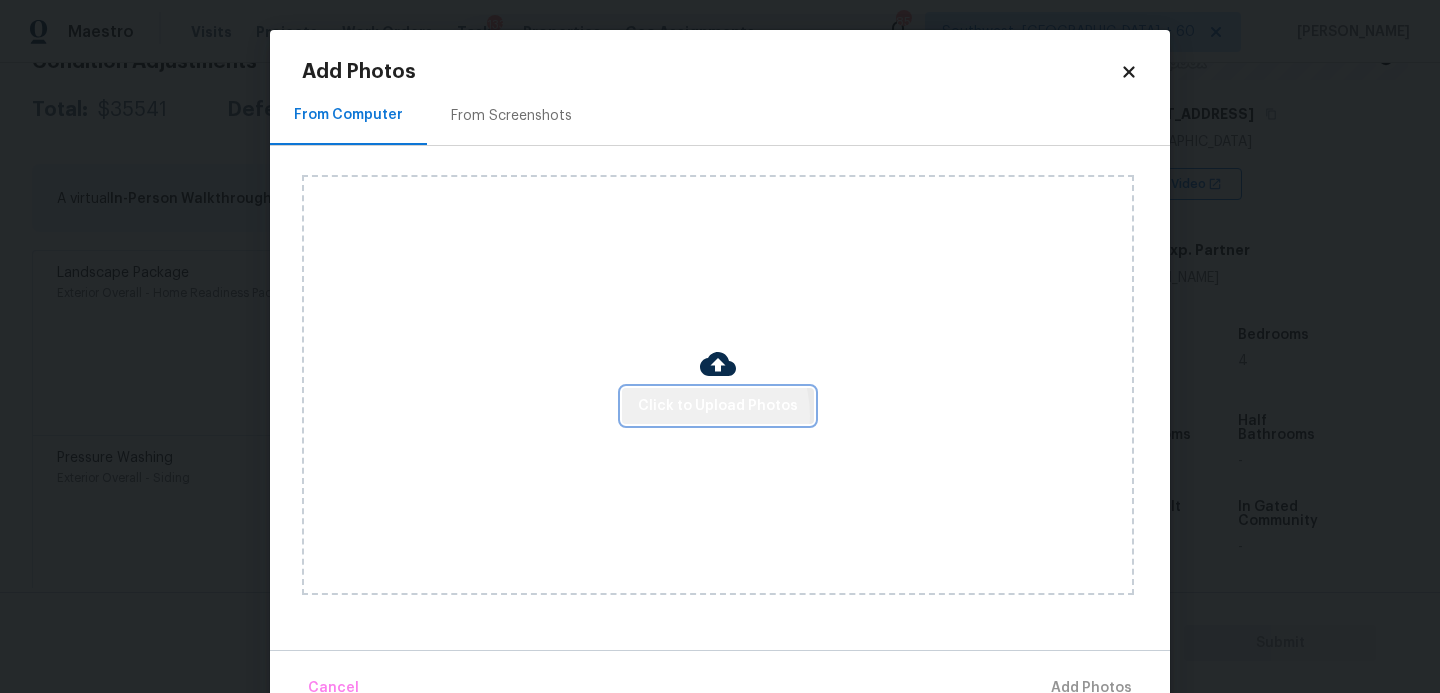 click on "Click to Upload Photos" at bounding box center (718, 406) 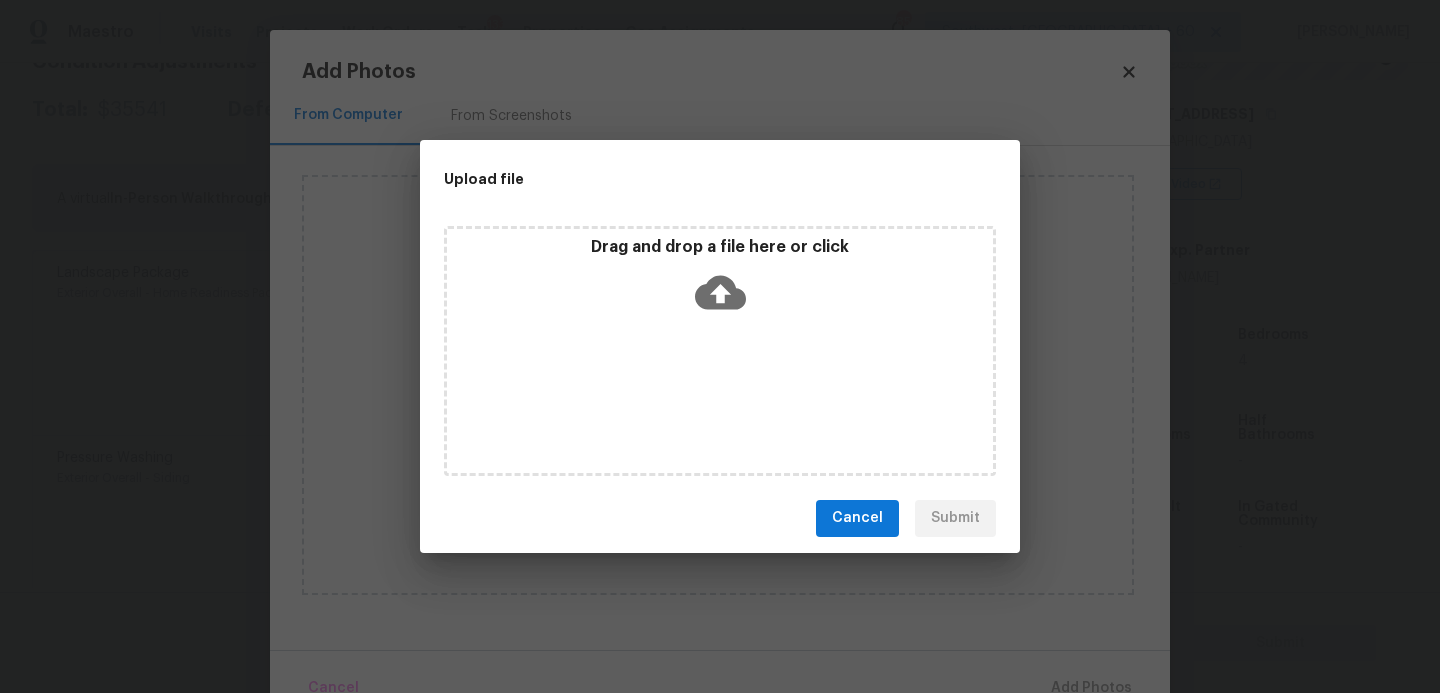 drag, startPoint x: 692, startPoint y: 416, endPoint x: 702, endPoint y: 383, distance: 34.48188 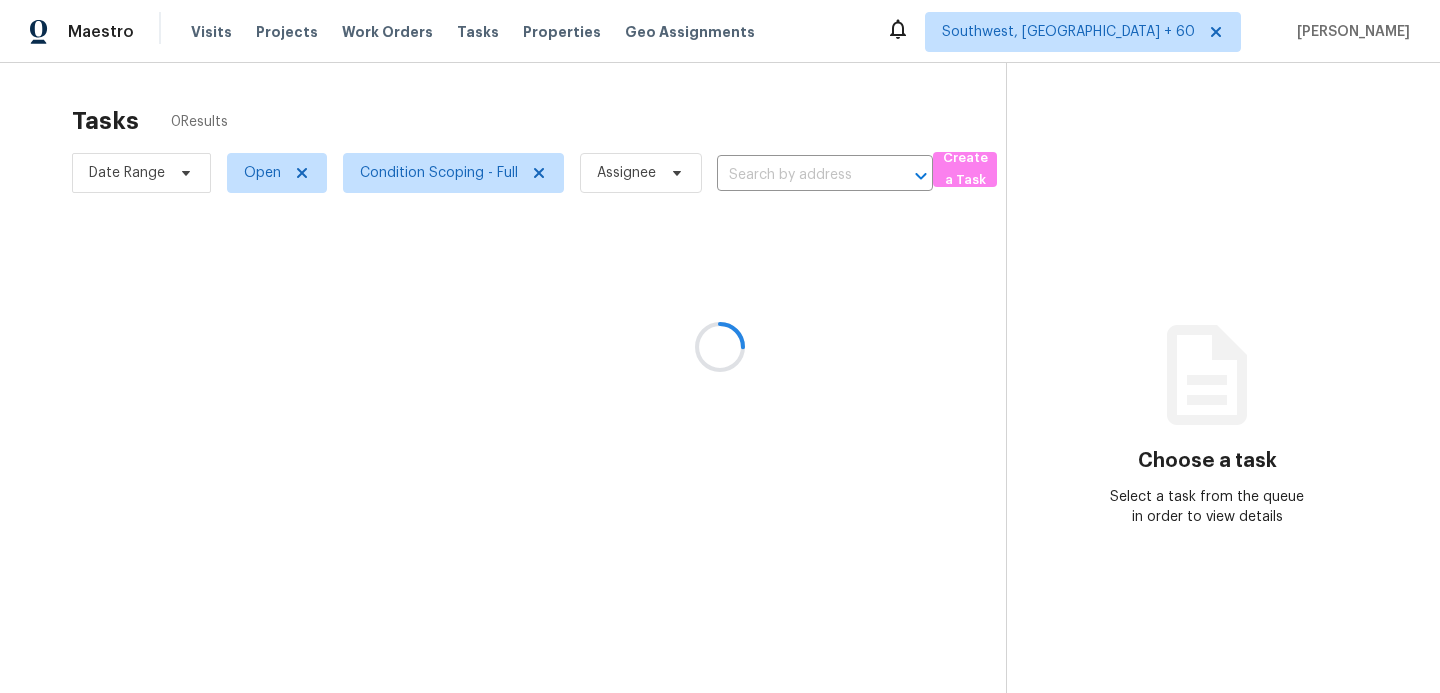 scroll, scrollTop: 0, scrollLeft: 0, axis: both 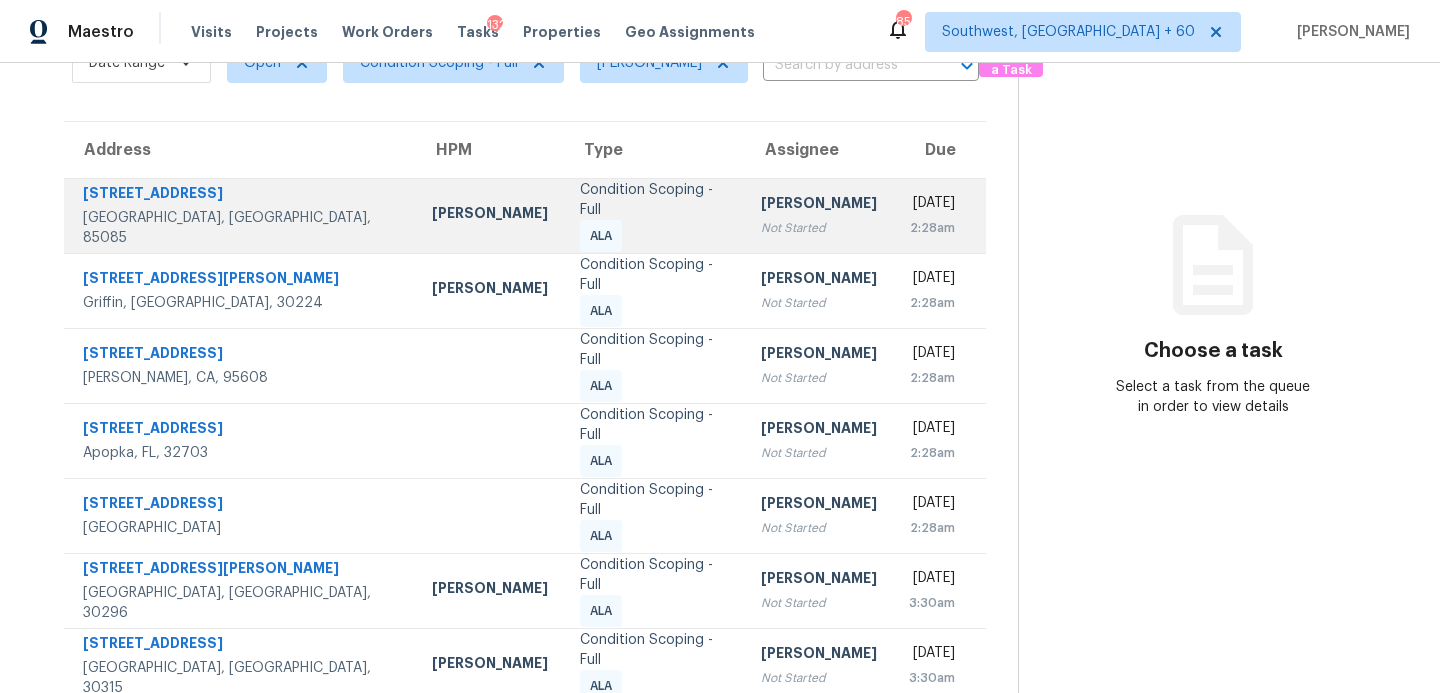click on "[PERSON_NAME] Not Started" at bounding box center (819, 215) 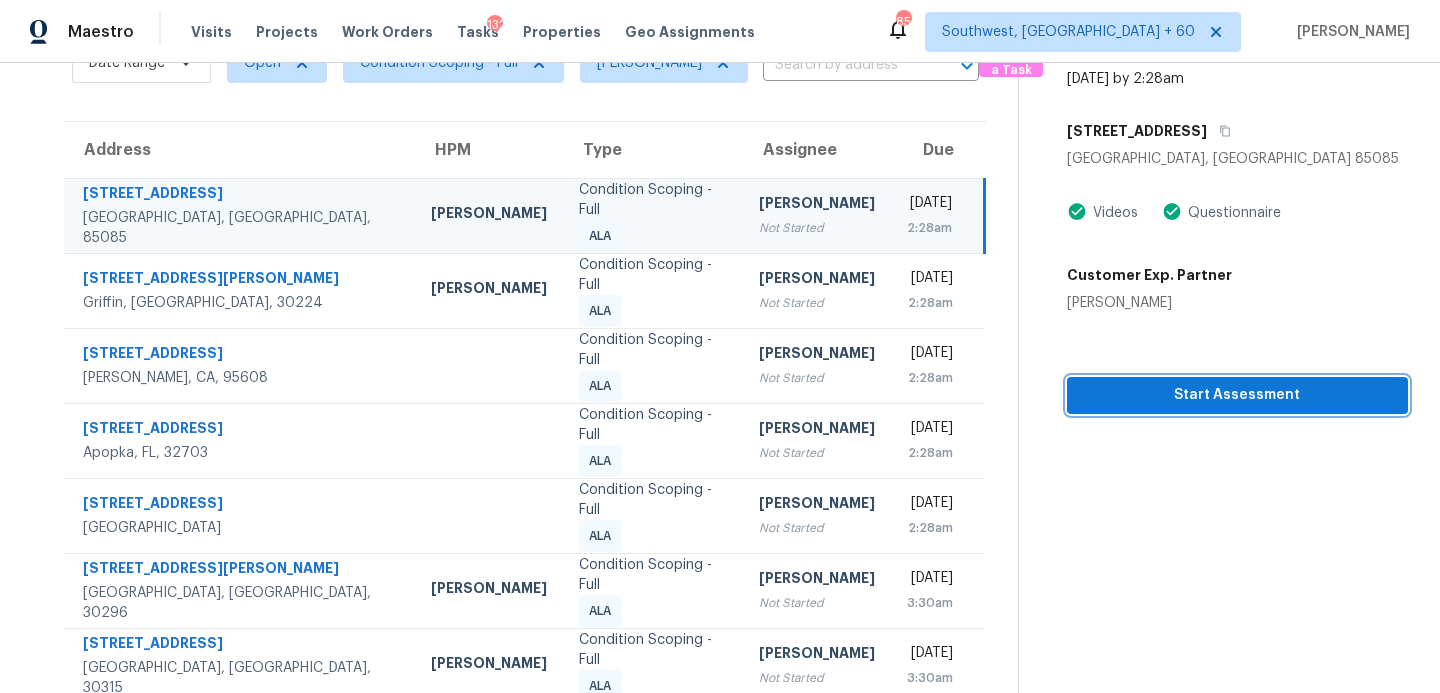 click on "Start Assessment" at bounding box center [1237, 395] 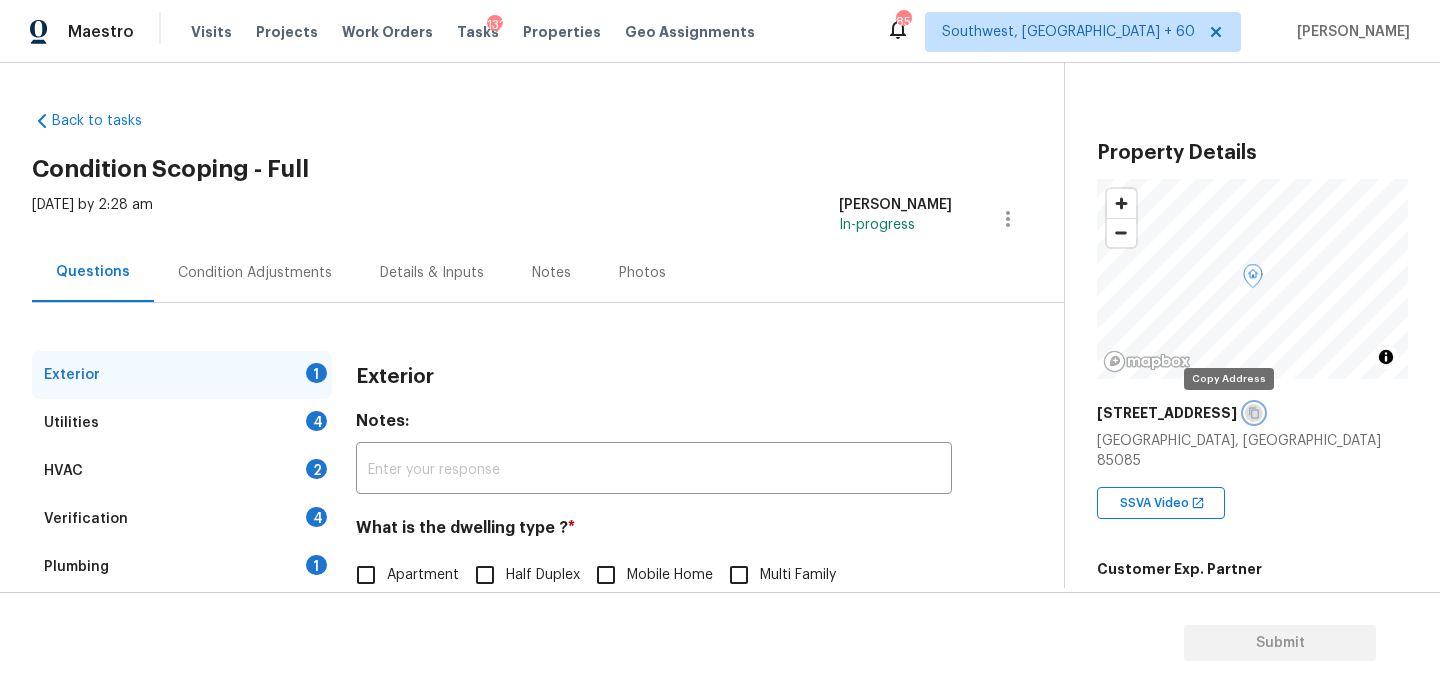 click 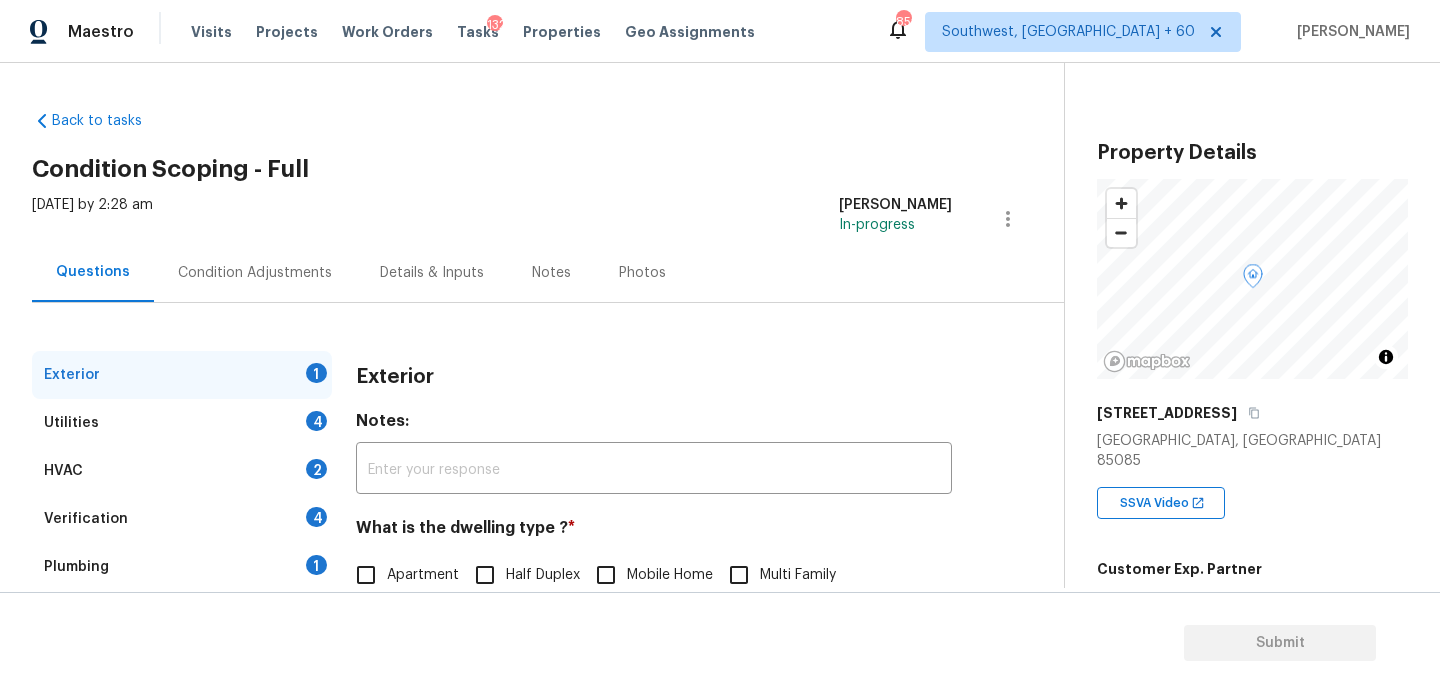 click on "Verification 4" at bounding box center [182, 519] 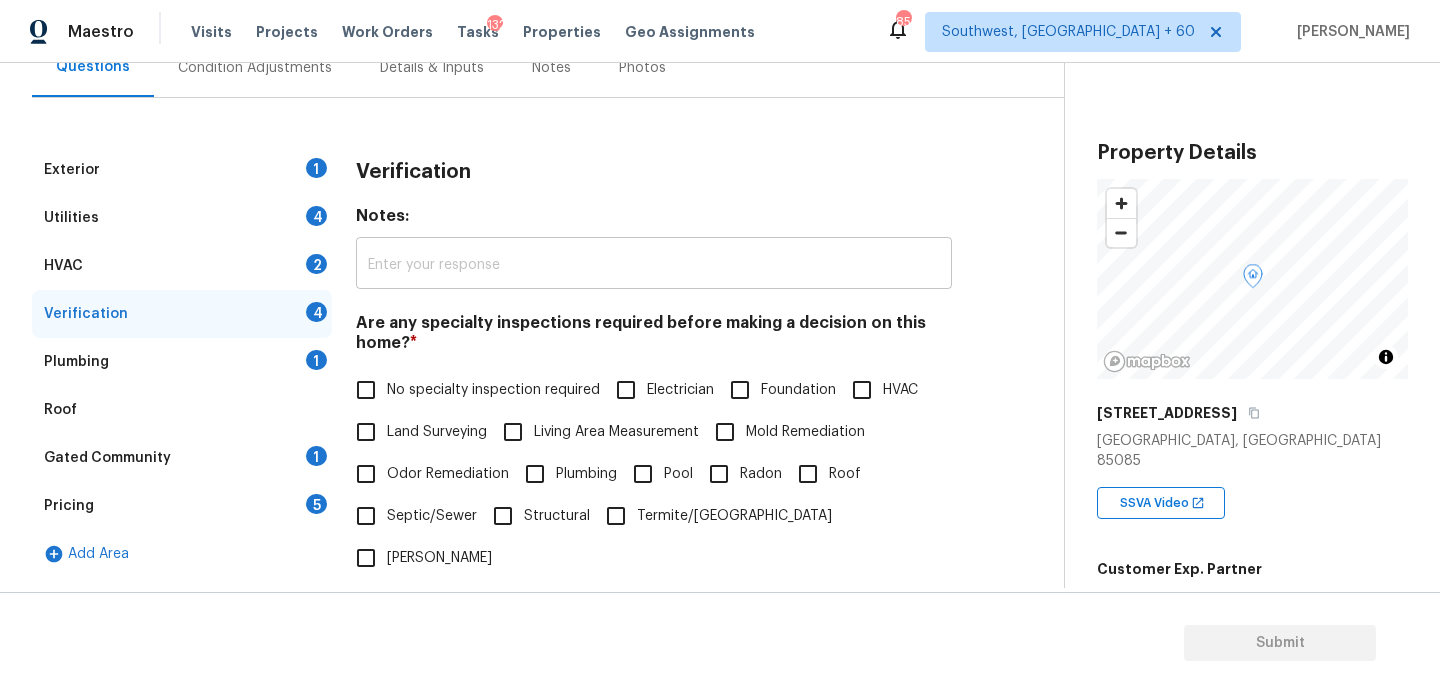 scroll, scrollTop: 495, scrollLeft: 0, axis: vertical 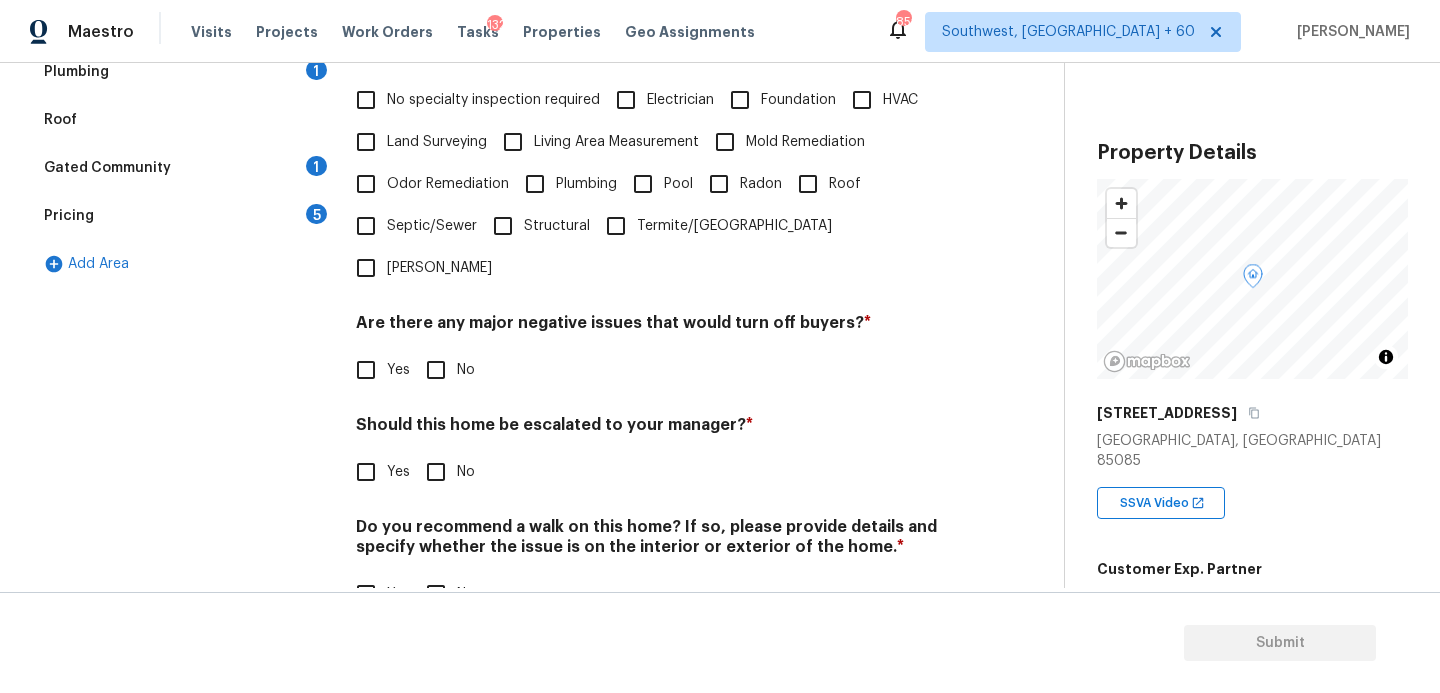 click on "Roof" at bounding box center [808, 184] 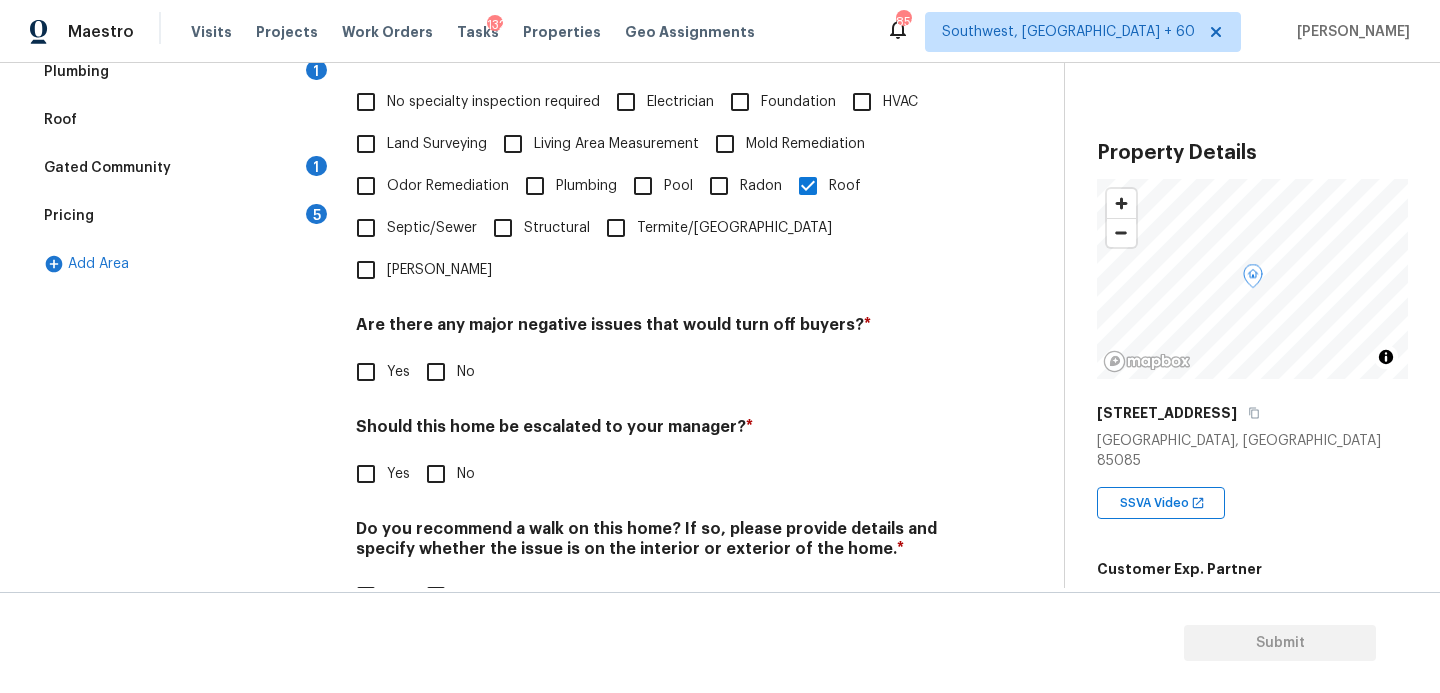 click on "HVAC" at bounding box center [900, 102] 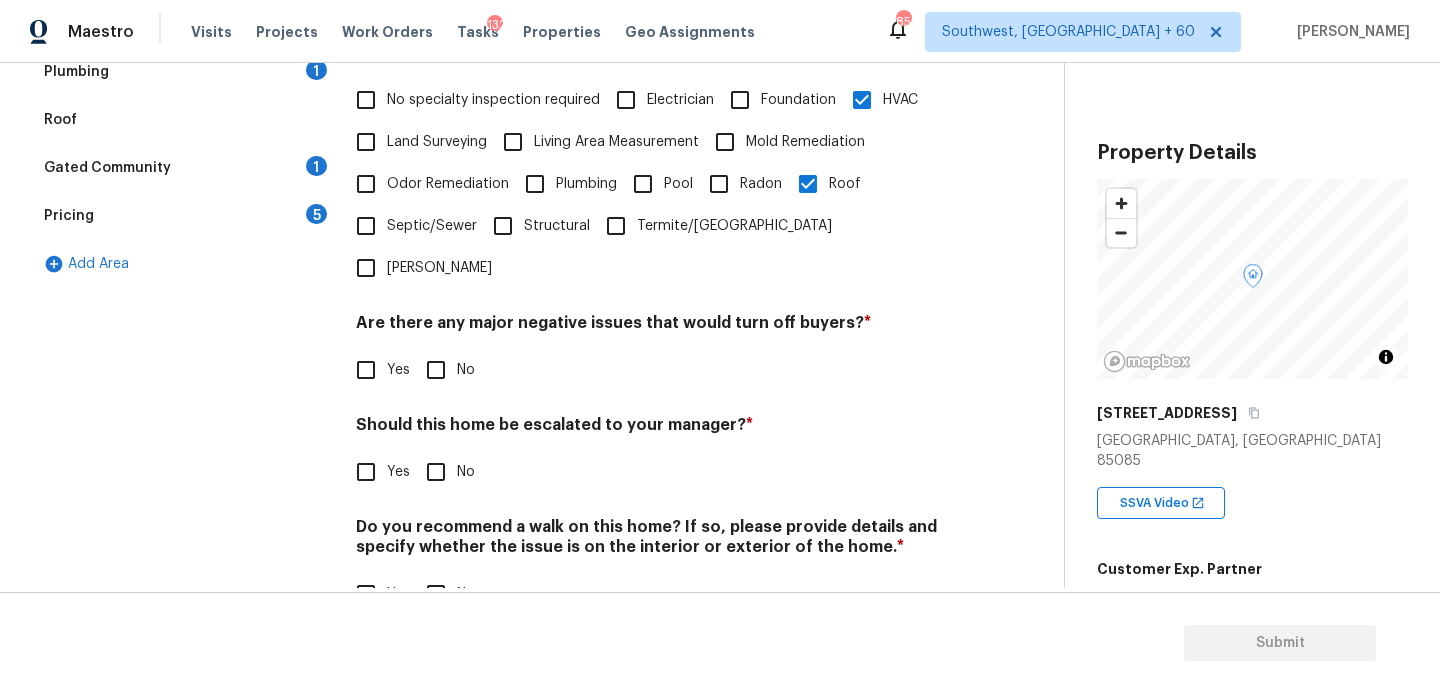 click on "Verification Notes: ​ Are any specialty inspections required before making a decision on this home?  * No specialty inspection required Electrician Foundation HVAC Land Surveying Living Area Measurement Mold Remediation Odor Remediation Plumbing Pool Radon Roof Septic/Sewer Structural Termite/[GEOGRAPHIC_DATA][PERSON_NAME] Are there any major negative issues that would turn off buyers?  * Yes No Should this home be escalated to your manager?  * Yes No Do you recommend a walk on this home? If so, please provide details and specify whether the issue is on the interior or exterior of the home.  * Yes No" at bounding box center [654, 247] 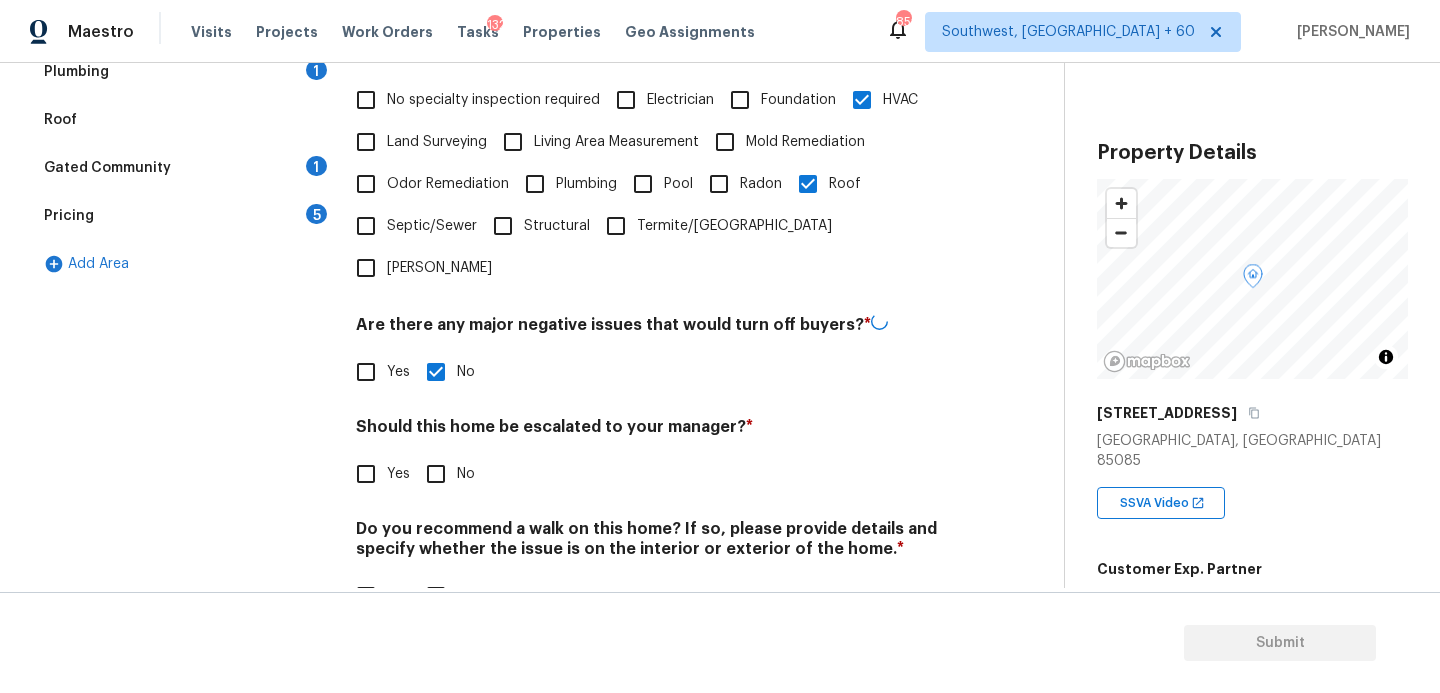 click on "No" at bounding box center [436, 596] 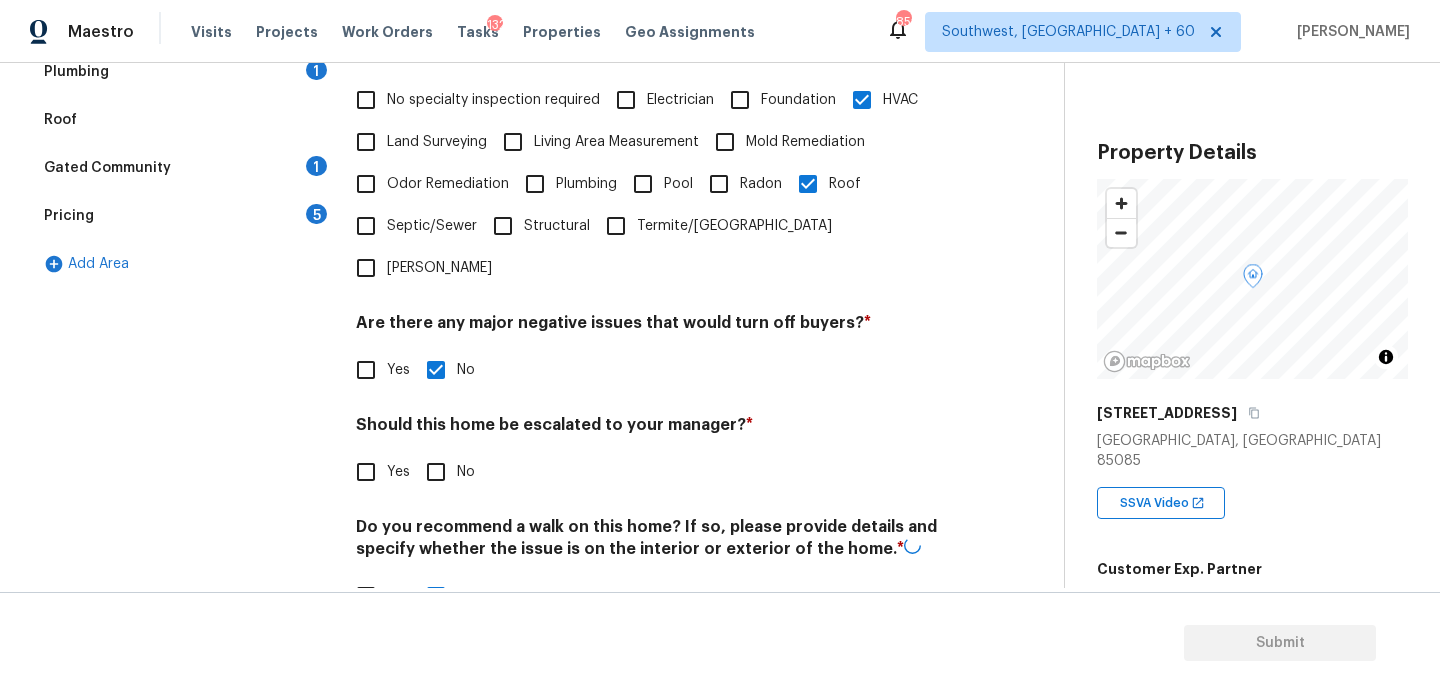 click on "Yes" at bounding box center [398, 472] 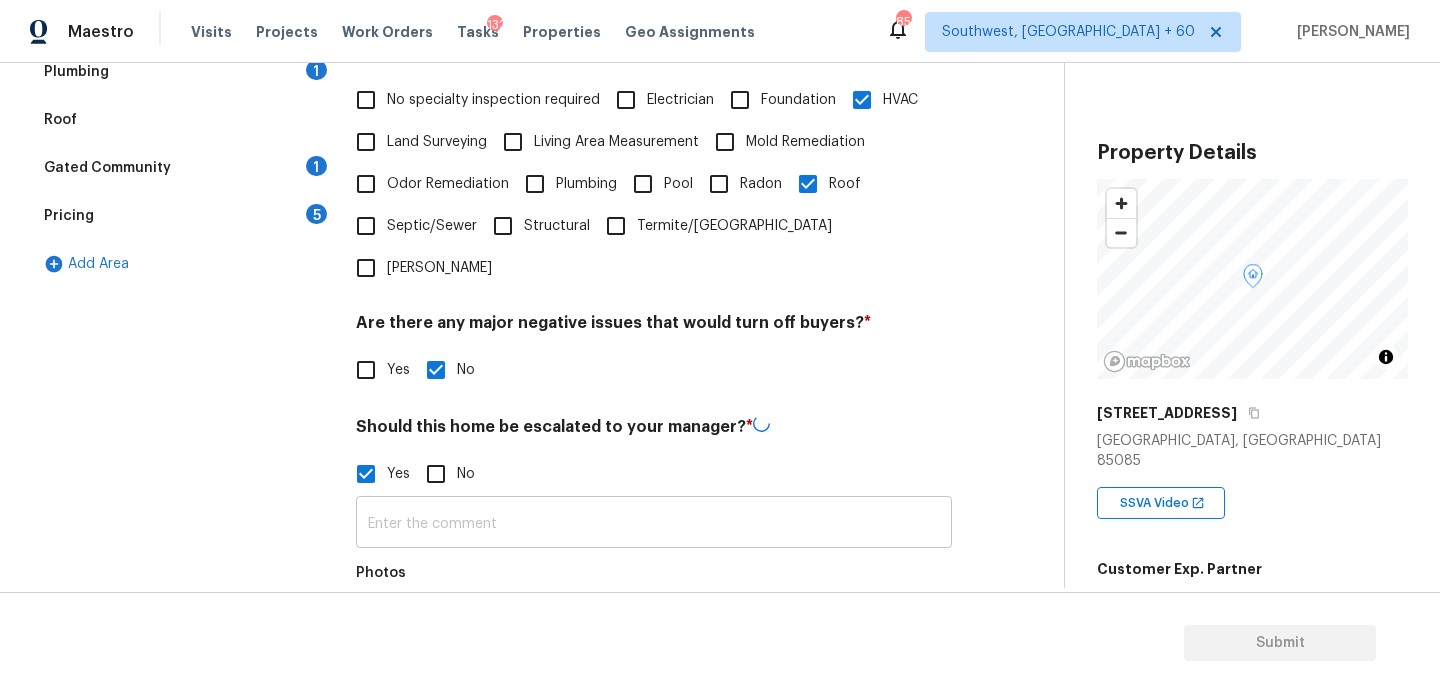 click at bounding box center [654, 524] 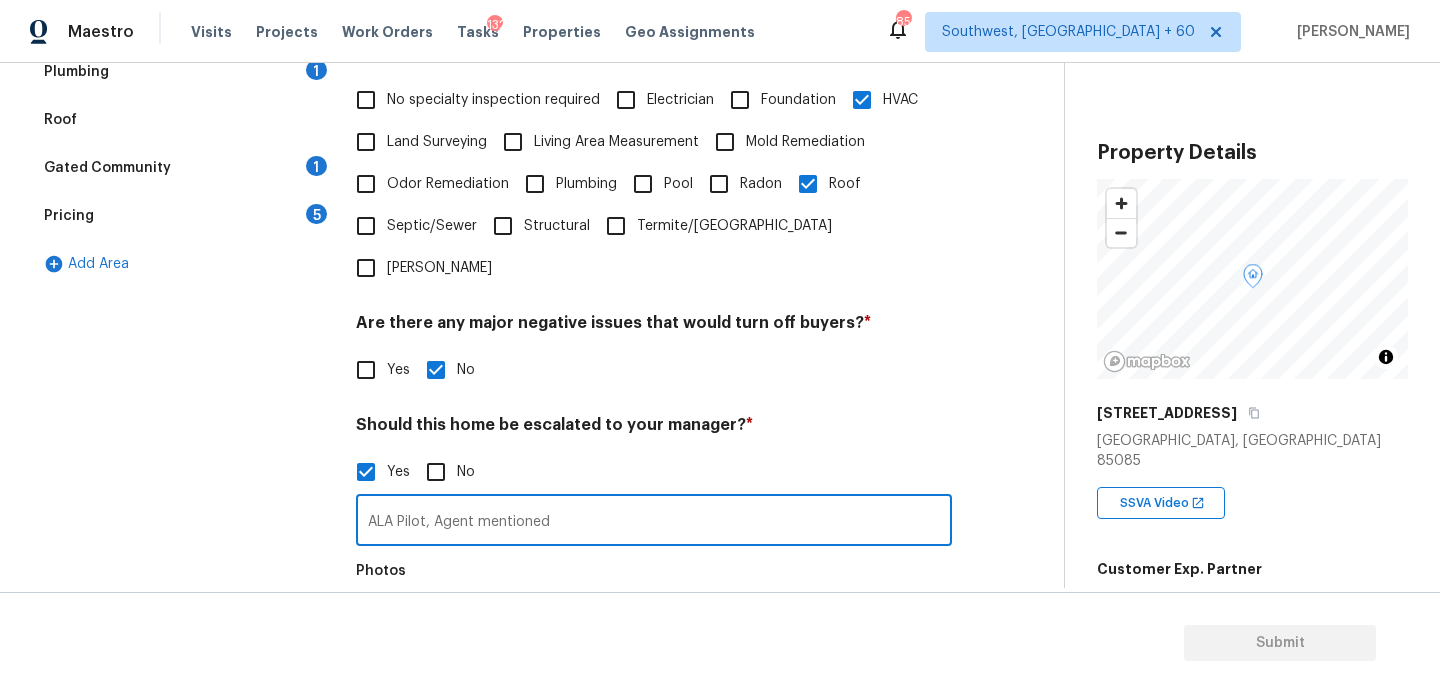 paste on "Small roof leak from a storm that has been repaired" 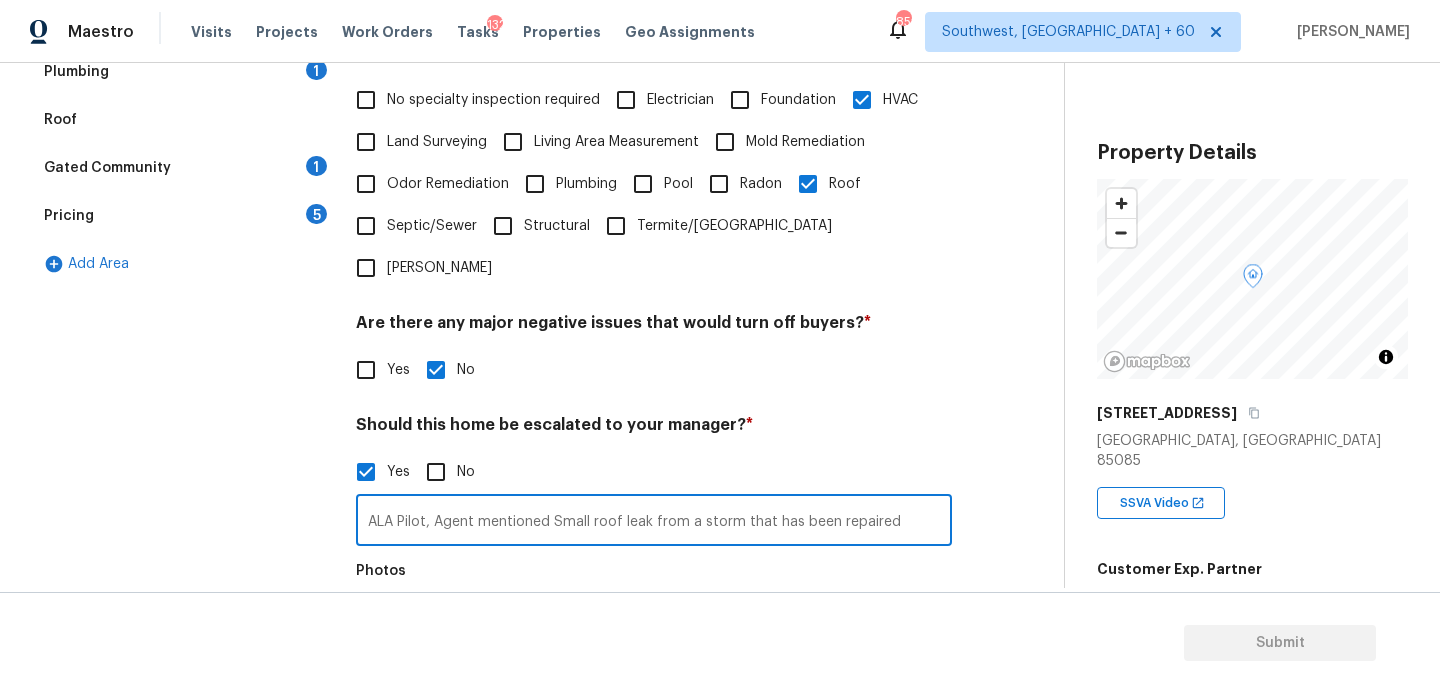 click on "ALA Pilot, Agent mentioned Small roof leak from a storm that has been repaired" at bounding box center (654, 522) 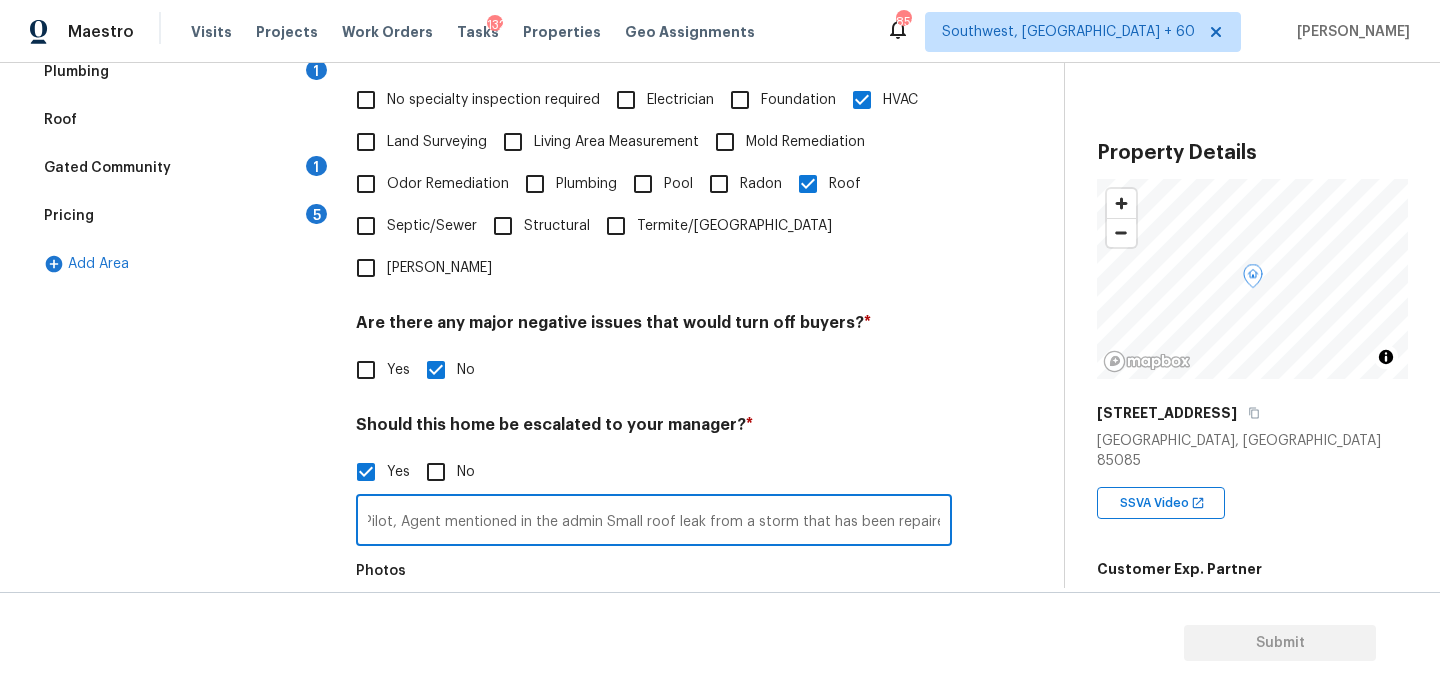 scroll, scrollTop: 0, scrollLeft: 41, axis: horizontal 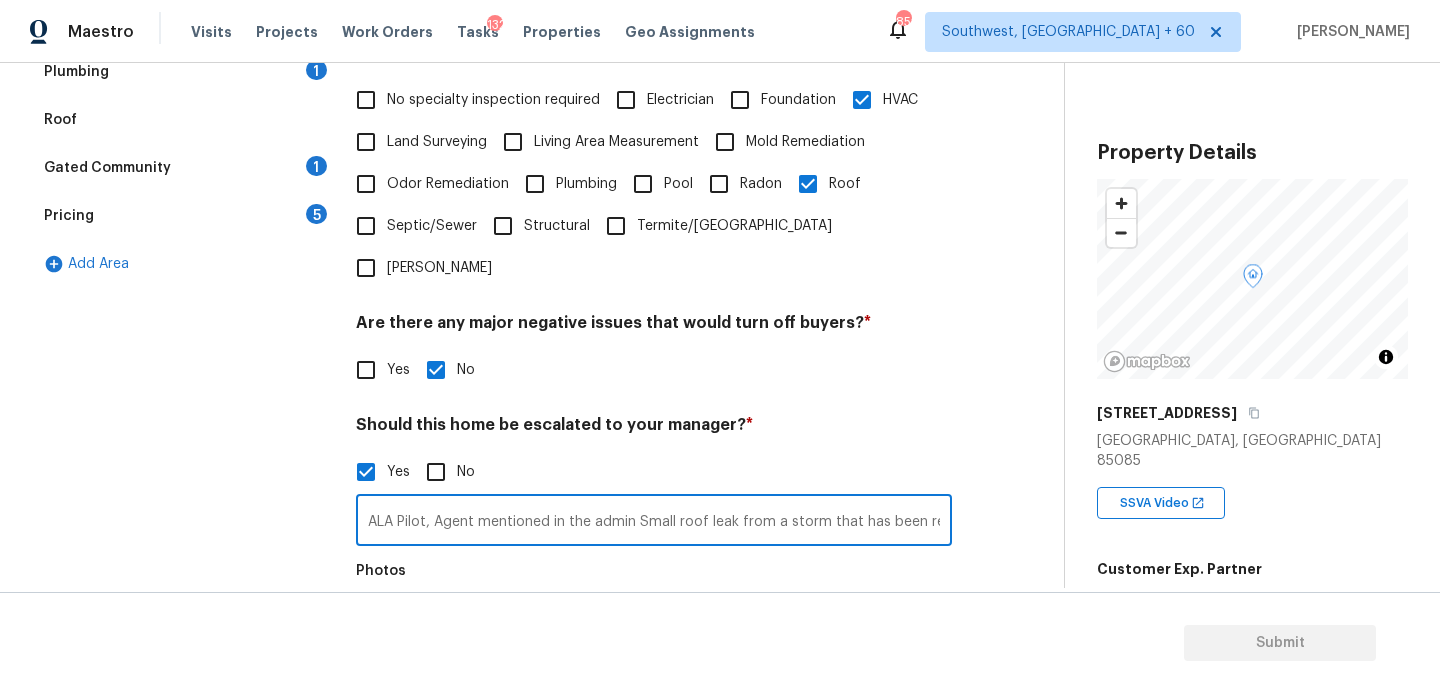 click on "ALA Pilot, Agent mentioned in the admin Small roof leak from a storm that has been repaired," at bounding box center (654, 522) 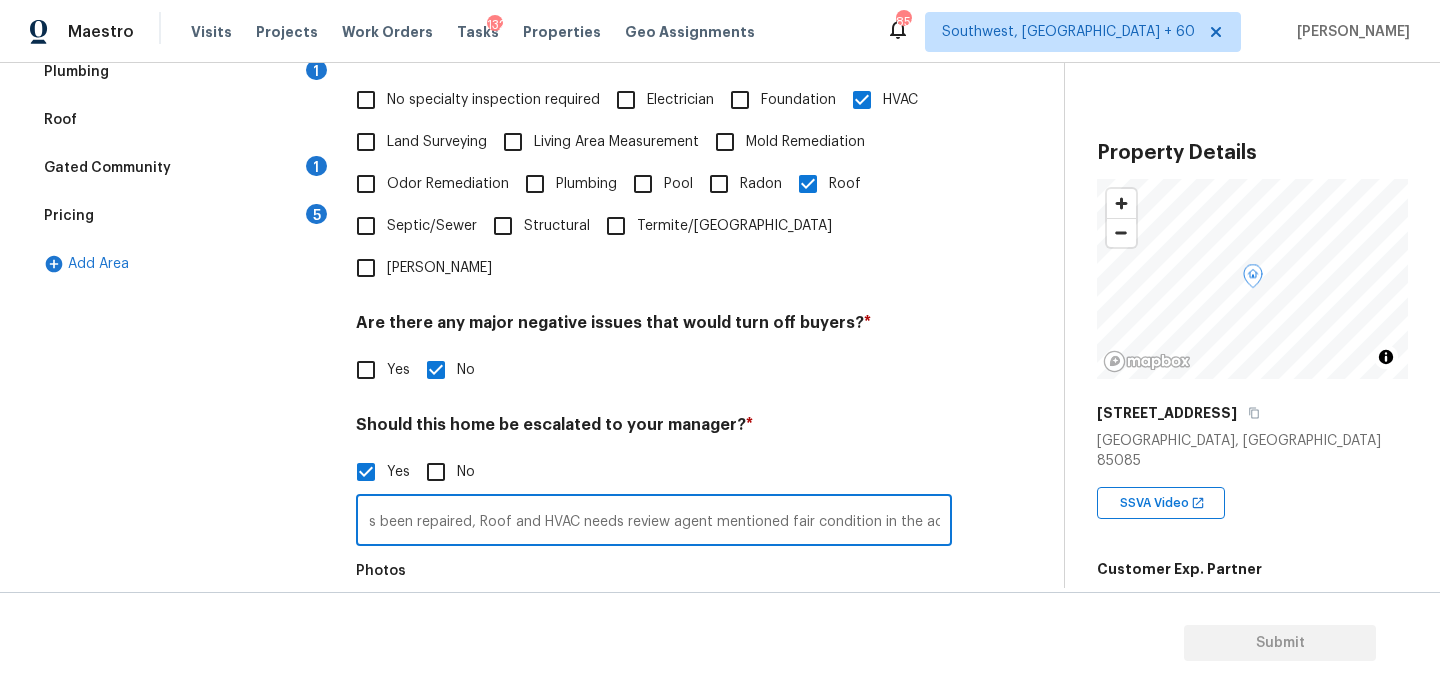 scroll, scrollTop: 0, scrollLeft: 524, axis: horizontal 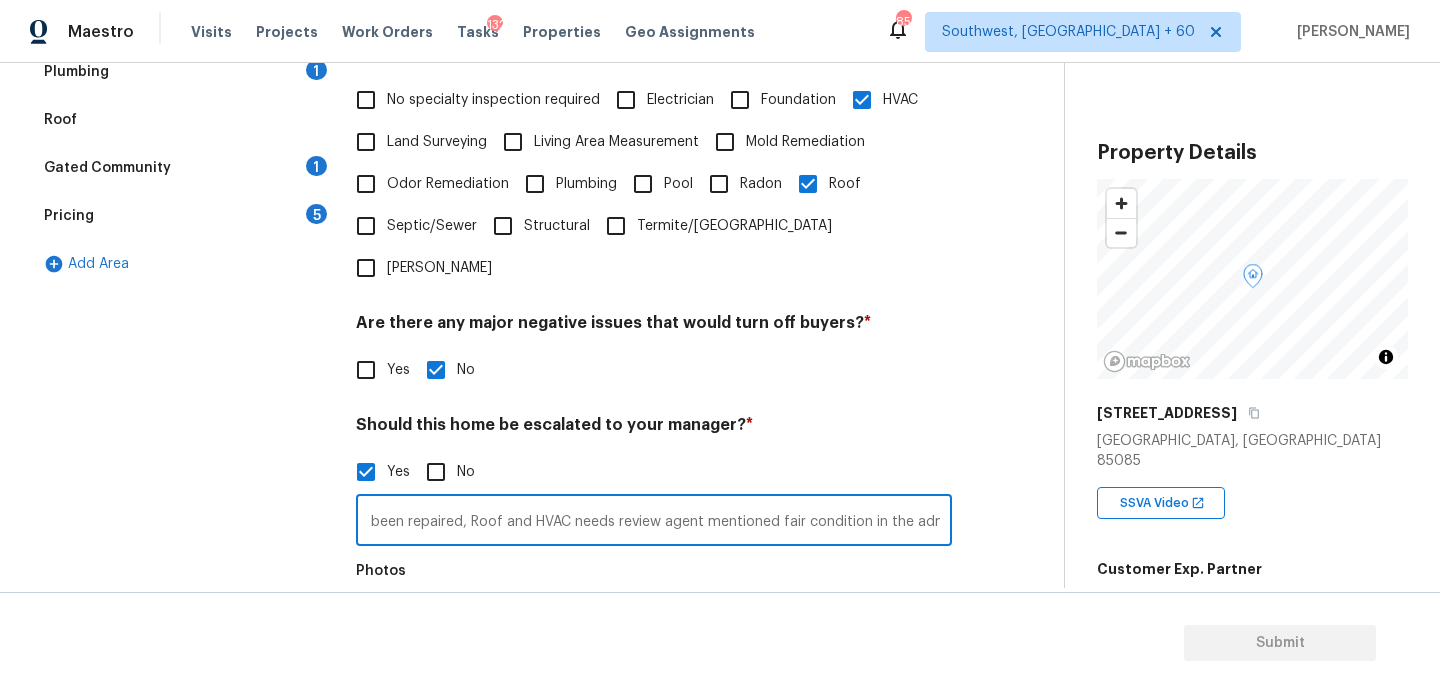 click on "Photos" at bounding box center (654, 617) 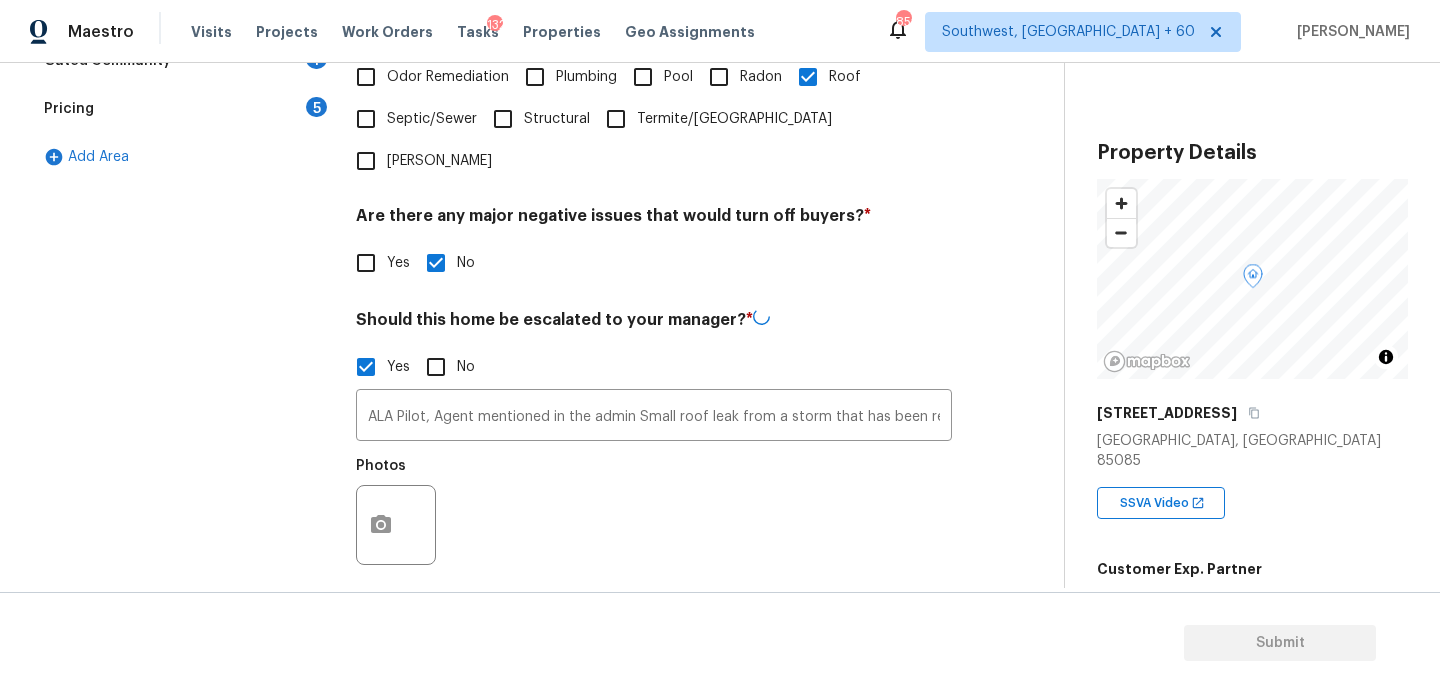 scroll, scrollTop: 669, scrollLeft: 0, axis: vertical 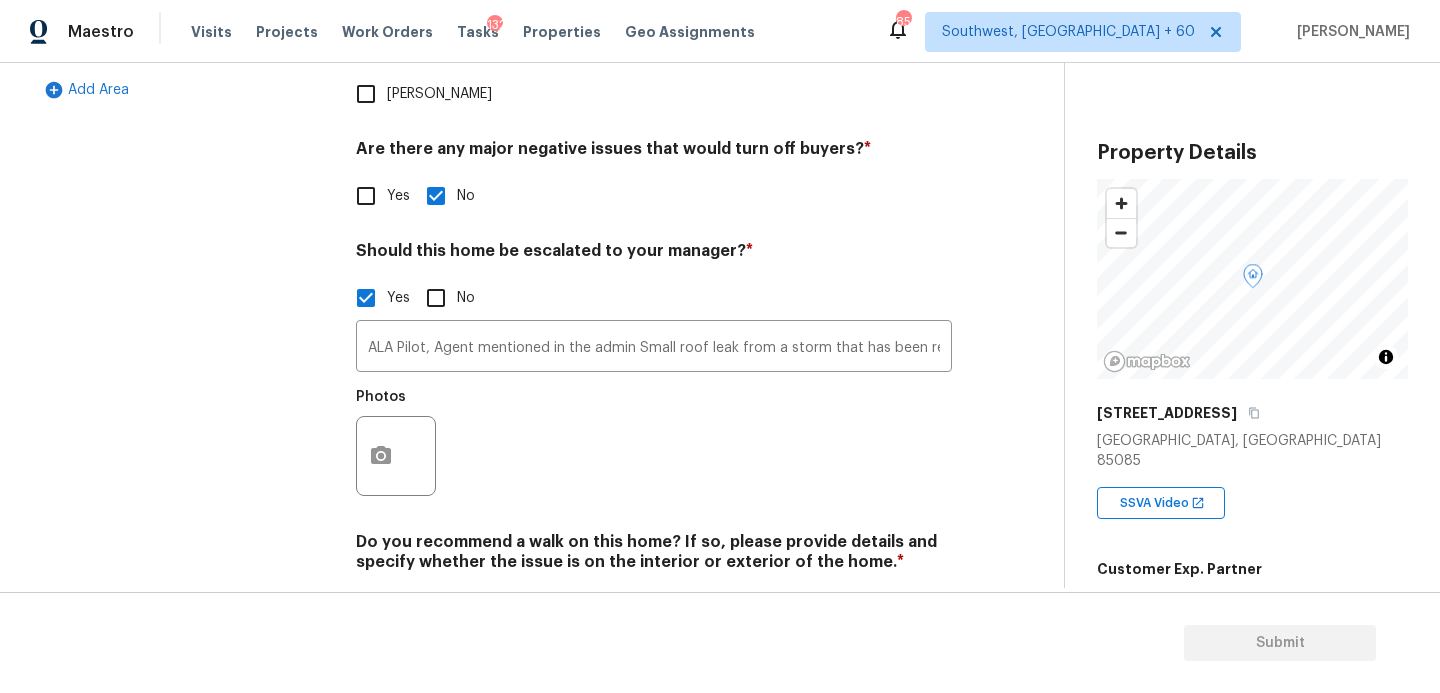 click at bounding box center [396, 456] 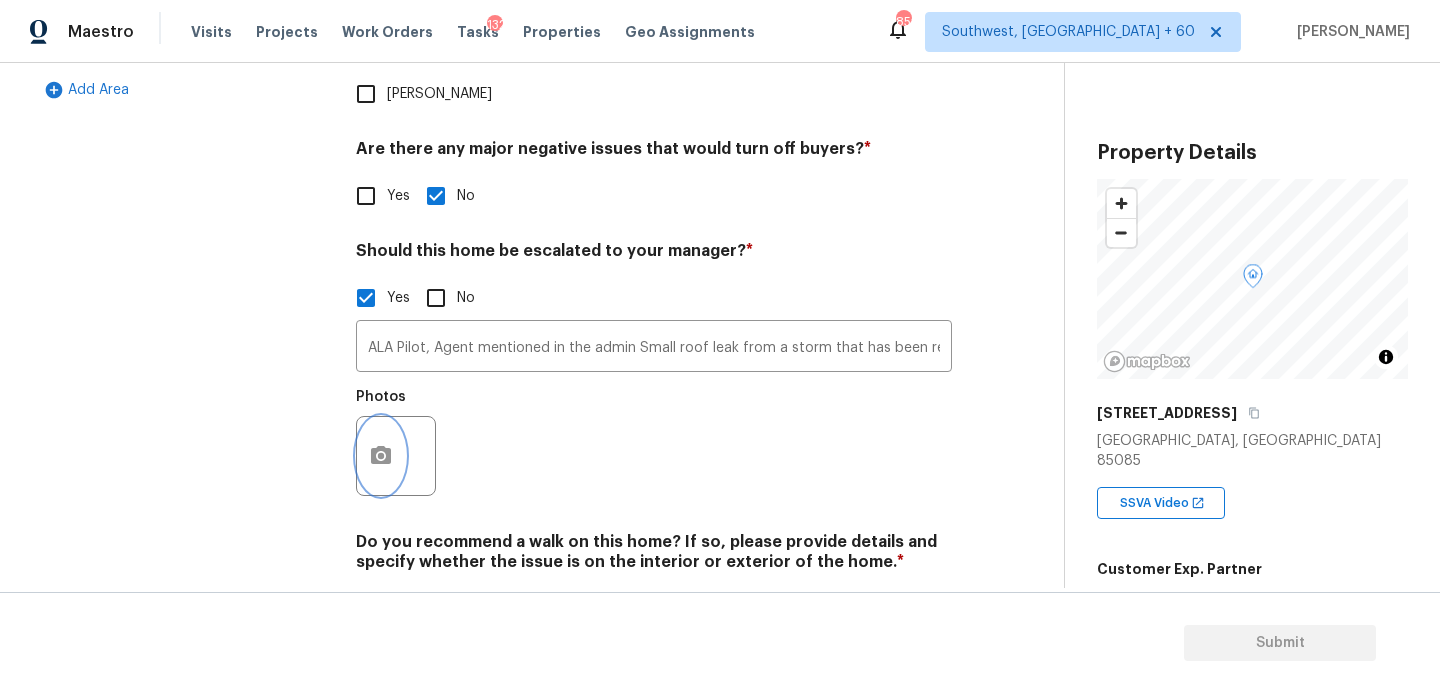 click 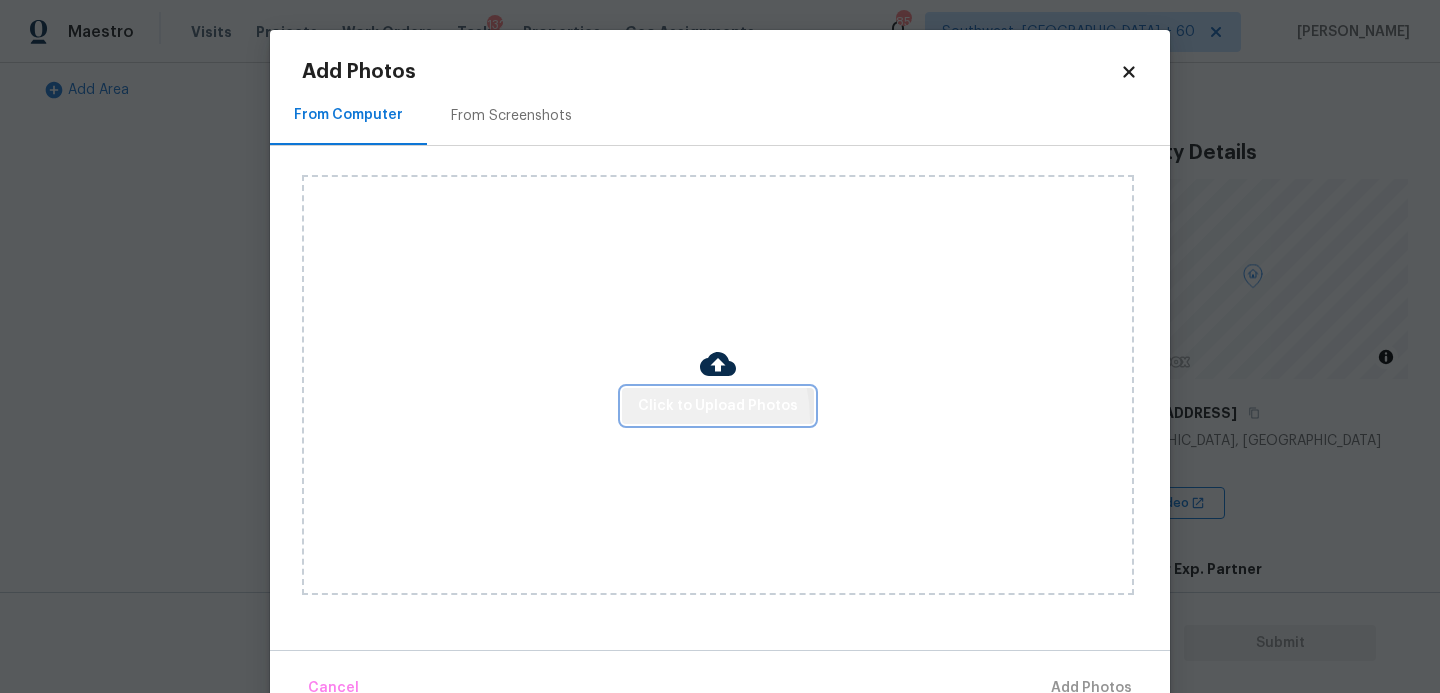 click on "Click to Upload Photos" at bounding box center (718, 406) 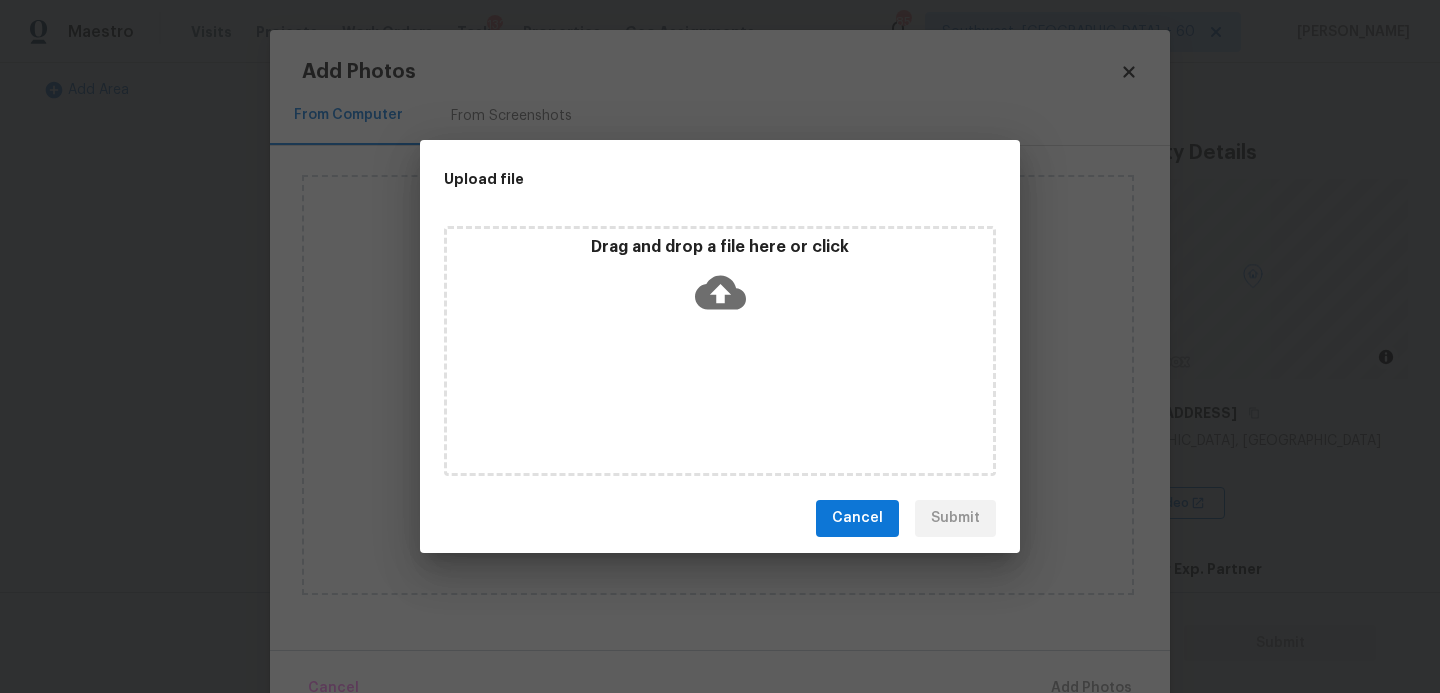click on "Drag and drop a file here or click" at bounding box center (720, 351) 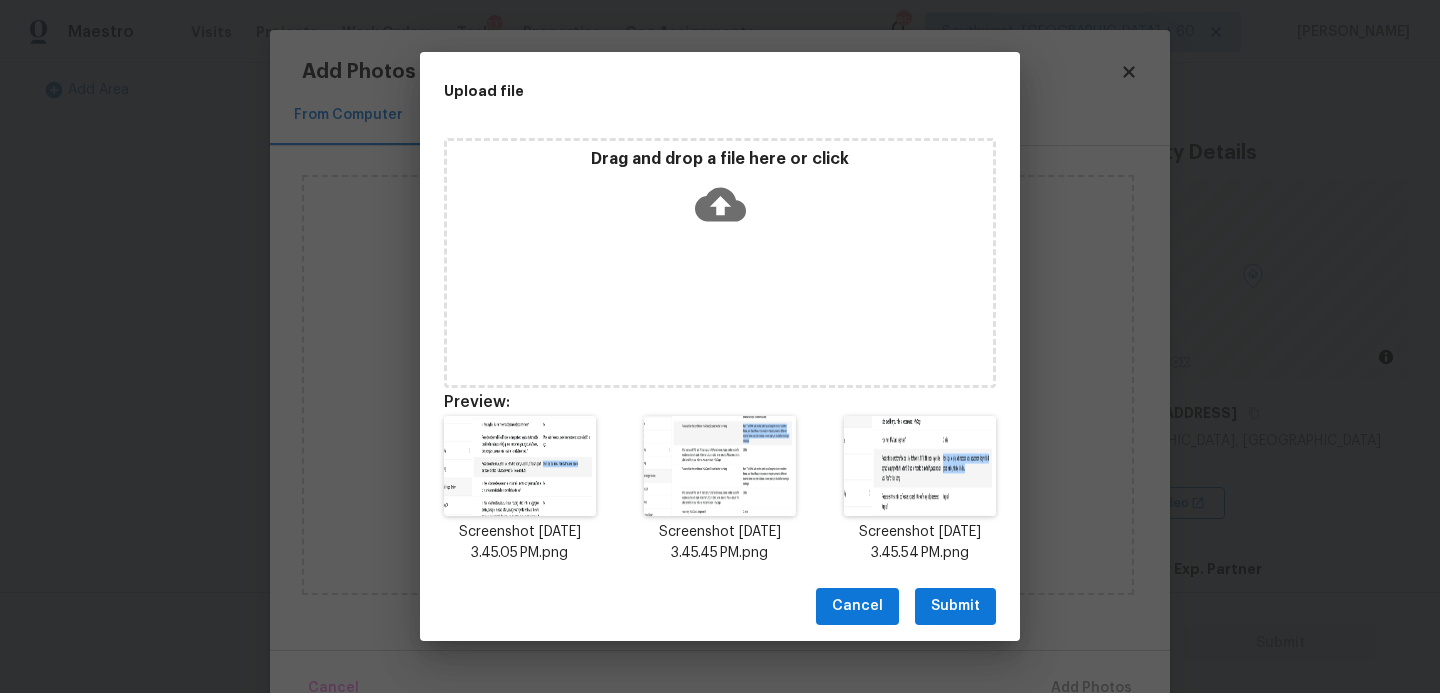 click on "Cancel Submit" at bounding box center [720, 606] 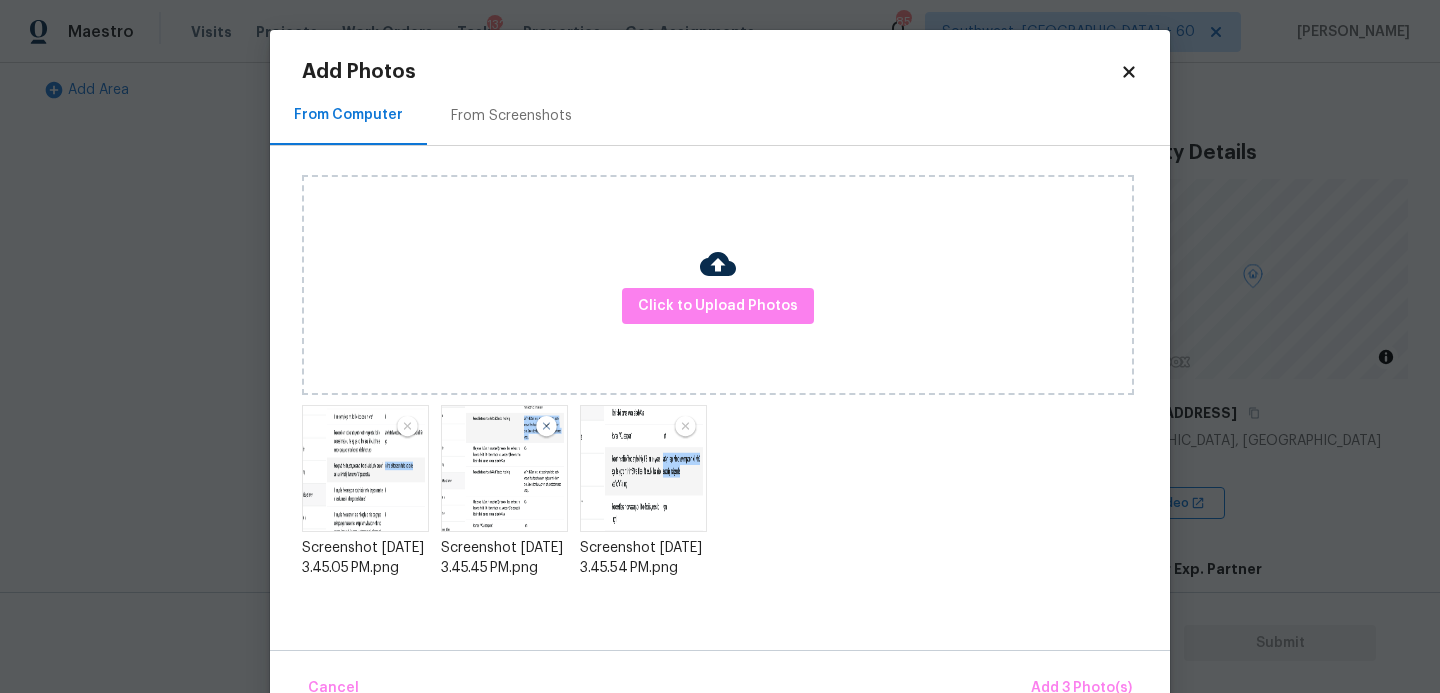 click on "Cancel Add 3 Photo(s)" at bounding box center [720, 680] 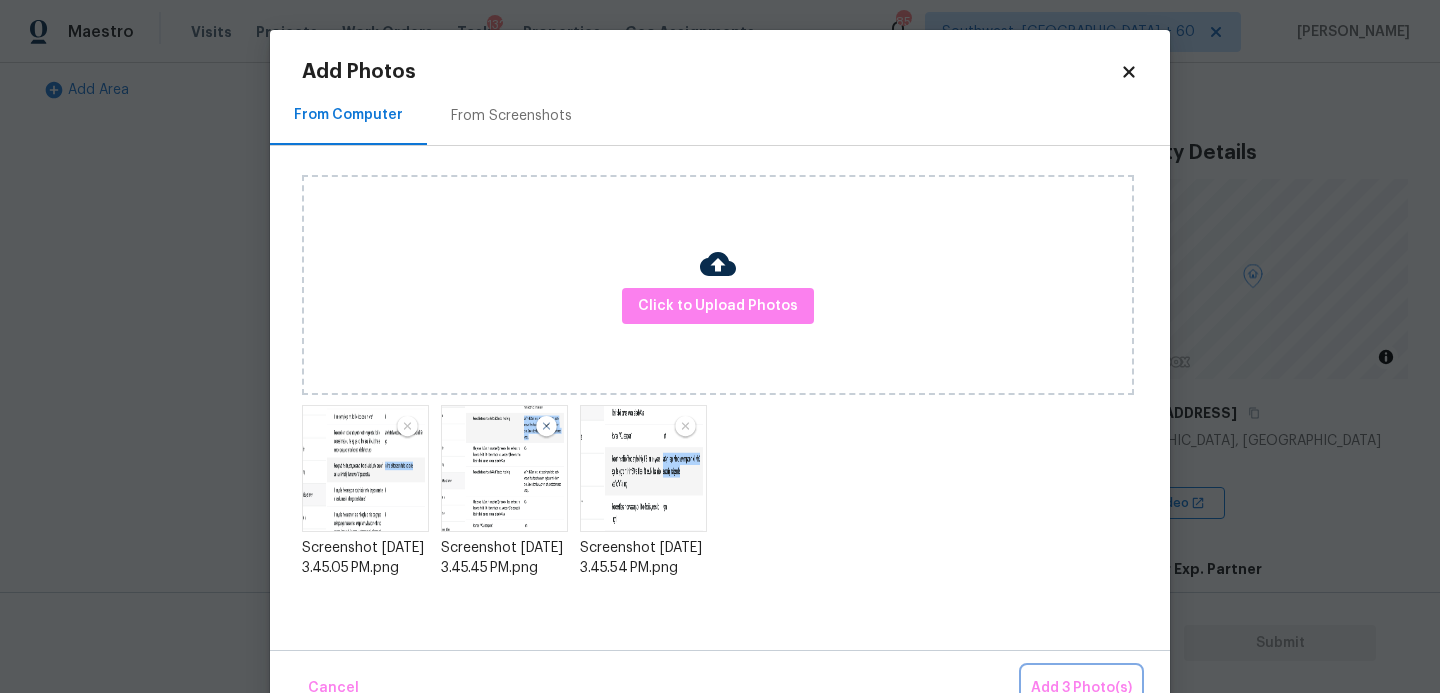 click on "Add 3 Photo(s)" at bounding box center [1081, 688] 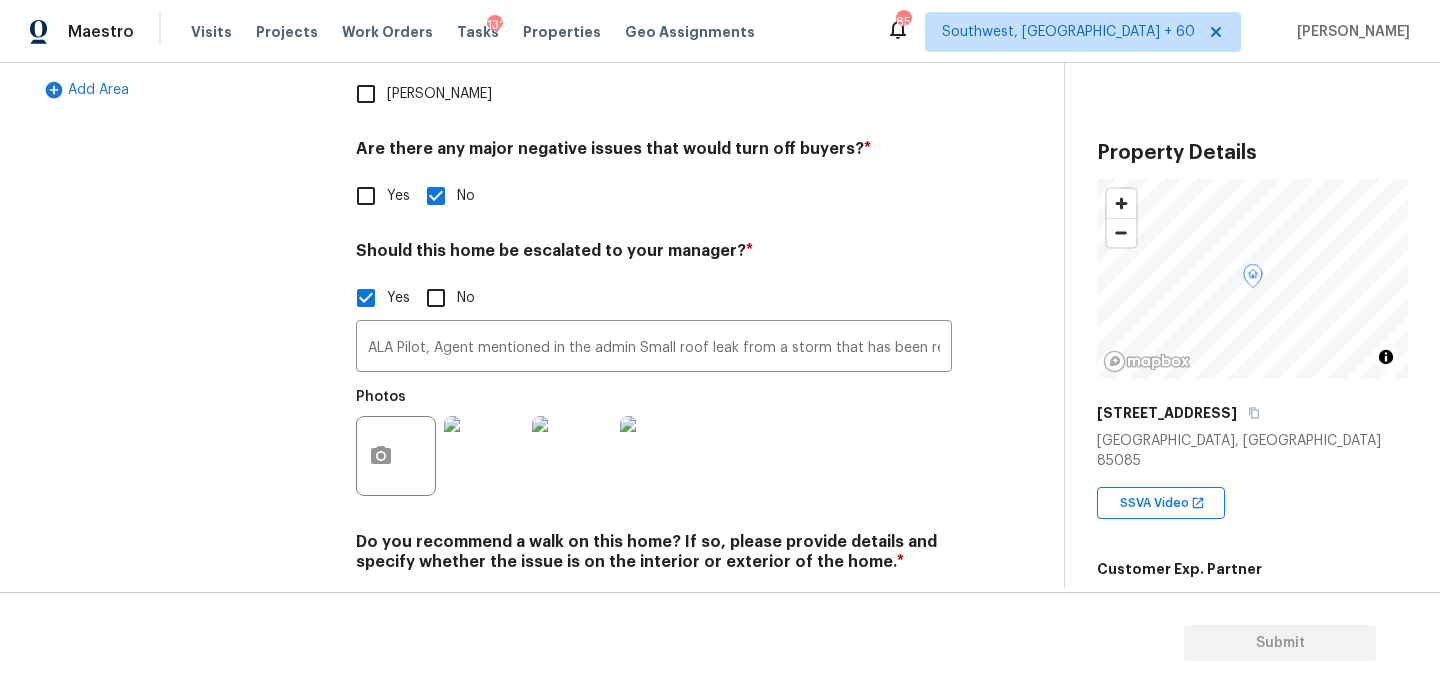 click on "Exterior 1 Utilities 4 HVAC 2 Verification Plumbing 1 Roof Gated Community 1 Pricing 5 Add Area" at bounding box center [182, 168] 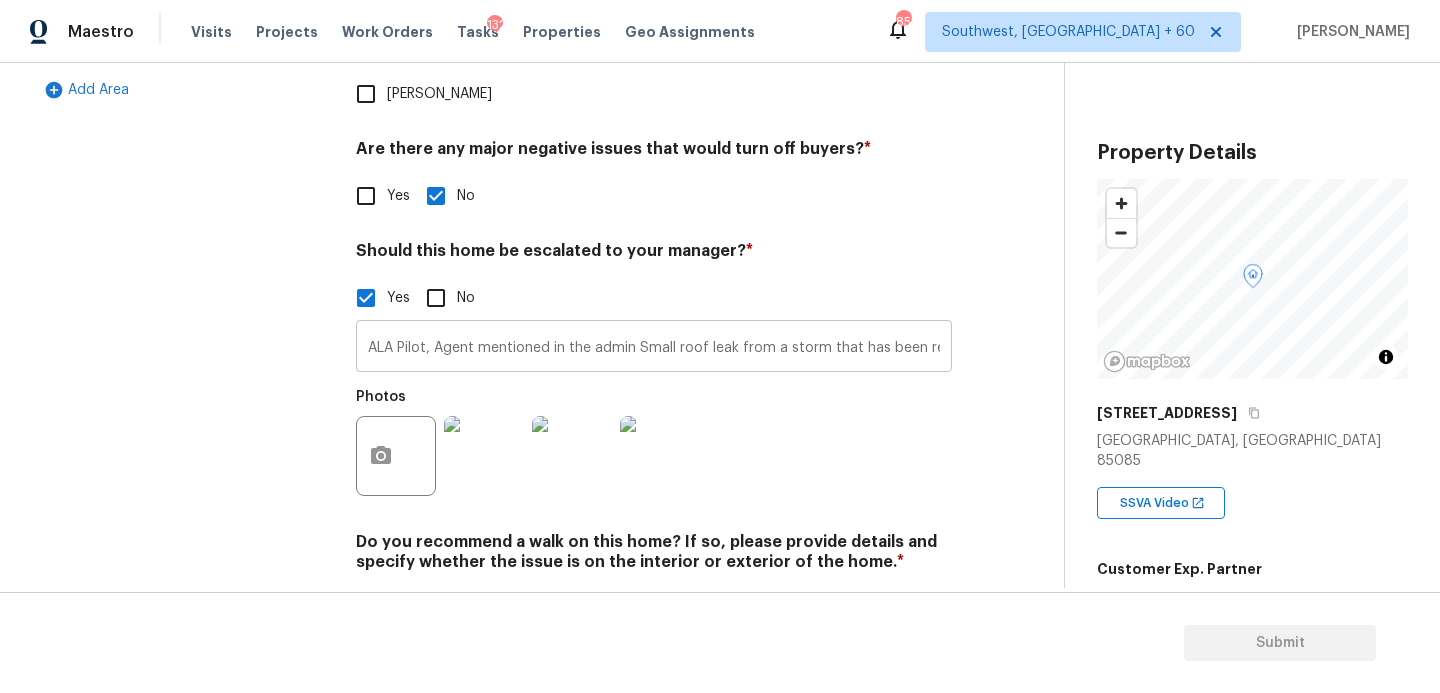 click on "ALA Pilot, Agent mentioned in the admin Small roof leak from a storm that has been repaired, Roof and HVAC needs review agent mentioned fair condition in the admin" at bounding box center (654, 348) 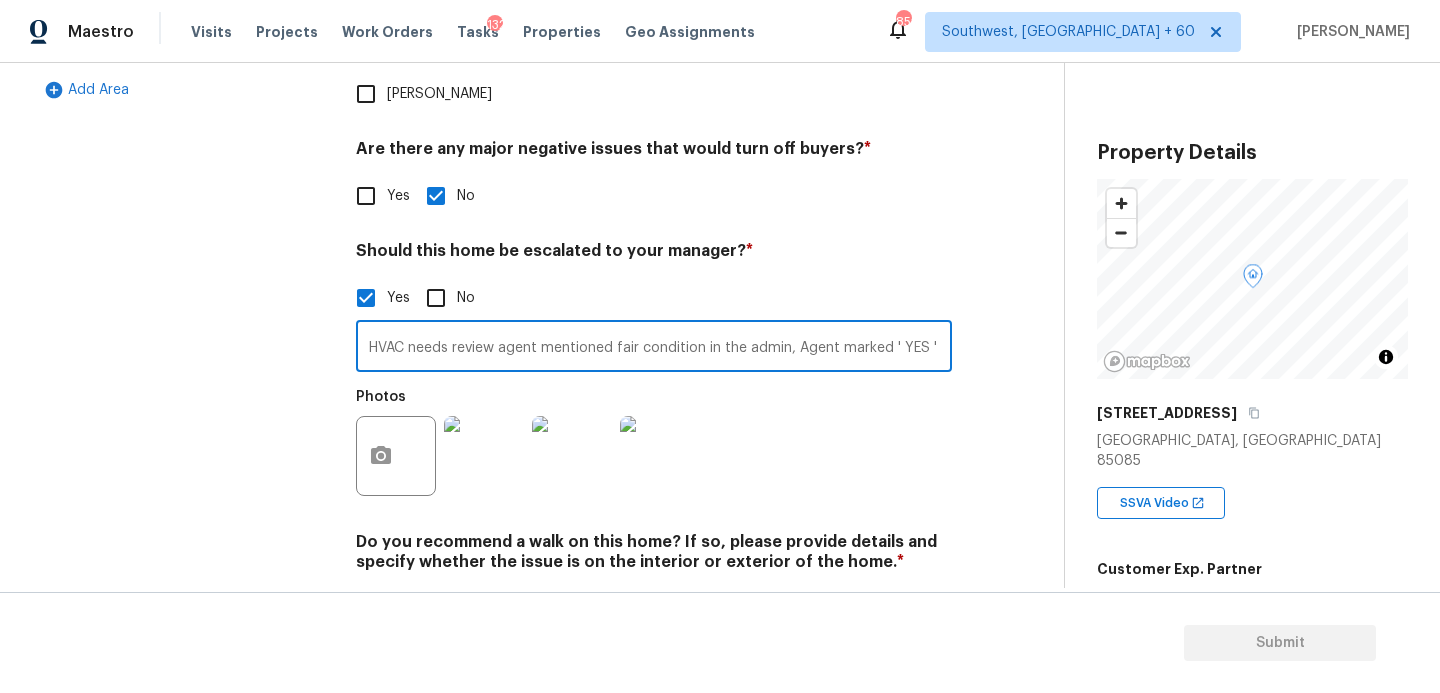 paste on "water leak or water intrusion" 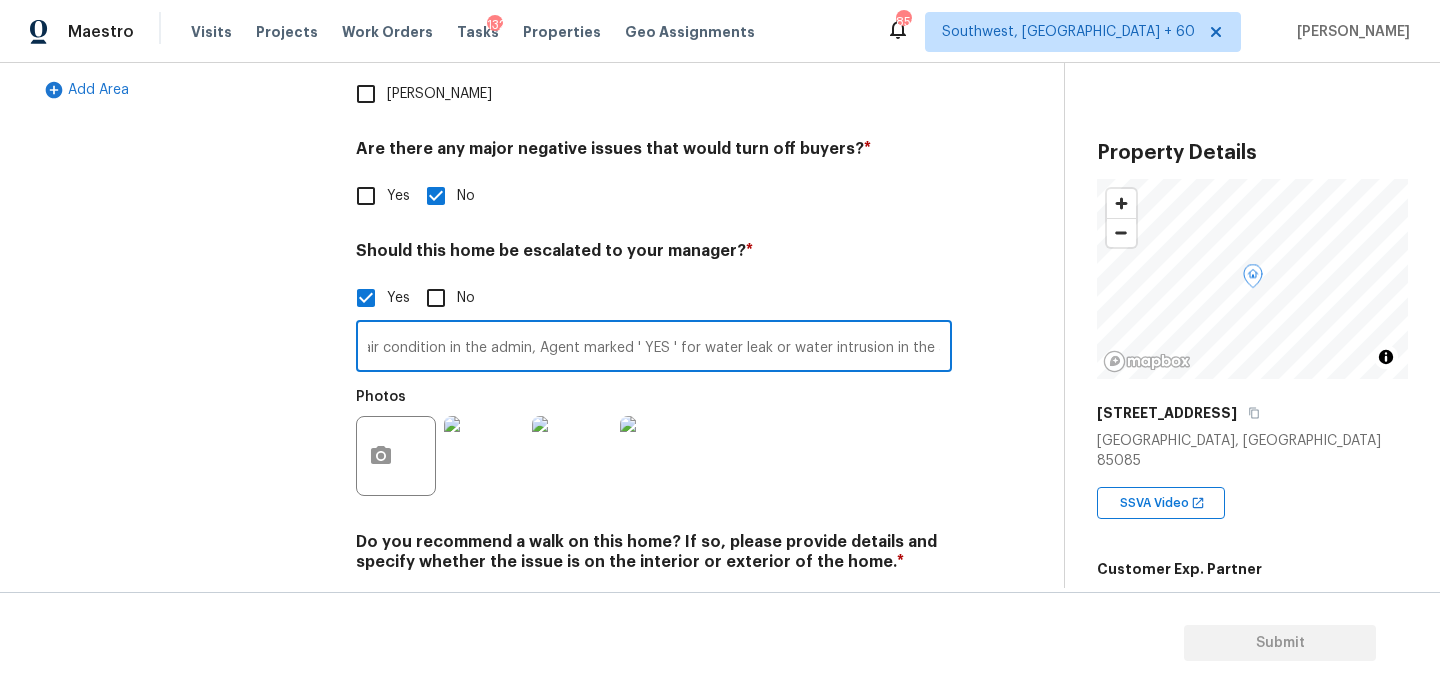scroll, scrollTop: 0, scrollLeft: 963, axis: horizontal 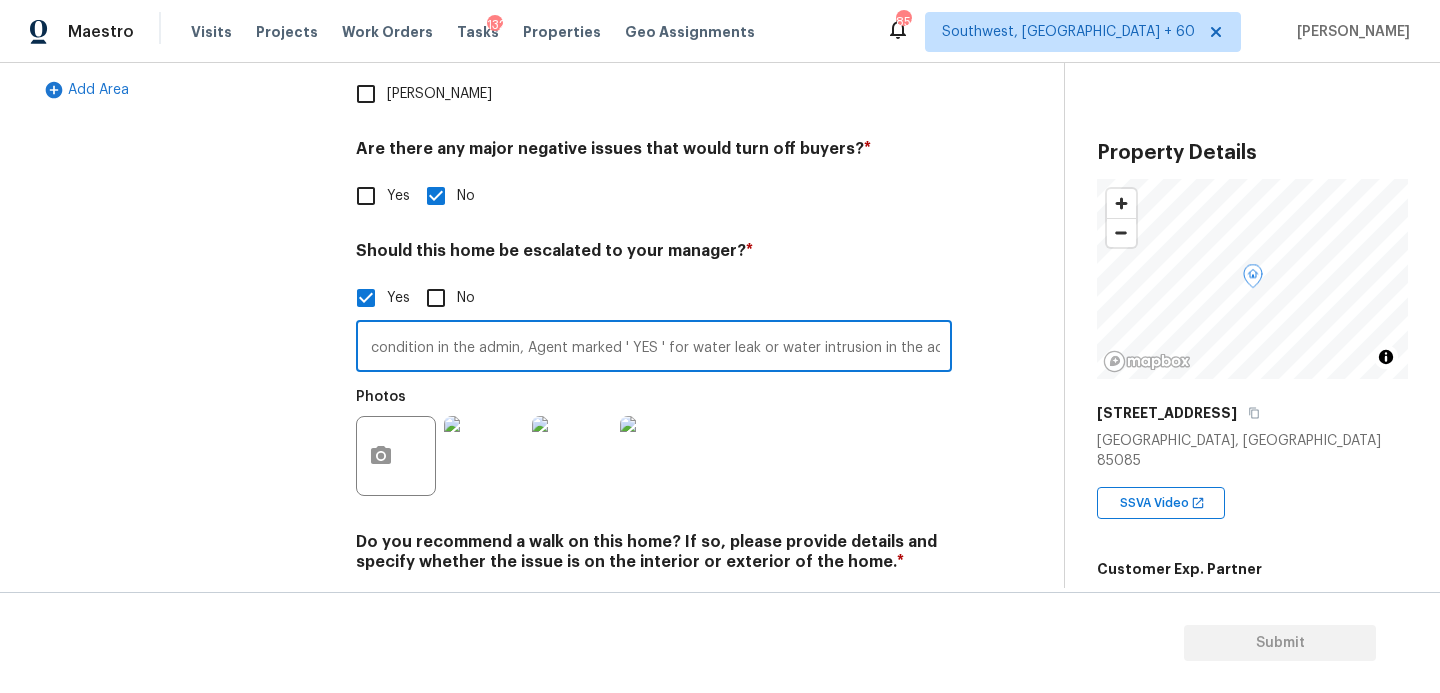 type on "ALA Pilot, Agent mentioned in the admin Small roof leak from a storm that has been repaired, Roof and HVAC needs review agent mentioned fair condition in the admin, Agent marked ' YES ' for water leak or water intrusion in the admin" 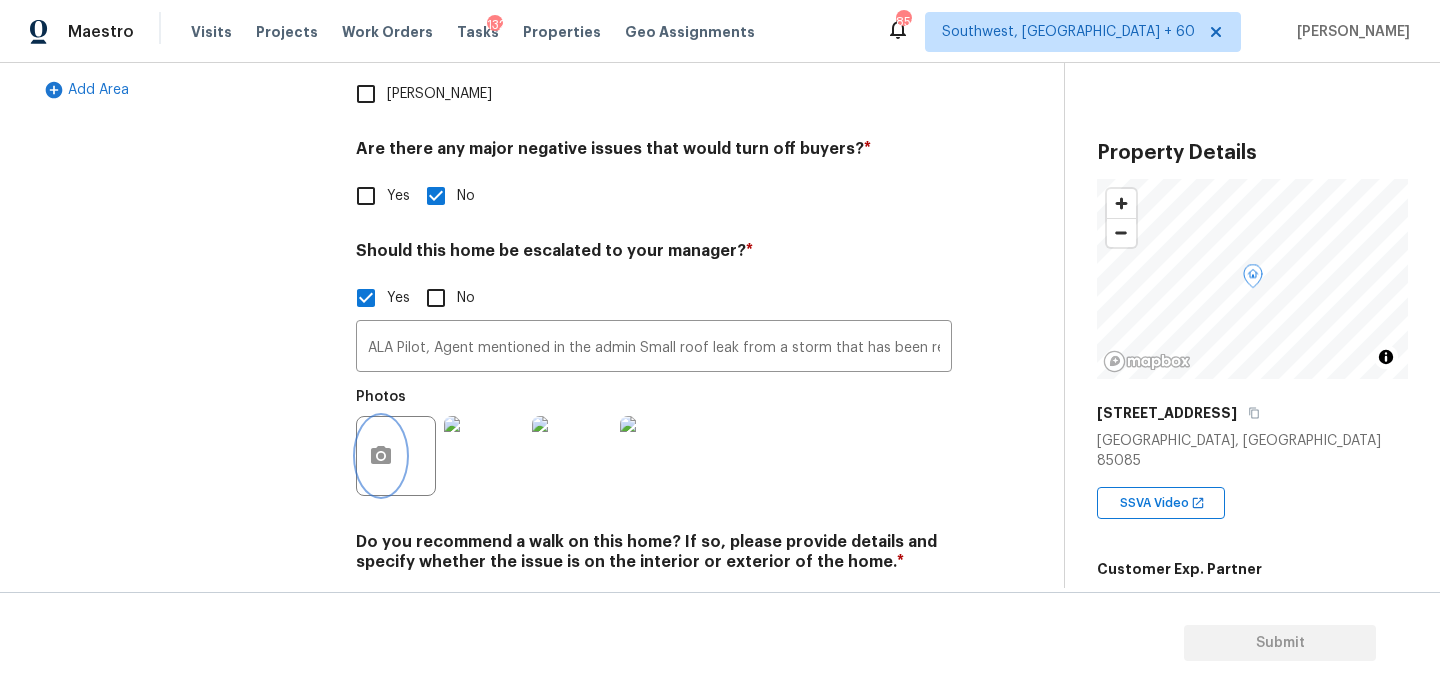 click 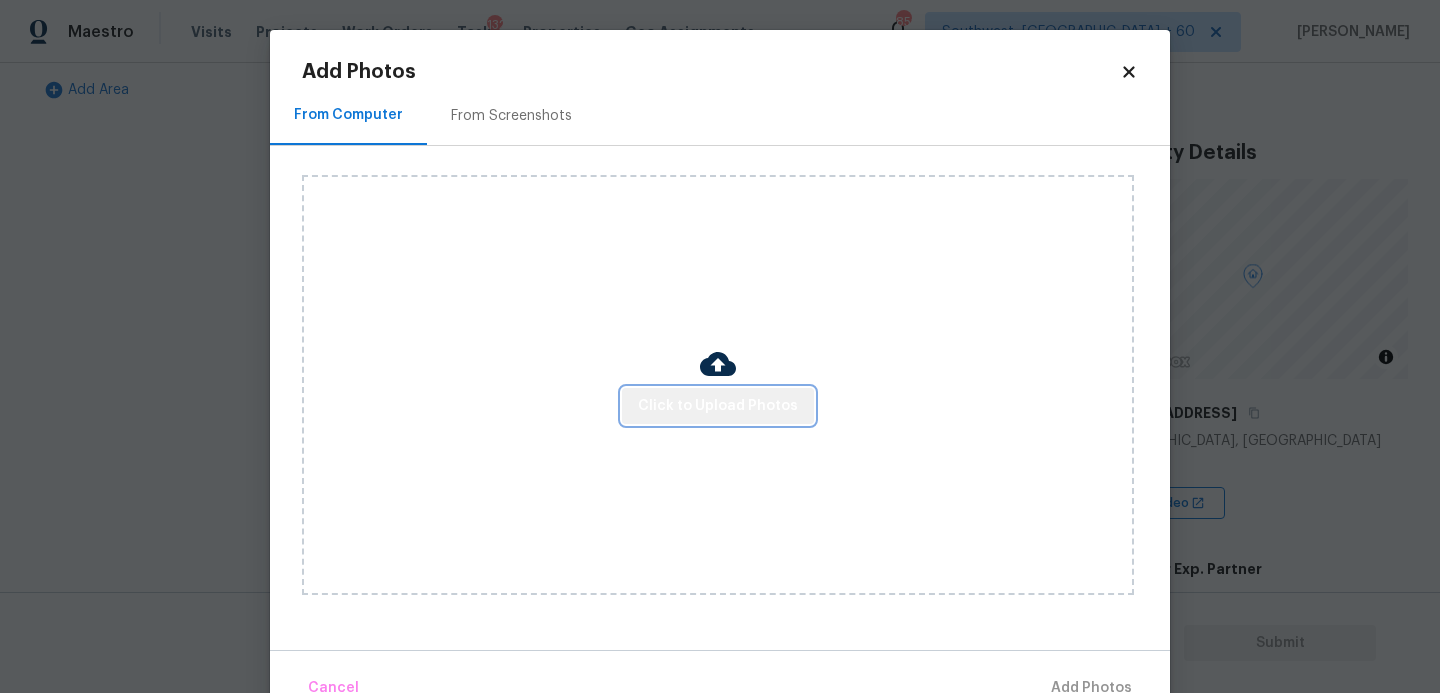 click on "Click to Upload Photos" at bounding box center [718, 406] 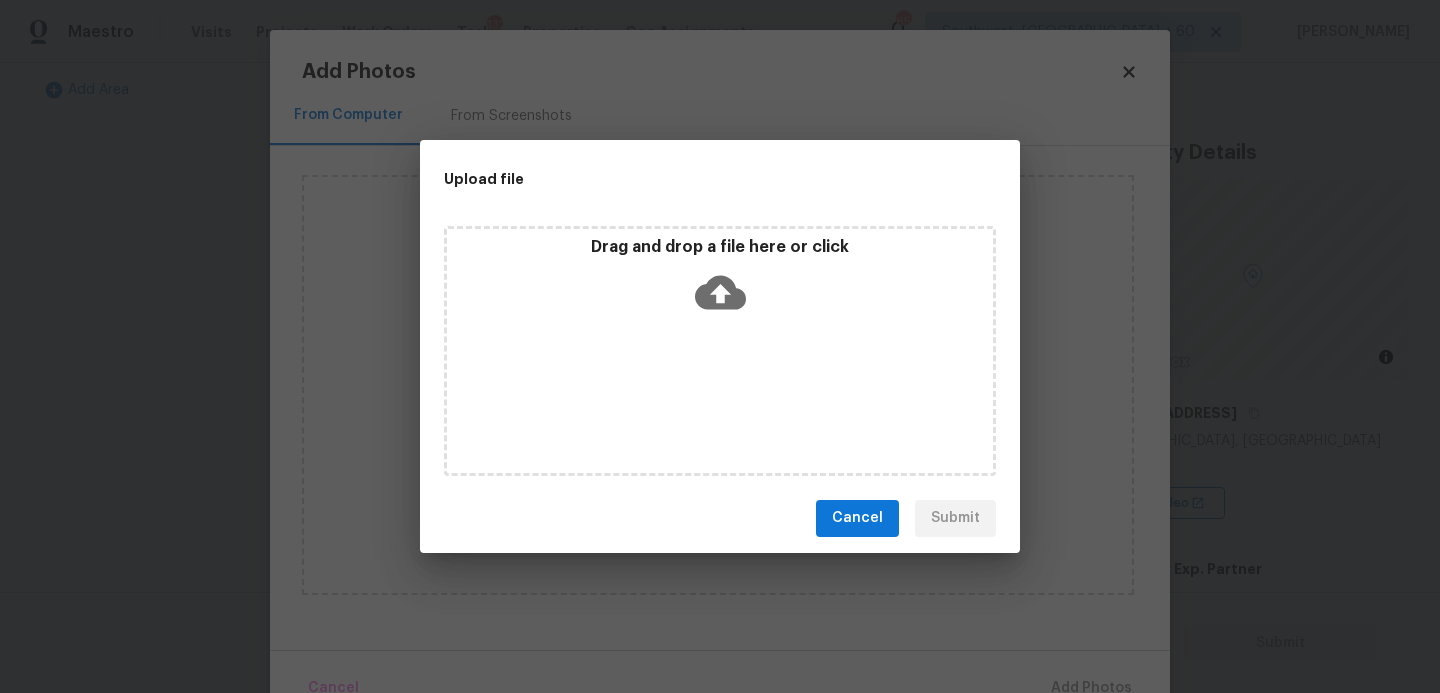 drag, startPoint x: 786, startPoint y: 387, endPoint x: 752, endPoint y: 405, distance: 38.470768 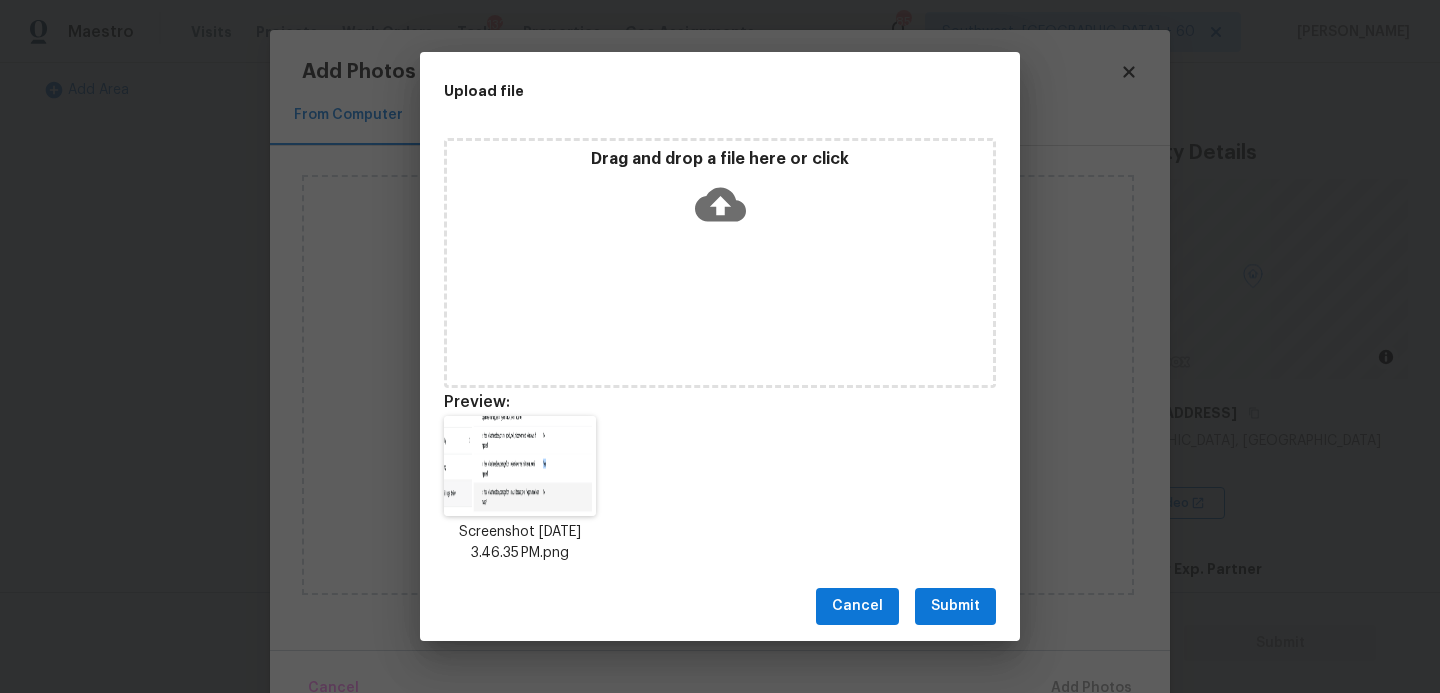 click on "Submit" at bounding box center [955, 606] 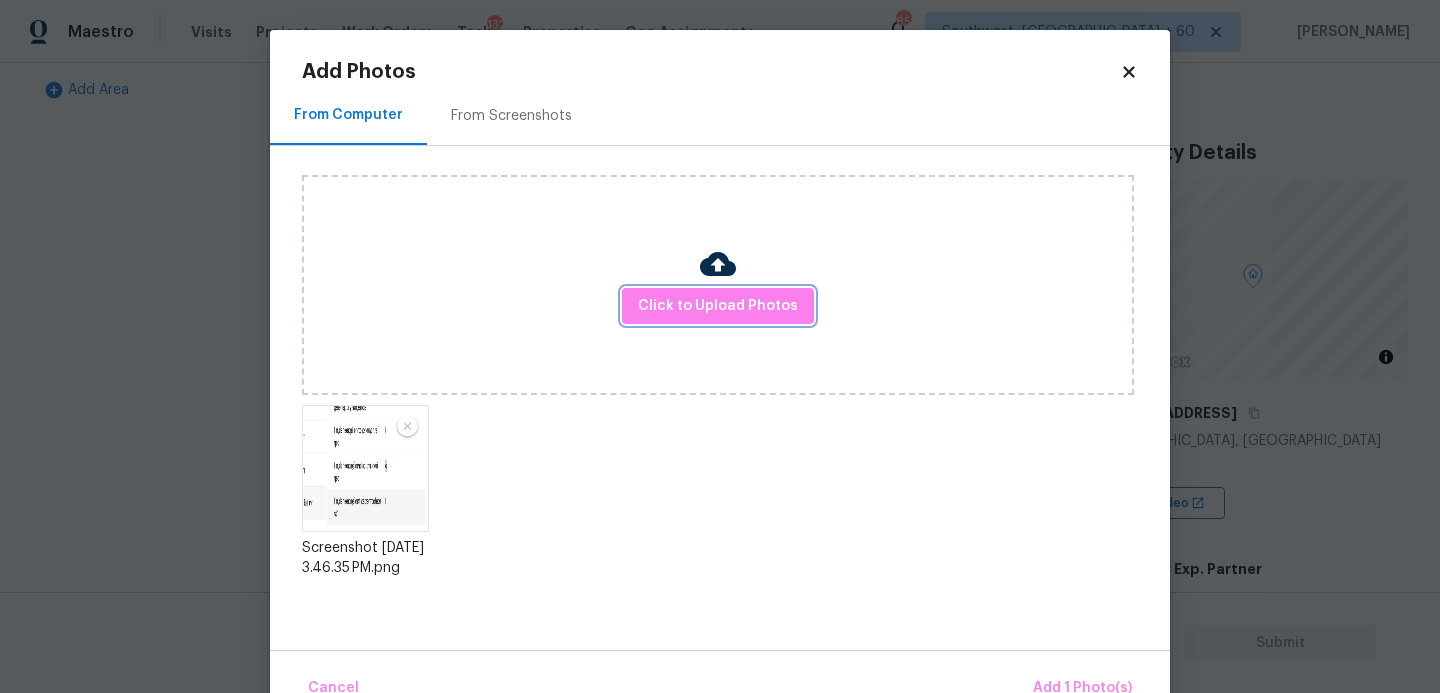scroll, scrollTop: 47, scrollLeft: 0, axis: vertical 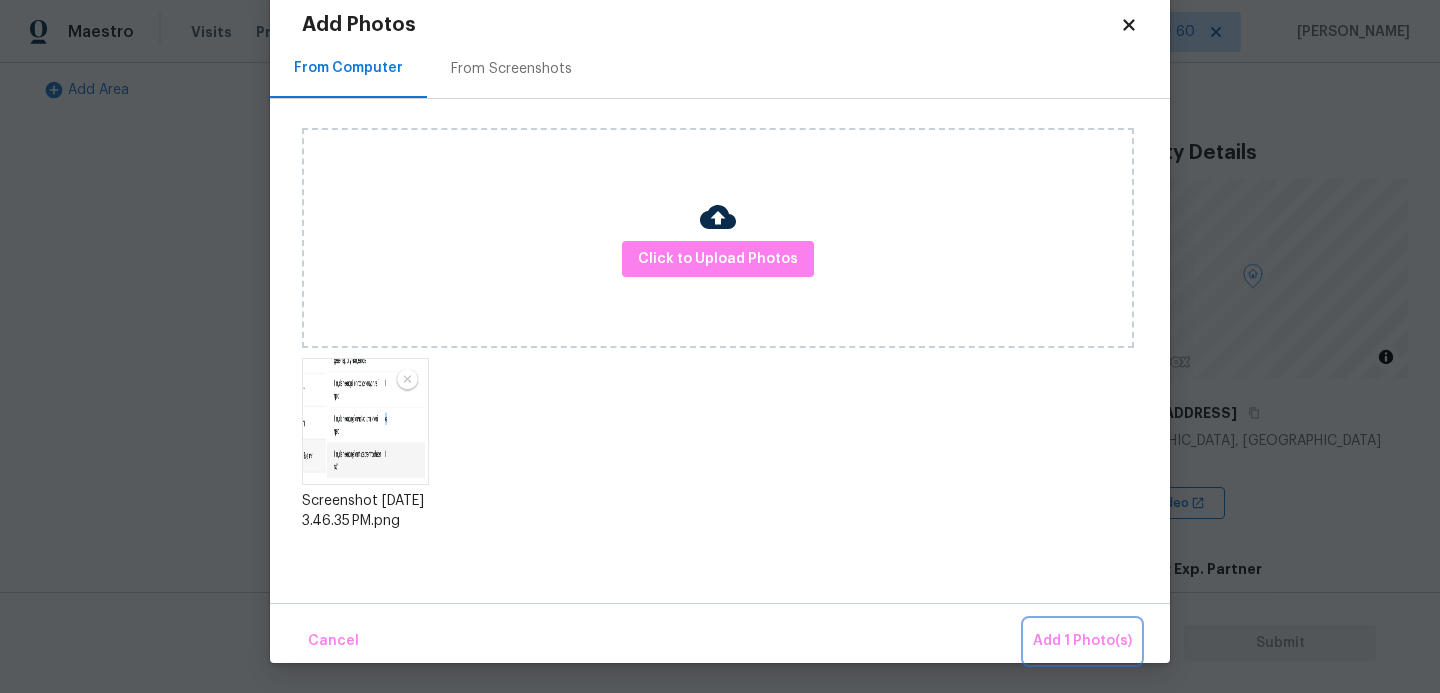 click on "Add 1 Photo(s)" at bounding box center (1082, 641) 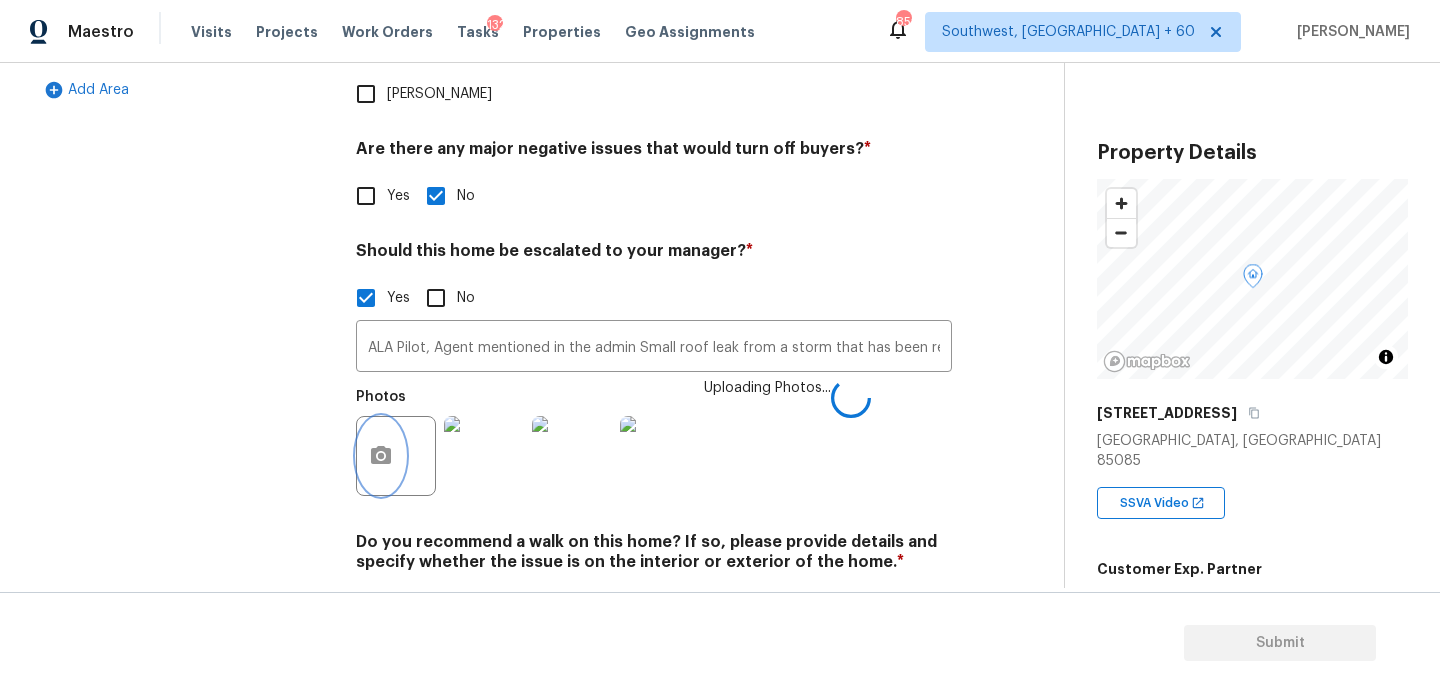 scroll, scrollTop: 0, scrollLeft: 0, axis: both 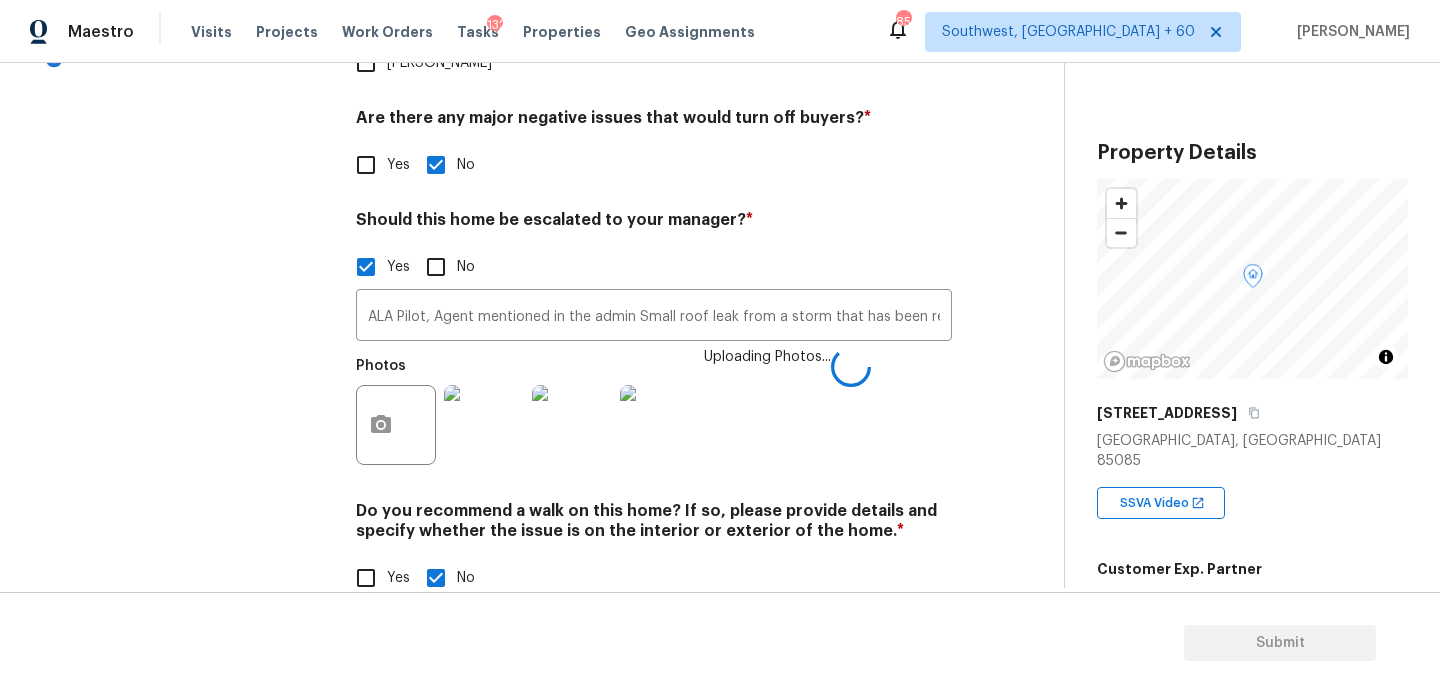 click on "Photos Uploading Photos..." at bounding box center (654, 412) 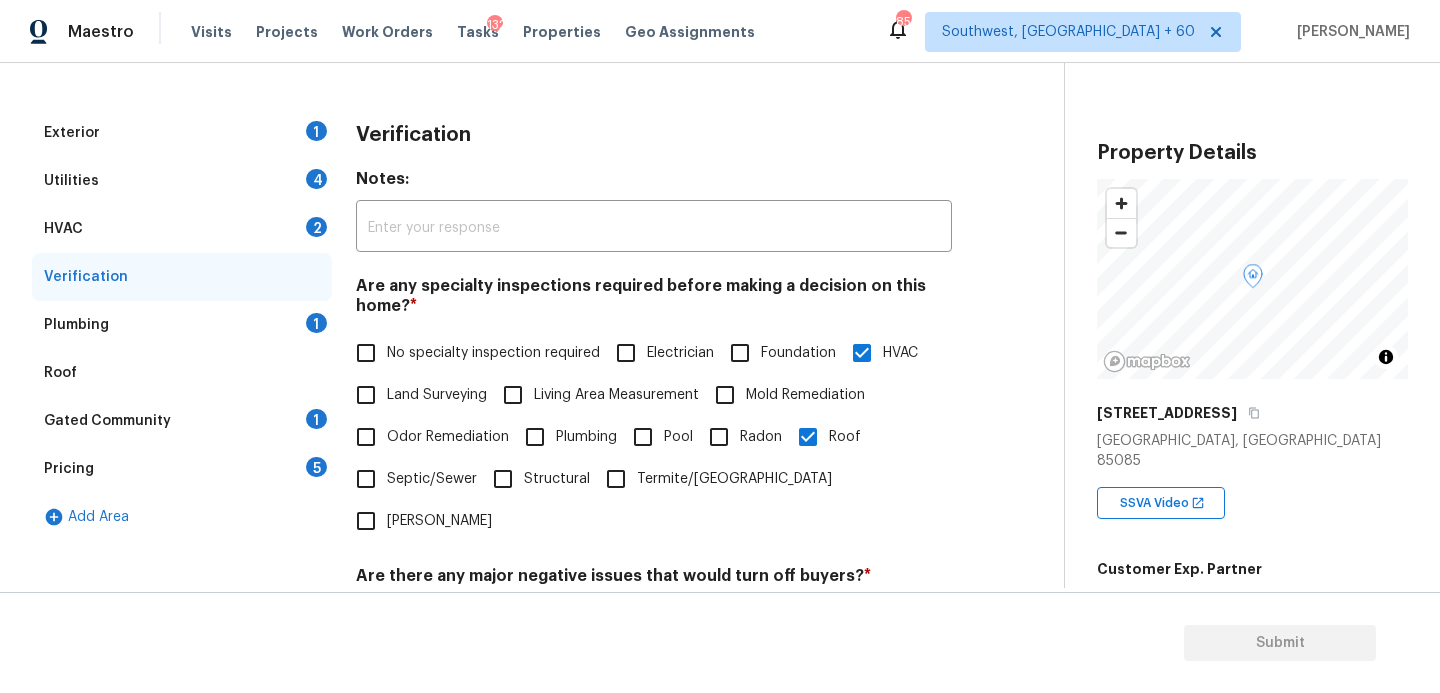 scroll, scrollTop: 177, scrollLeft: 0, axis: vertical 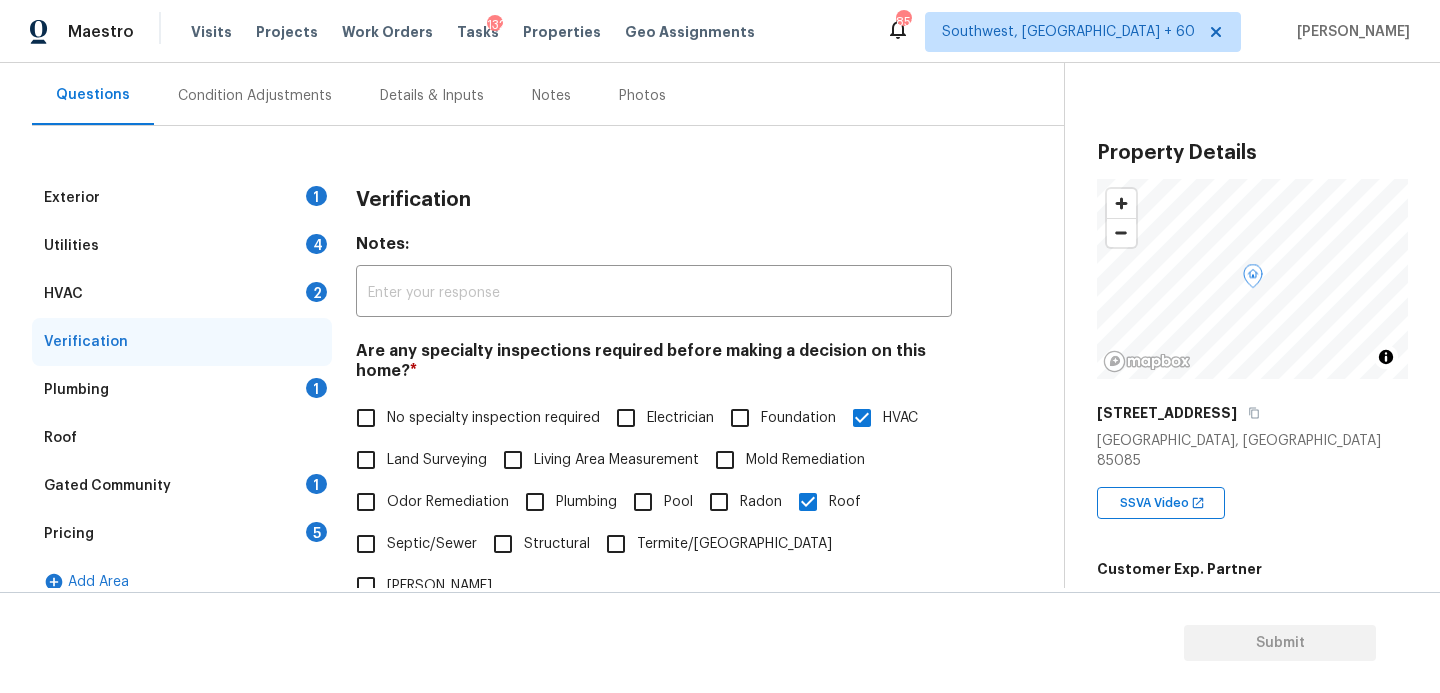 click on "Exterior 1" at bounding box center [182, 198] 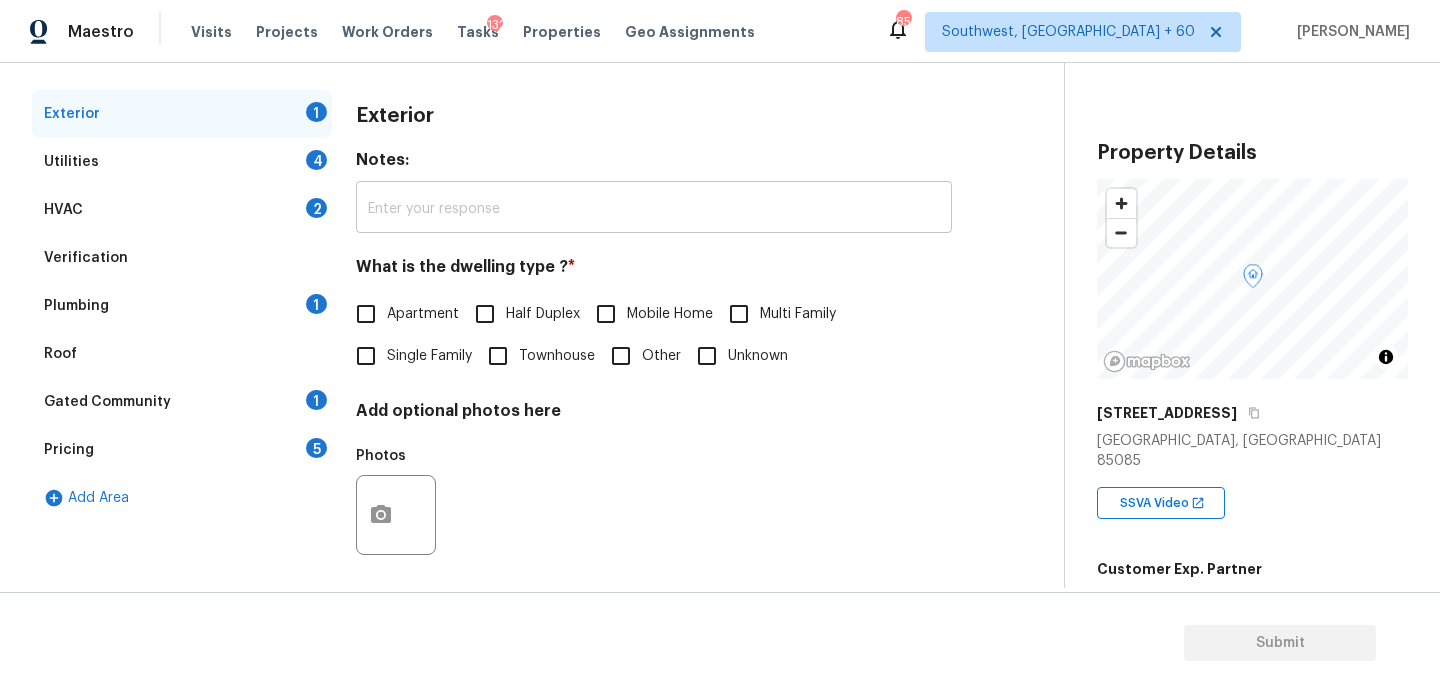 scroll, scrollTop: 270, scrollLeft: 0, axis: vertical 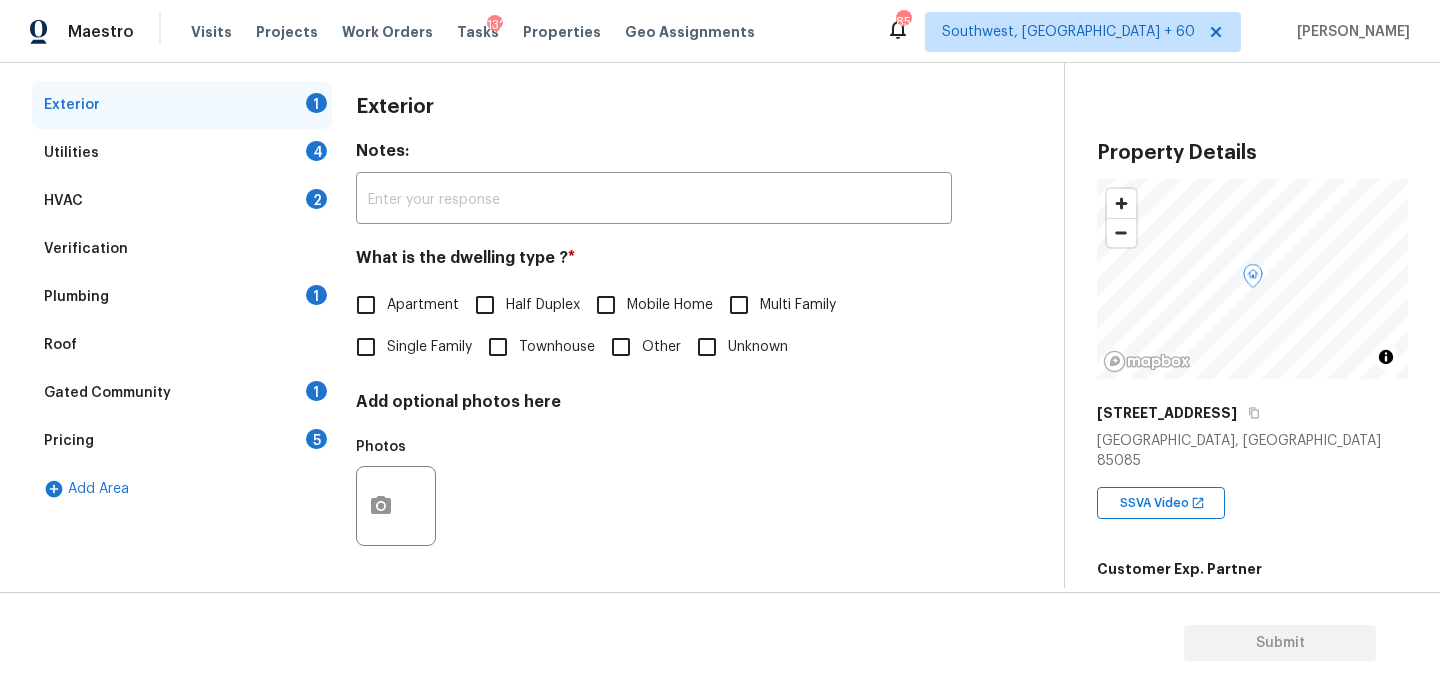 click on "Single Family" at bounding box center (408, 347) 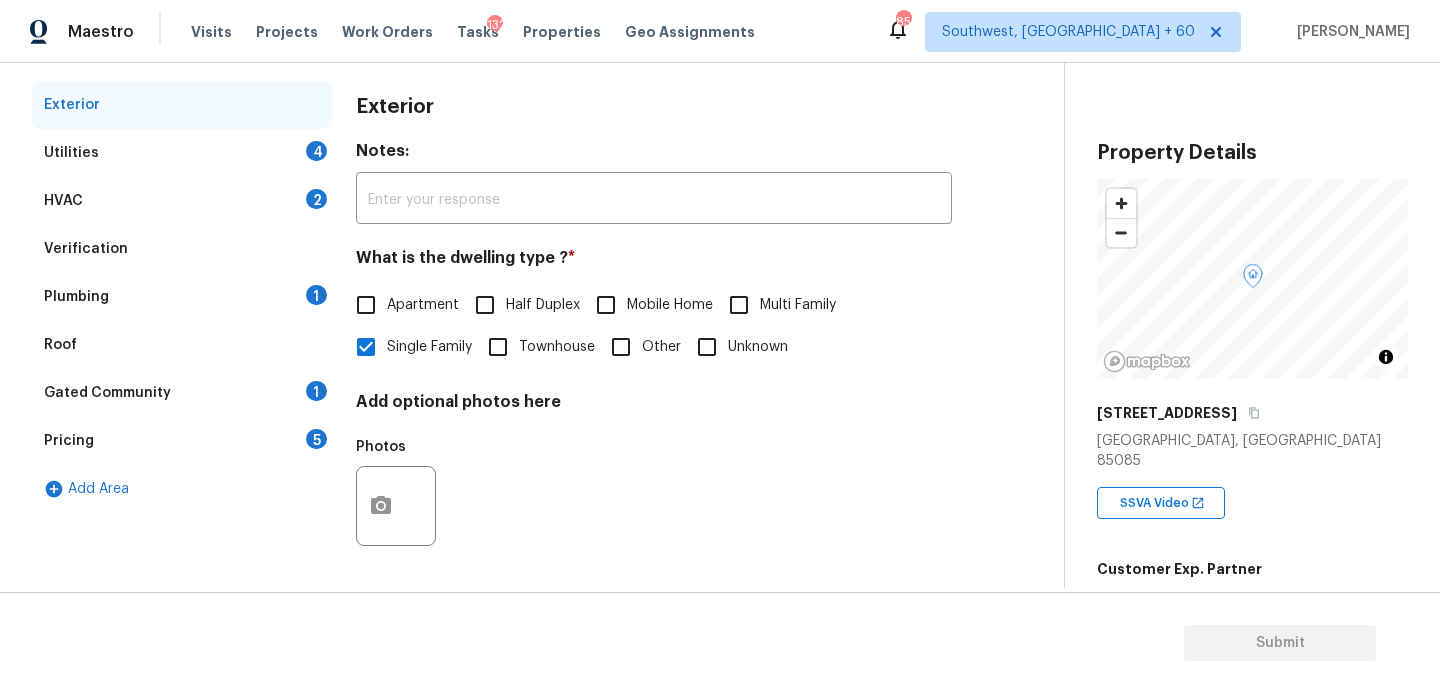 click on "Utilities 4" at bounding box center [182, 153] 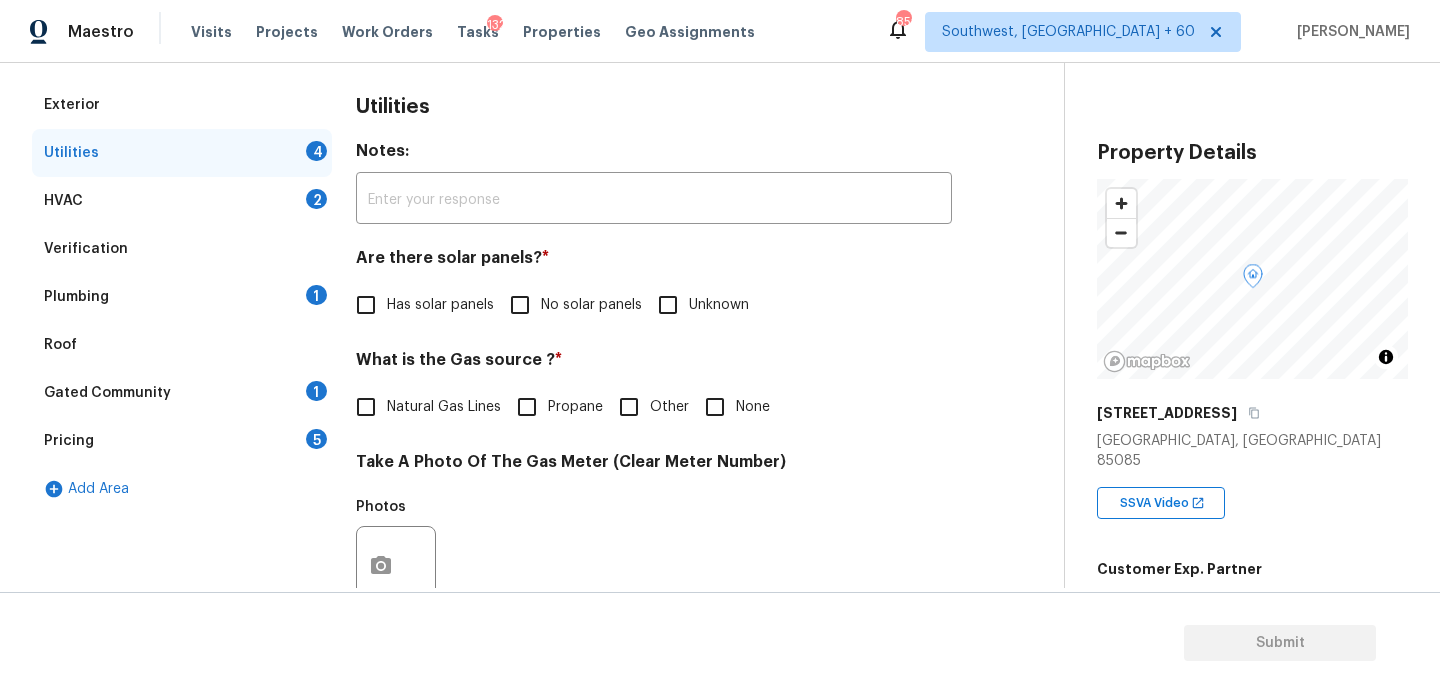 scroll, scrollTop: 271, scrollLeft: 0, axis: vertical 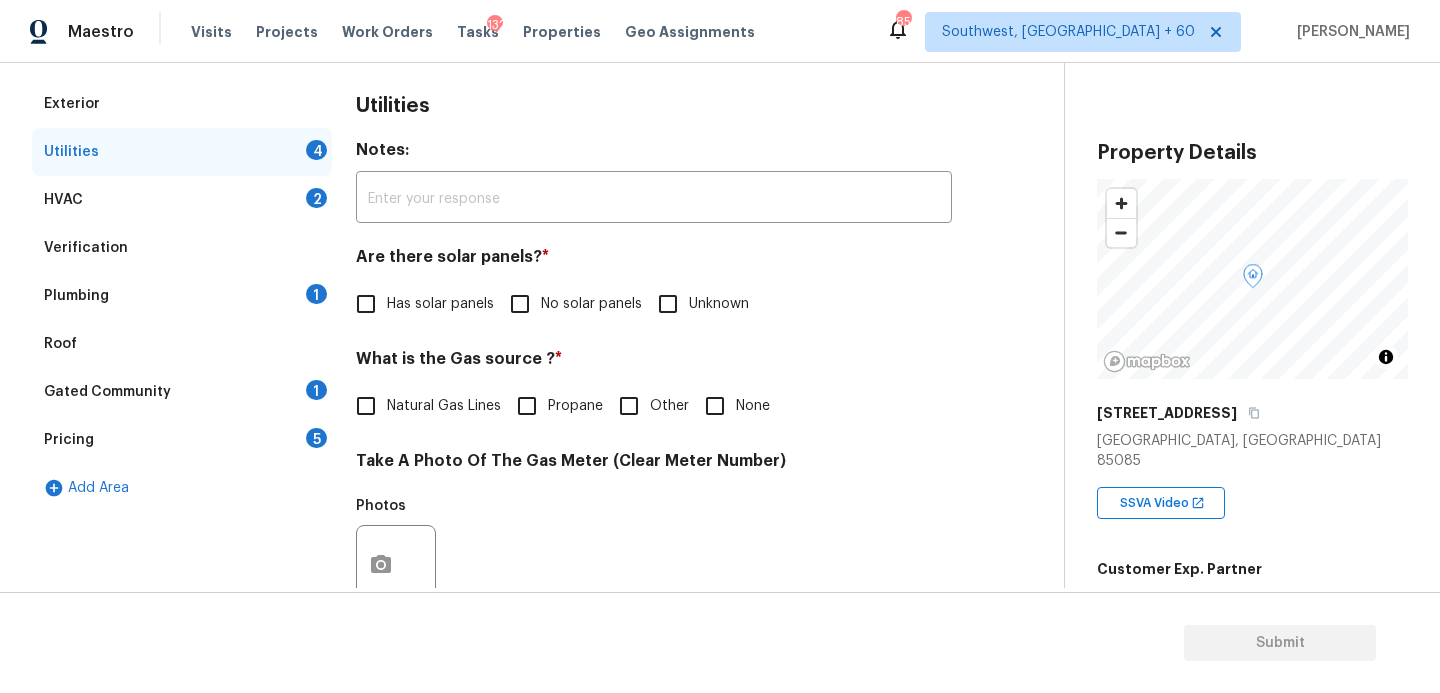 click on "No solar panels" at bounding box center [591, 304] 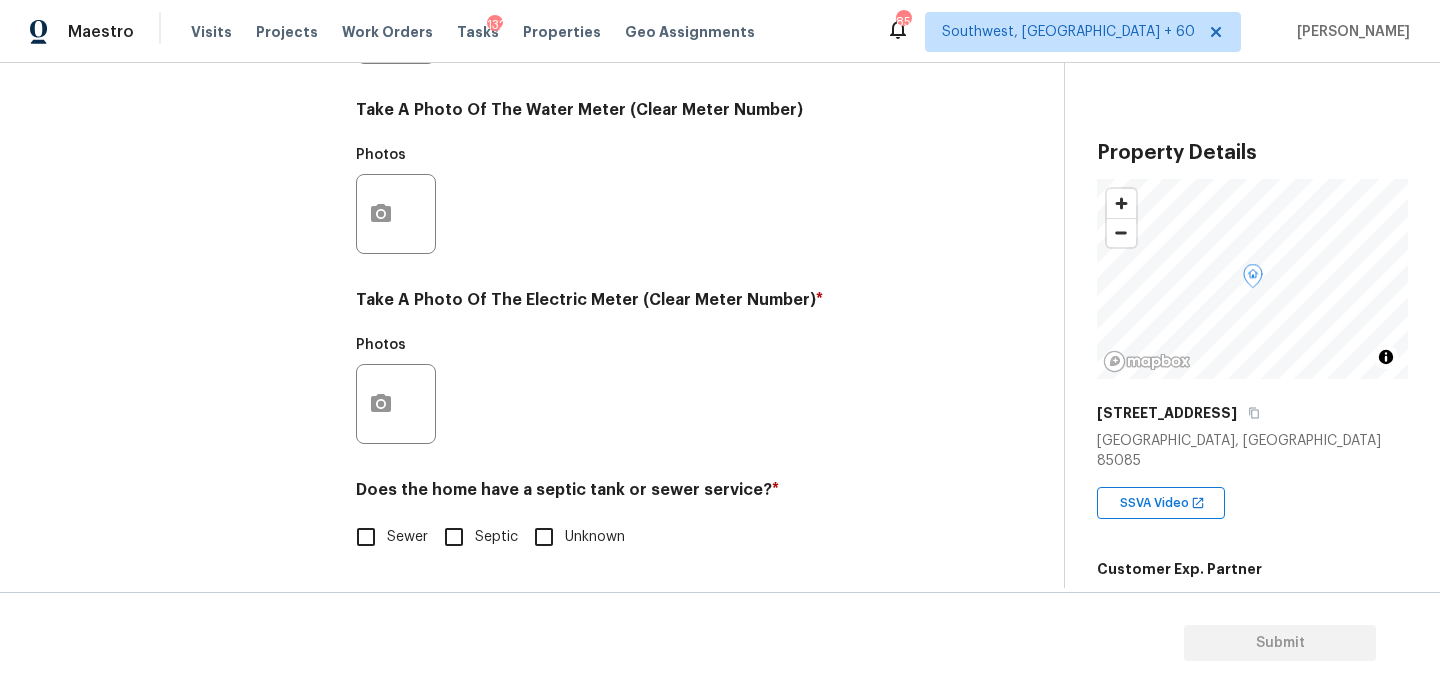 click on "Sewer" at bounding box center [386, 537] 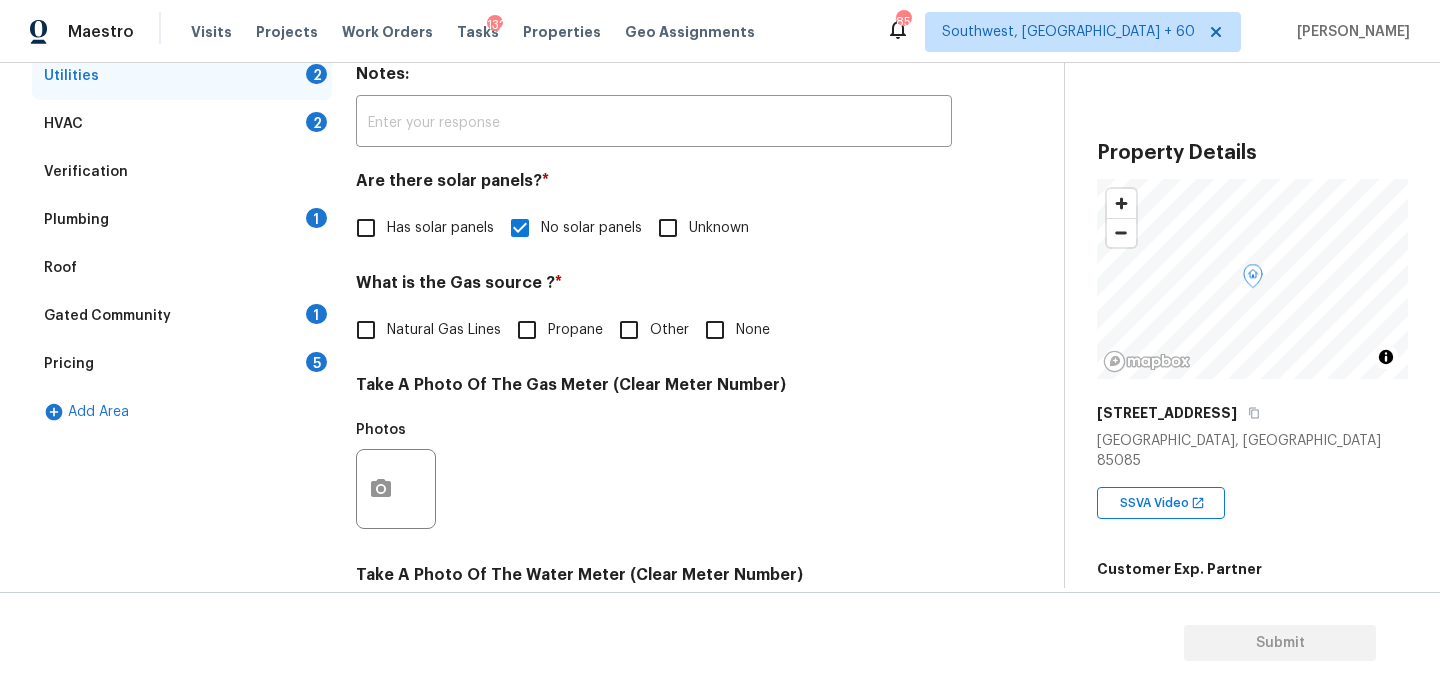 scroll, scrollTop: 312, scrollLeft: 0, axis: vertical 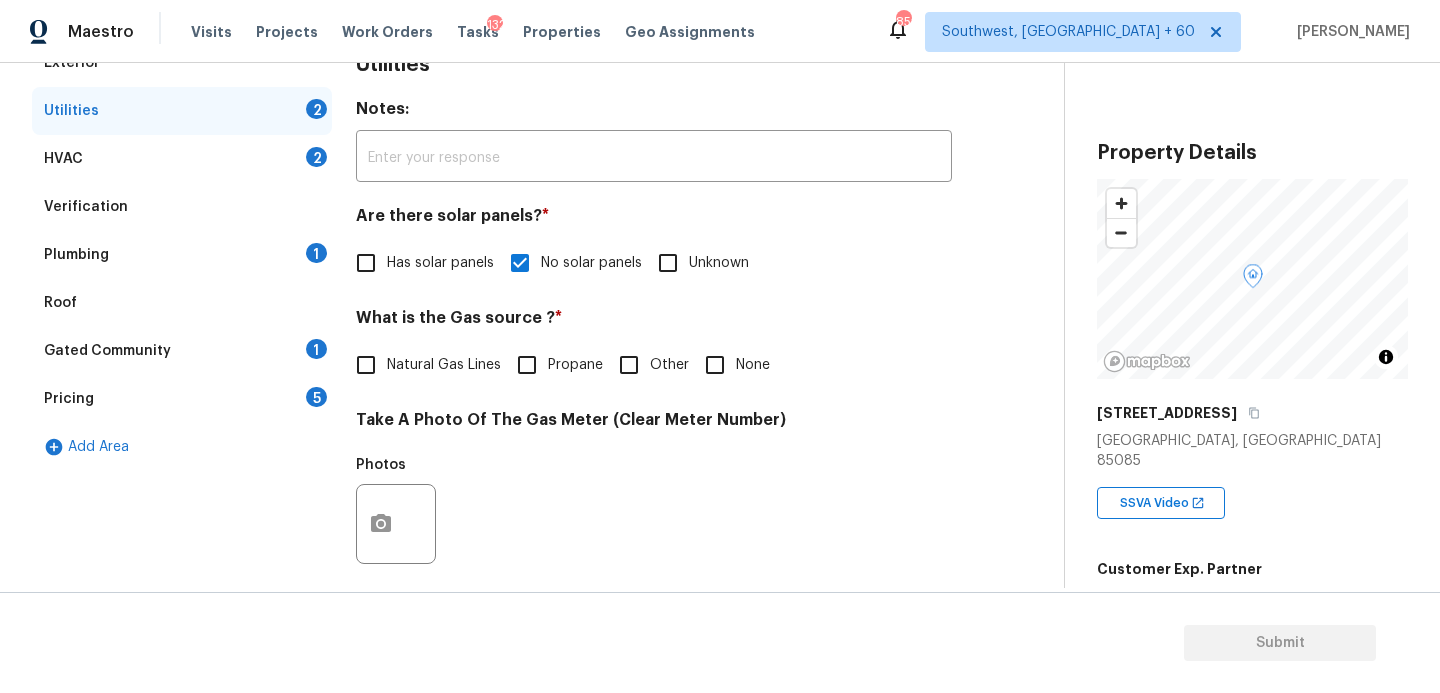 click on "Plumbing 1" at bounding box center [182, 255] 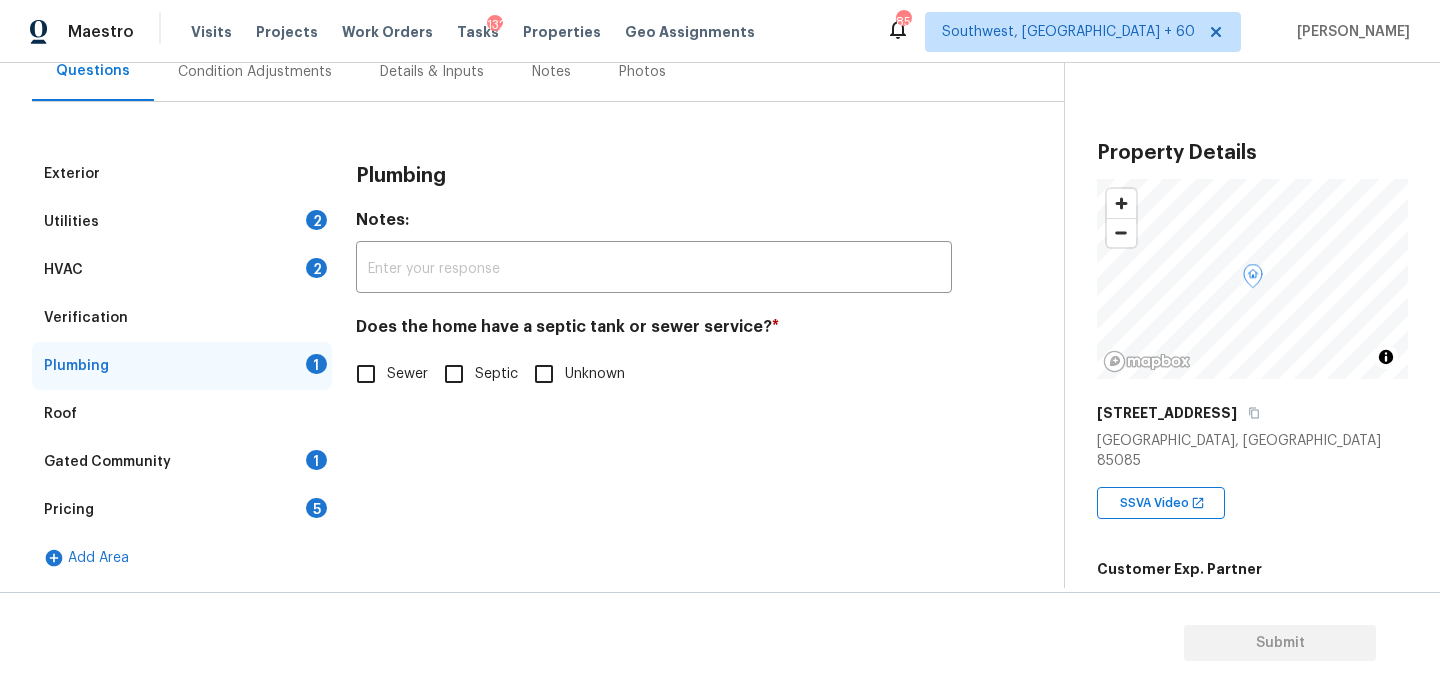 click on "Sewer" at bounding box center (366, 374) 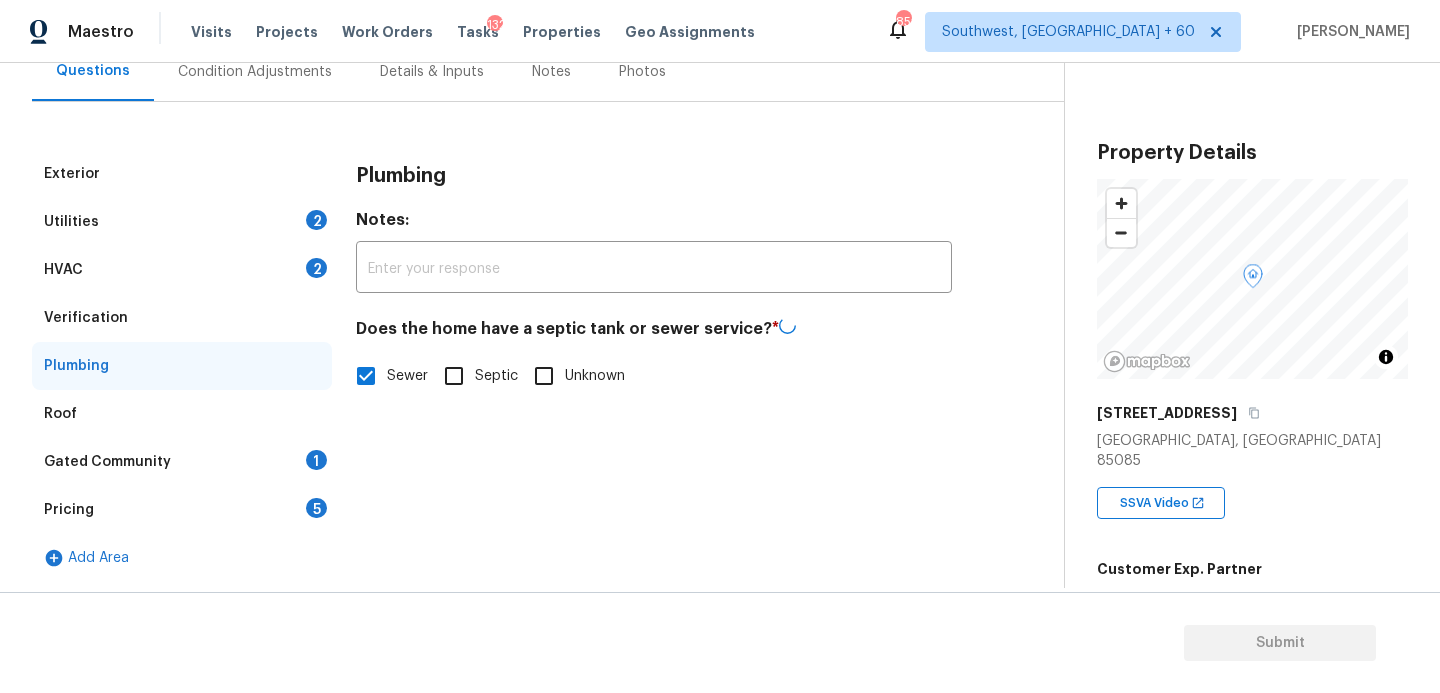 click on "Gated Community 1" at bounding box center [182, 462] 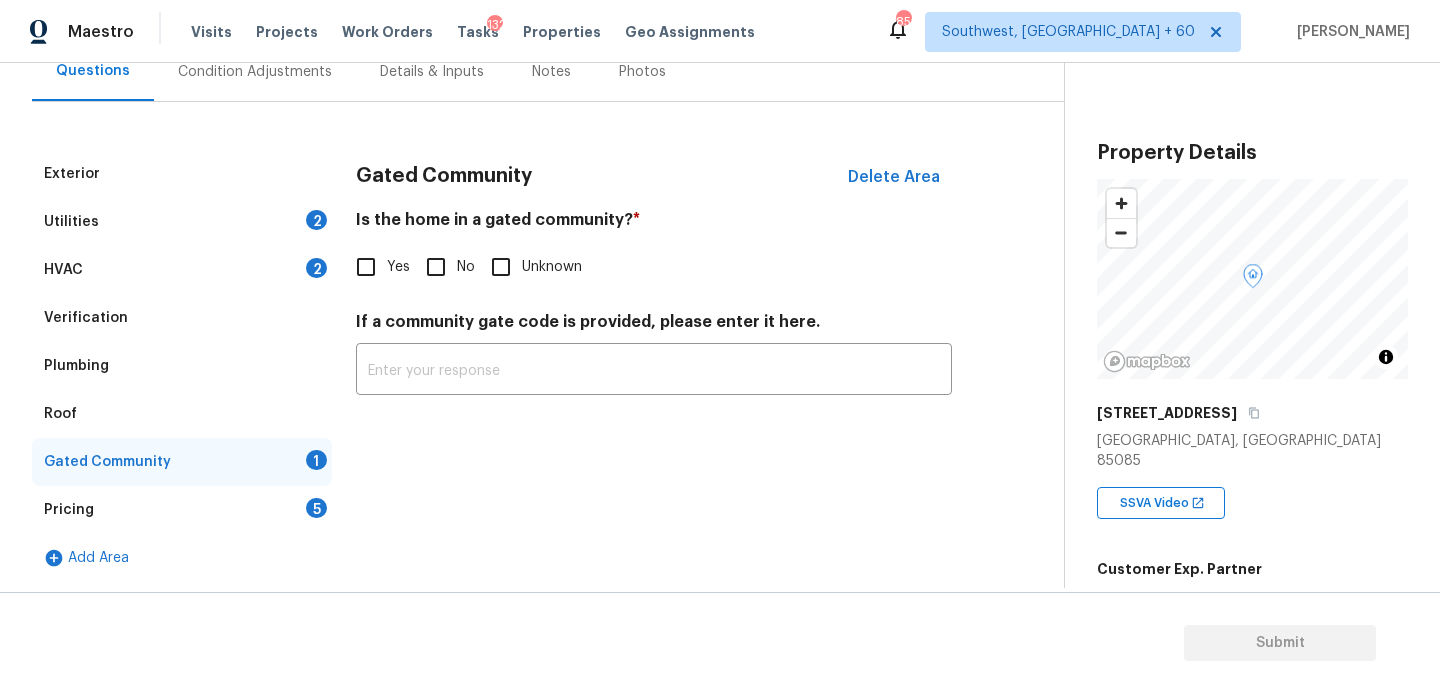click on "Is the home in a gated community?  *" at bounding box center (654, 224) 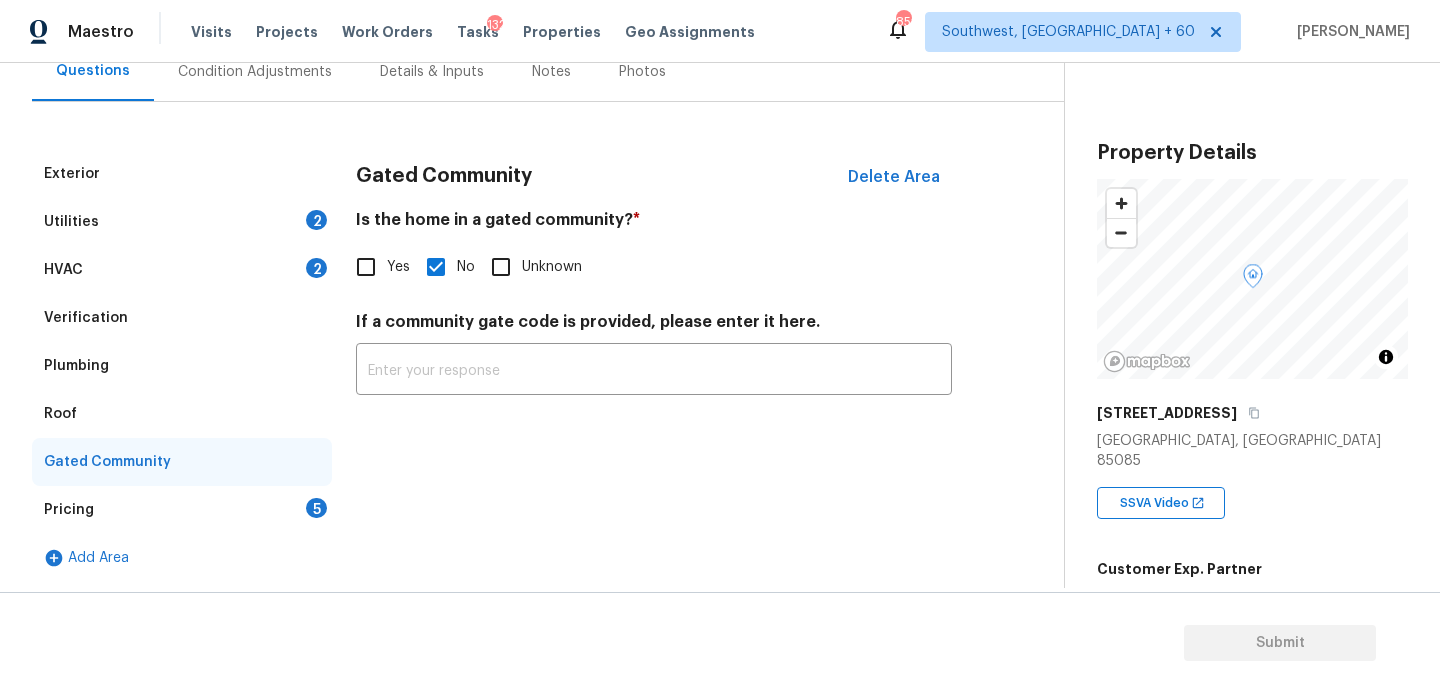 click on "Verification" at bounding box center [182, 318] 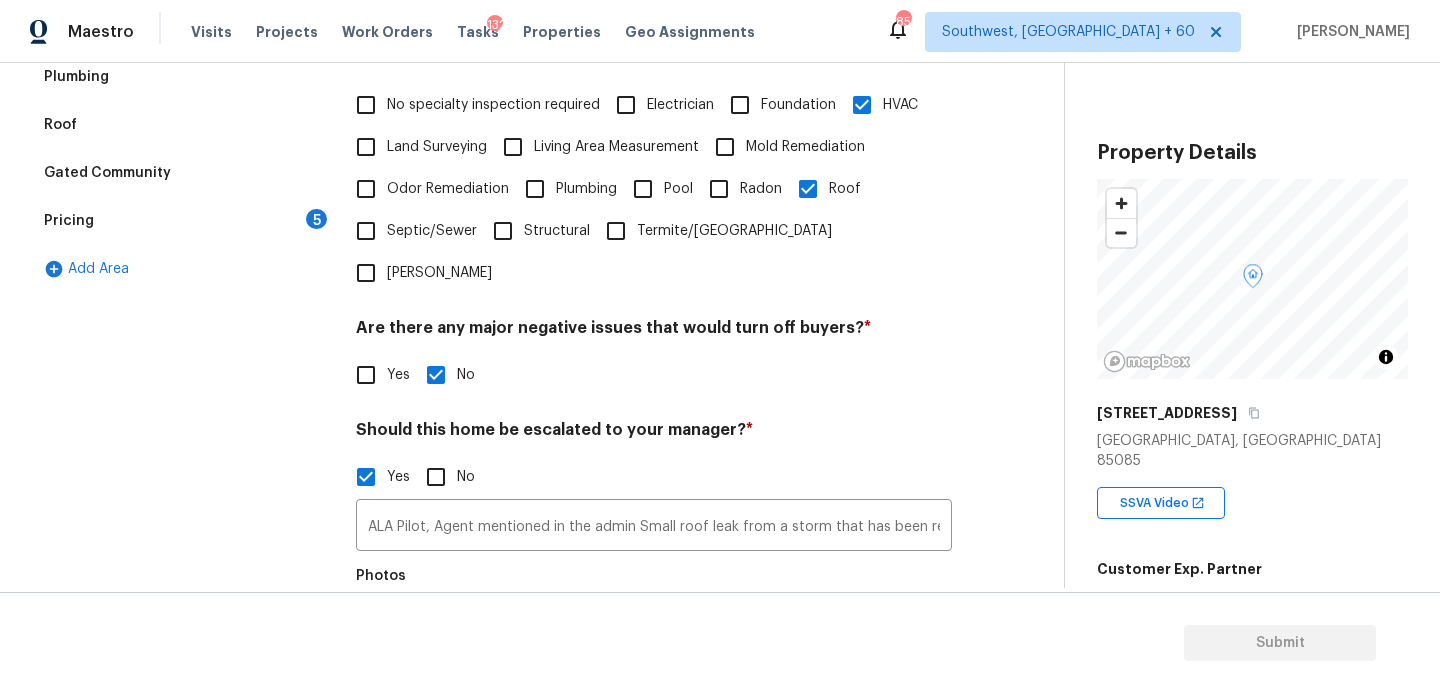 scroll, scrollTop: 655, scrollLeft: 0, axis: vertical 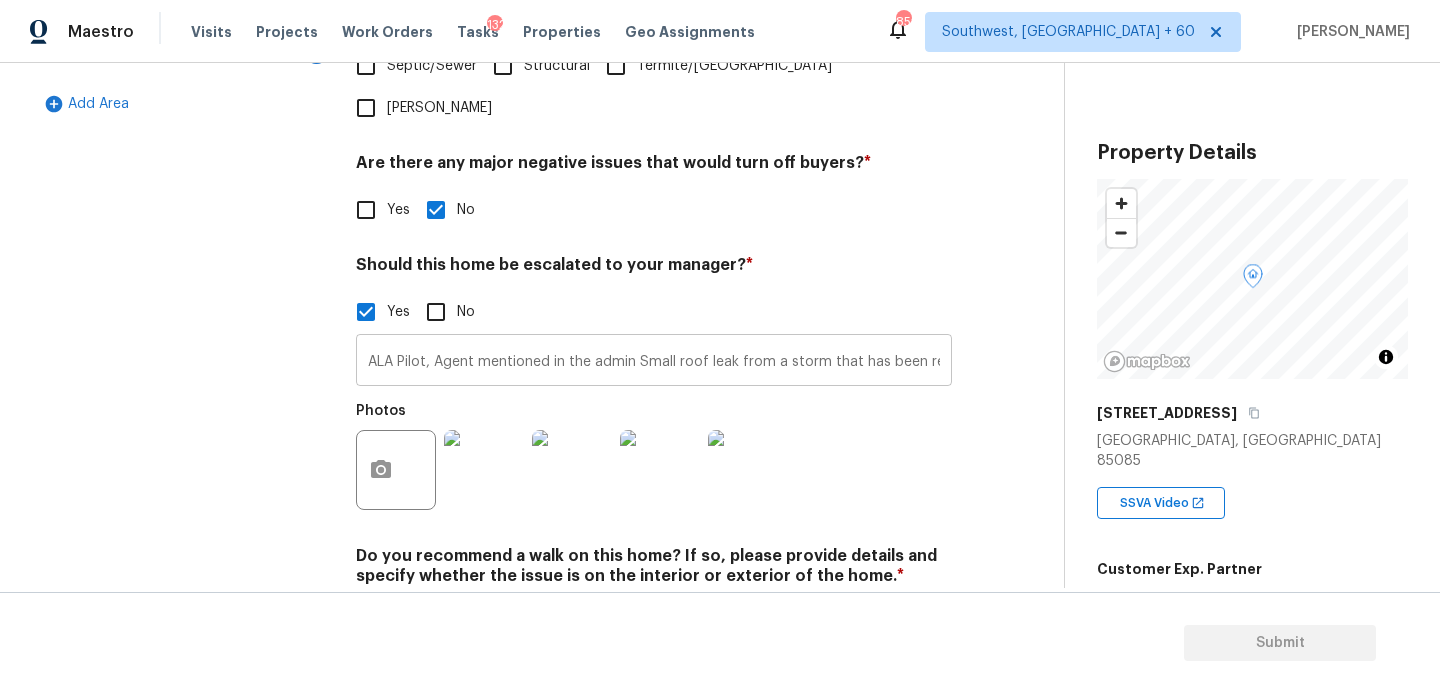click on "ALA Pilot, Agent mentioned in the admin Small roof leak from a storm that has been repaired, Roof and HVAC needs review agent mentioned fair condition in the admin, Agent marked ' YES ' for water leak or water intrusion in the admin" at bounding box center (654, 362) 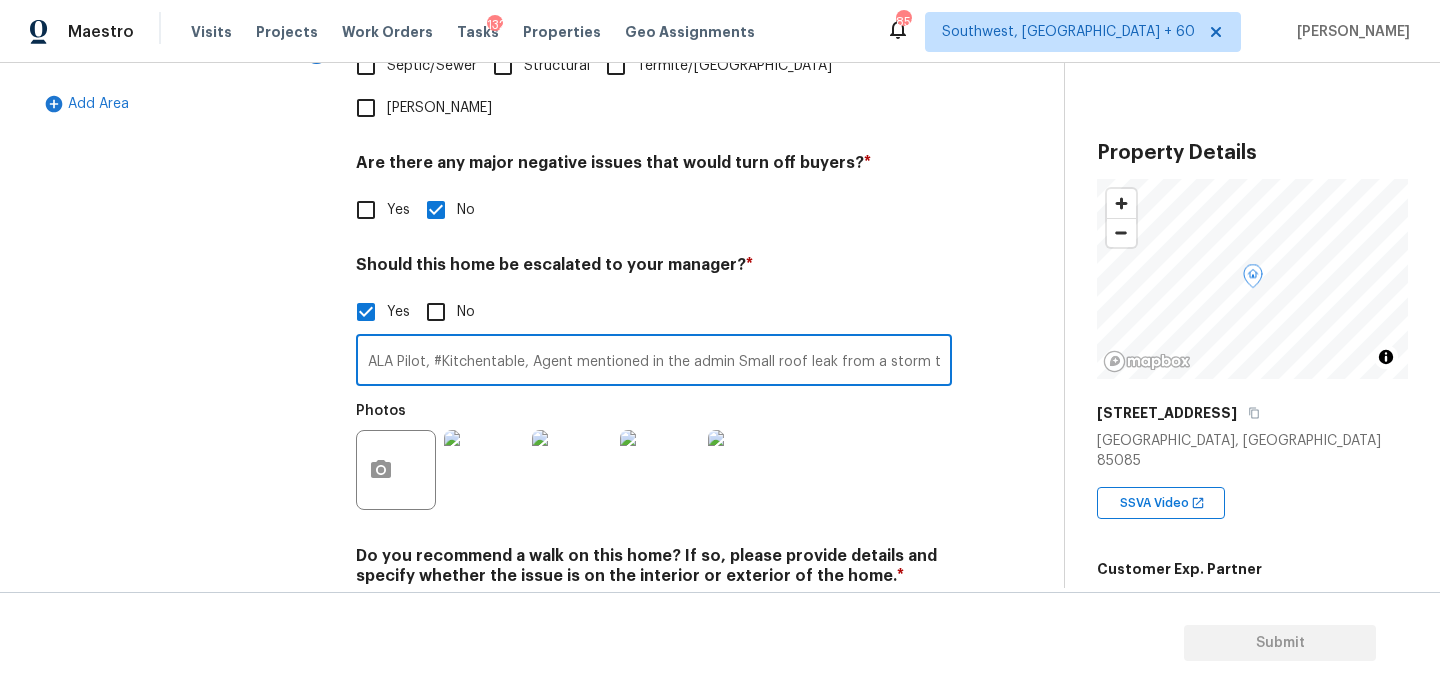 type on "ALA Pilot, #Kitchentable, Agent mentioned in the admin Small roof leak from a storm that has been repaired, Roof and HVAC needs review agent mentioned fair condition in the admin, Agent marked ' YES ' for water leak or water intrusion in the admin" 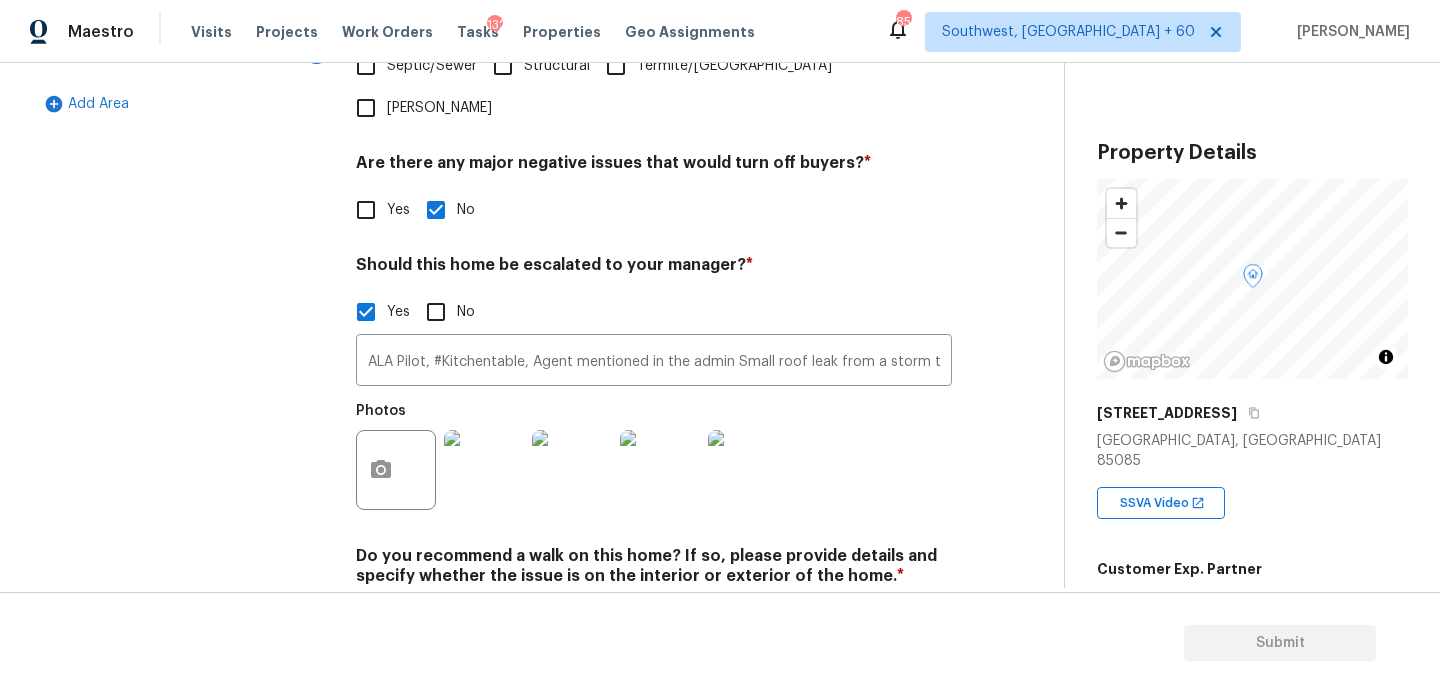 click on "Verification Notes: ​ Are any specialty inspections required before making a decision on this home?  * No specialty inspection required Electrician Foundation HVAC Land Surveying Living Area Measurement Mold Remediation Odor Remediation Plumbing Pool Radon Roof Septic/Sewer Structural Termite/Pest Wells Are there any major negative issues that would turn off buyers?  * Yes No Should this home be escalated to your manager?  * Yes No ALA Pilot, #Kitchentable, Agent mentioned in the admin Small roof leak from a storm that has been repaired, Roof and HVAC needs review agent mentioned fair condition in the admin, Agent marked ' YES ' for water leak or water intrusion in the admin ​ Photos Do you recommend a walk on this home? If so, please provide details and specify whether the issue is on the interior or exterior of the home.  * Yes No" at bounding box center (654, 182) 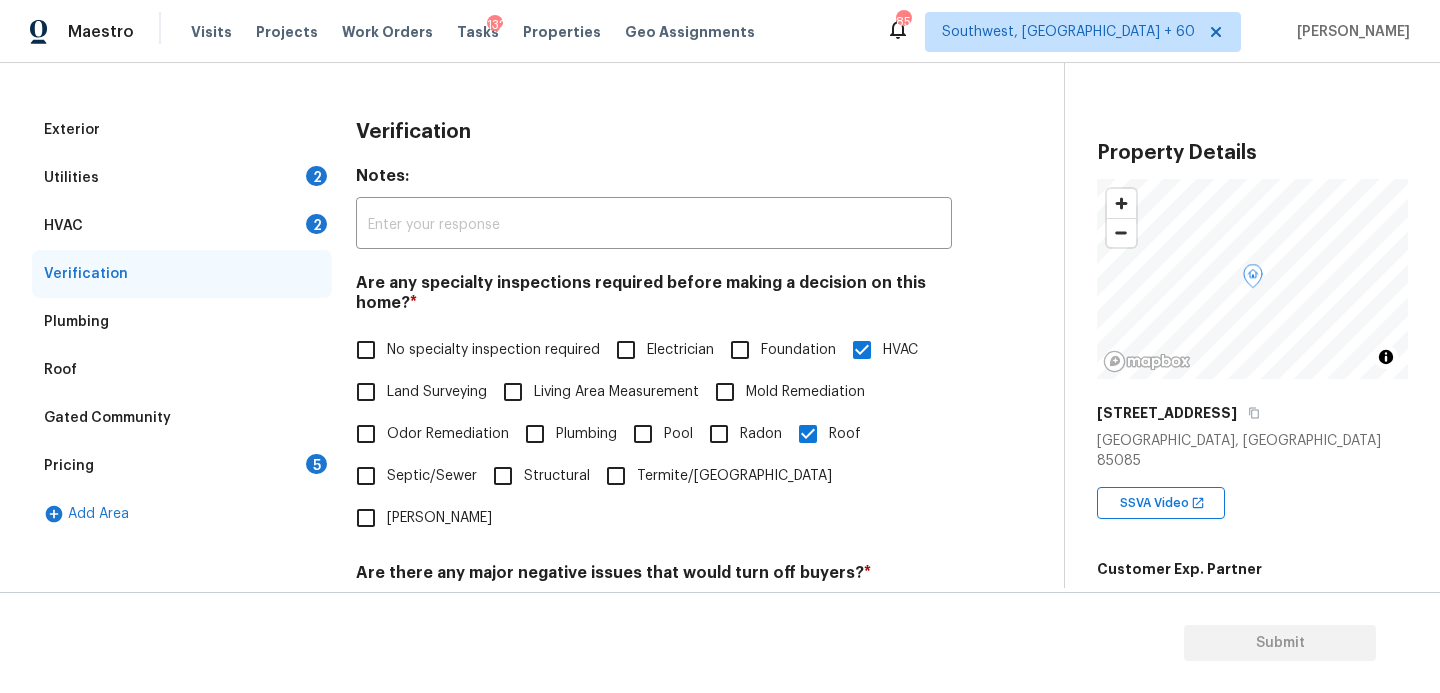 scroll, scrollTop: 115, scrollLeft: 0, axis: vertical 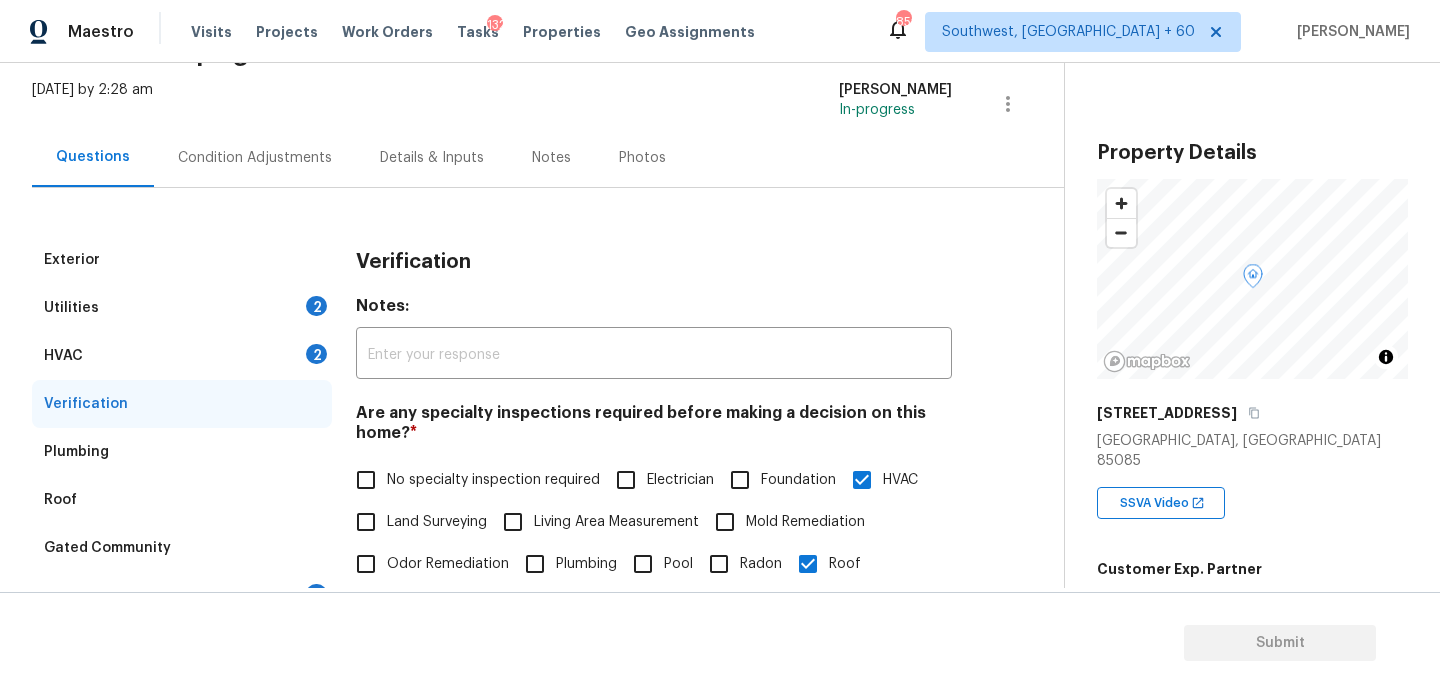 click on "Condition Adjustments" at bounding box center (255, 158) 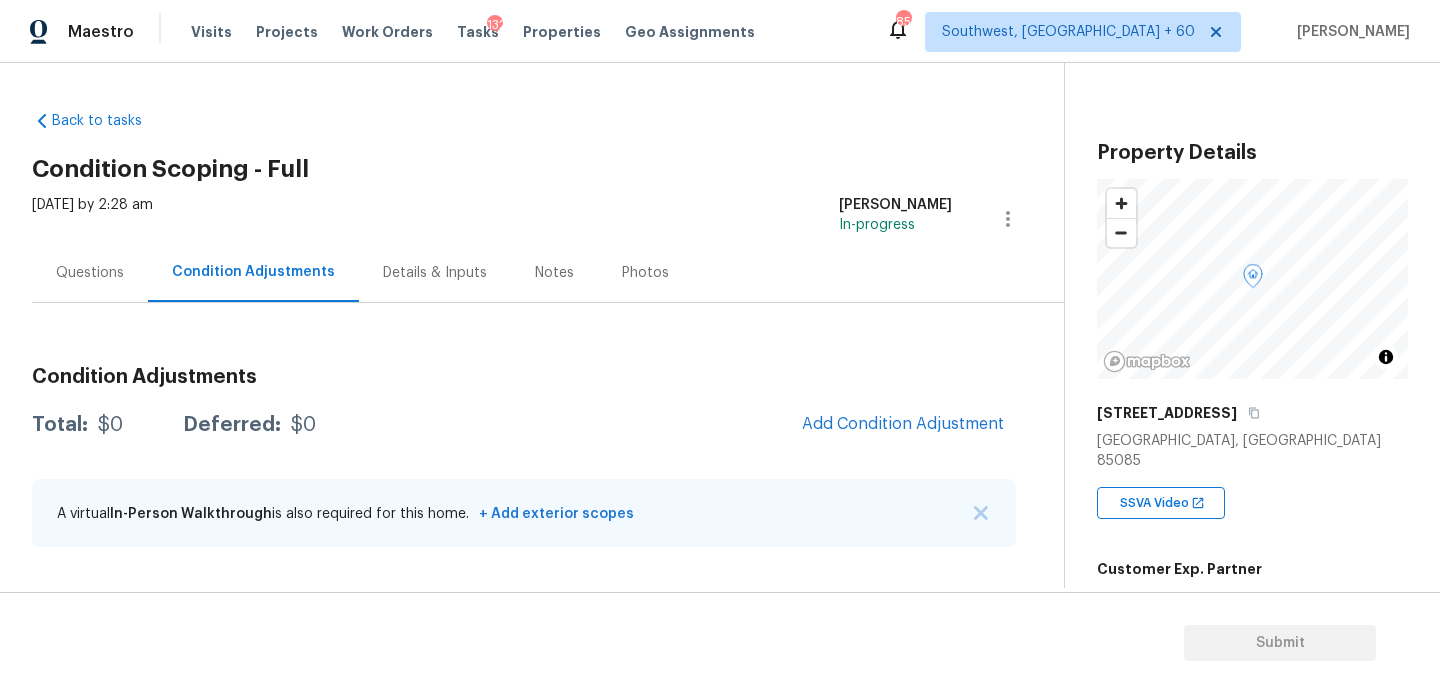 click on "Condition Adjustments" at bounding box center [524, 377] 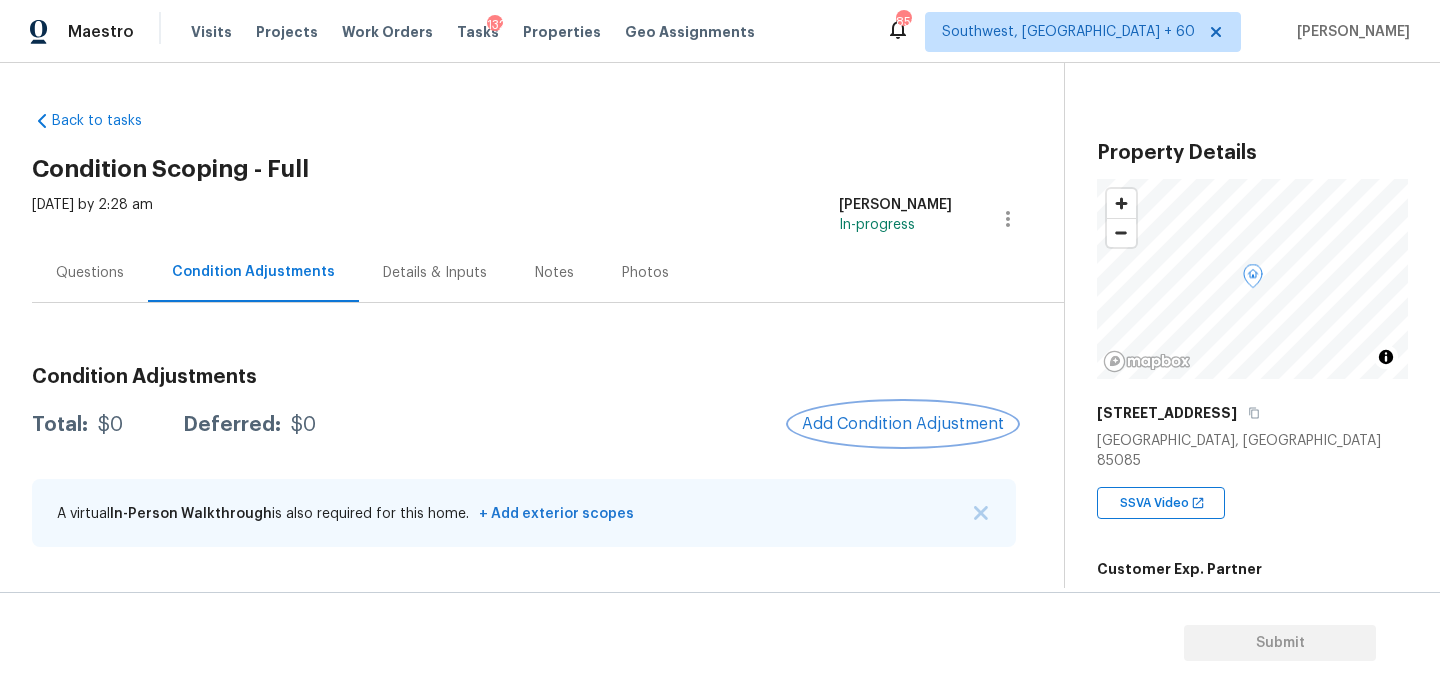 click on "Add Condition Adjustment" at bounding box center (903, 424) 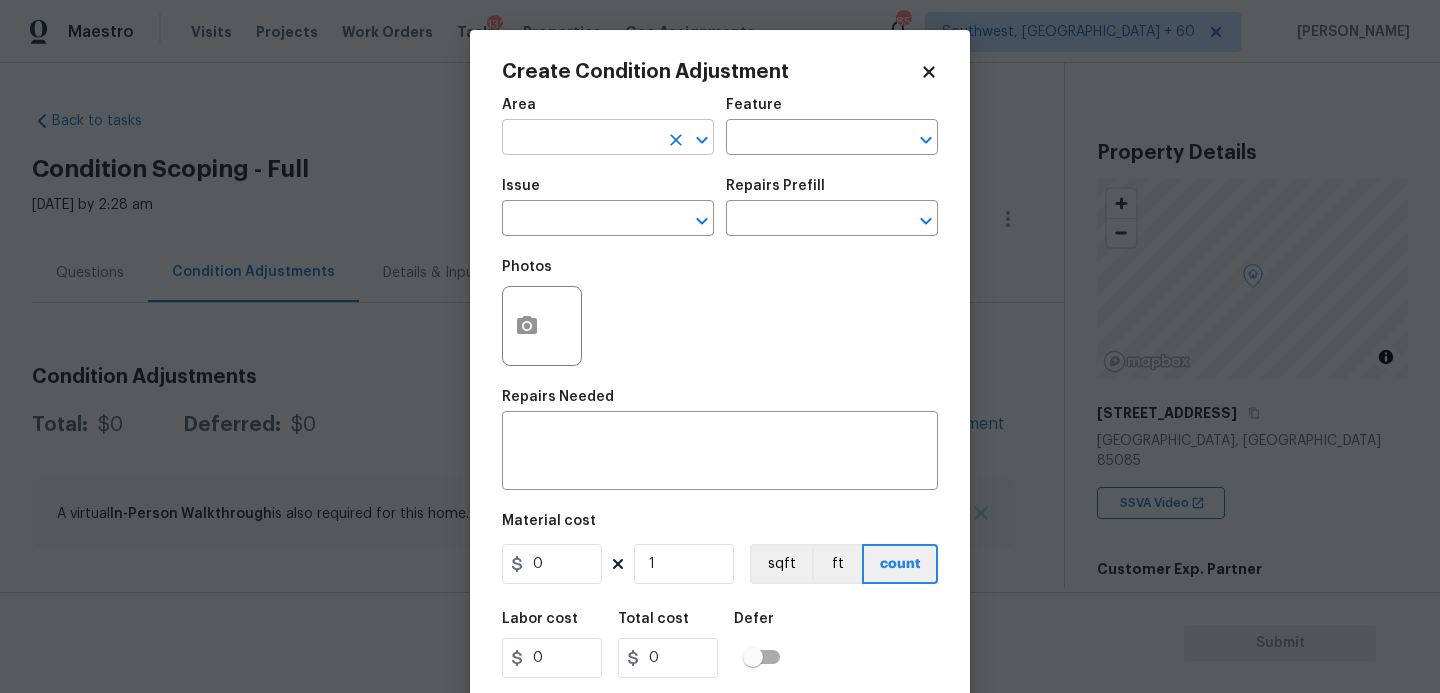 click at bounding box center (580, 139) 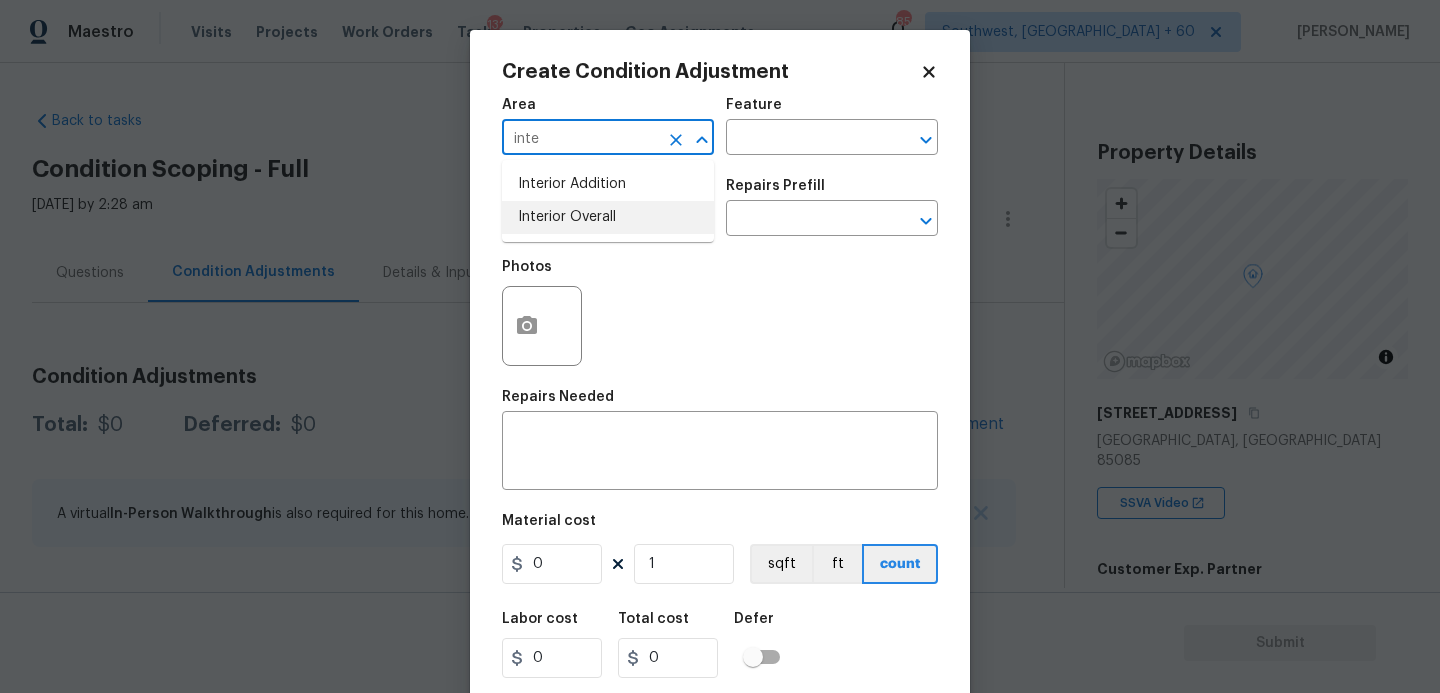 click on "Interior Overall" at bounding box center (608, 217) 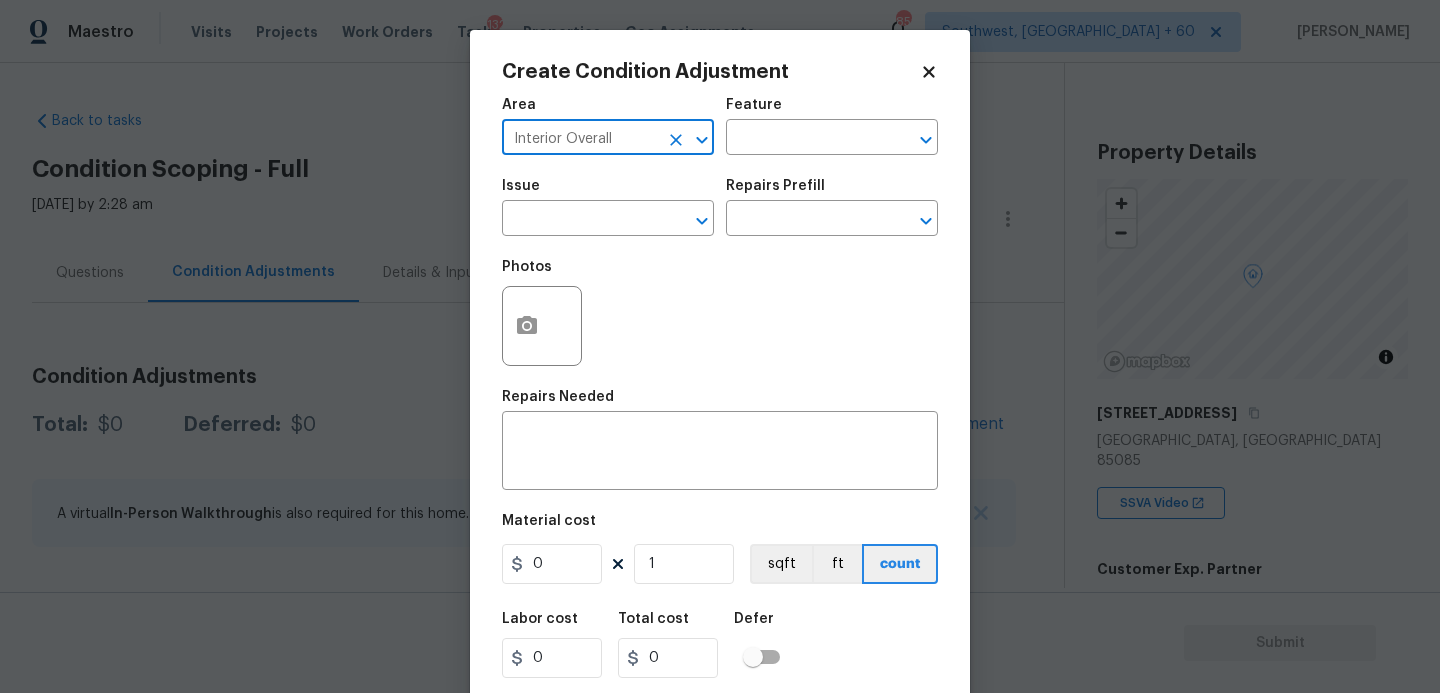 type on "Interior Overall" 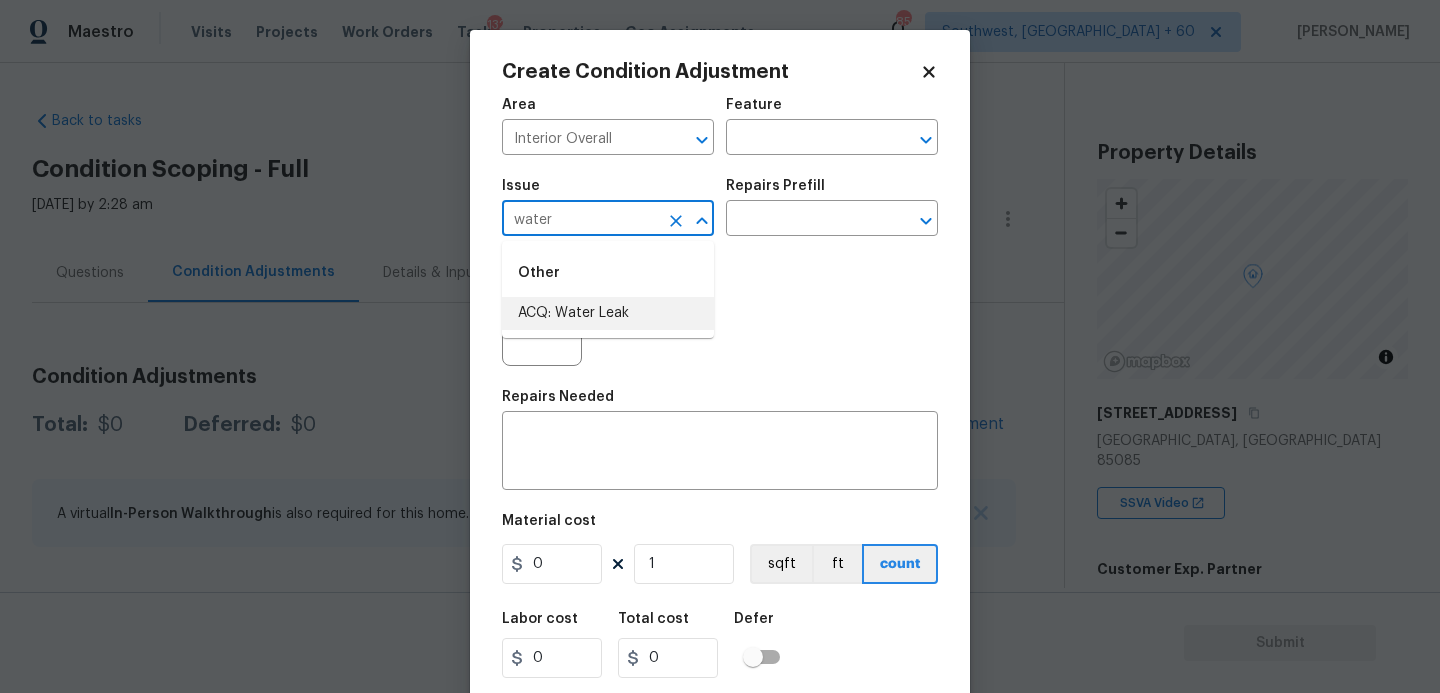 click on "ACQ: Water Leak" at bounding box center (608, 313) 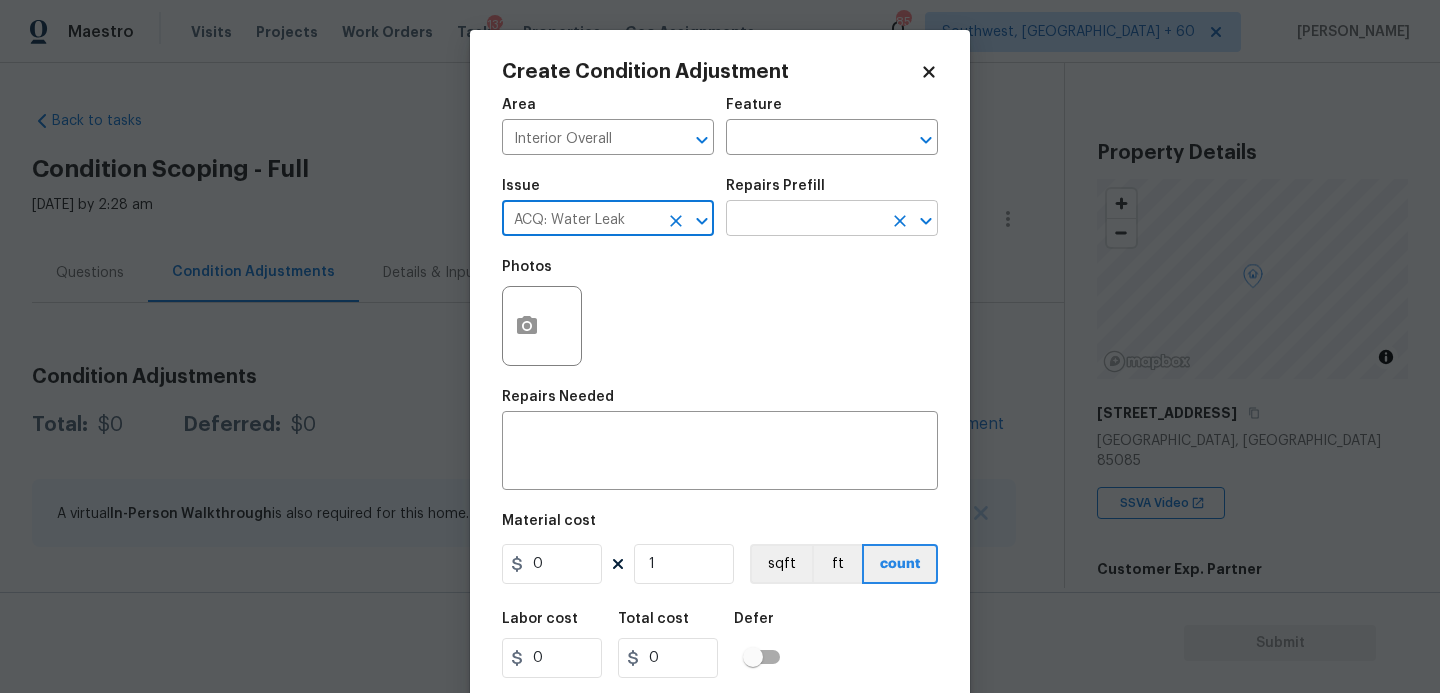type on "ACQ: Water Leak" 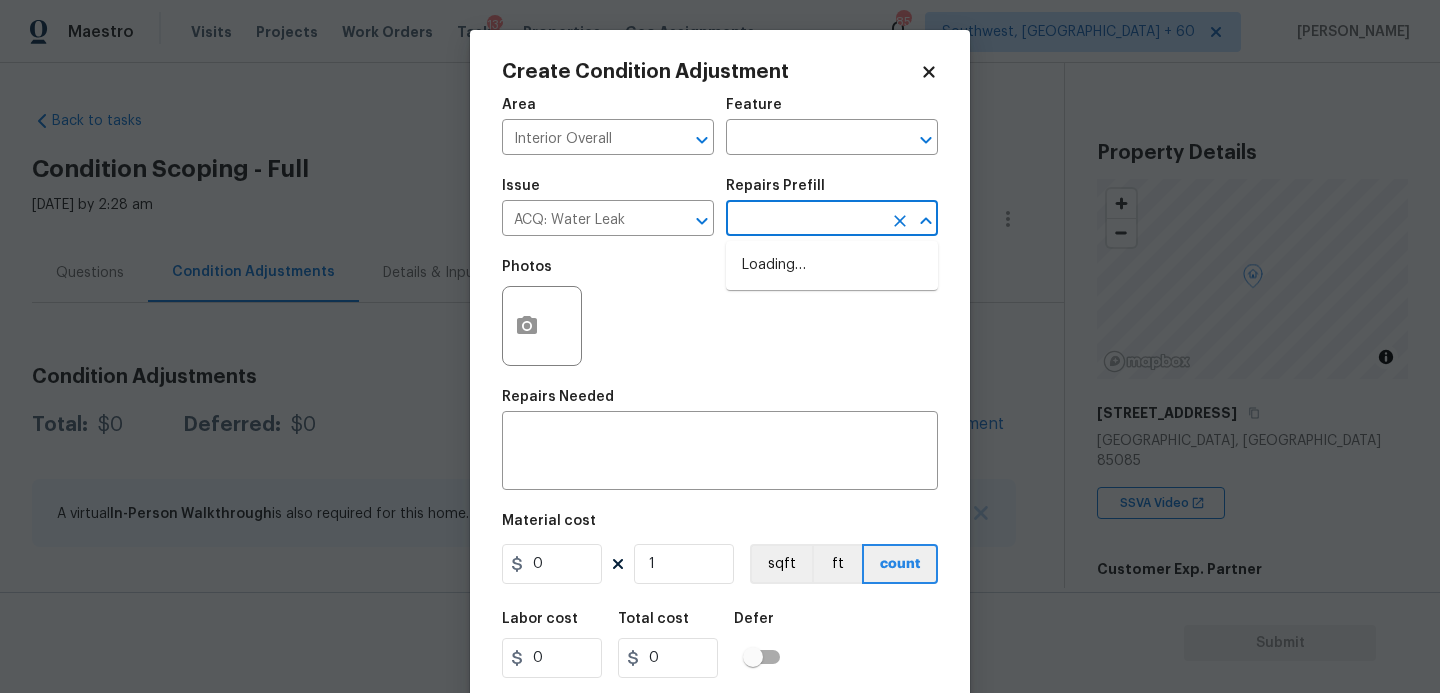 click at bounding box center [804, 220] 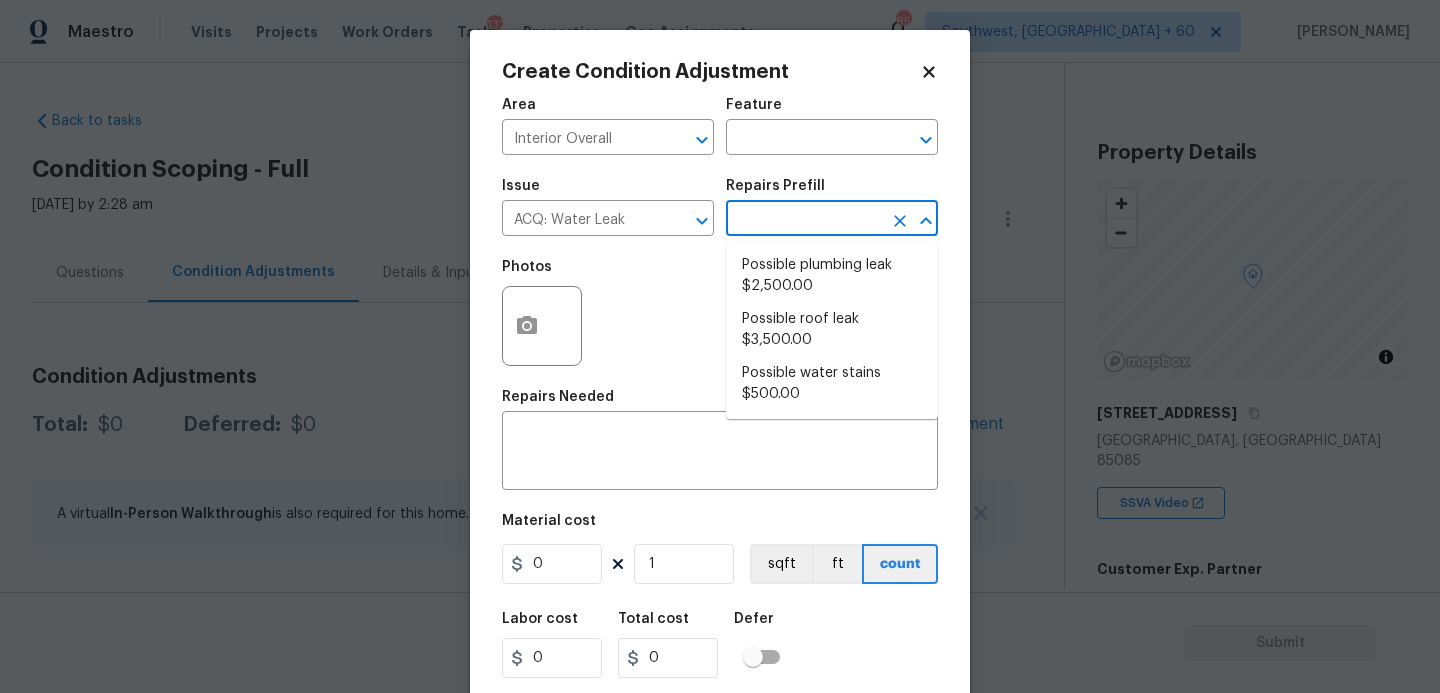 click on "Possible plumbing leak $2,500.00" at bounding box center [832, 276] 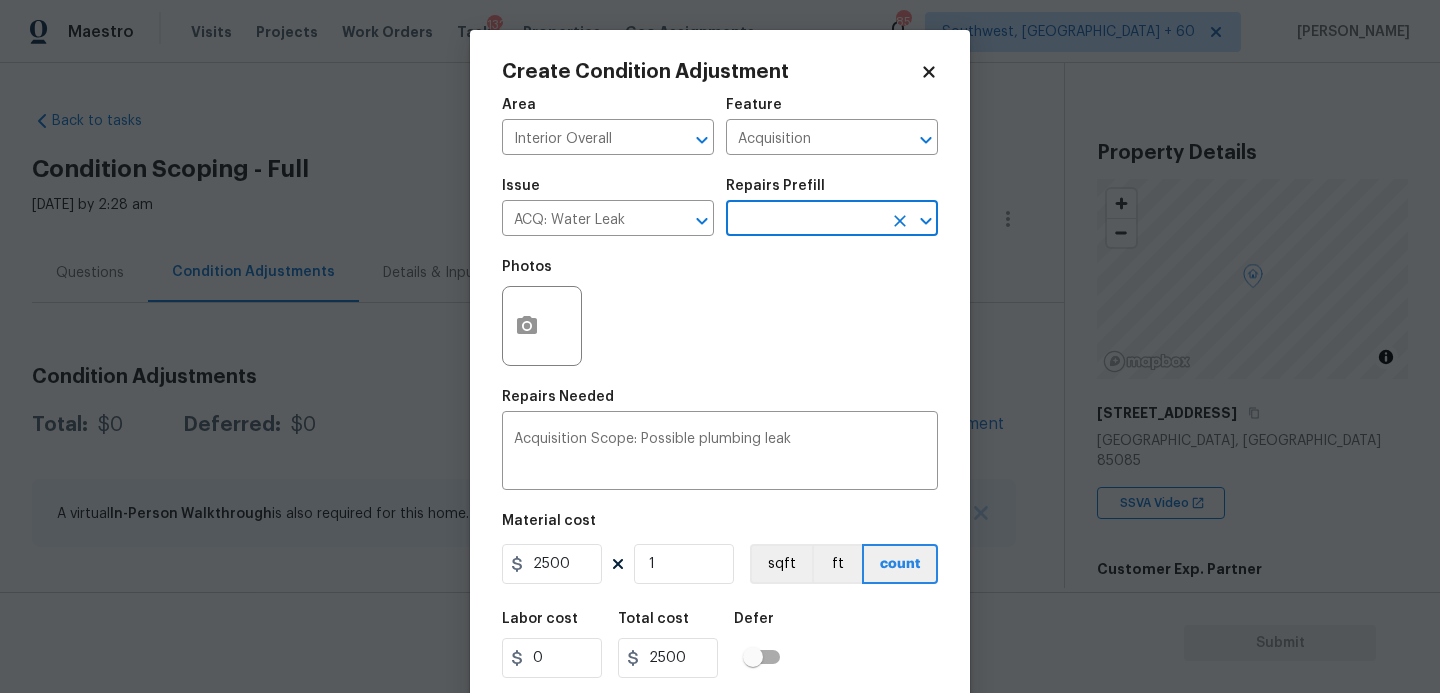 scroll, scrollTop: 54, scrollLeft: 0, axis: vertical 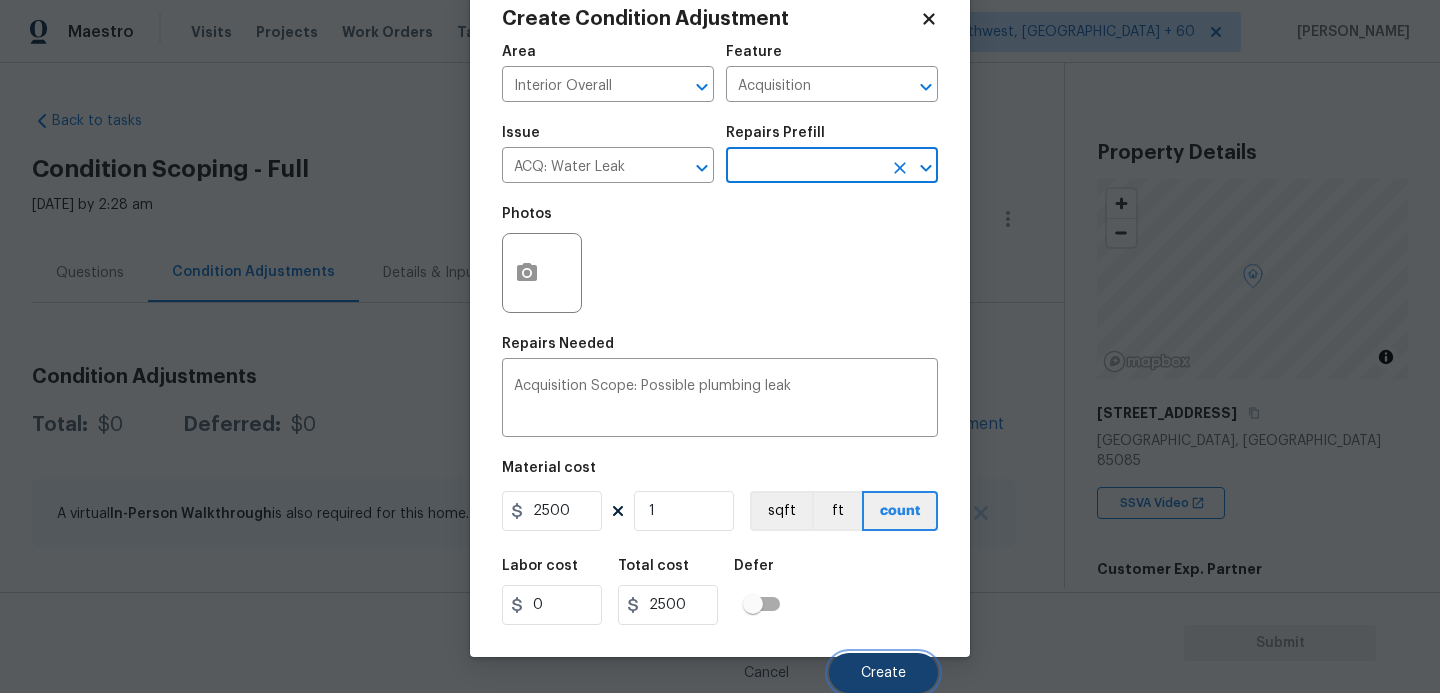 click on "Create" at bounding box center (883, 673) 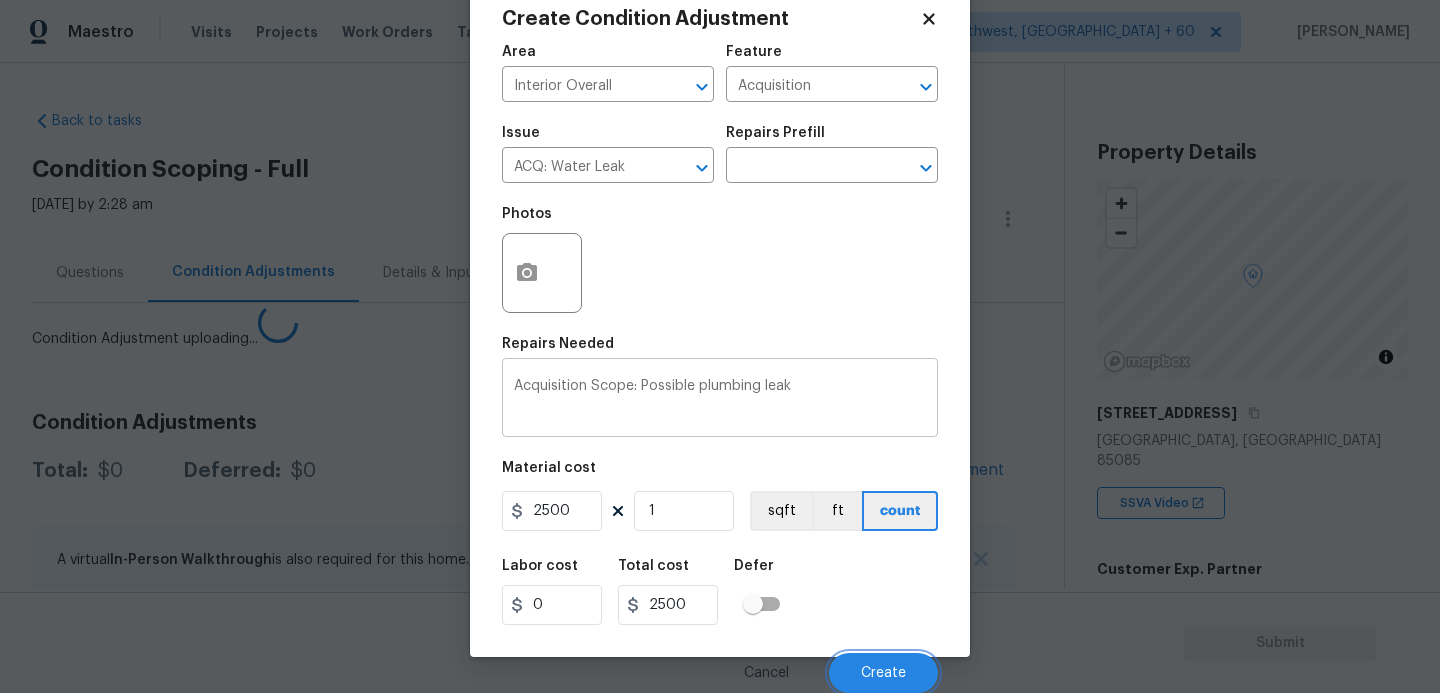 scroll, scrollTop: 47, scrollLeft: 0, axis: vertical 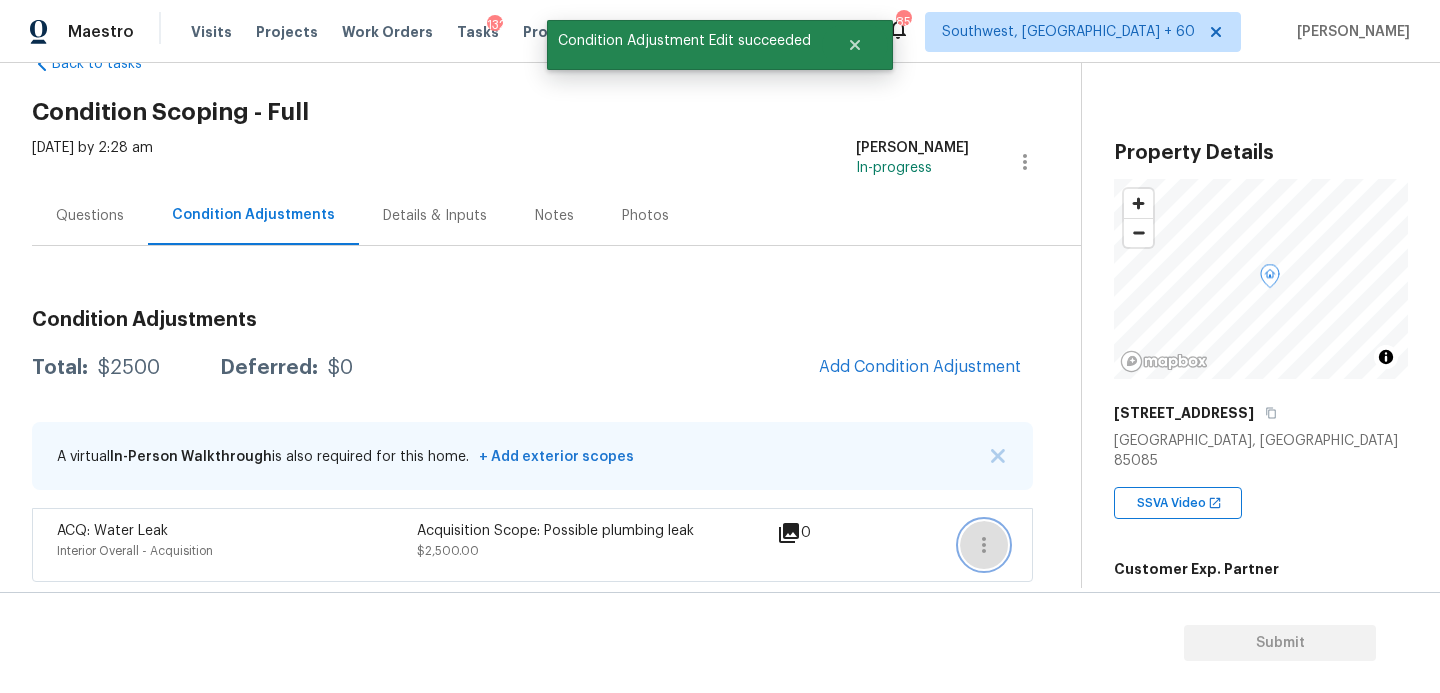 click 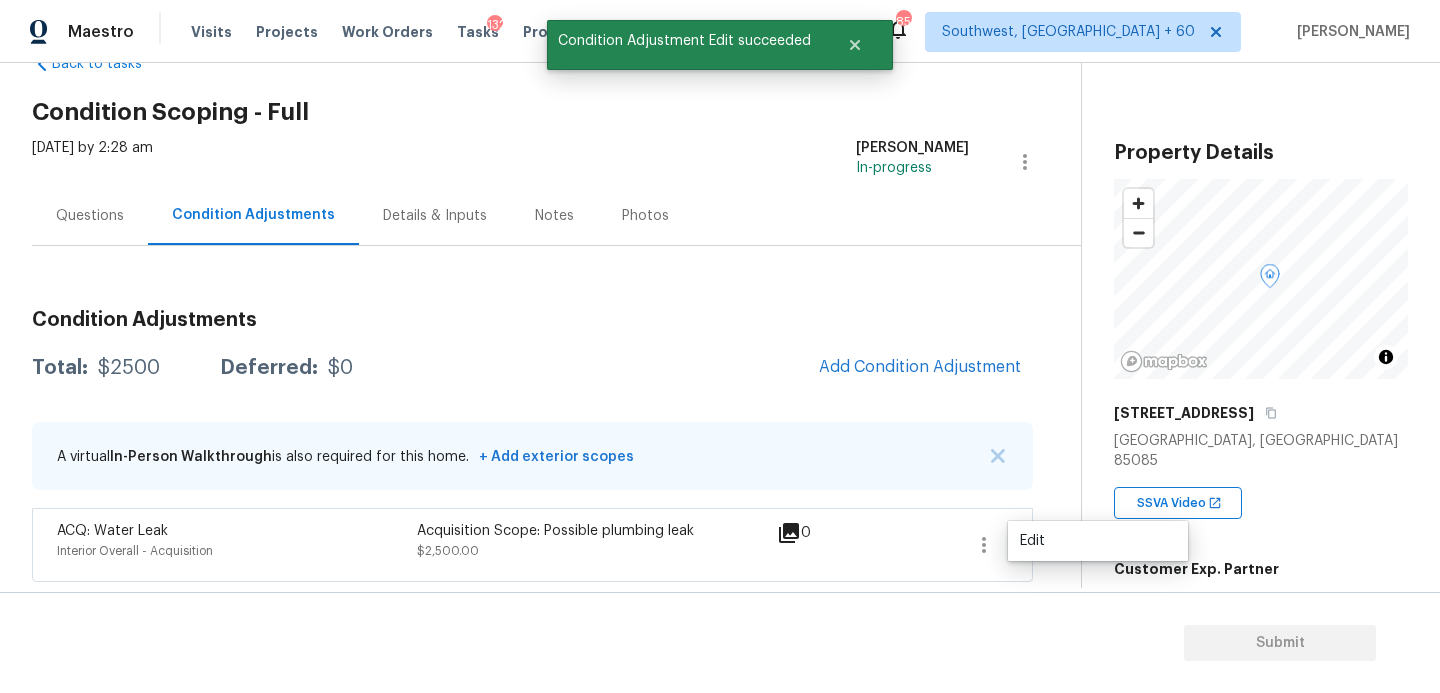 click at bounding box center [984, 545] 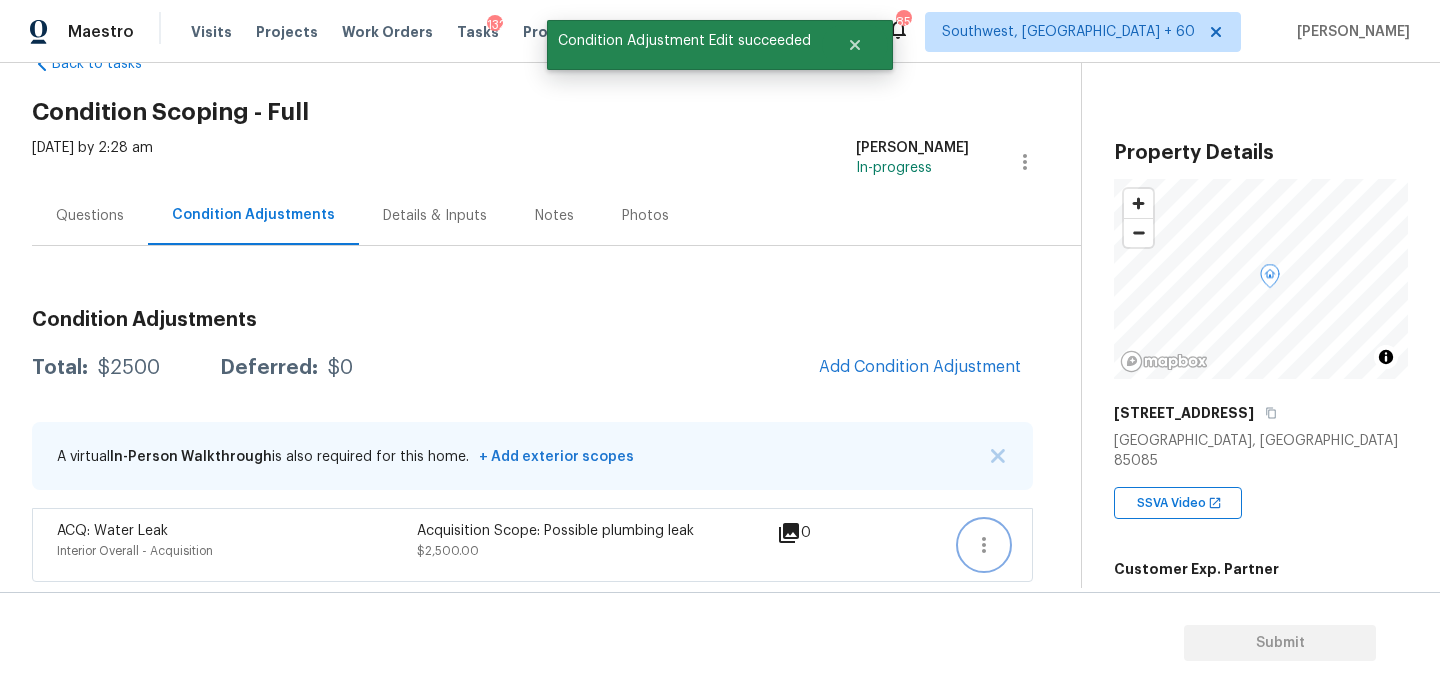 click 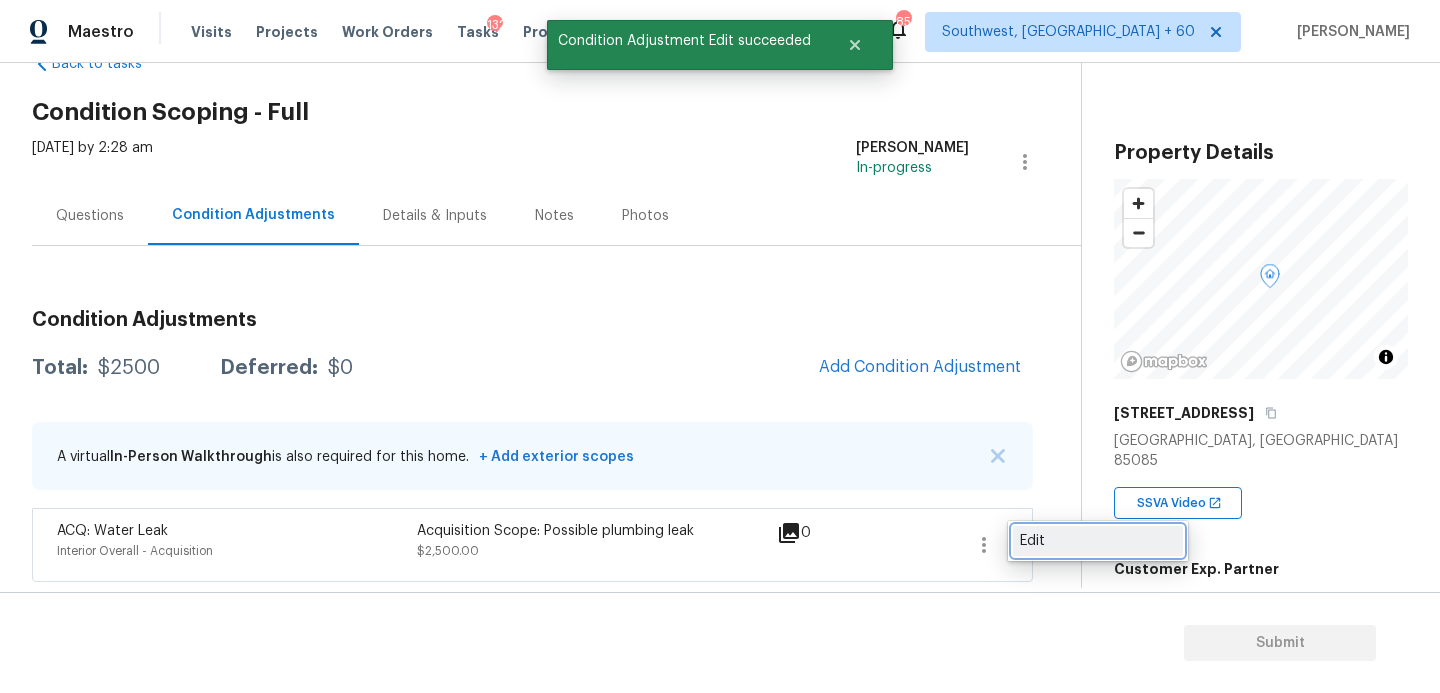 click on "Edit" at bounding box center (1098, 541) 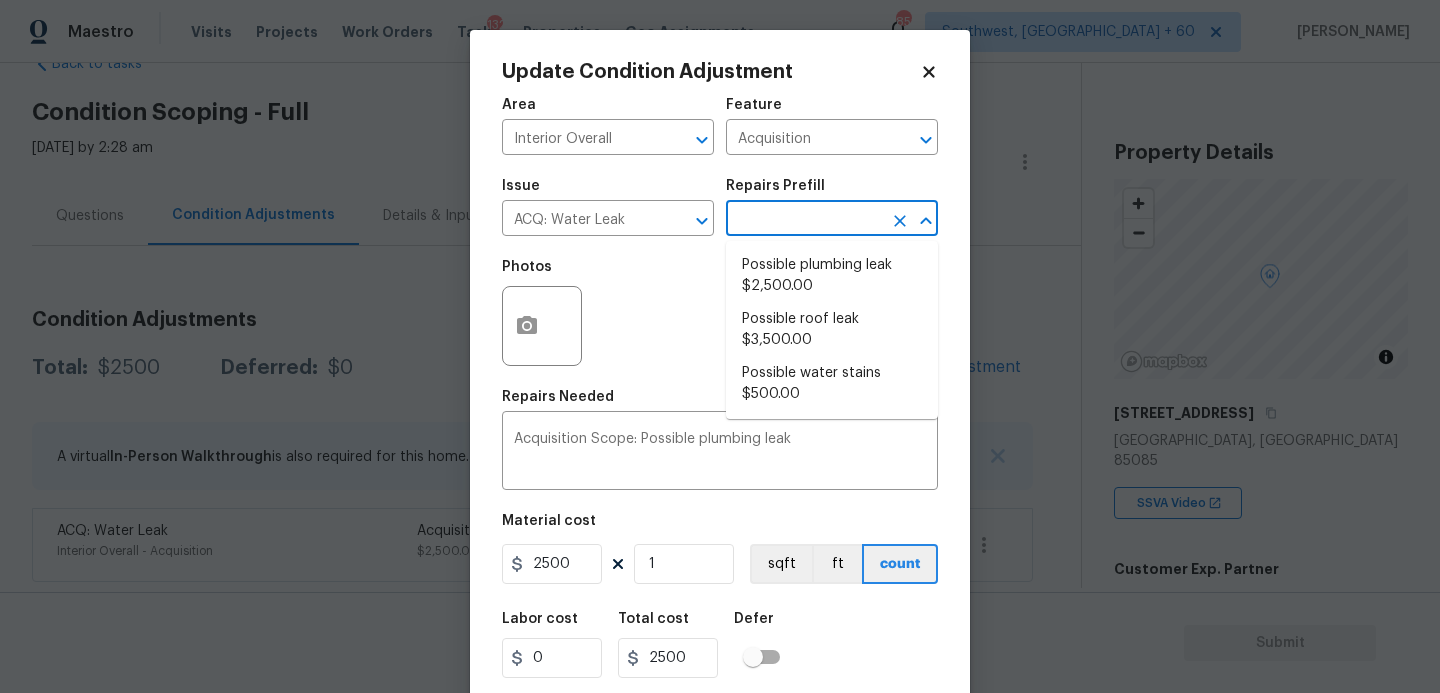 click at bounding box center [804, 220] 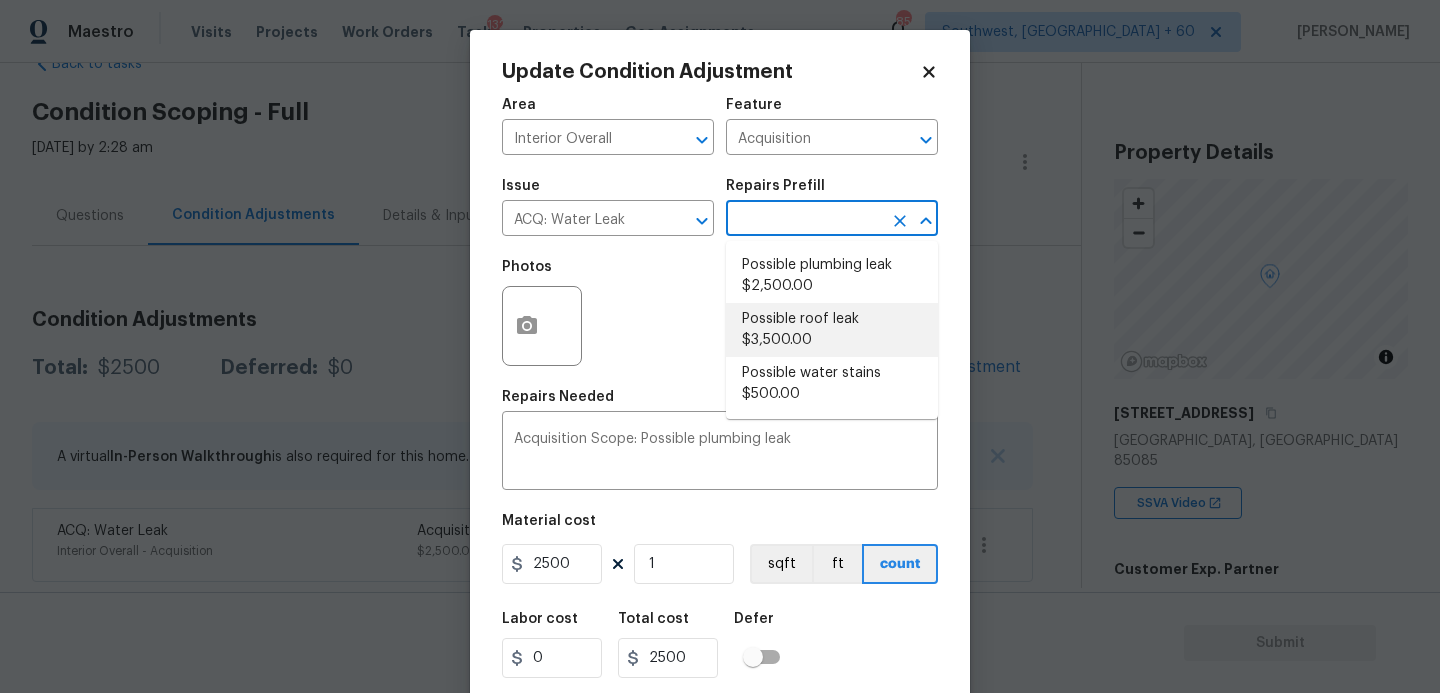 click on "Possible roof leak $3,500.00" at bounding box center [832, 330] 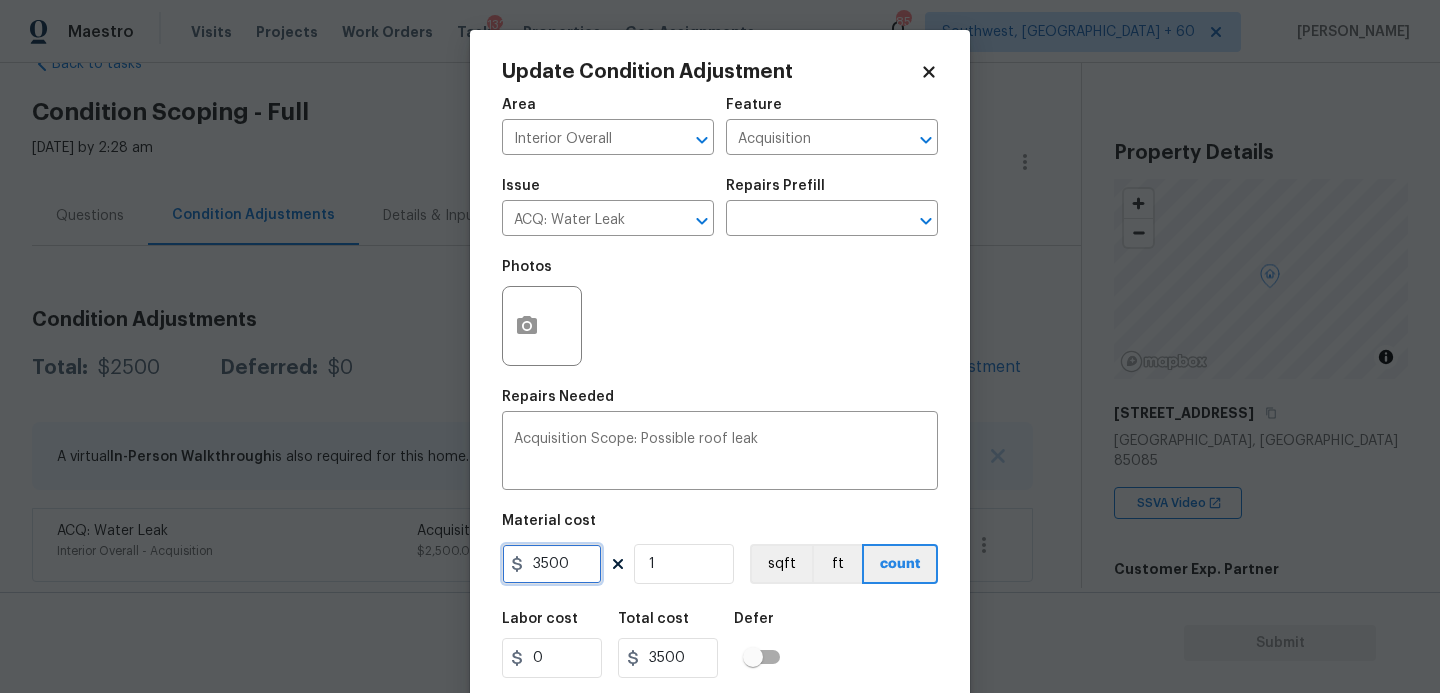 drag, startPoint x: 575, startPoint y: 559, endPoint x: 435, endPoint y: 566, distance: 140.1749 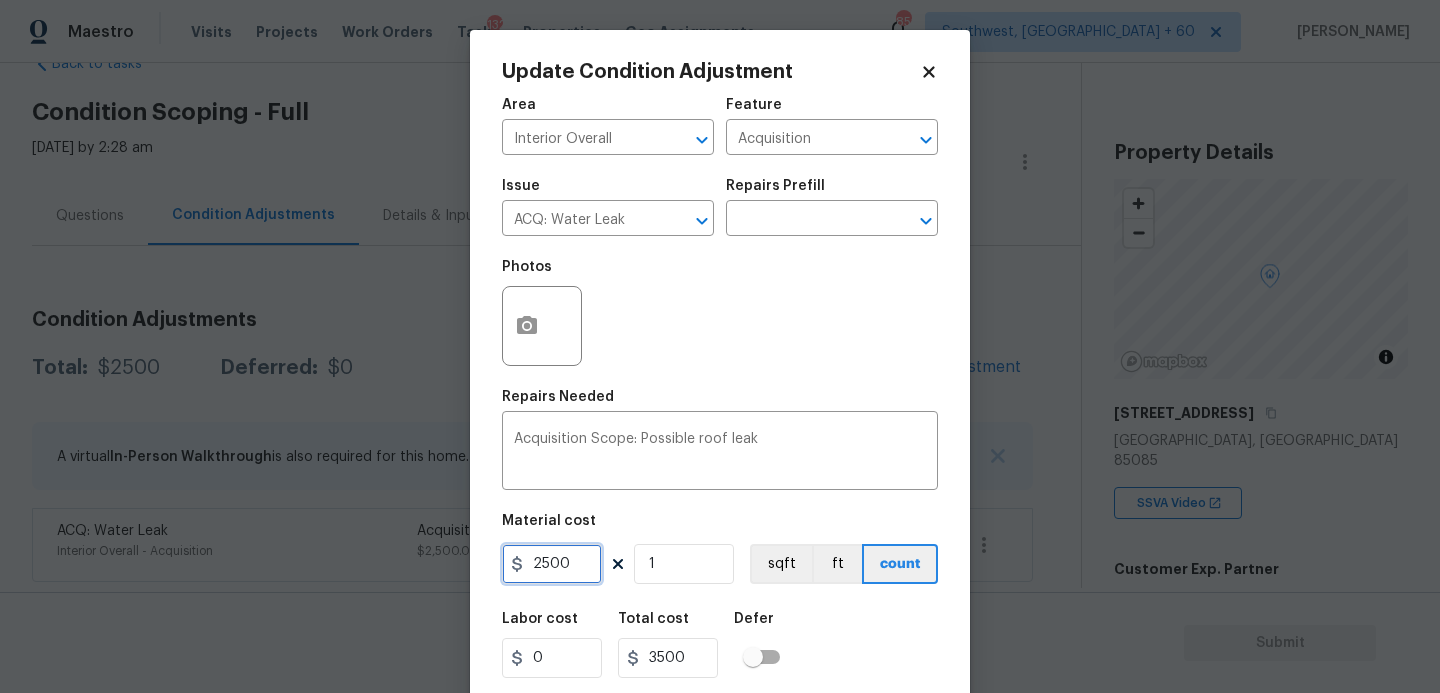 type on "2500" 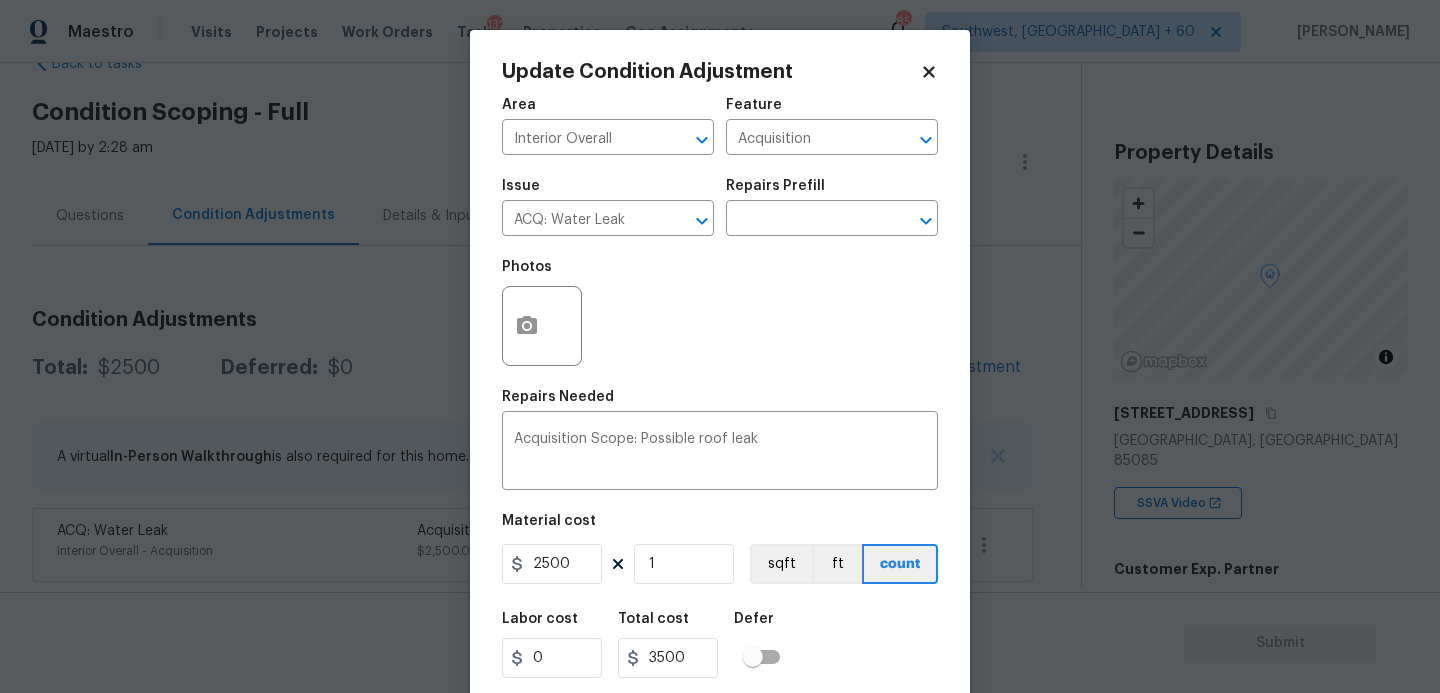 type on "2500" 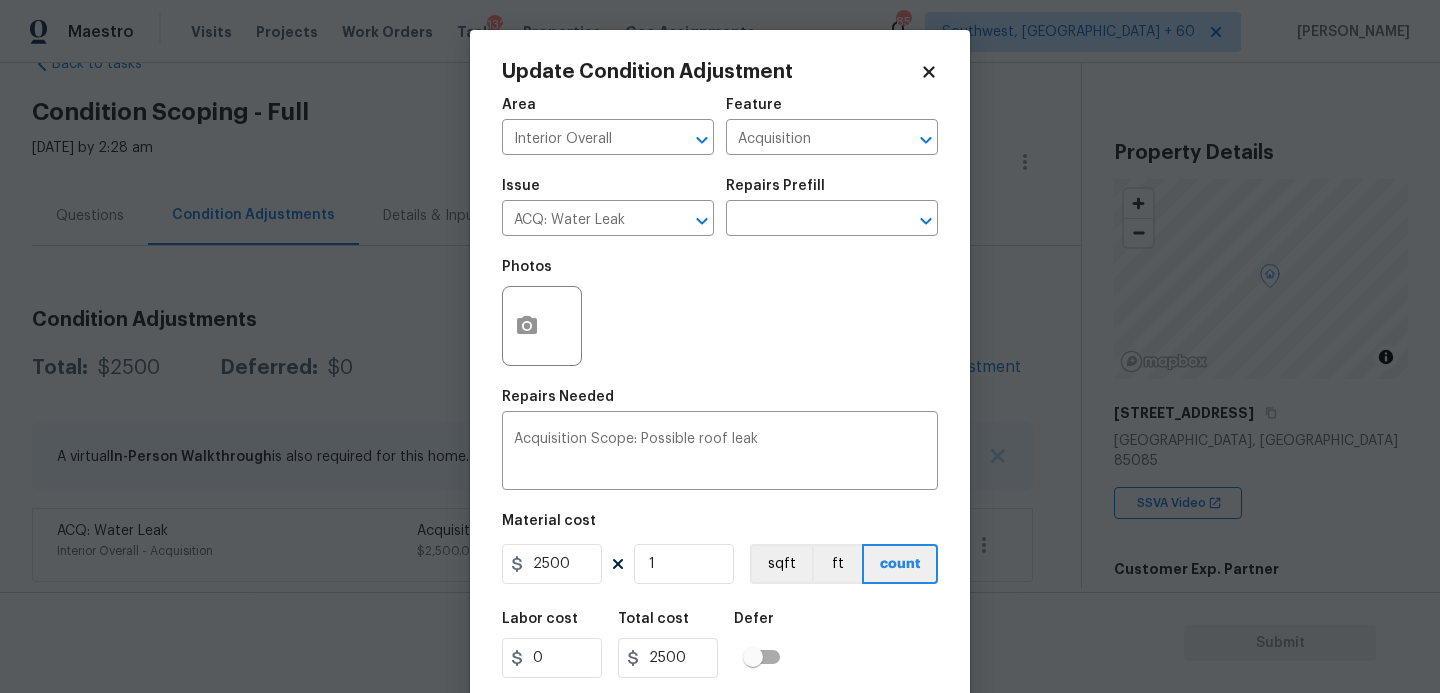 click on "Labor cost 0 Total cost 2500 Defer" at bounding box center [720, 645] 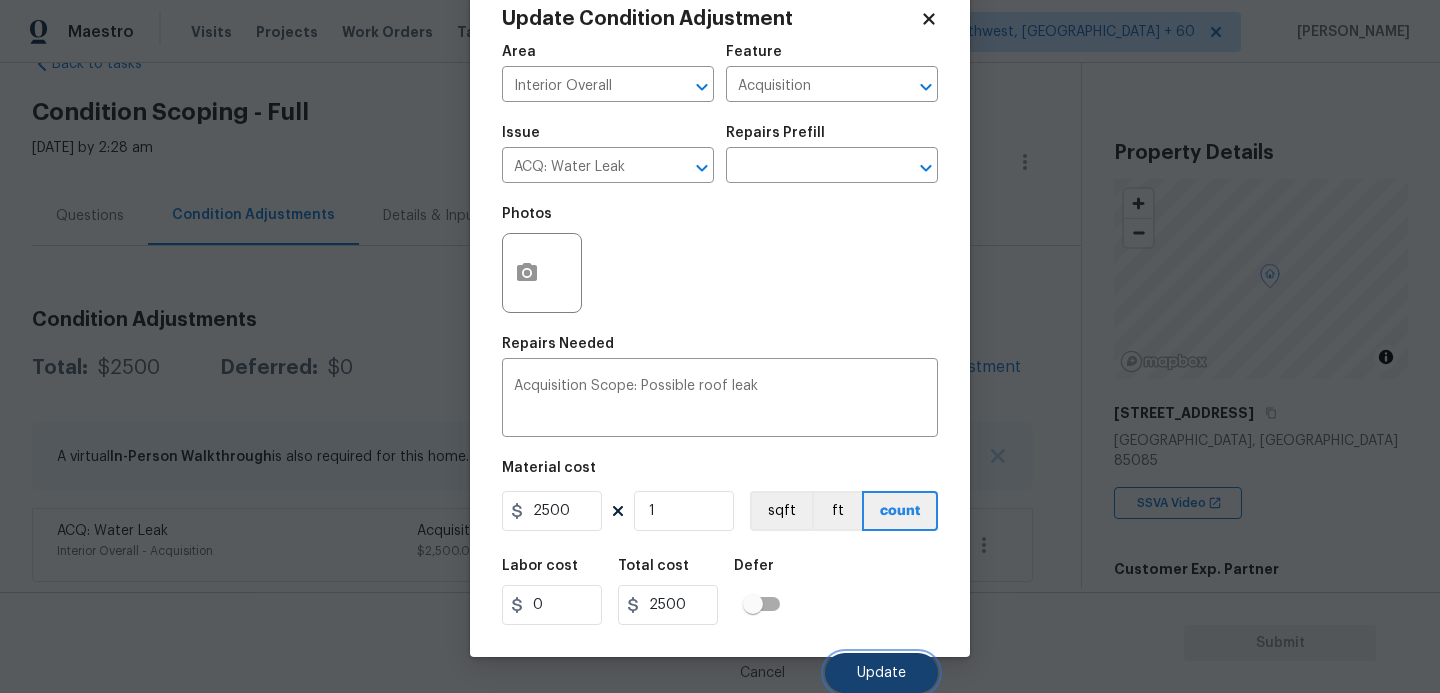 click on "Update" at bounding box center (881, 673) 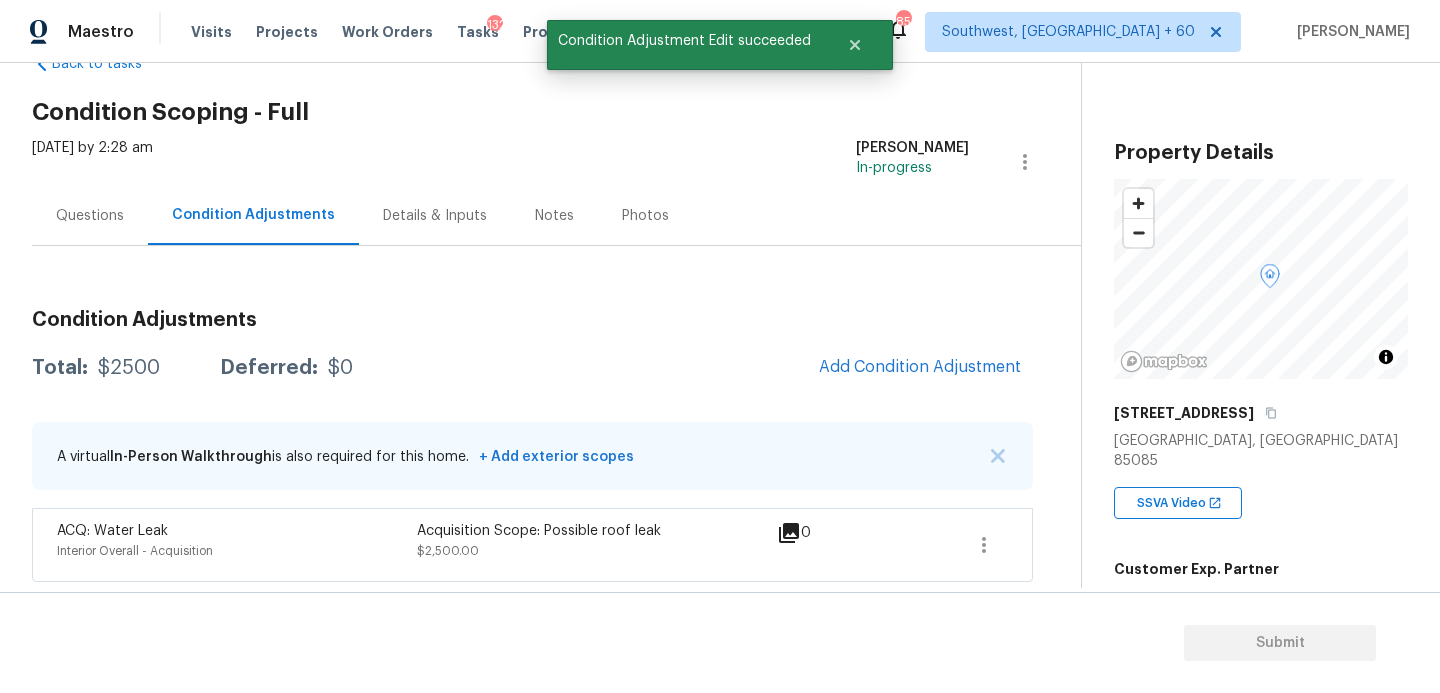 scroll, scrollTop: 0, scrollLeft: 0, axis: both 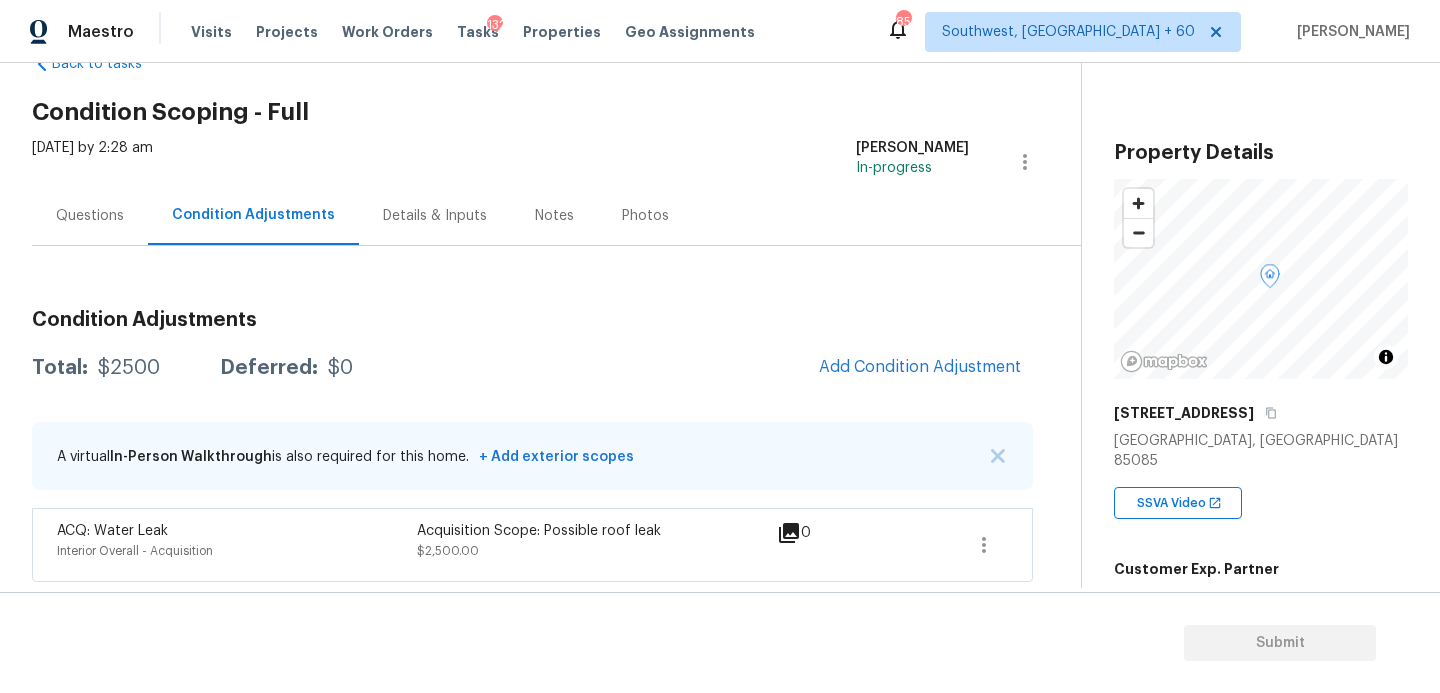 click on "Add Condition Adjustment" at bounding box center [920, 368] 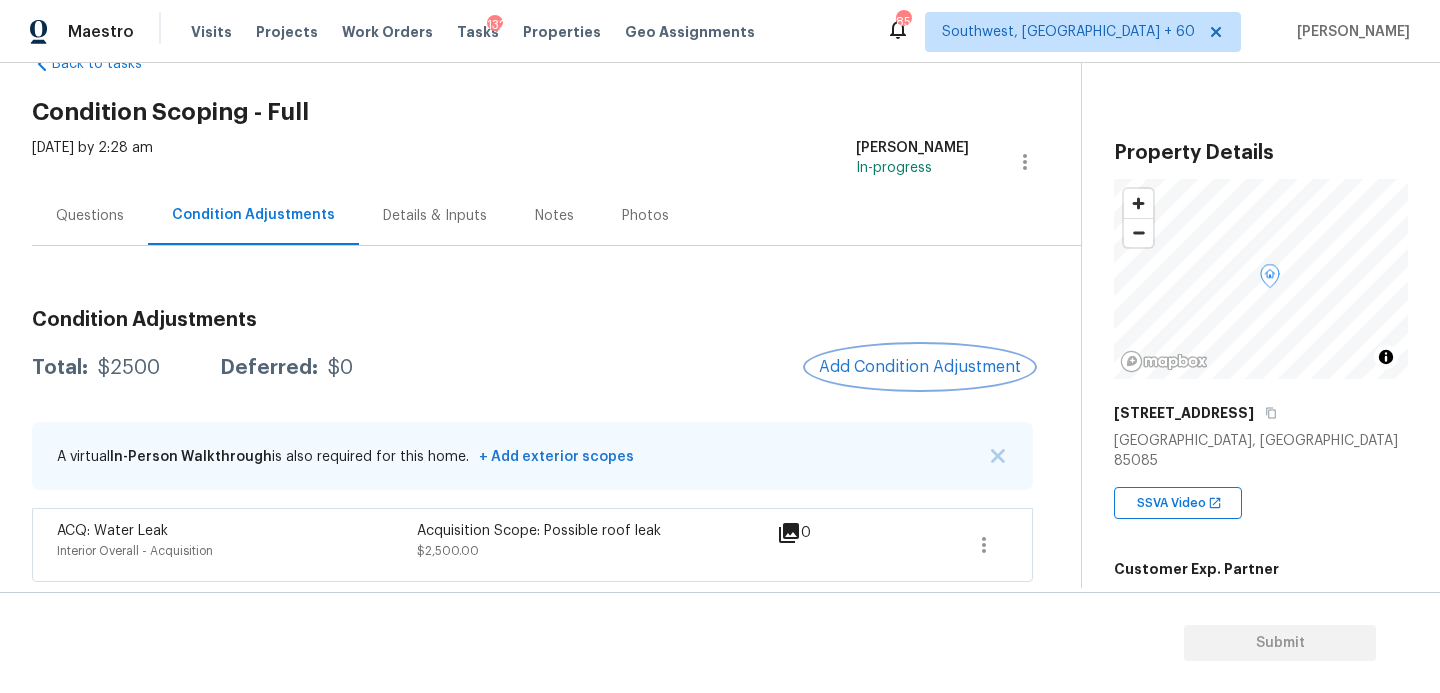 click on "Add Condition Adjustment" at bounding box center [920, 367] 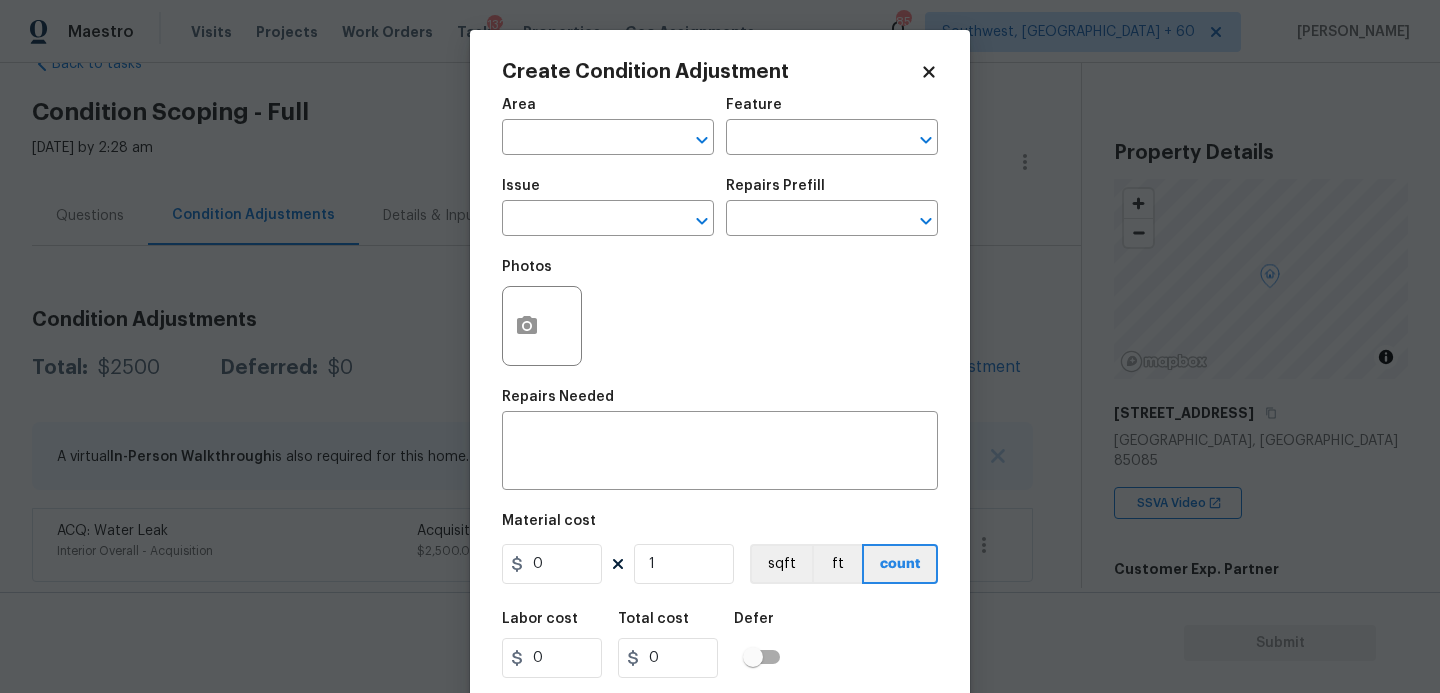click on "Area ​" at bounding box center (608, 126) 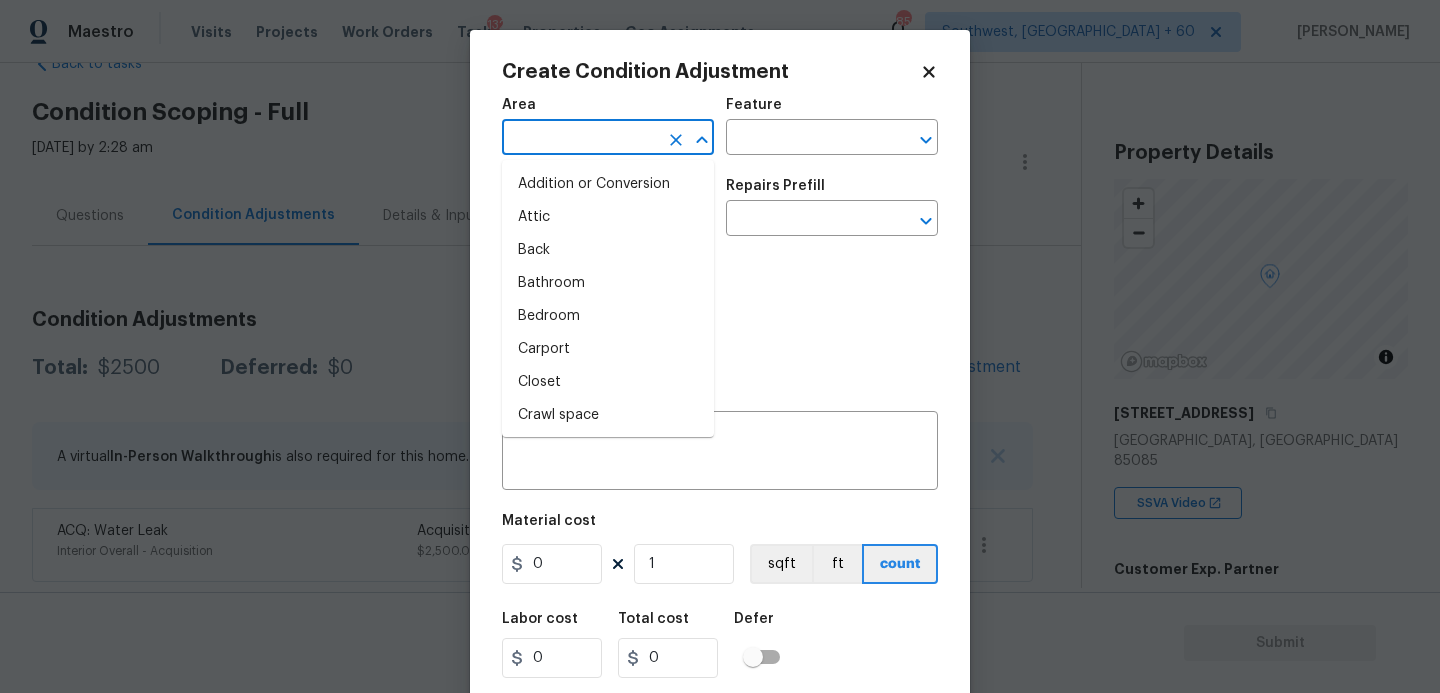 click at bounding box center [580, 139] 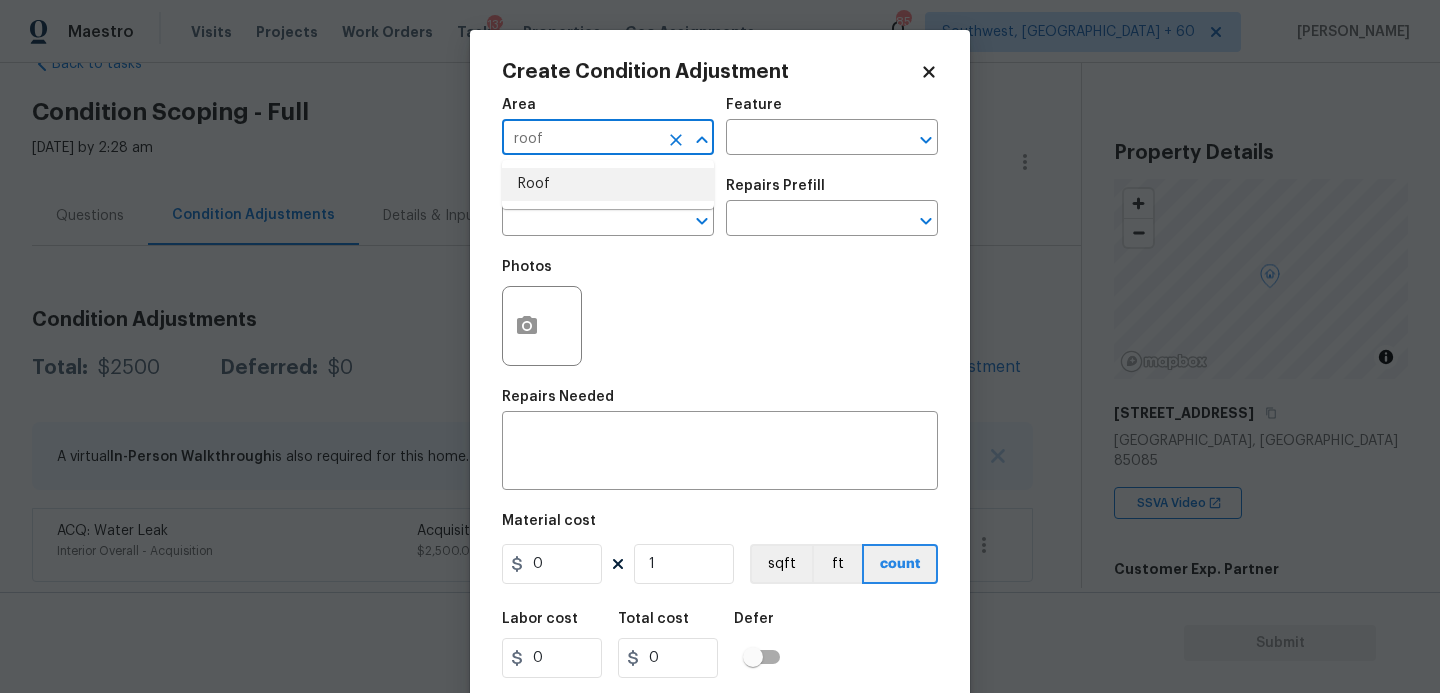 click on "Roof" at bounding box center (608, 184) 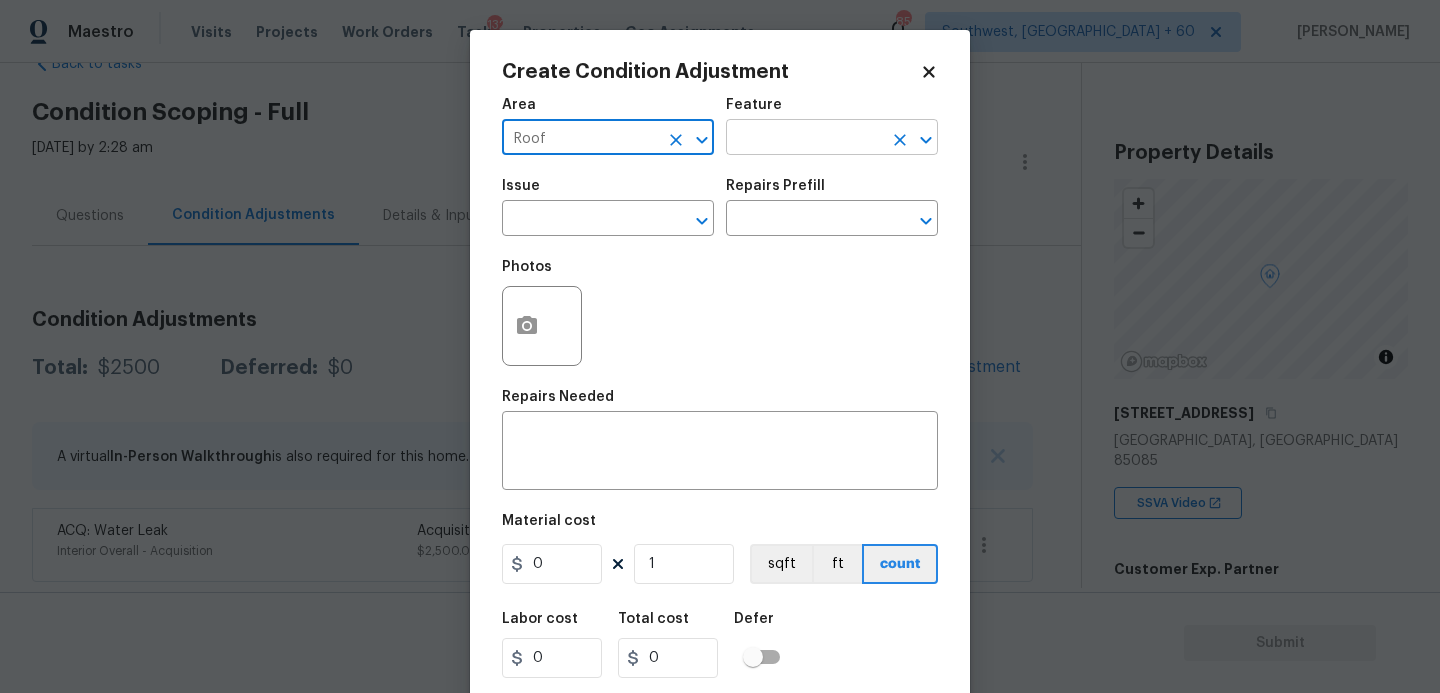 type on "Roof" 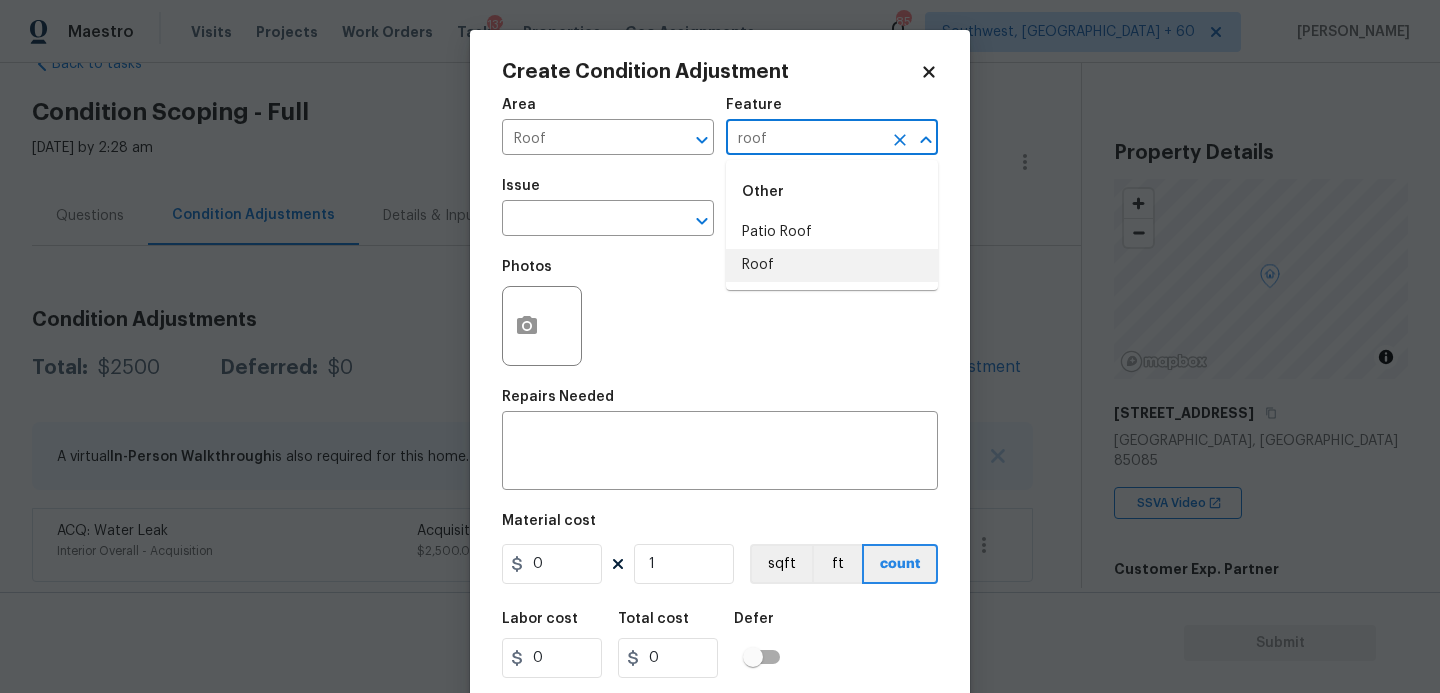 click on "Roof" at bounding box center [832, 265] 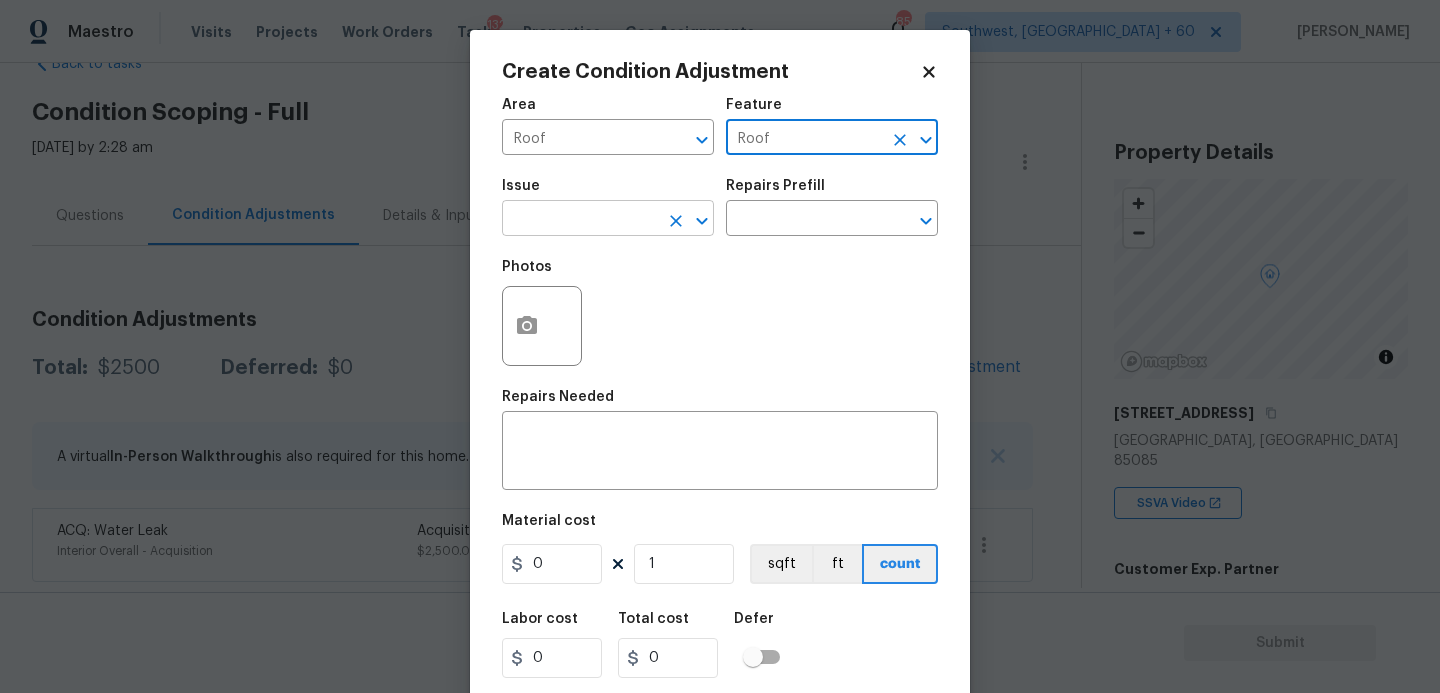 type on "Roof" 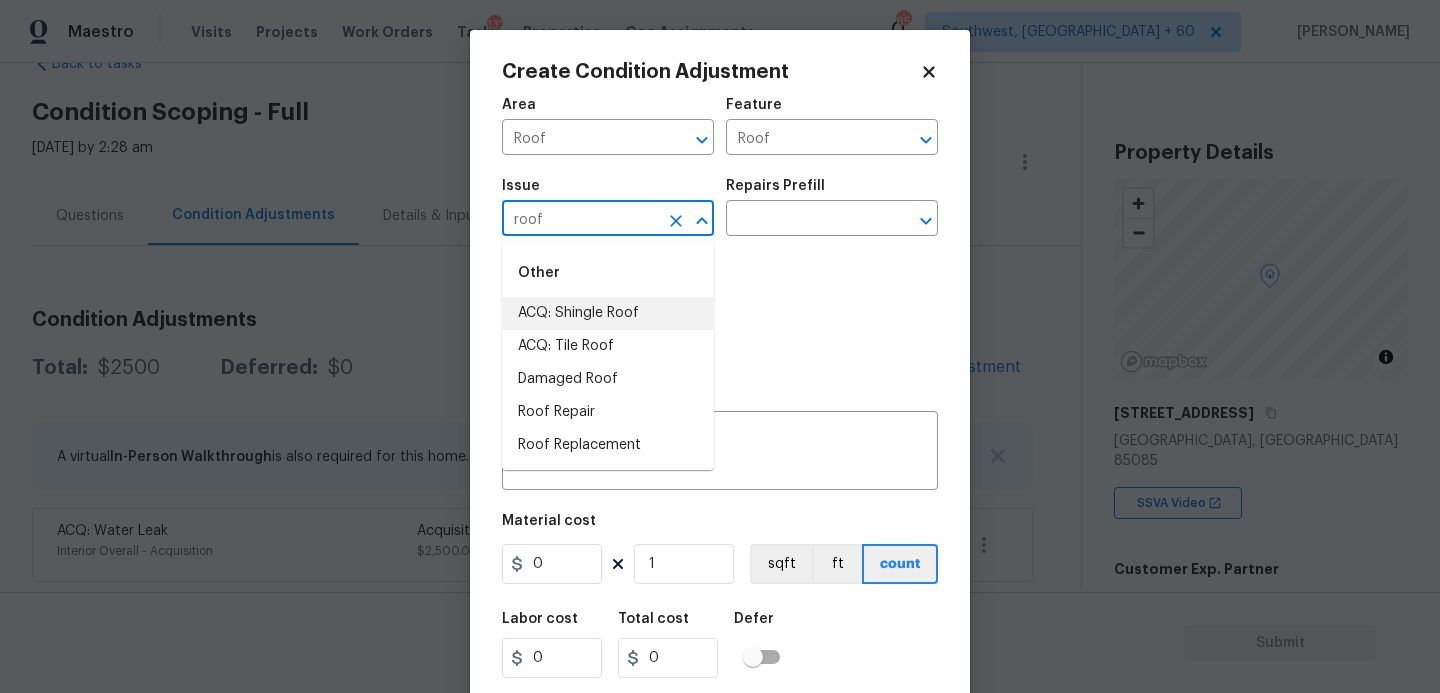 click on "ACQ: Shingle Roof" at bounding box center (608, 313) 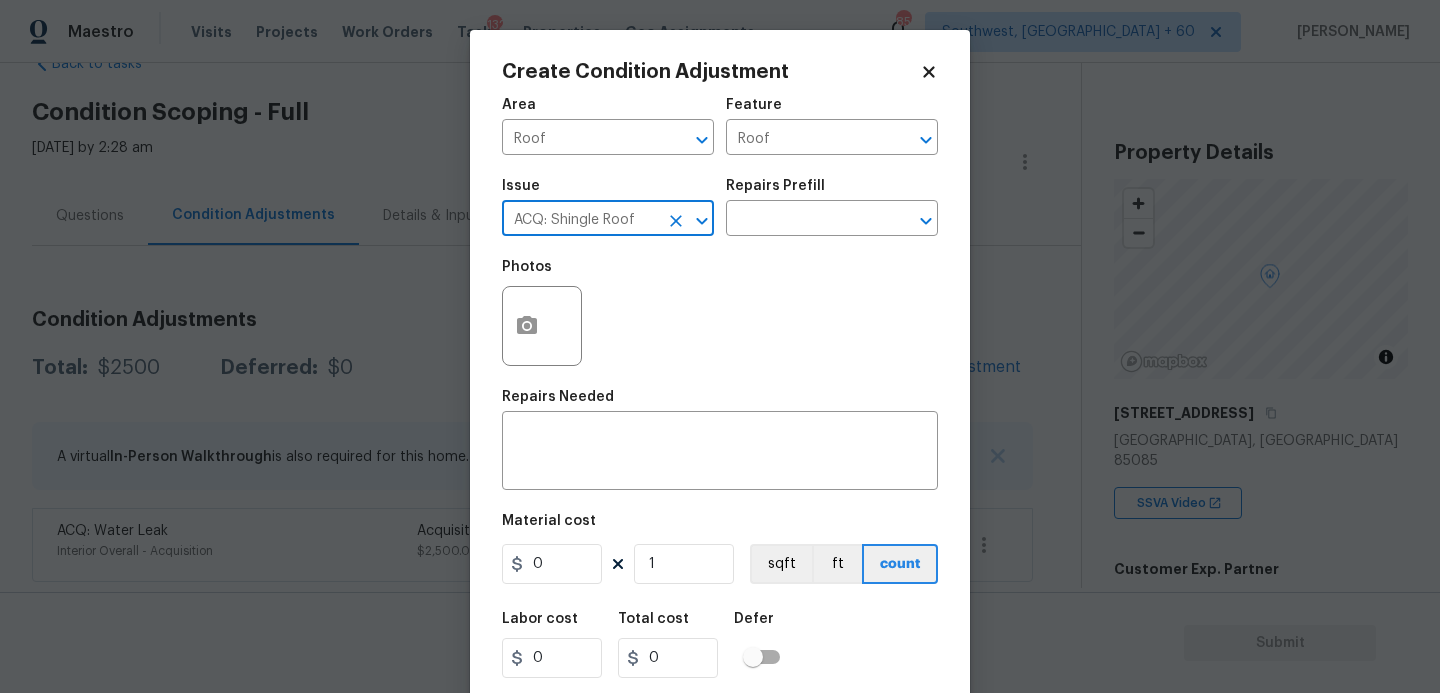 click 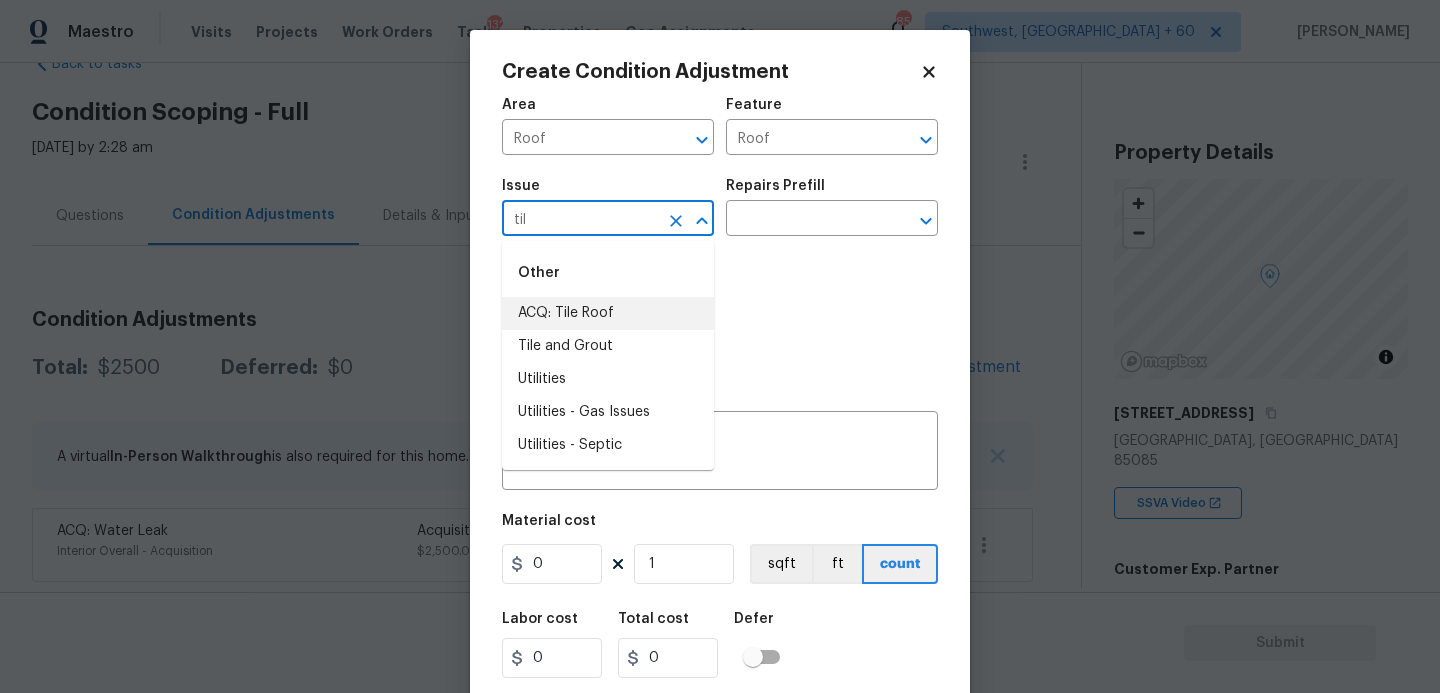 click on "ACQ: Tile Roof" at bounding box center (608, 313) 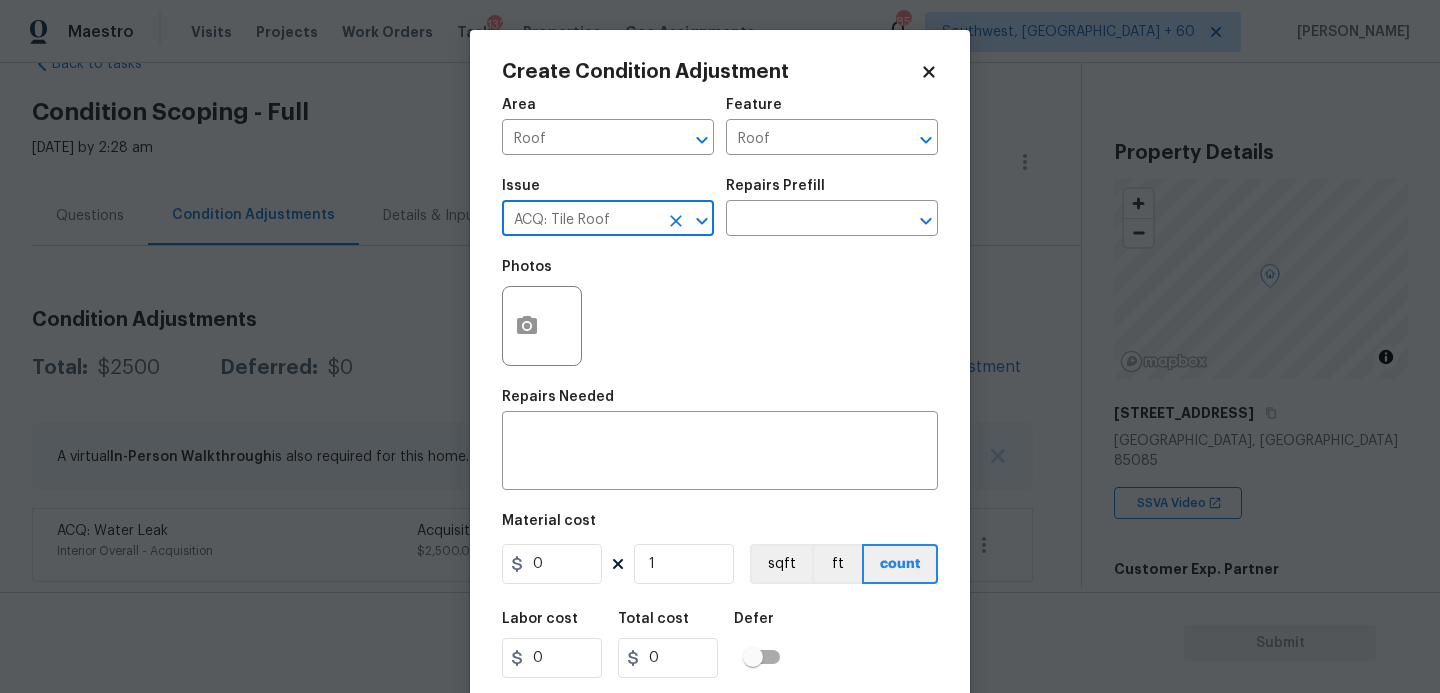 type on "ACQ: Tile Roof" 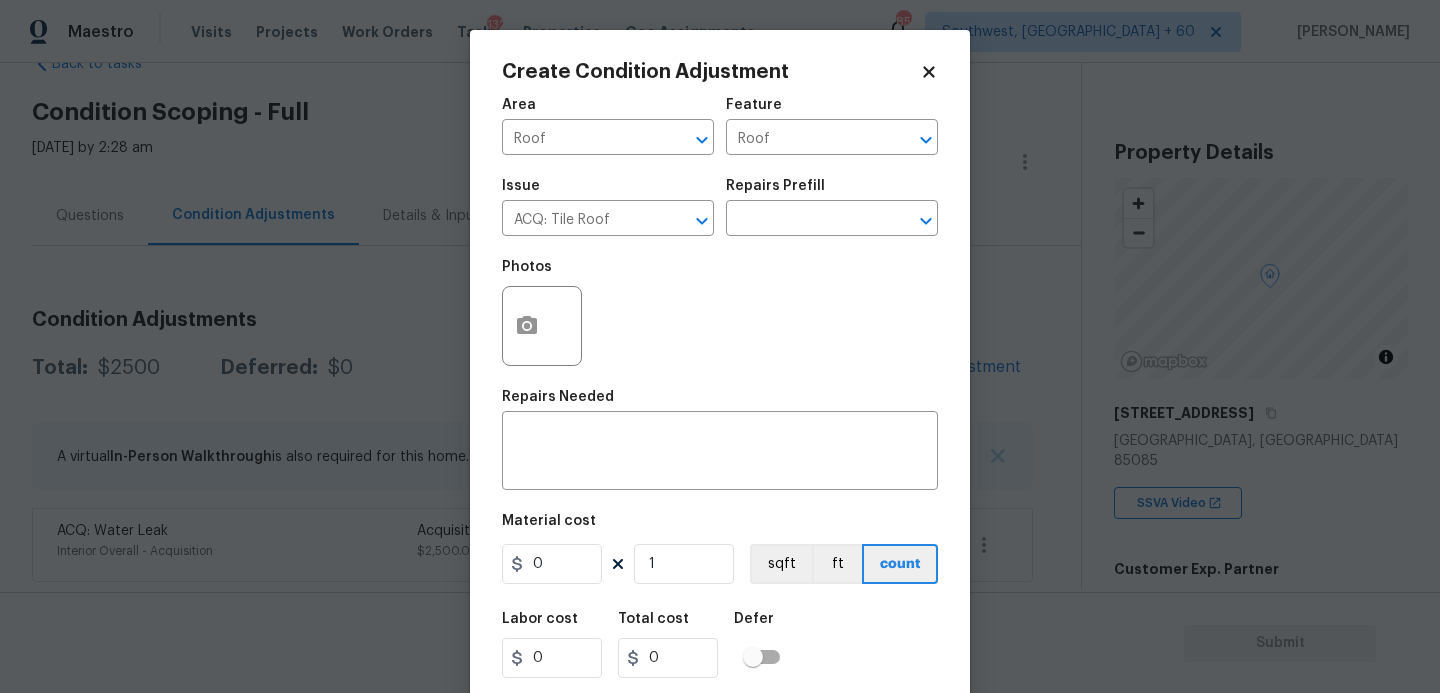 click on "Repairs Prefill" at bounding box center [832, 192] 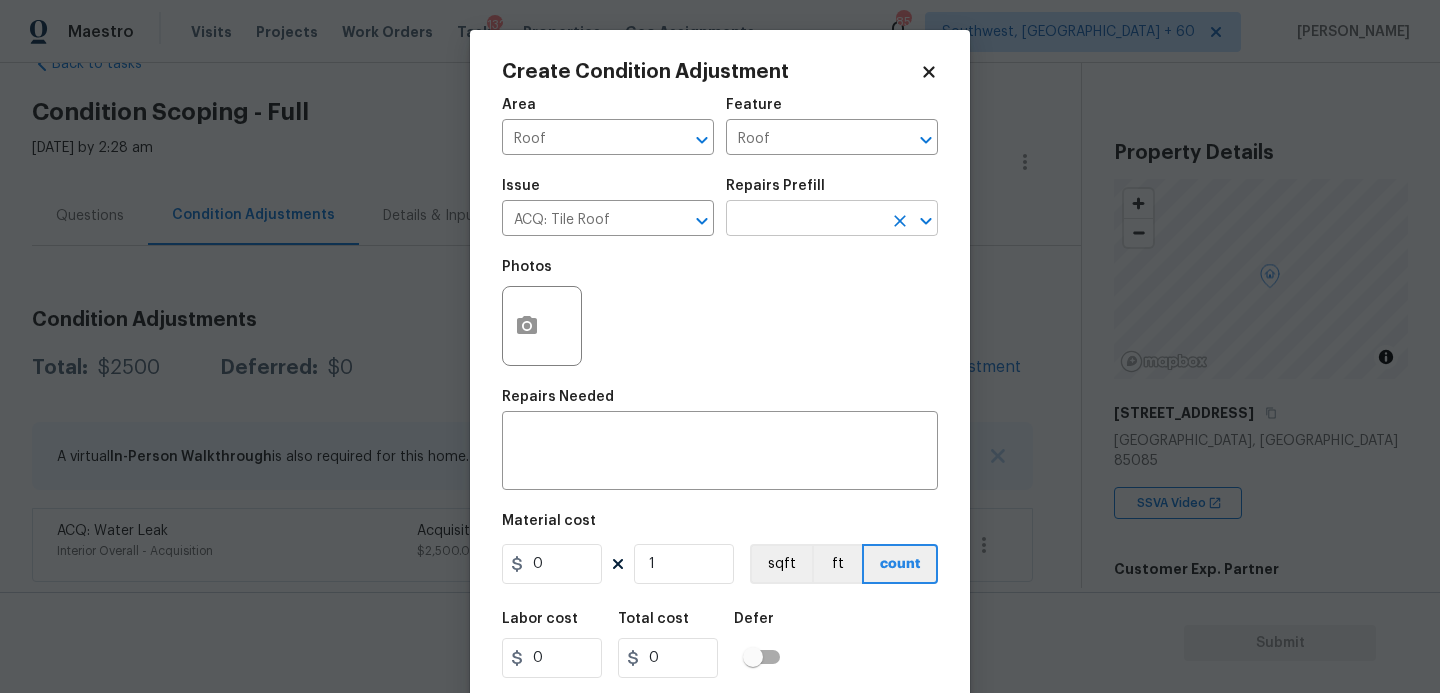 click at bounding box center [804, 220] 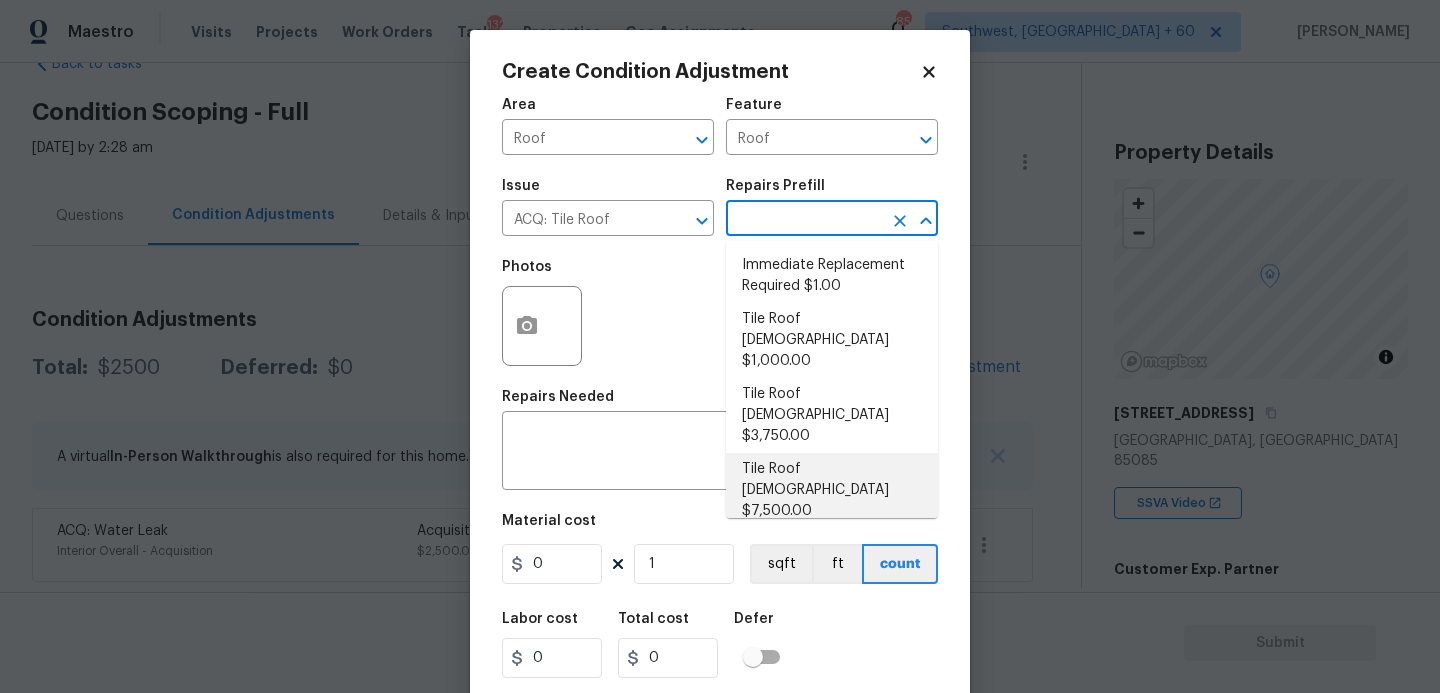 scroll, scrollTop: 30, scrollLeft: 0, axis: vertical 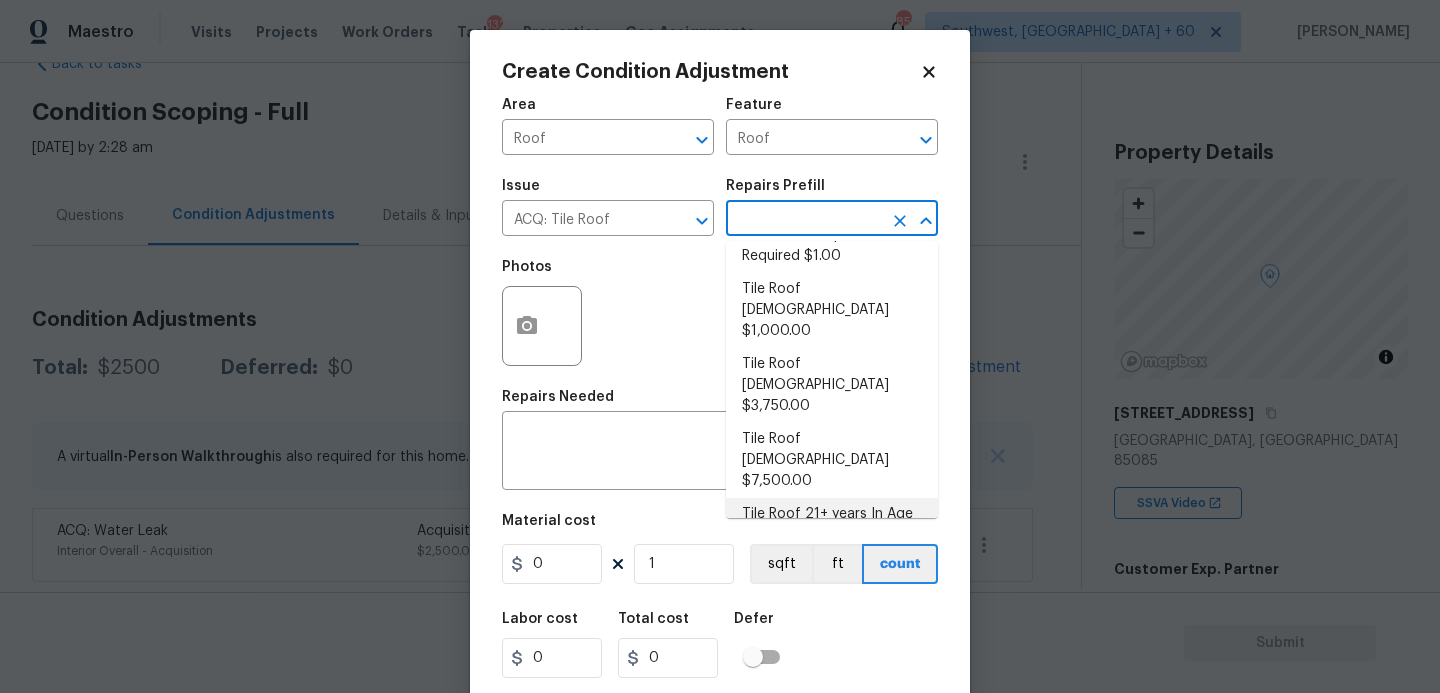 click on "Tile Roof 21+ years In Age Or Replacement Required $12,500.00" at bounding box center (832, 535) 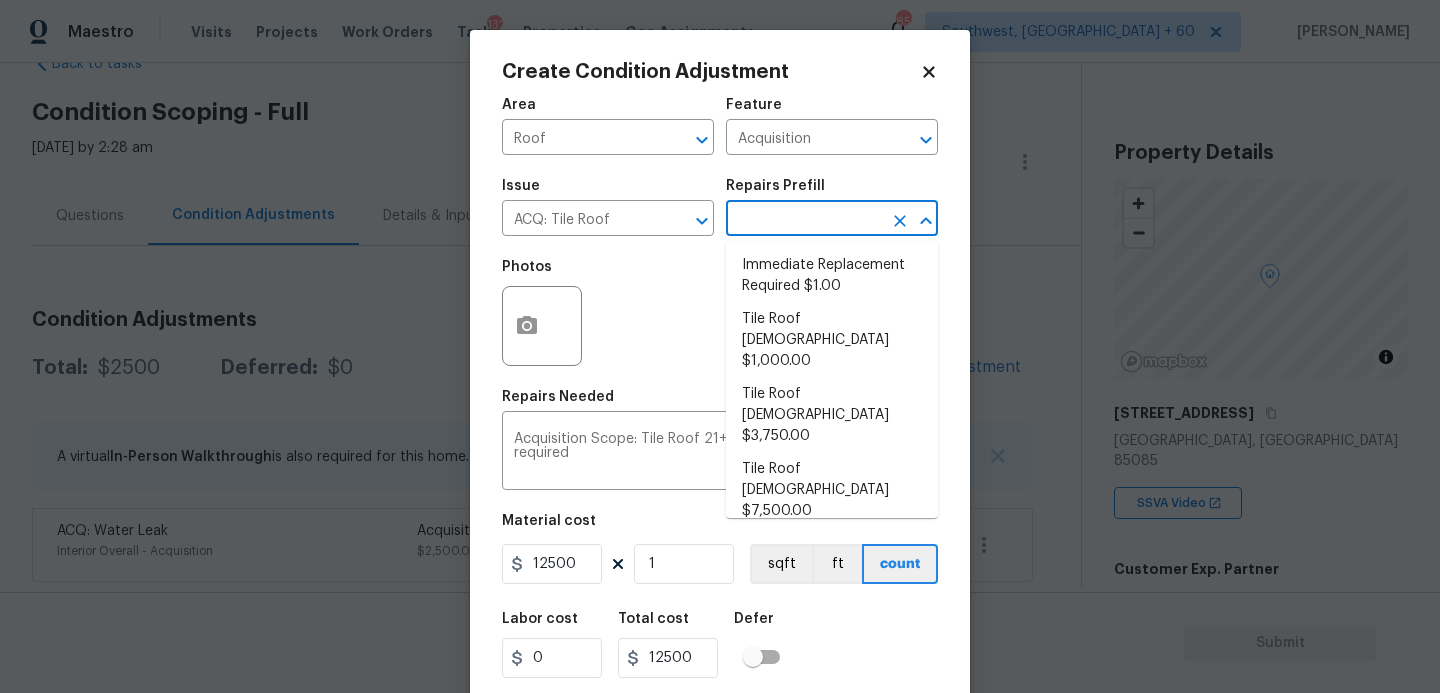 scroll, scrollTop: 22, scrollLeft: 0, axis: vertical 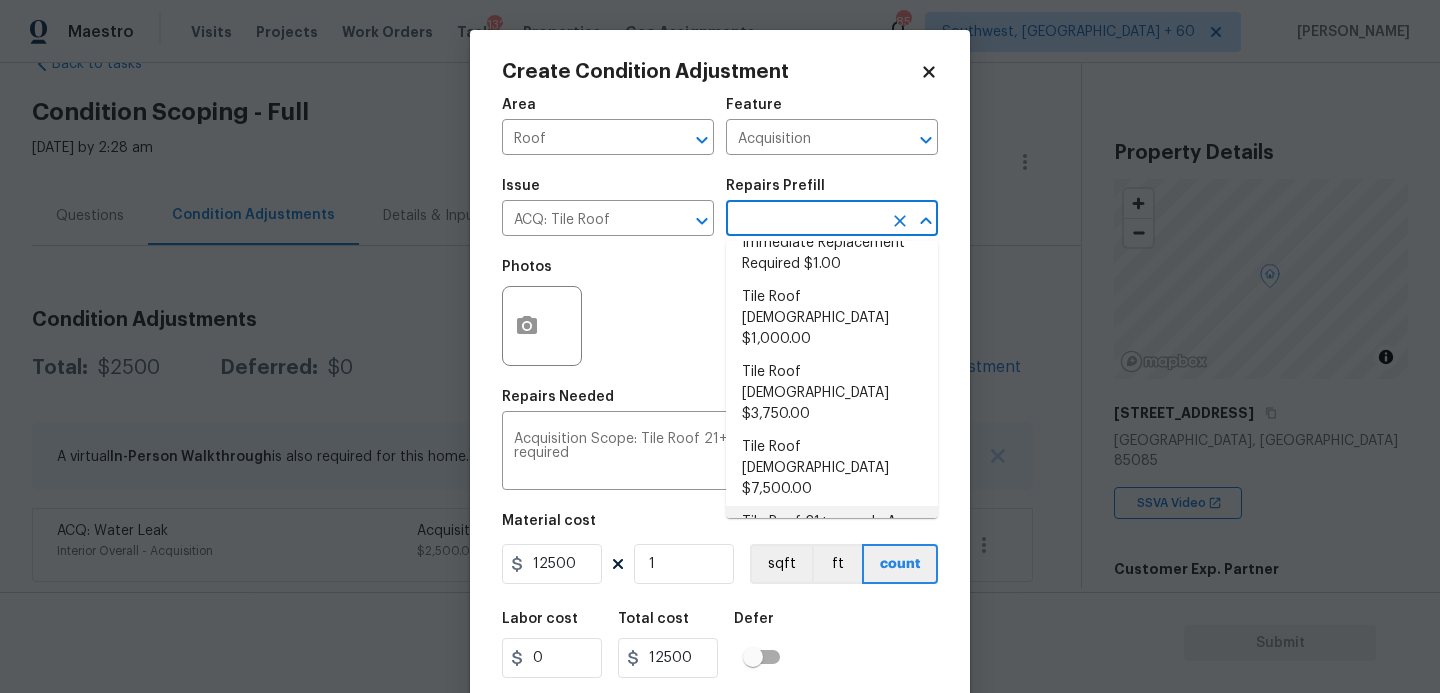 click on "Photos" at bounding box center [720, 313] 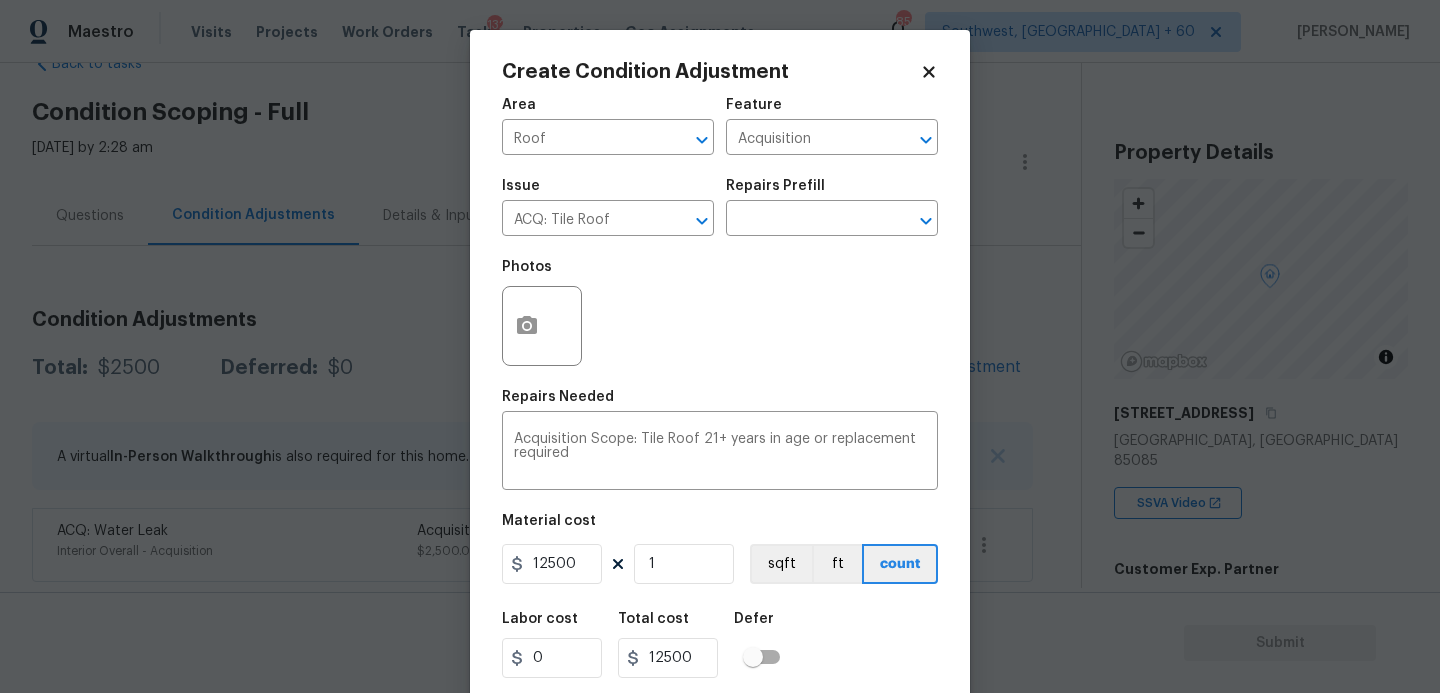 scroll, scrollTop: 54, scrollLeft: 0, axis: vertical 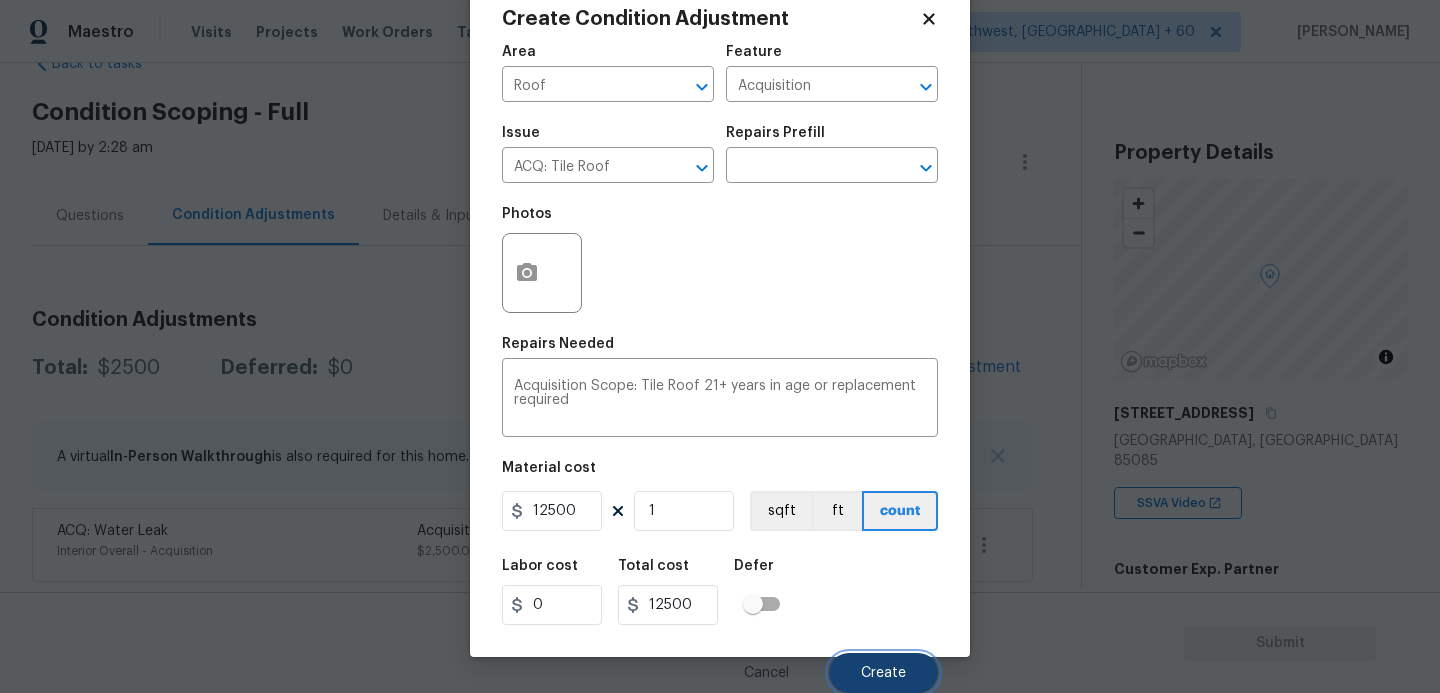 click on "Create" at bounding box center [883, 673] 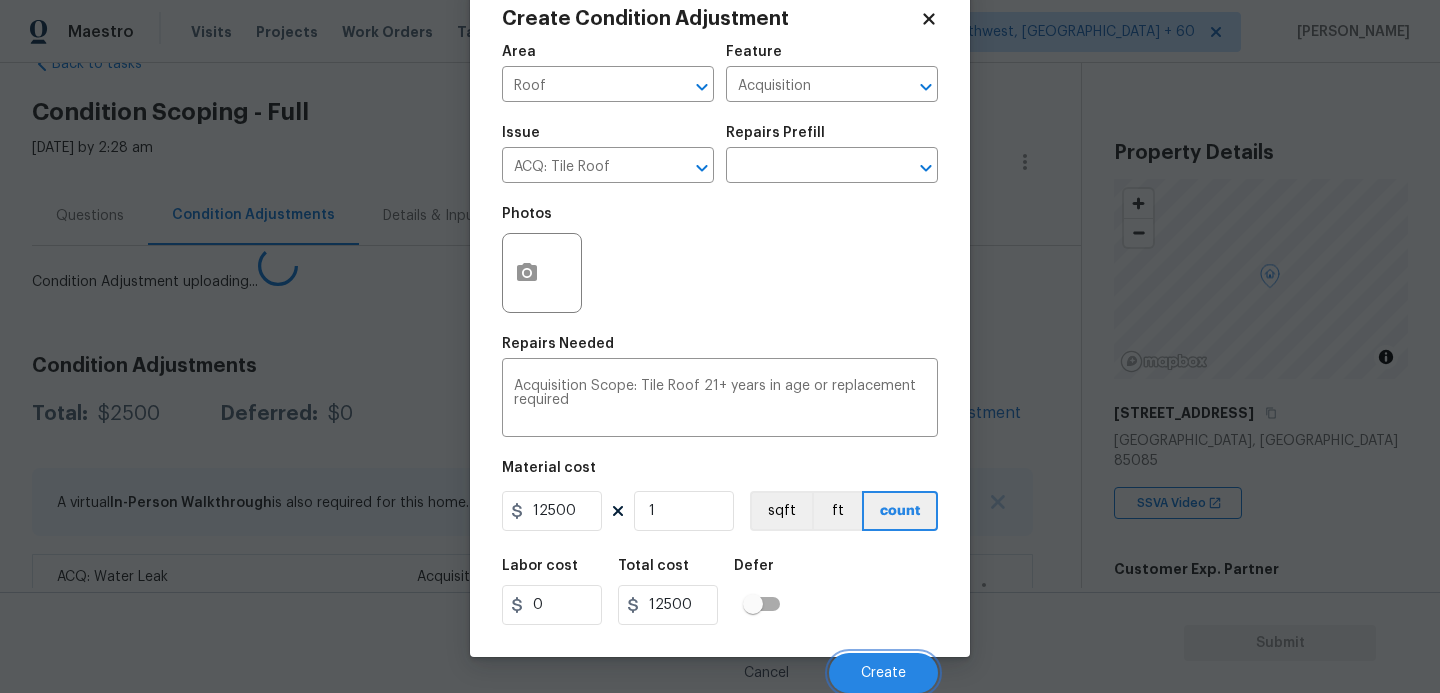 scroll, scrollTop: 47, scrollLeft: 0, axis: vertical 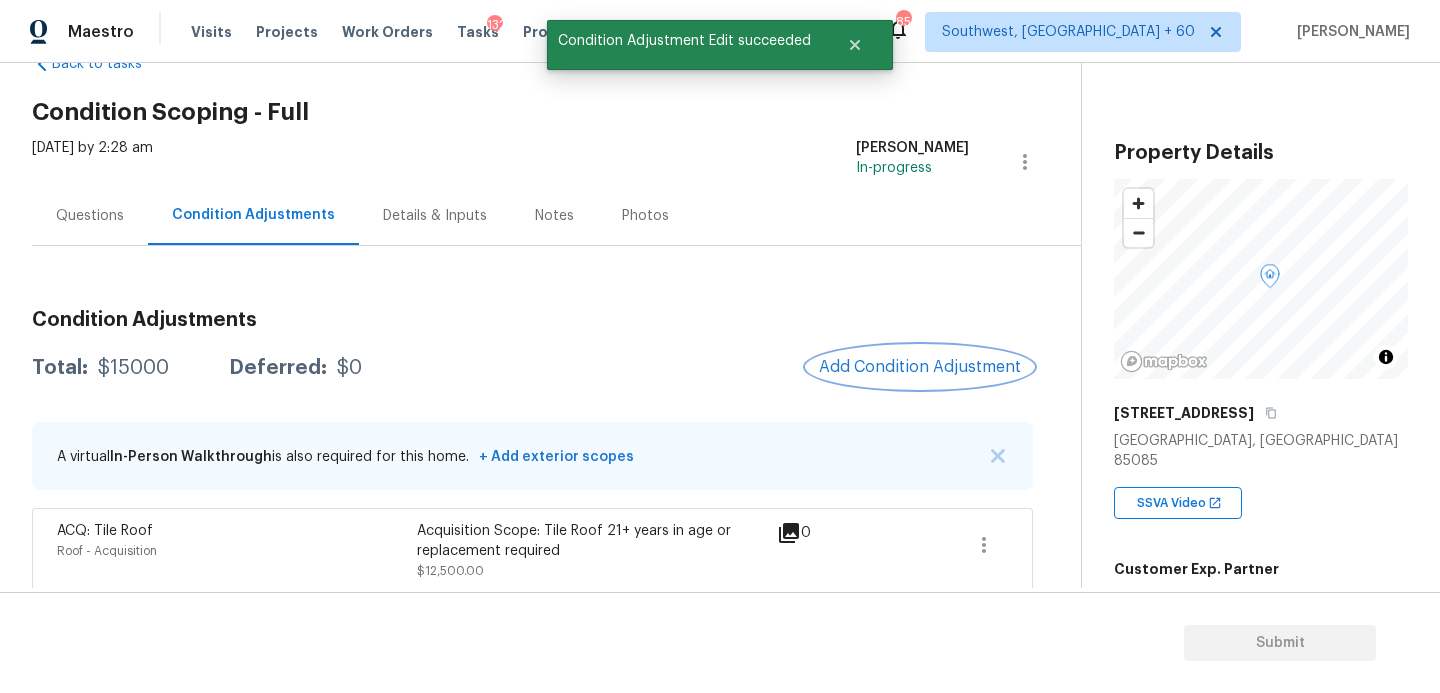 click on "Add Condition Adjustment" at bounding box center (920, 367) 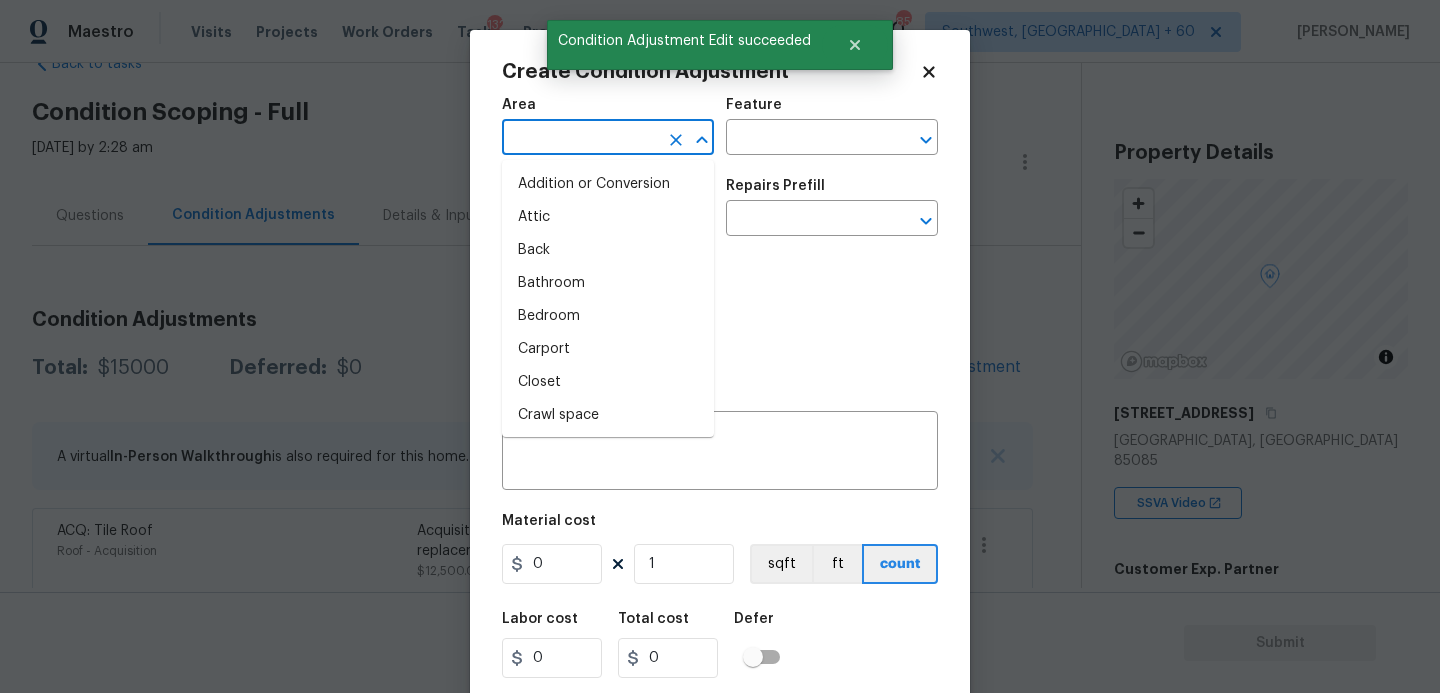 click at bounding box center [580, 139] 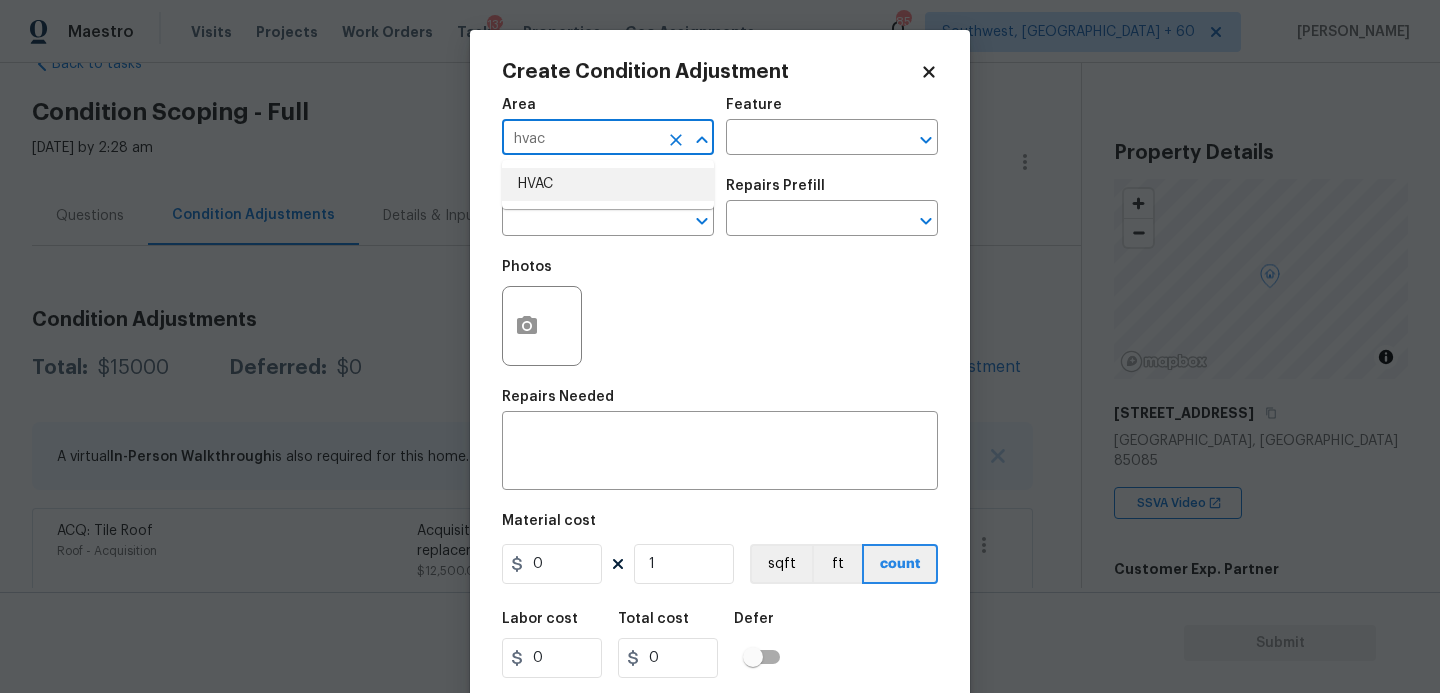 click on "HVAC" at bounding box center (608, 184) 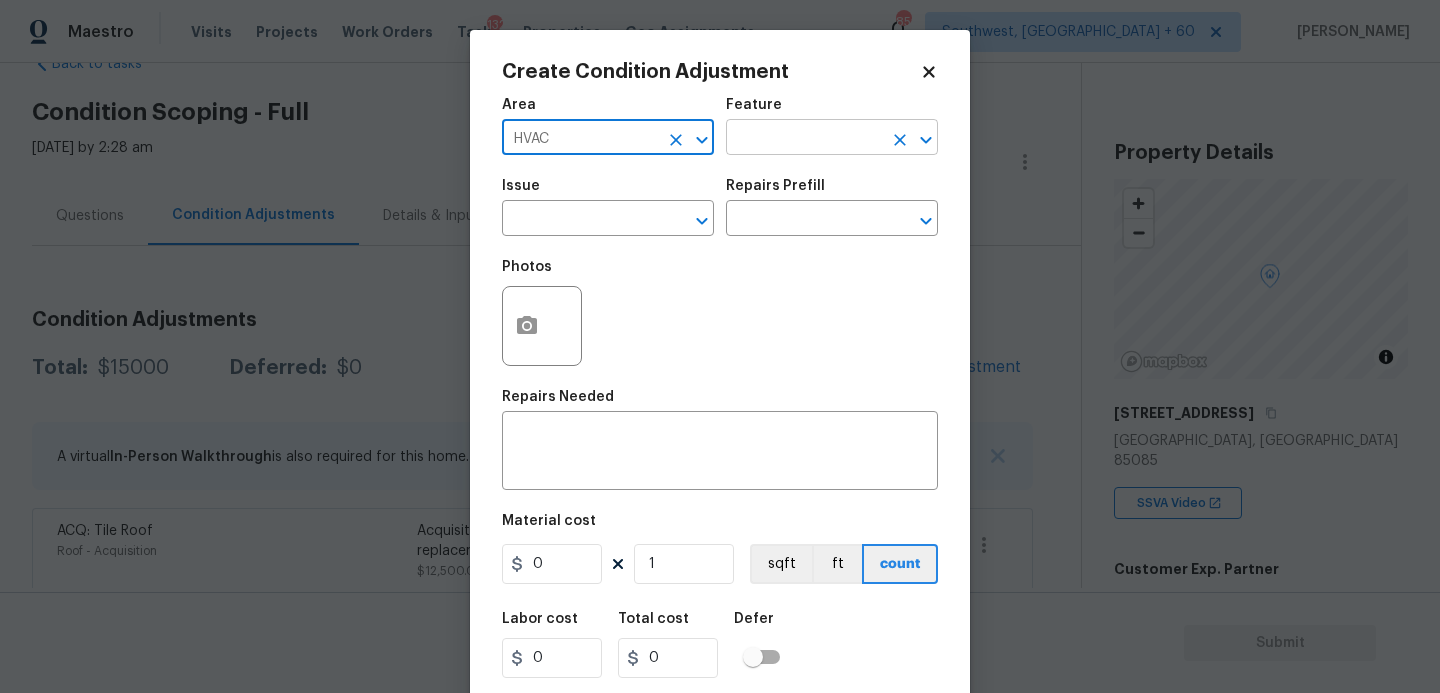 type on "HVAC" 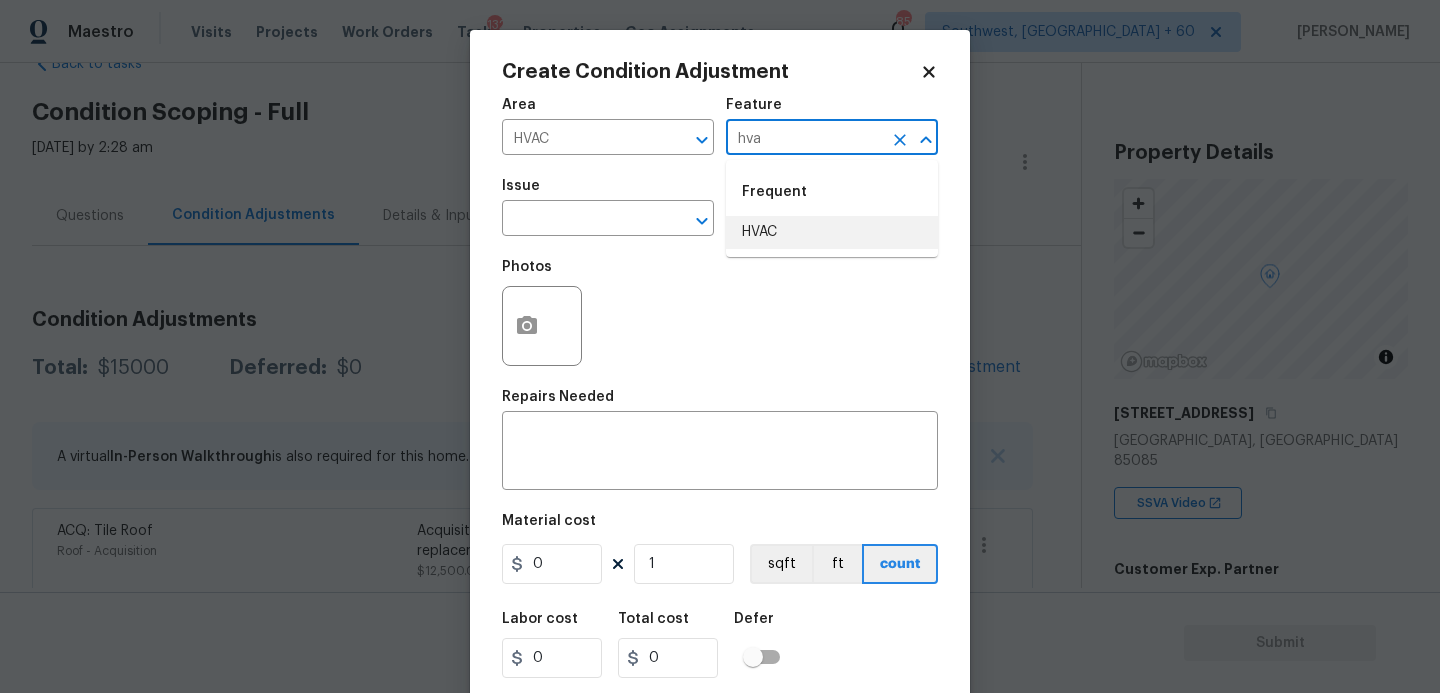 click on "HVAC" at bounding box center (832, 232) 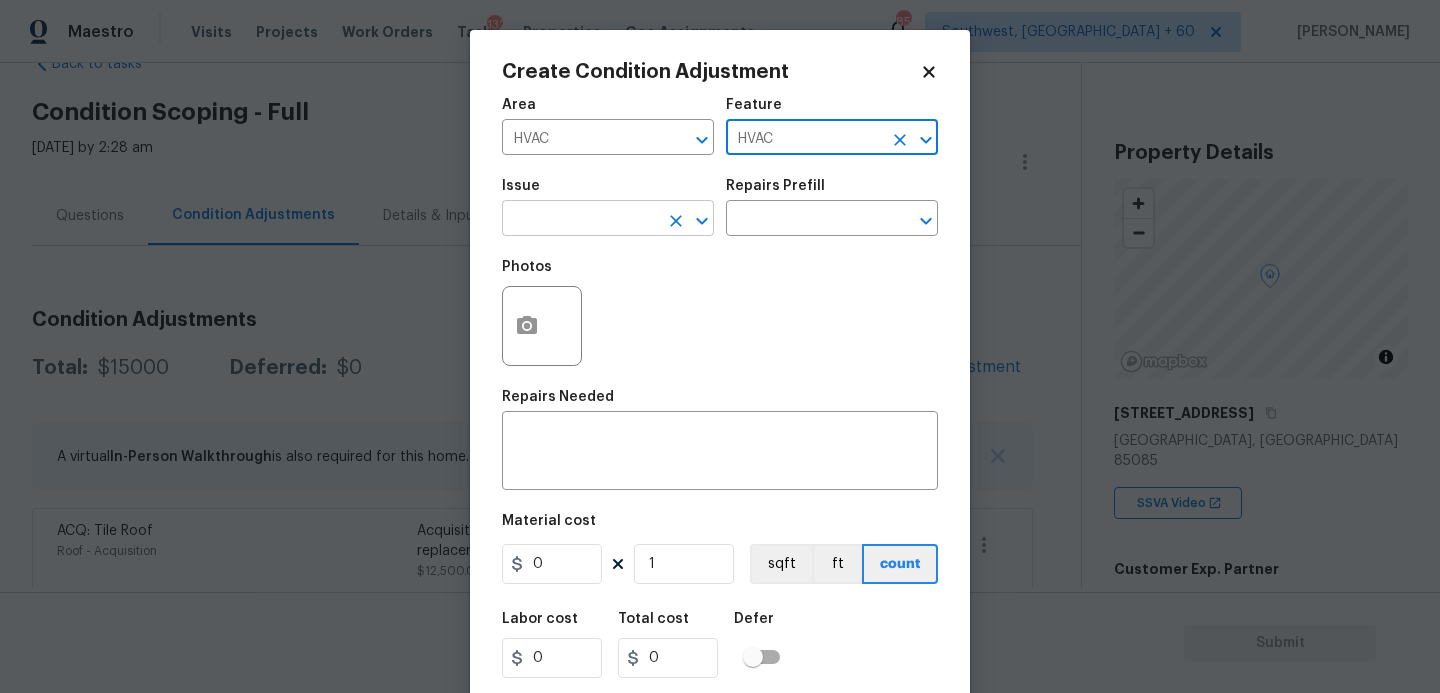 type on "HVAC" 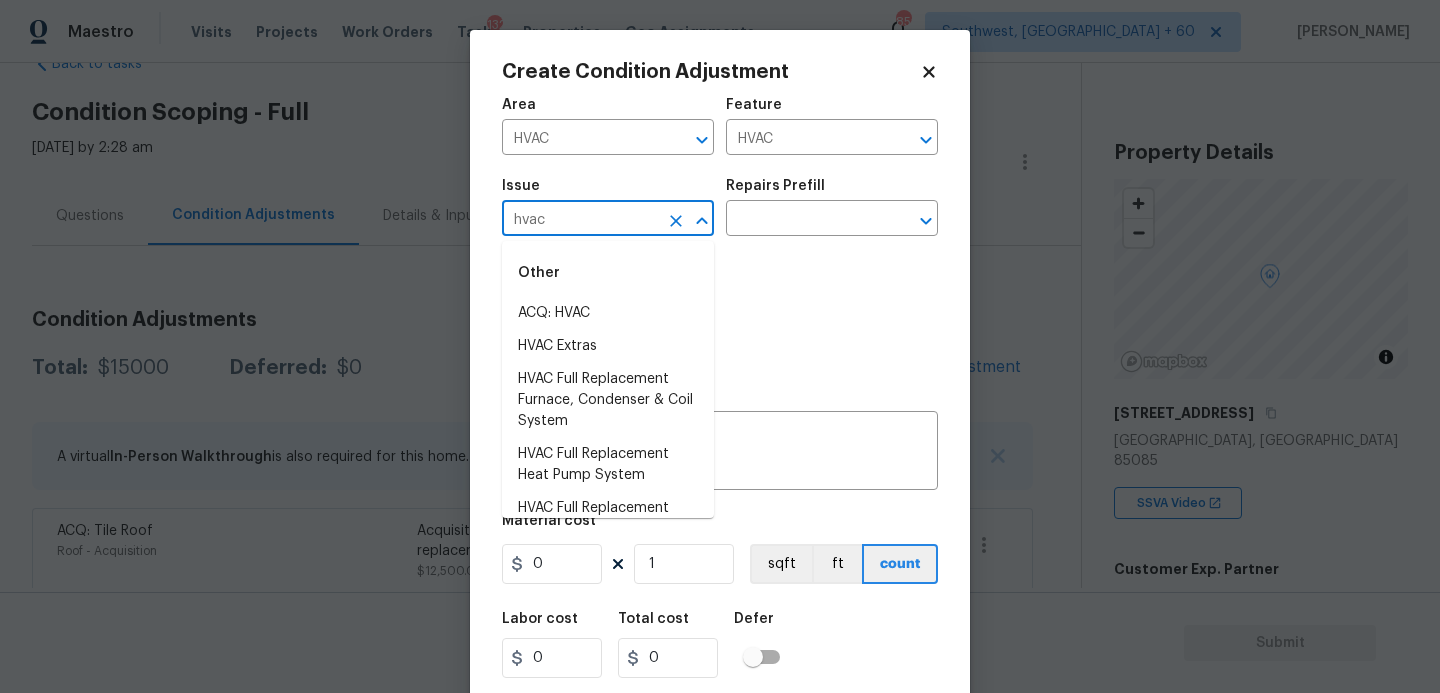 click on "ACQ: HVAC" at bounding box center (608, 313) 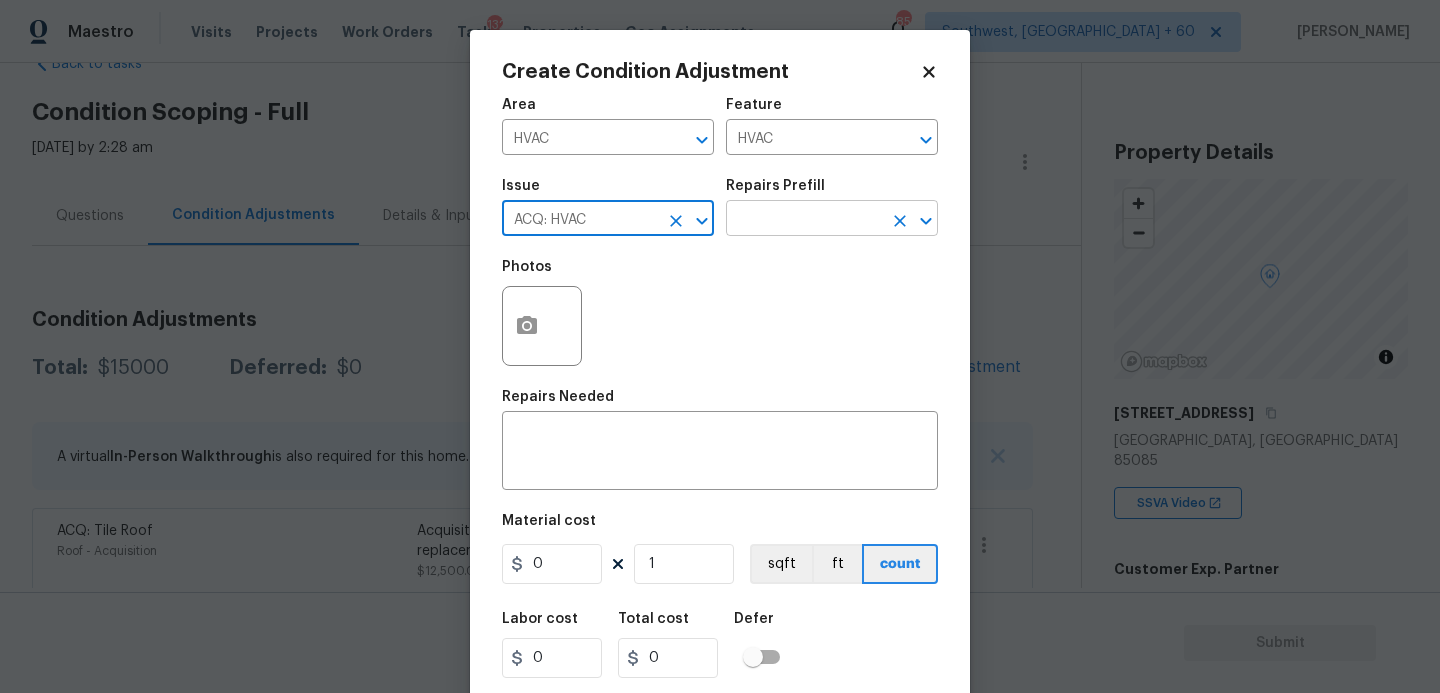 type on "ACQ: HVAC" 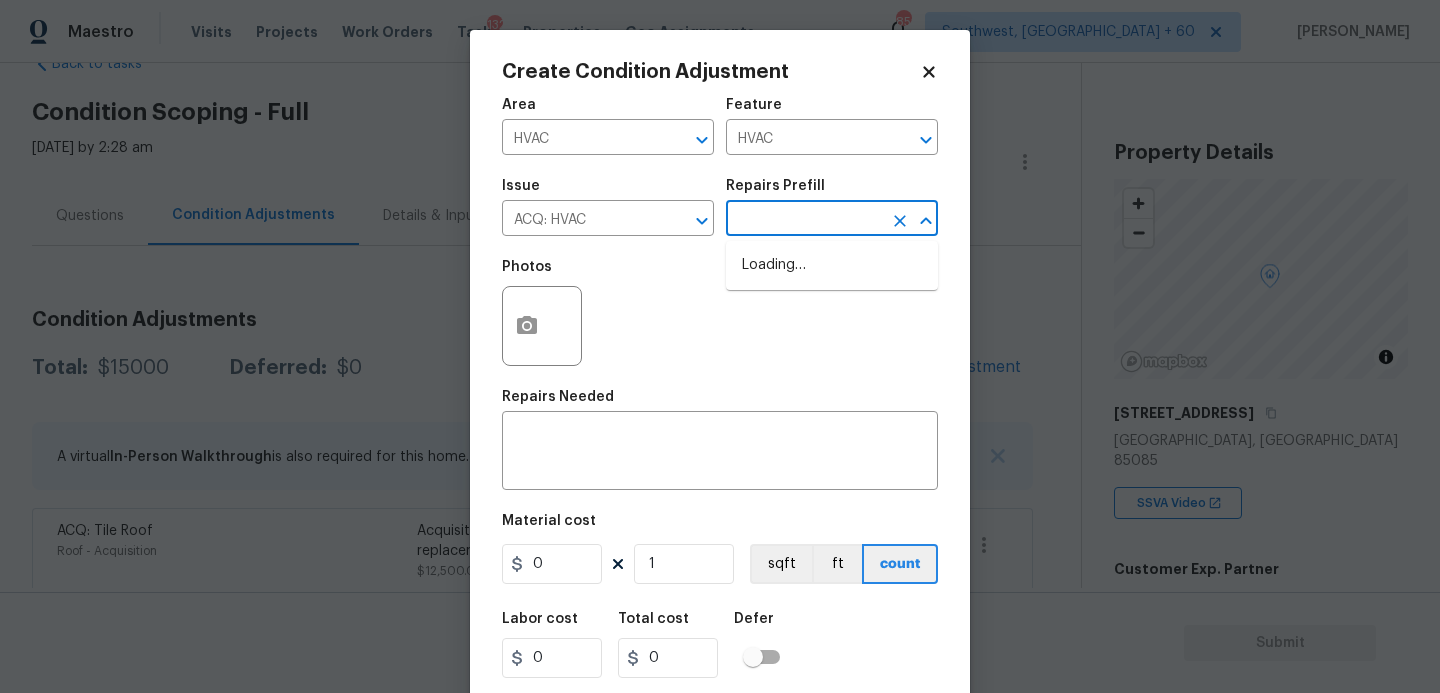 click at bounding box center (804, 220) 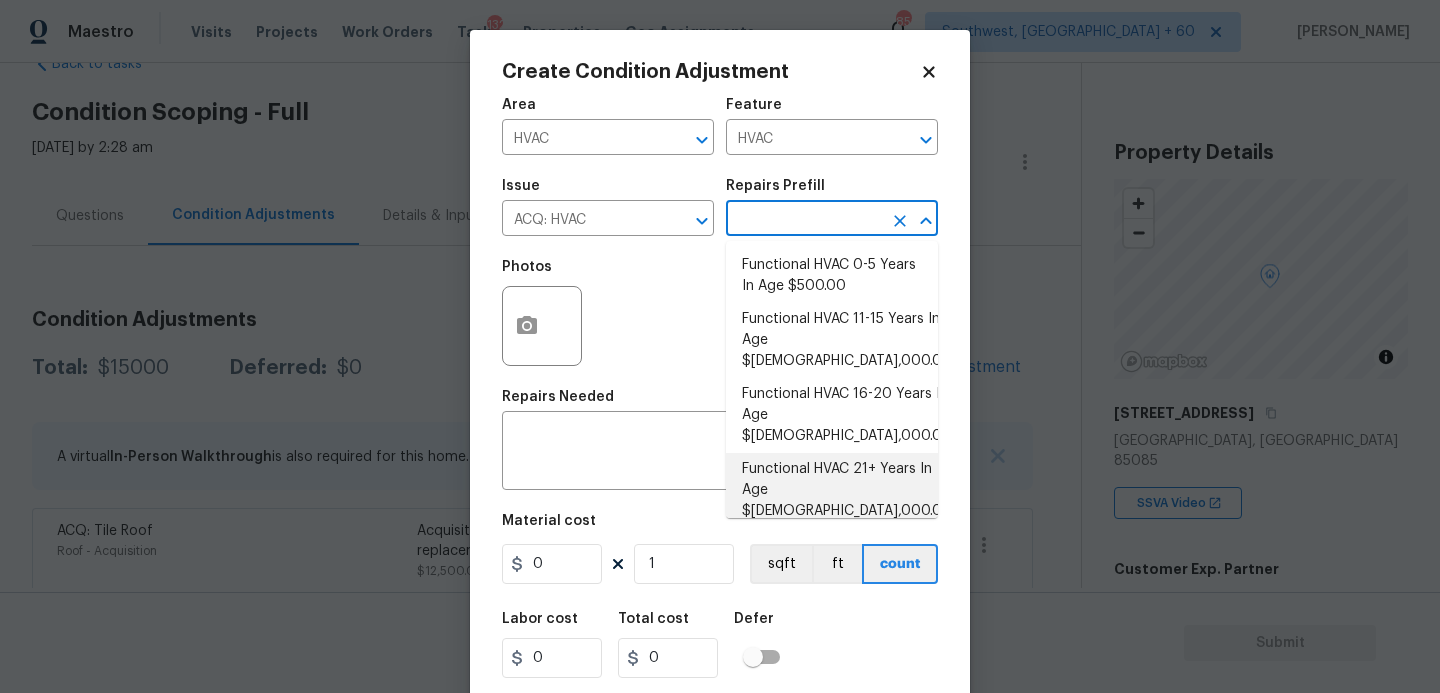 scroll, scrollTop: 57, scrollLeft: 0, axis: vertical 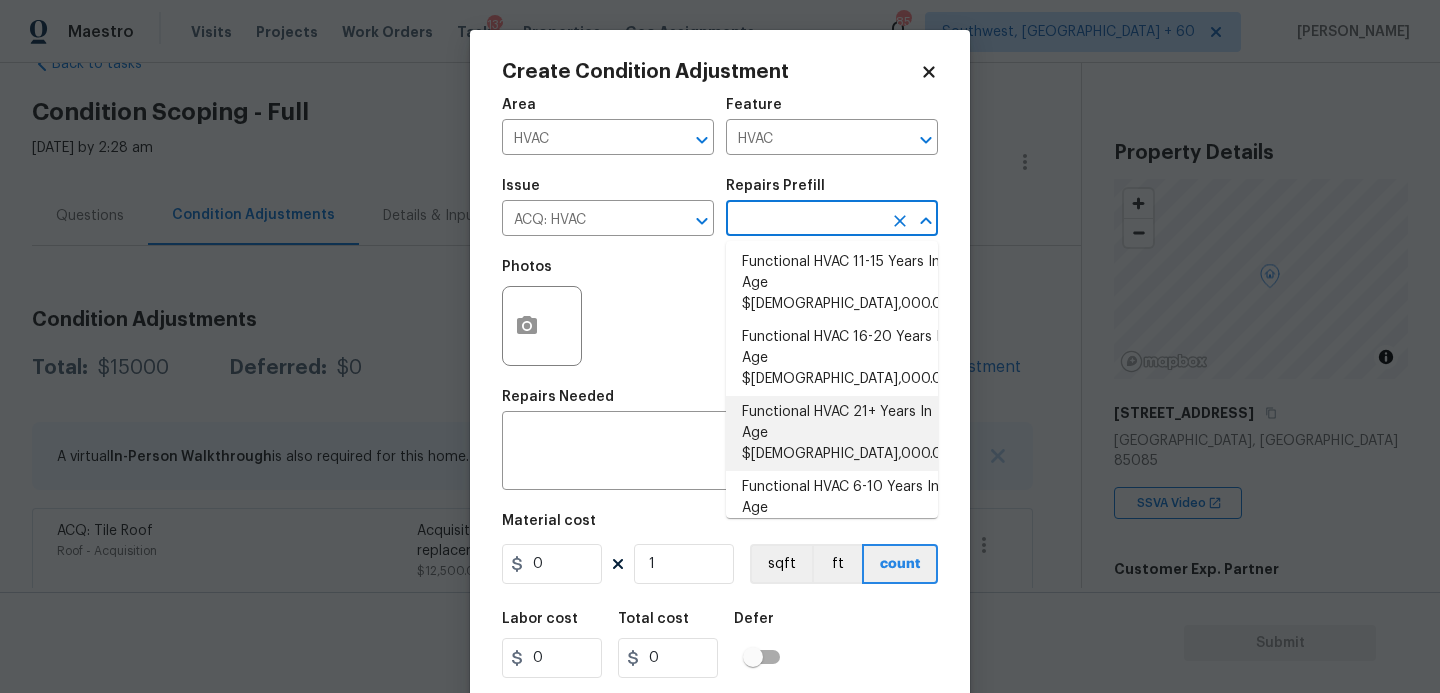 click on "Functional HVAC 21+ Years In Age $5,000.00" at bounding box center [832, 433] 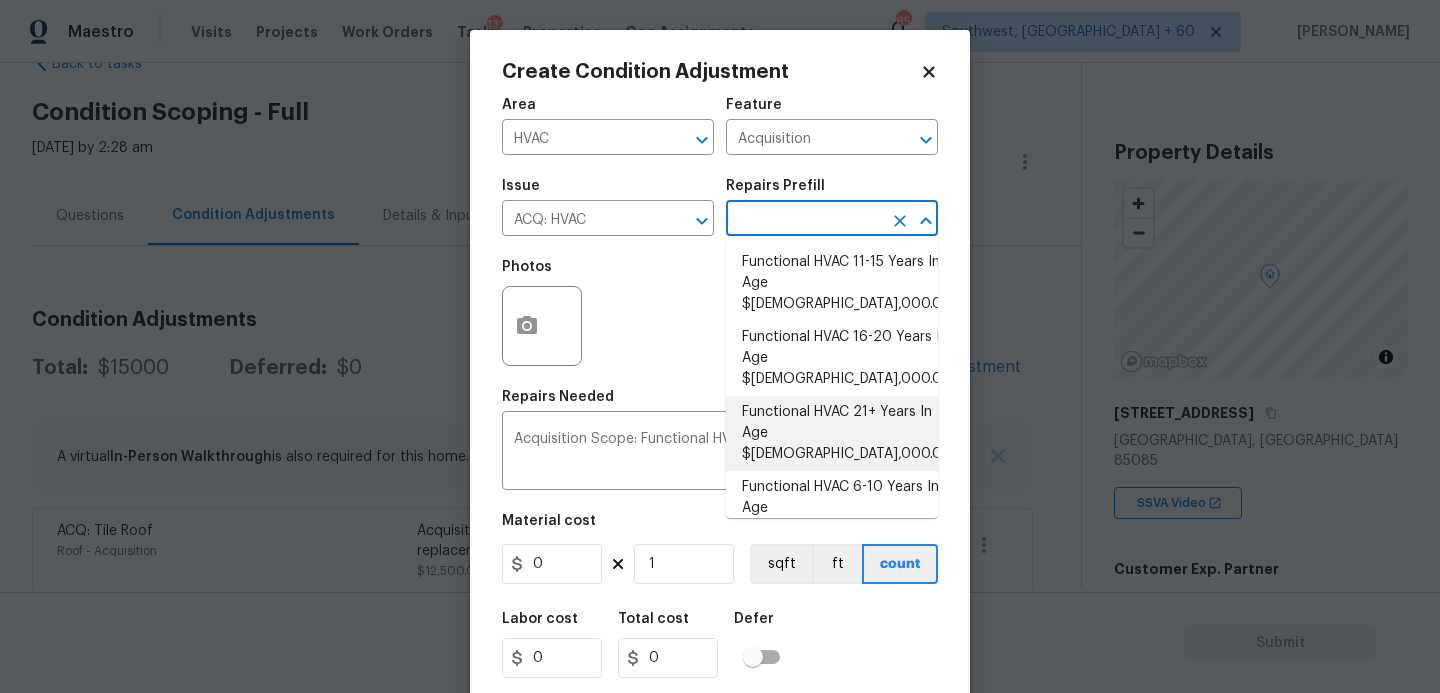 type on "5000" 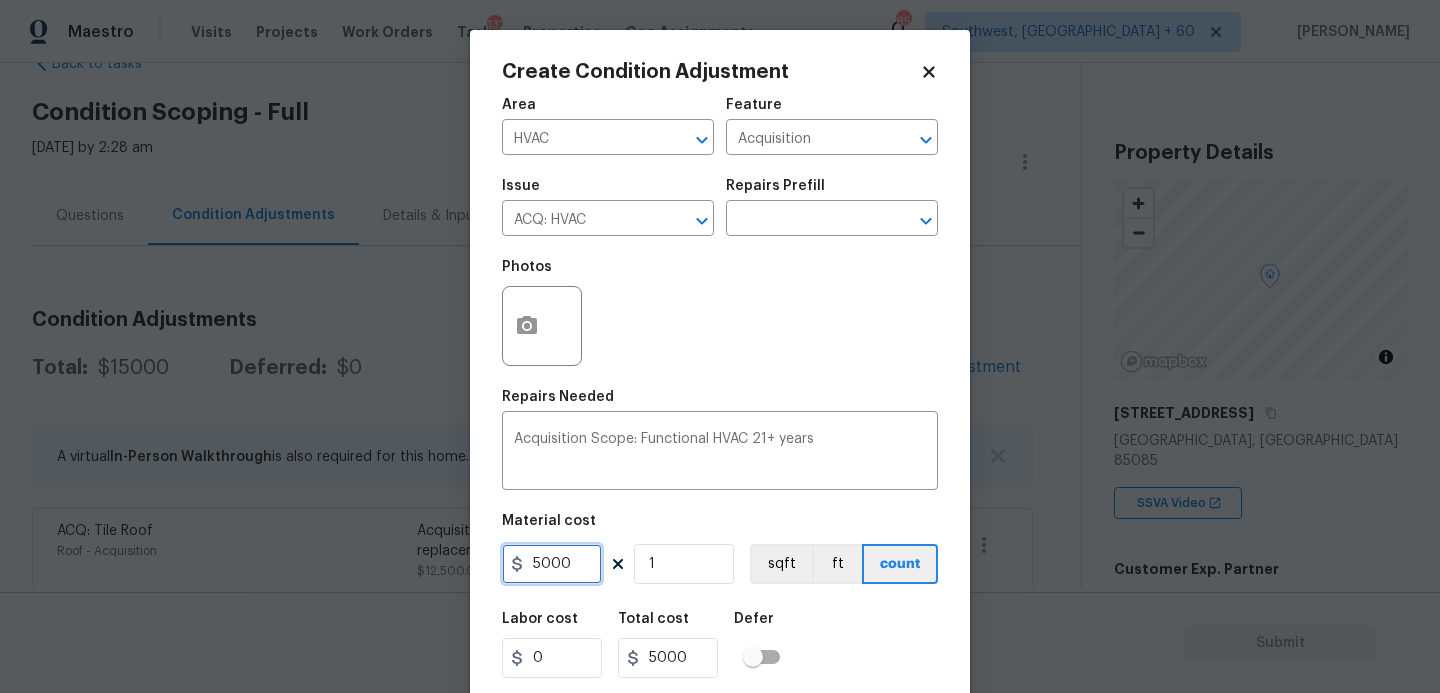 drag, startPoint x: 582, startPoint y: 563, endPoint x: 426, endPoint y: 563, distance: 156 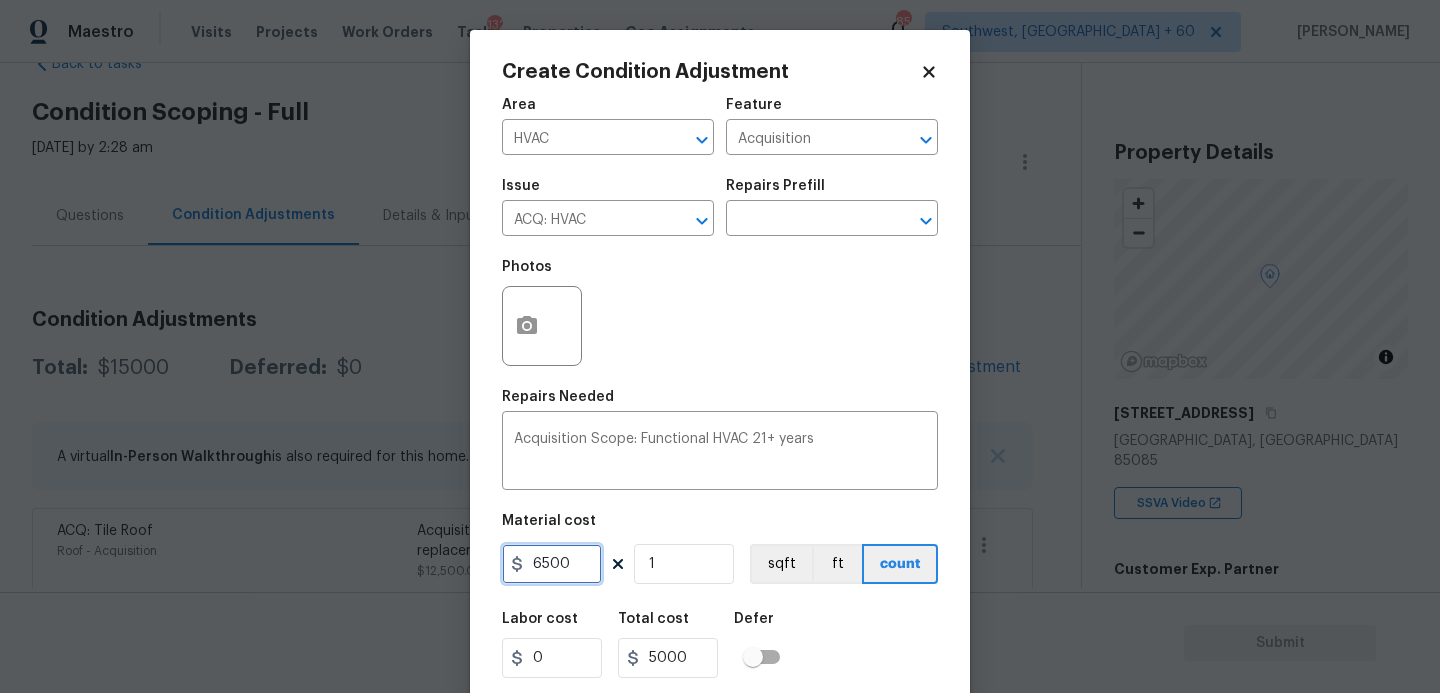 type on "6500" 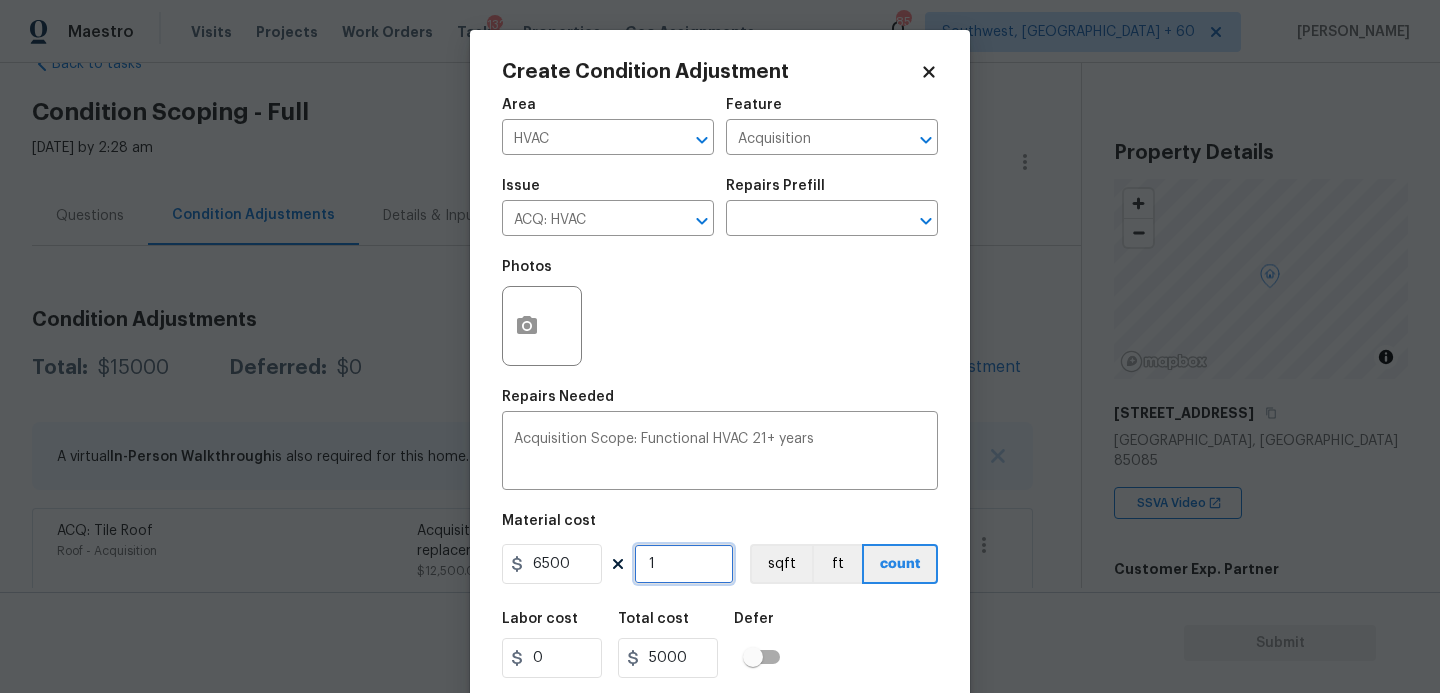 type on "6500" 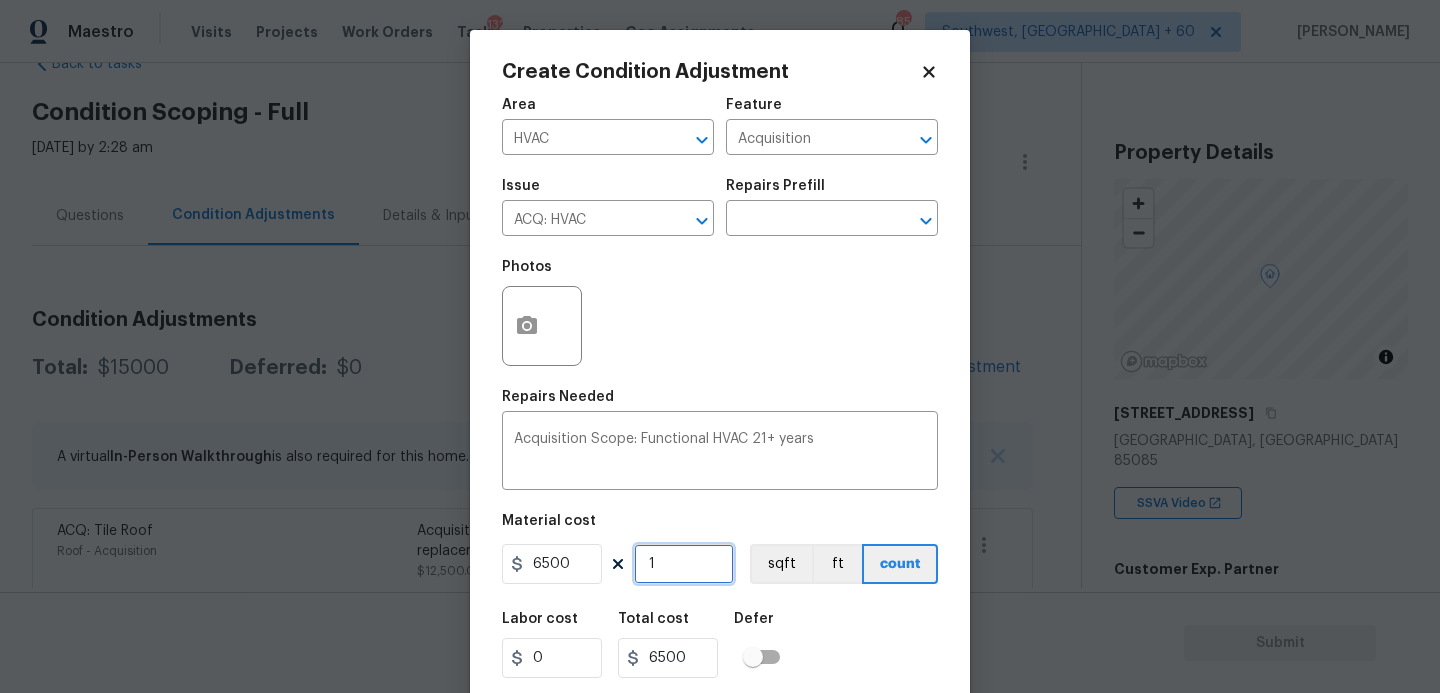 click on "1" at bounding box center (684, 564) 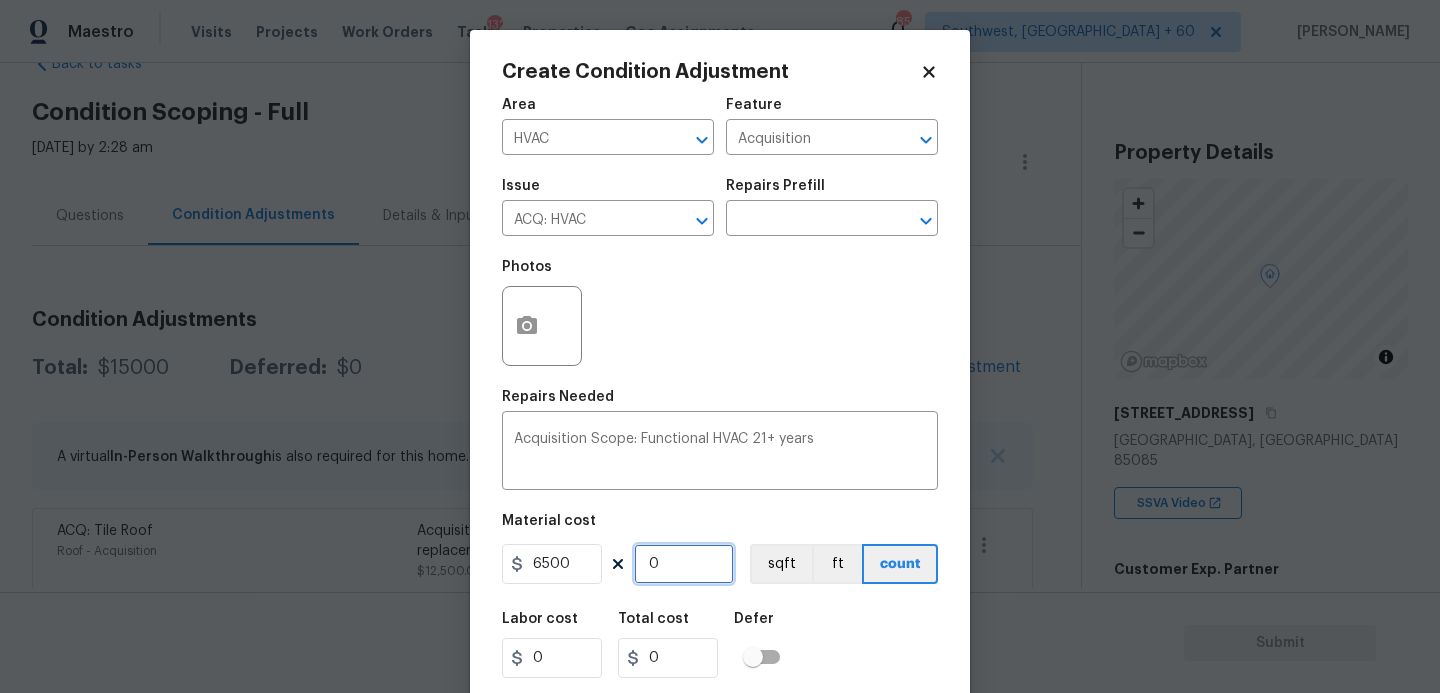 type on "2" 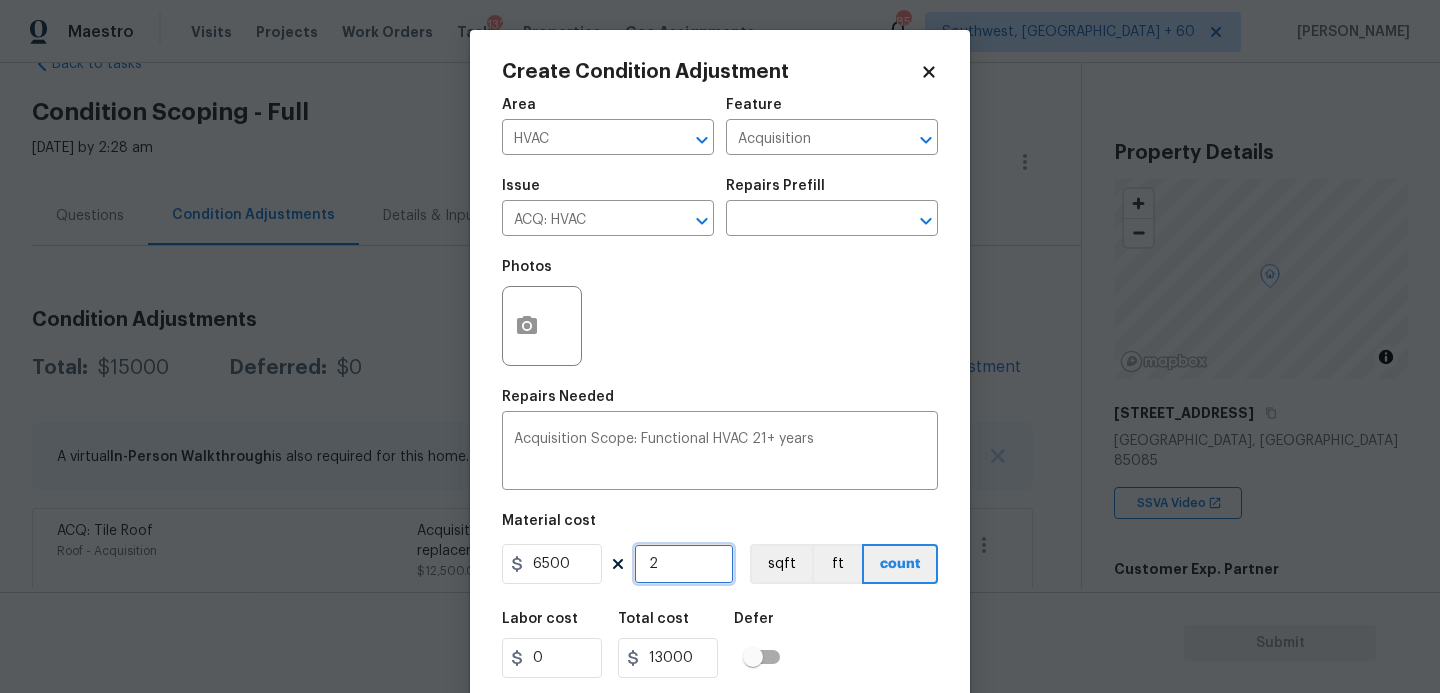 type on "2" 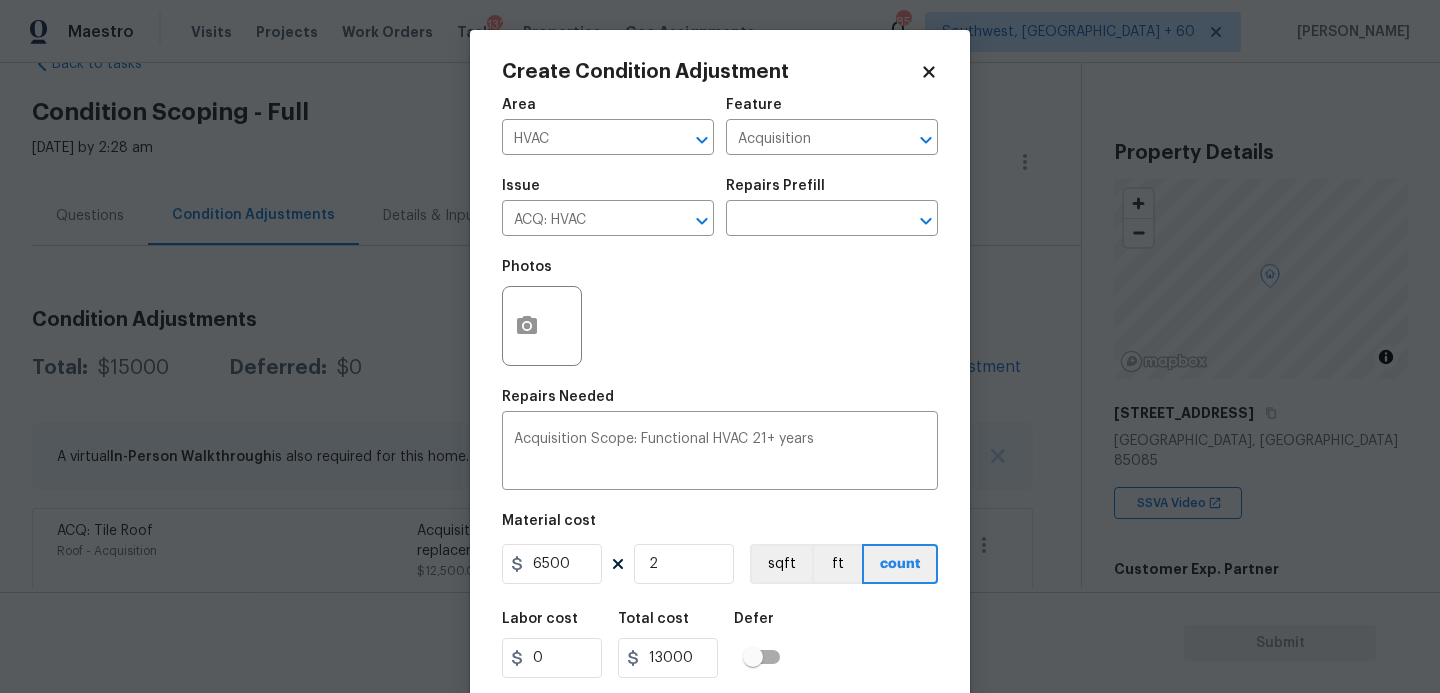 click on "Labor cost 0 Total cost 13000 Defer" at bounding box center [720, 645] 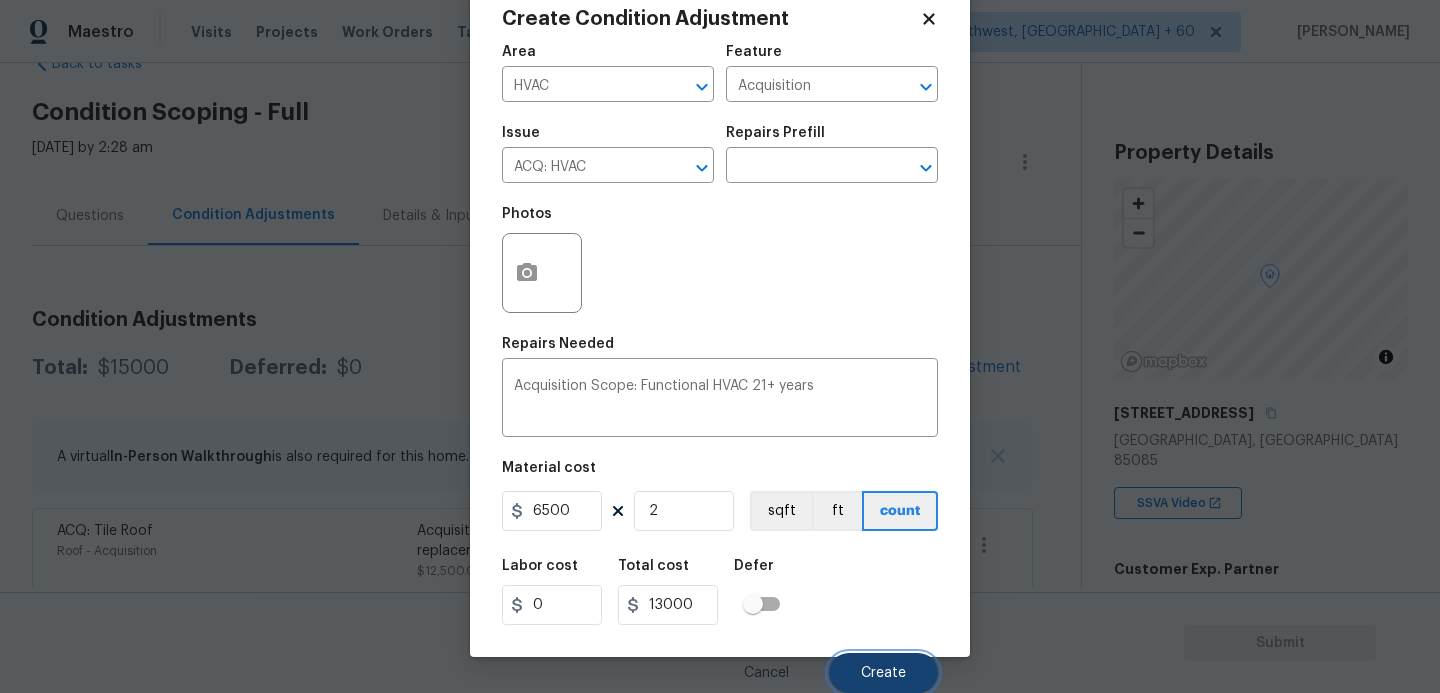 click on "Create" at bounding box center (883, 673) 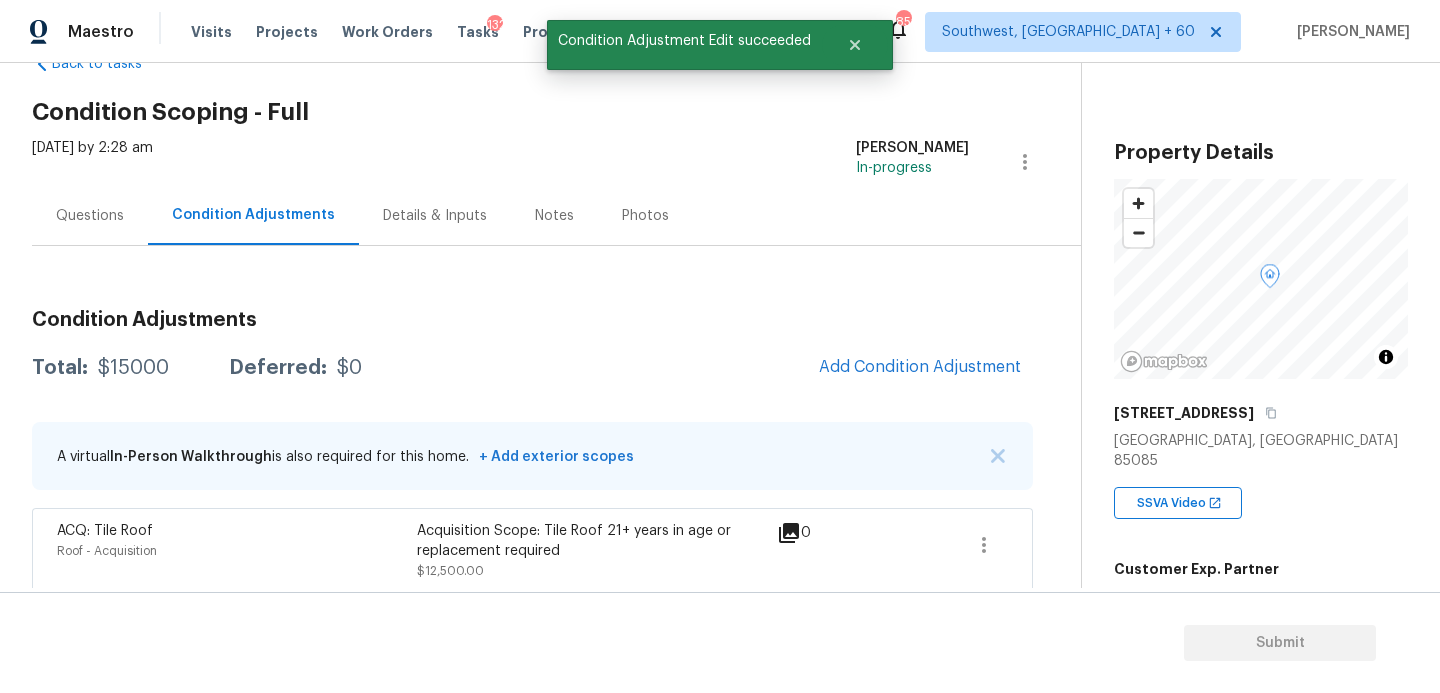 scroll, scrollTop: 47, scrollLeft: 0, axis: vertical 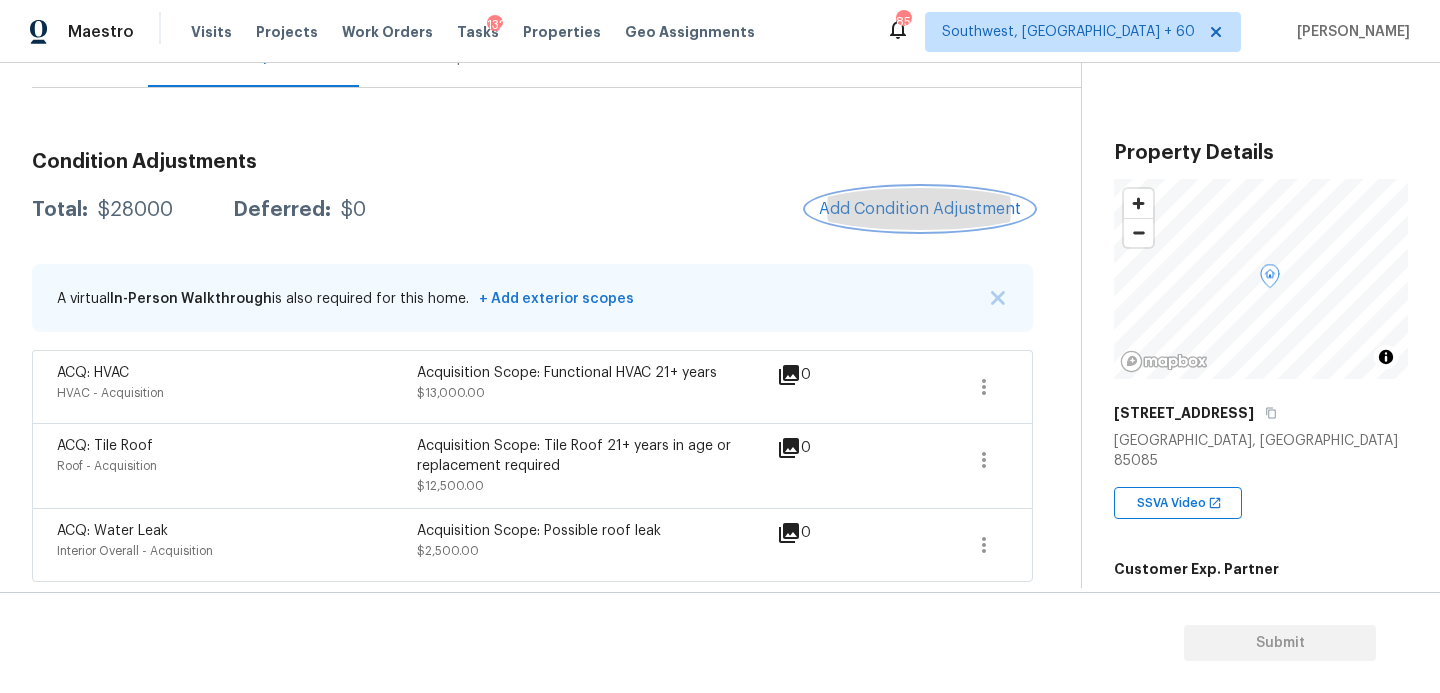 click on "Add Condition Adjustment" at bounding box center [920, 209] 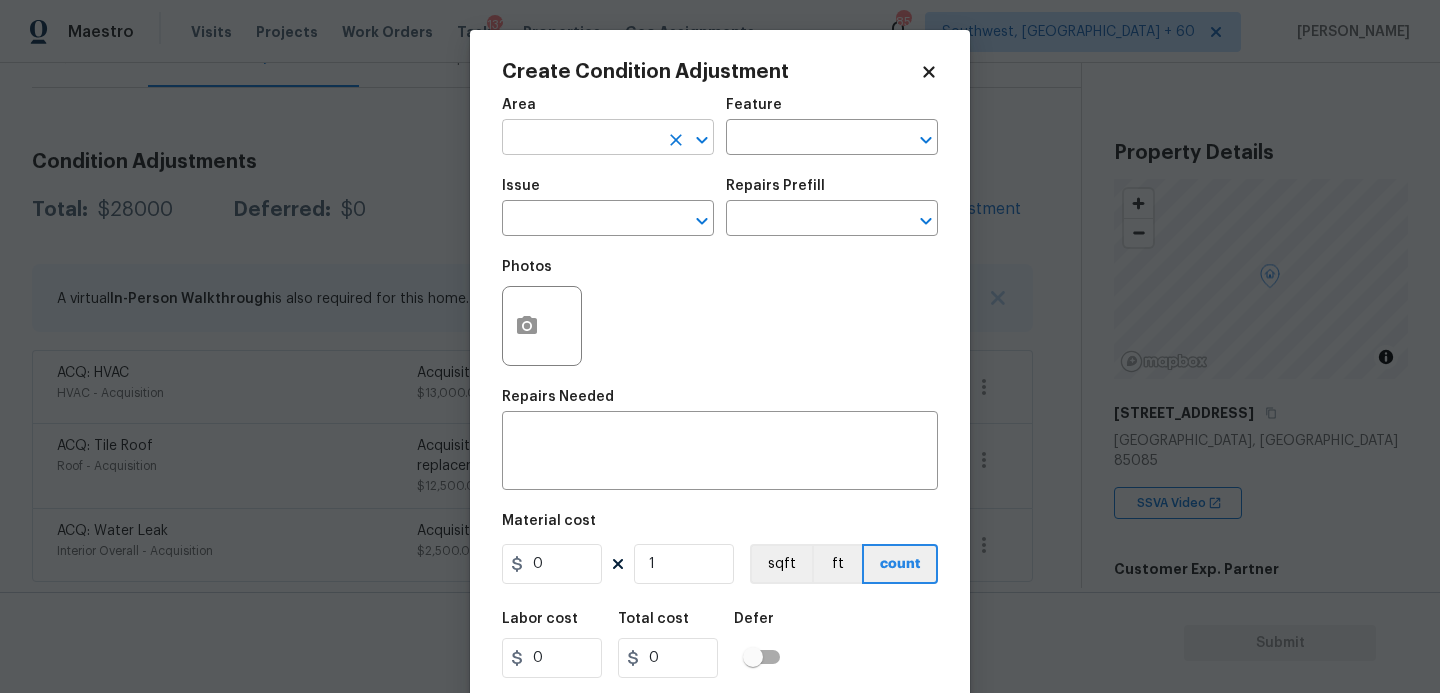 click at bounding box center [580, 139] 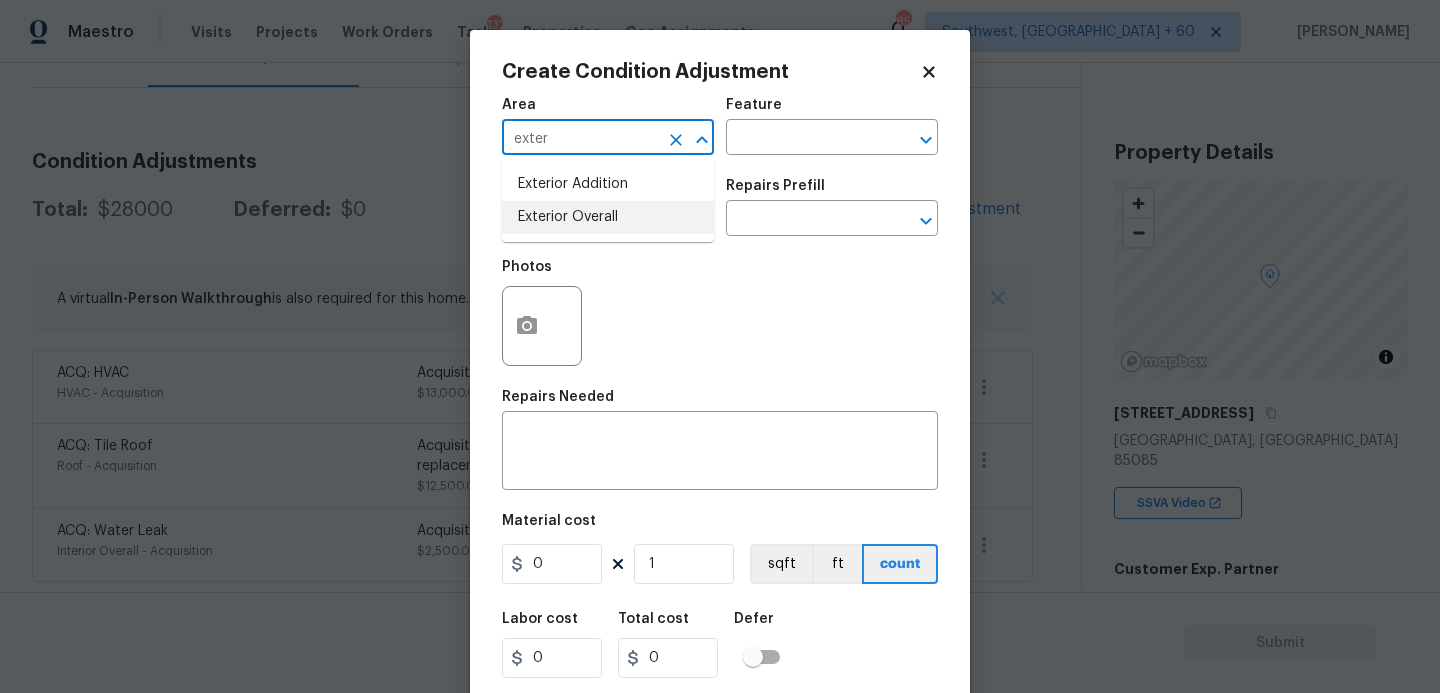 click on "Exterior Overall" at bounding box center [608, 217] 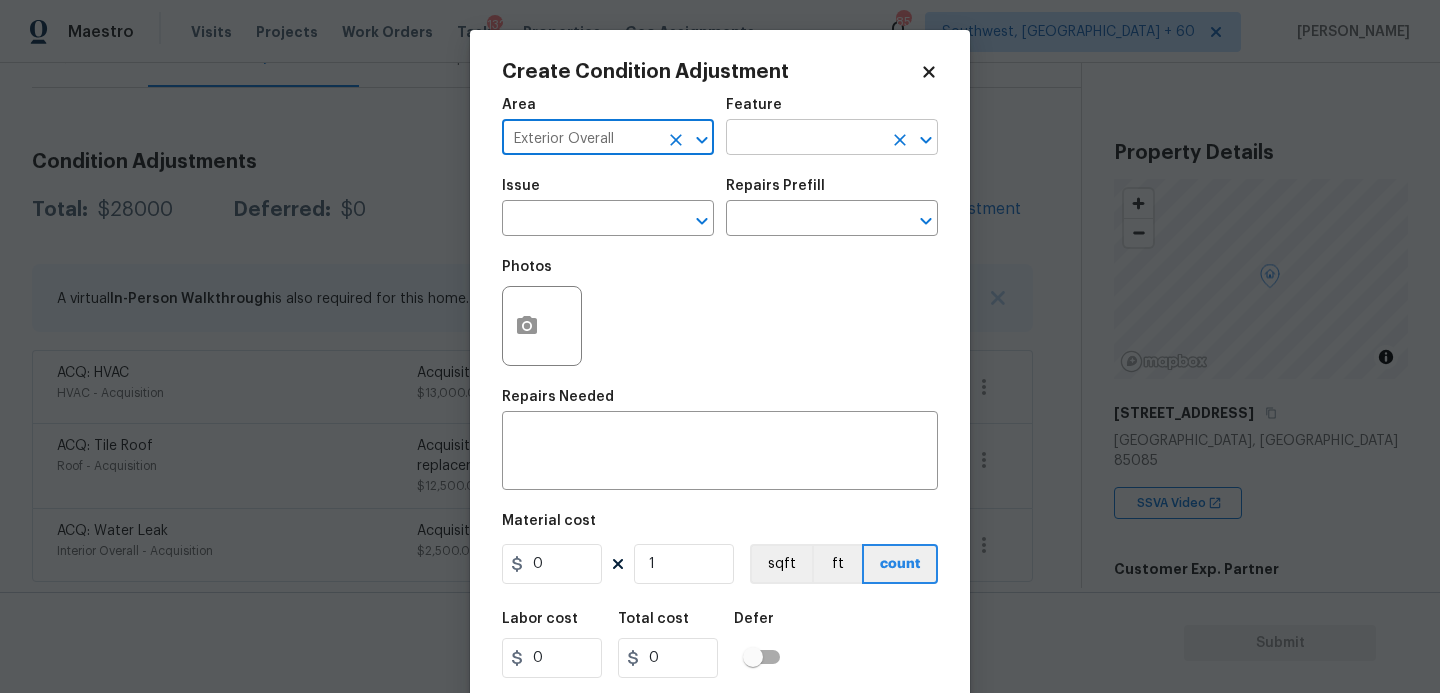 type on "Exterior Overall" 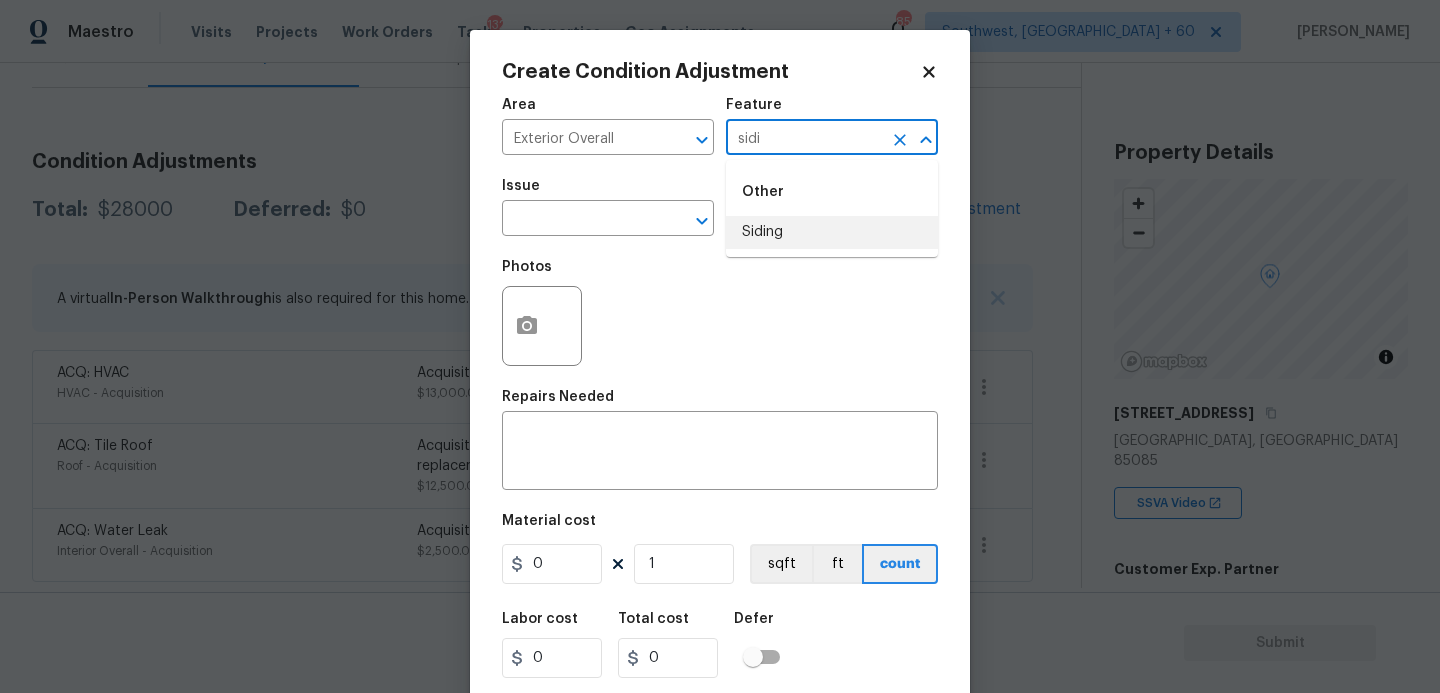 click on "Siding" at bounding box center [832, 232] 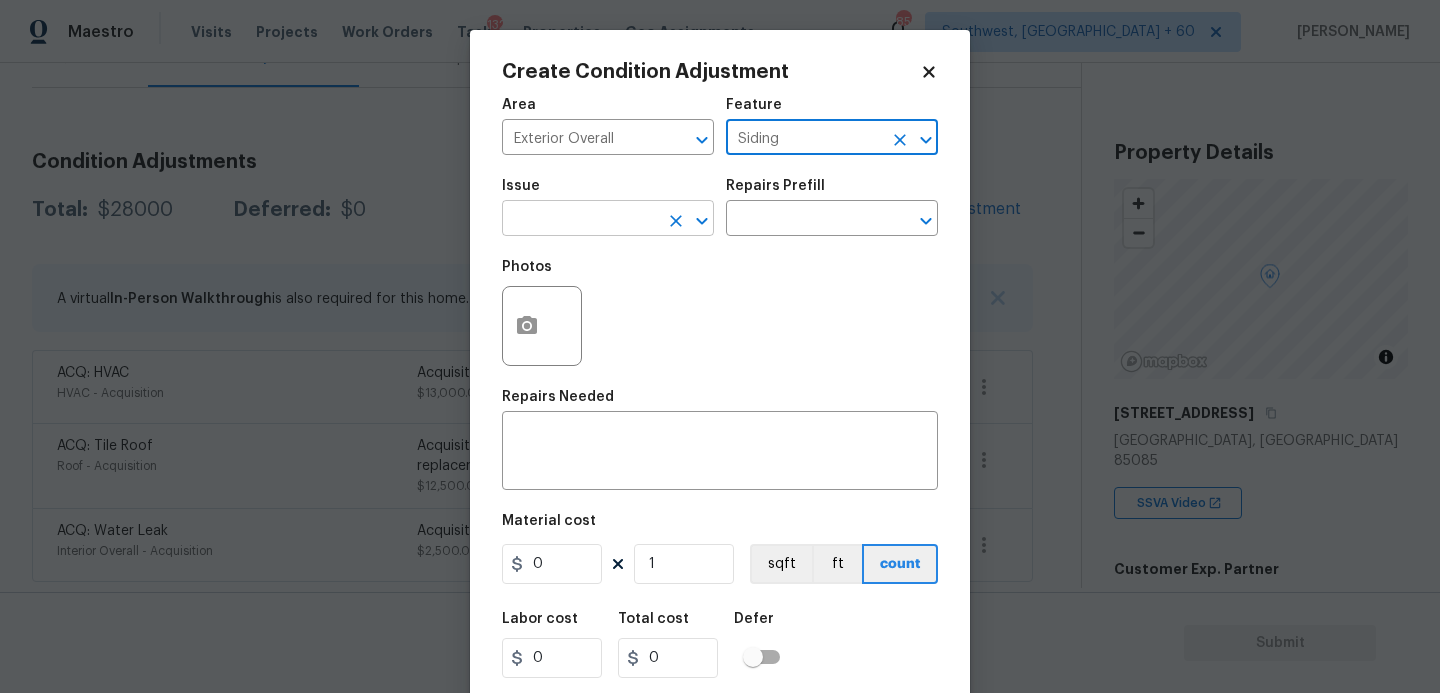 type on "Siding" 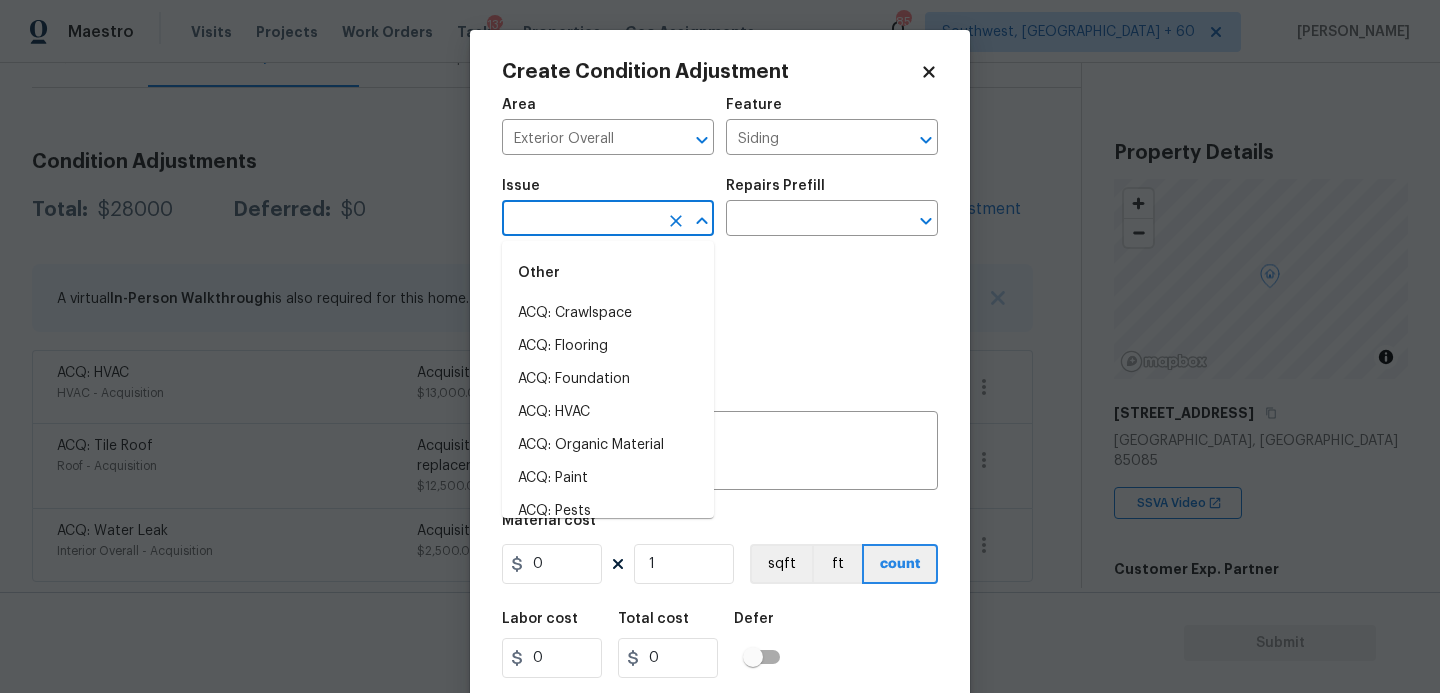 click at bounding box center (580, 220) 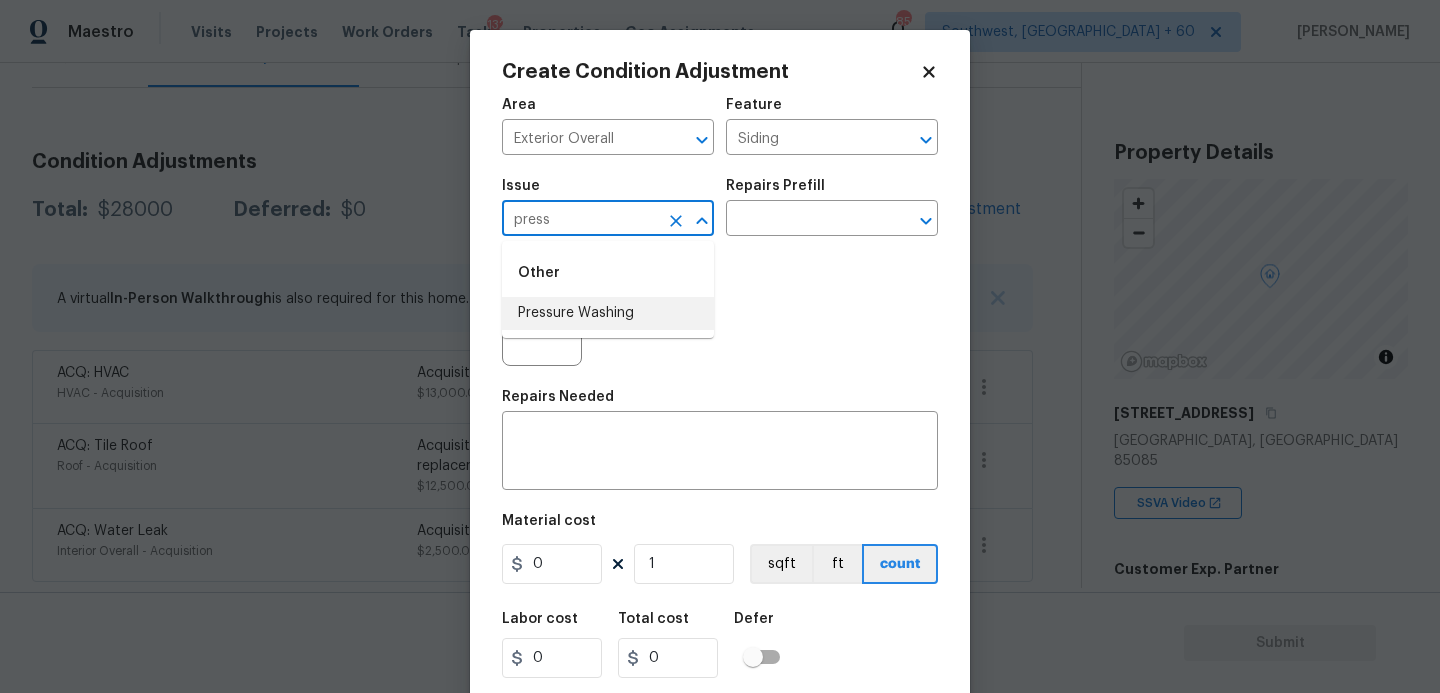 click on "Pressure Washing" at bounding box center [608, 313] 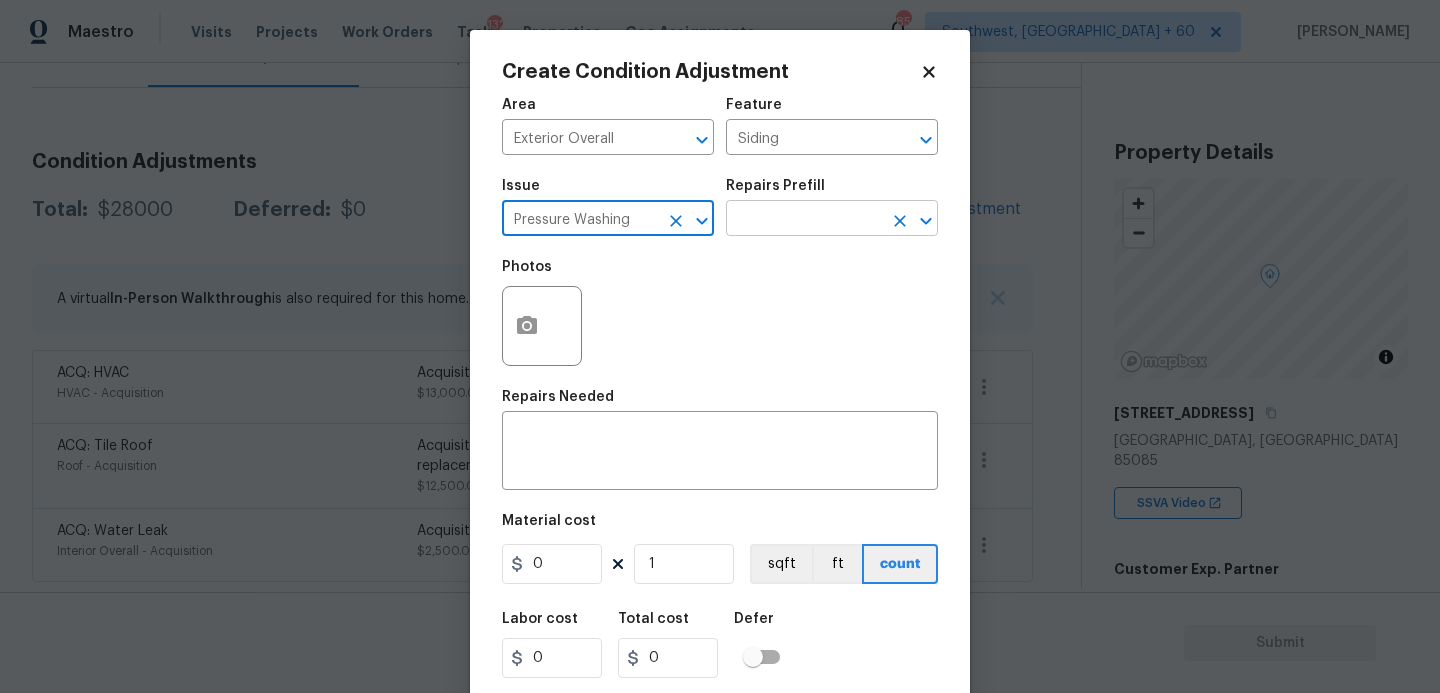 type on "Pressure Washing" 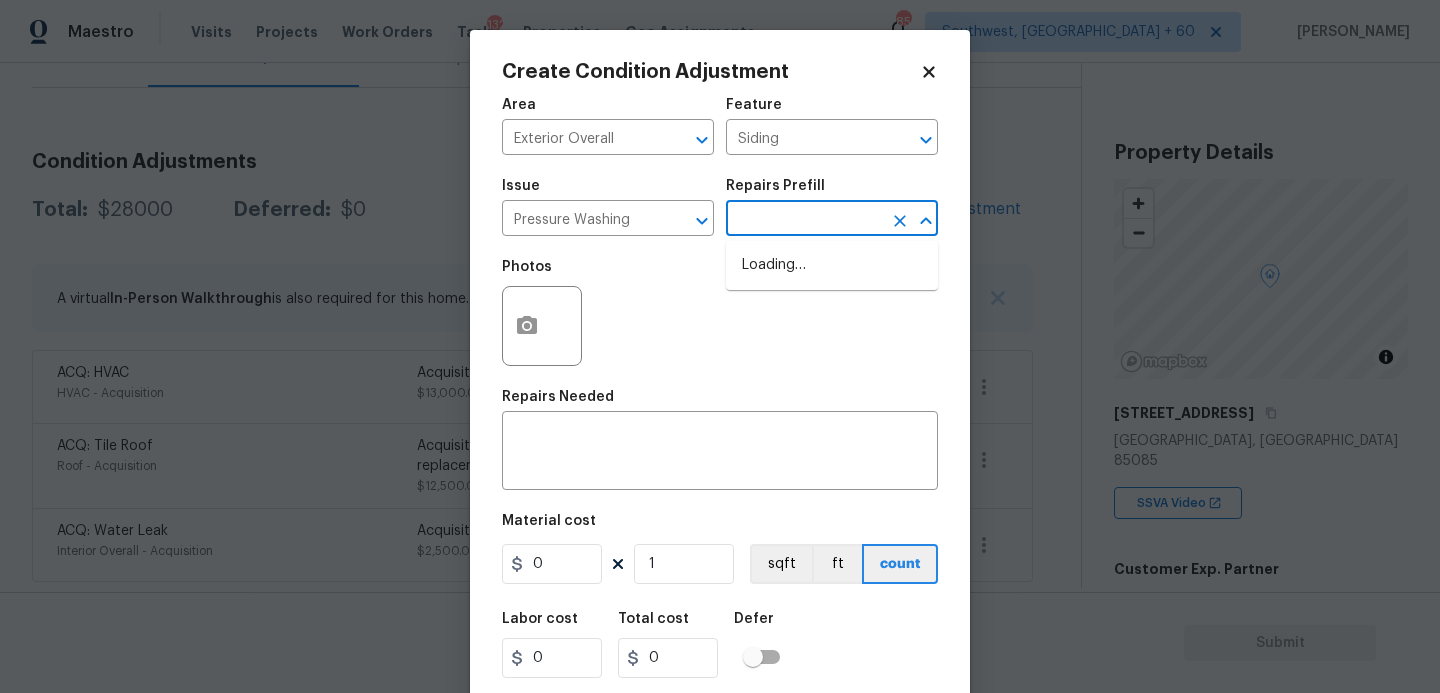 click at bounding box center [804, 220] 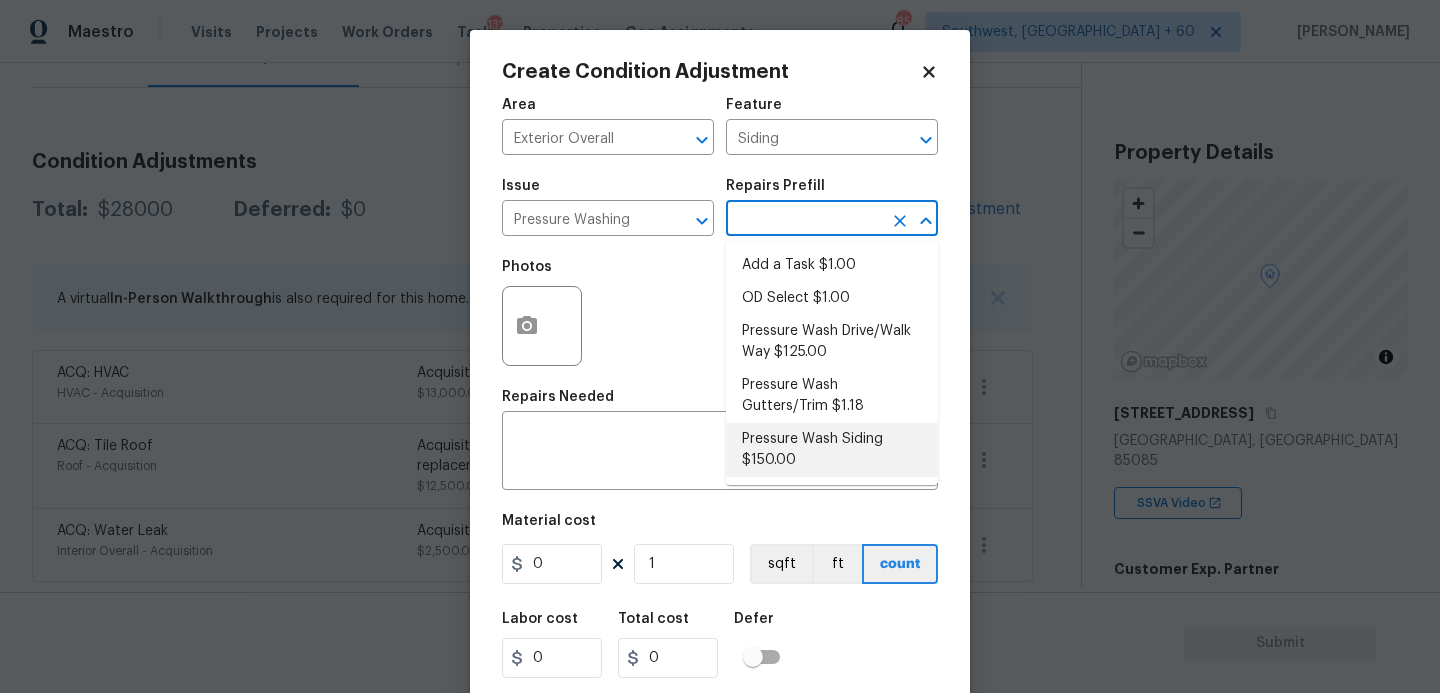 click on "Pressure Wash Siding $150.00" at bounding box center (832, 450) 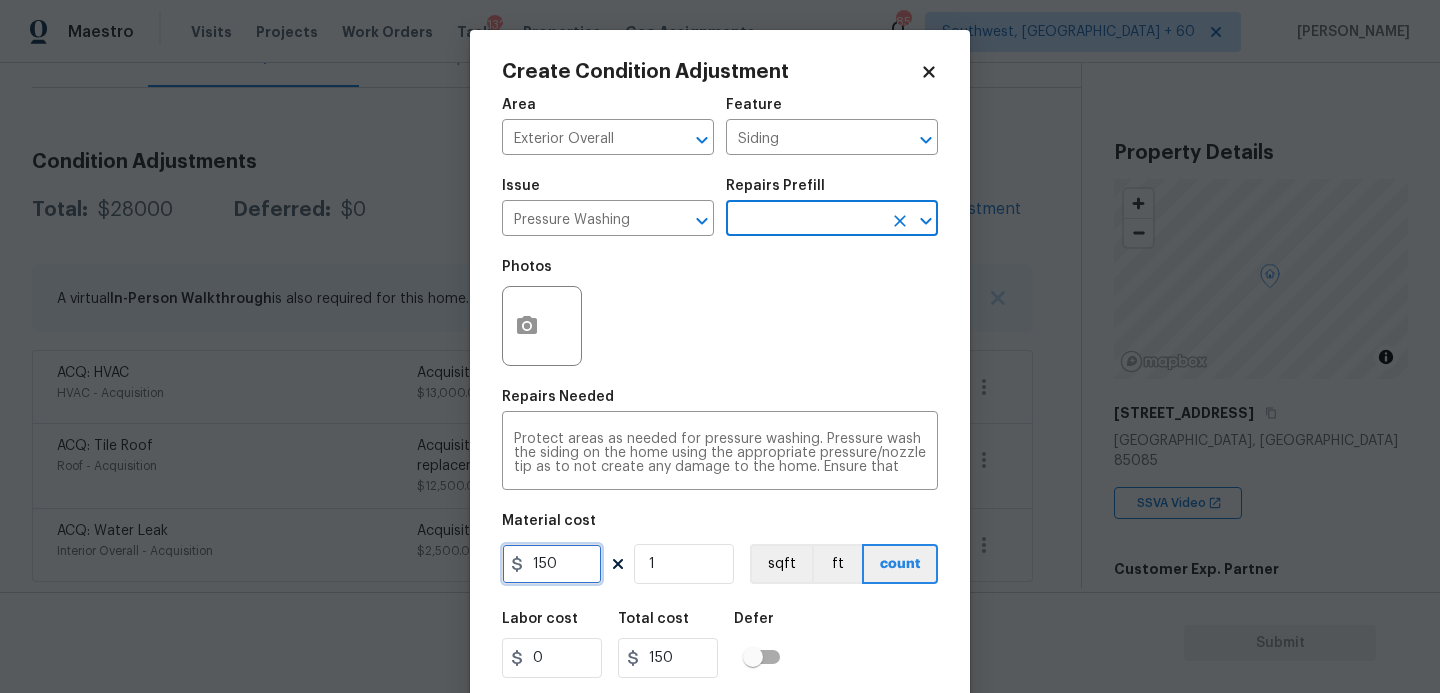 drag, startPoint x: 560, startPoint y: 572, endPoint x: 411, endPoint y: 572, distance: 149 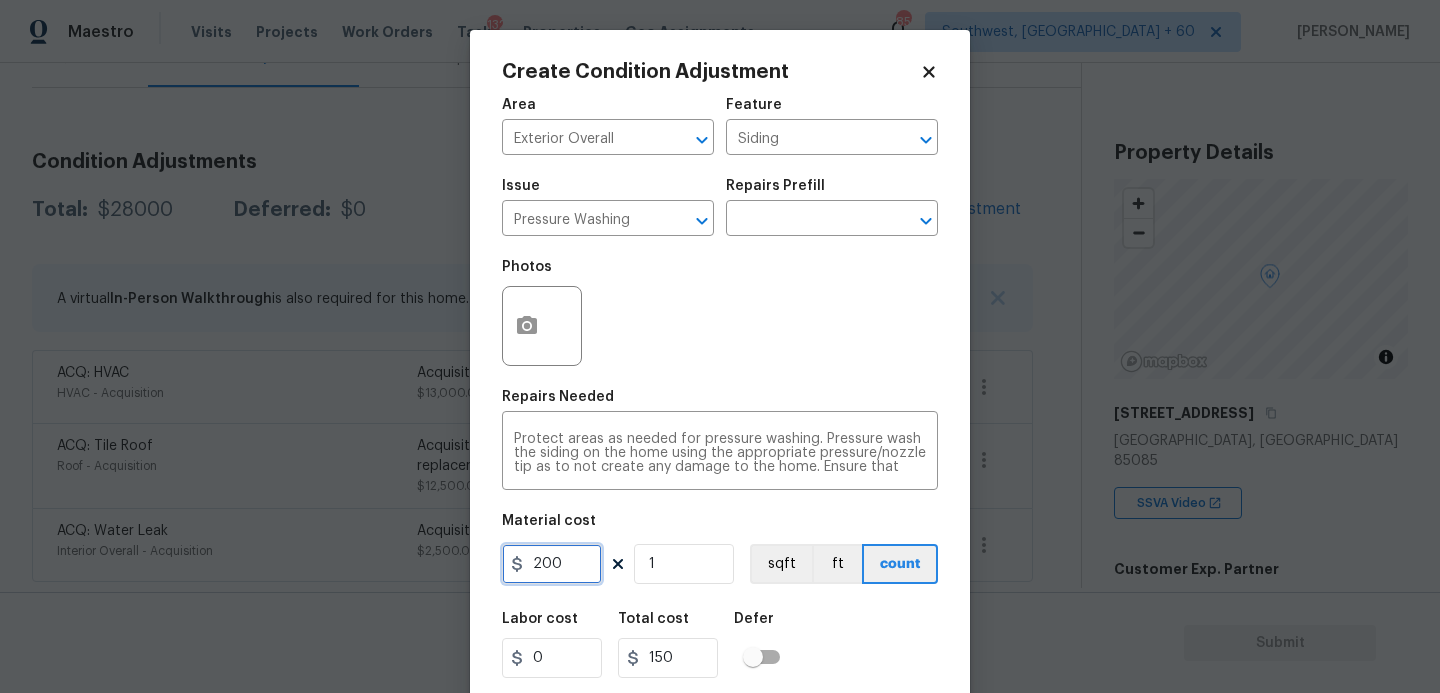 type on "200" 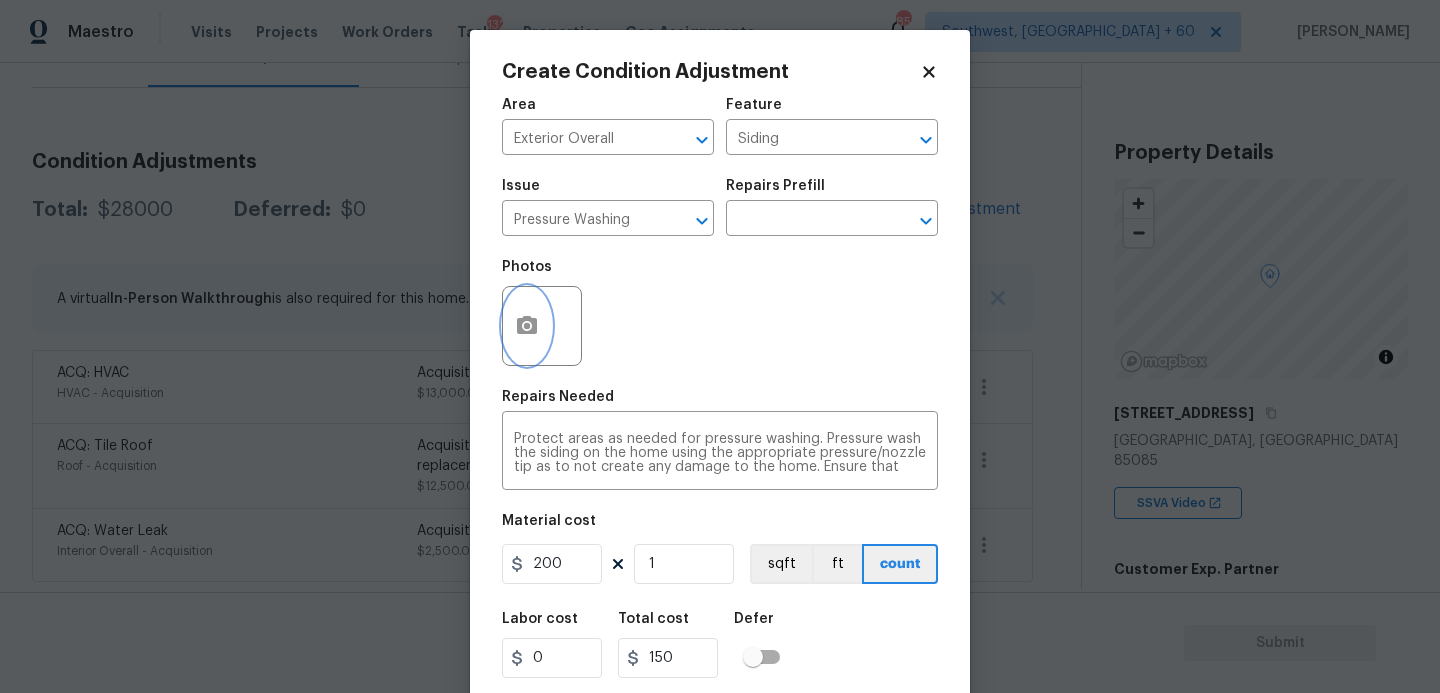 type on "200" 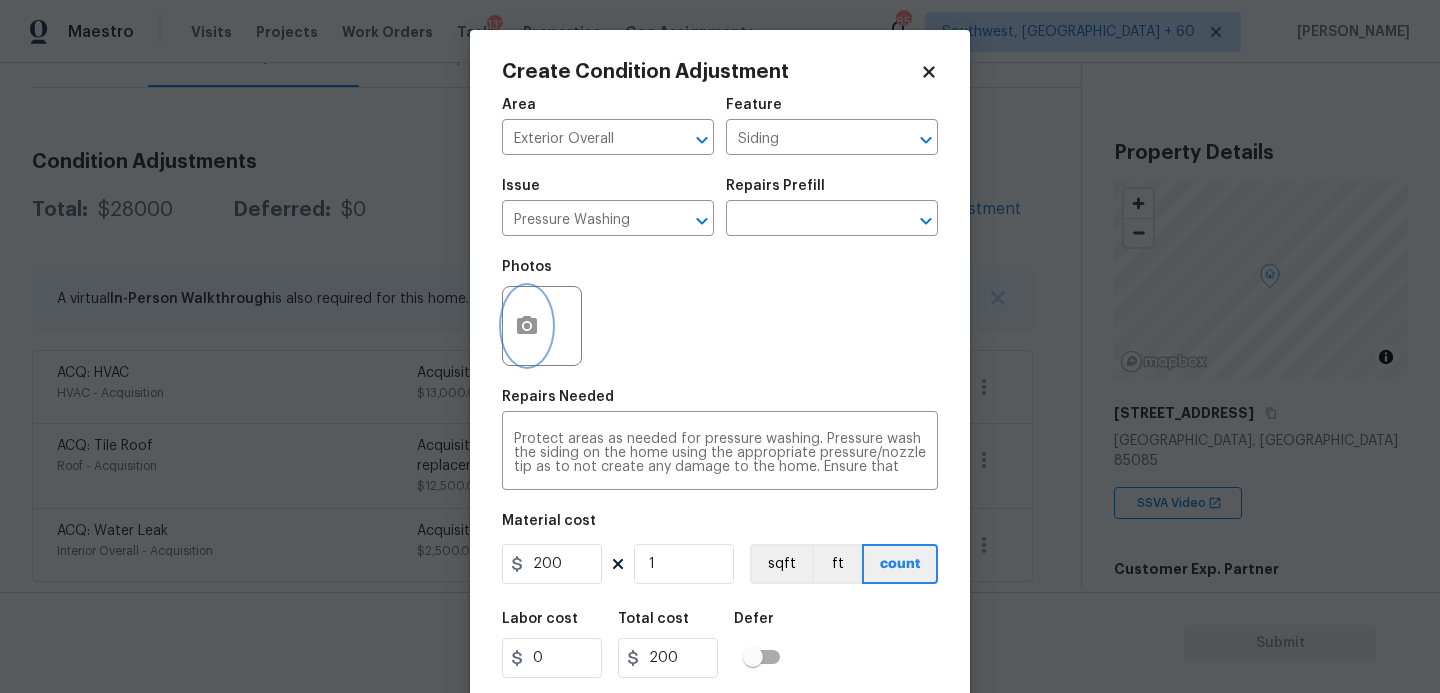 click 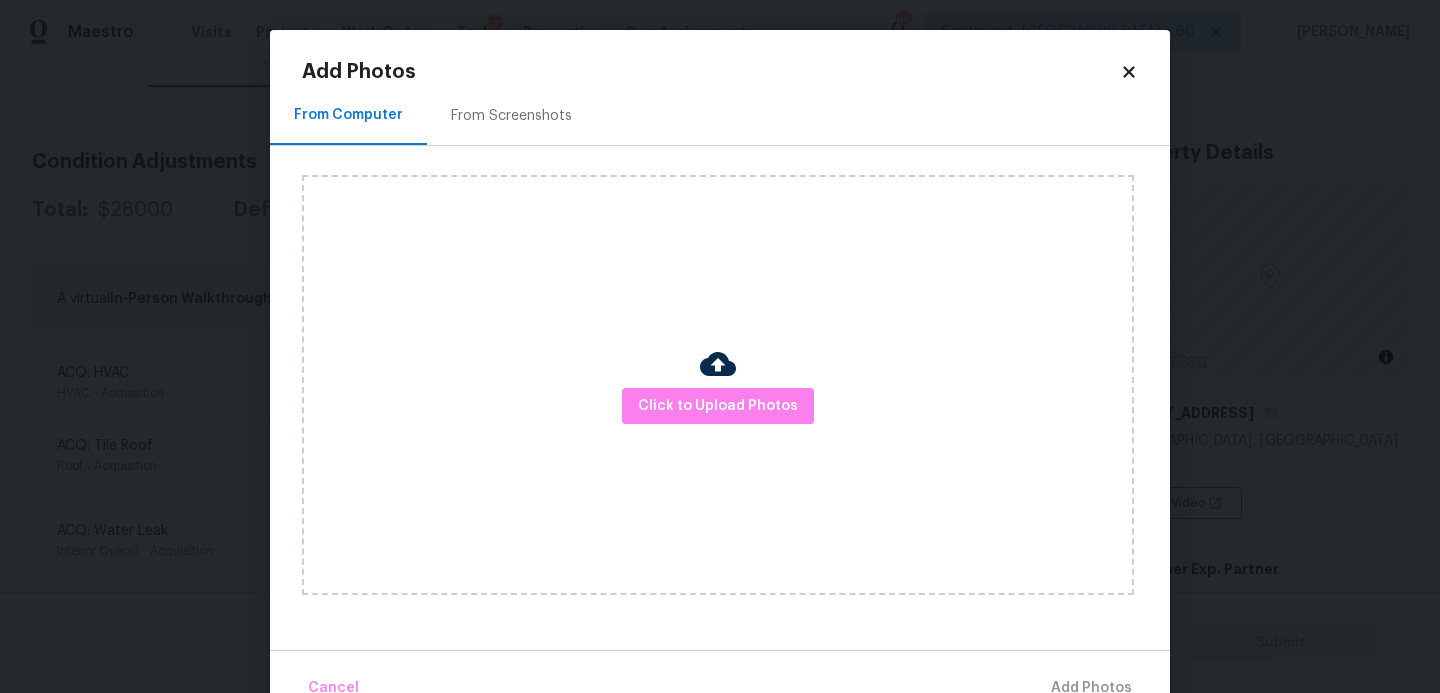 click at bounding box center (718, 364) 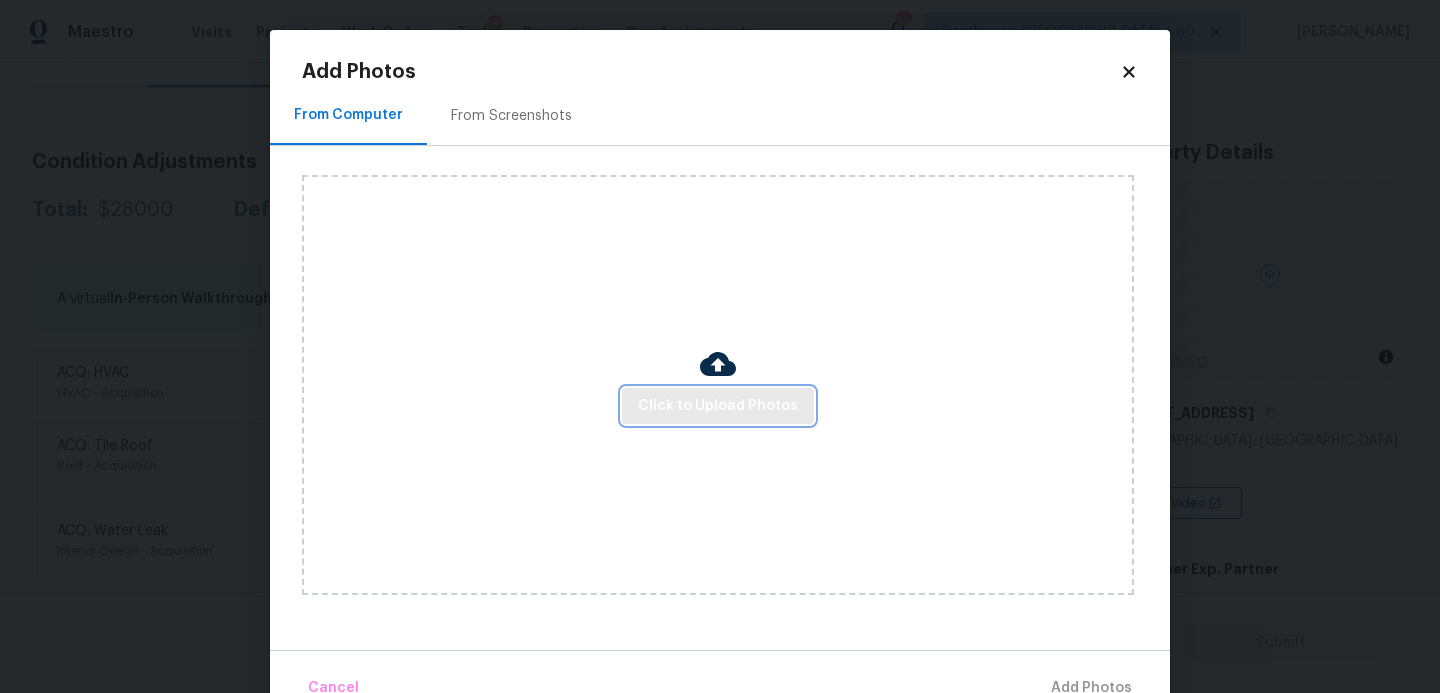 click on "Click to Upload Photos" at bounding box center [718, 406] 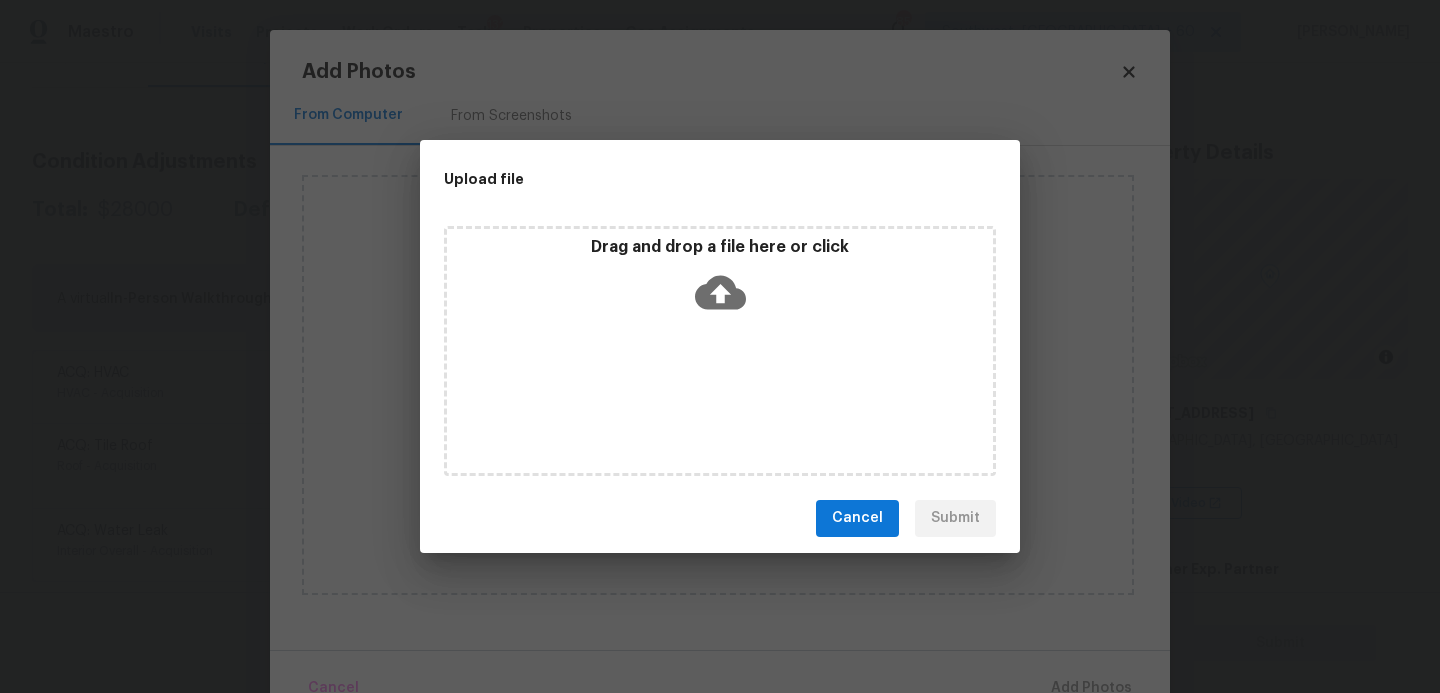 click 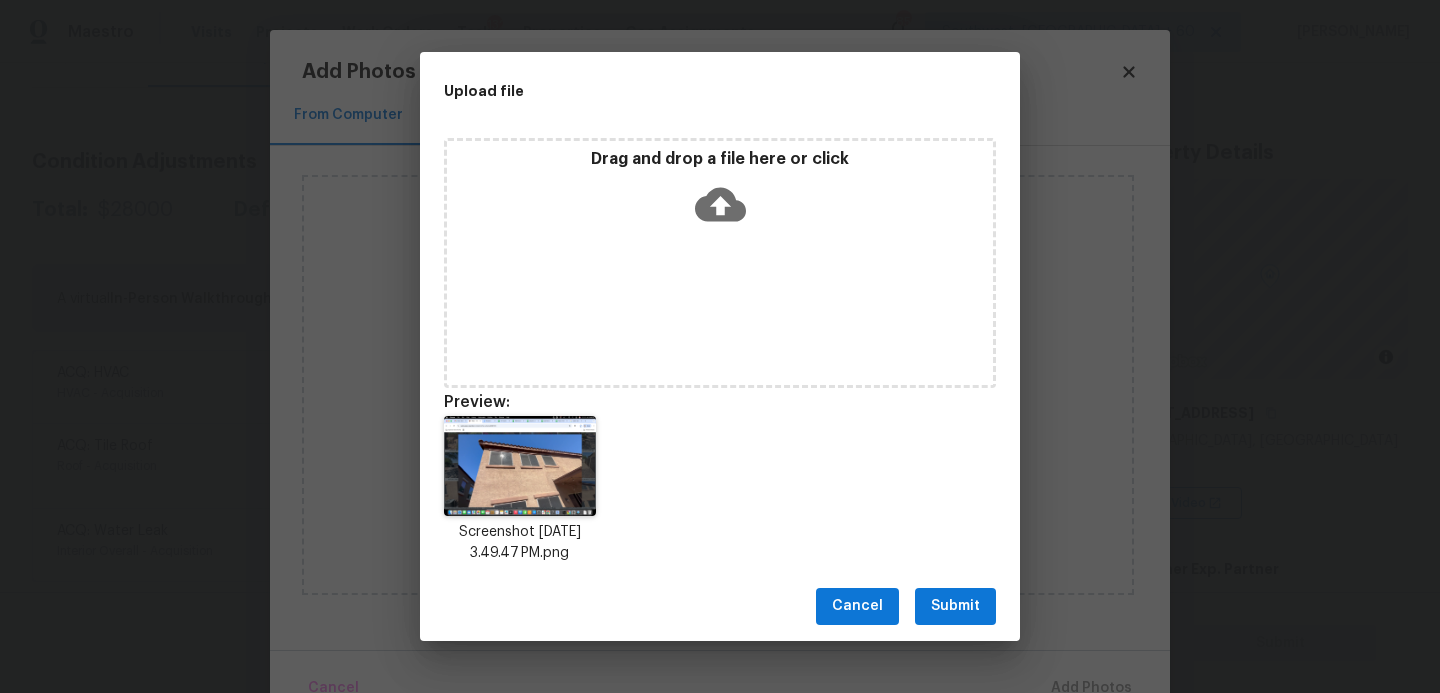 click on "Submit" at bounding box center [955, 606] 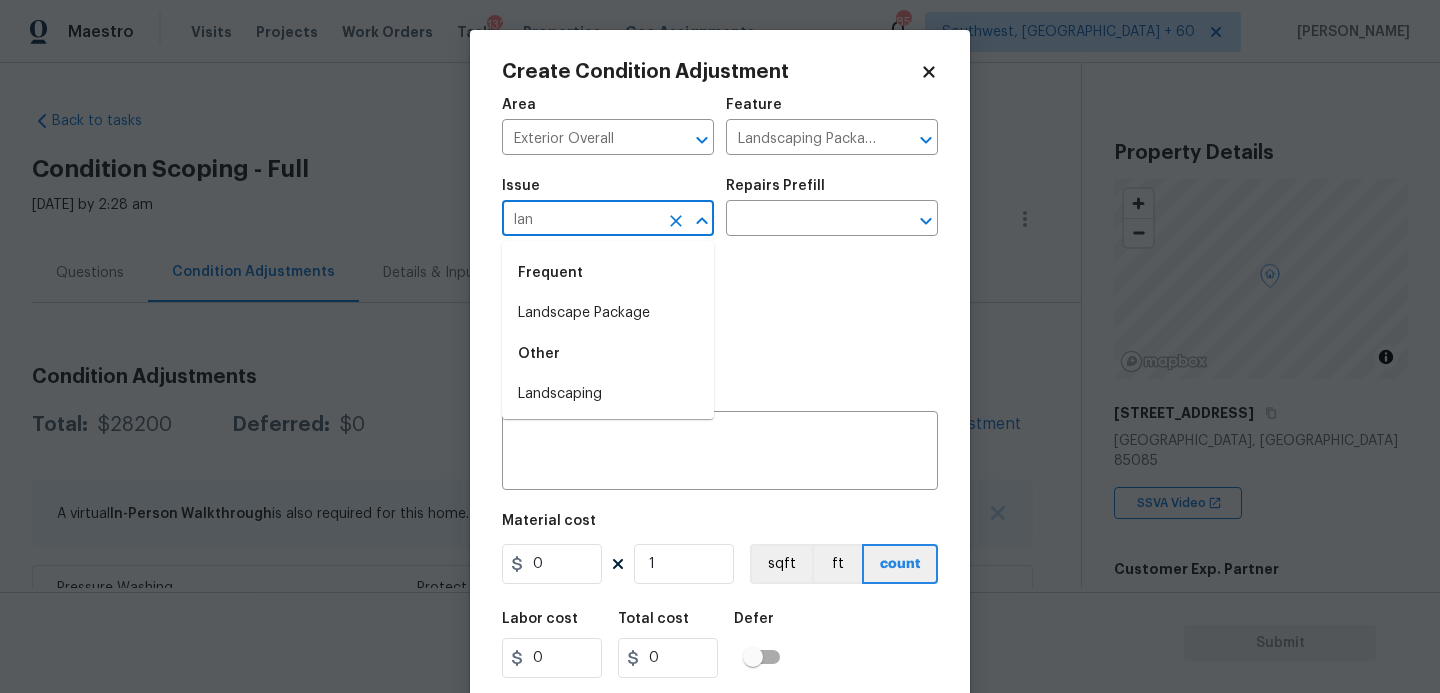 scroll, scrollTop: 0, scrollLeft: 0, axis: both 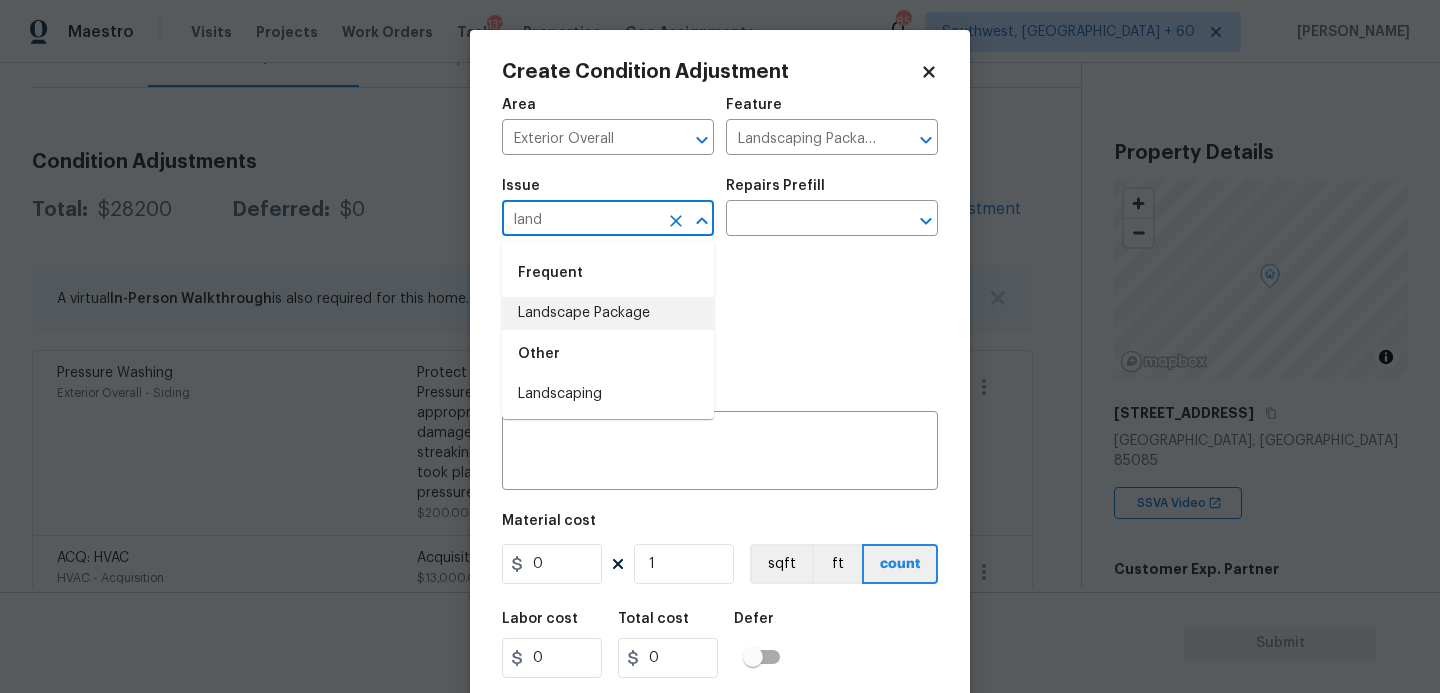 click on "Landscape Package" at bounding box center (608, 313) 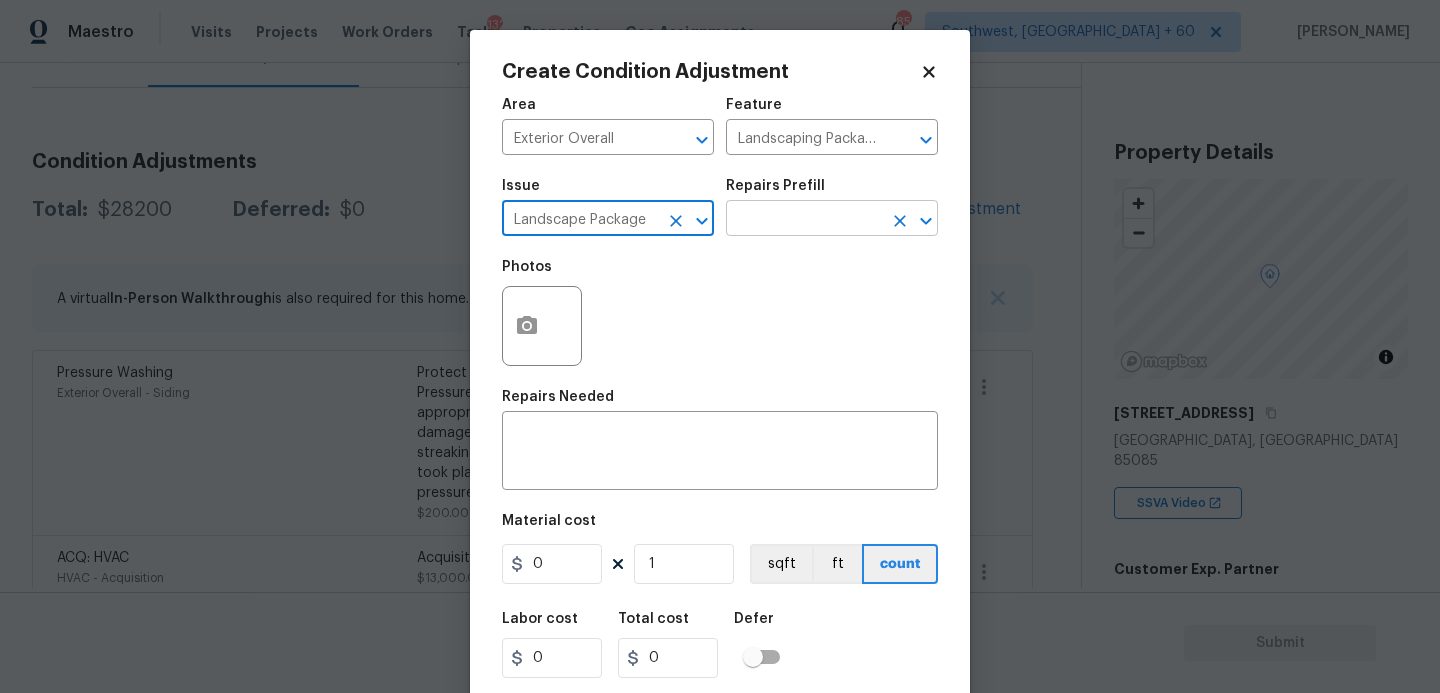 type on "Landscape Package" 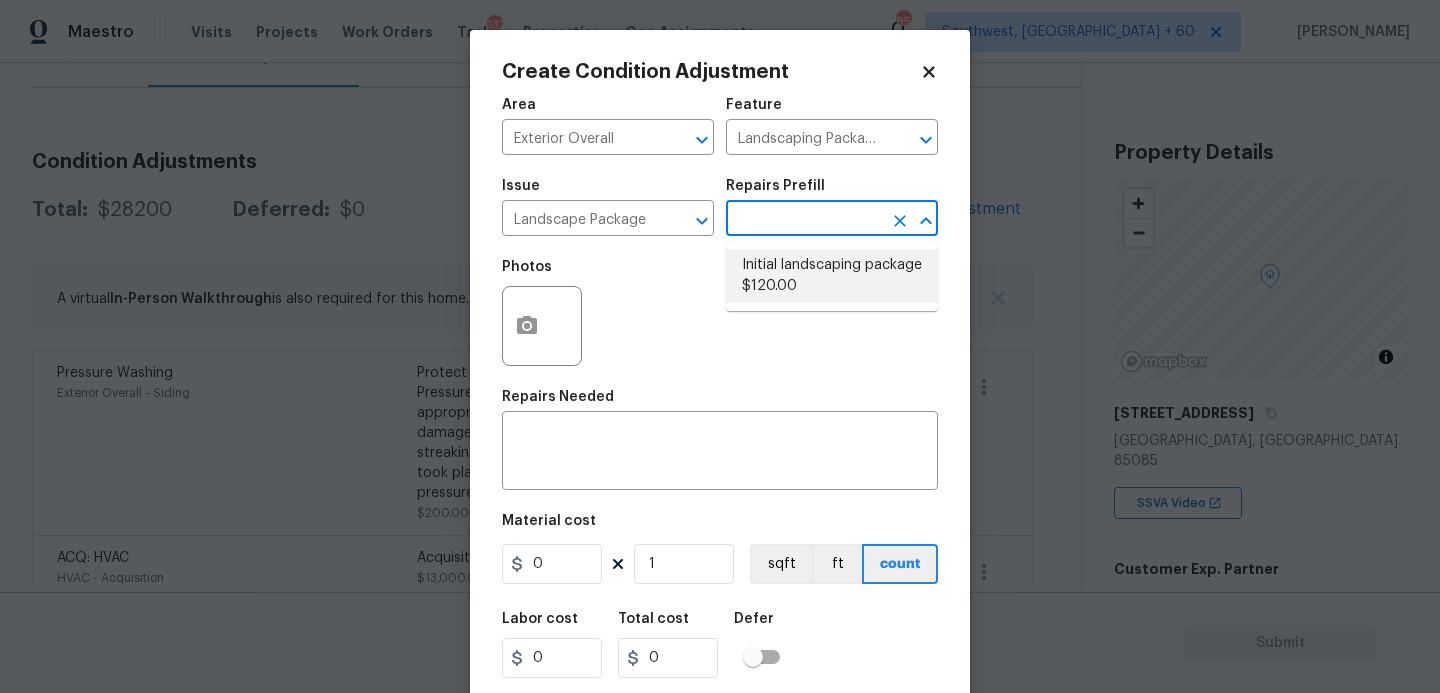 click on "Initial landscaping package $120.00" at bounding box center [832, 276] 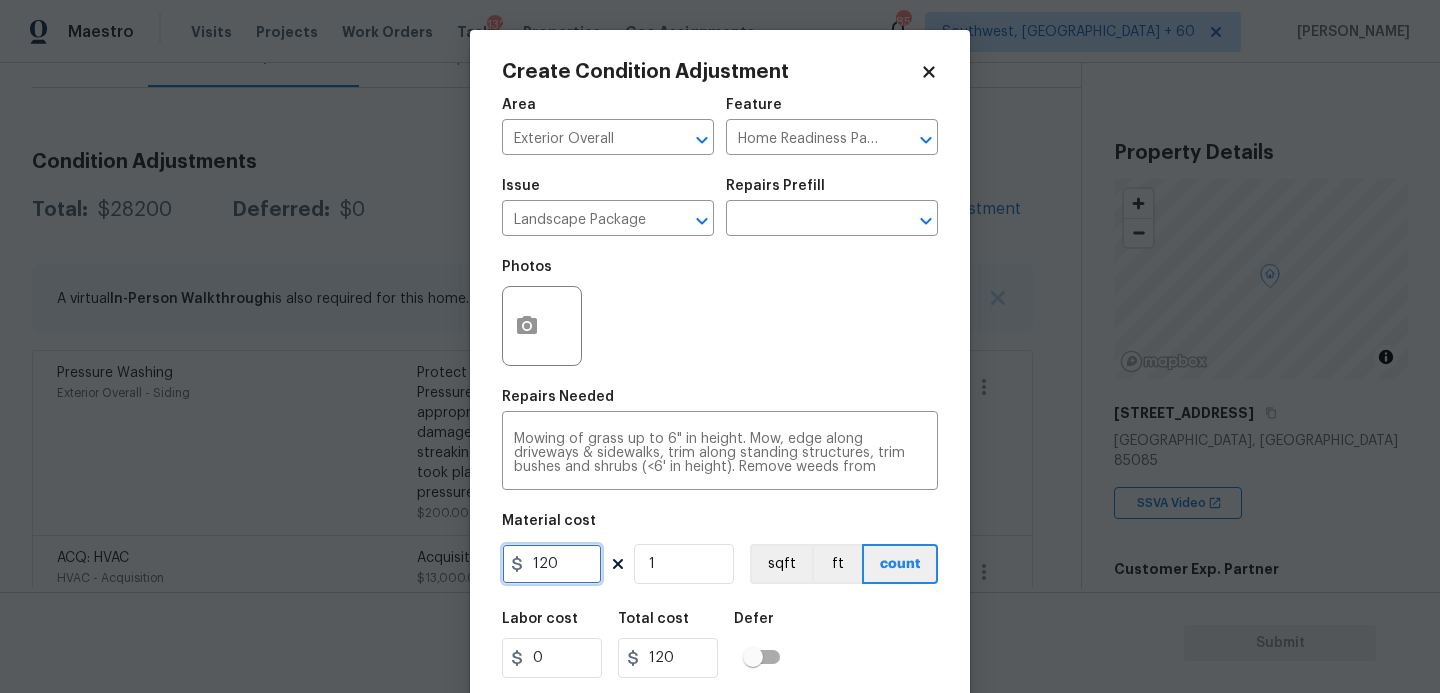 drag, startPoint x: 562, startPoint y: 569, endPoint x: 434, endPoint y: 569, distance: 128 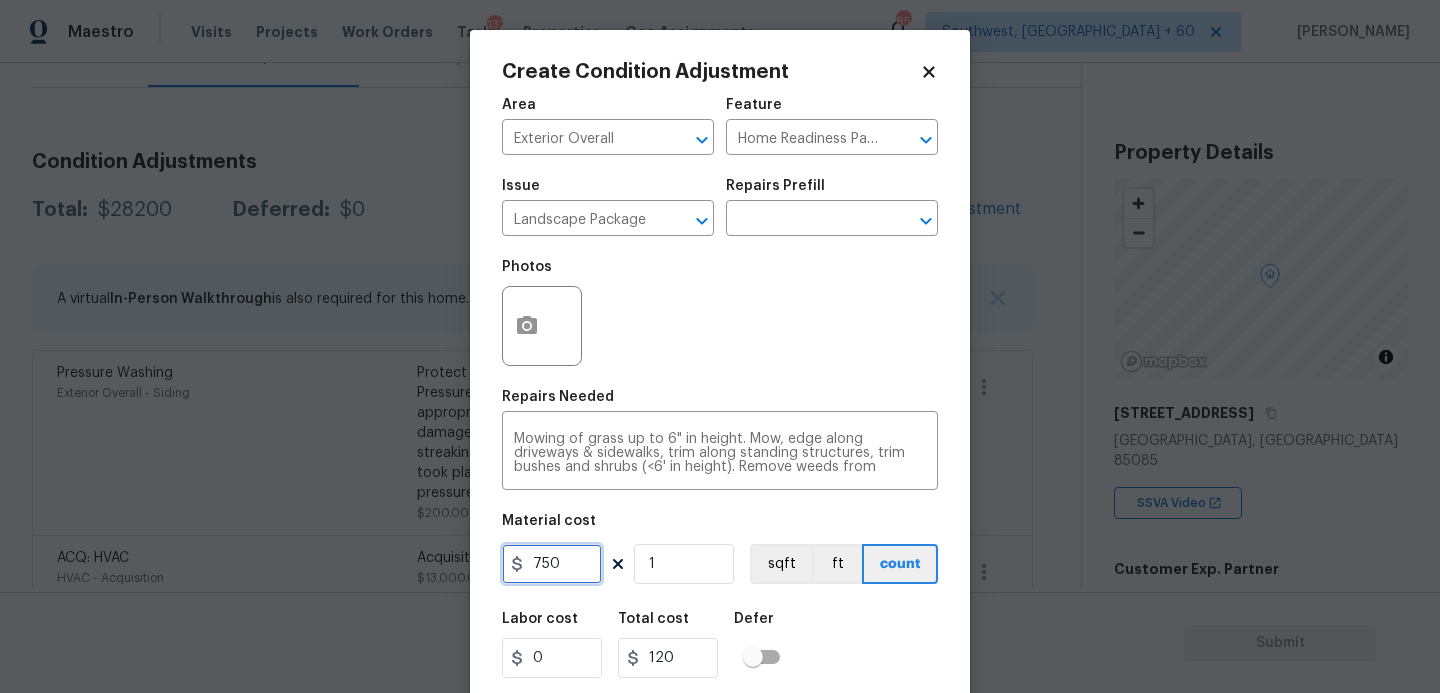 type on "750" 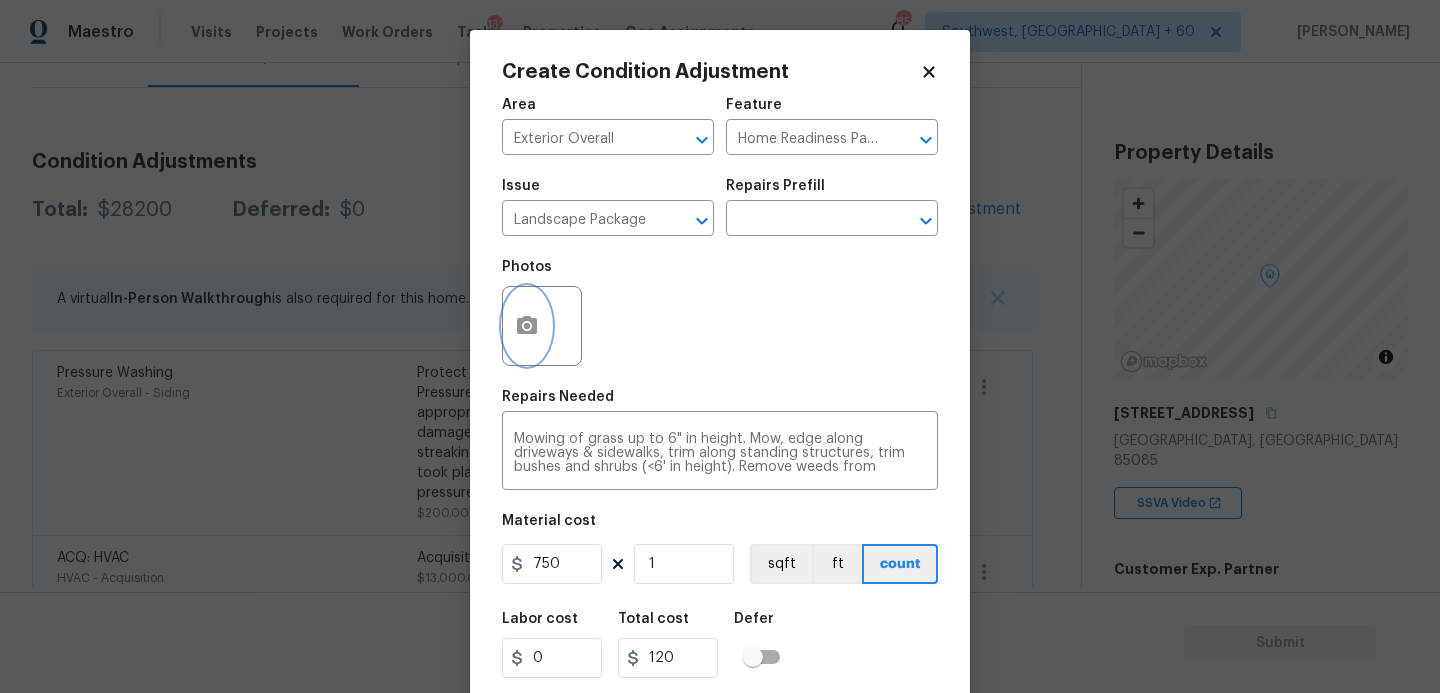 type on "750" 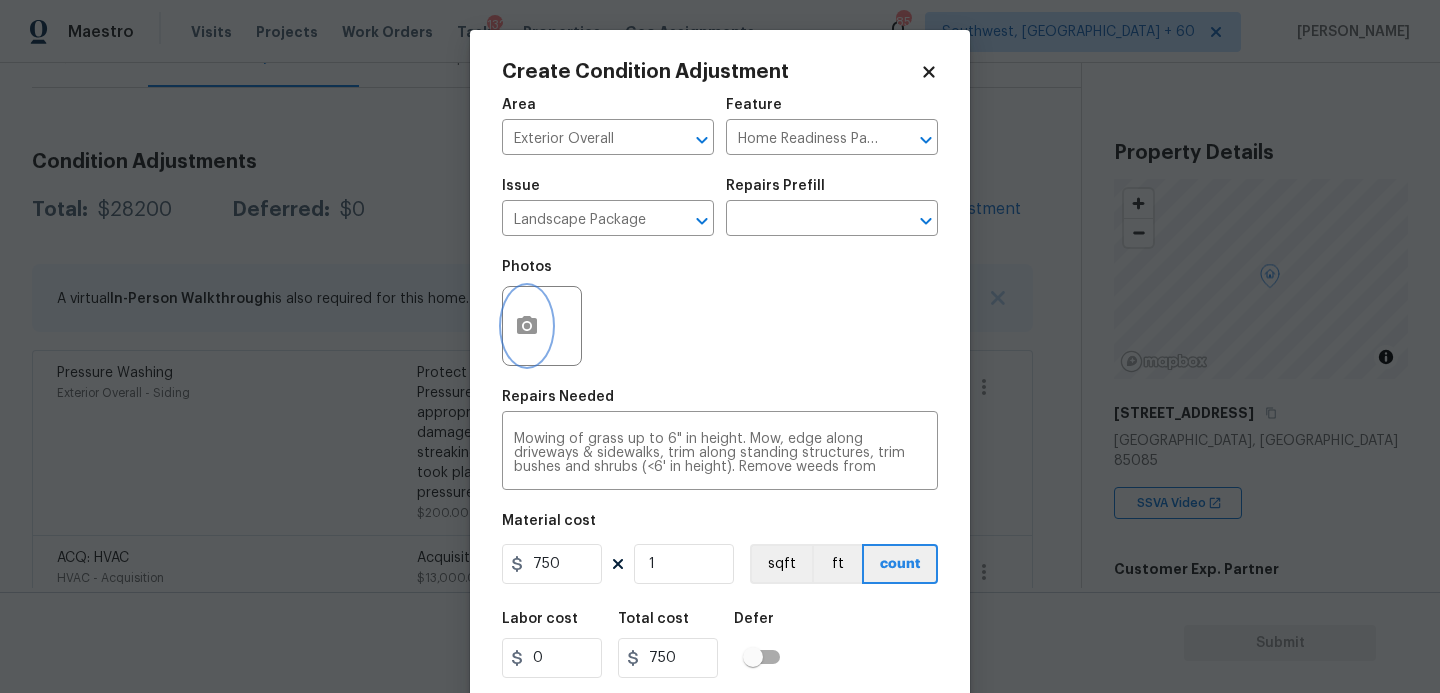 click at bounding box center (527, 326) 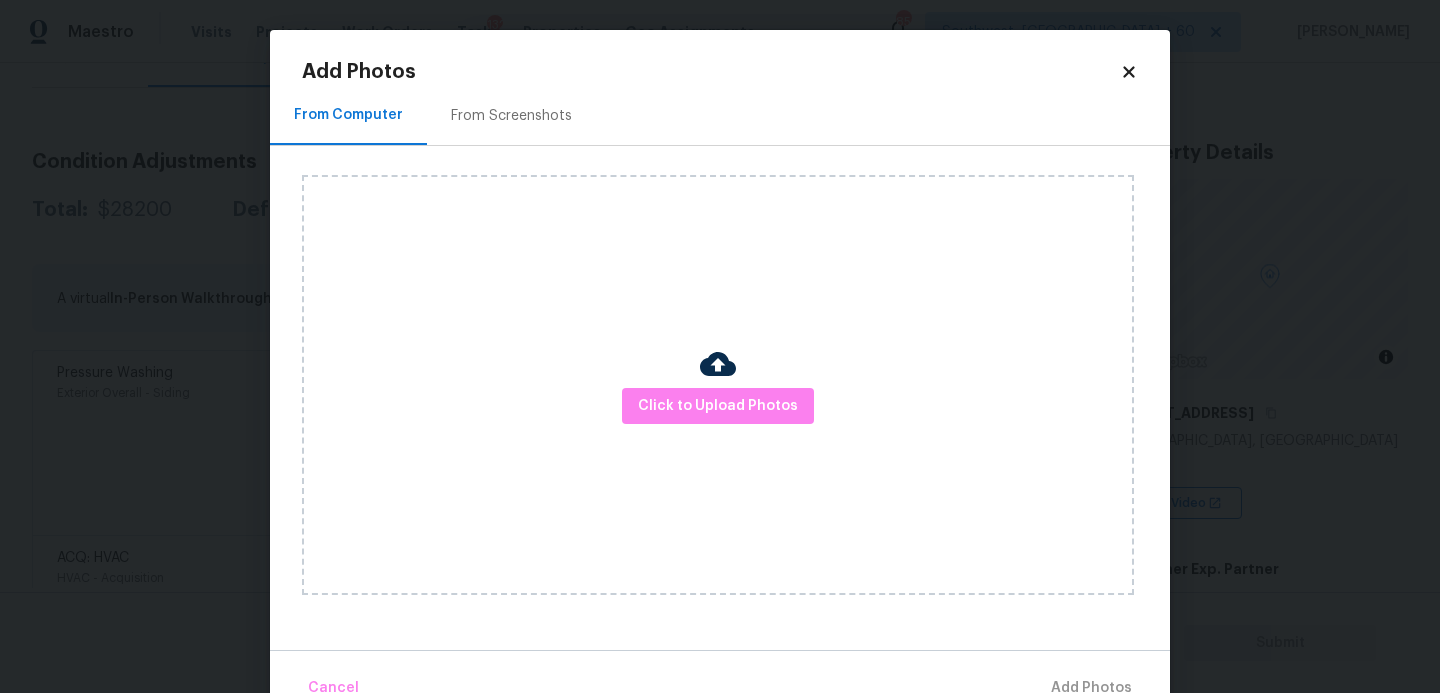 click at bounding box center [718, 364] 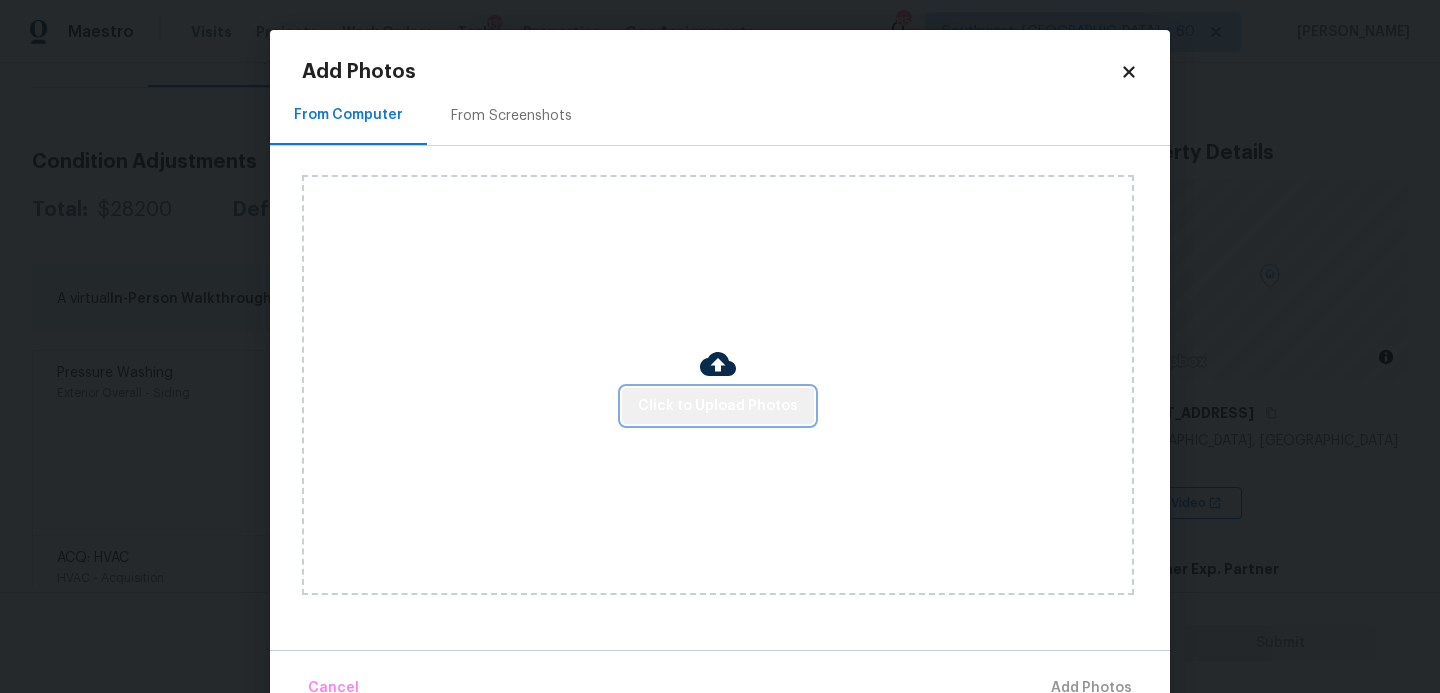 click on "Click to Upload Photos" at bounding box center [718, 406] 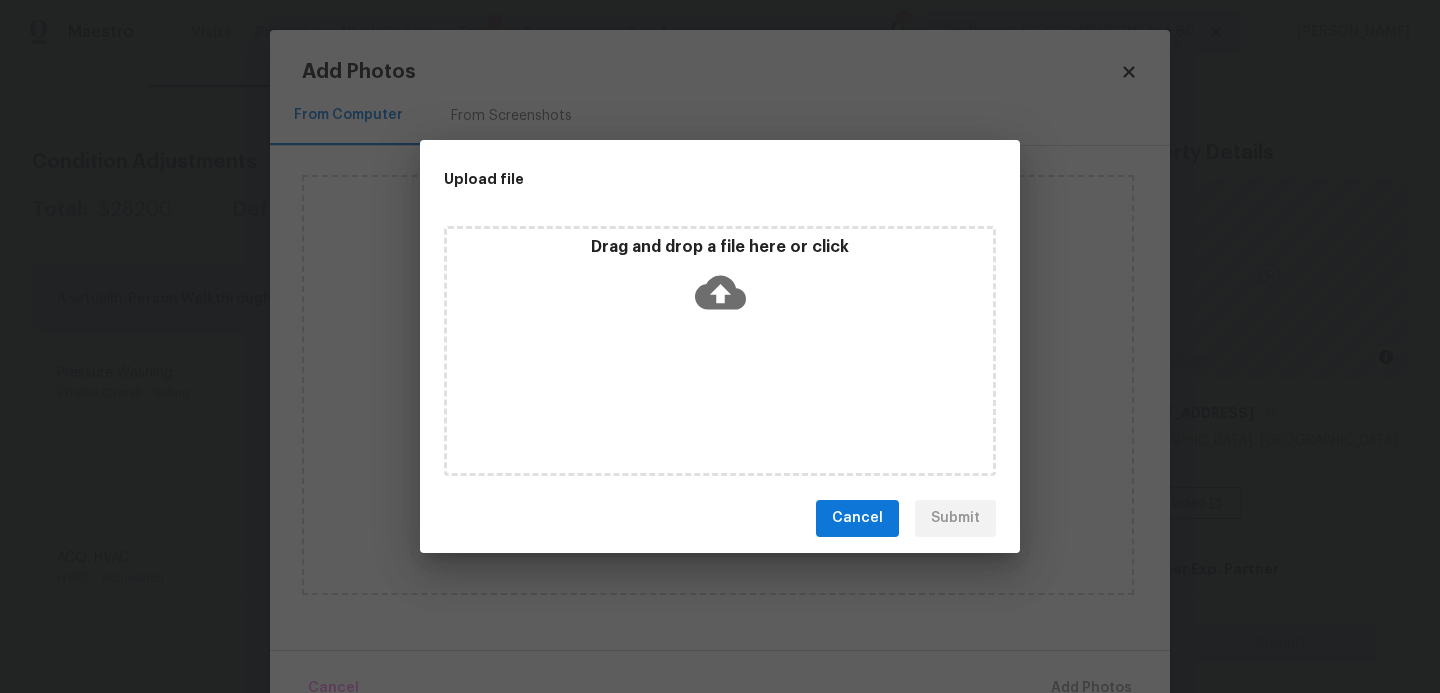 click on "Drag and drop a file here or click" at bounding box center [720, 351] 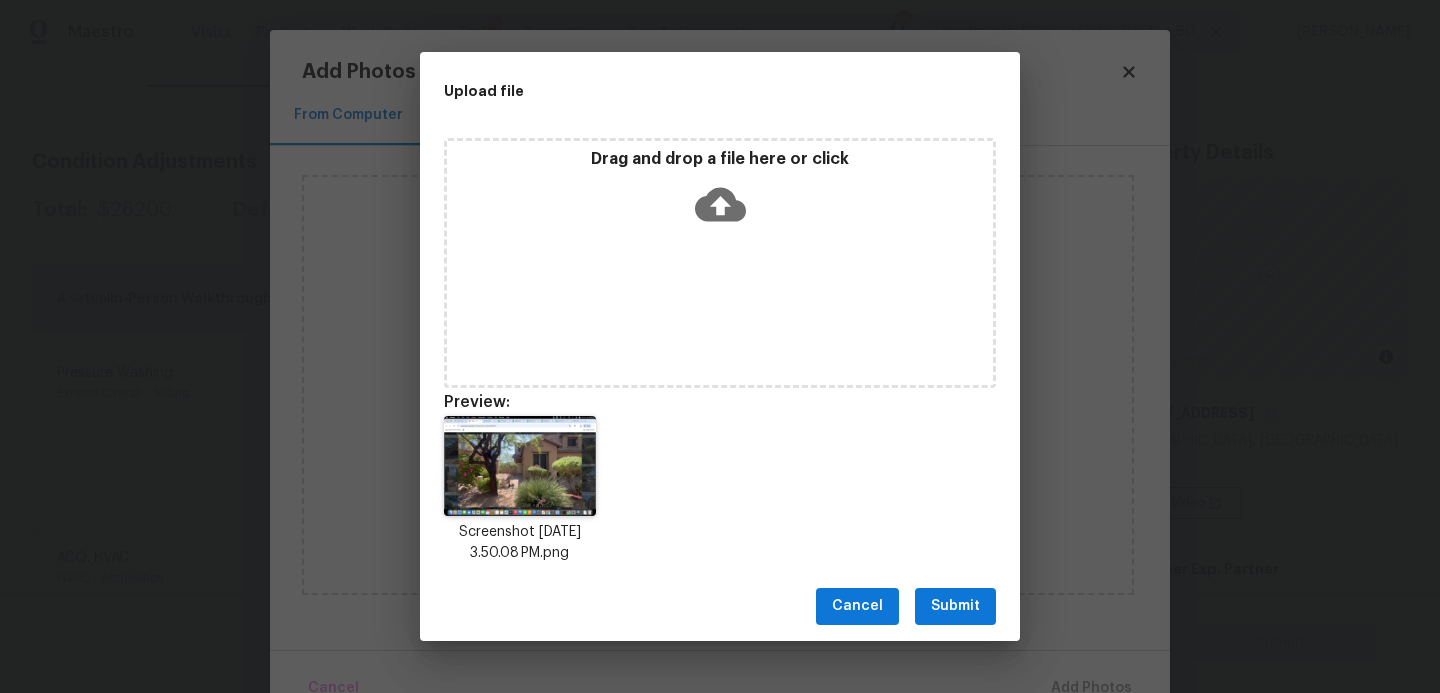 click on "Submit" at bounding box center [955, 606] 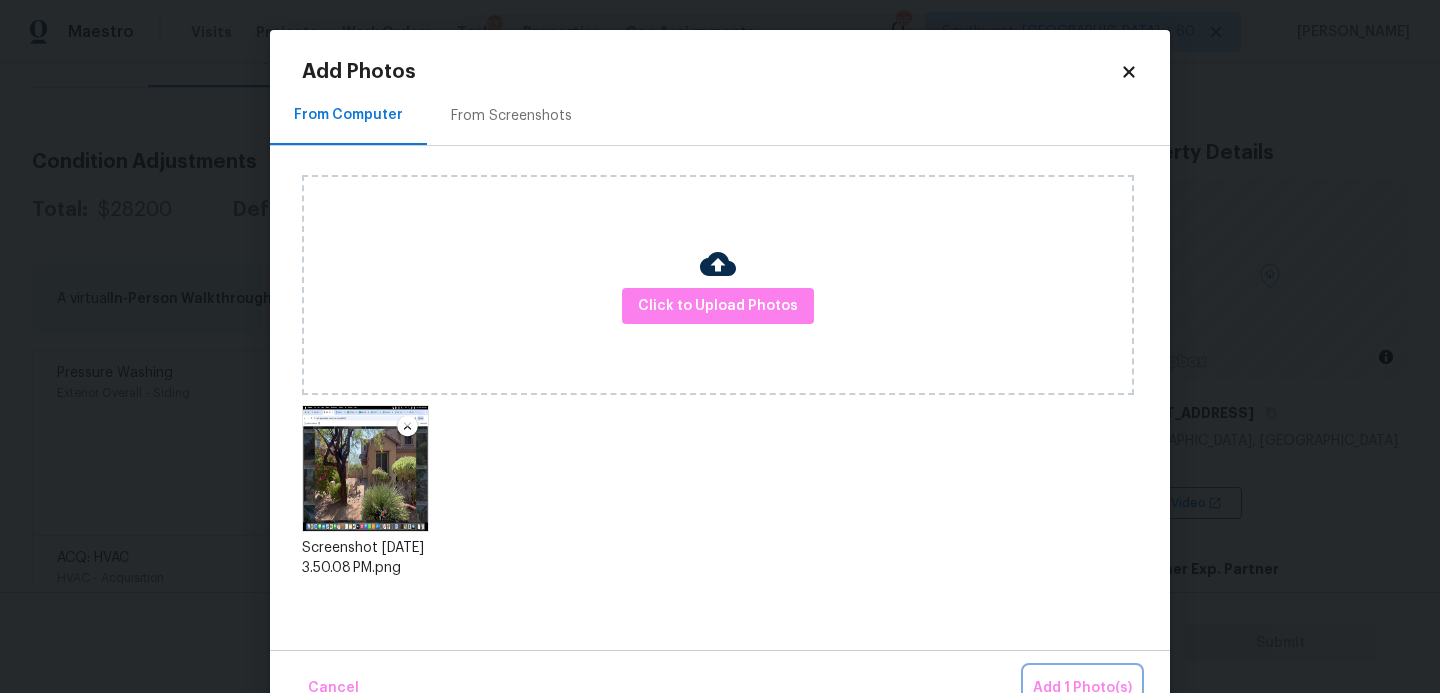 click on "Add 1 Photo(s)" at bounding box center (1082, 688) 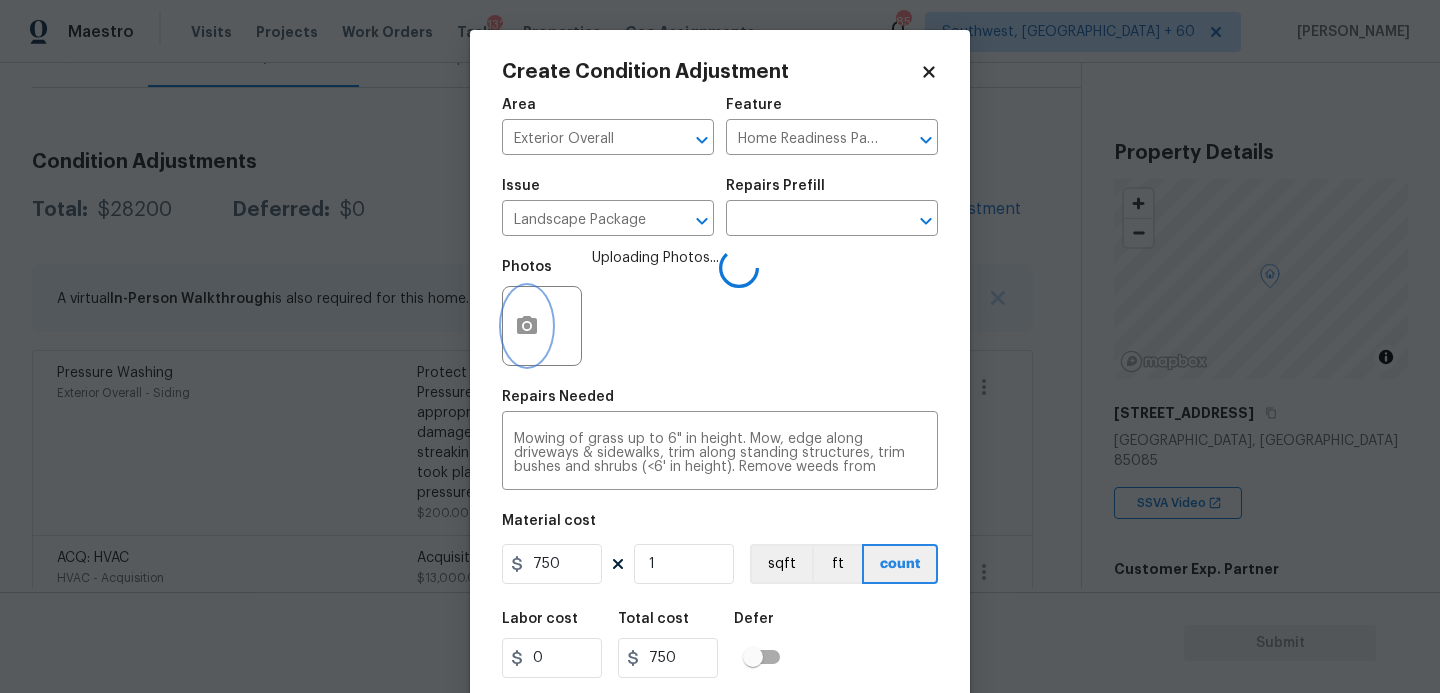 scroll, scrollTop: 54, scrollLeft: 0, axis: vertical 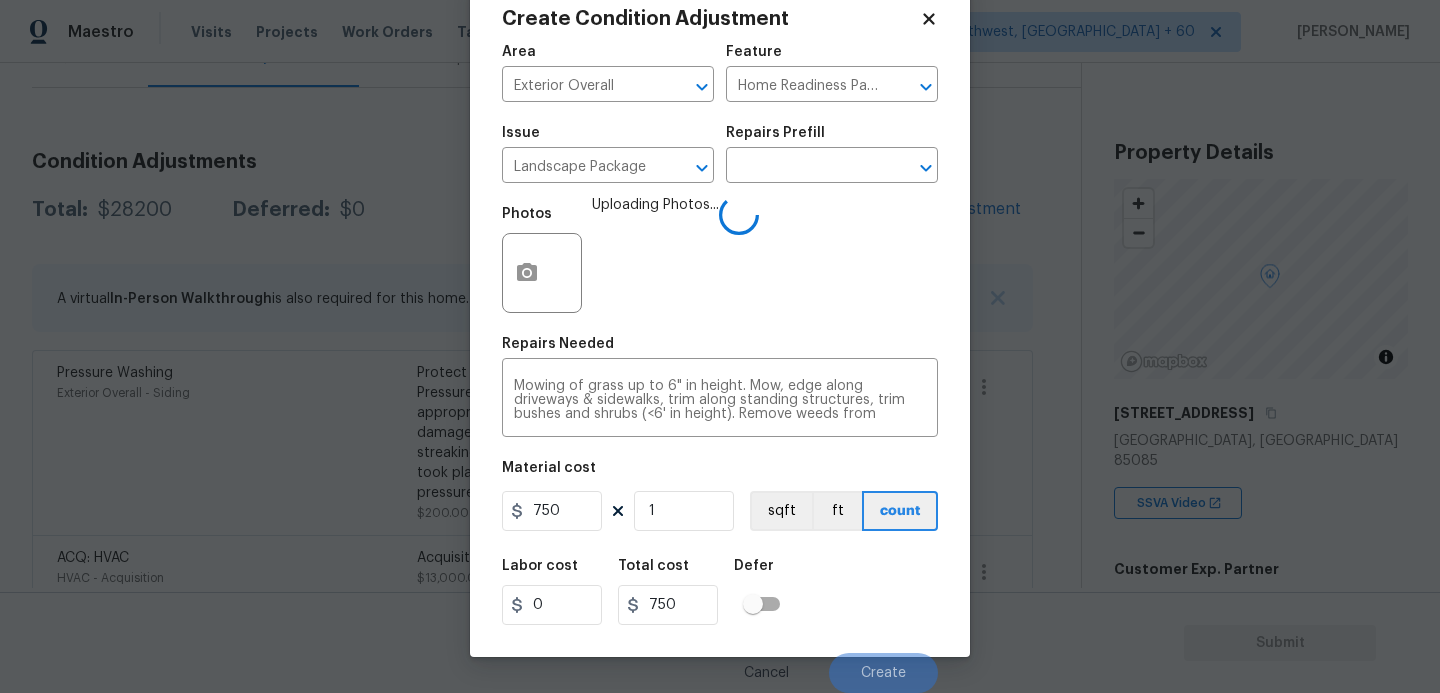 click on "Labor cost 0 Total cost 750 Defer" at bounding box center (720, 592) 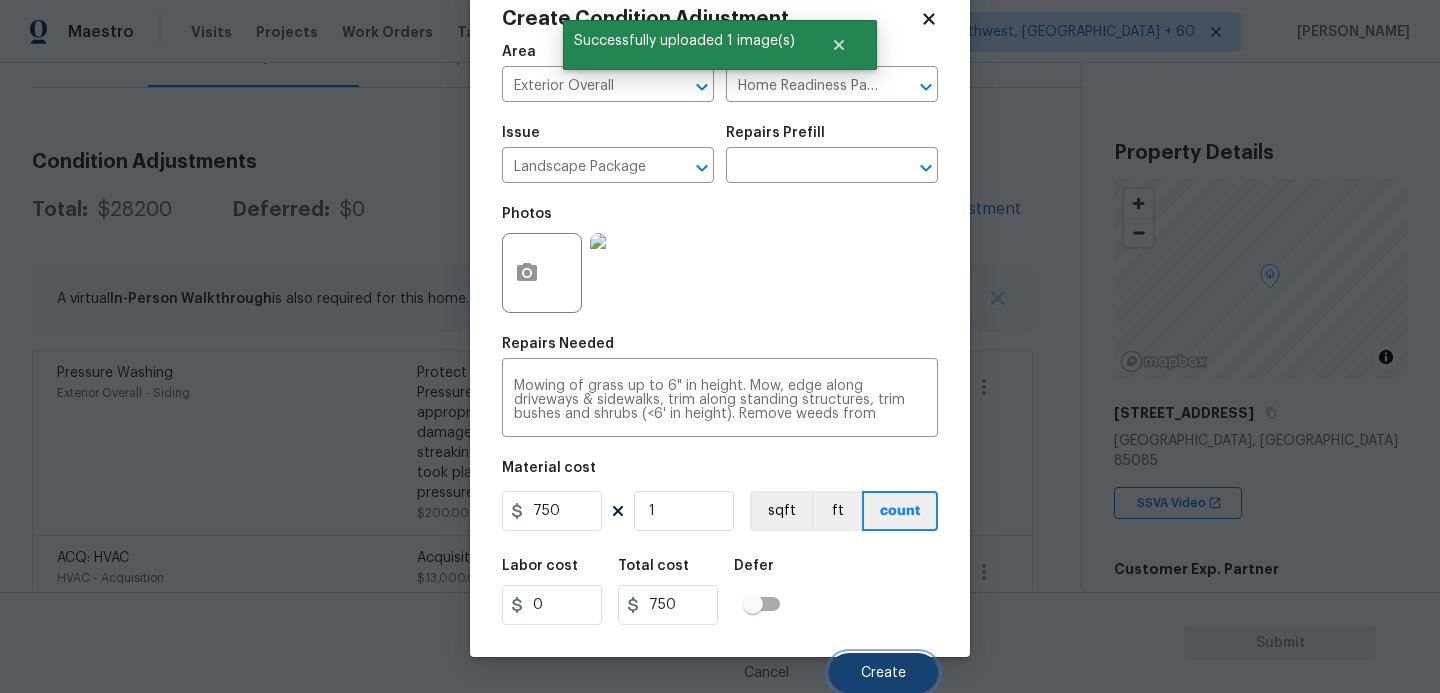 click on "Create" at bounding box center (883, 673) 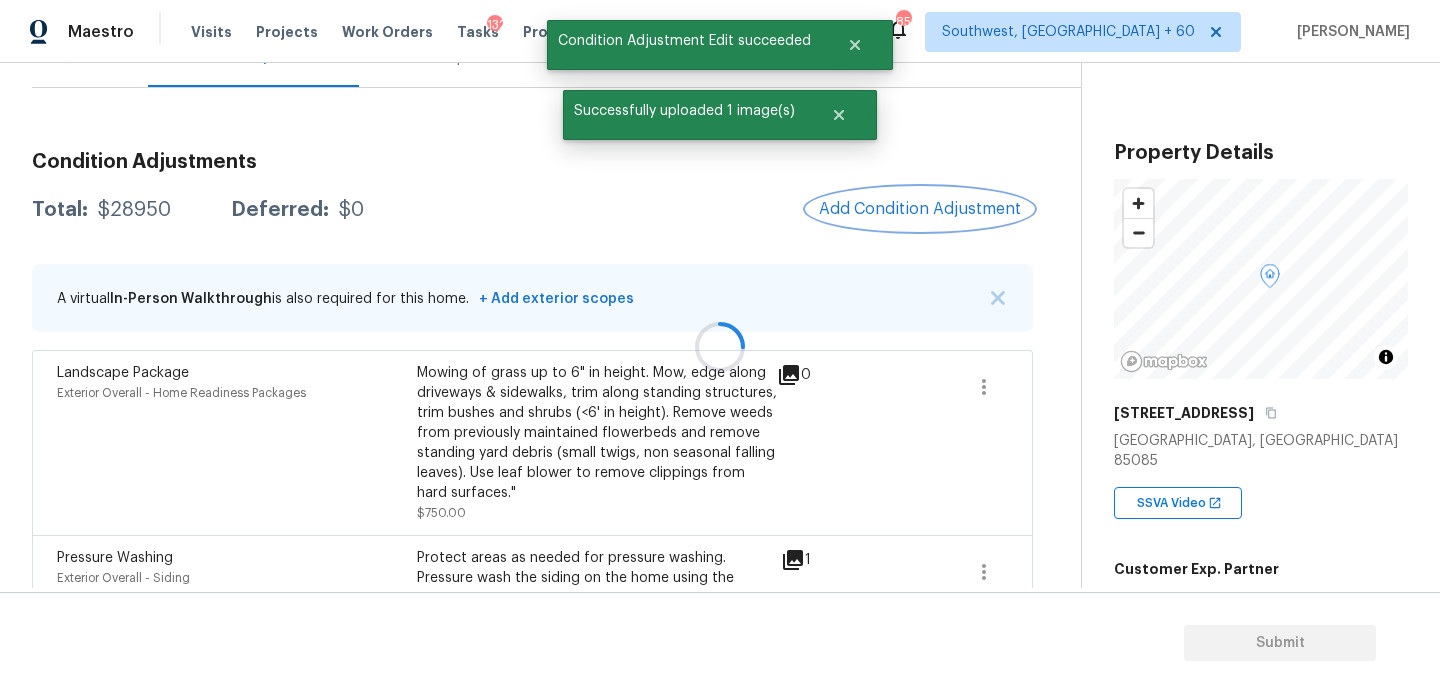 scroll, scrollTop: 0, scrollLeft: 0, axis: both 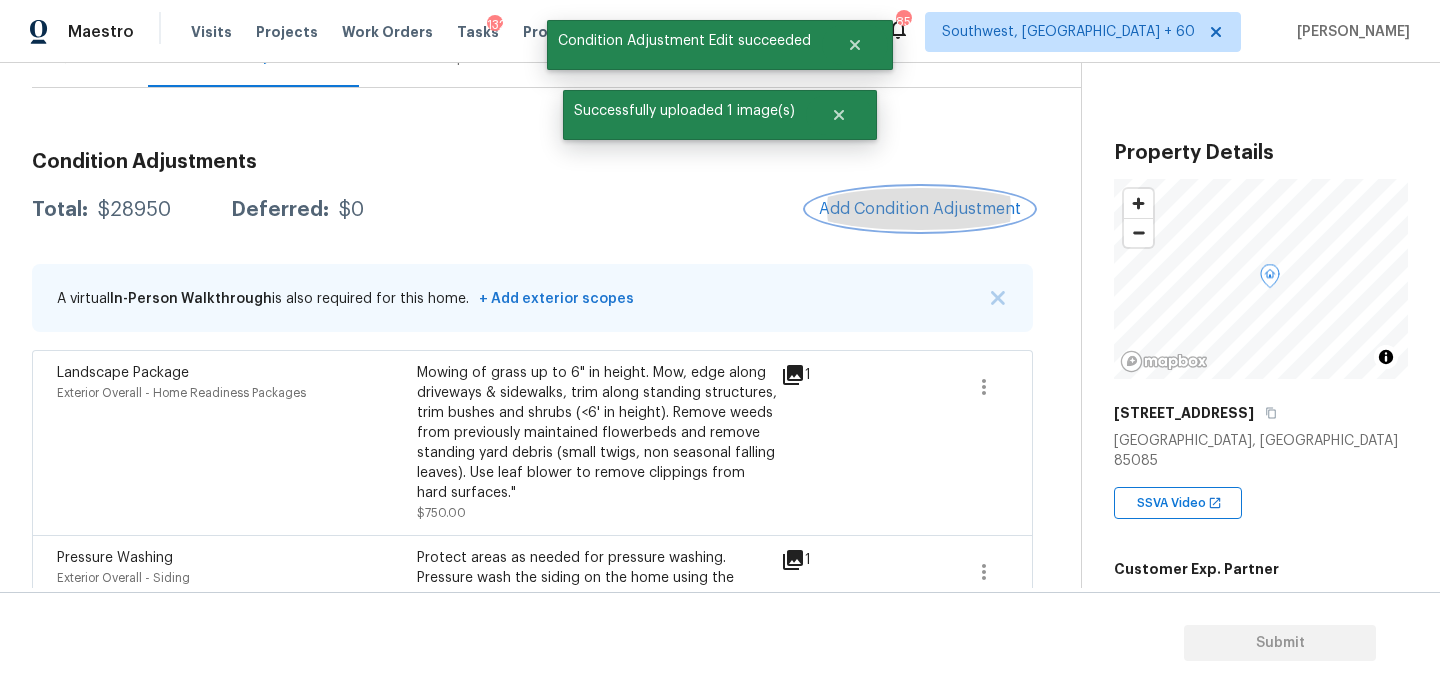 click on "Add Condition Adjustment" at bounding box center (920, 209) 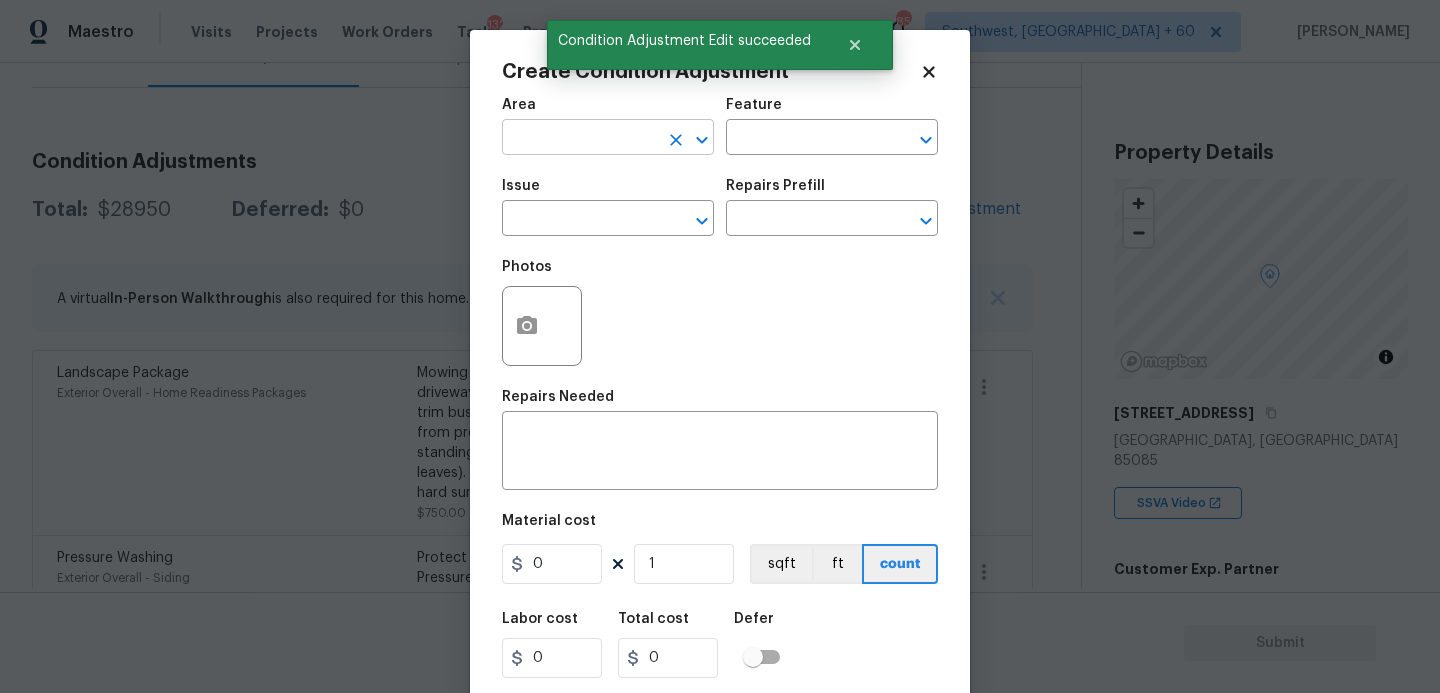 click at bounding box center [580, 139] 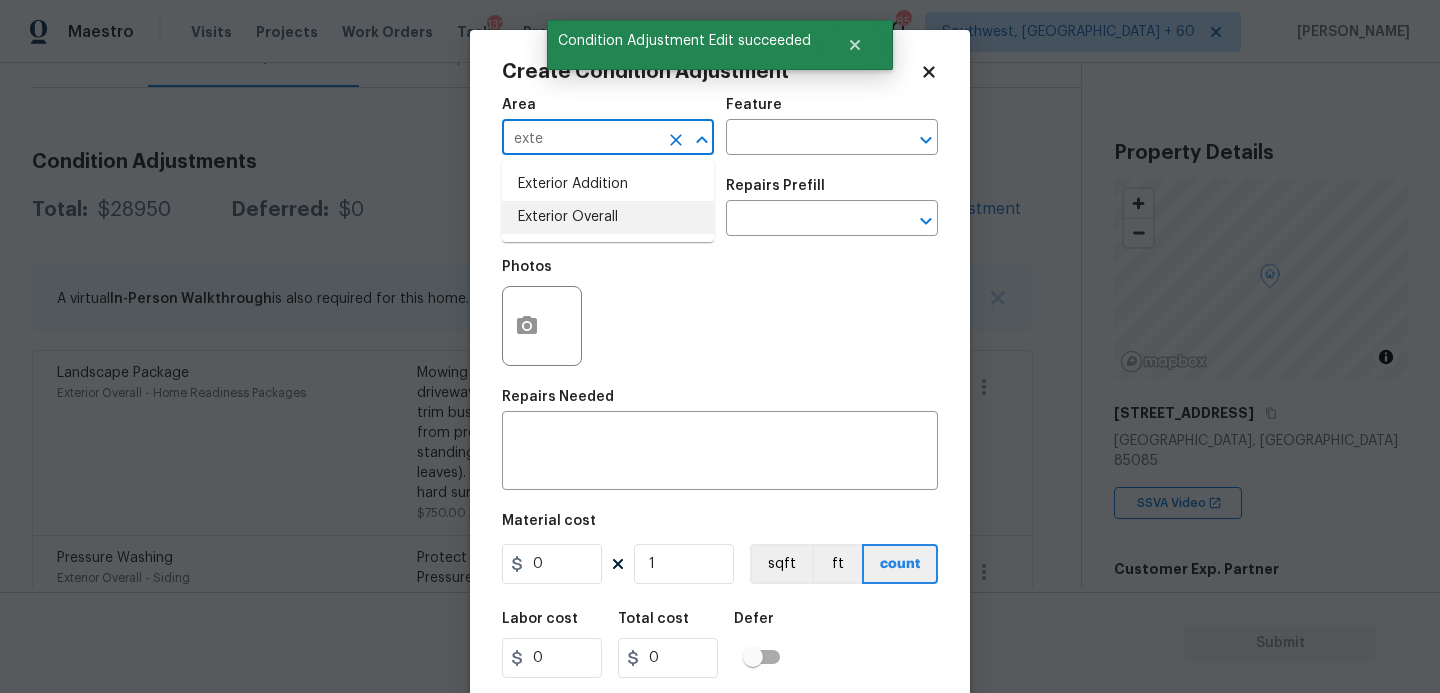 click on "Exterior Overall" at bounding box center [608, 217] 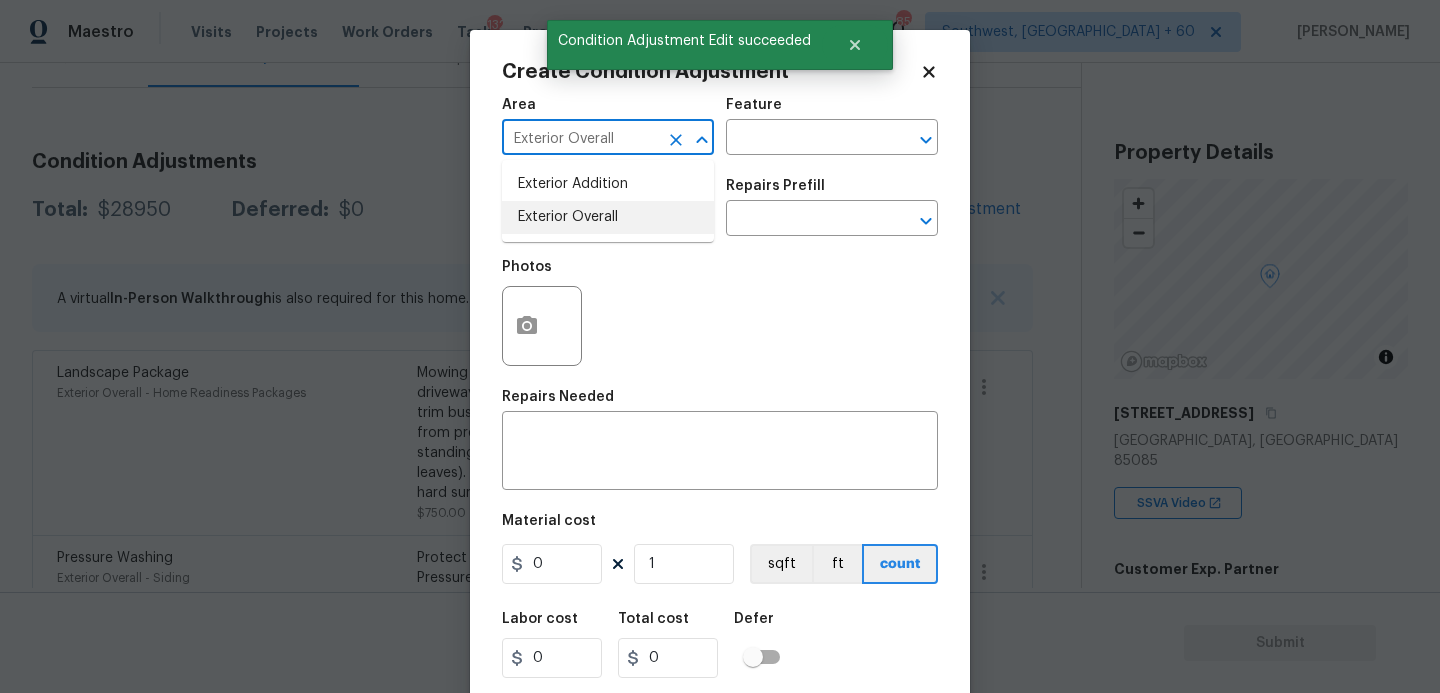 type on "Exterior Overall" 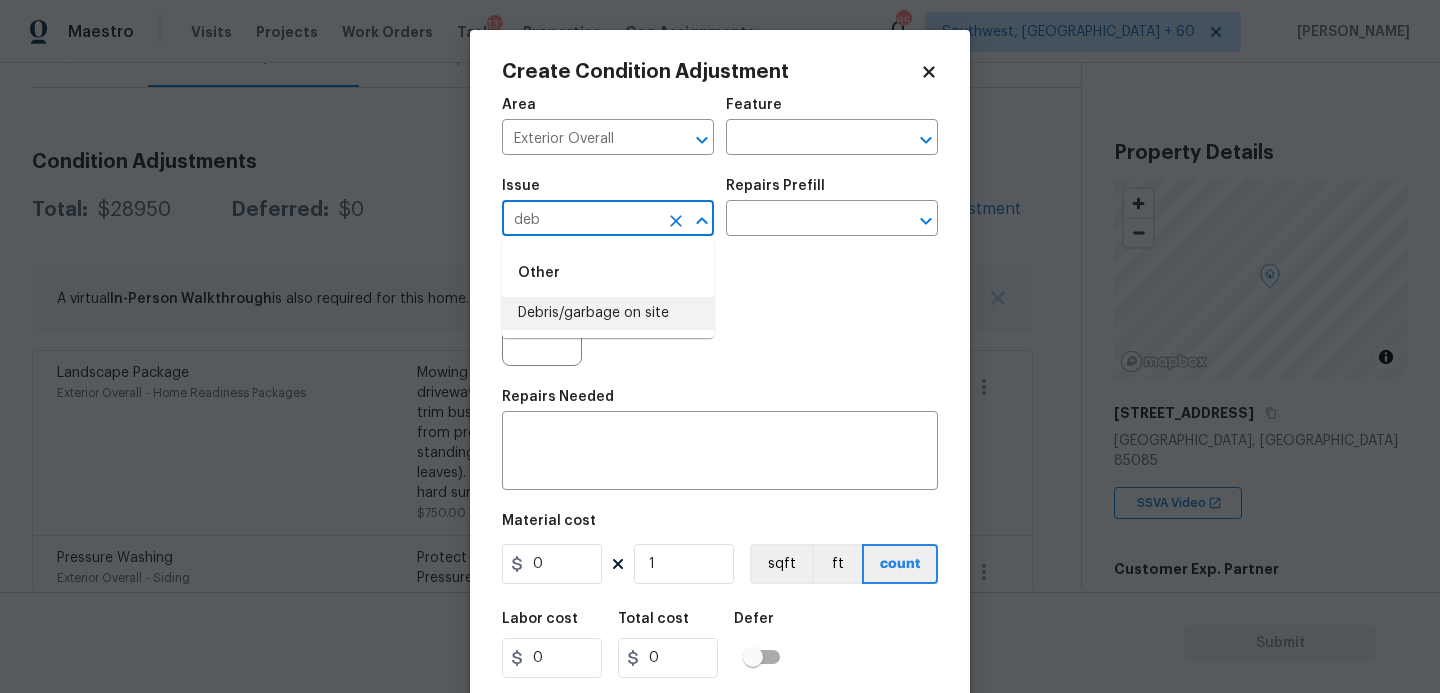 click on "Debris/garbage on site" at bounding box center [608, 313] 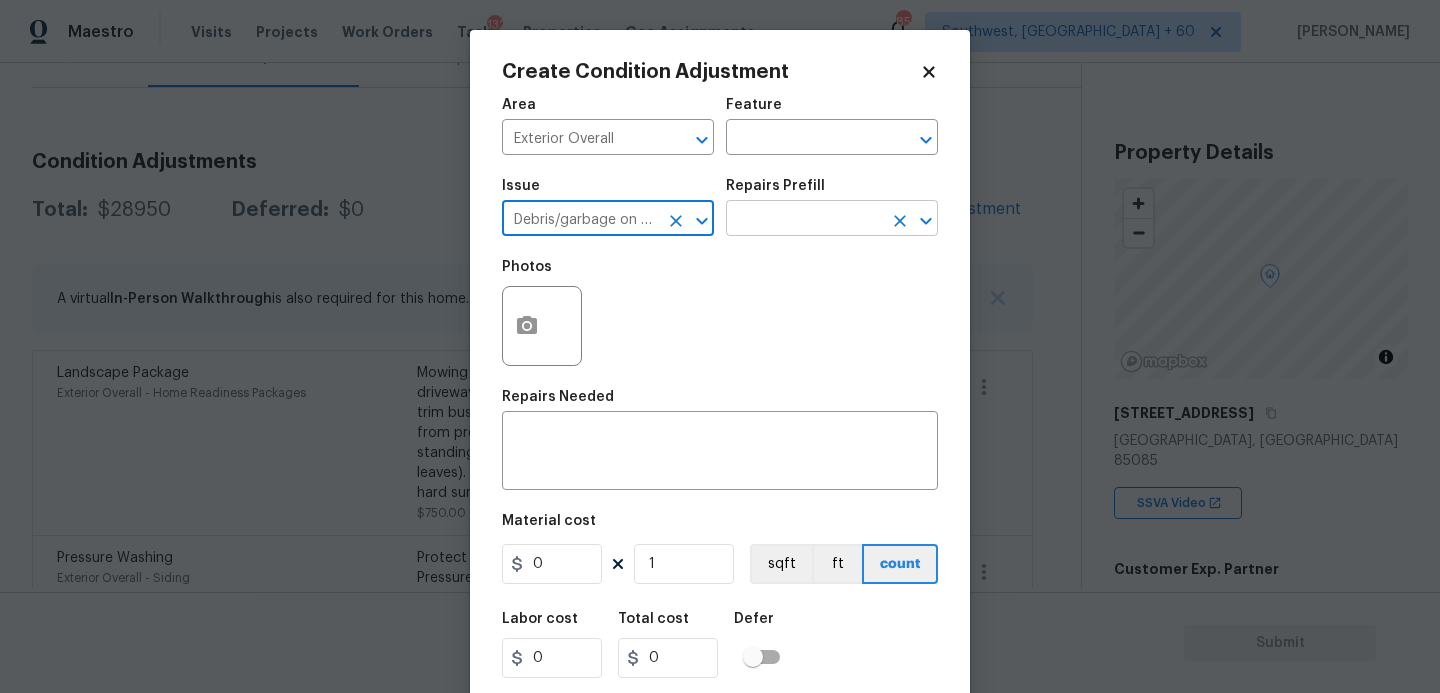 type on "Debris/garbage on site" 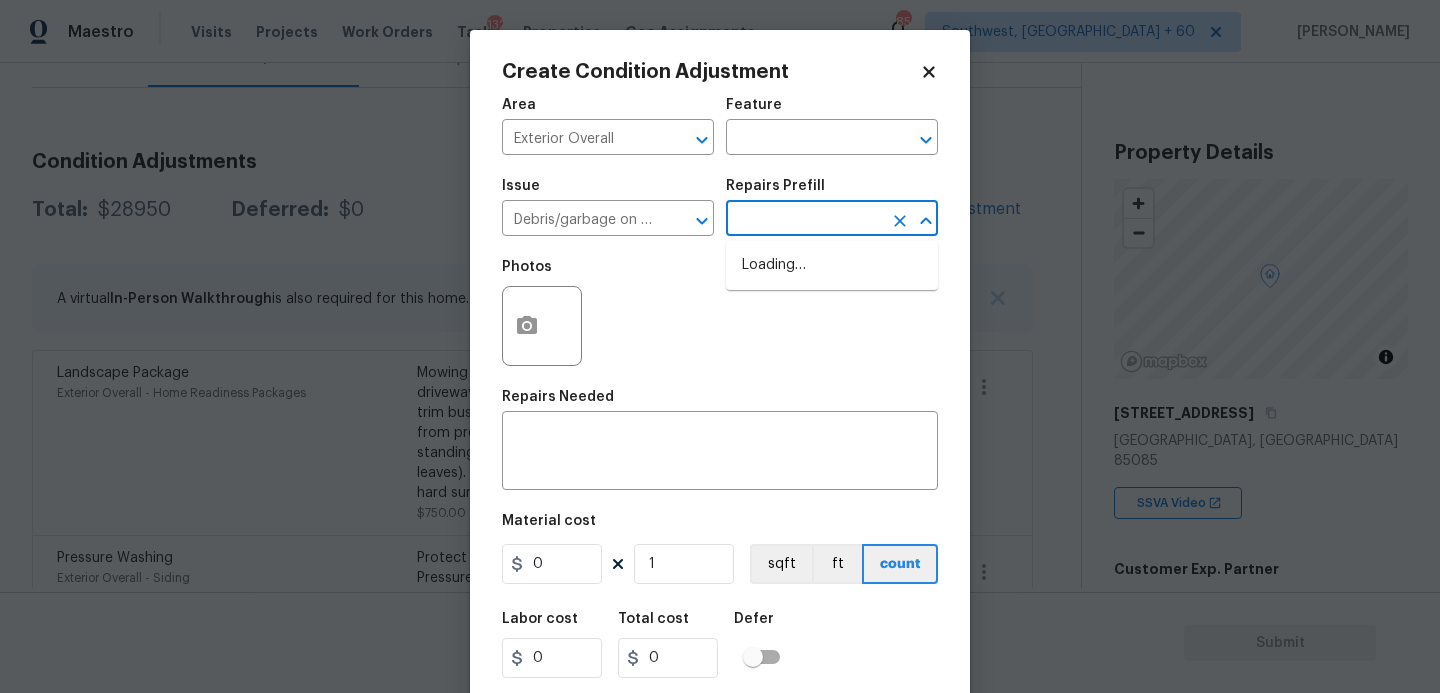 click at bounding box center [804, 220] 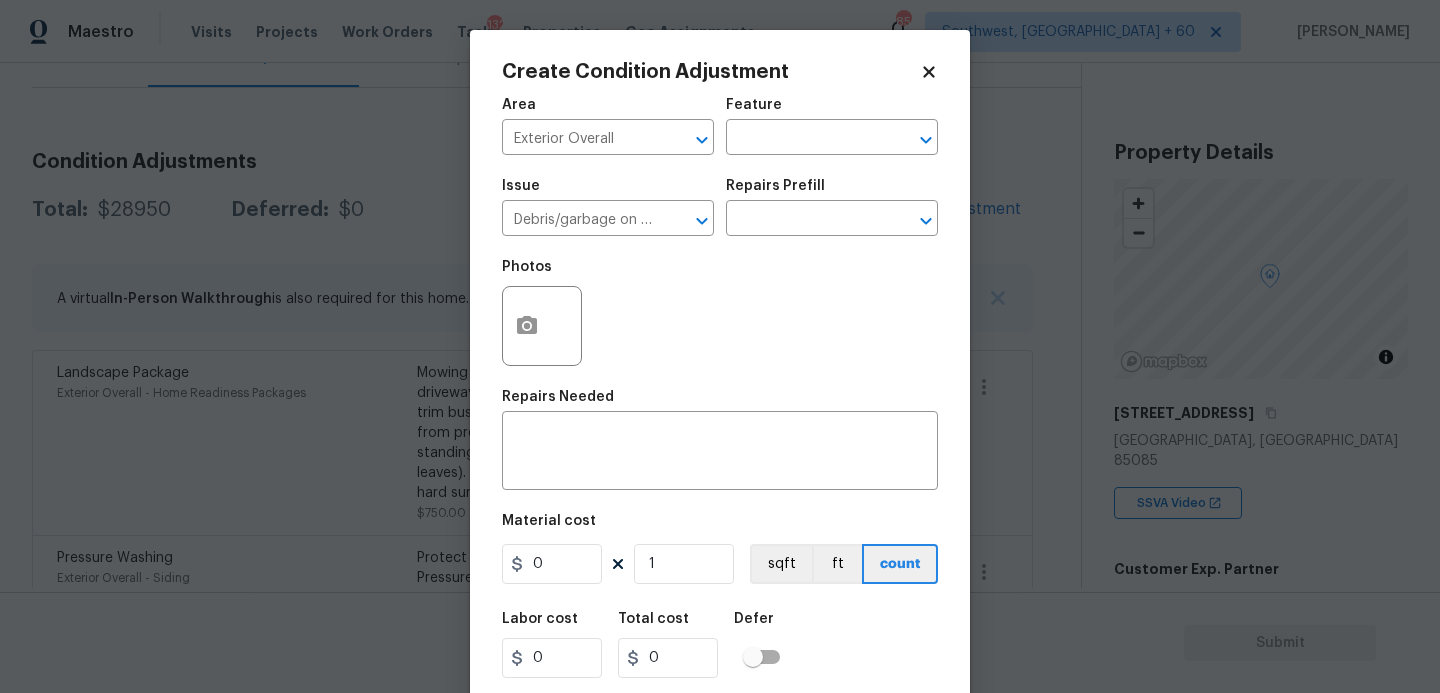 click on "Photos" at bounding box center (720, 313) 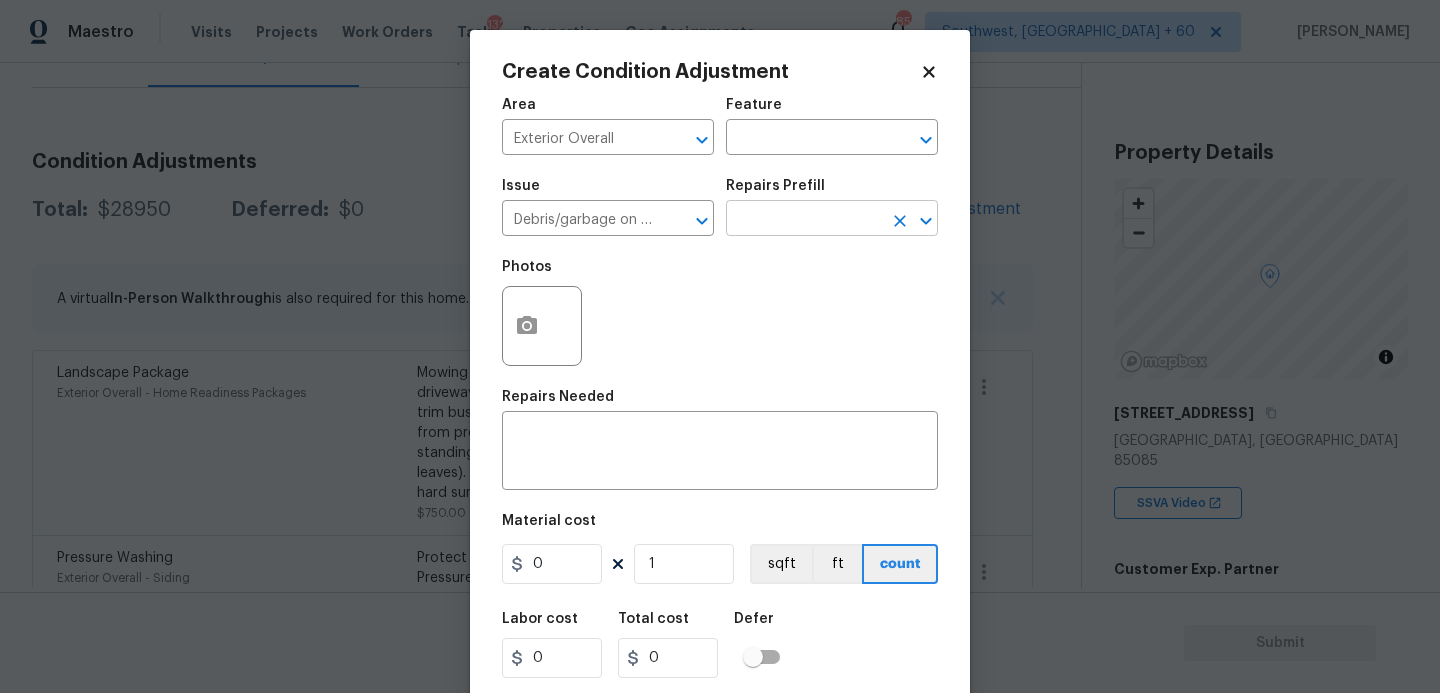 click at bounding box center (804, 220) 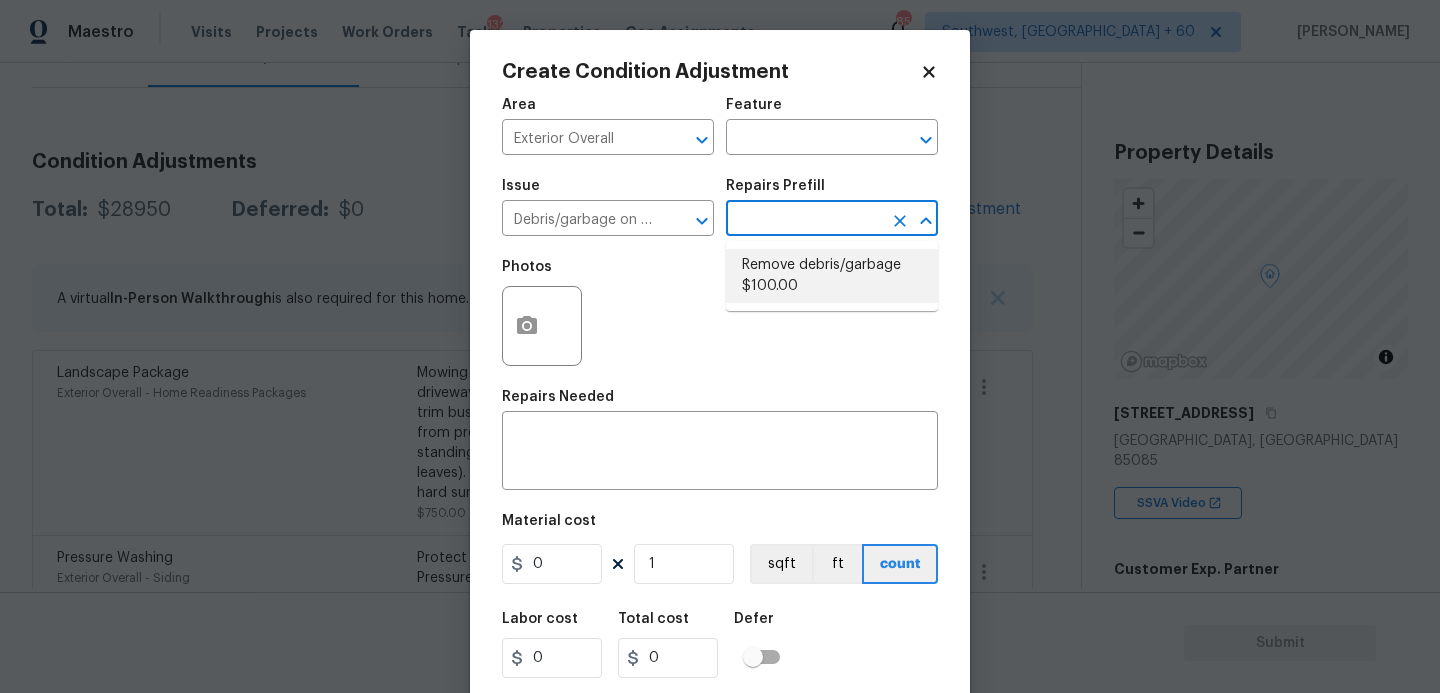 click on "Remove debris/garbage $100.00" at bounding box center (832, 276) 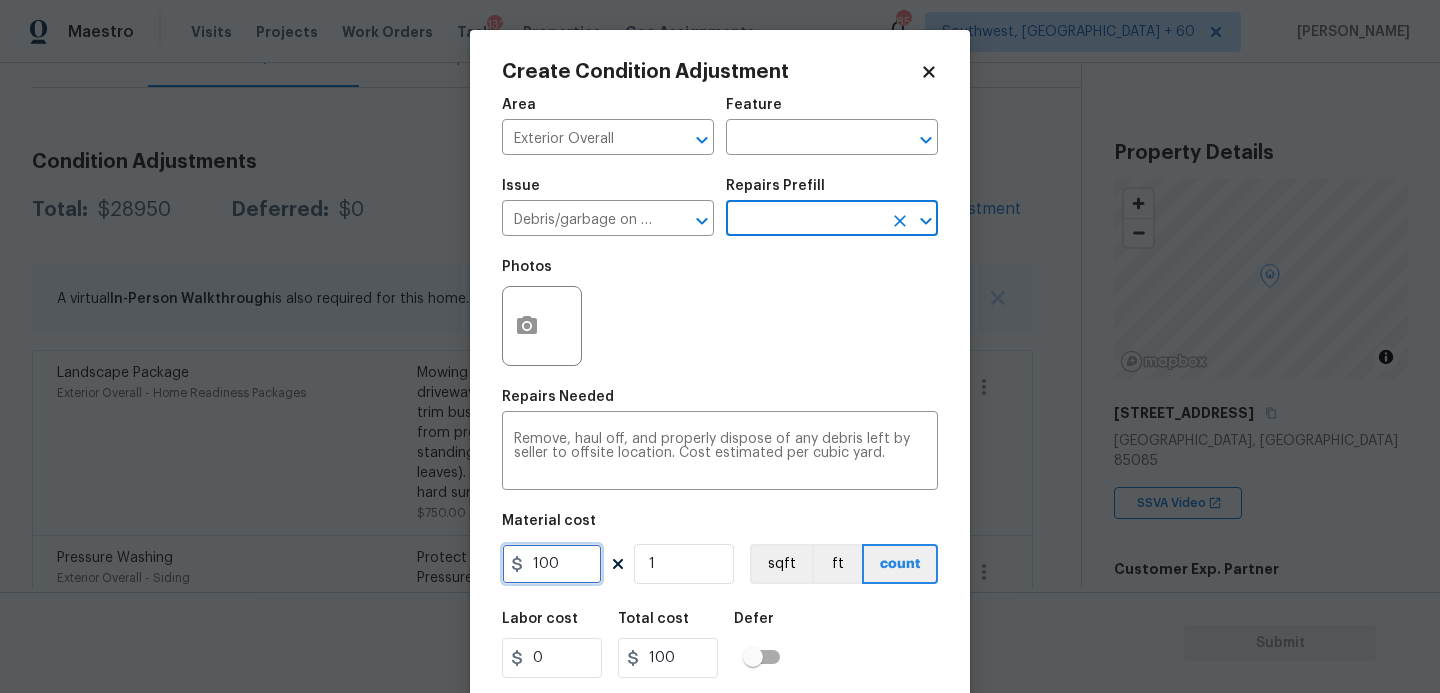 drag, startPoint x: 569, startPoint y: 563, endPoint x: 455, endPoint y: 563, distance: 114 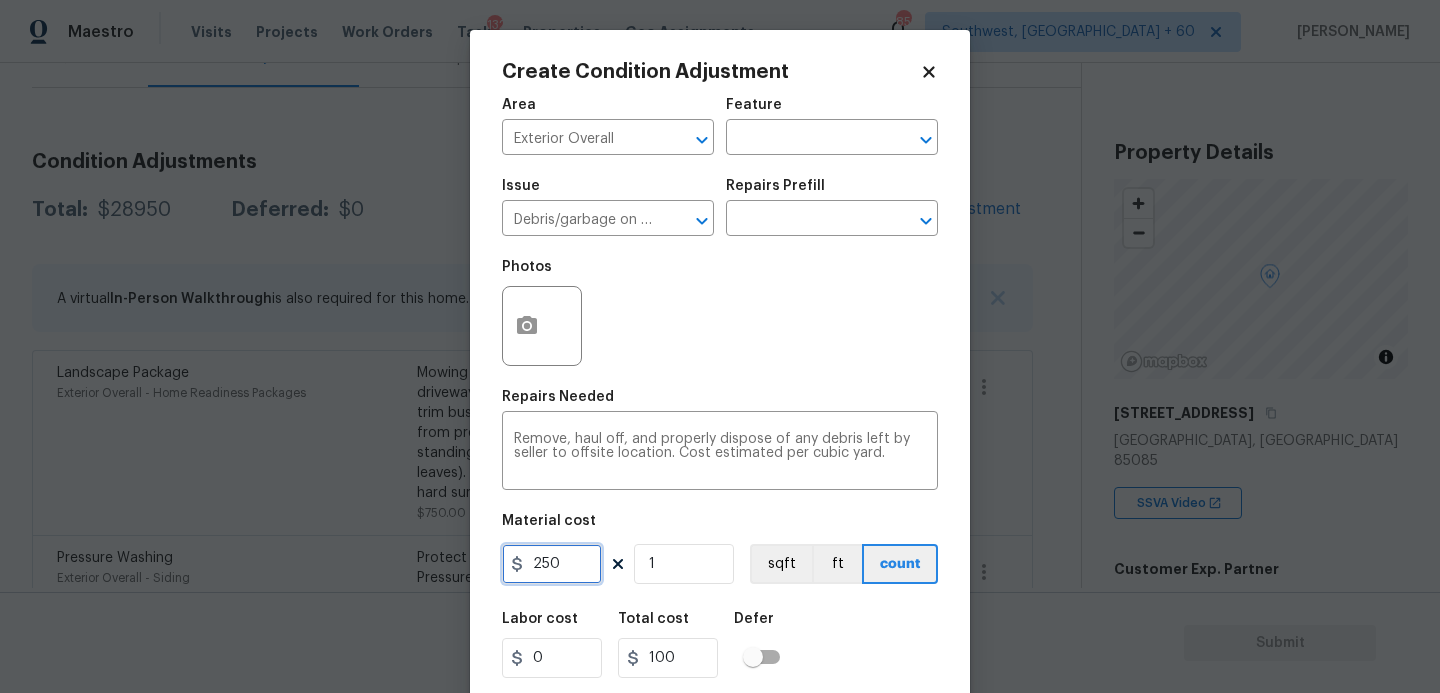 type on "250" 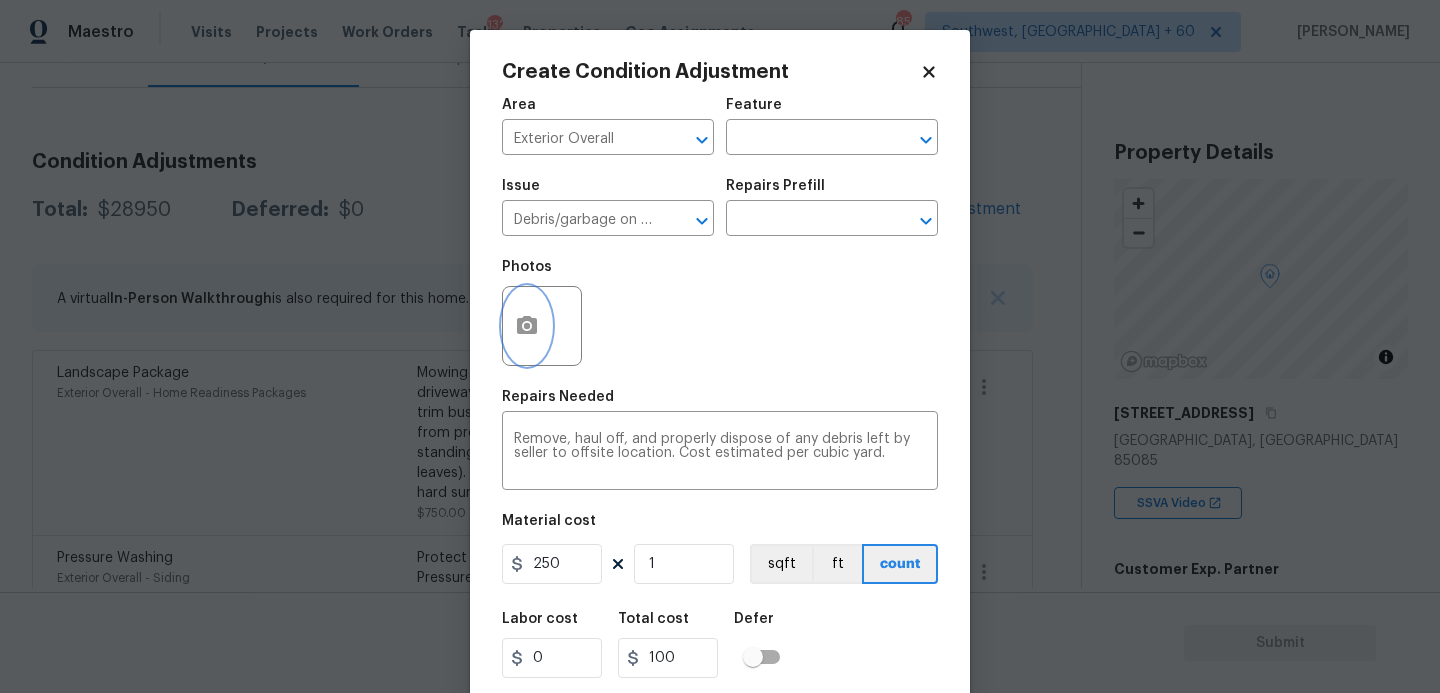 type on "250" 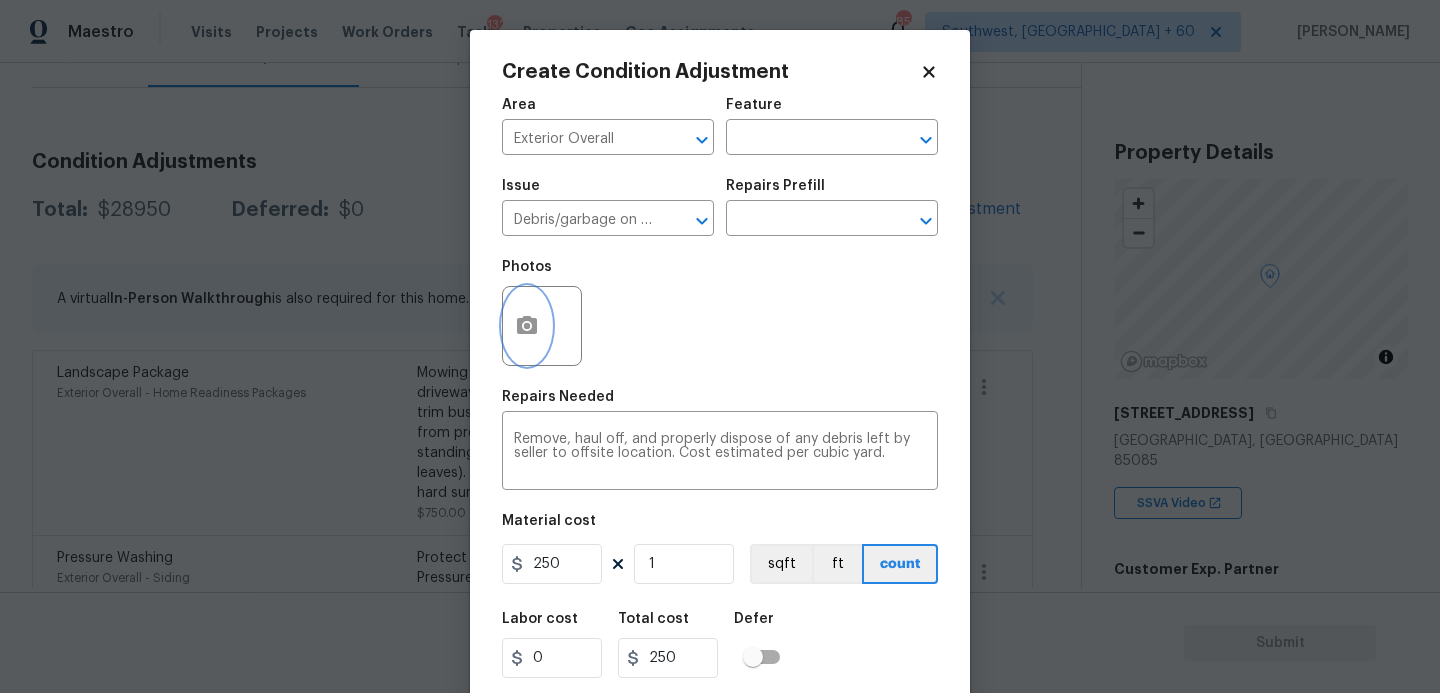 click 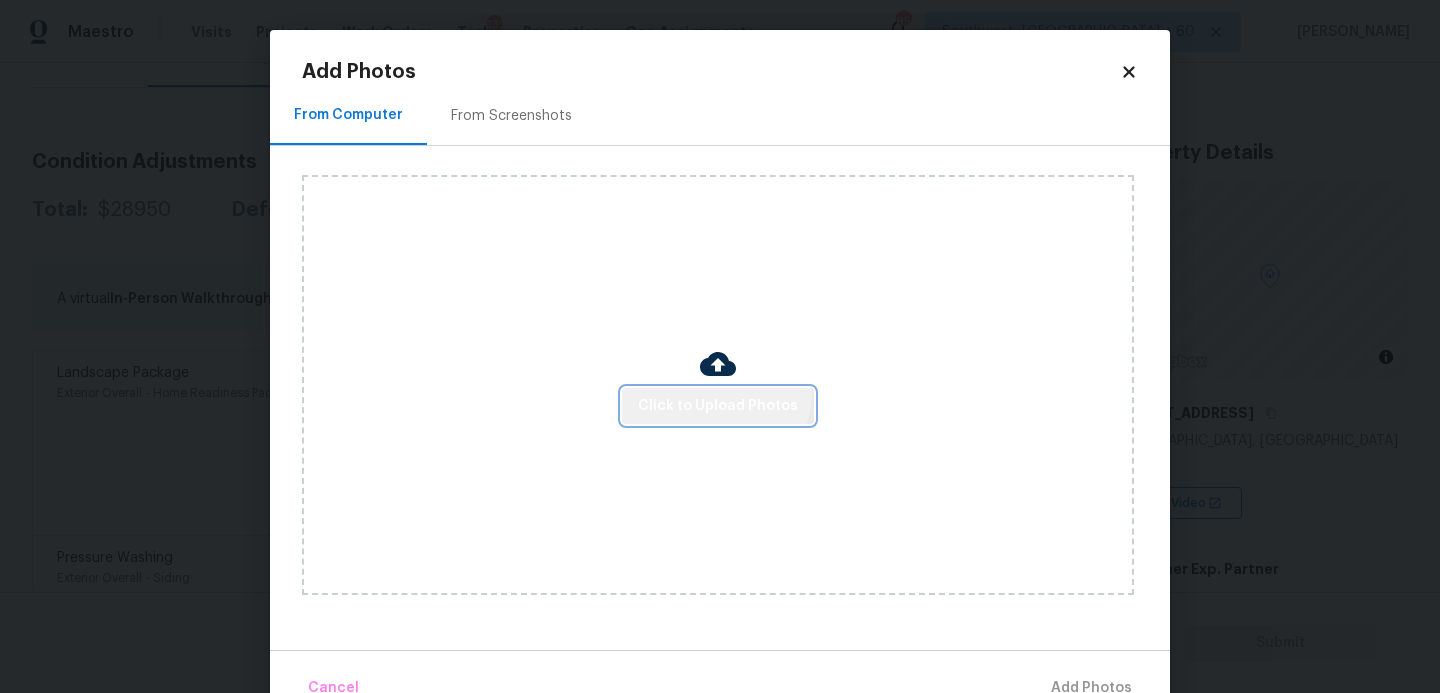 click on "Click to Upload Photos" at bounding box center [718, 406] 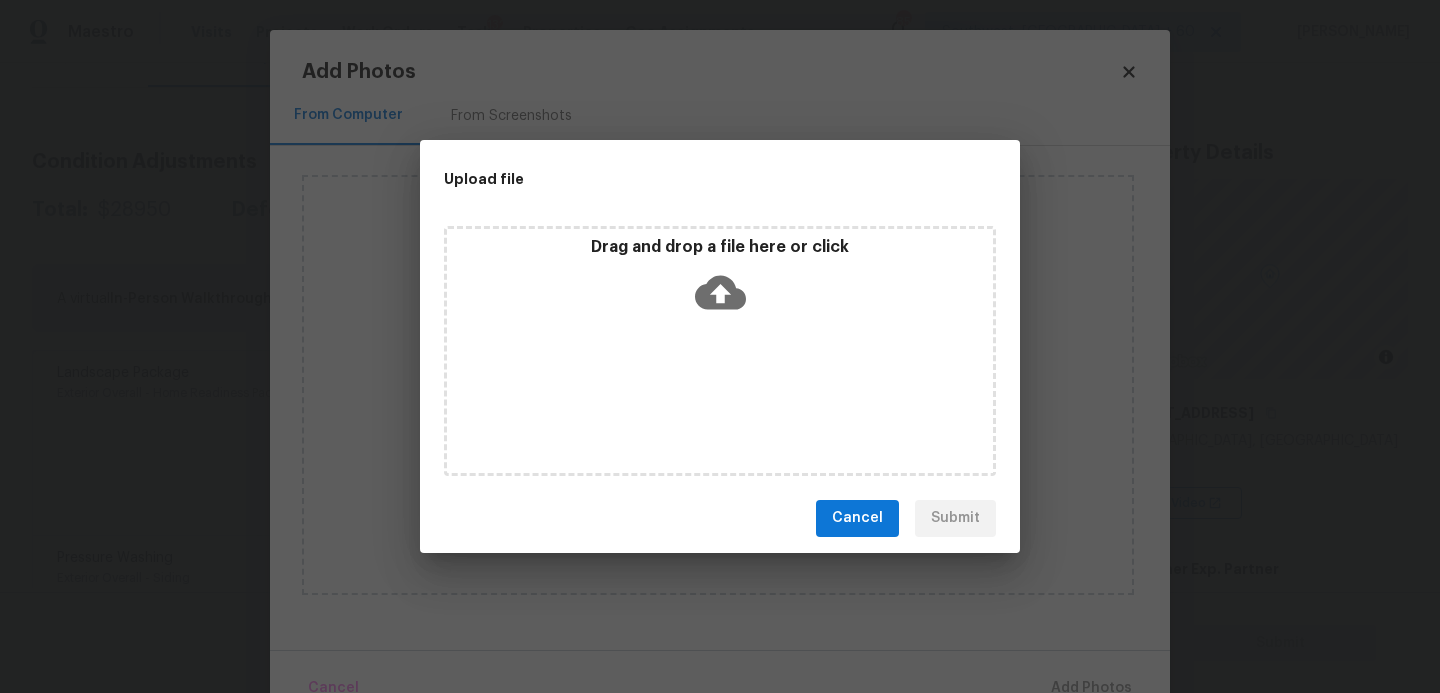 click on "Drag and drop a file here or click" at bounding box center (720, 351) 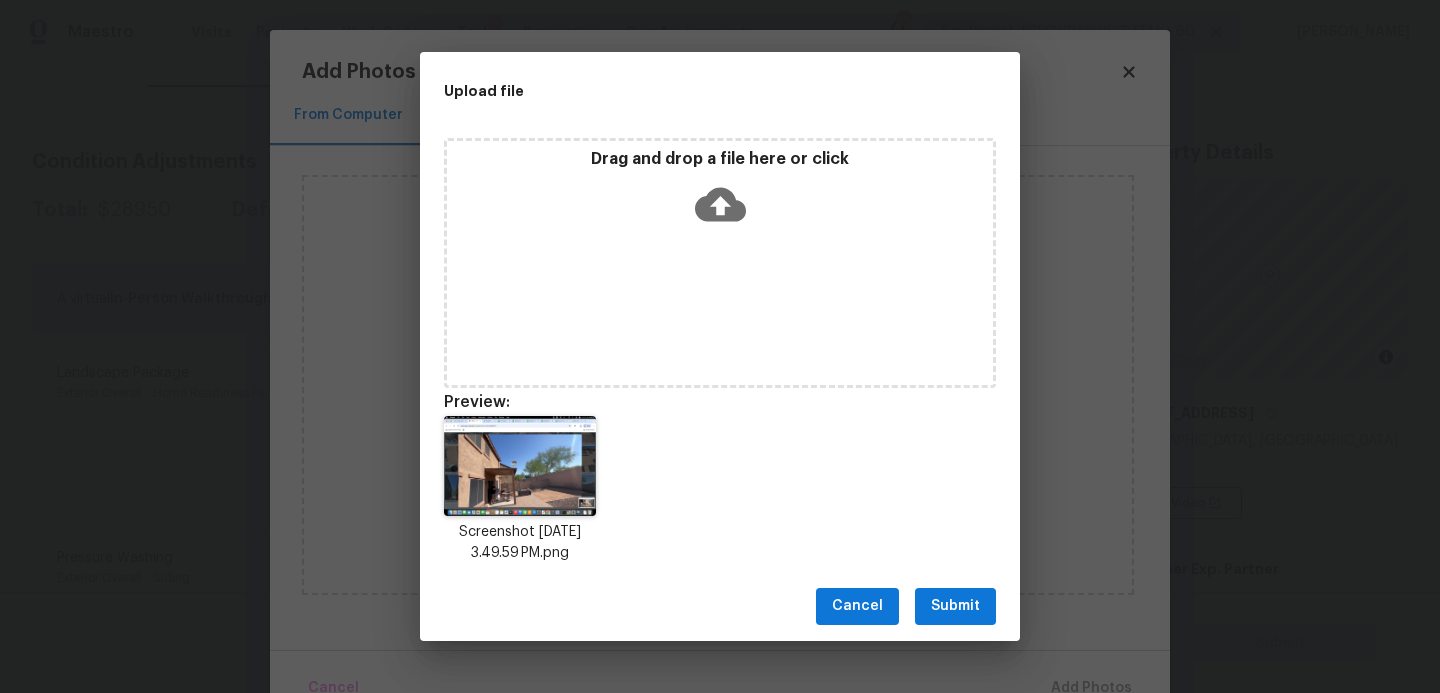 click on "Submit" at bounding box center (955, 606) 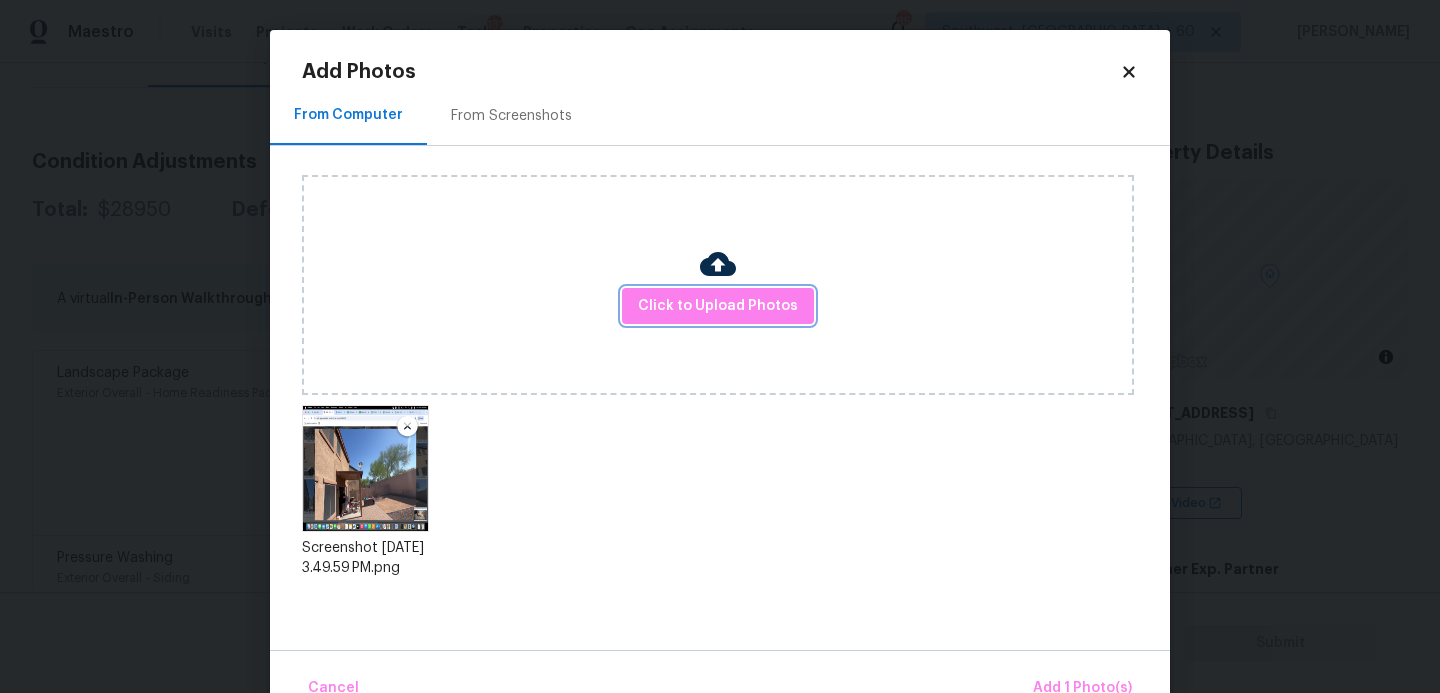 scroll, scrollTop: 47, scrollLeft: 0, axis: vertical 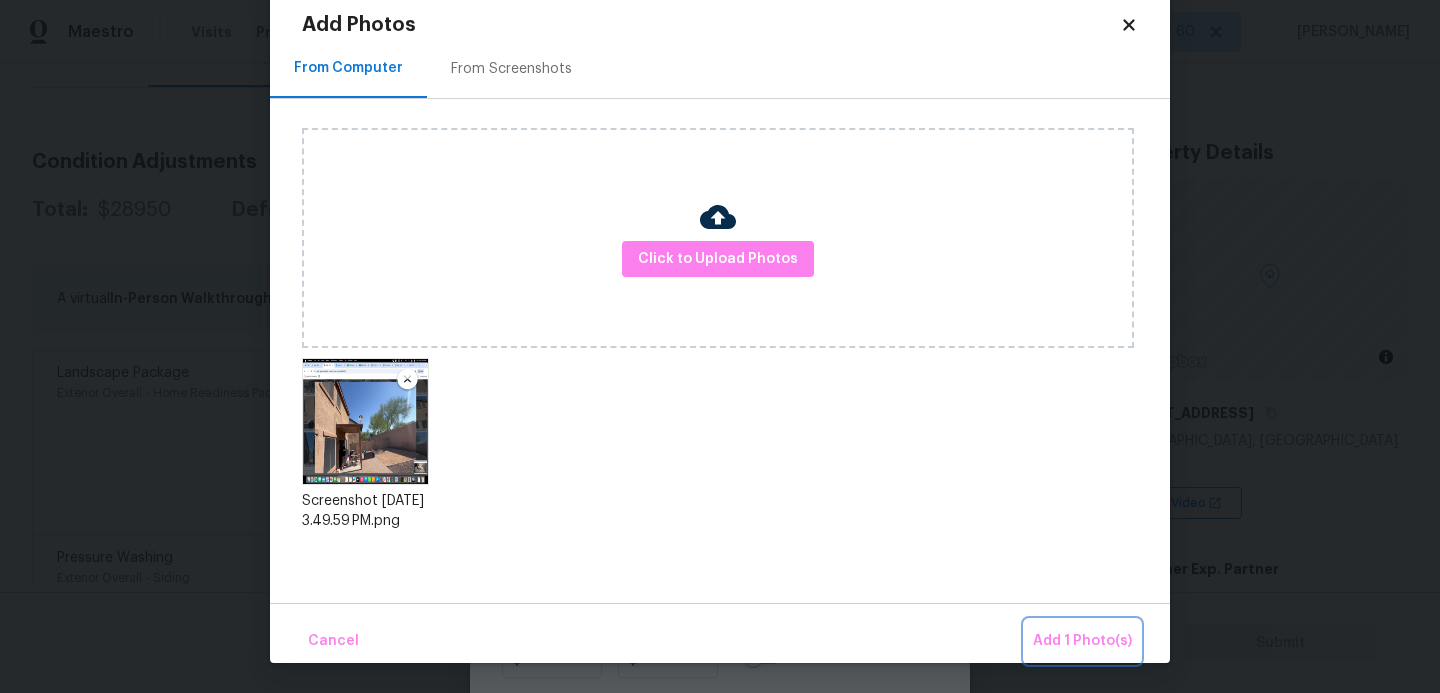 click on "Add 1 Photo(s)" at bounding box center [1082, 641] 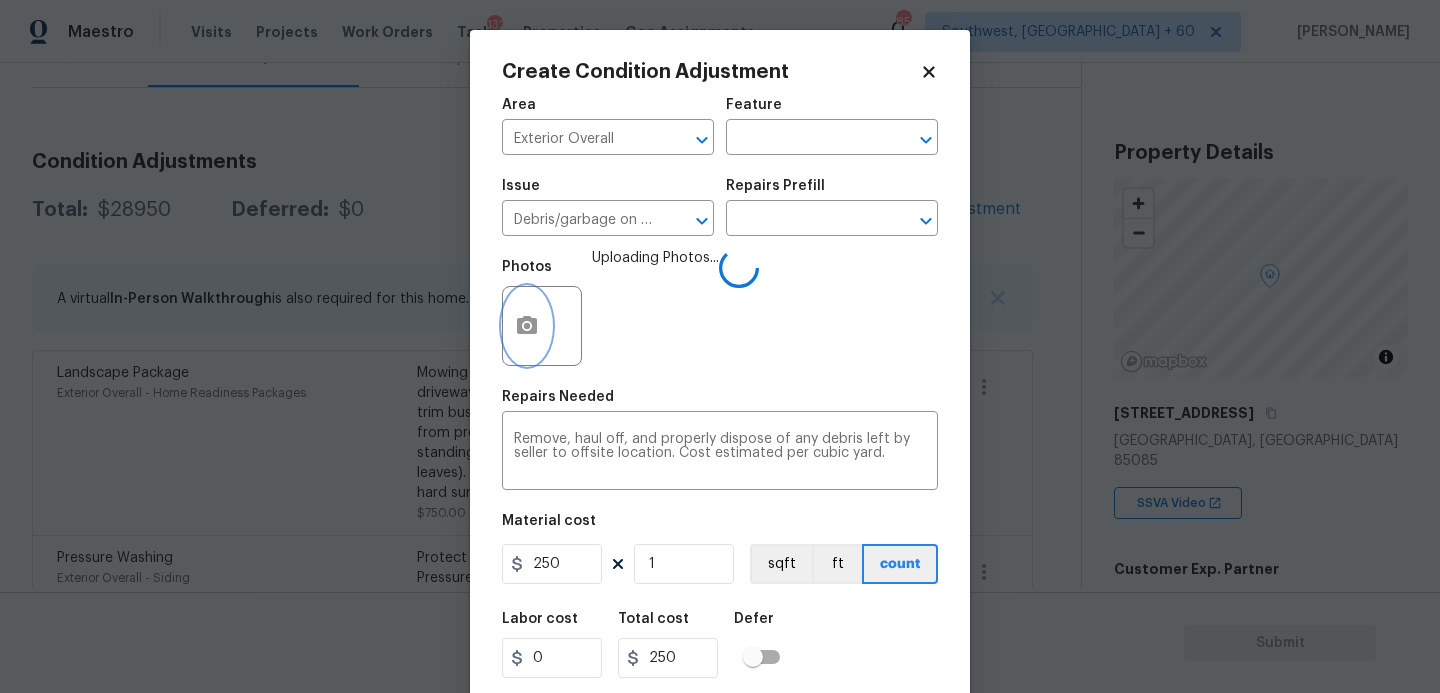 scroll, scrollTop: 0, scrollLeft: 0, axis: both 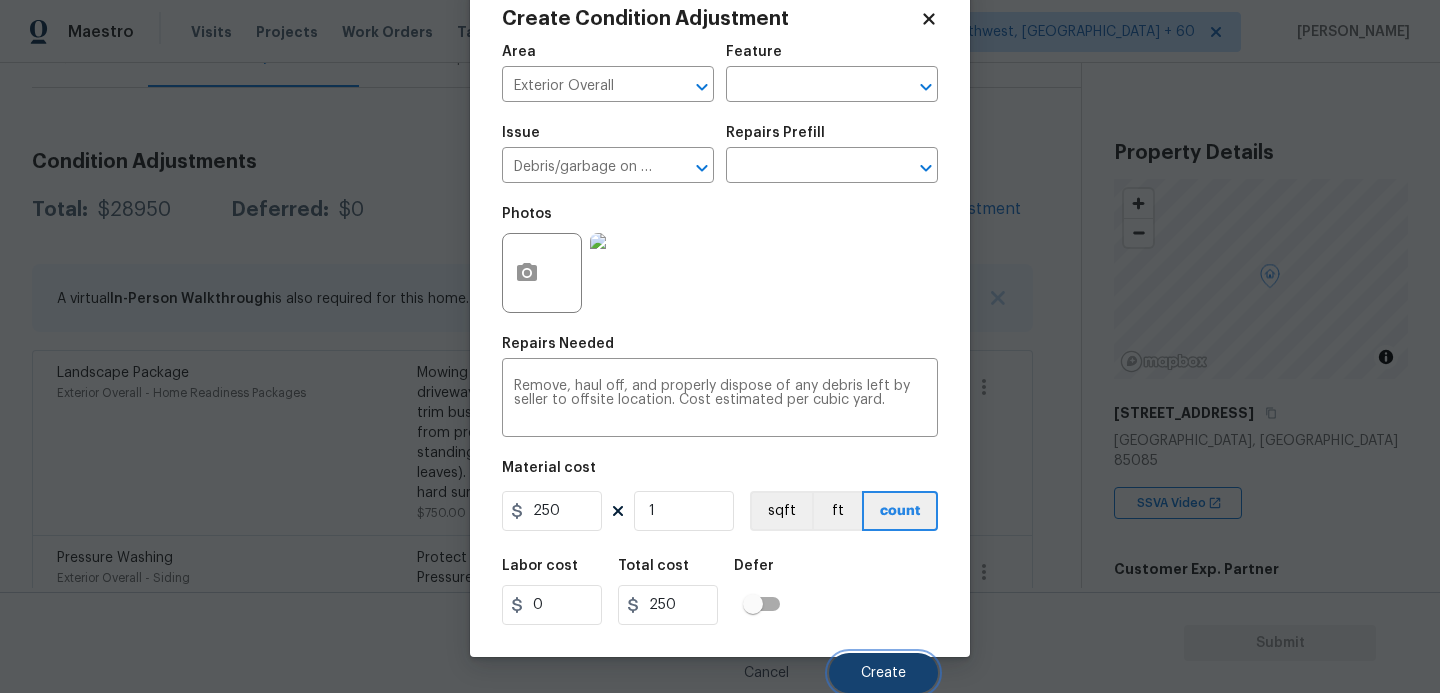 click on "Create" at bounding box center [883, 673] 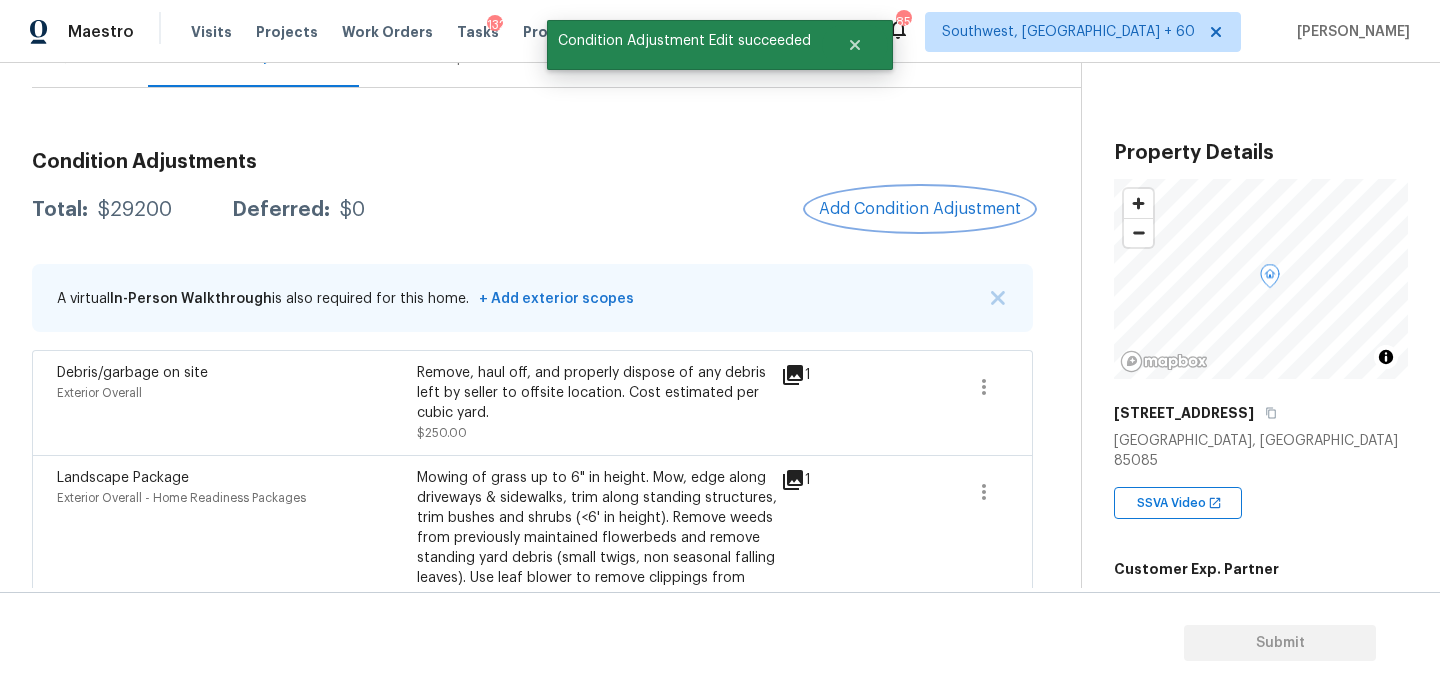 scroll, scrollTop: 0, scrollLeft: 0, axis: both 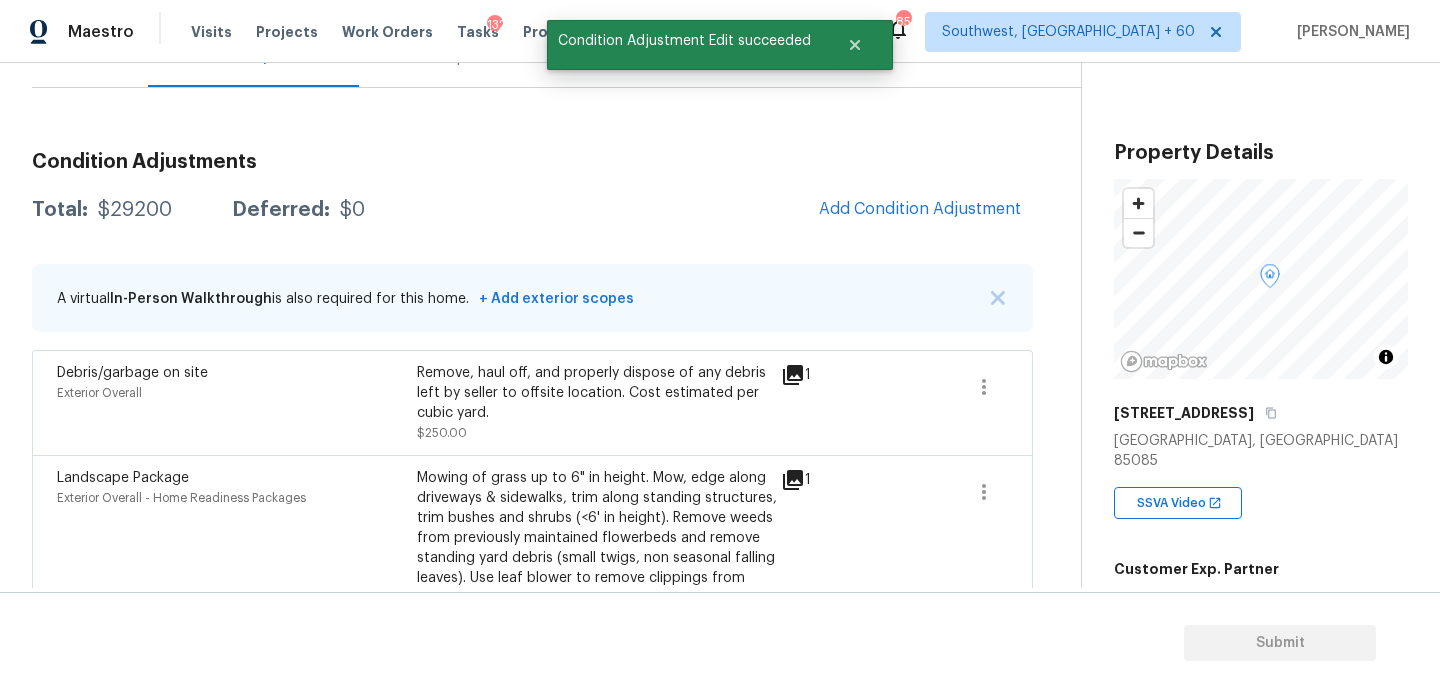click on "Total:  $29200 Deferred:  $0 Add Condition Adjustment" at bounding box center (532, 210) 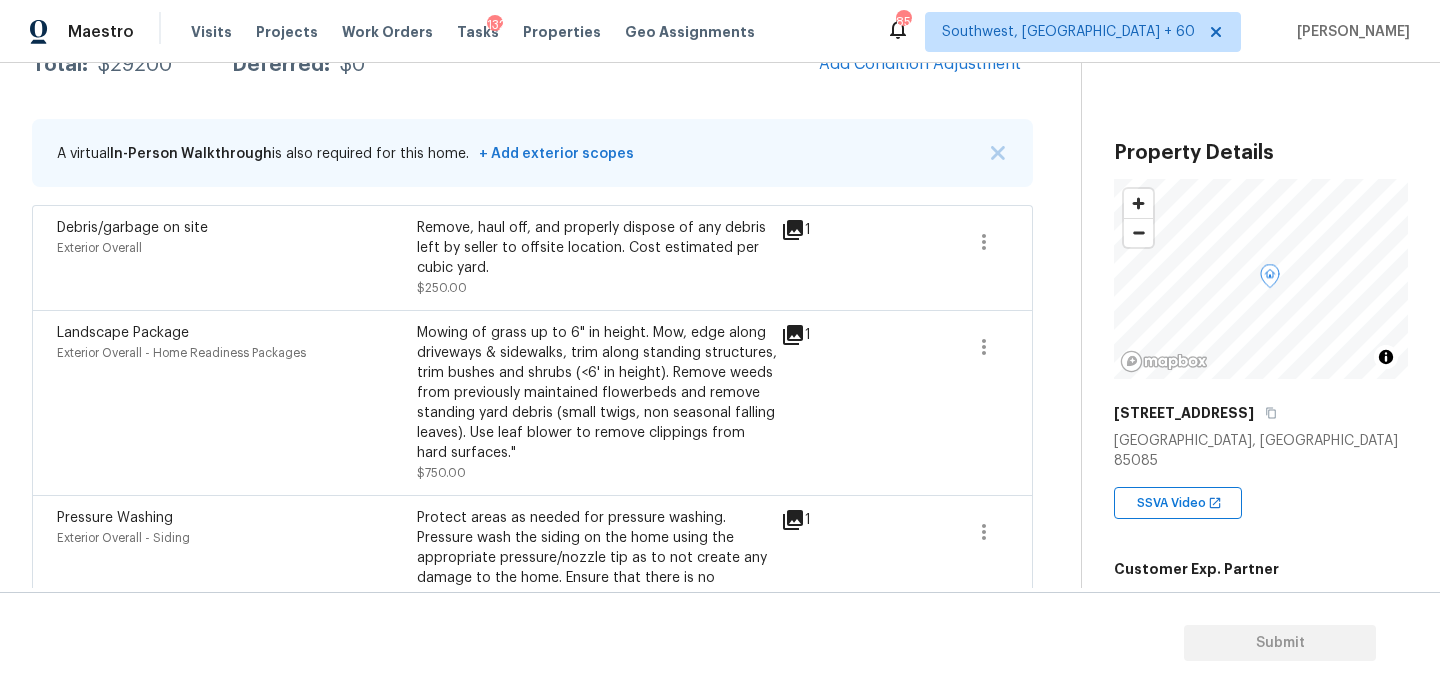 scroll, scrollTop: 309, scrollLeft: 0, axis: vertical 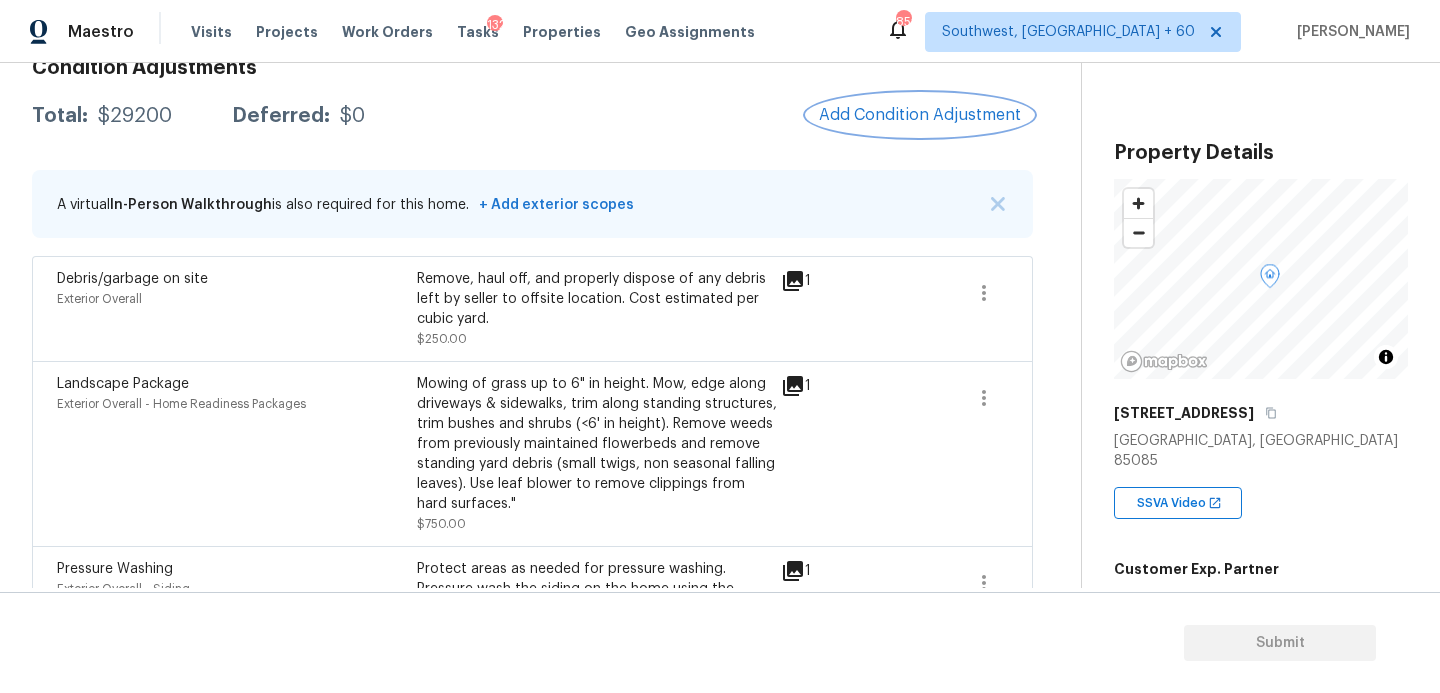 click on "Add Condition Adjustment" at bounding box center (920, 115) 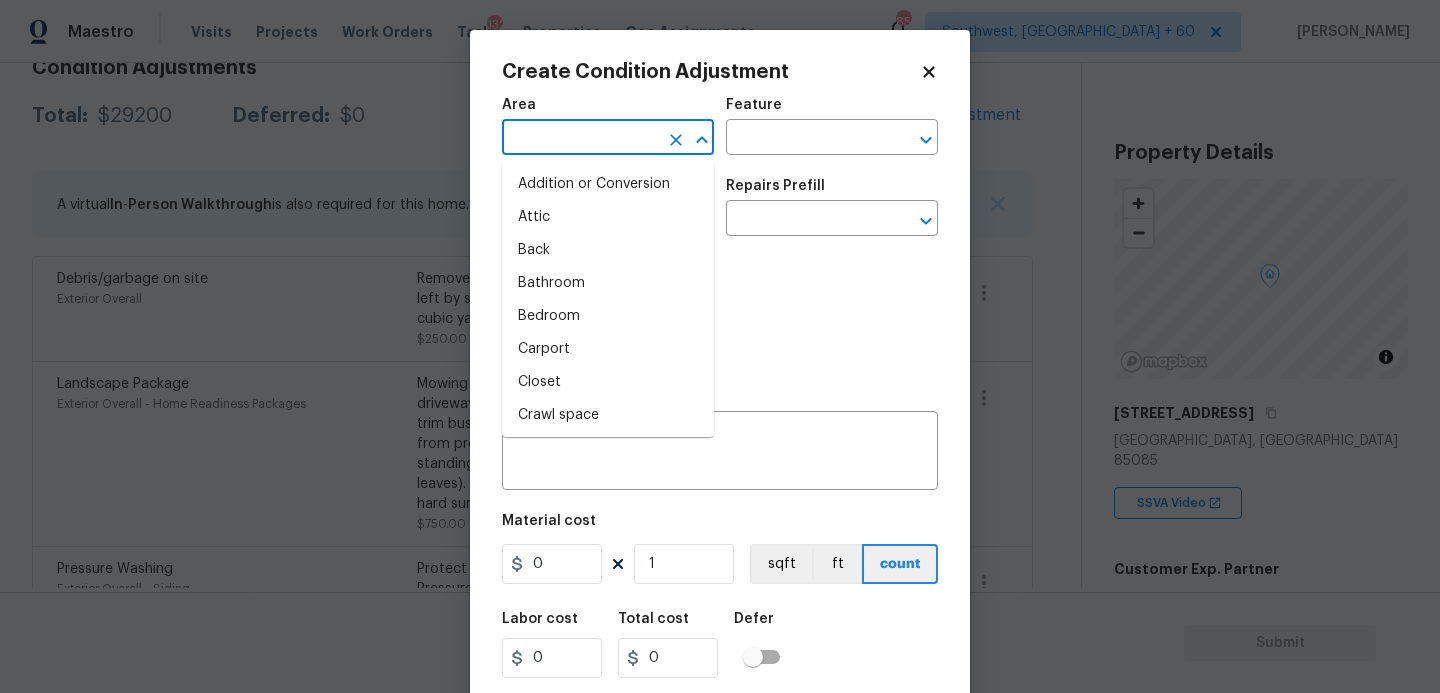 click at bounding box center (580, 139) 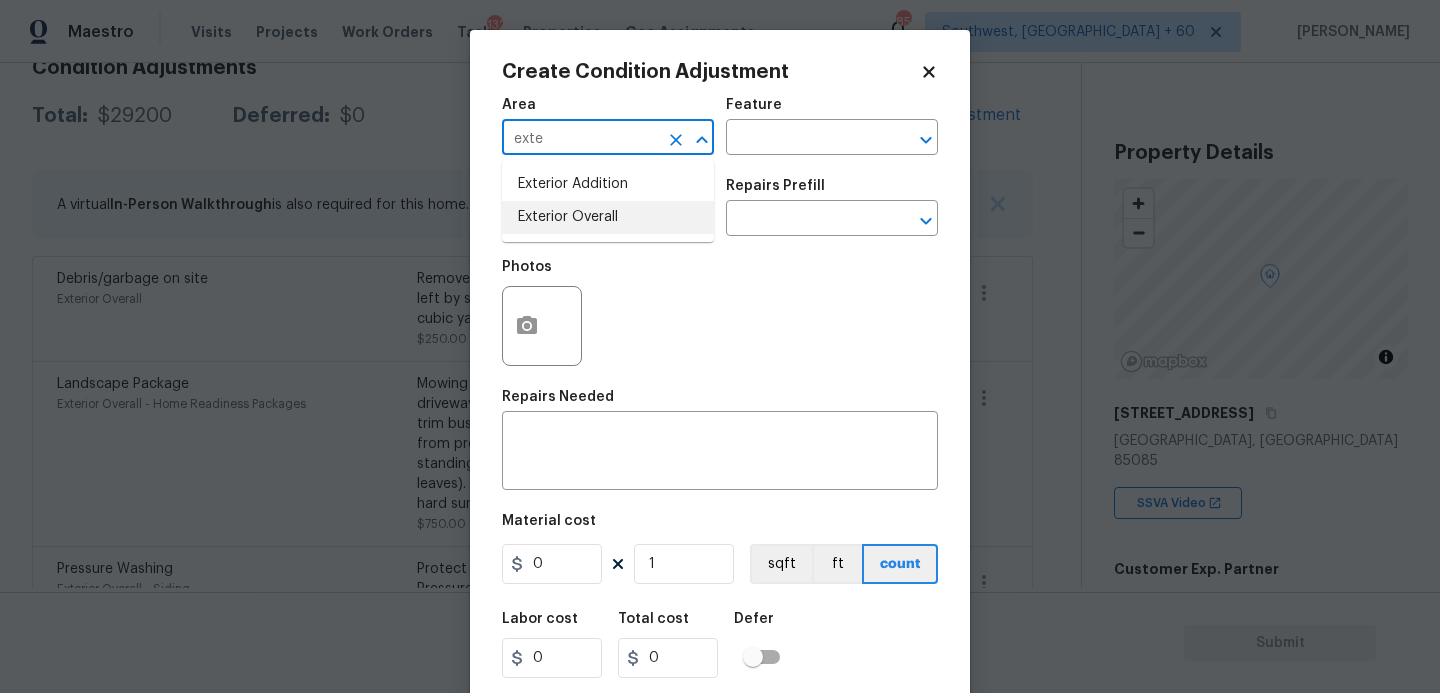 click on "Exterior Overall" at bounding box center [608, 217] 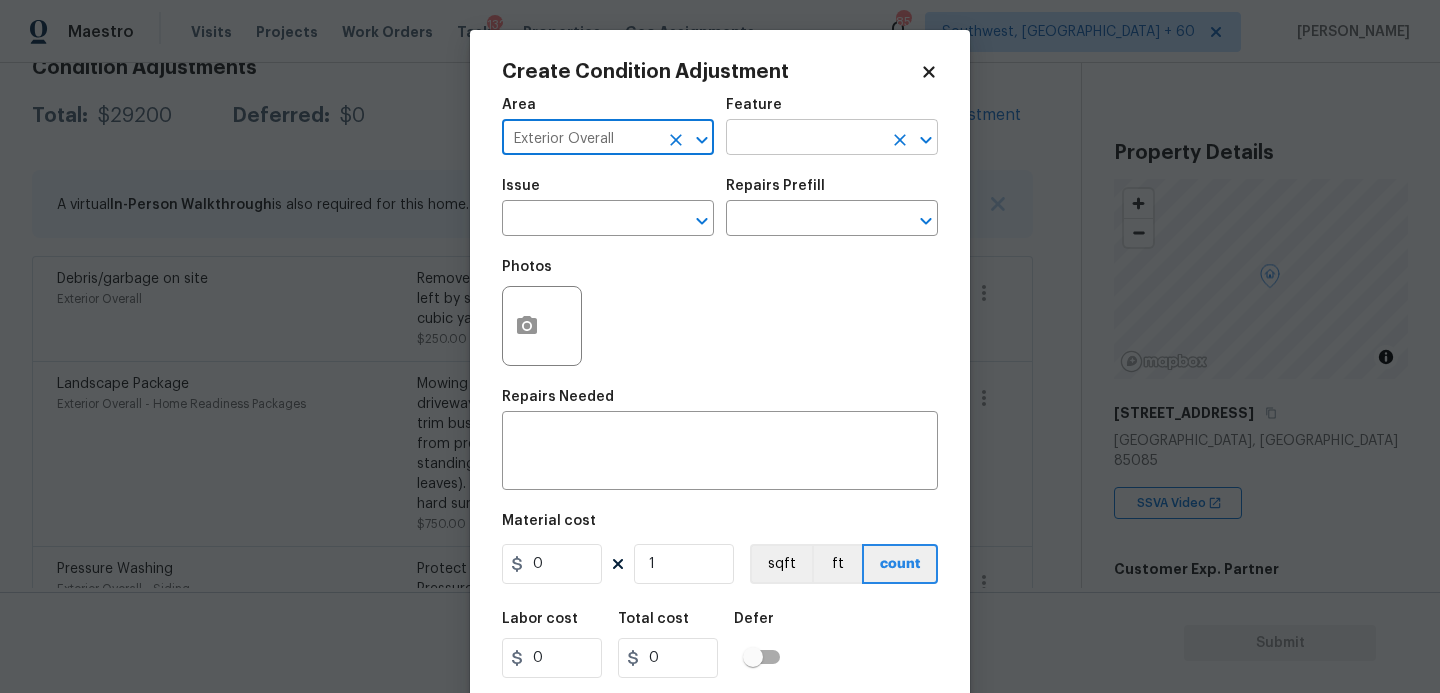 type on "Exterior Overall" 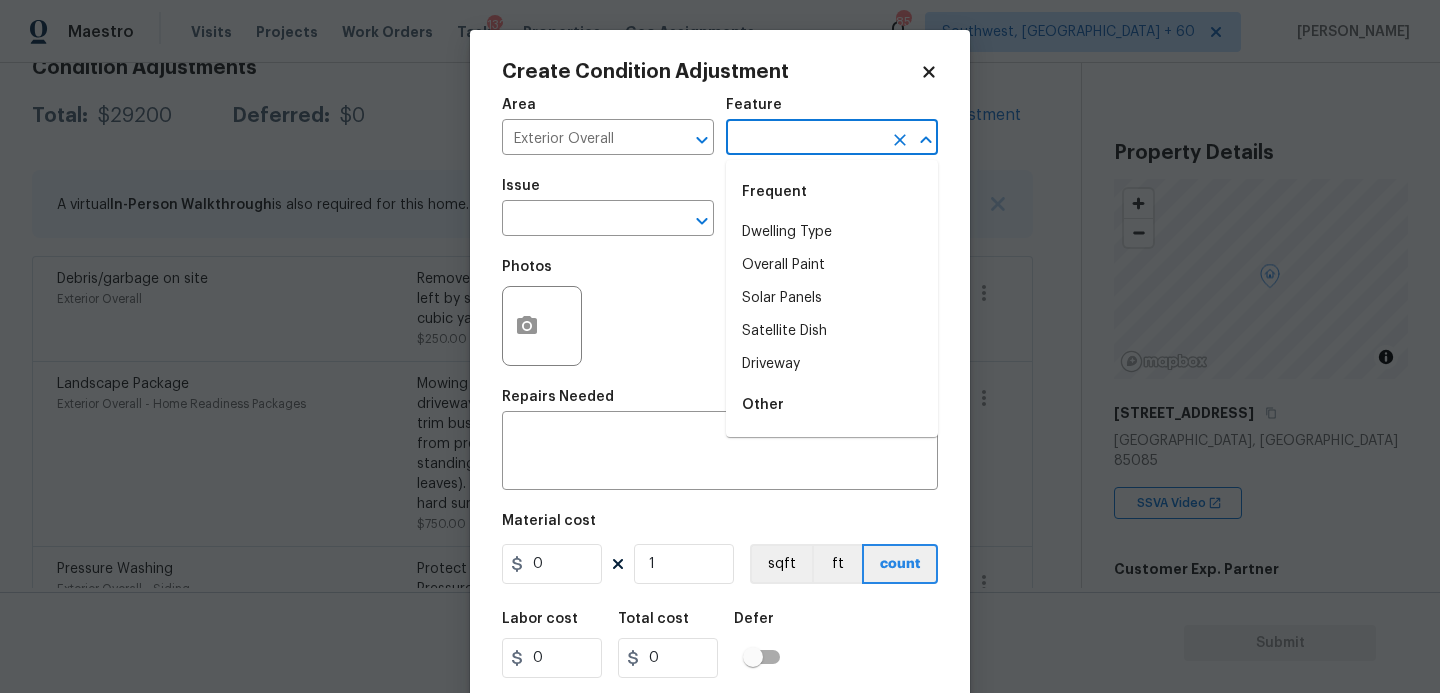 click at bounding box center (804, 139) 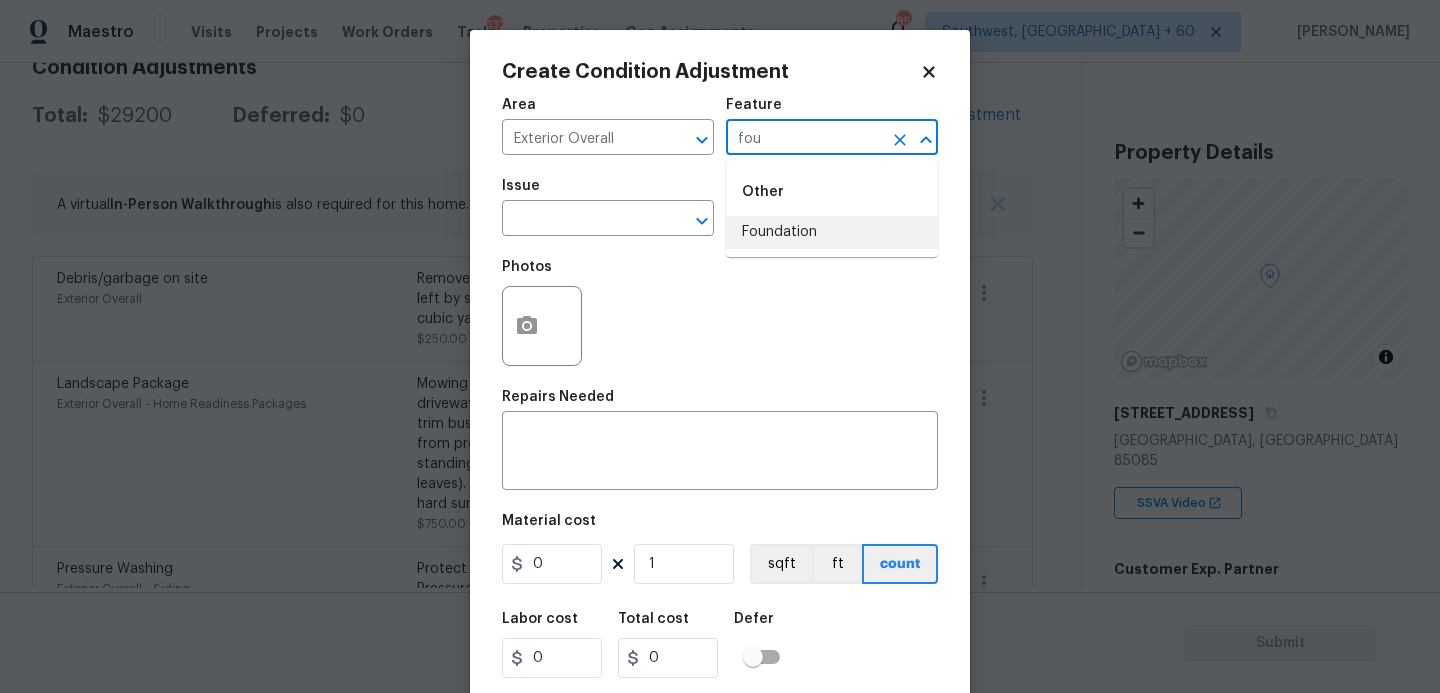 click on "Foundation" at bounding box center (832, 232) 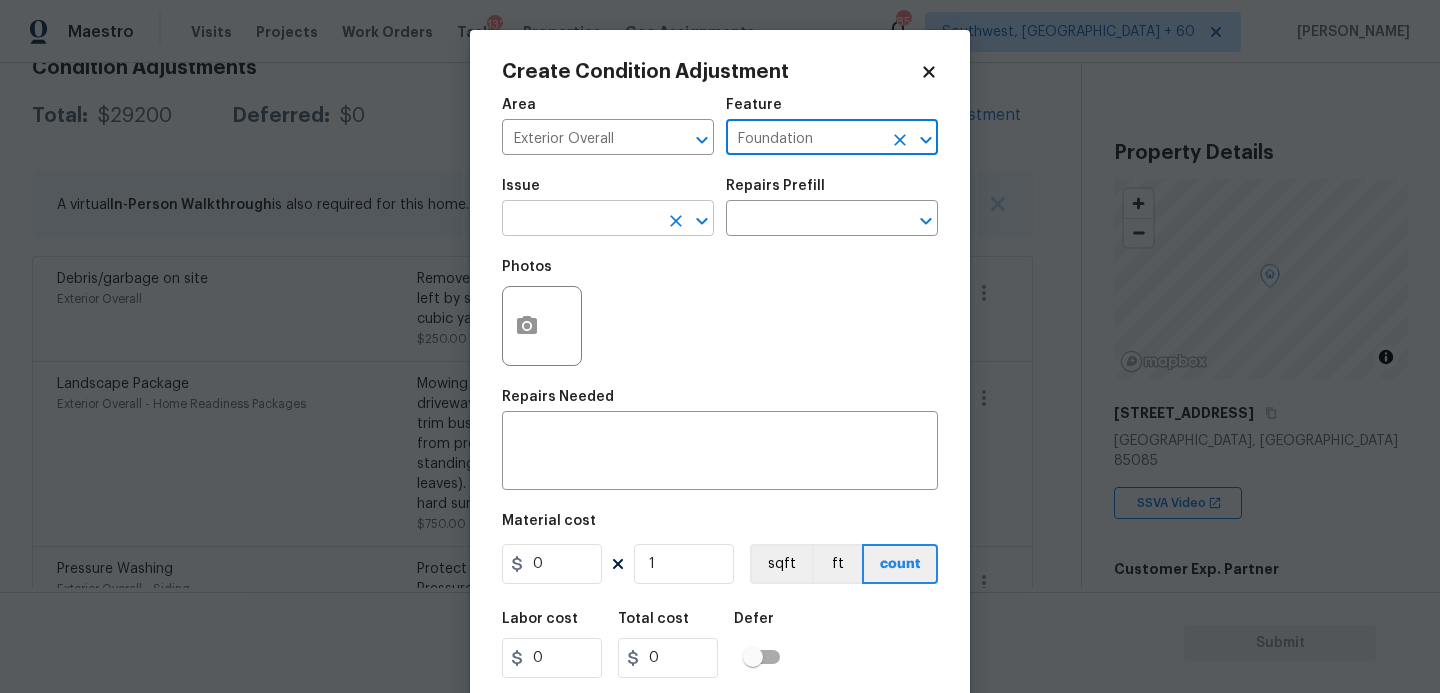 type on "Foundation" 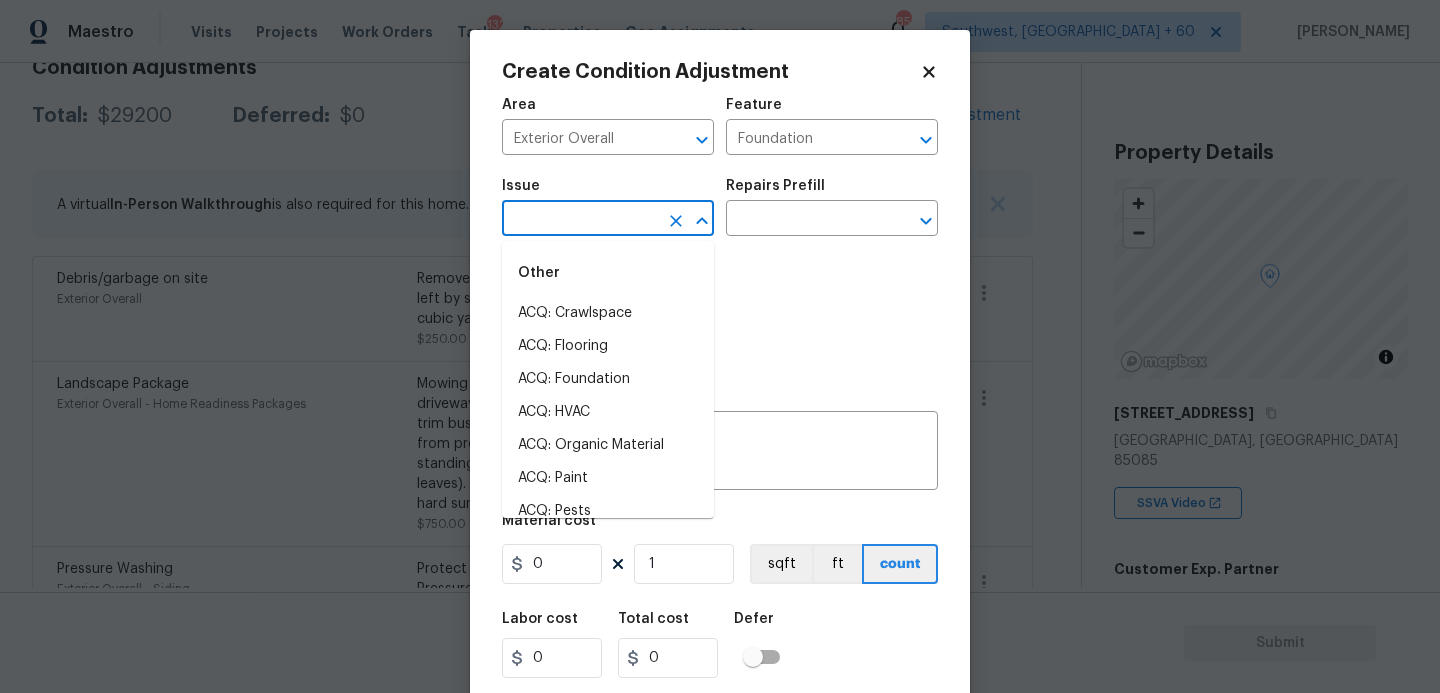 click at bounding box center (580, 220) 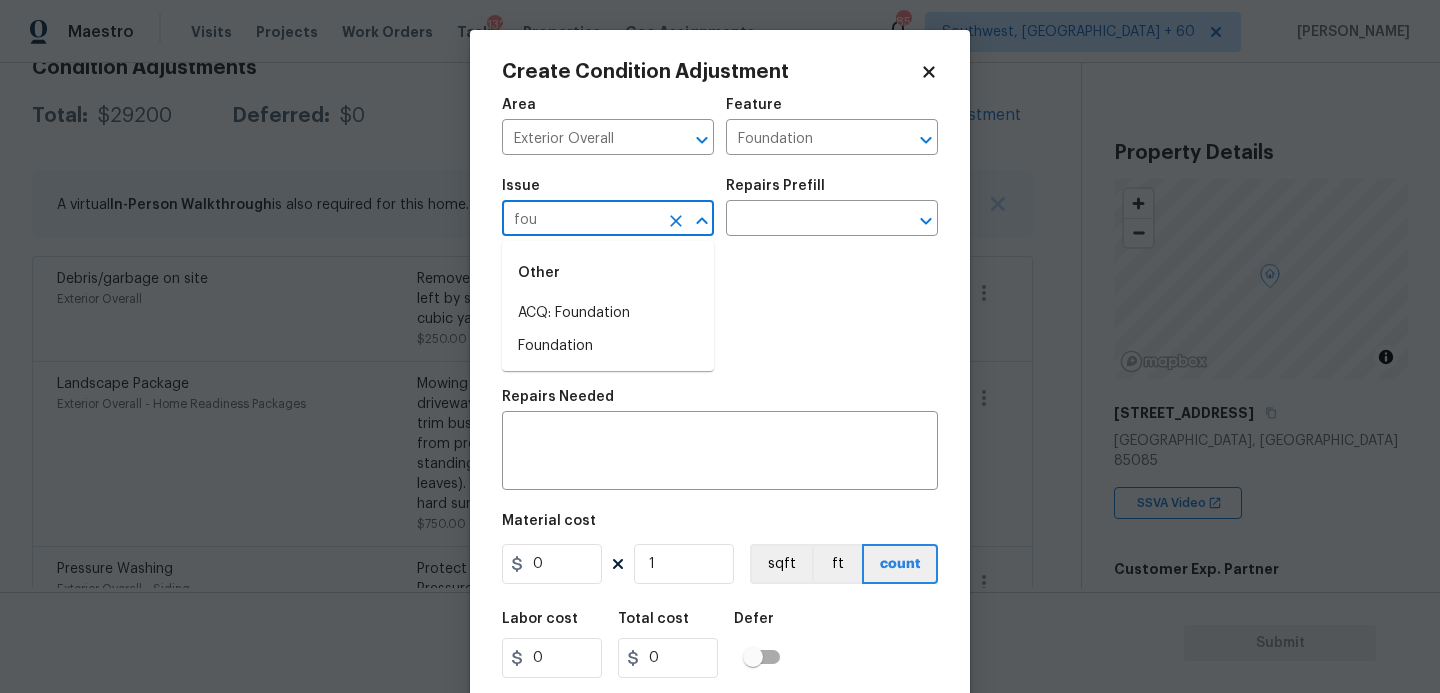 type on "fou" 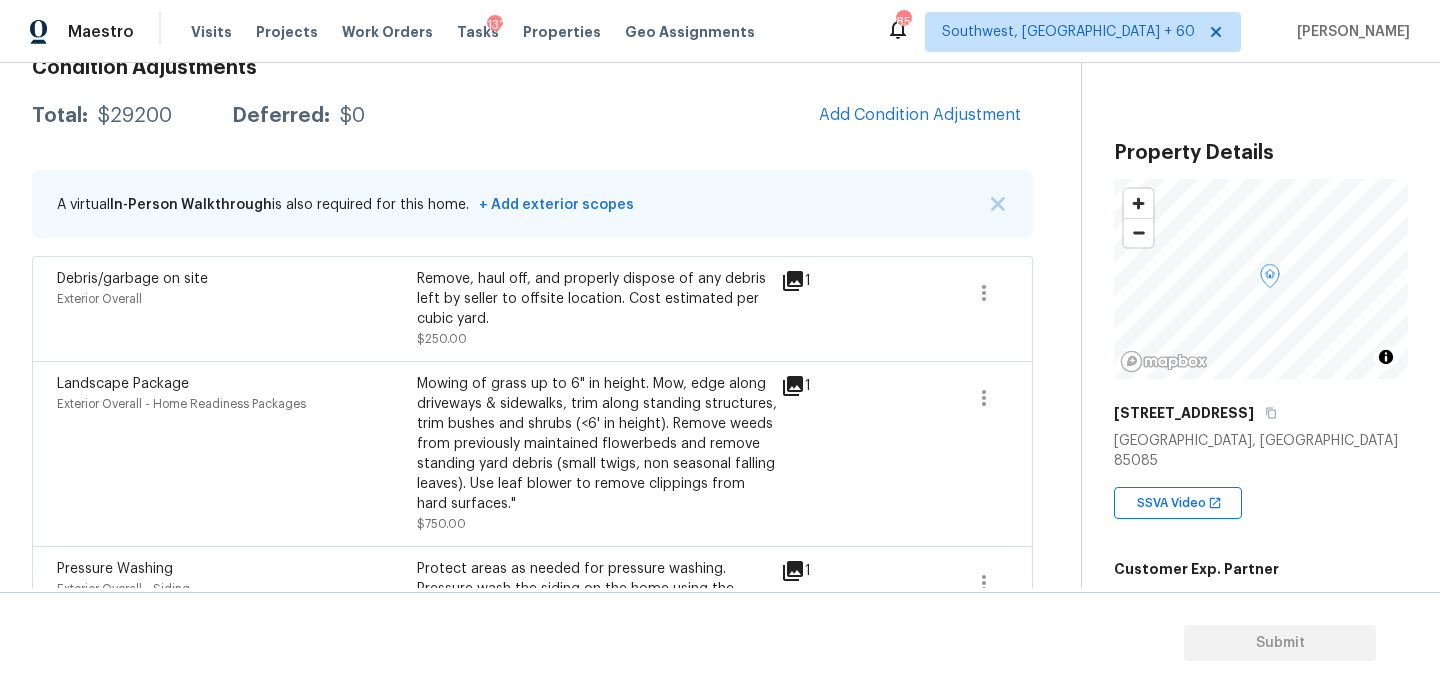 click on "Maestro Visits Projects Work Orders Tasks 132 Properties Geo Assignments 852 Southwest, [GEOGRAPHIC_DATA] + 60 [PERSON_NAME] Back to tasks Condition Scoping - Full [DATE] by 2:28 am   [PERSON_NAME] In-progress Questions Condition Adjustments Details & Inputs Notes Photos Condition Adjustments Total:  $29200 Deferred:  $0 Add Condition Adjustment A virtual  In-Person Walkthrough  is also required for this home.   + Add exterior scopes Debris/garbage on site Exterior Overall Remove, haul off, and properly dispose of any debris left by seller to offsite location. Cost estimated per cubic yard. $250.00   1 Landscape Package Exterior Overall - Home Readiness Packages Mowing of grass up to 6" in height. Mow, edge along driveways & sidewalks, trim along standing structures, trim bushes and shrubs (<6' in height). Remove weeds from previously maintained flowerbeds and remove standing yard debris (small twigs, non seasonal falling leaves).  Use leaf blower to remove clippings from hard surfaces." $750.00   1   1" at bounding box center (720, 346) 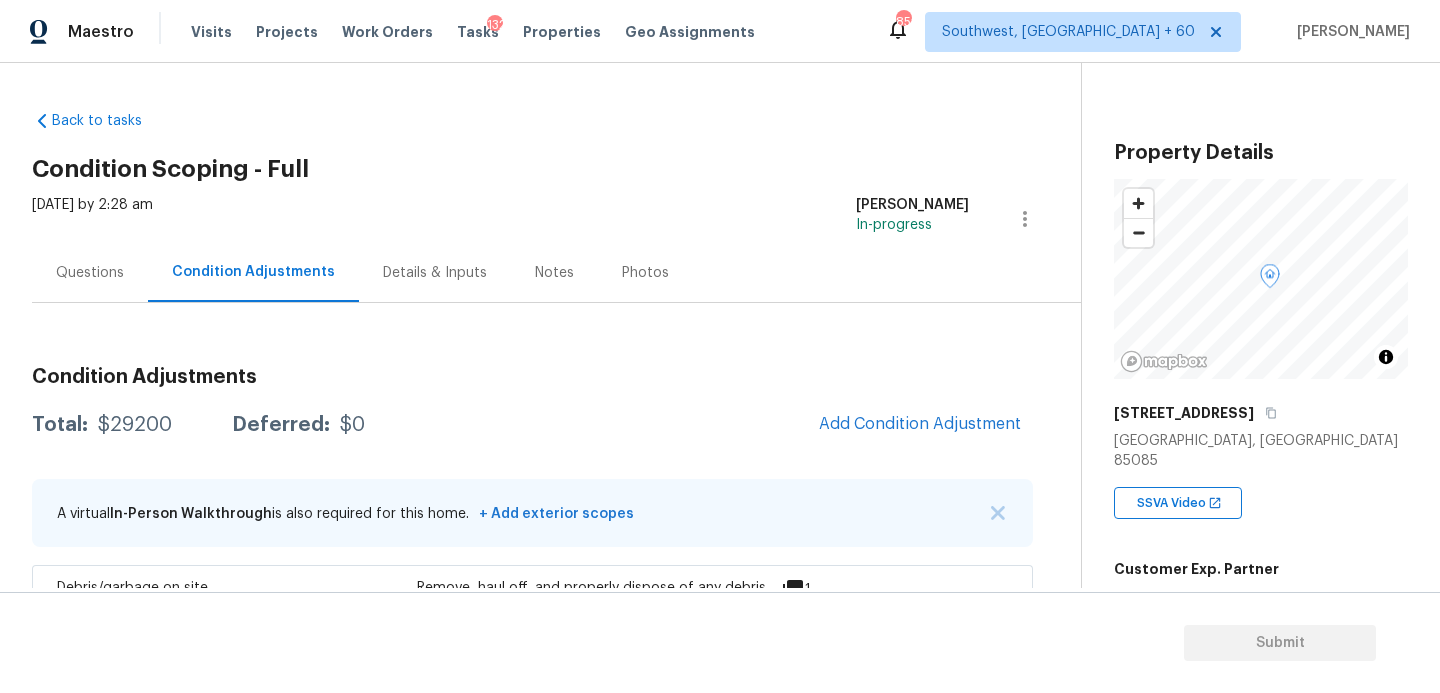 scroll, scrollTop: 0, scrollLeft: 0, axis: both 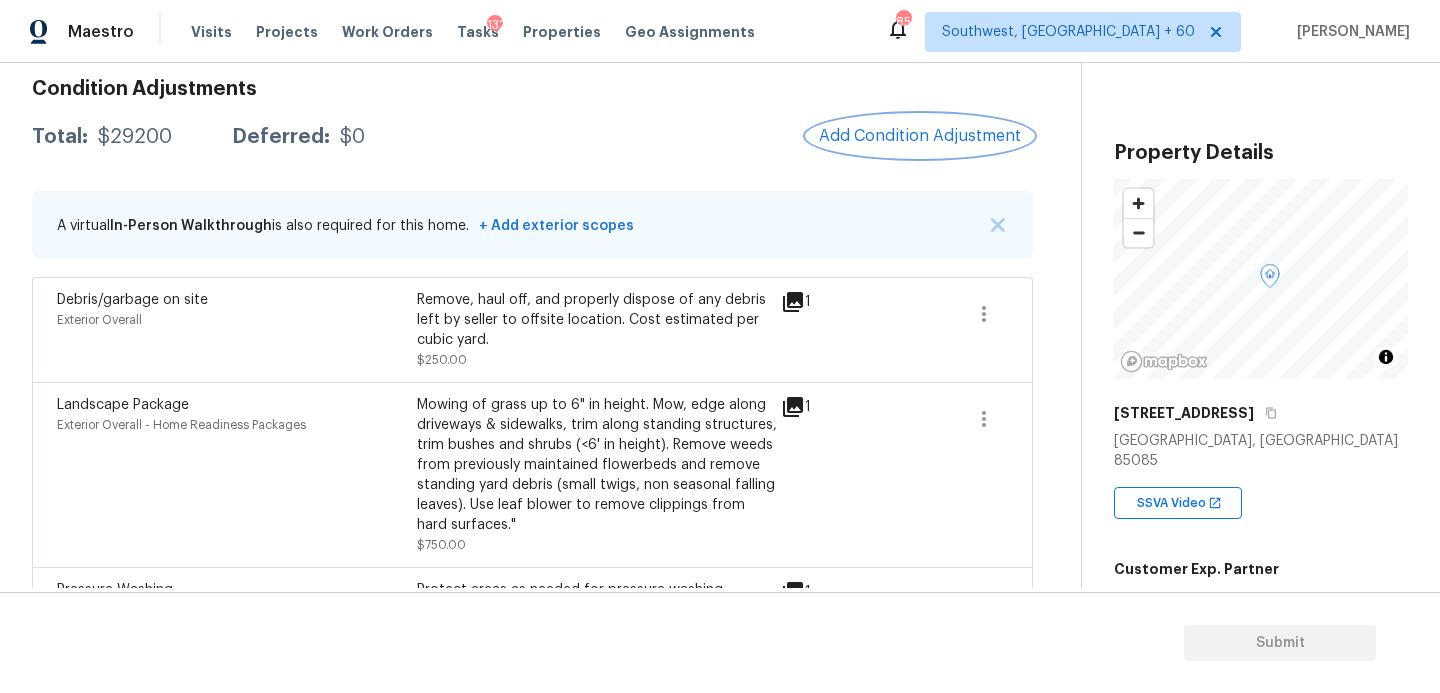 click on "Add Condition Adjustment" at bounding box center (920, 136) 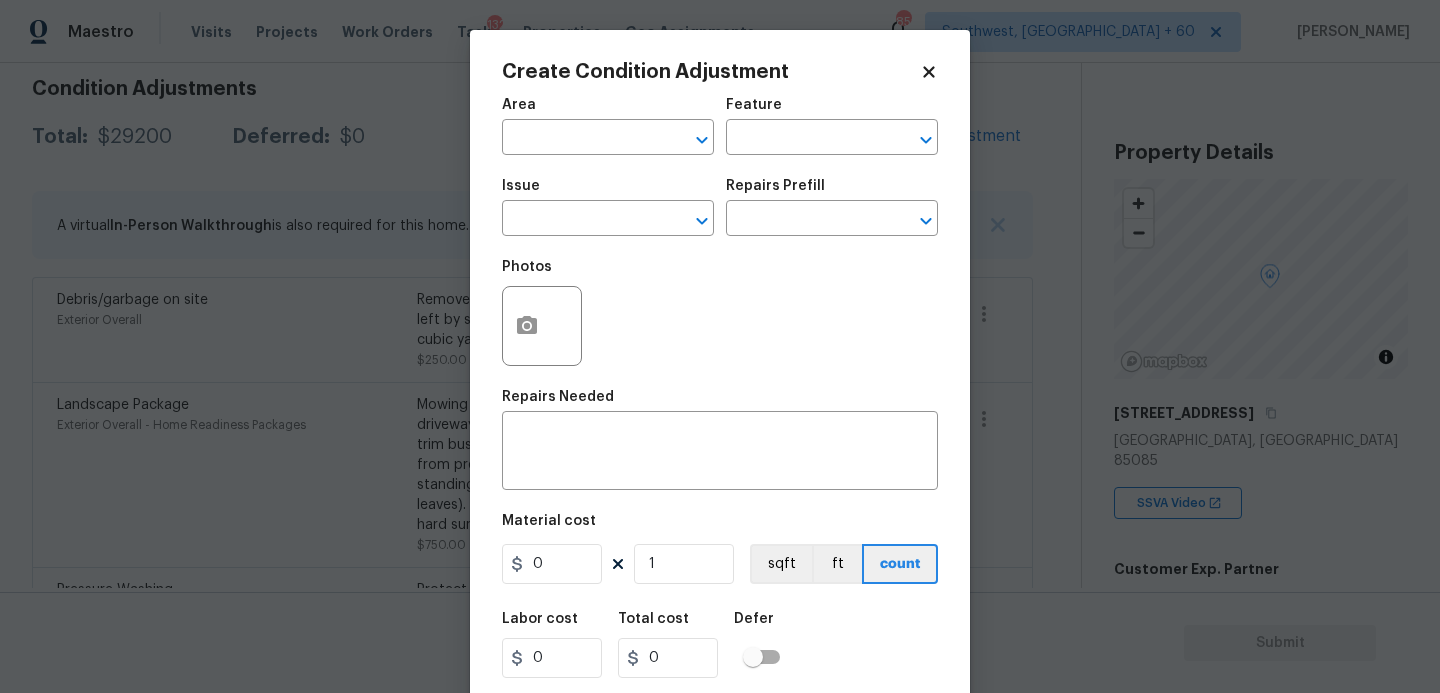 click on "Area ​" at bounding box center (608, 126) 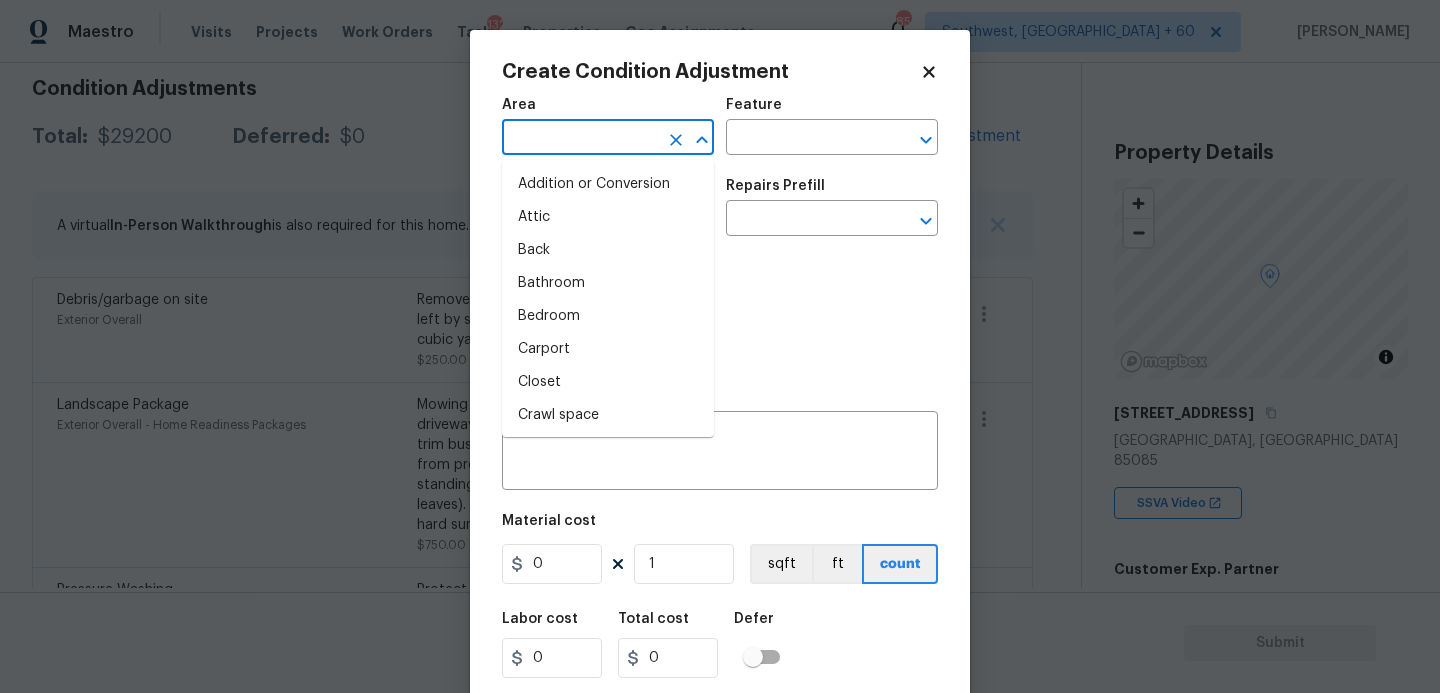 click at bounding box center [580, 139] 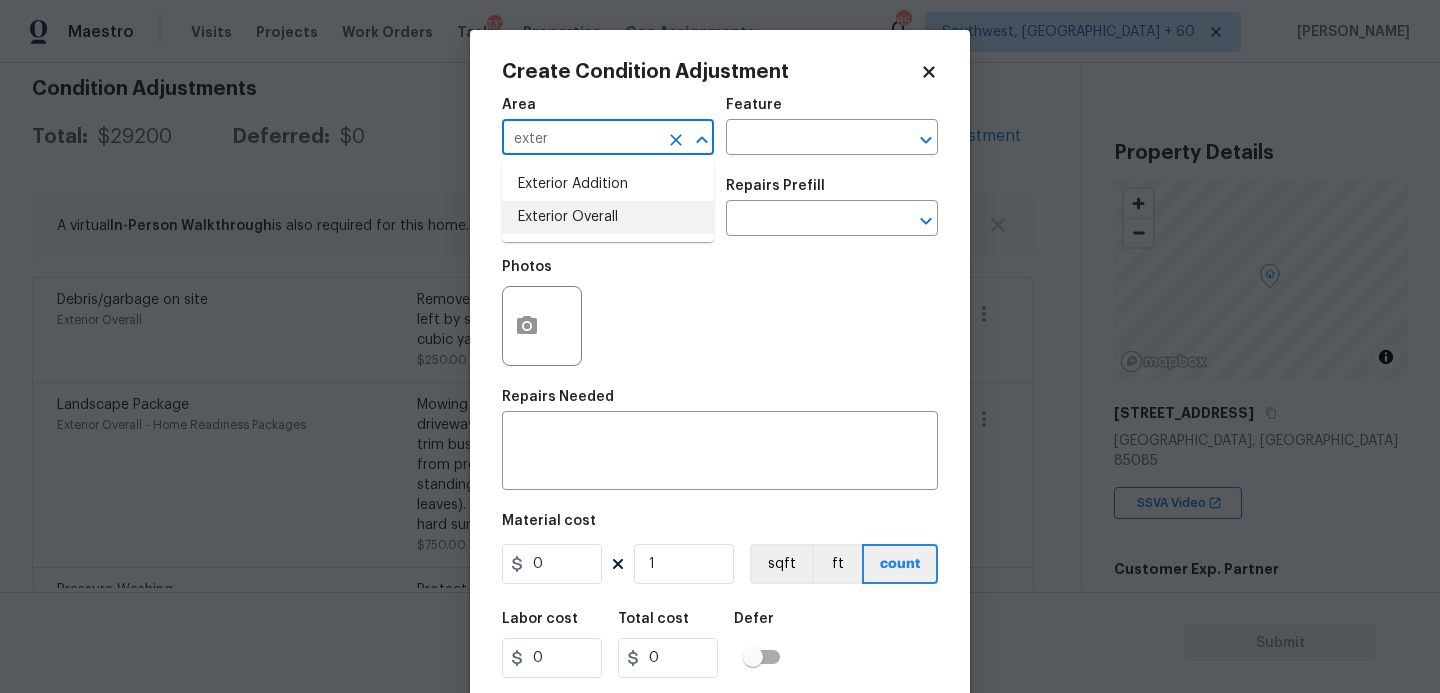 click on "Exterior Overall" at bounding box center (608, 217) 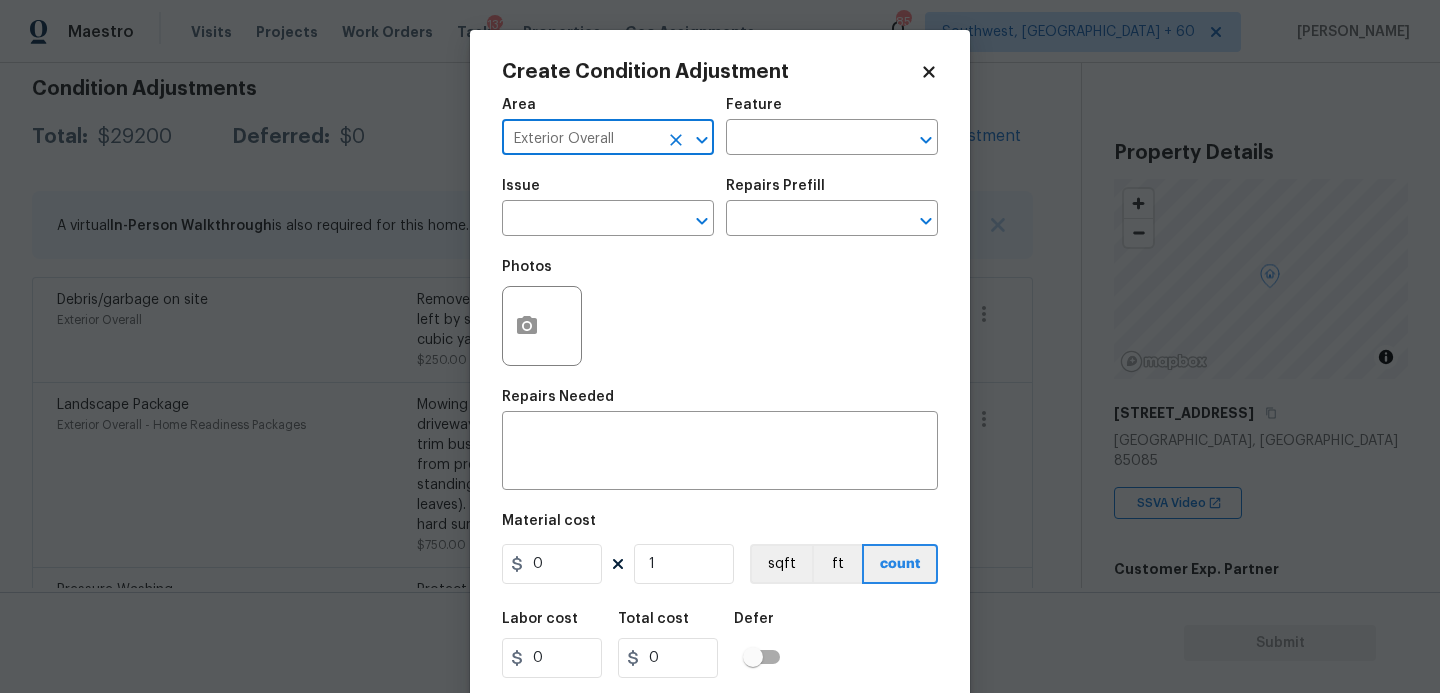 type on "Exterior Overall" 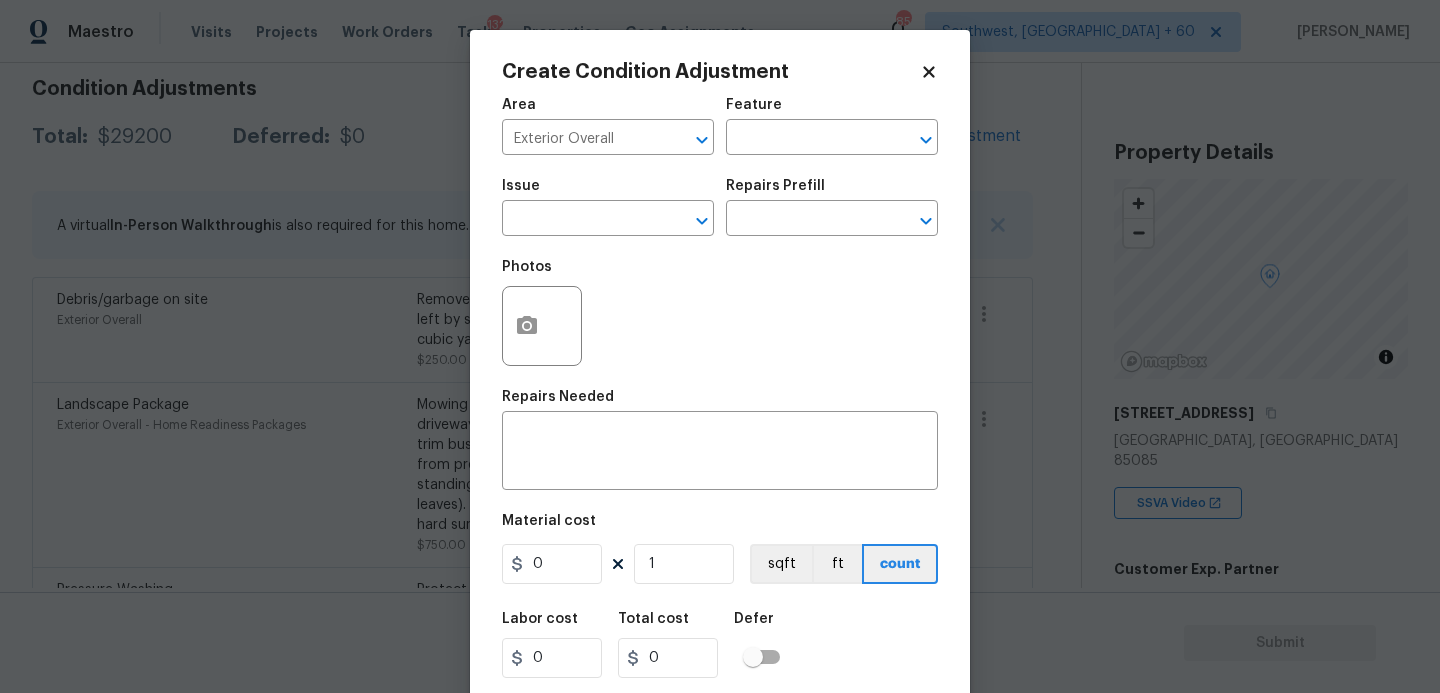 click on "Area Exterior Overall ​ Feature ​" at bounding box center [720, 126] 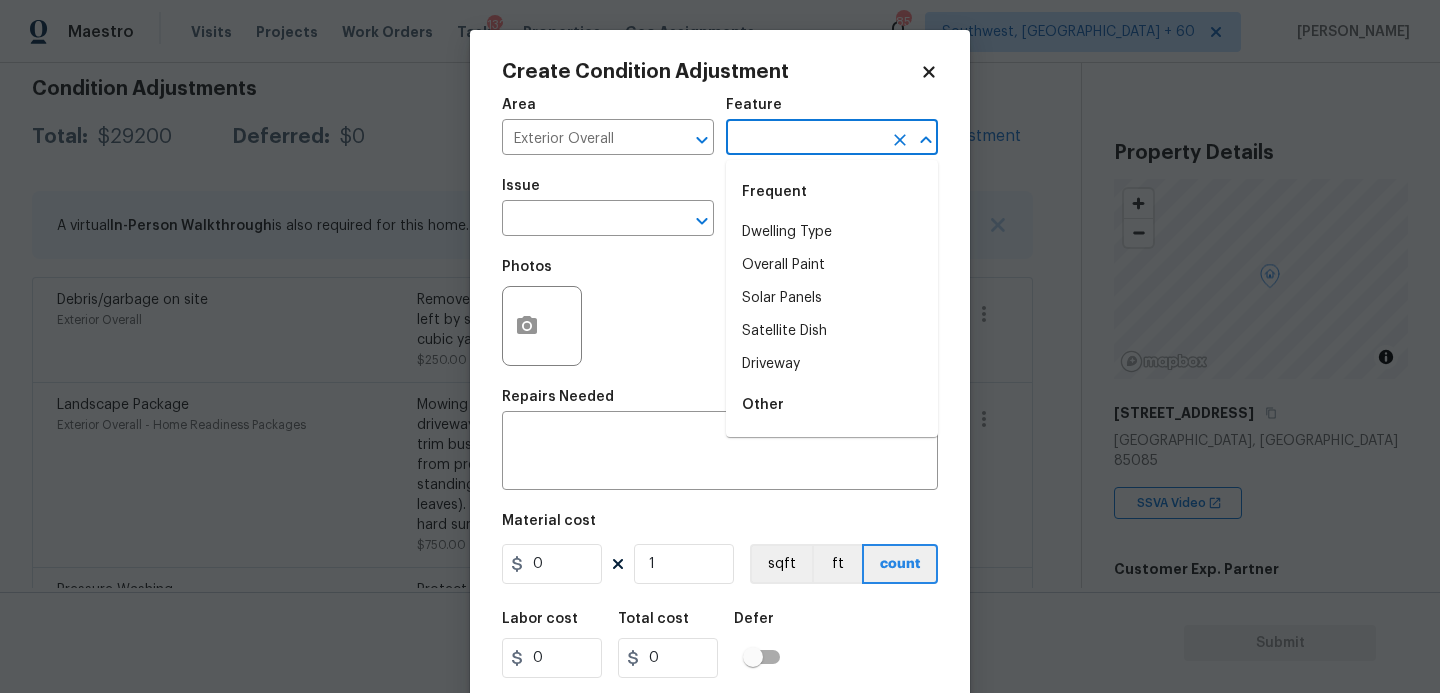 click at bounding box center [804, 139] 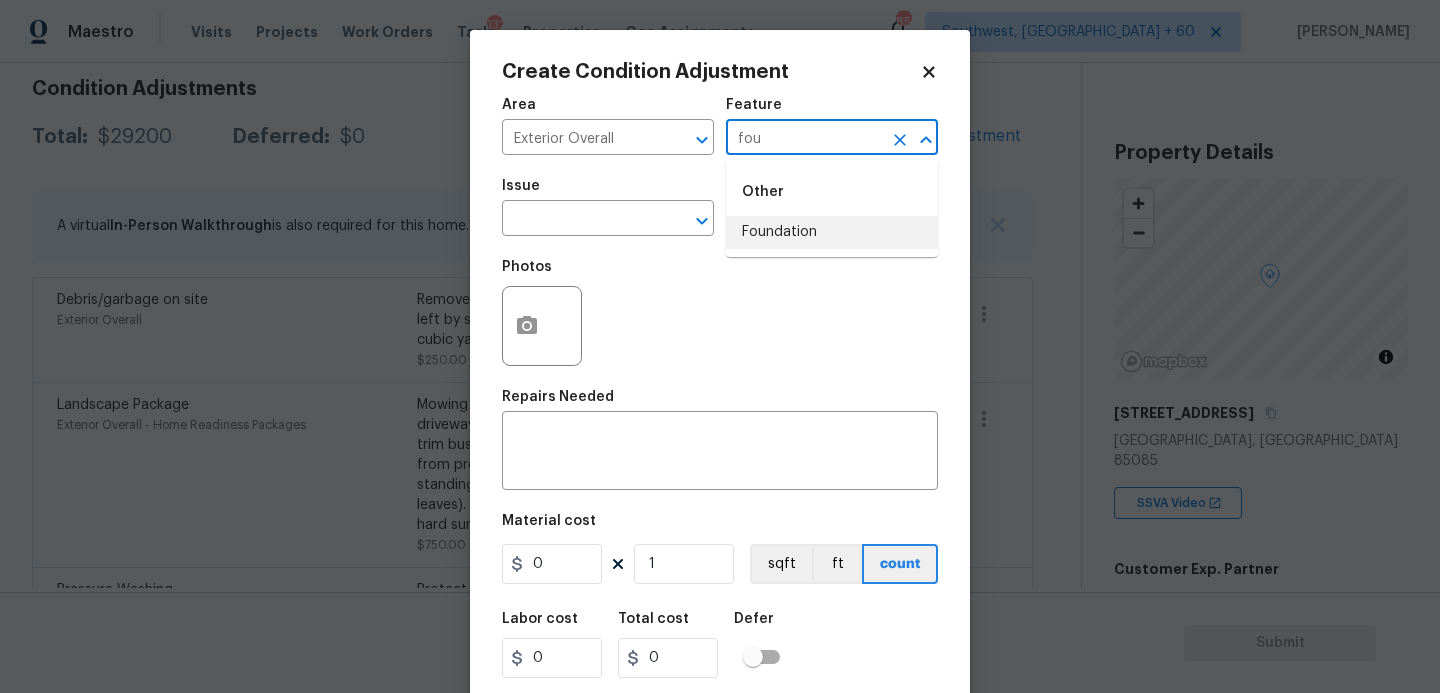 click on "Foundation" at bounding box center (832, 232) 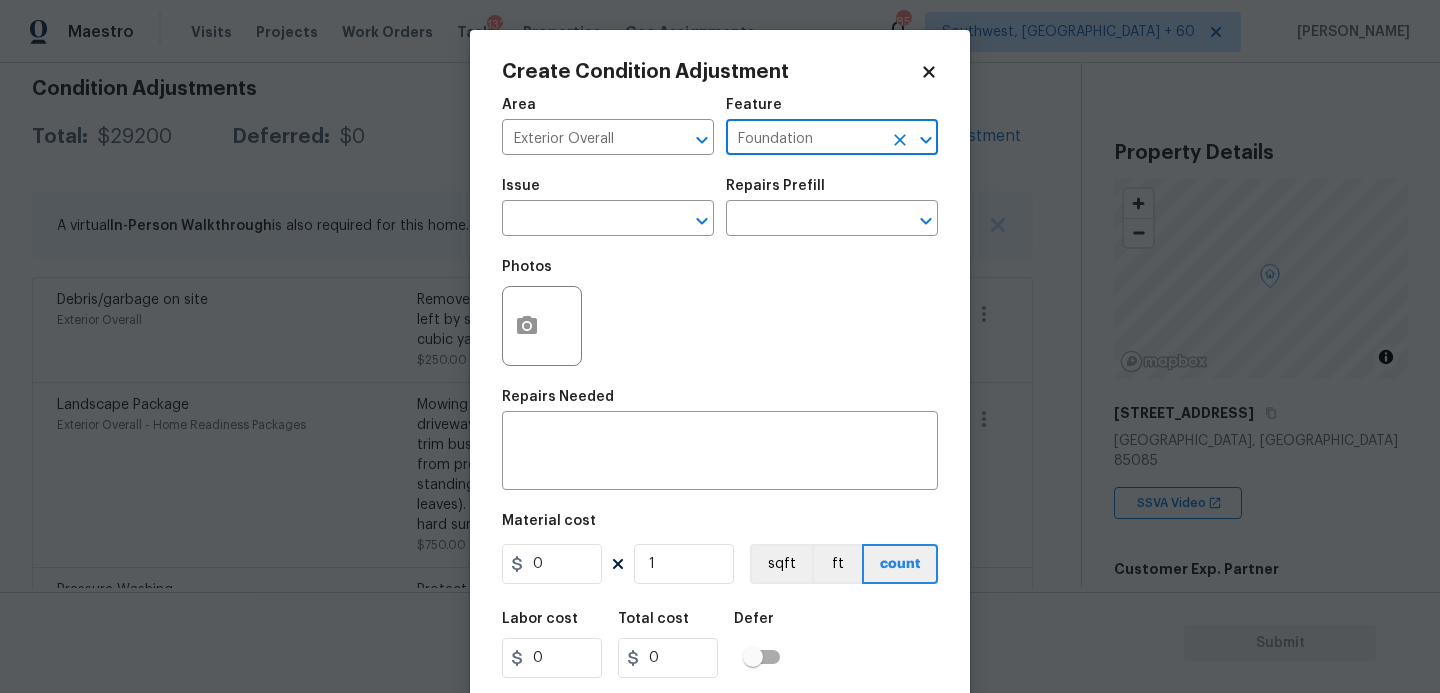 type on "Foundation" 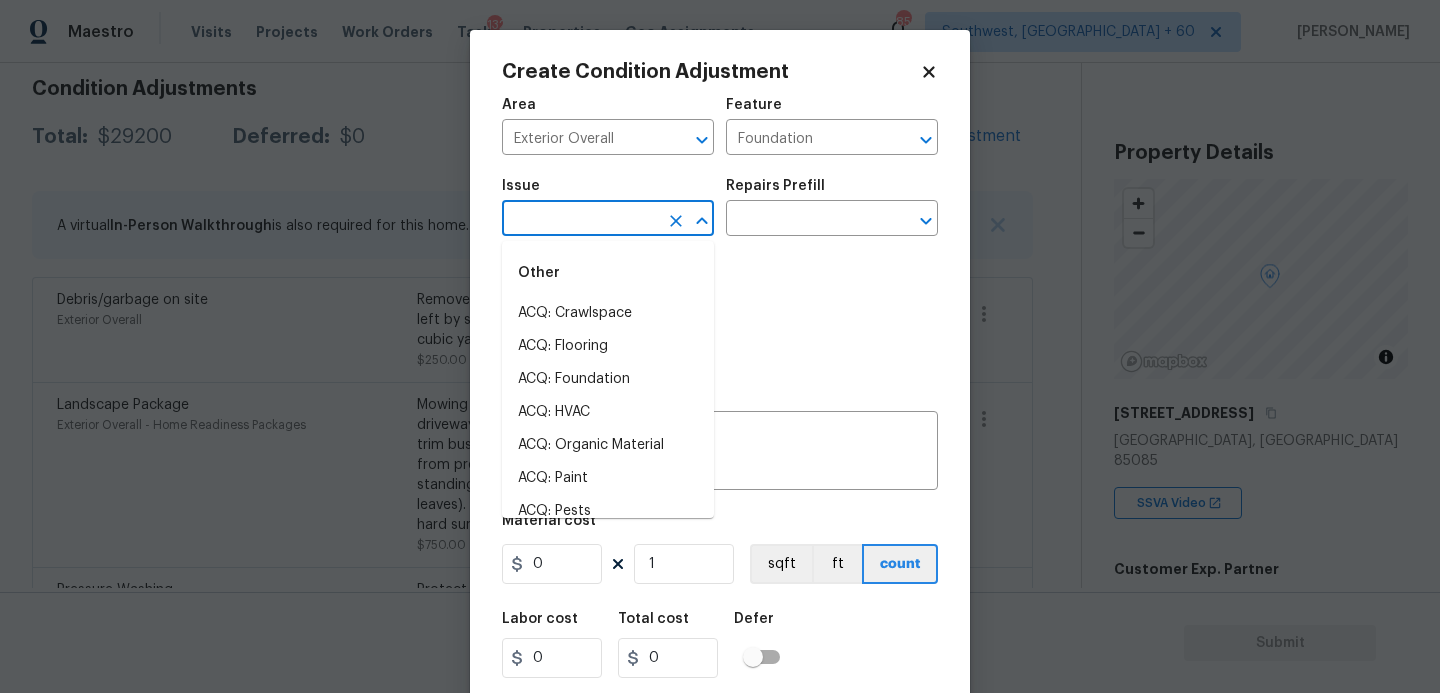 click at bounding box center [580, 220] 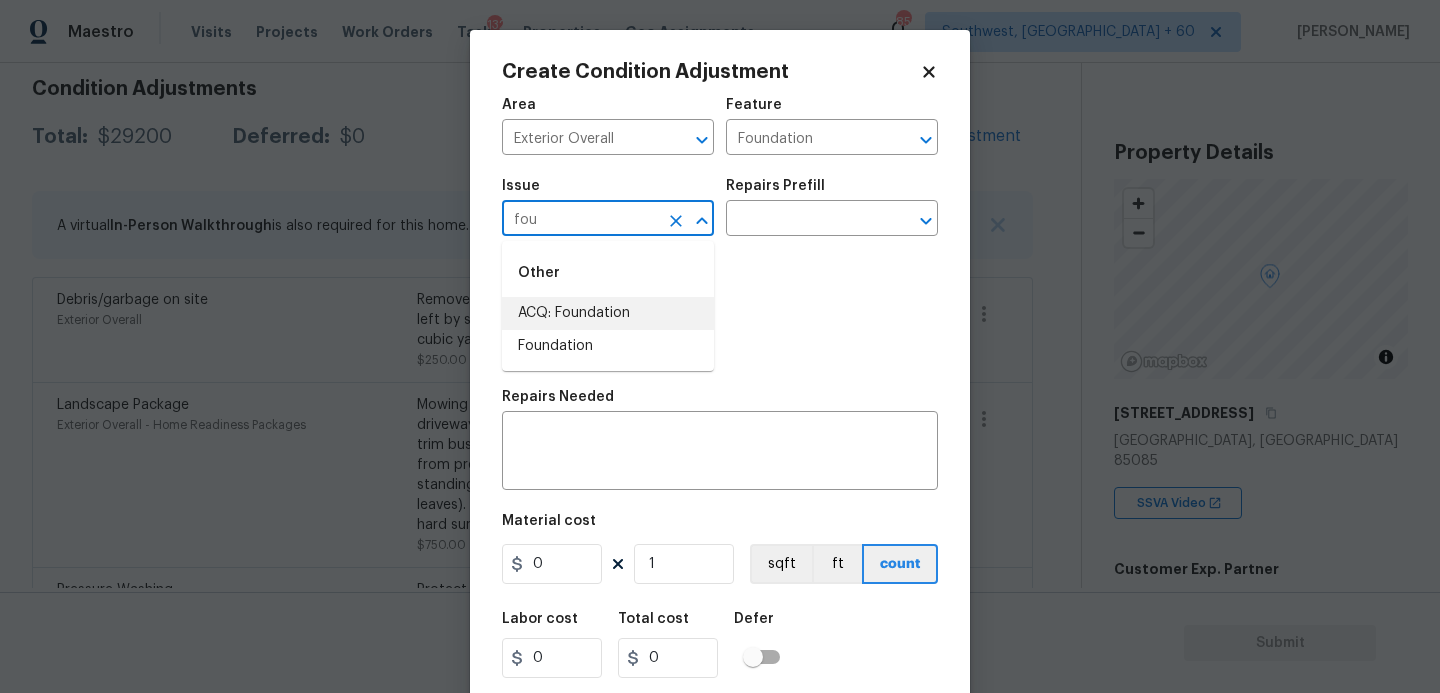 click on "ACQ: Foundation" at bounding box center [608, 313] 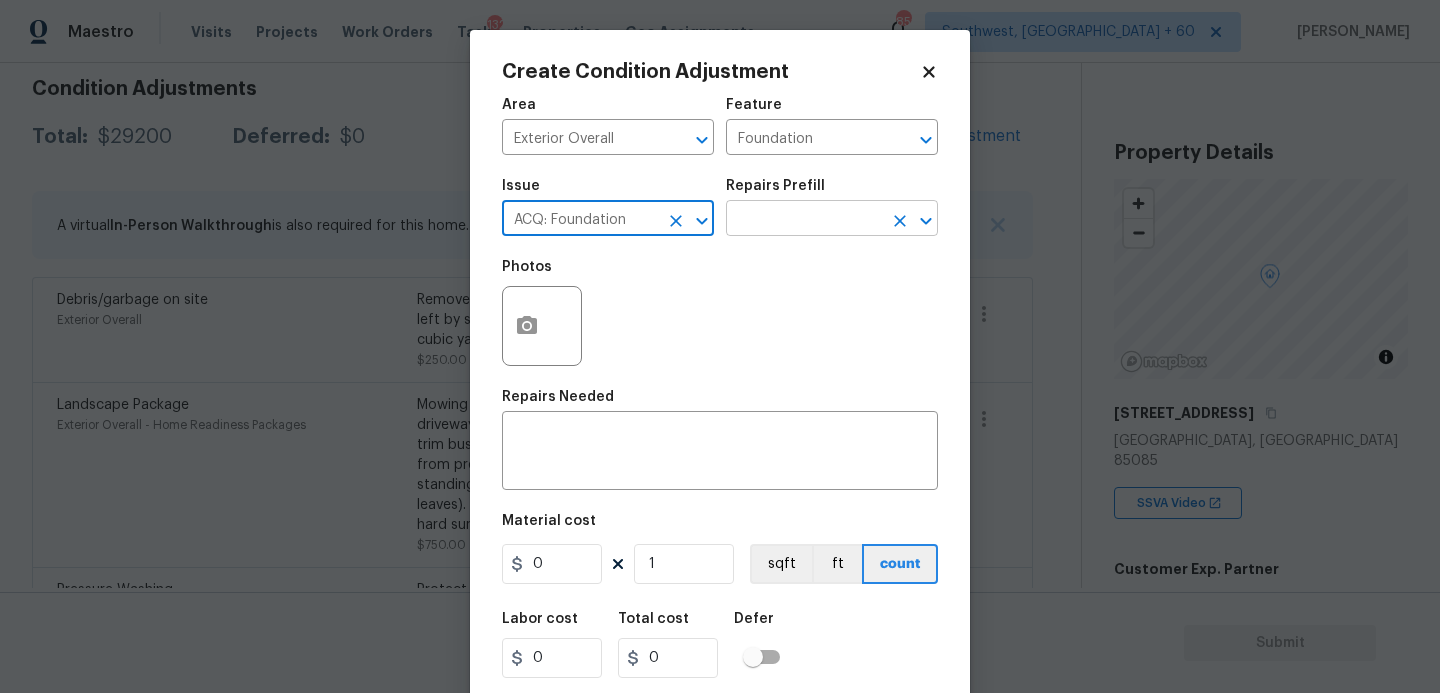 type on "ACQ: Foundation" 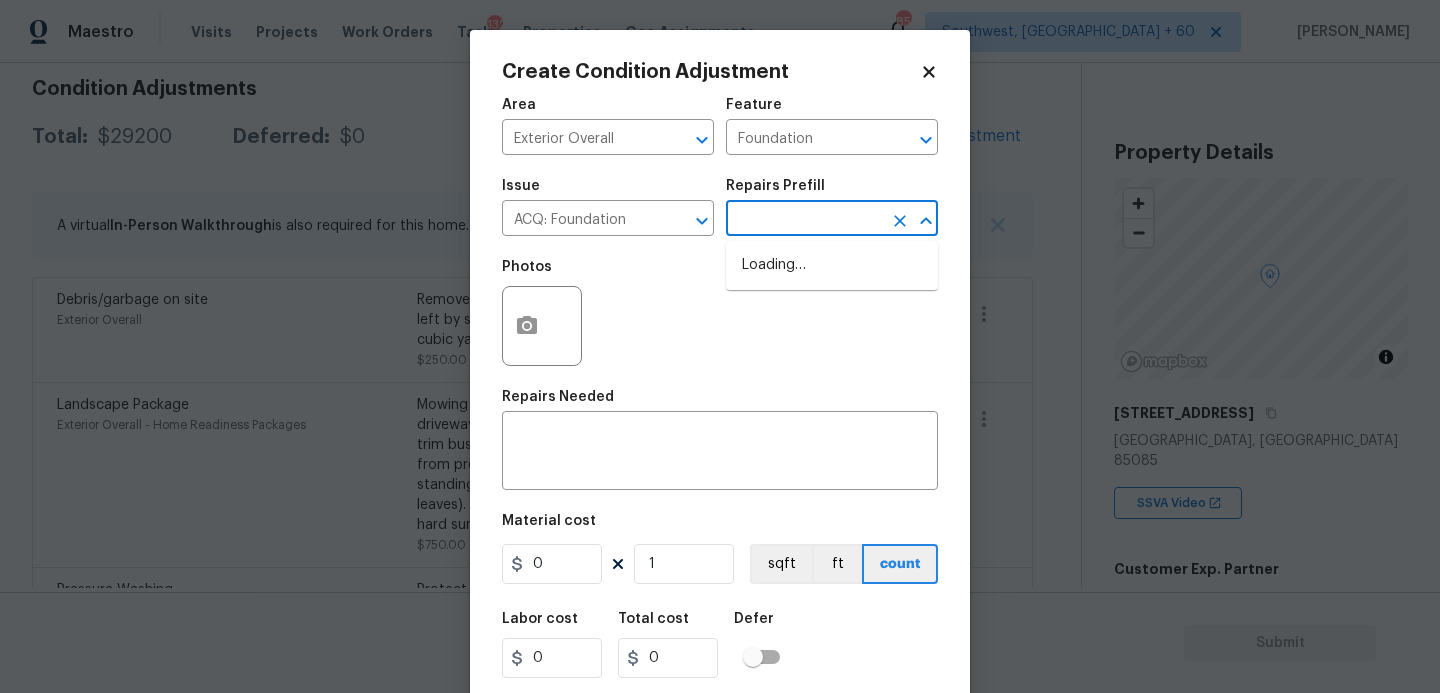 click at bounding box center (804, 220) 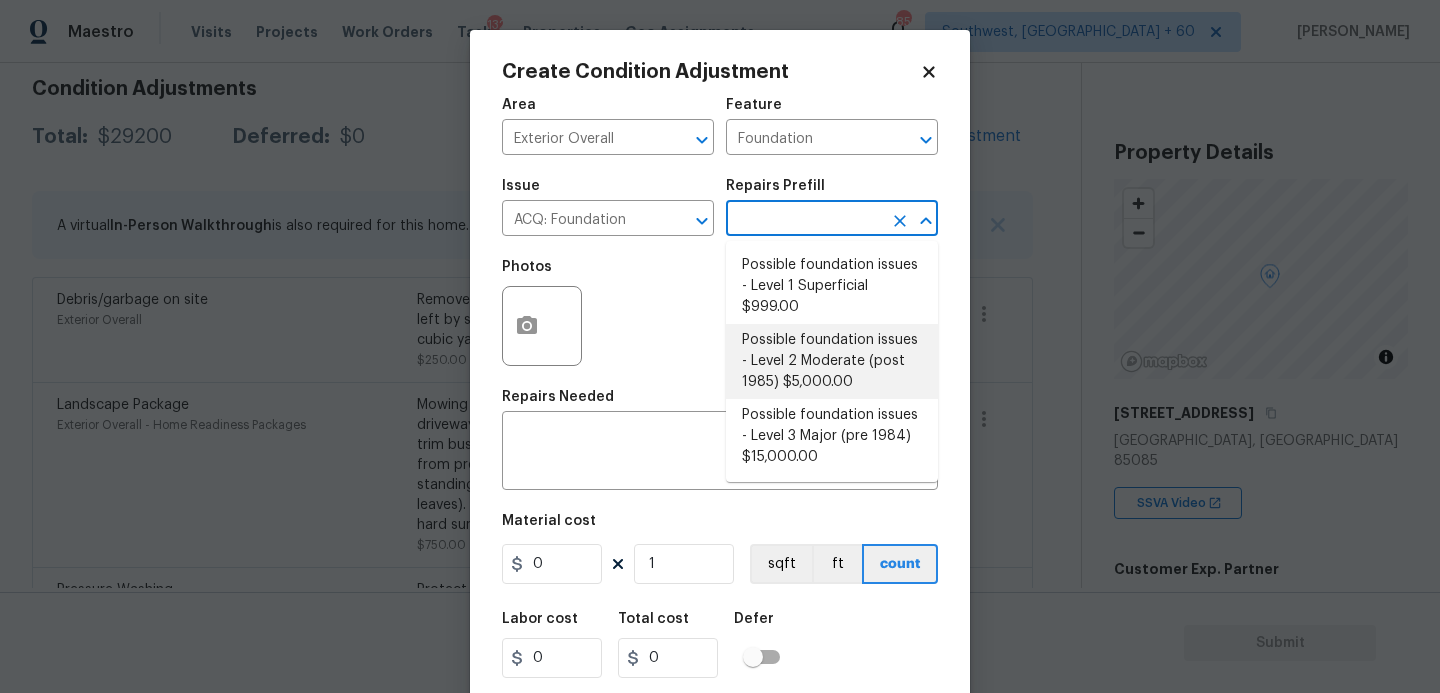 click on "Possible foundation issues - Level 2 Moderate (post 1985) $5,000.00" at bounding box center [832, 361] 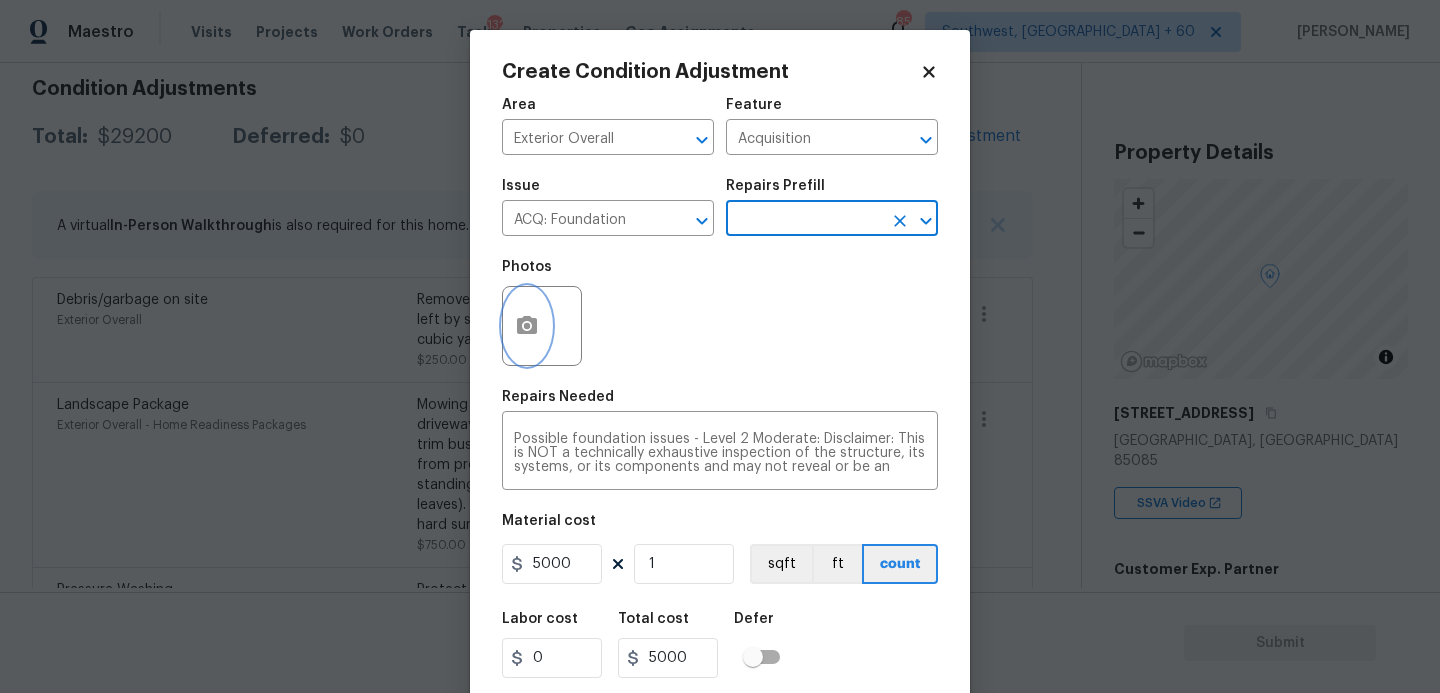 click 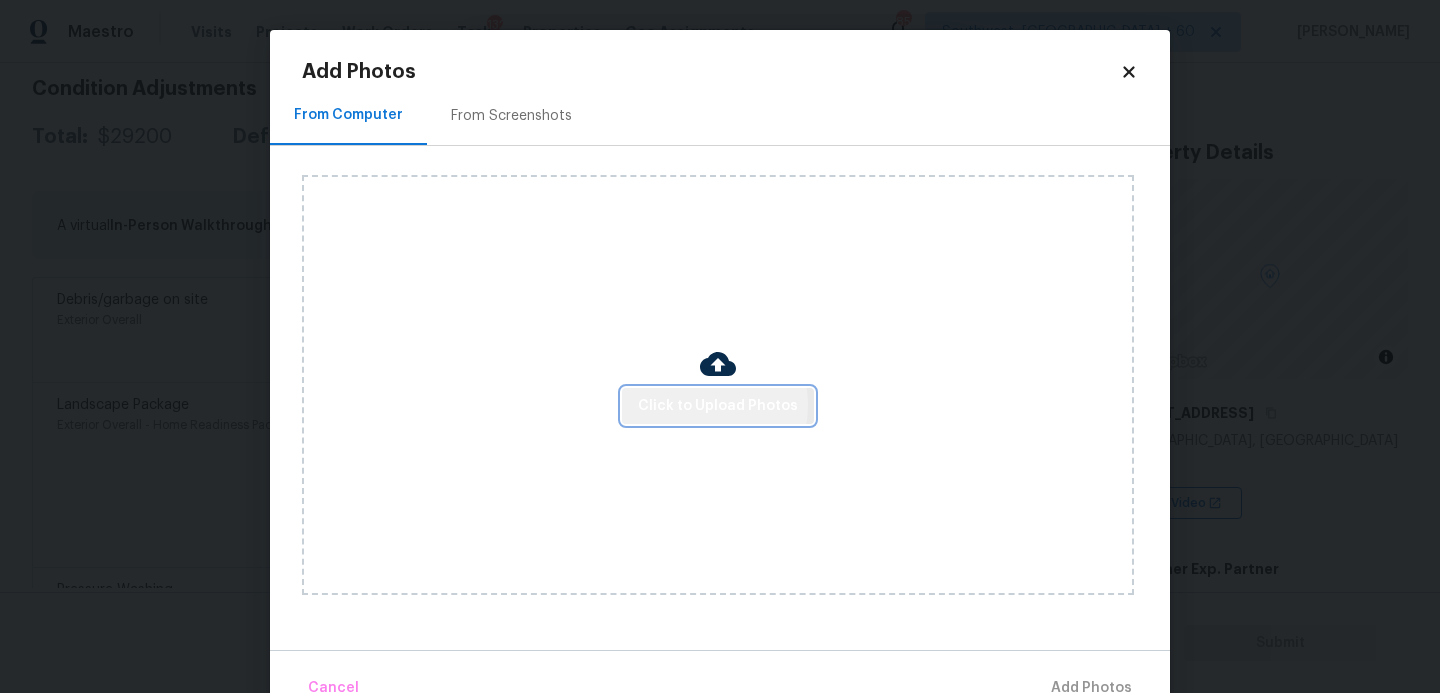 click on "Click to Upload Photos" at bounding box center (718, 406) 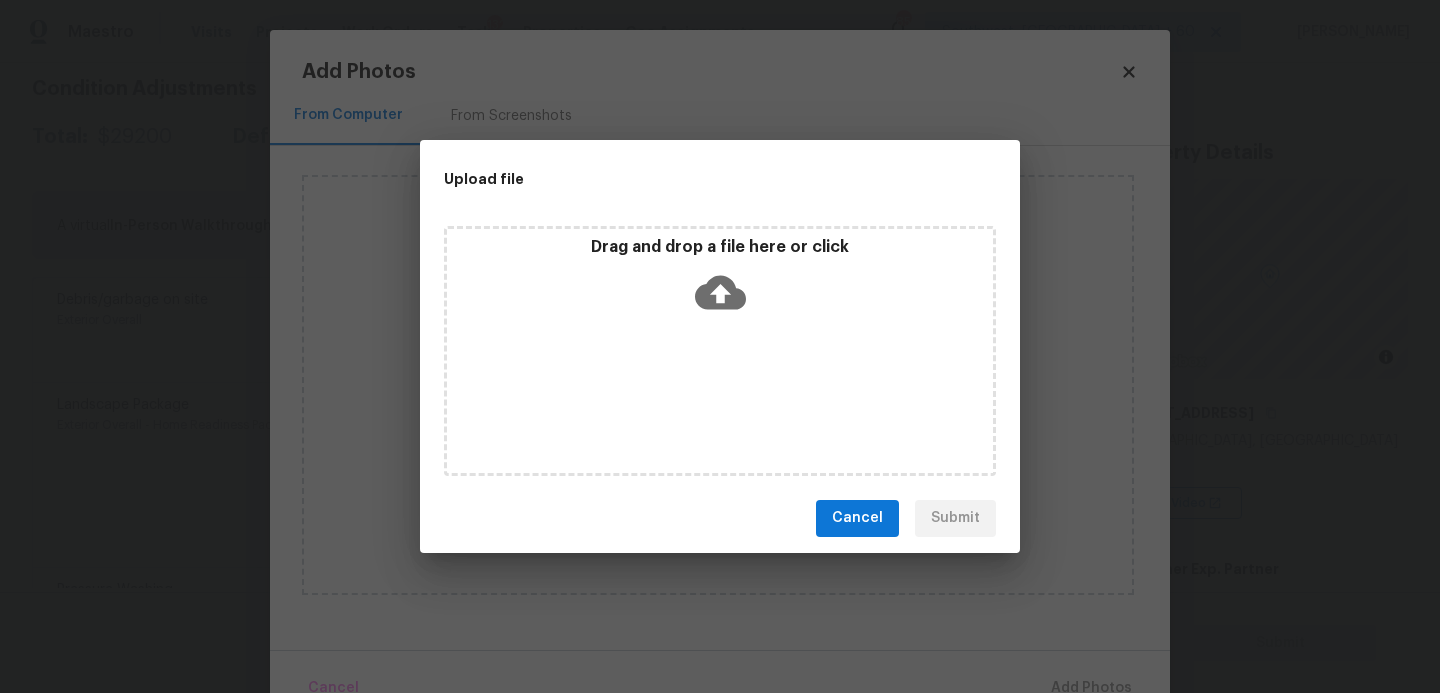 click 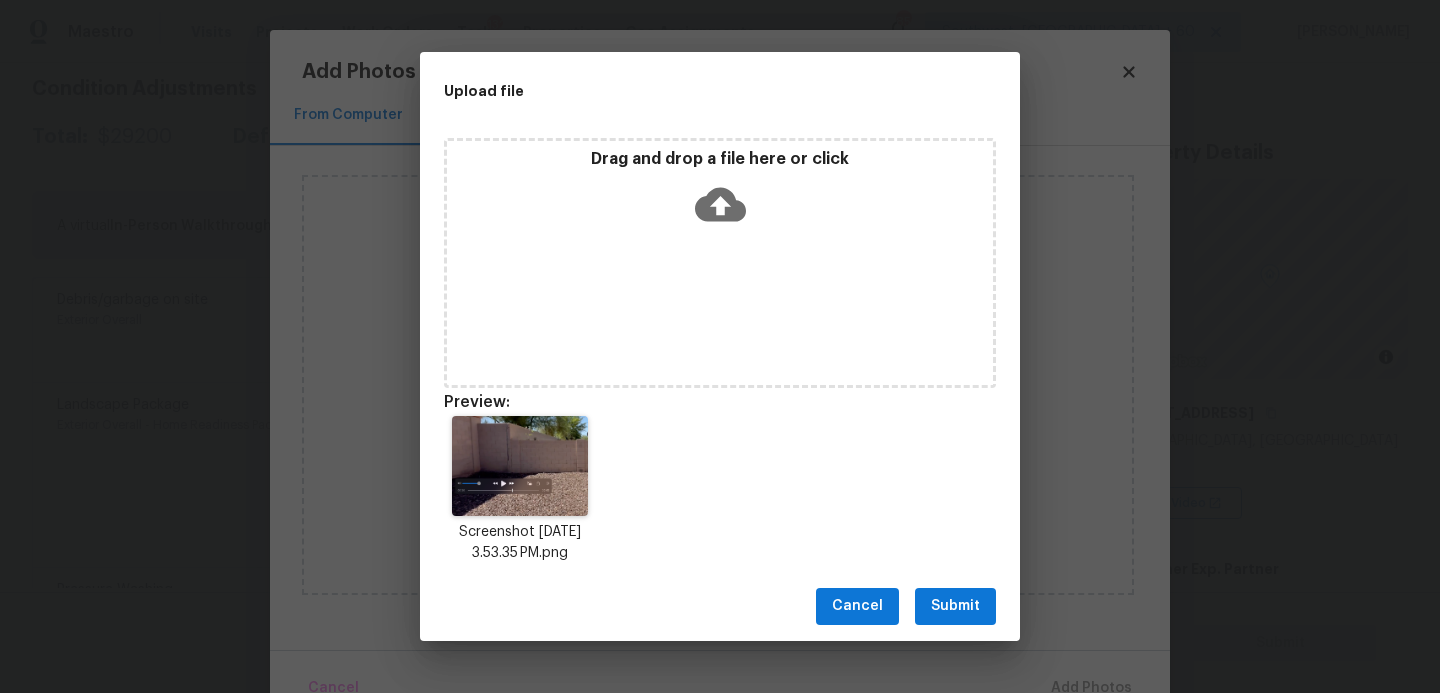 click on "Submit" at bounding box center [955, 606] 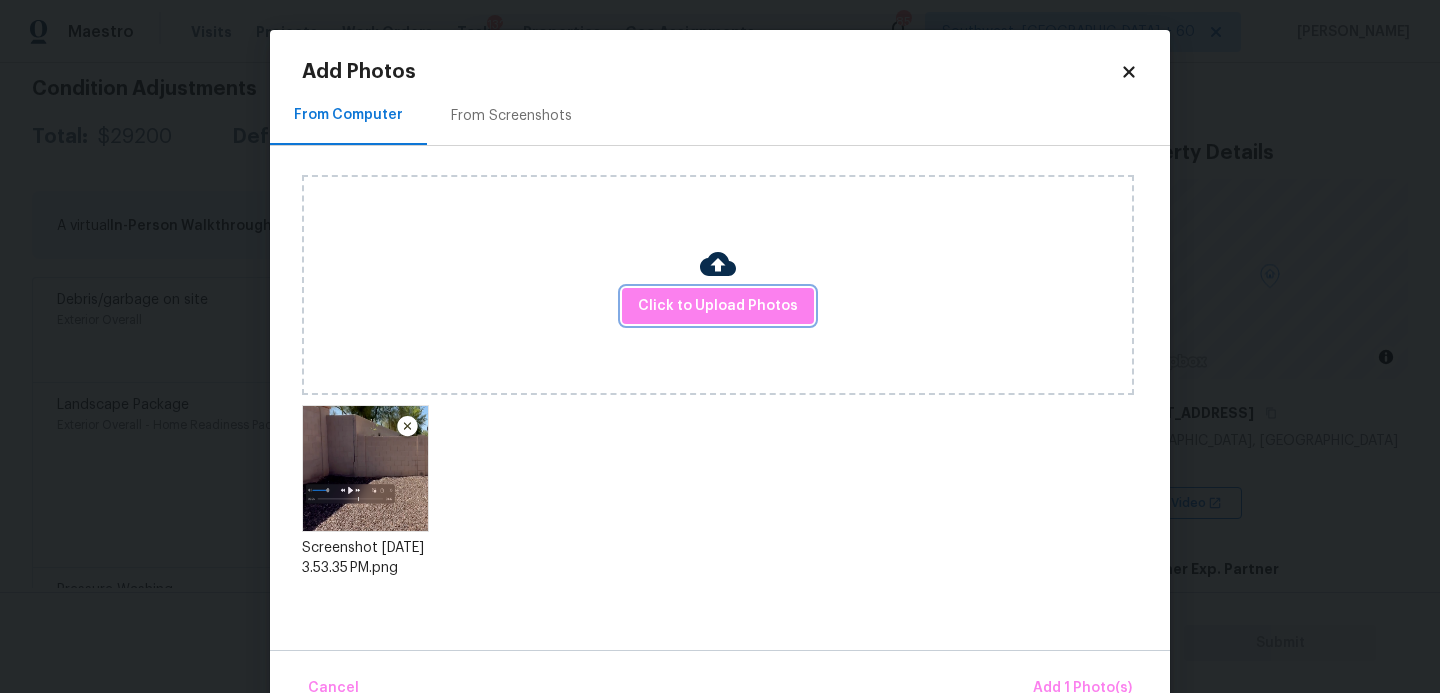 scroll, scrollTop: 47, scrollLeft: 0, axis: vertical 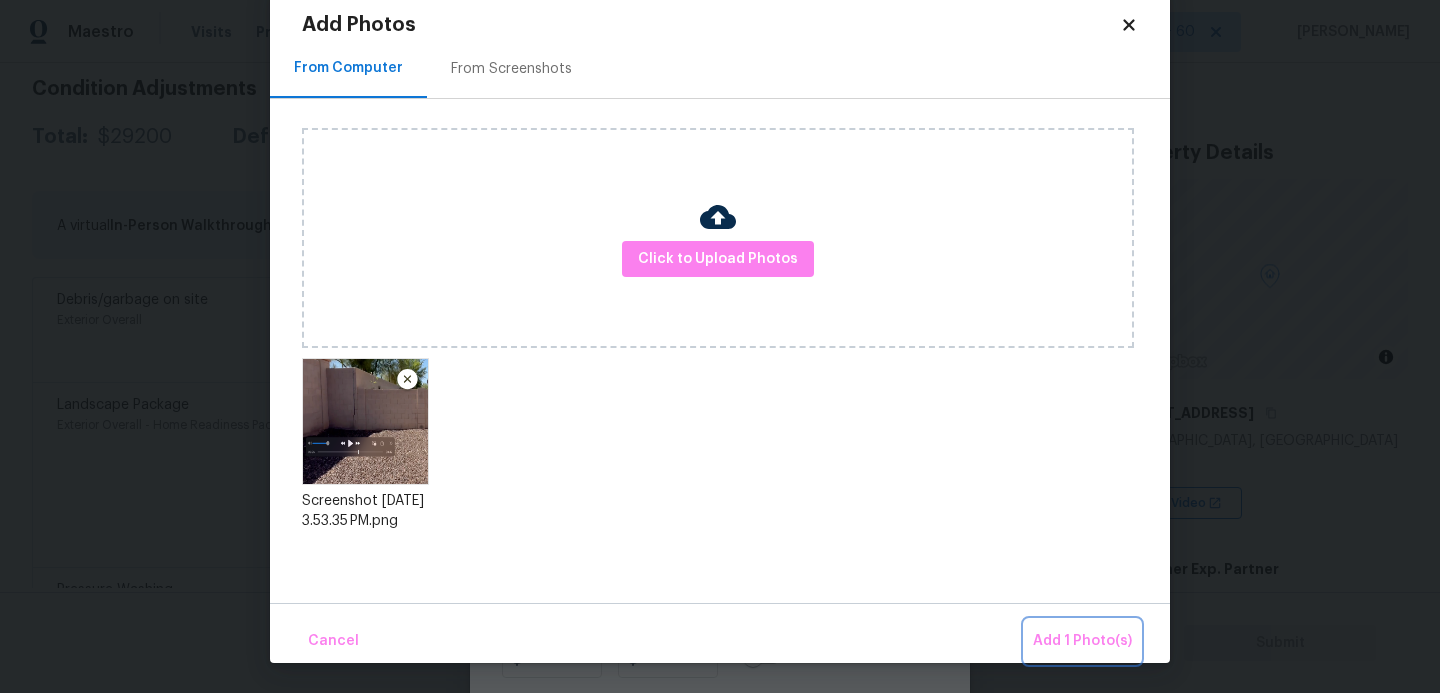 click on "Add 1 Photo(s)" at bounding box center [1082, 641] 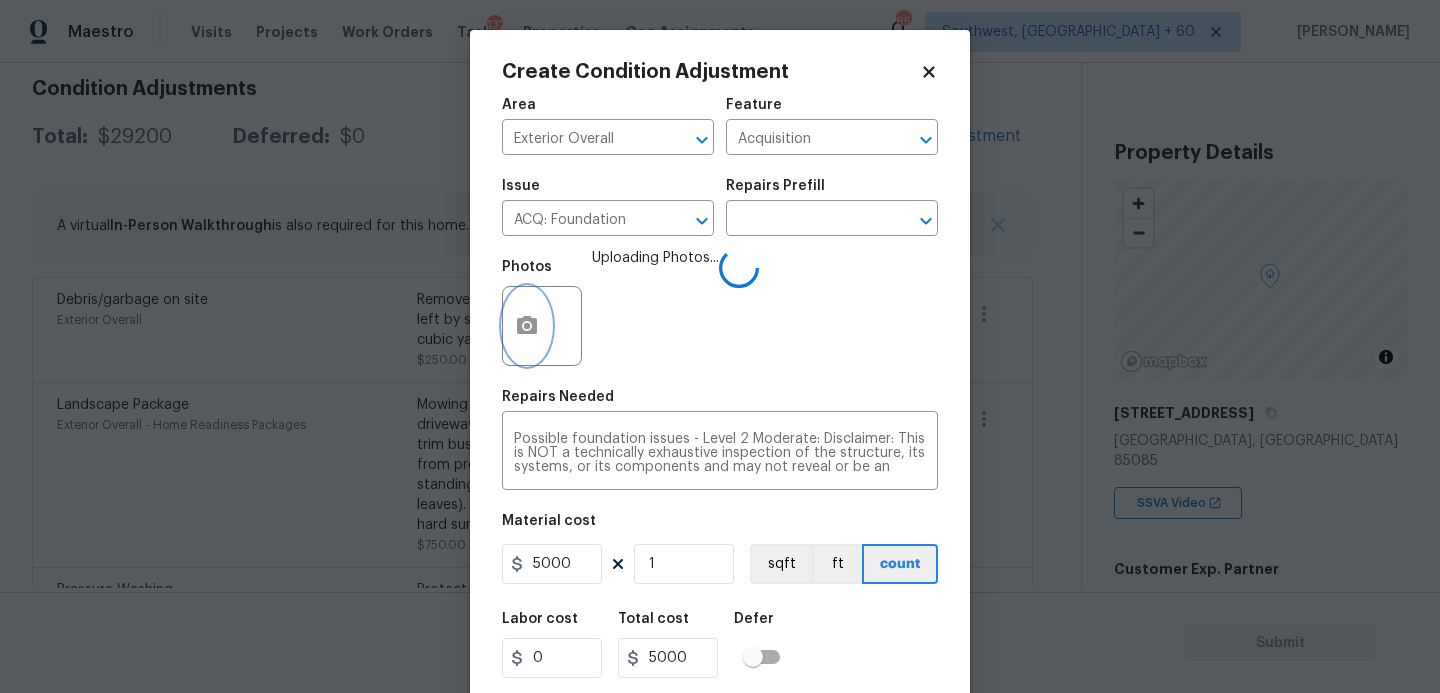scroll, scrollTop: 0, scrollLeft: 0, axis: both 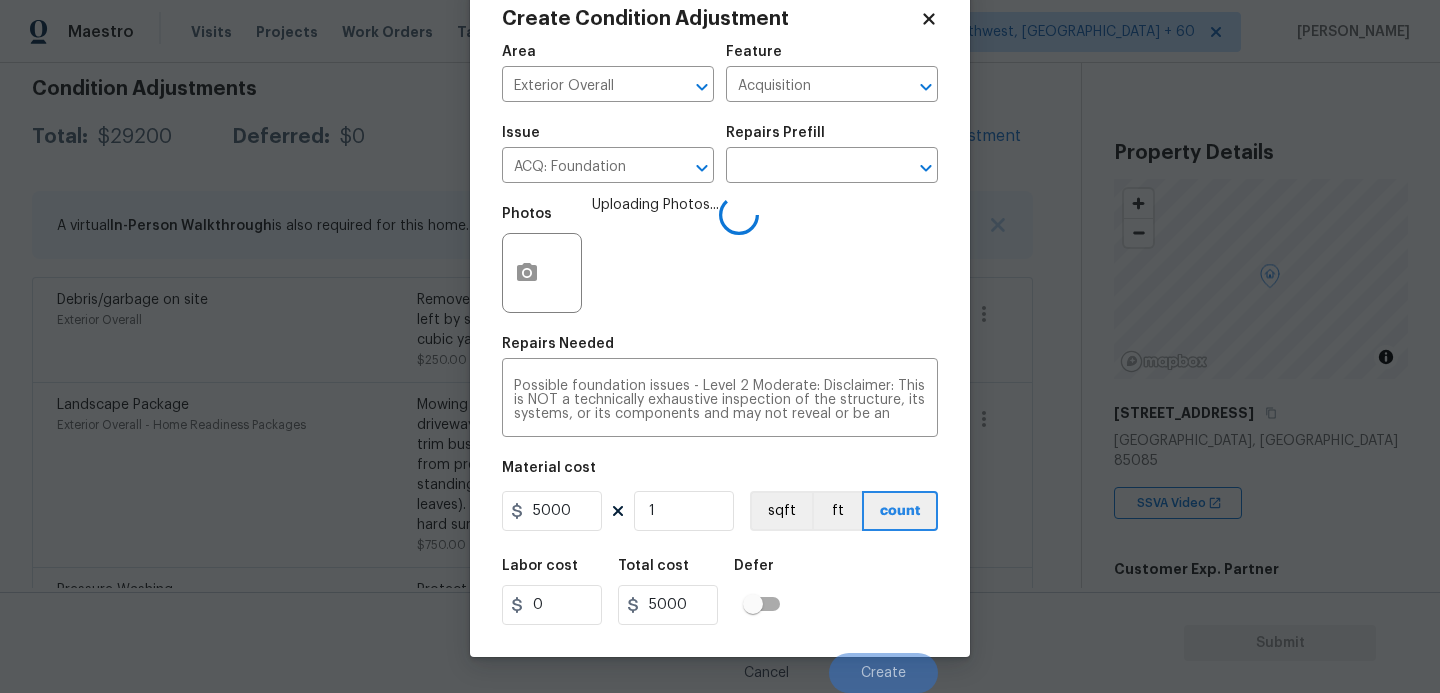 click on "Labor cost 0 Total cost 5000 Defer" at bounding box center [720, 592] 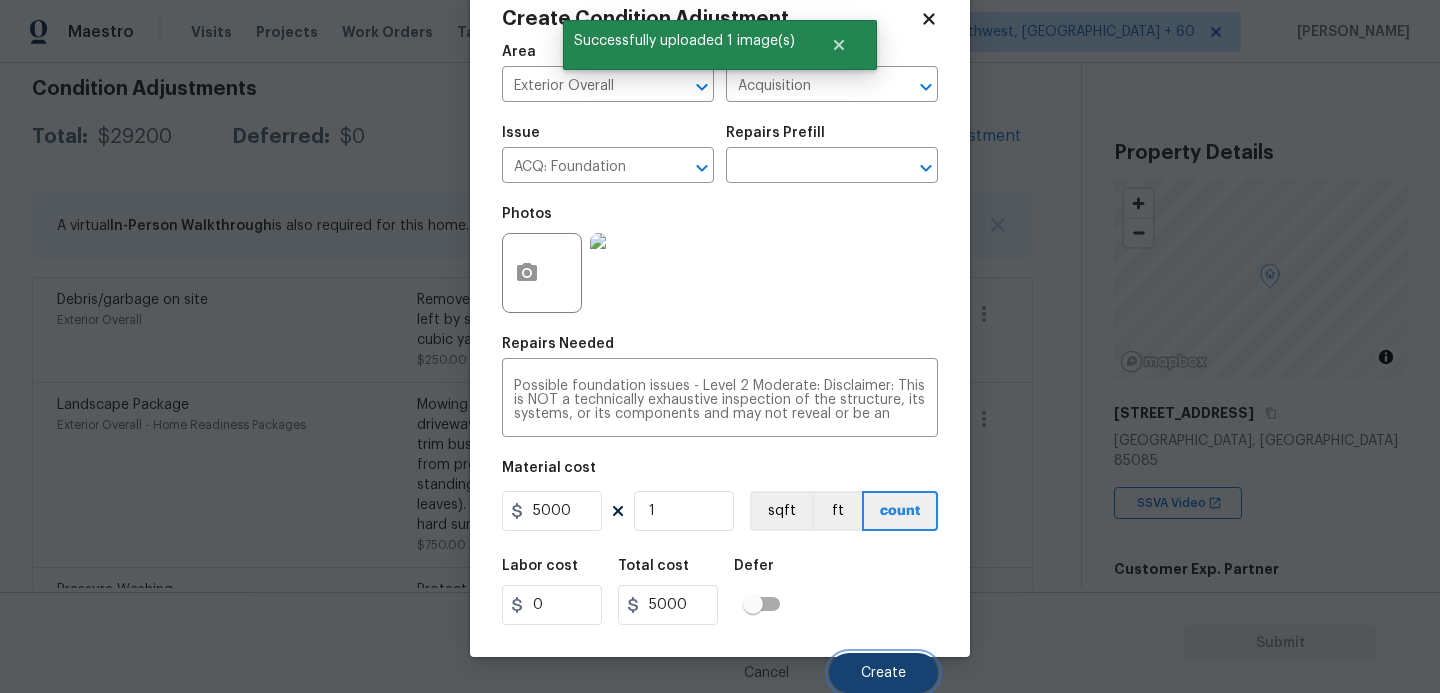 click on "Create" at bounding box center (883, 673) 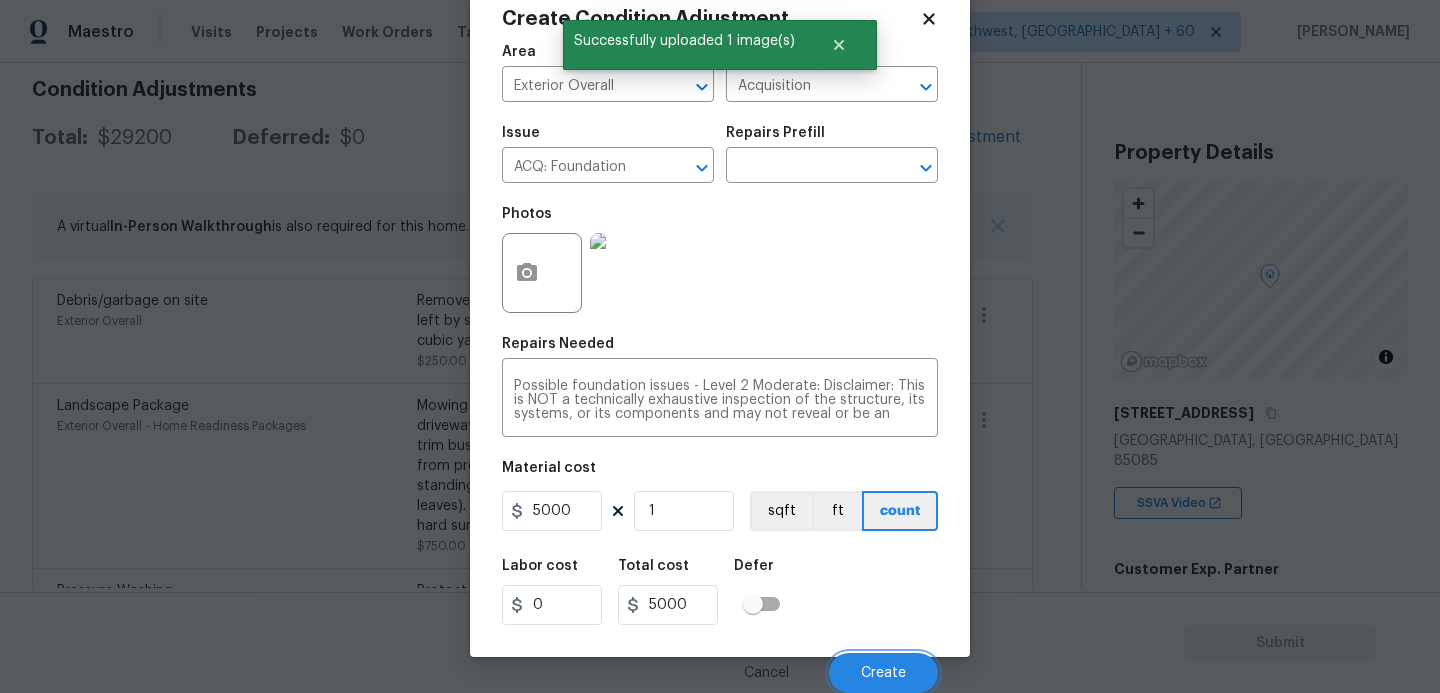 scroll, scrollTop: 288, scrollLeft: 0, axis: vertical 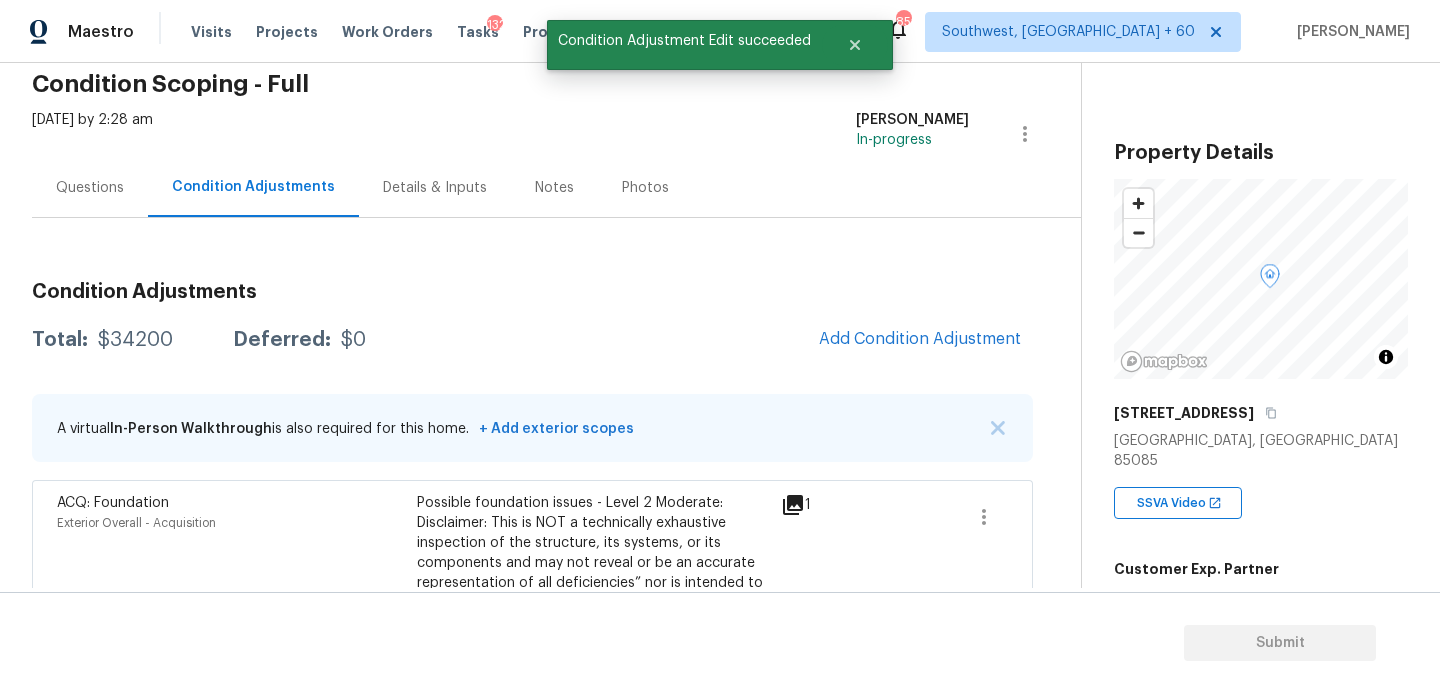 click on "Questions" at bounding box center [90, 188] 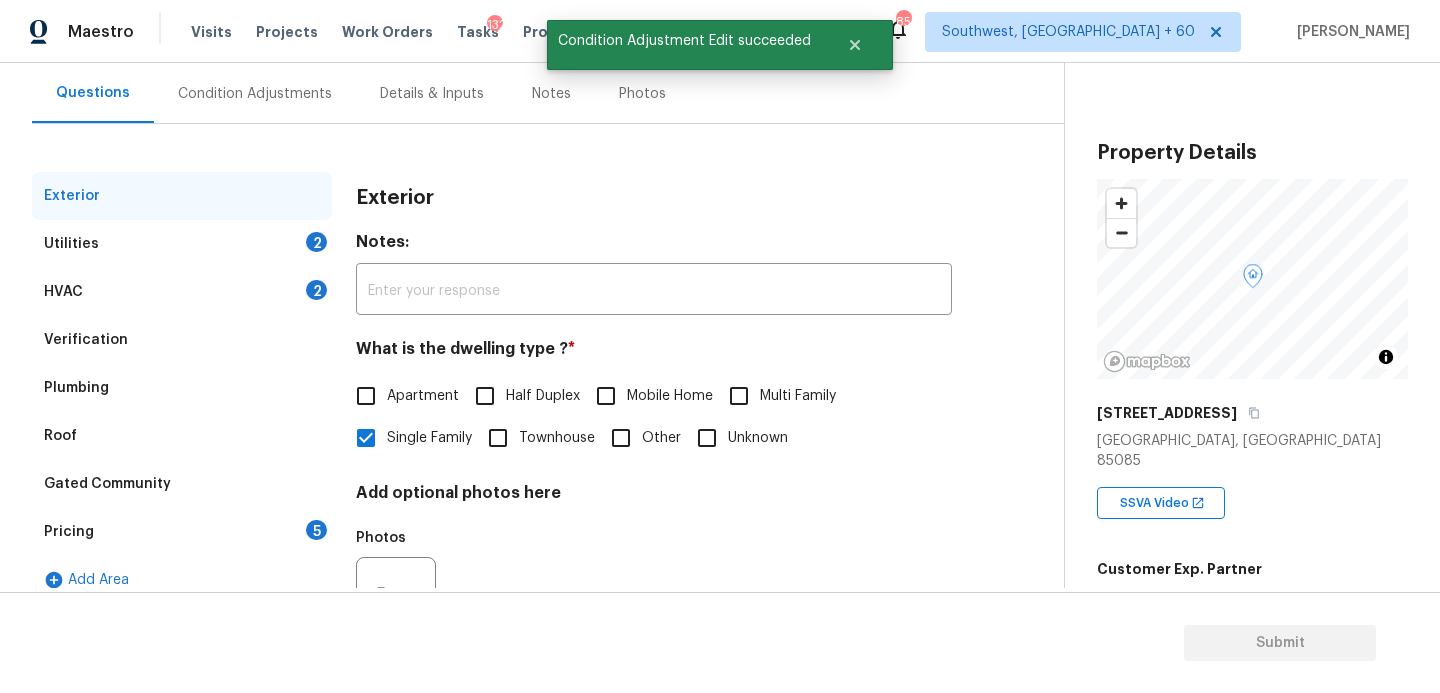 click on "Utilities 2" at bounding box center (182, 244) 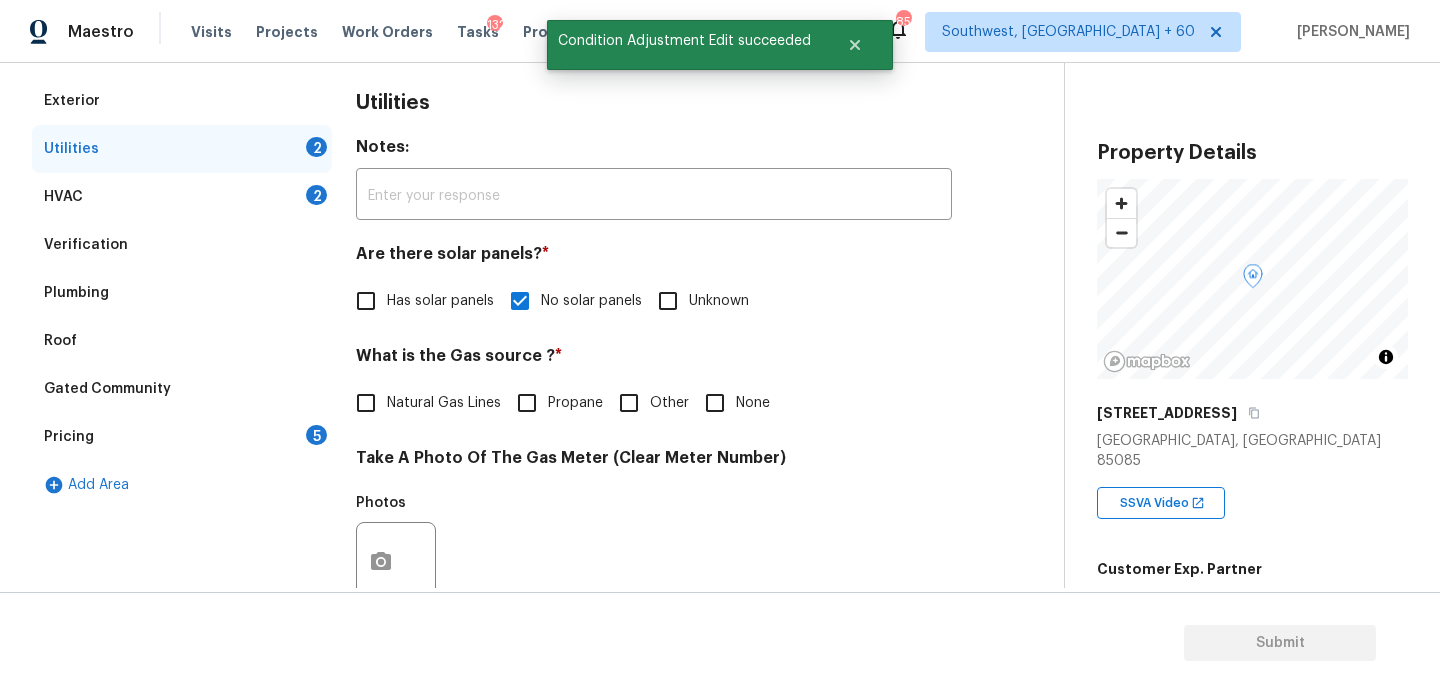 scroll, scrollTop: 312, scrollLeft: 0, axis: vertical 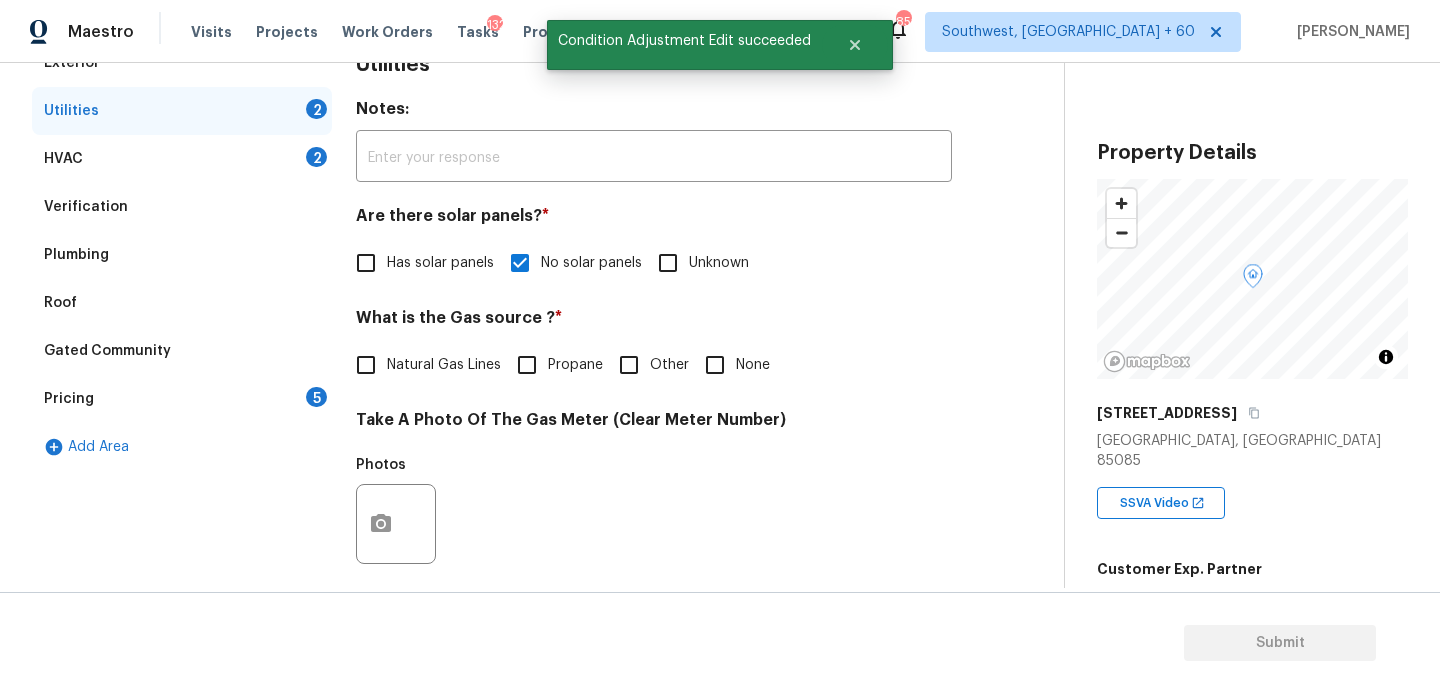 click on "Natural Gas Lines" at bounding box center (366, 365) 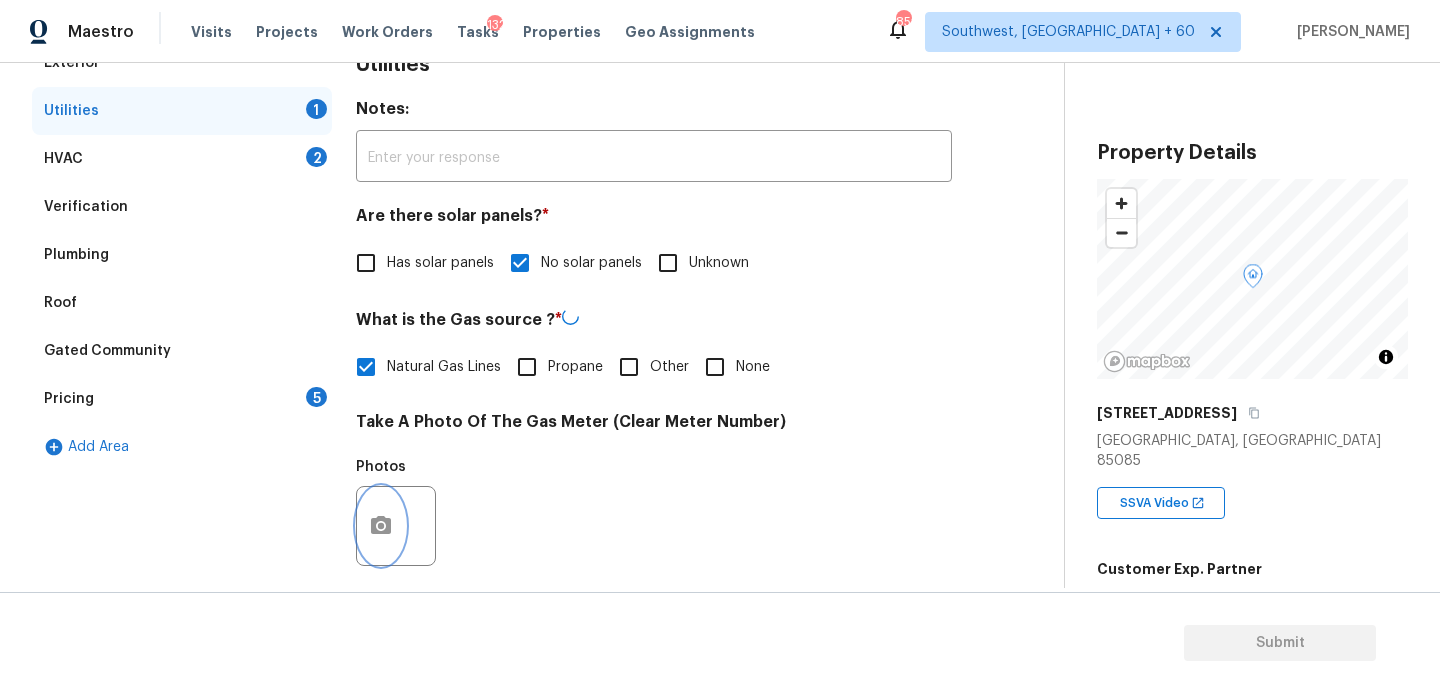 click at bounding box center [381, 526] 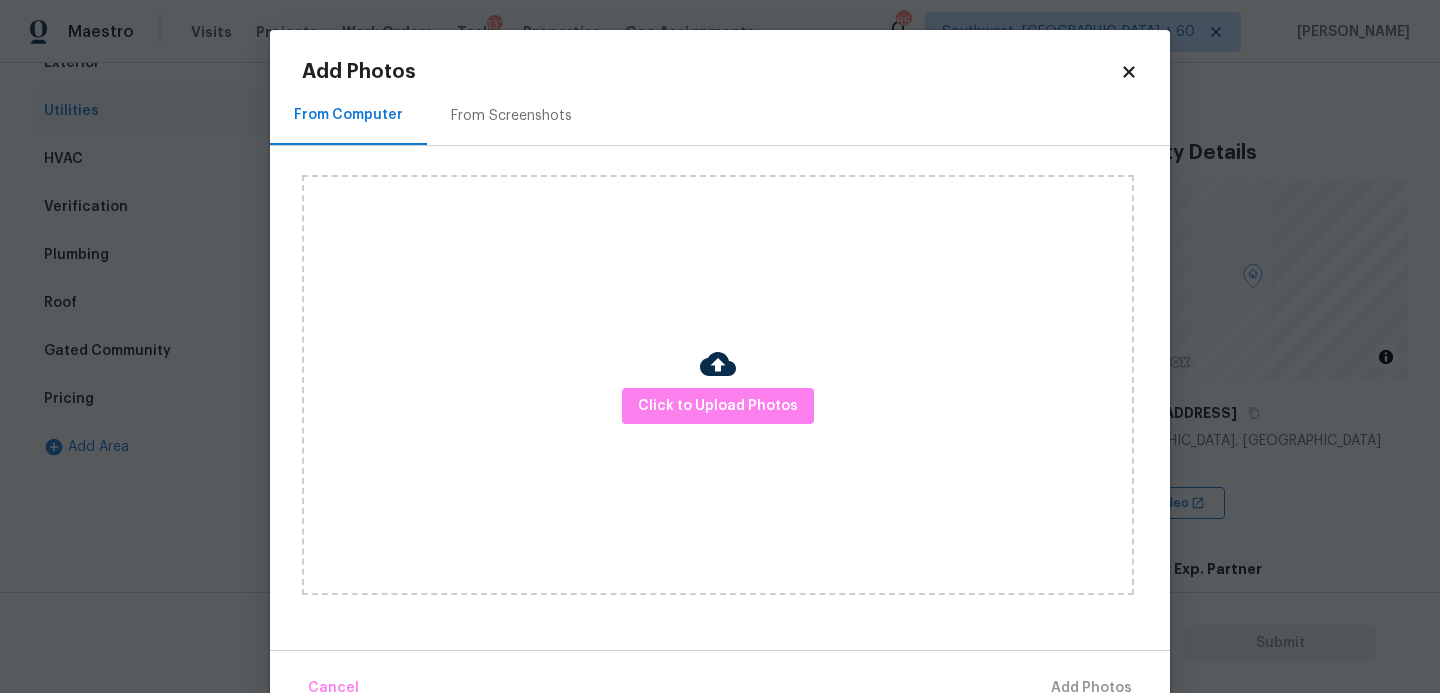 click on "Click to Upload Photos" at bounding box center [718, 385] 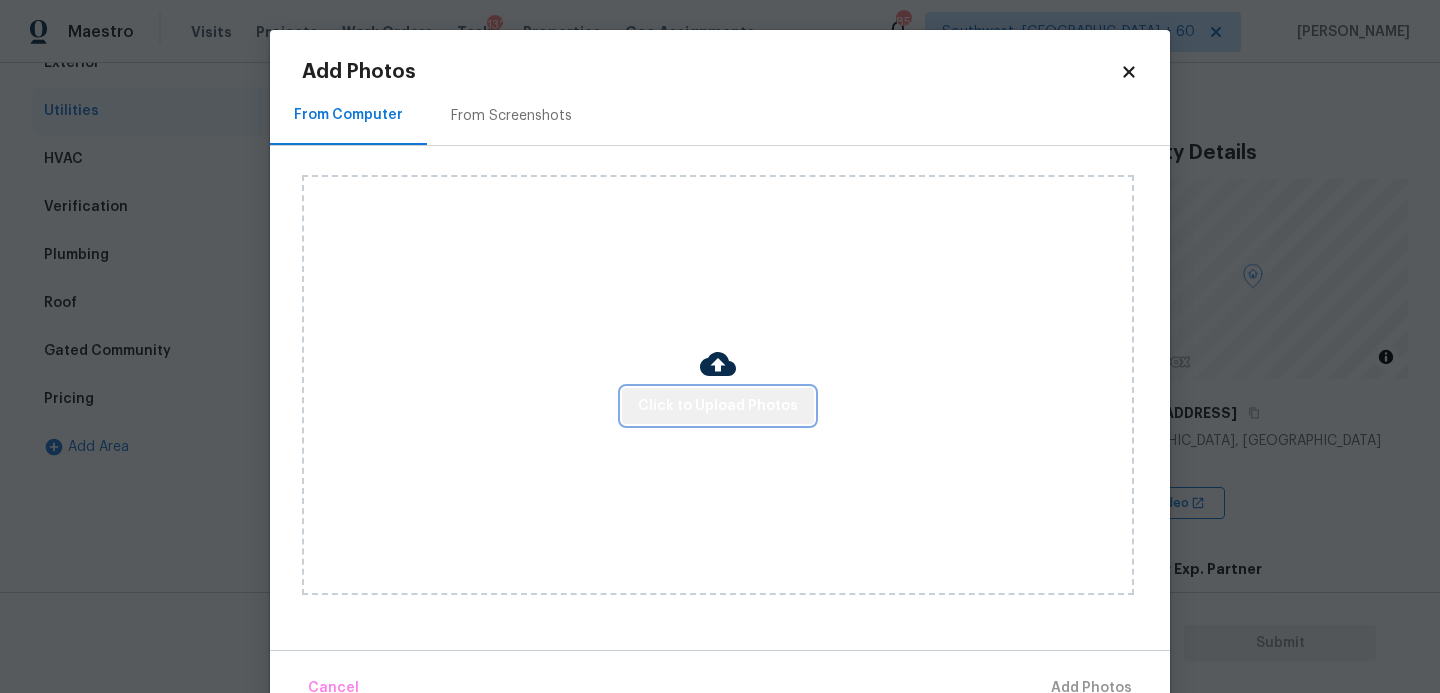click on "Click to Upload Photos" at bounding box center [718, 406] 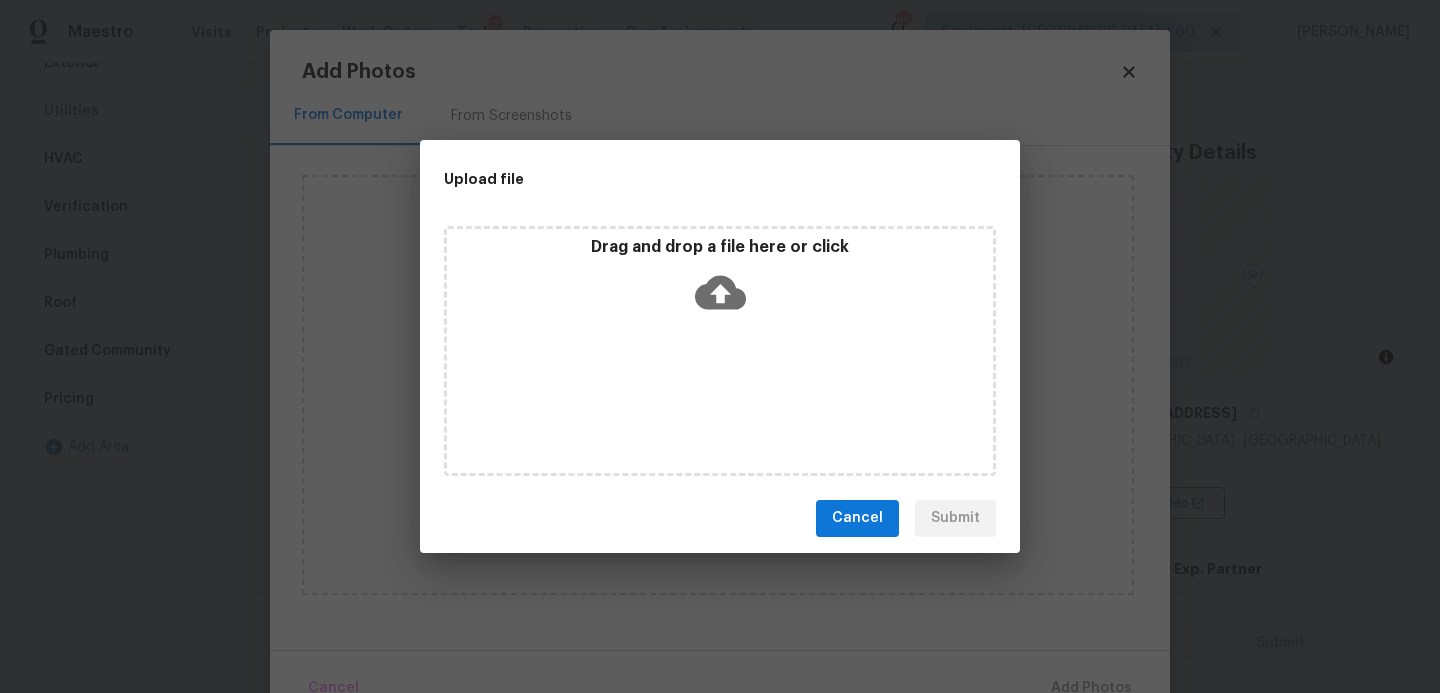 click 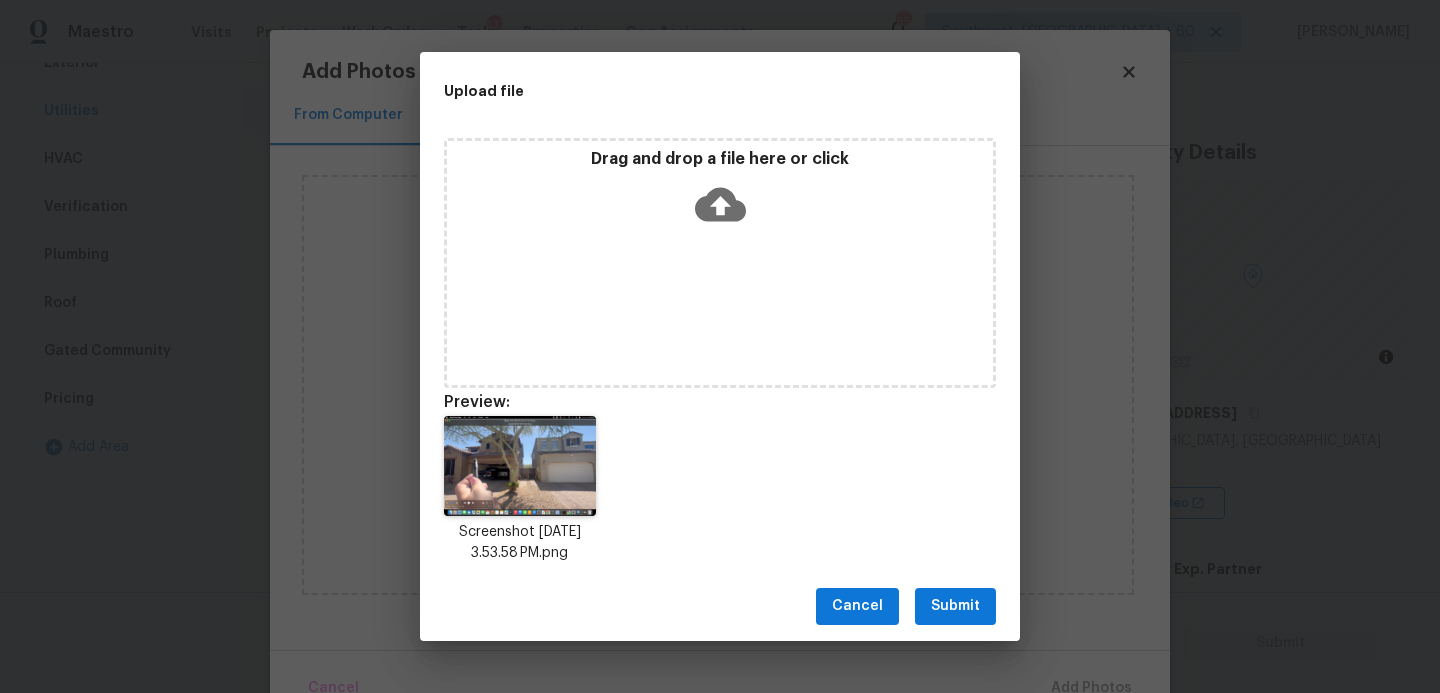 click on "Submit" at bounding box center [955, 606] 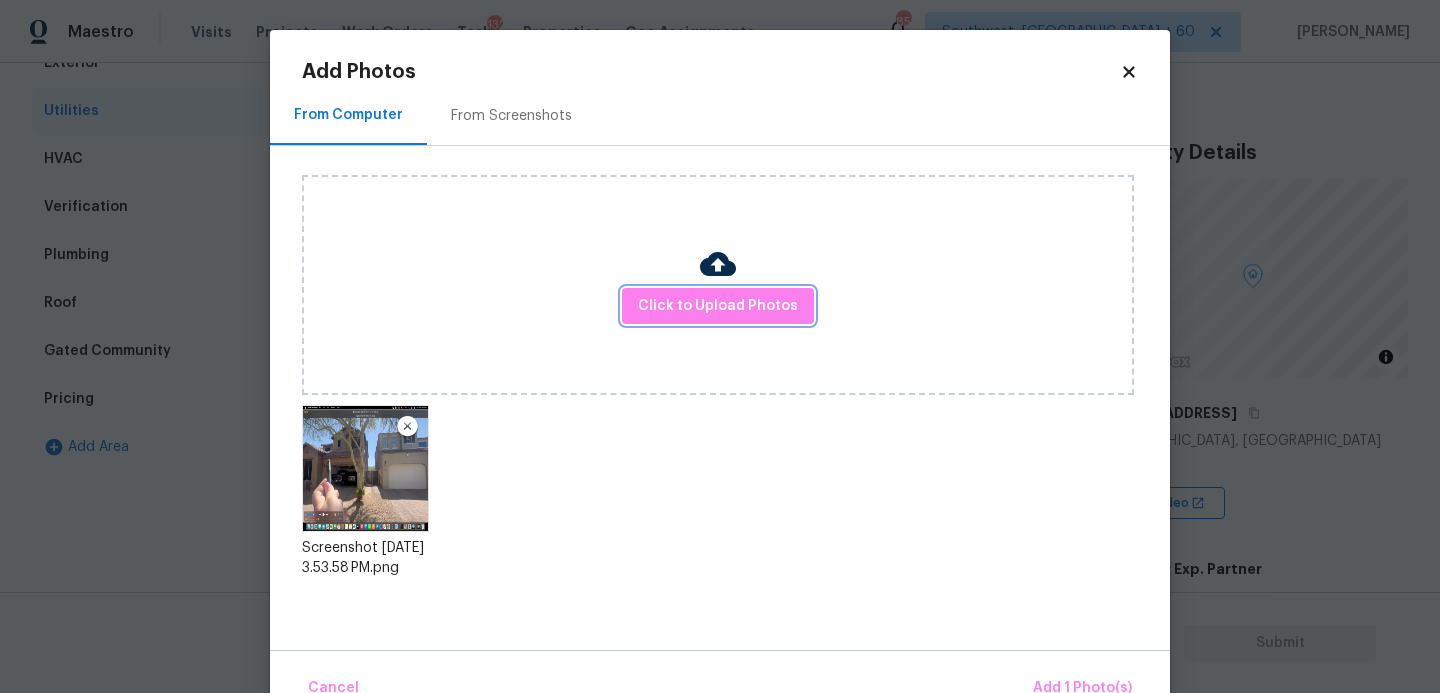 scroll, scrollTop: 47, scrollLeft: 0, axis: vertical 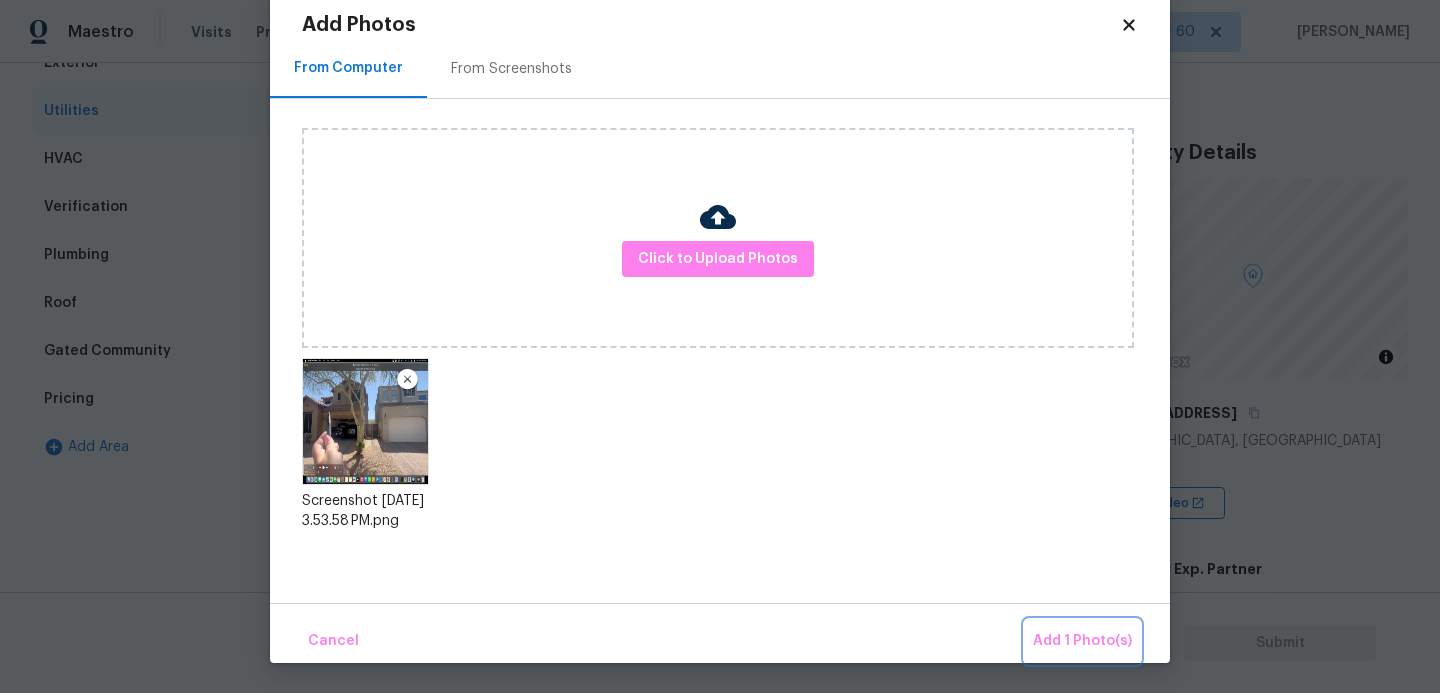 click on "Add 1 Photo(s)" at bounding box center (1082, 641) 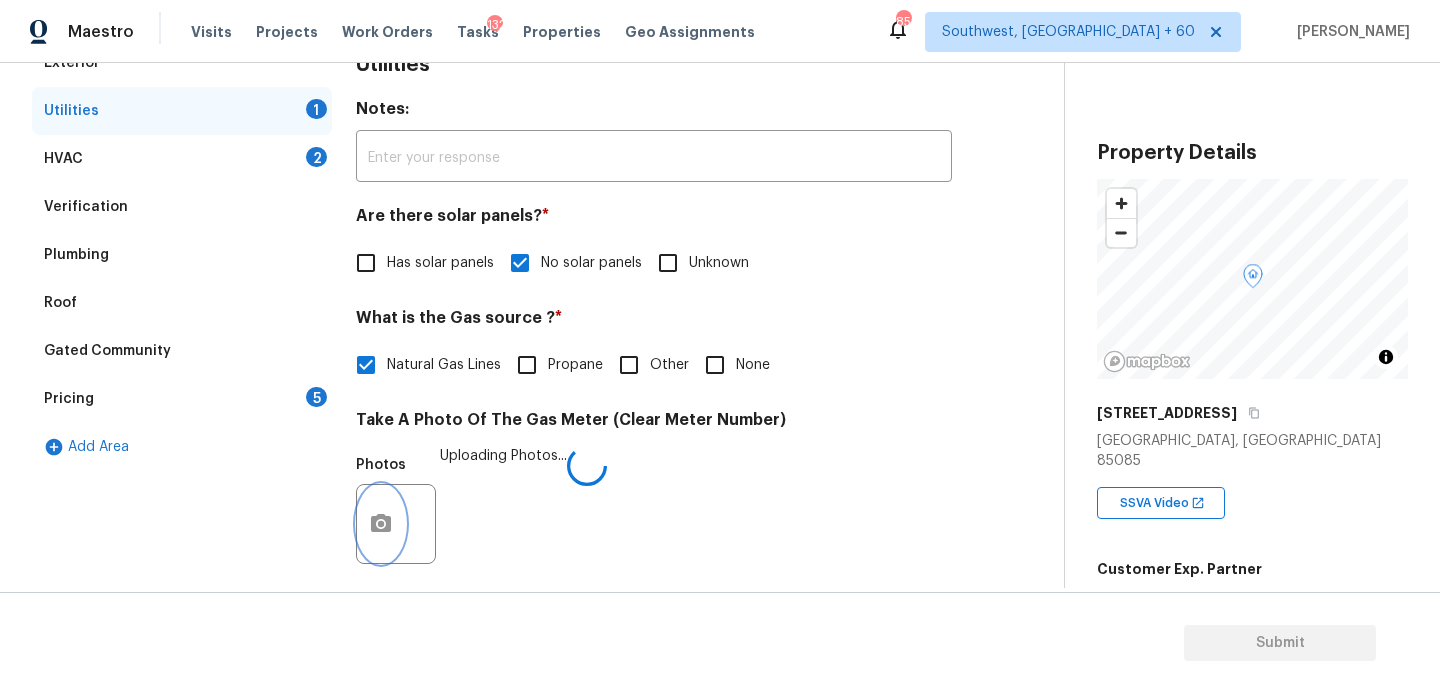 scroll, scrollTop: 0, scrollLeft: 0, axis: both 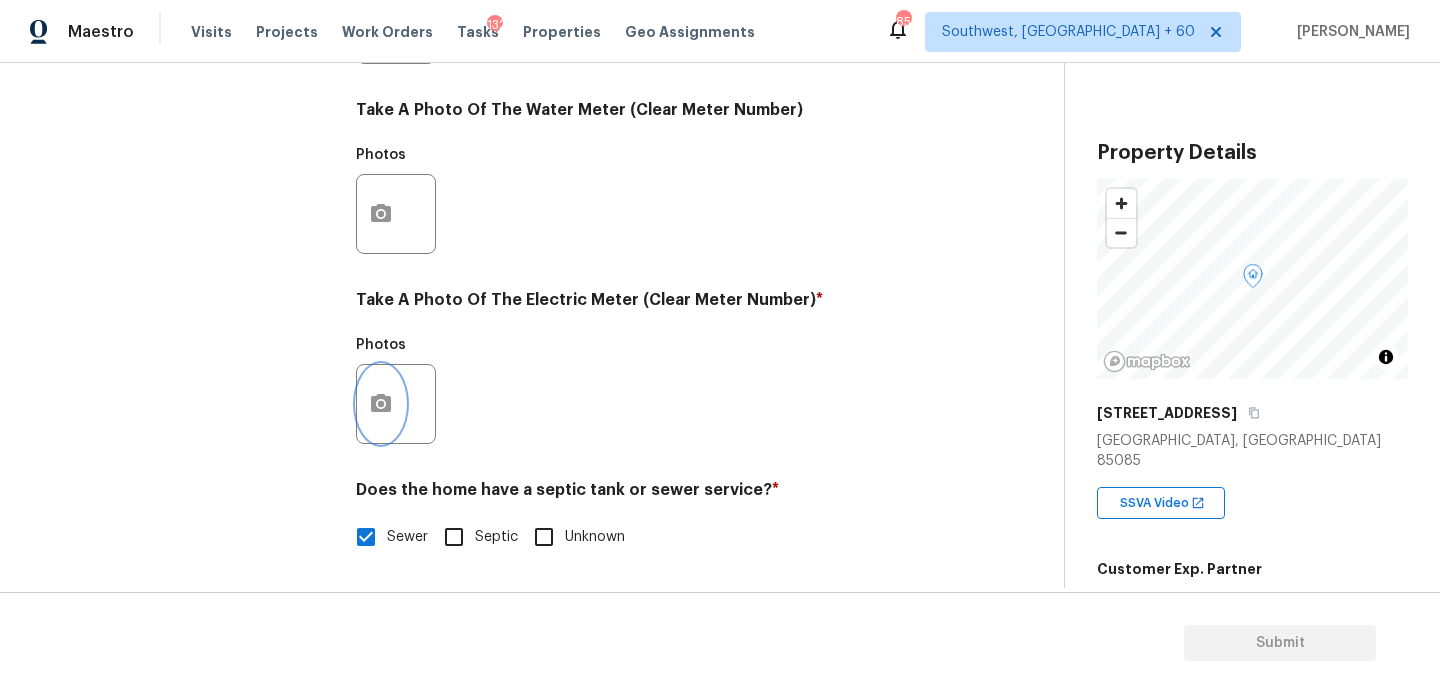 click 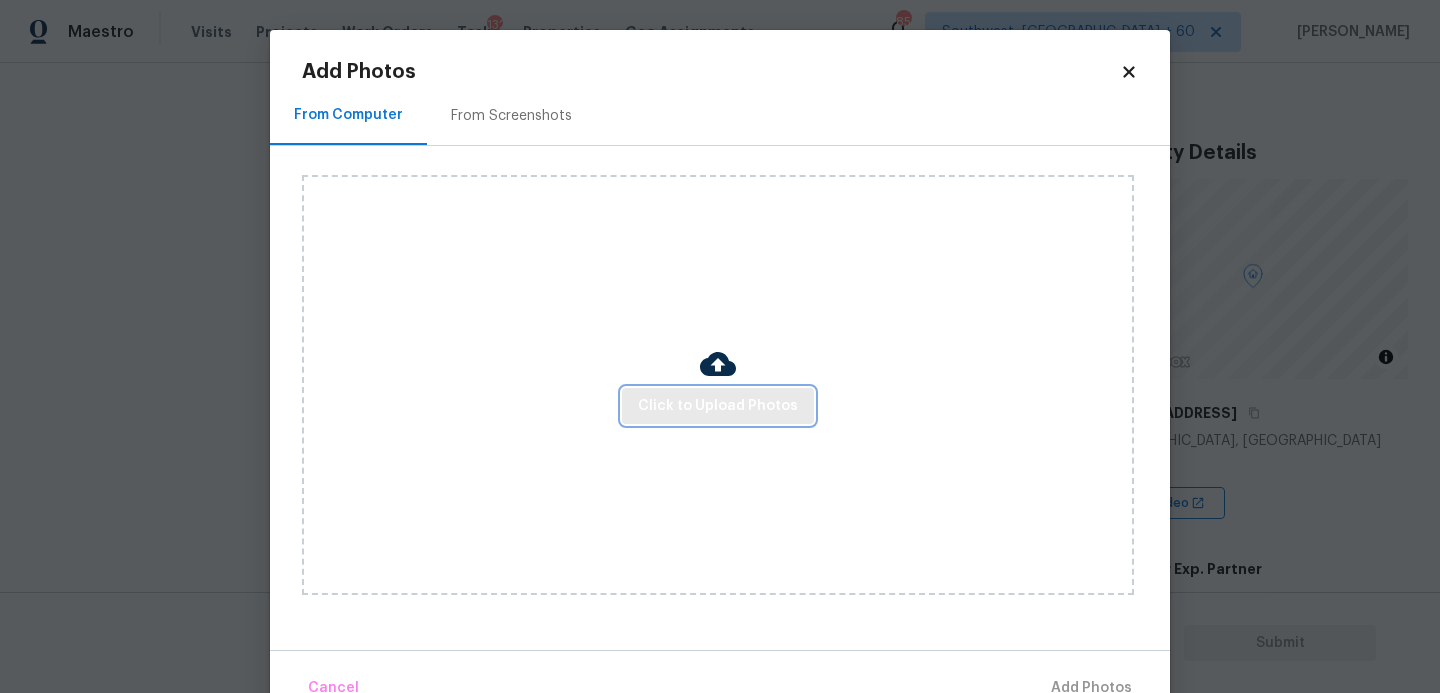 click on "Click to Upload Photos" at bounding box center (718, 406) 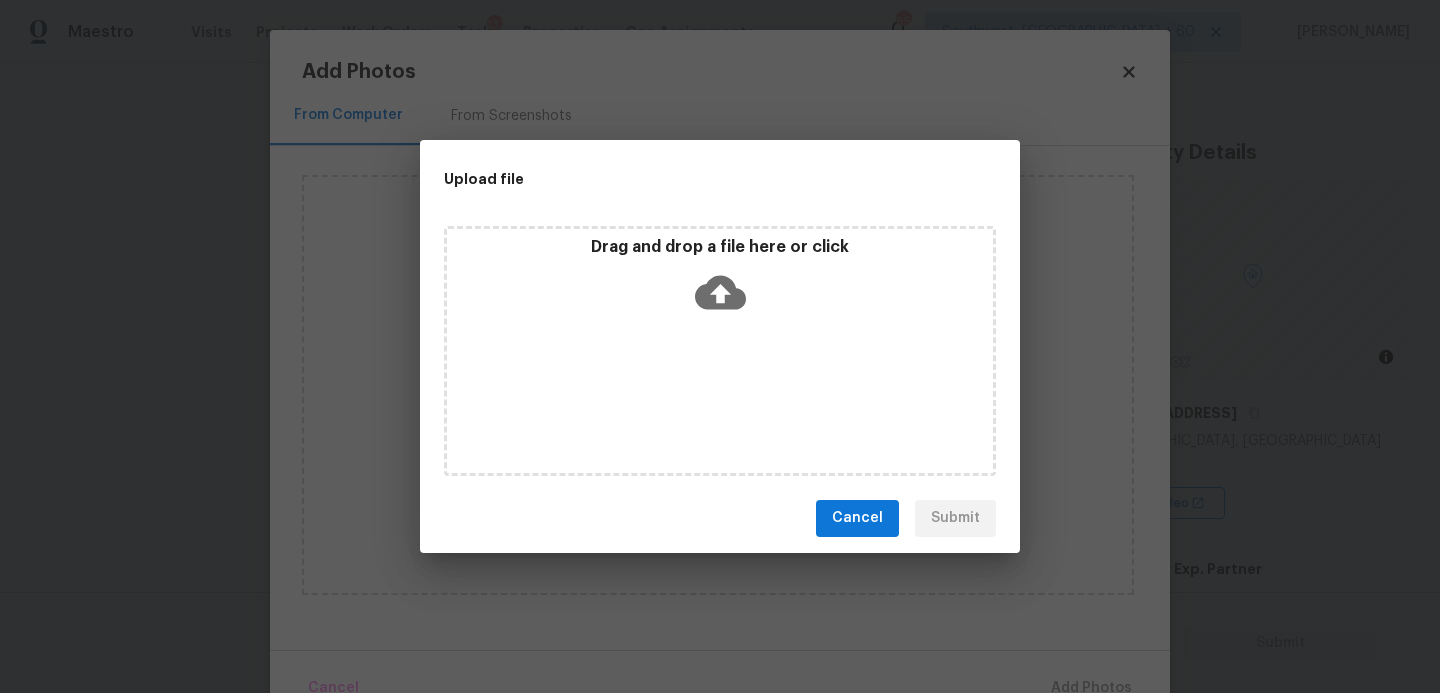 click on "Drag and drop a file here or click" at bounding box center (720, 280) 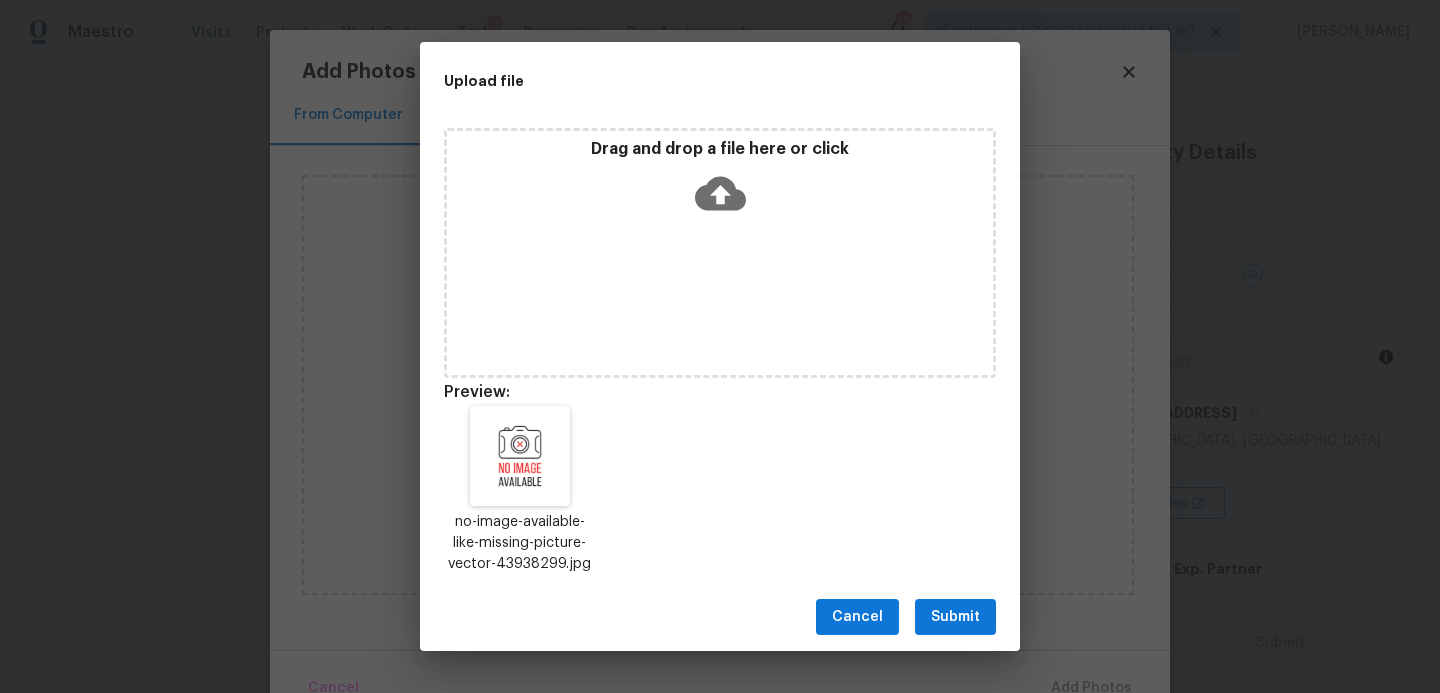 click on "Submit" at bounding box center [955, 617] 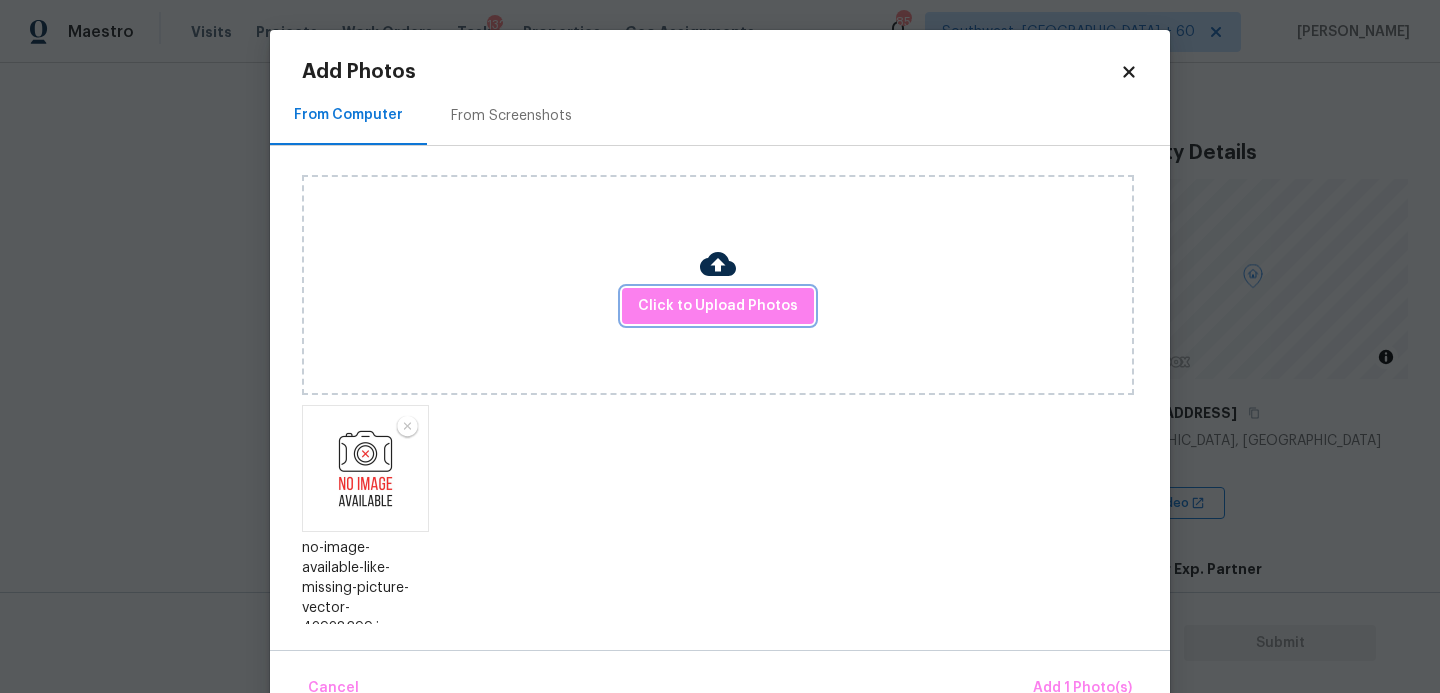 scroll, scrollTop: 13, scrollLeft: 0, axis: vertical 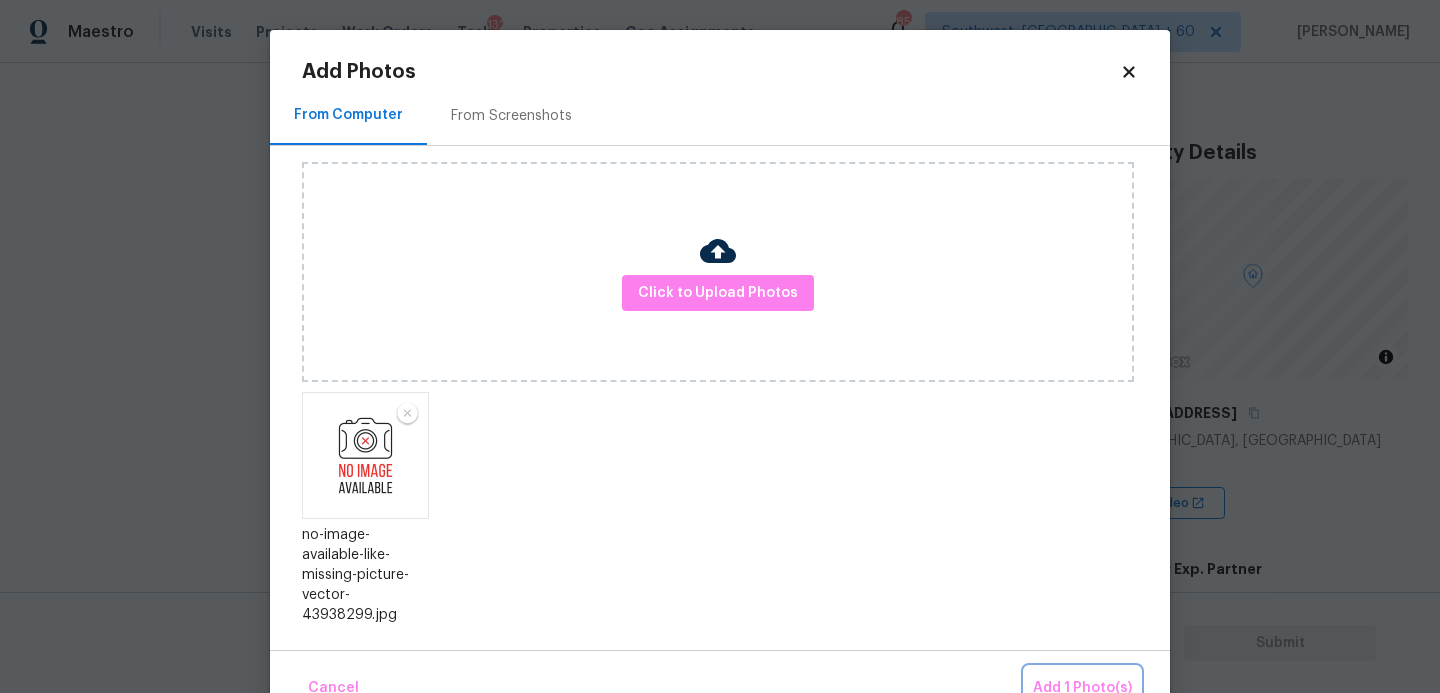 click on "Add 1 Photo(s)" at bounding box center (1082, 688) 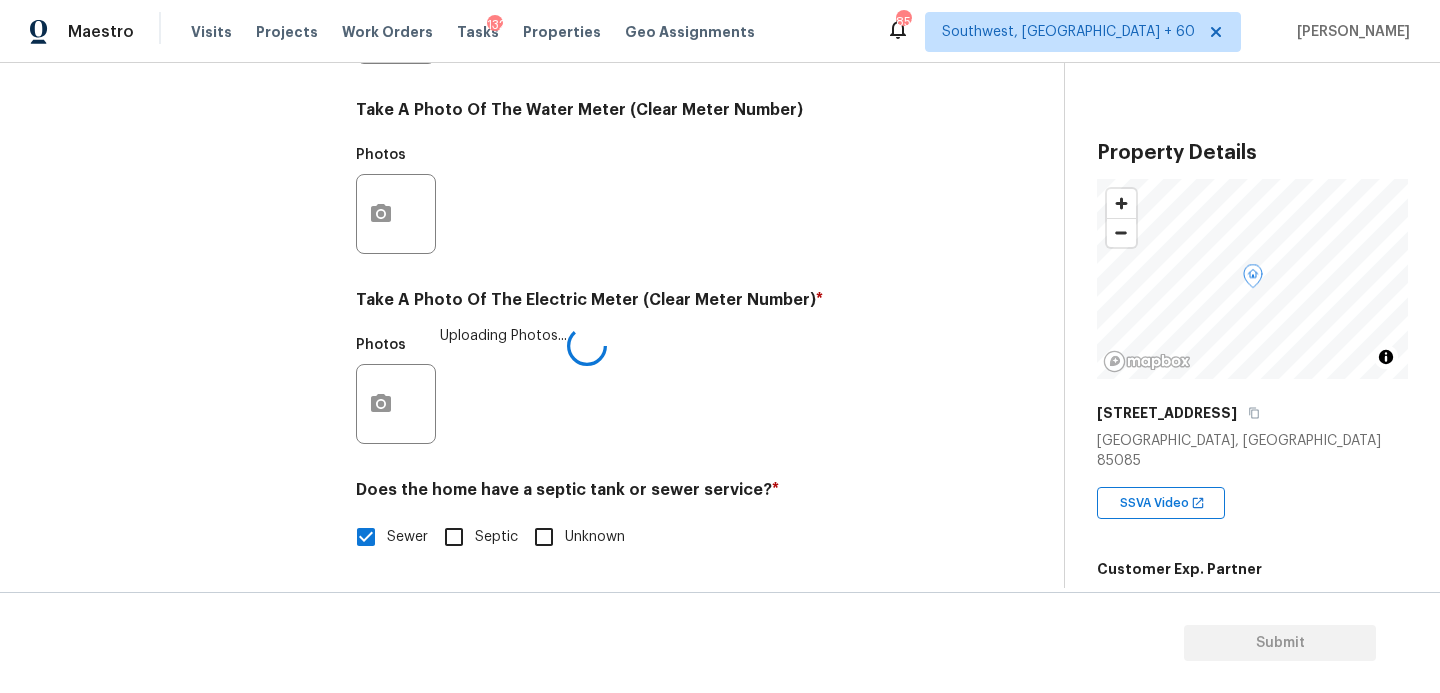 click on "Photos Uploading Photos..." at bounding box center (654, 391) 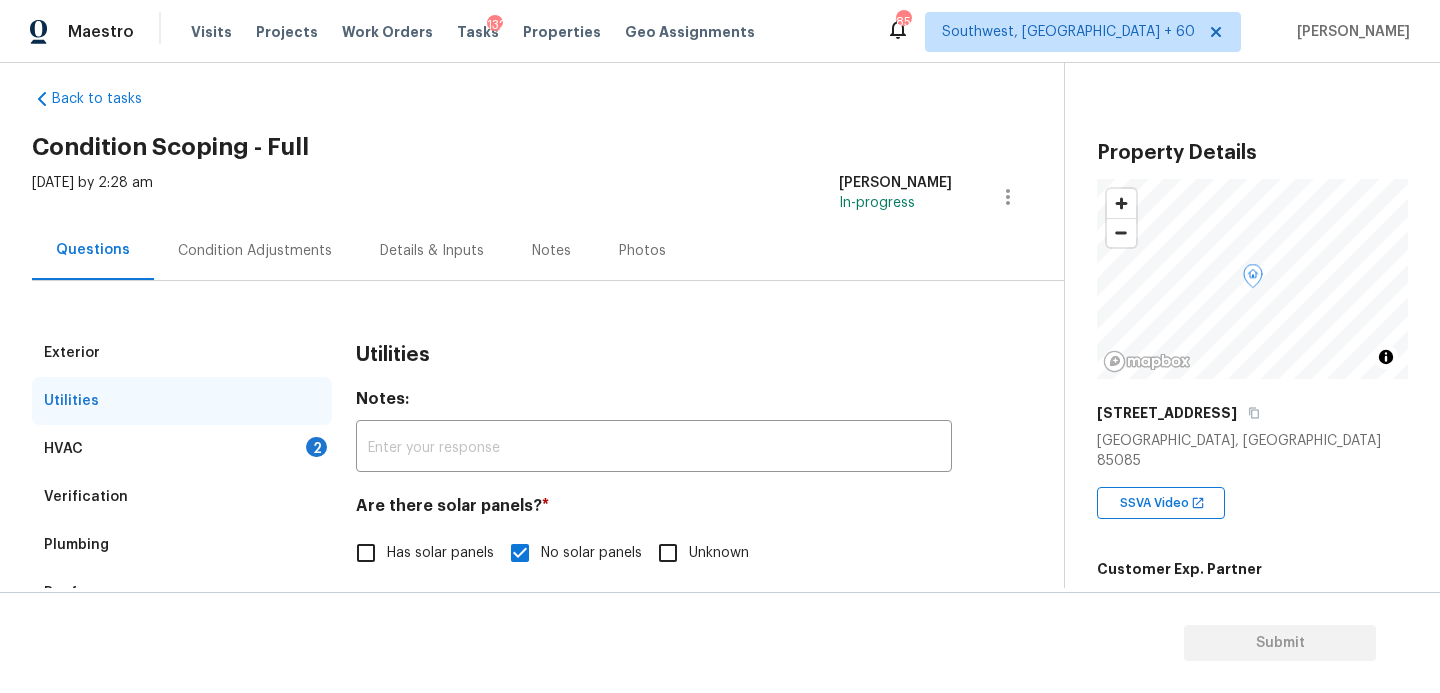 scroll, scrollTop: 194, scrollLeft: 0, axis: vertical 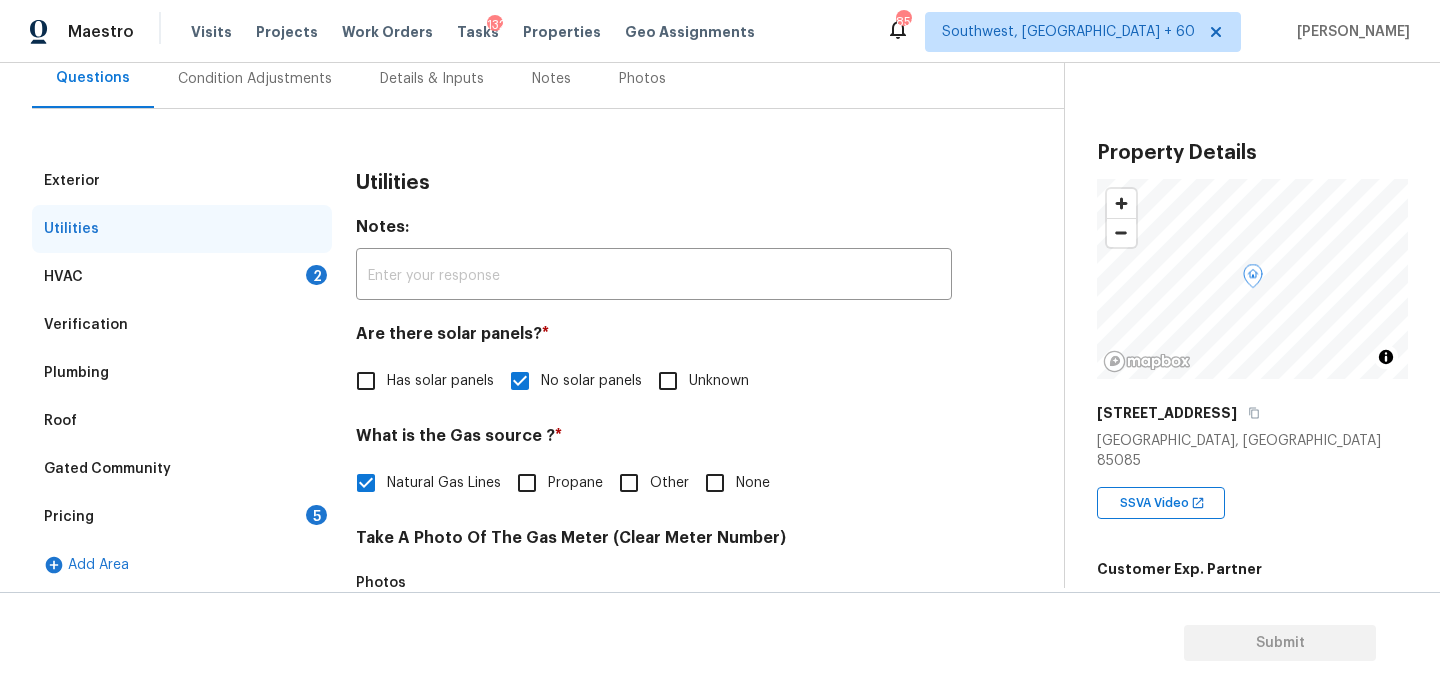 click on "HVAC 2" at bounding box center (182, 277) 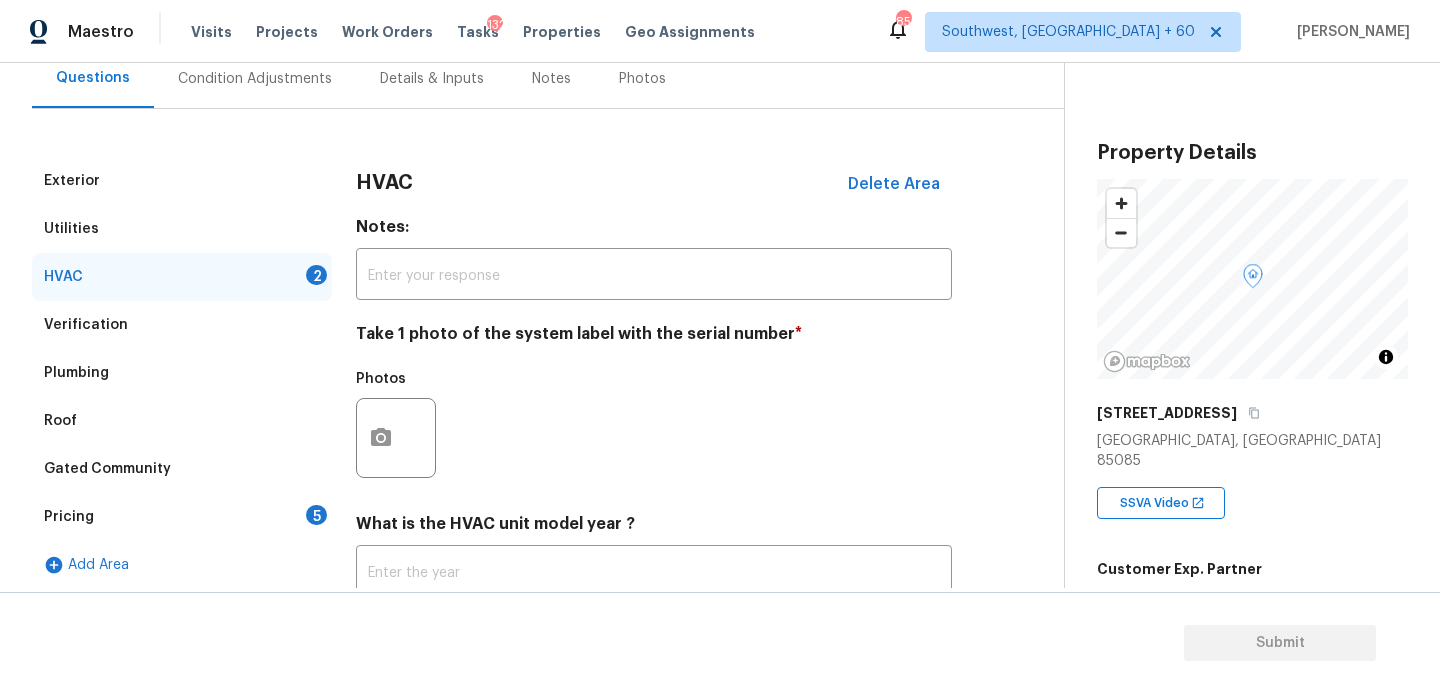 scroll, scrollTop: 336, scrollLeft: 0, axis: vertical 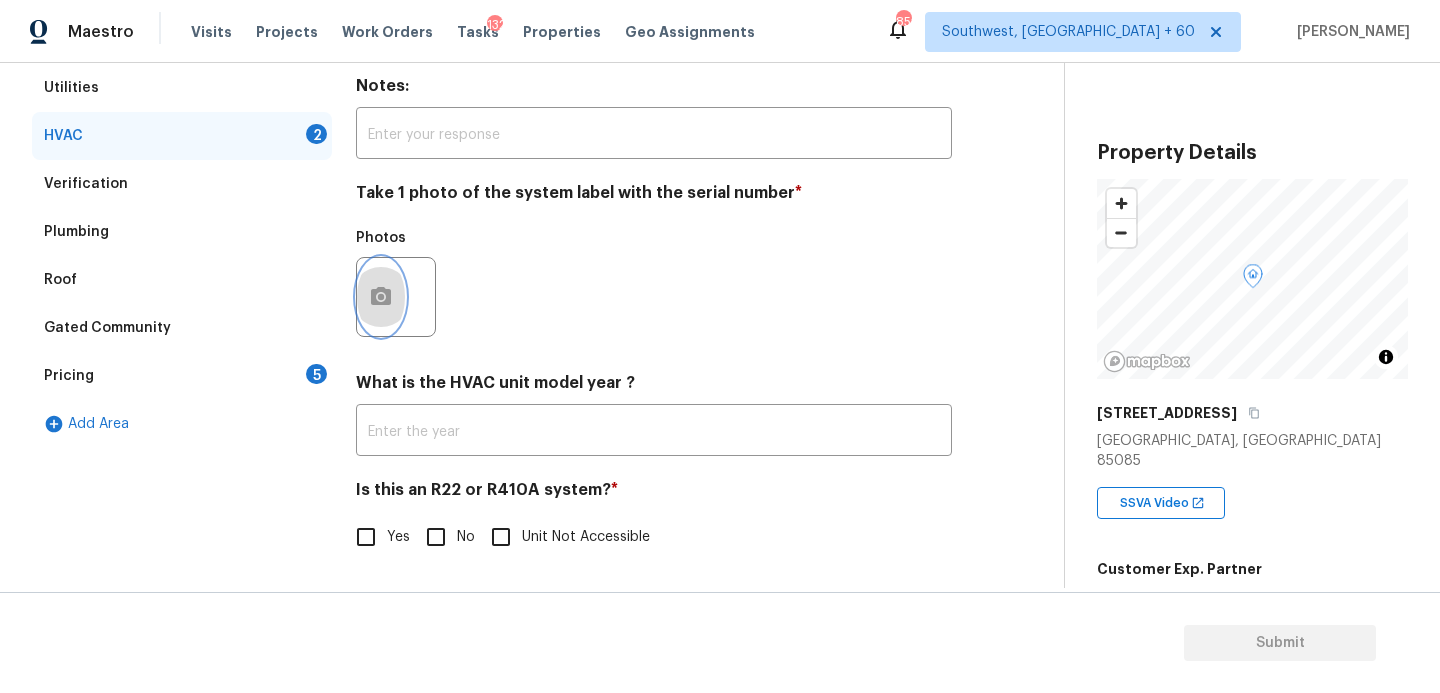 click 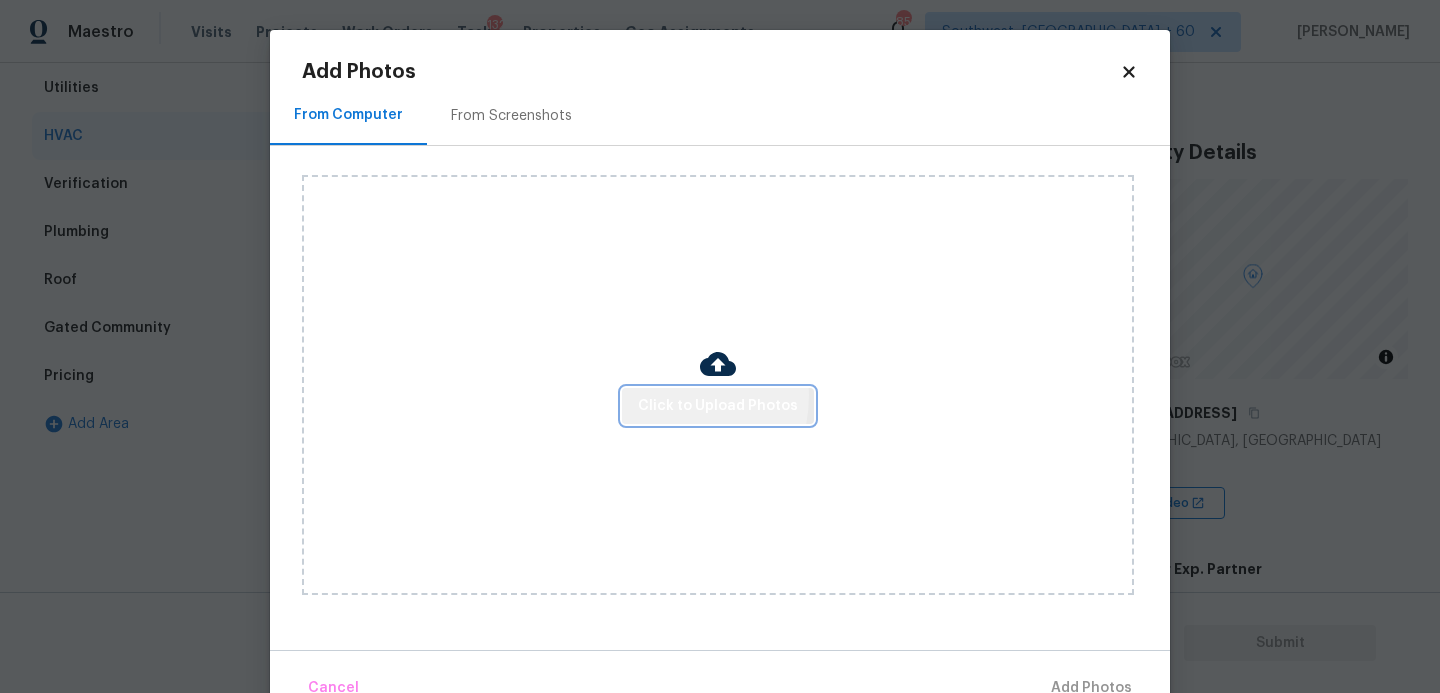 click on "Click to Upload Photos" at bounding box center [718, 406] 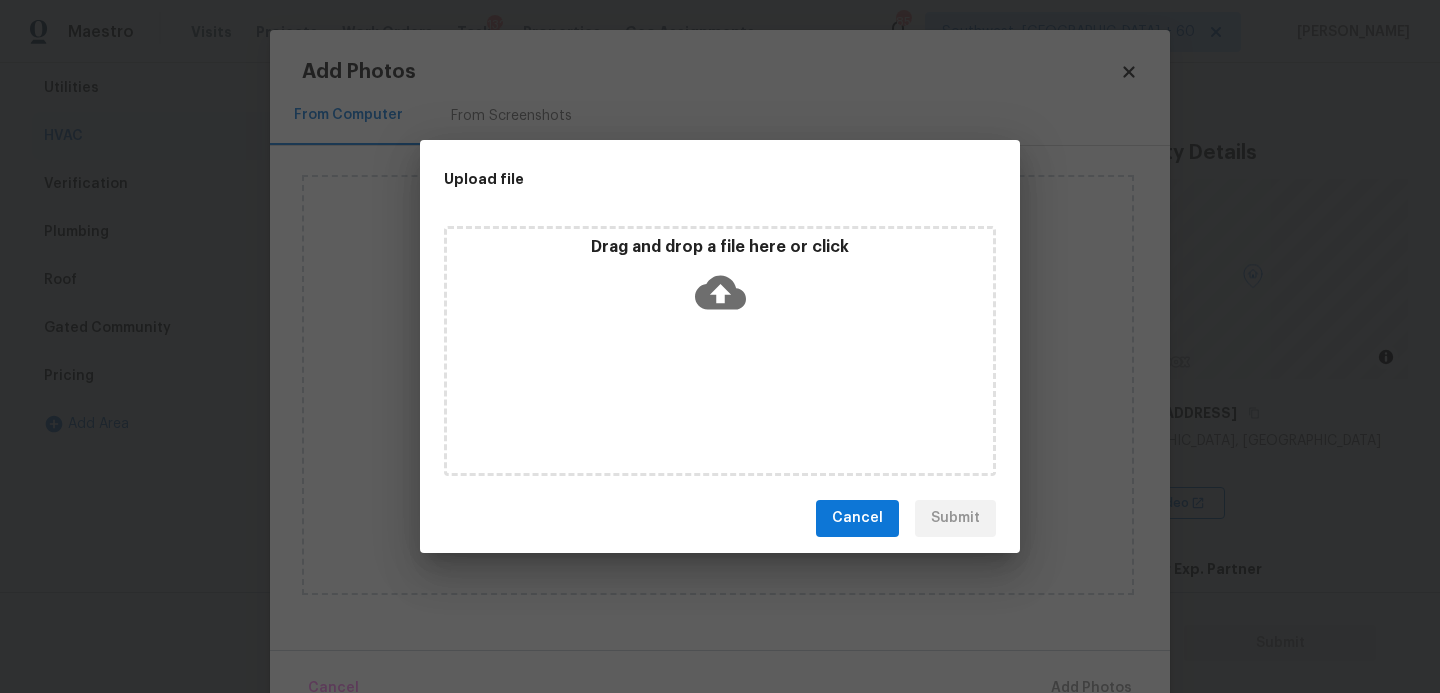 click on "Drag and drop a file here or click" at bounding box center [720, 351] 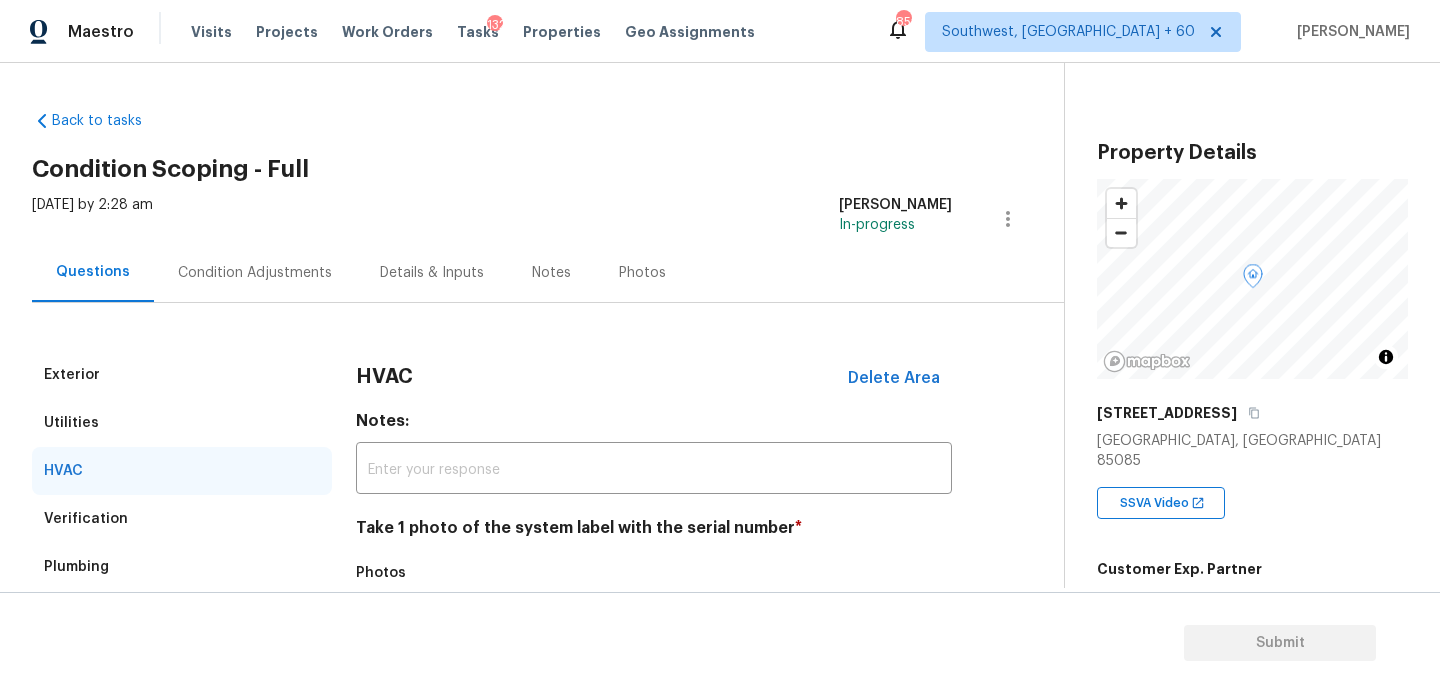 scroll, scrollTop: 0, scrollLeft: 0, axis: both 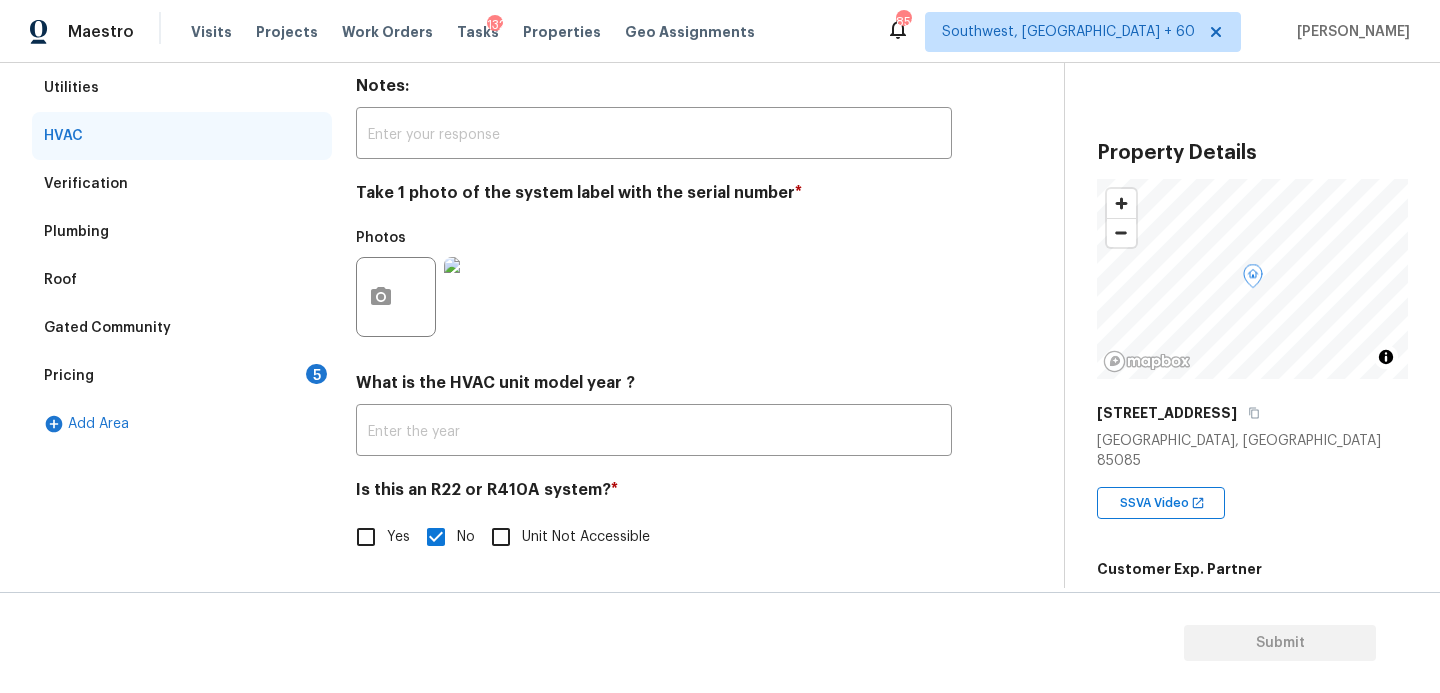 click on "Photos" at bounding box center [654, 284] 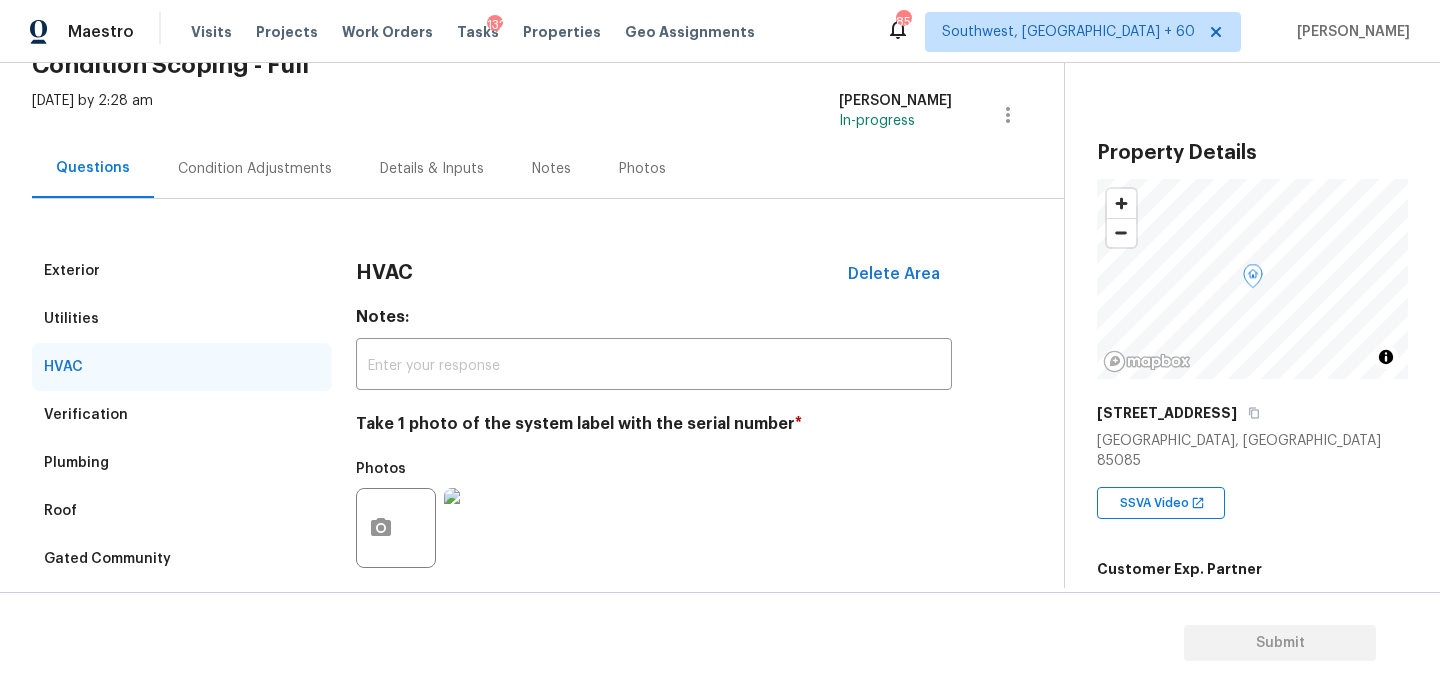 scroll, scrollTop: 336, scrollLeft: 0, axis: vertical 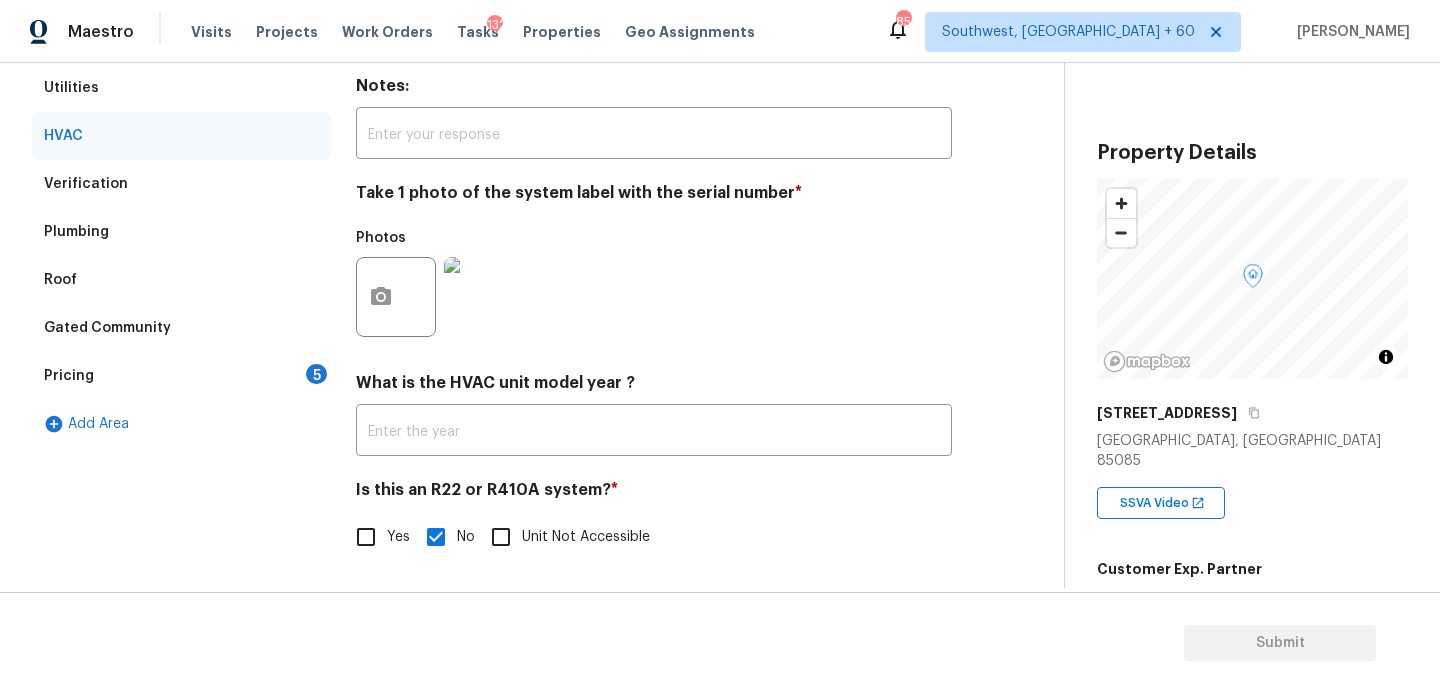 click on "Pricing 5" at bounding box center [182, 376] 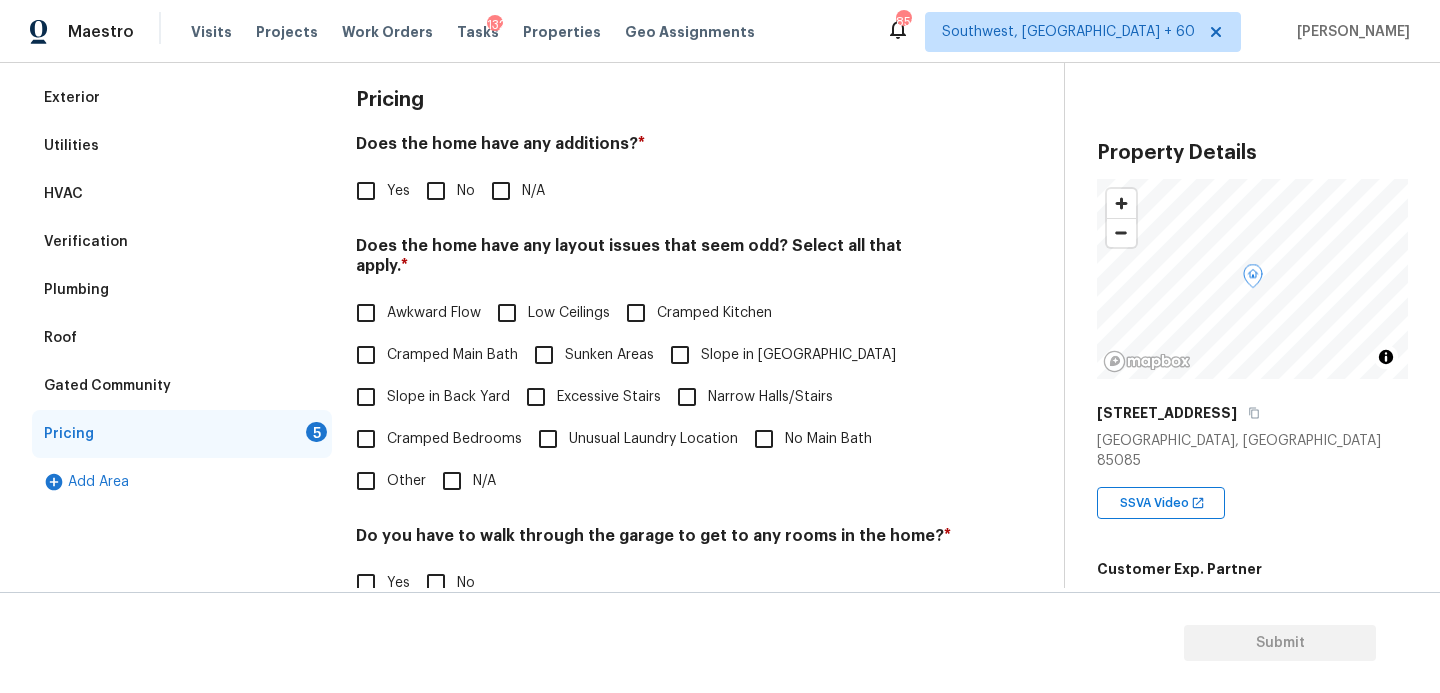 scroll, scrollTop: 242, scrollLeft: 0, axis: vertical 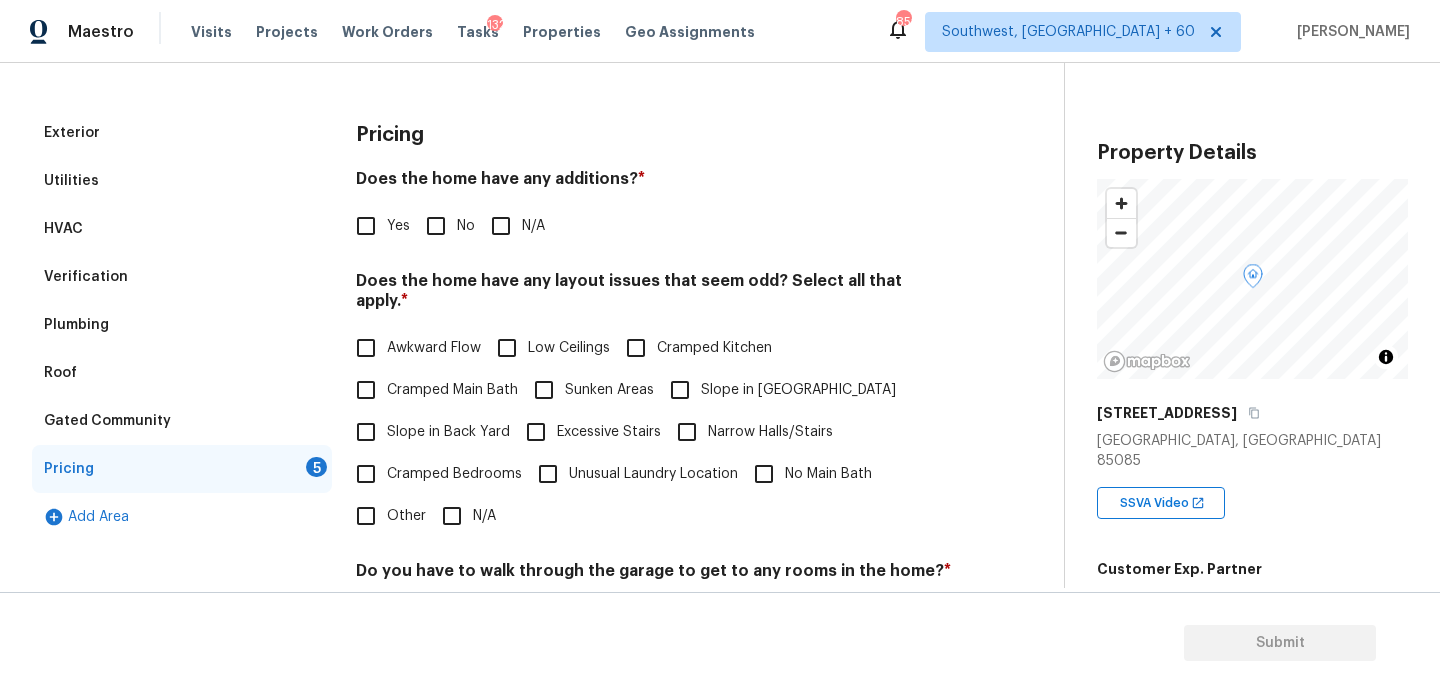 click on "N/A" at bounding box center [533, 226] 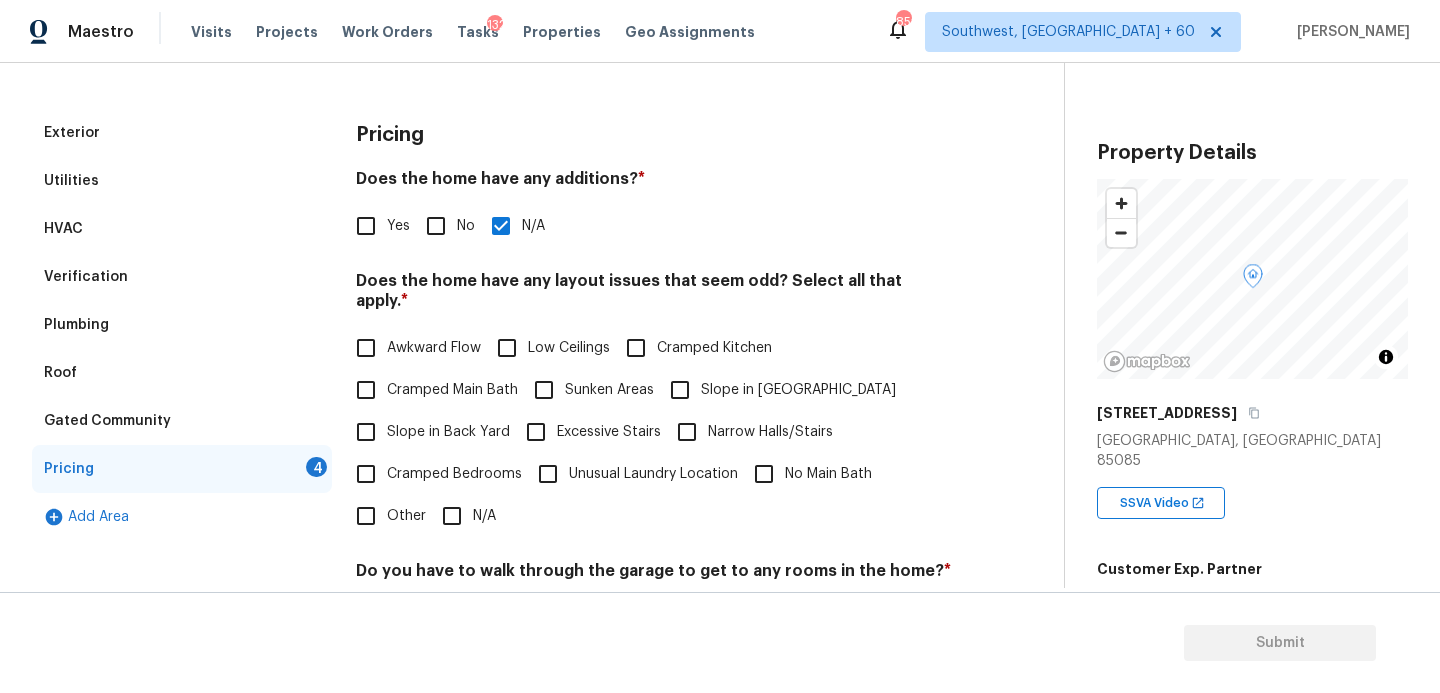 click on "Slope in [GEOGRAPHIC_DATA]" at bounding box center (798, 390) 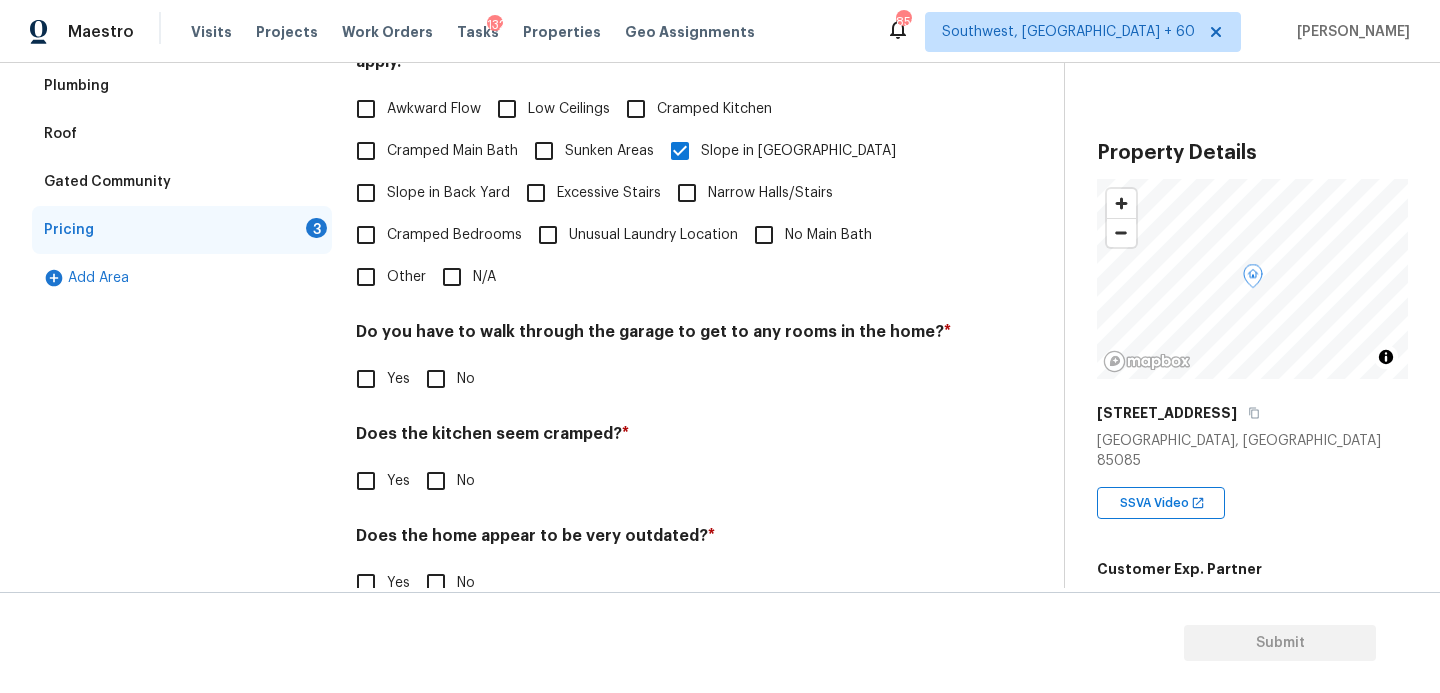 scroll, scrollTop: 507, scrollLeft: 0, axis: vertical 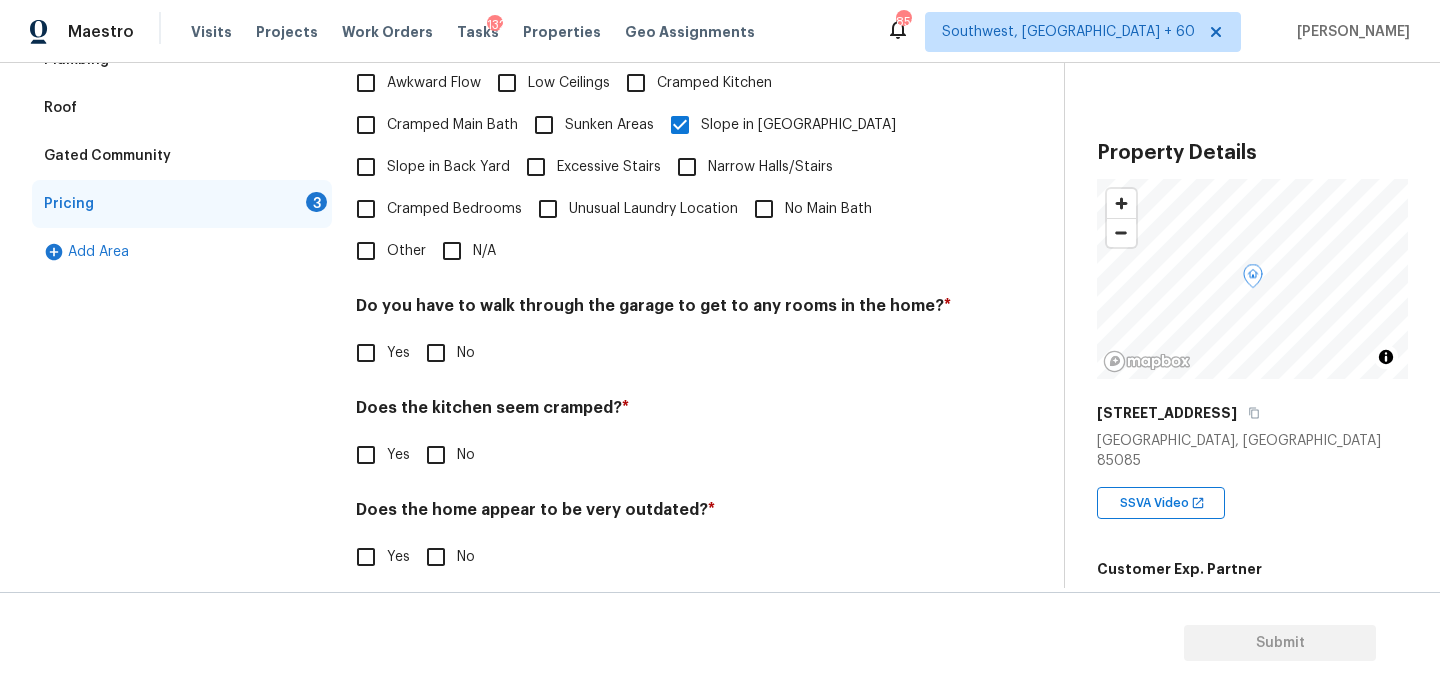 click on "No" at bounding box center [436, 353] 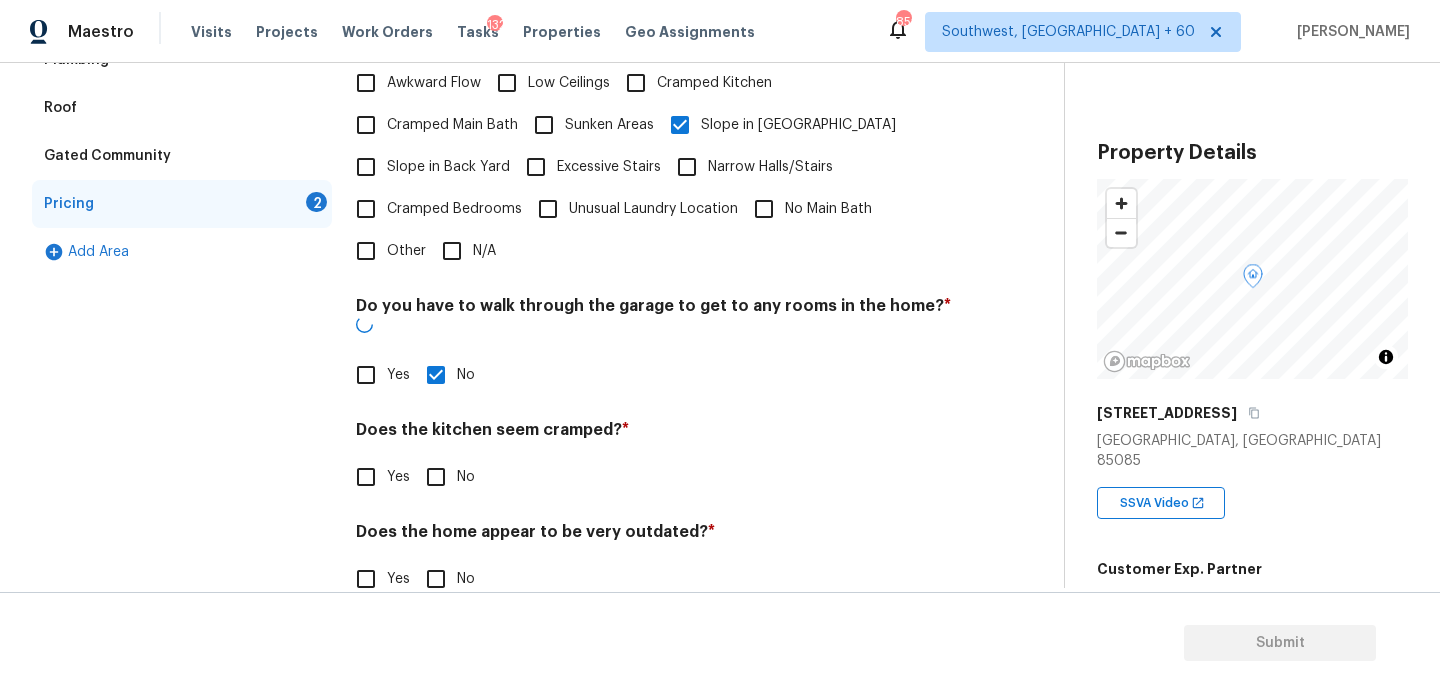 click on "No" at bounding box center [436, 477] 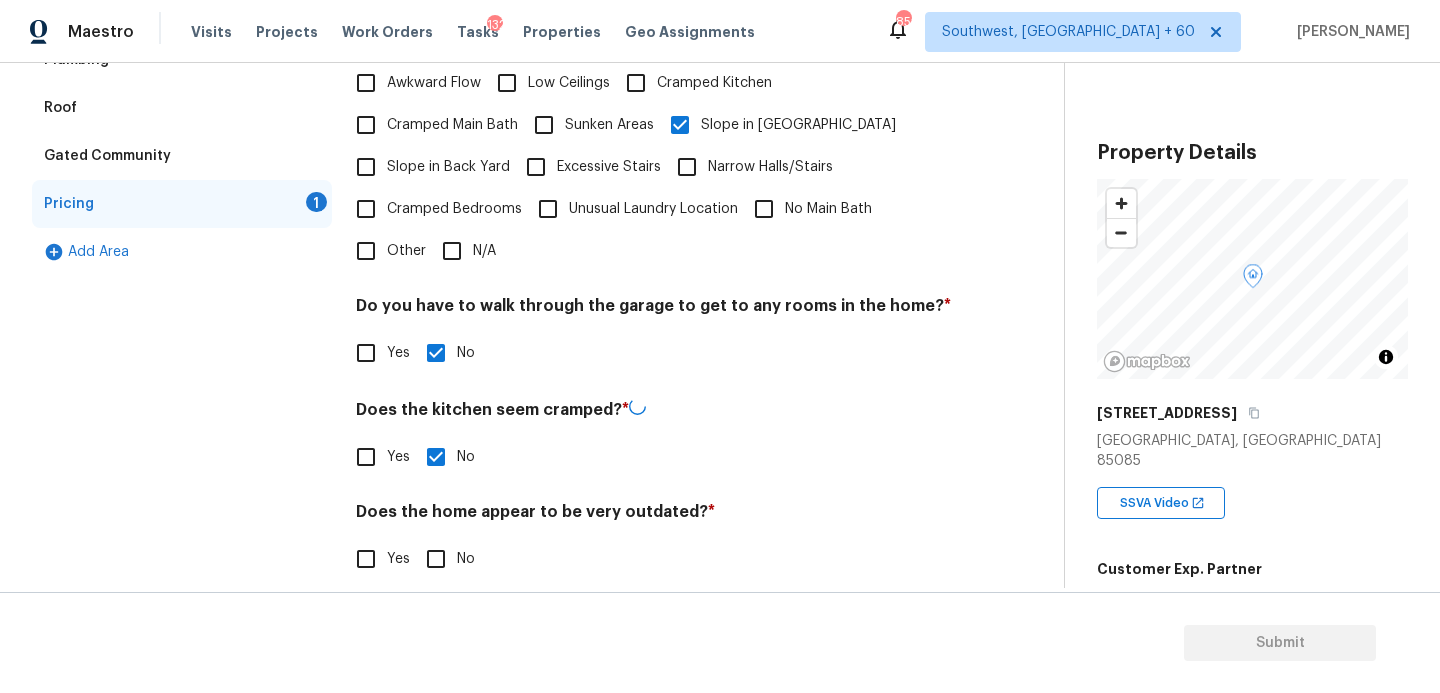 click on "No" at bounding box center [436, 559] 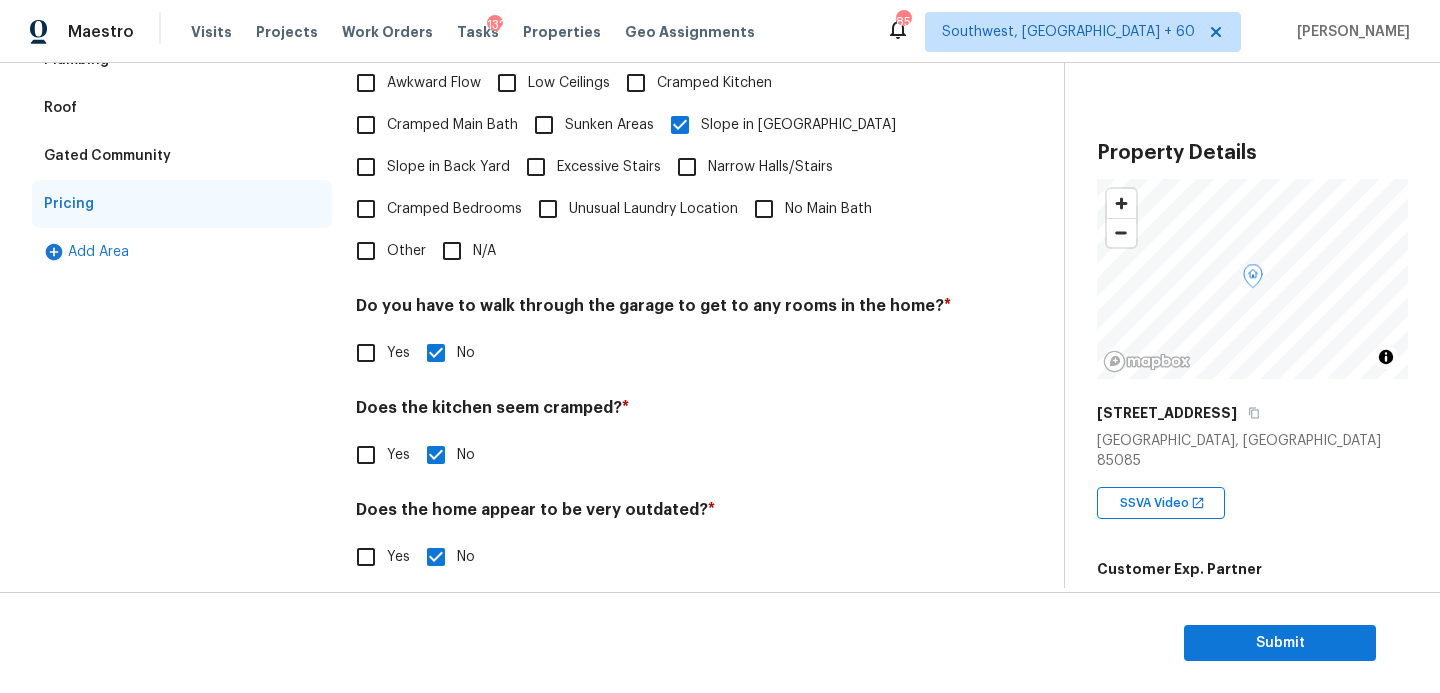 scroll, scrollTop: 0, scrollLeft: 0, axis: both 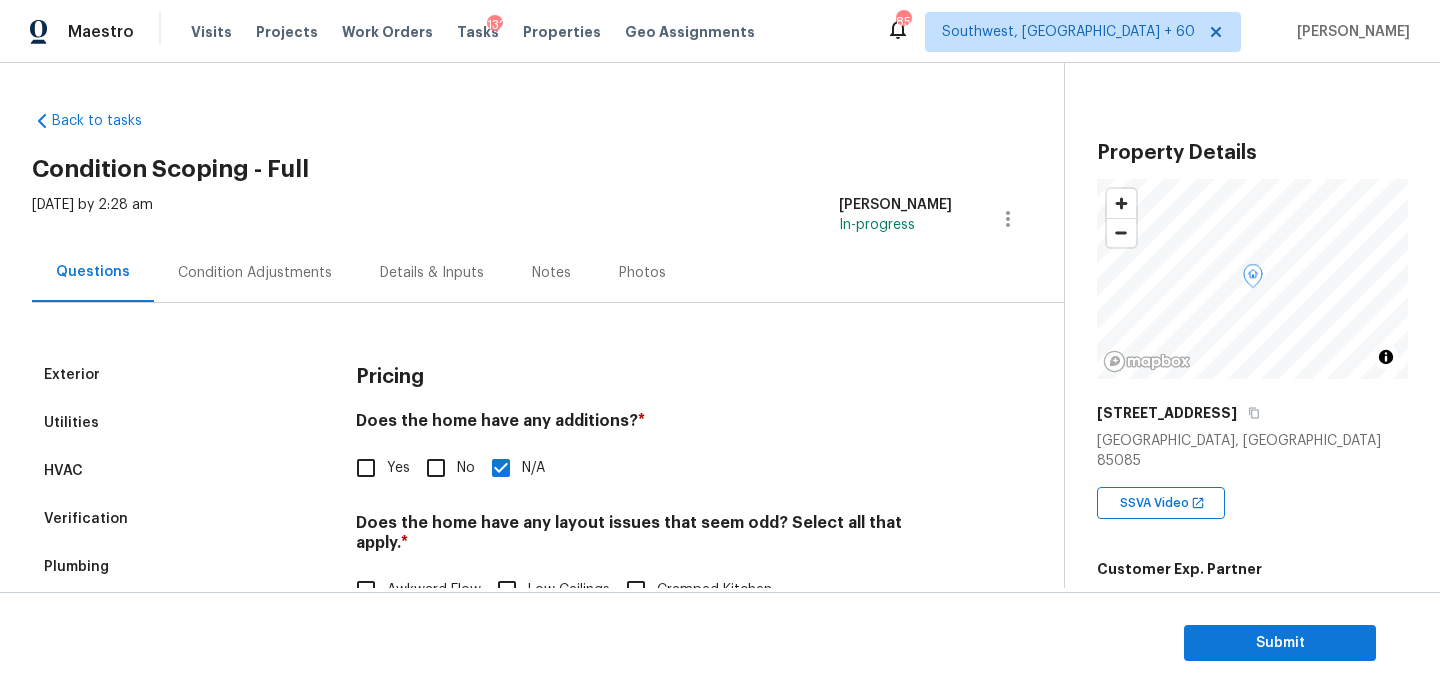 click on "Condition Adjustments" at bounding box center (255, 273) 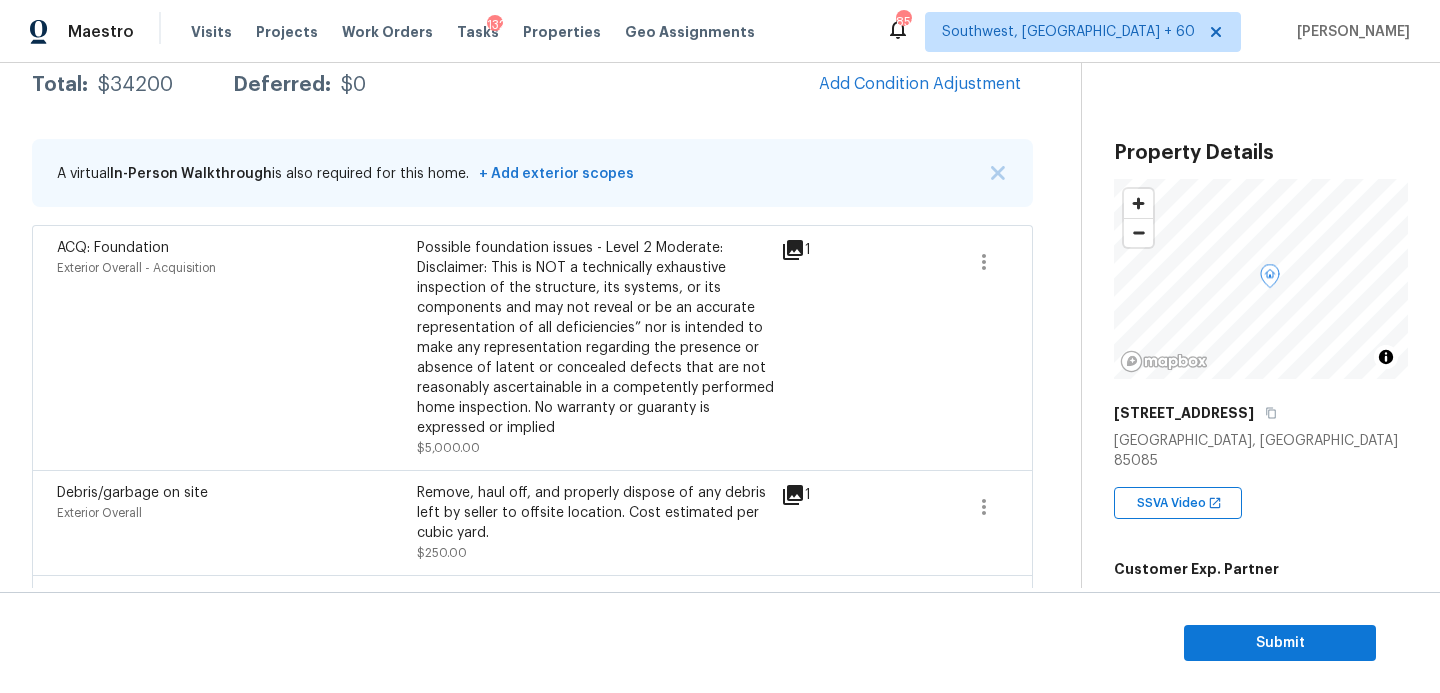 scroll, scrollTop: 178, scrollLeft: 0, axis: vertical 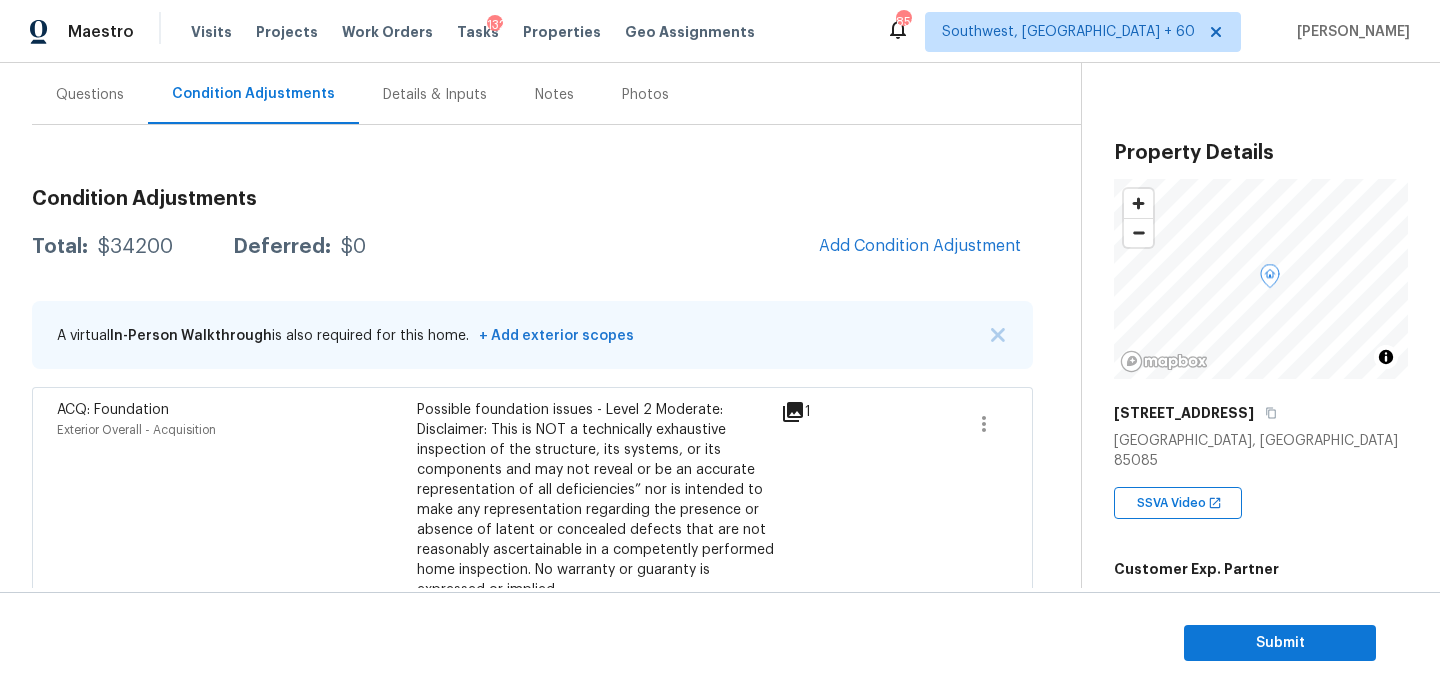 click on "Condition Adjustments Total:  $34200 Deferred:  $0 Add Condition Adjustment A virtual  In-Person Walkthrough  is also required for this home.   + Add exterior scopes ACQ: Foundation Exterior Overall - Acquisition Possible foundation issues - Level 2 Moderate: Disclaimer: This is NOT a technically exhaustive inspection of the structure, its systems, or its components and may not reveal or be an accurate representation of all deficiencies” nor is intended to make any representation regarding the presence or absence of latent or concealed defects that are not reasonably ascertainable in a competently performed home inspection. No warranty or guaranty is expressed or implied $5,000.00   1 Debris/garbage on site Exterior Overall Remove, haul off, and properly dispose of any debris left by seller to offsite location. Cost estimated per cubic yard. $250.00   1 Landscape Package Exterior Overall - Home Readiness Packages $750.00   1 Pressure Washing Exterior Overall - Siding $200.00   1 ACQ: HVAC HVAC - Acquisition" at bounding box center (532, 756) 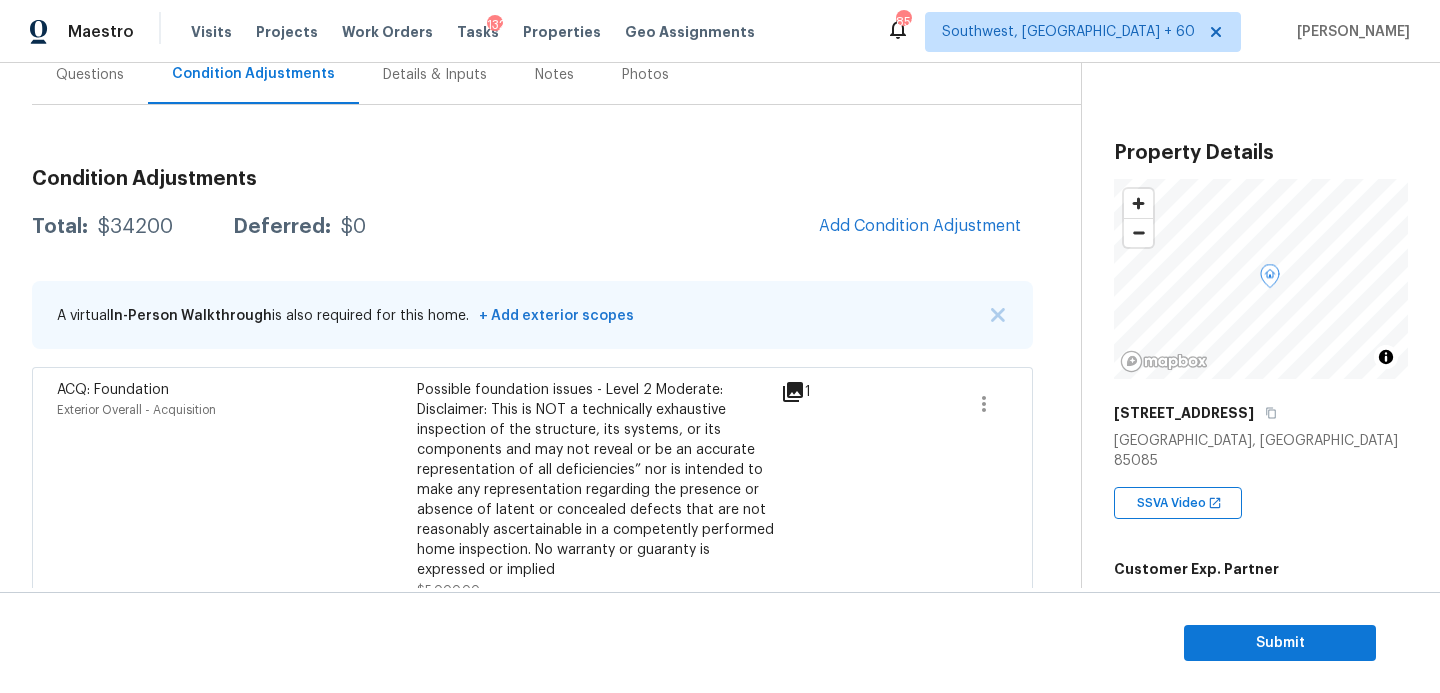 scroll, scrollTop: 0, scrollLeft: 0, axis: both 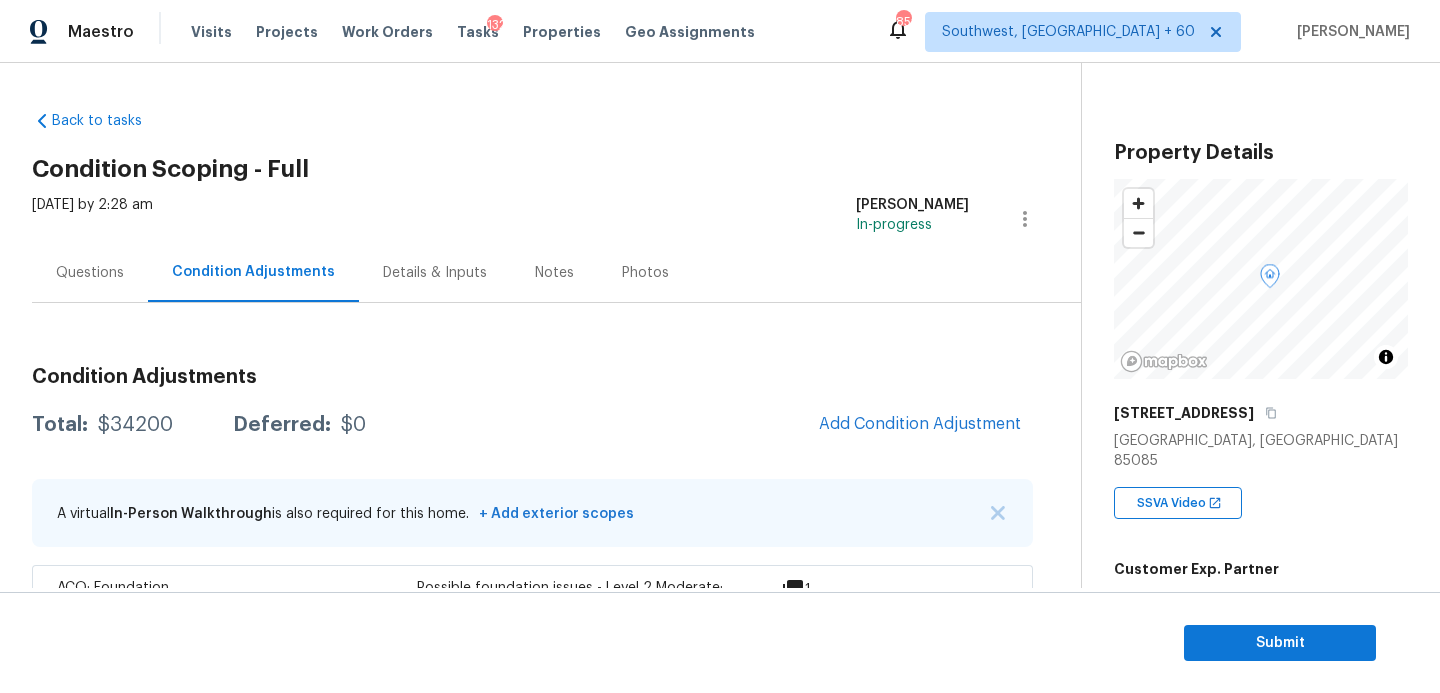 click on "Questions" at bounding box center (90, 273) 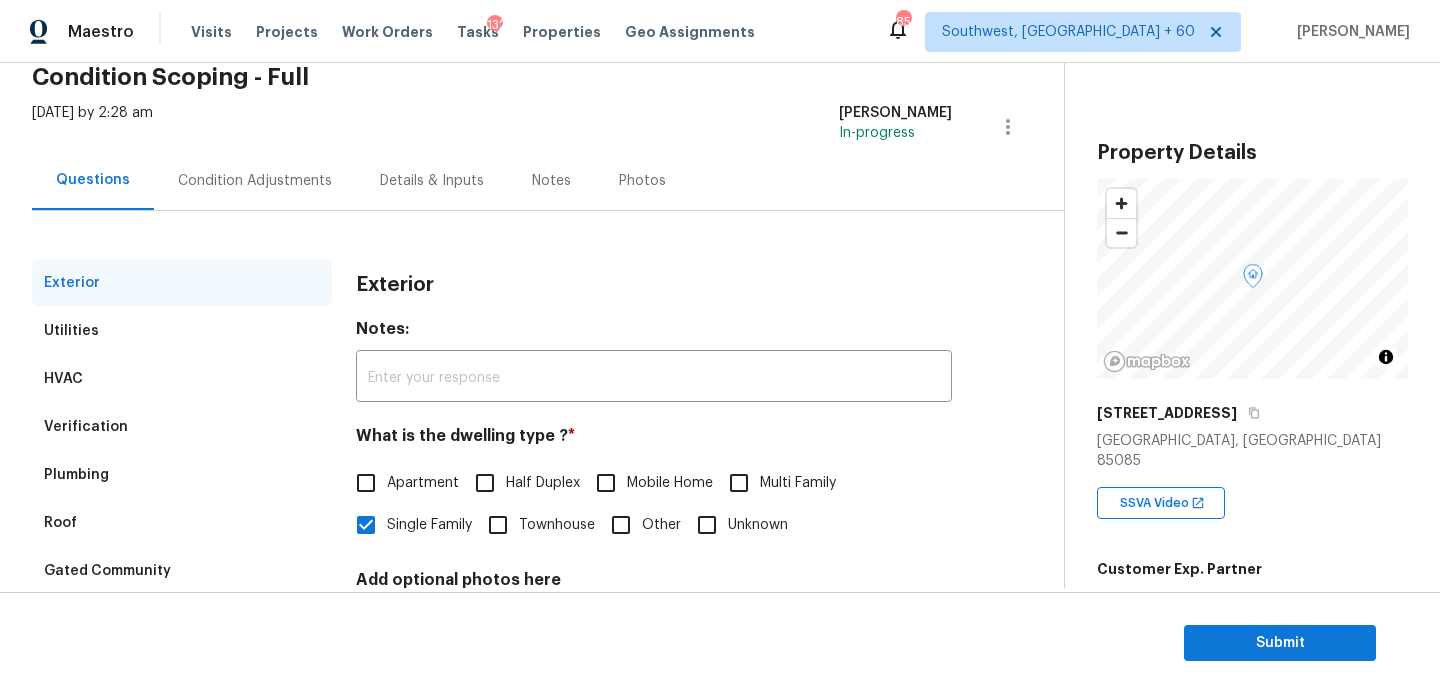 click on "Verification" at bounding box center (182, 427) 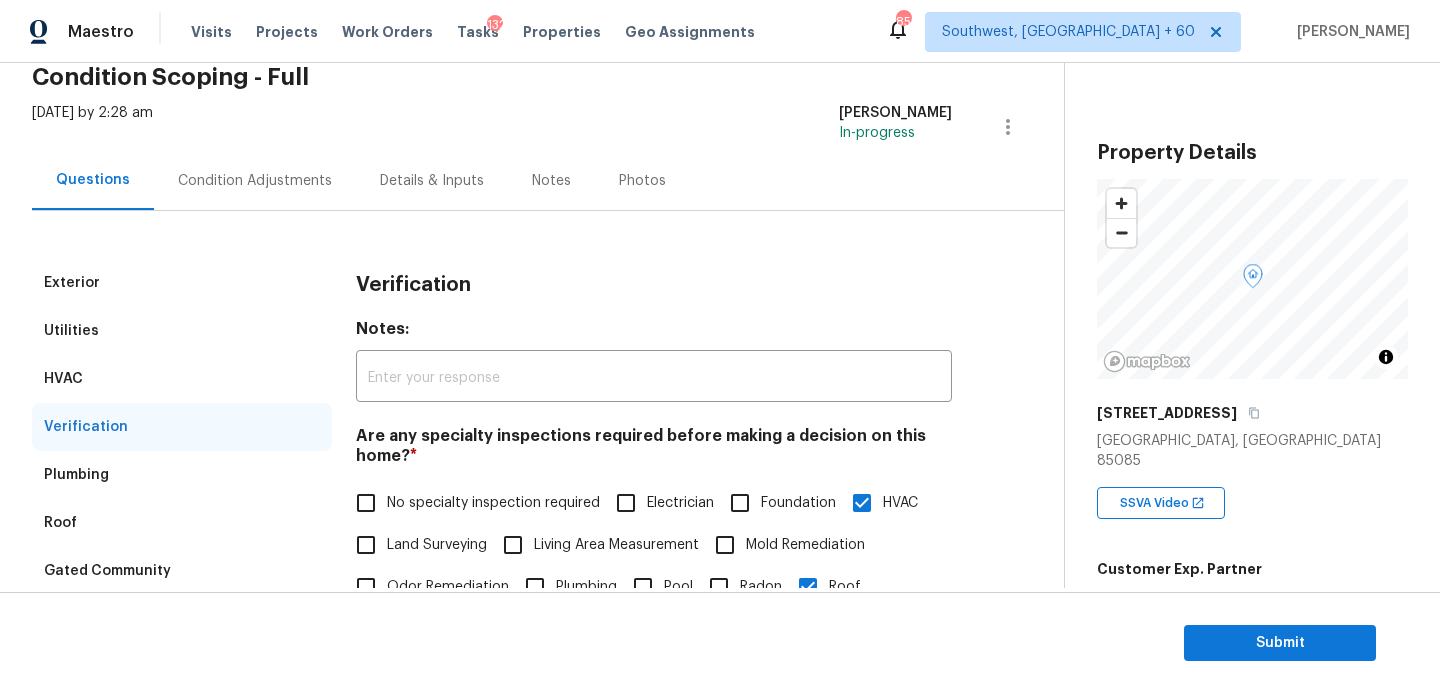 scroll, scrollTop: 700, scrollLeft: 0, axis: vertical 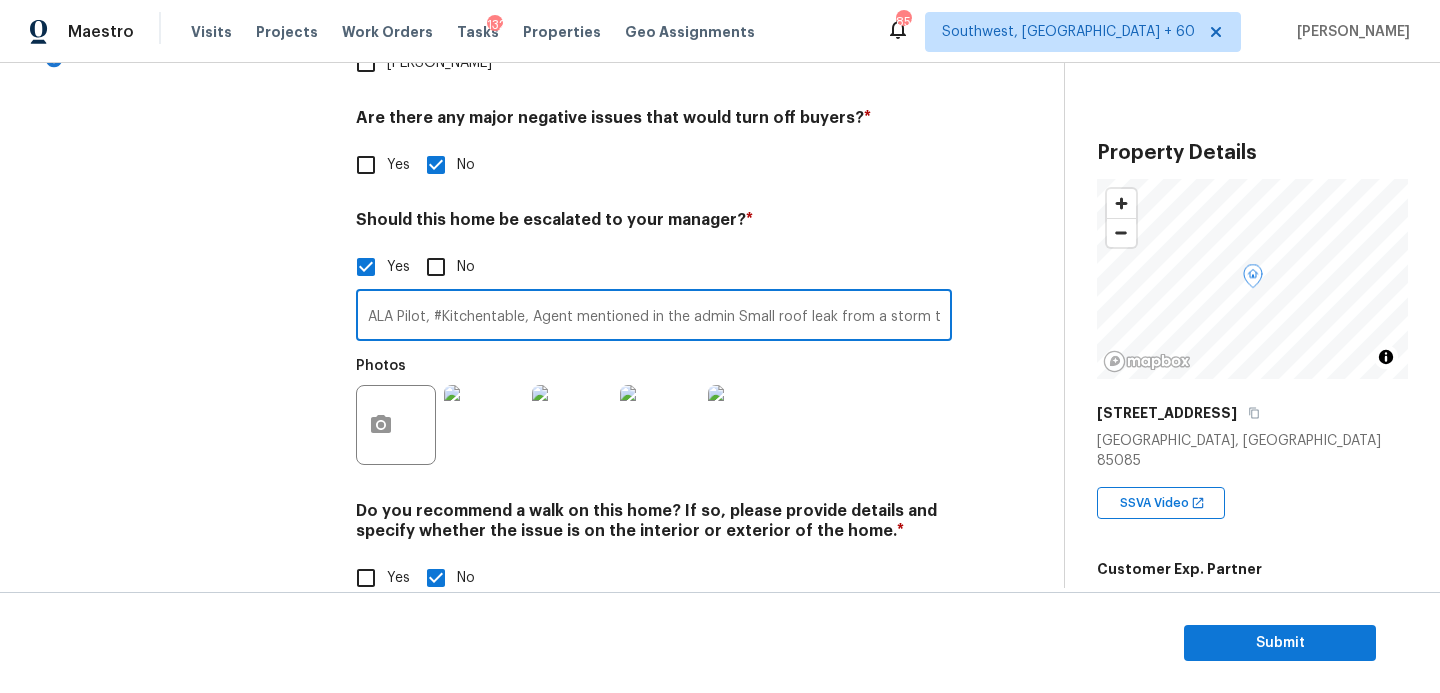 click on "ALA Pilot, #Kitchentable, Agent mentioned in the admin Small roof leak from a storm that has been repaired, Roof and HVAC needs review agent mentioned fair condition in the admin, Agent marked ' YES ' for water leak or water intrusion in the admin" at bounding box center (654, 317) 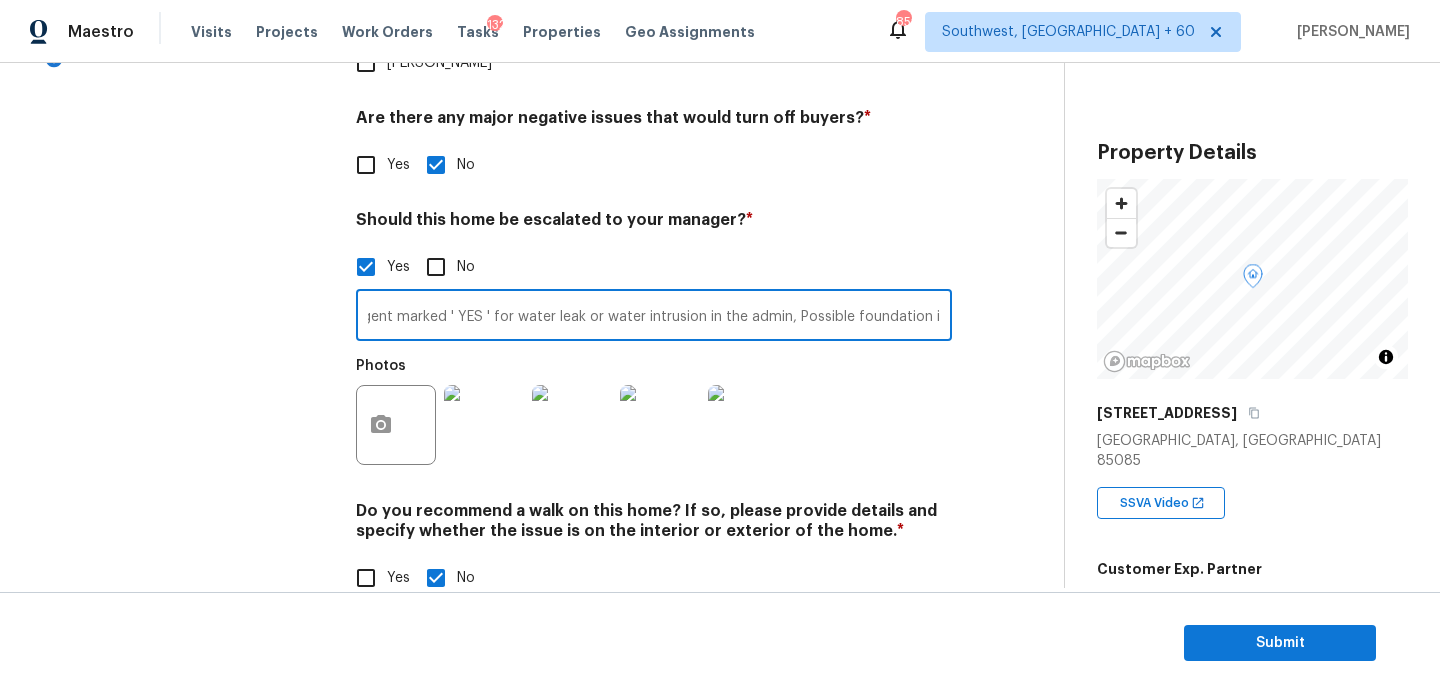 scroll, scrollTop: 0, scrollLeft: 1250, axis: horizontal 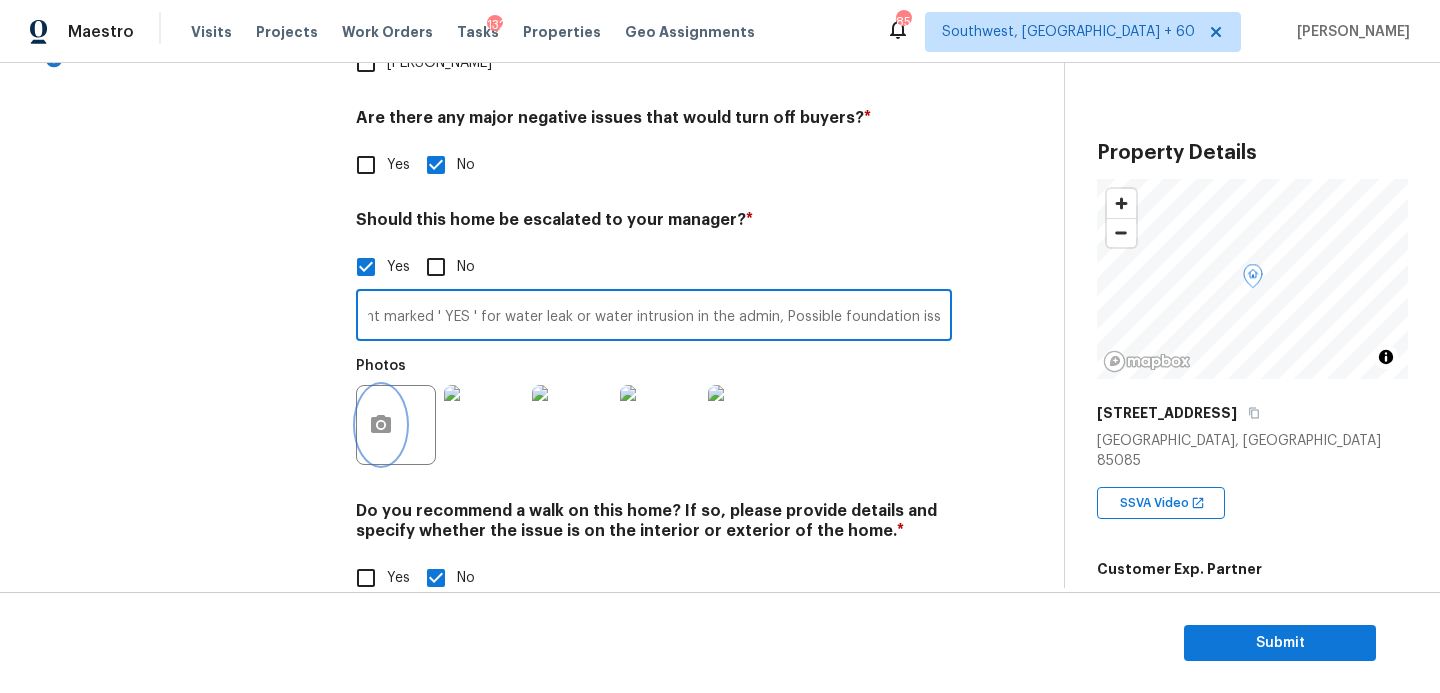 click 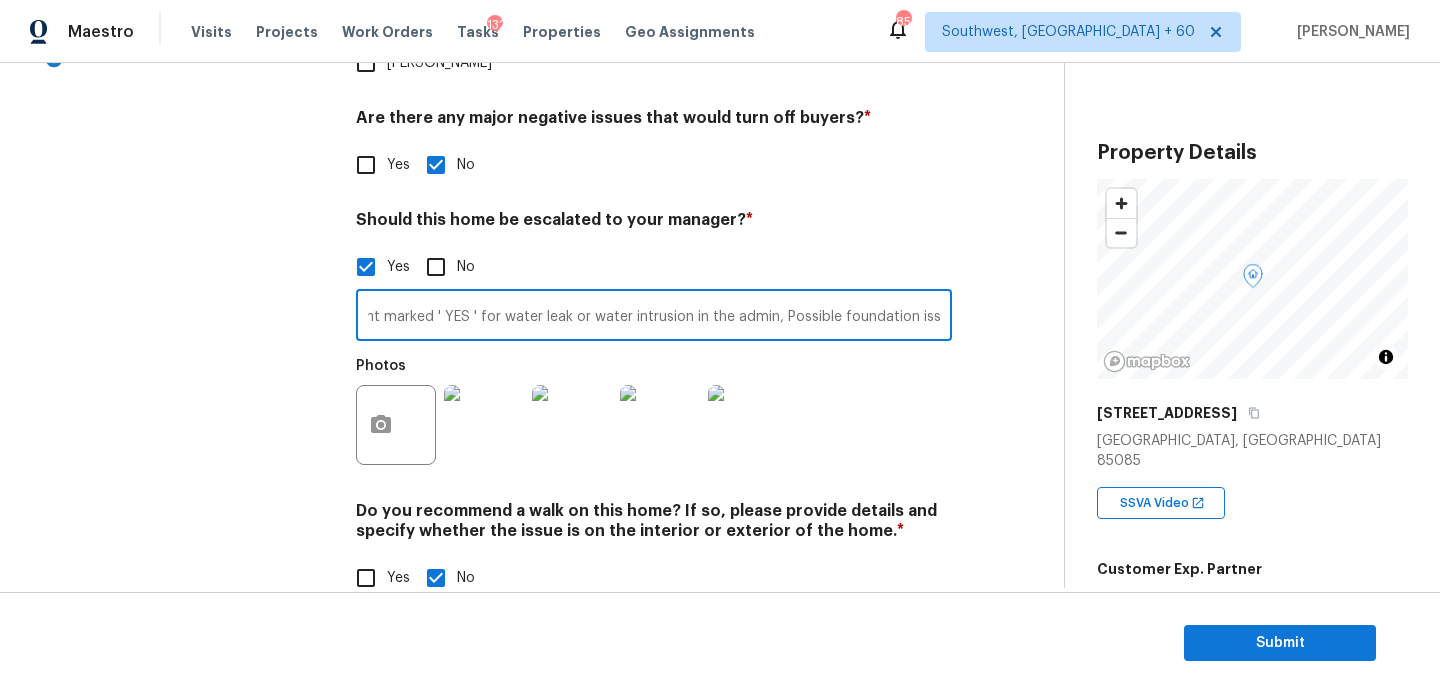 scroll, scrollTop: 0, scrollLeft: 0, axis: both 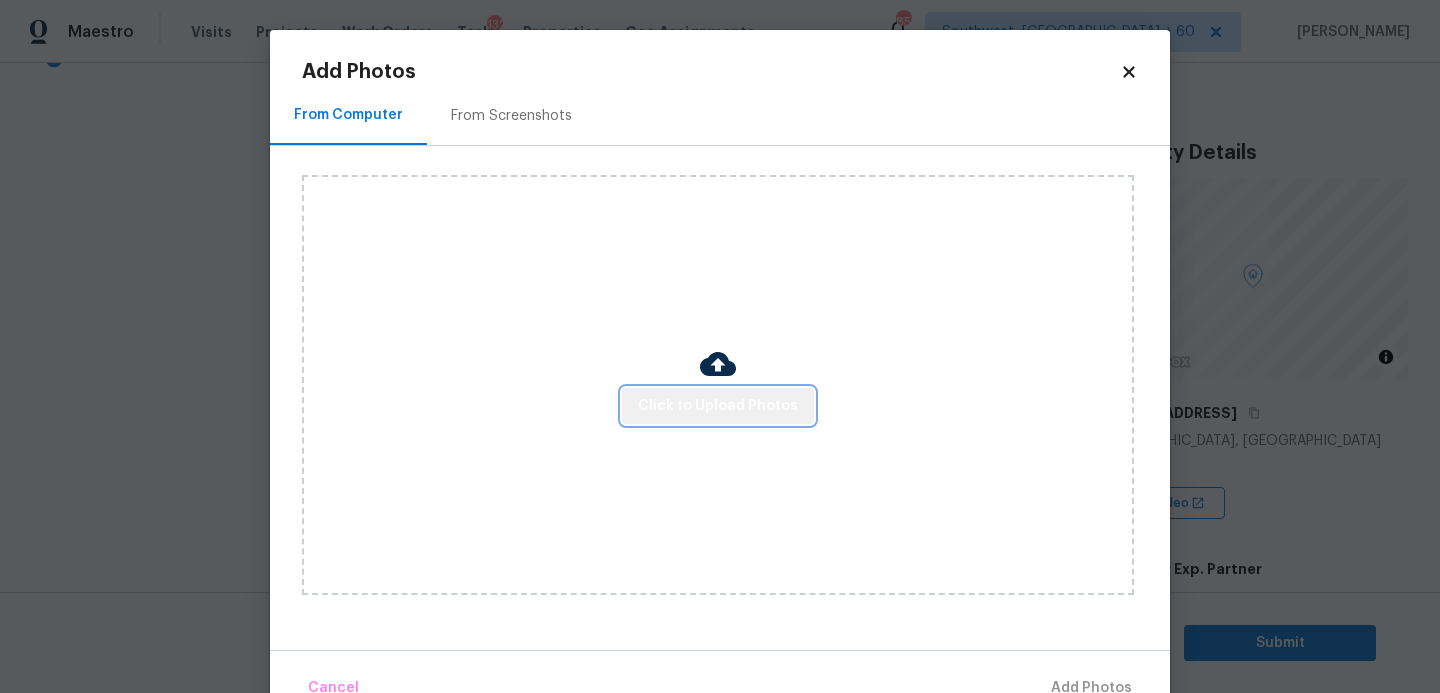click on "Click to Upload Photos" at bounding box center (718, 406) 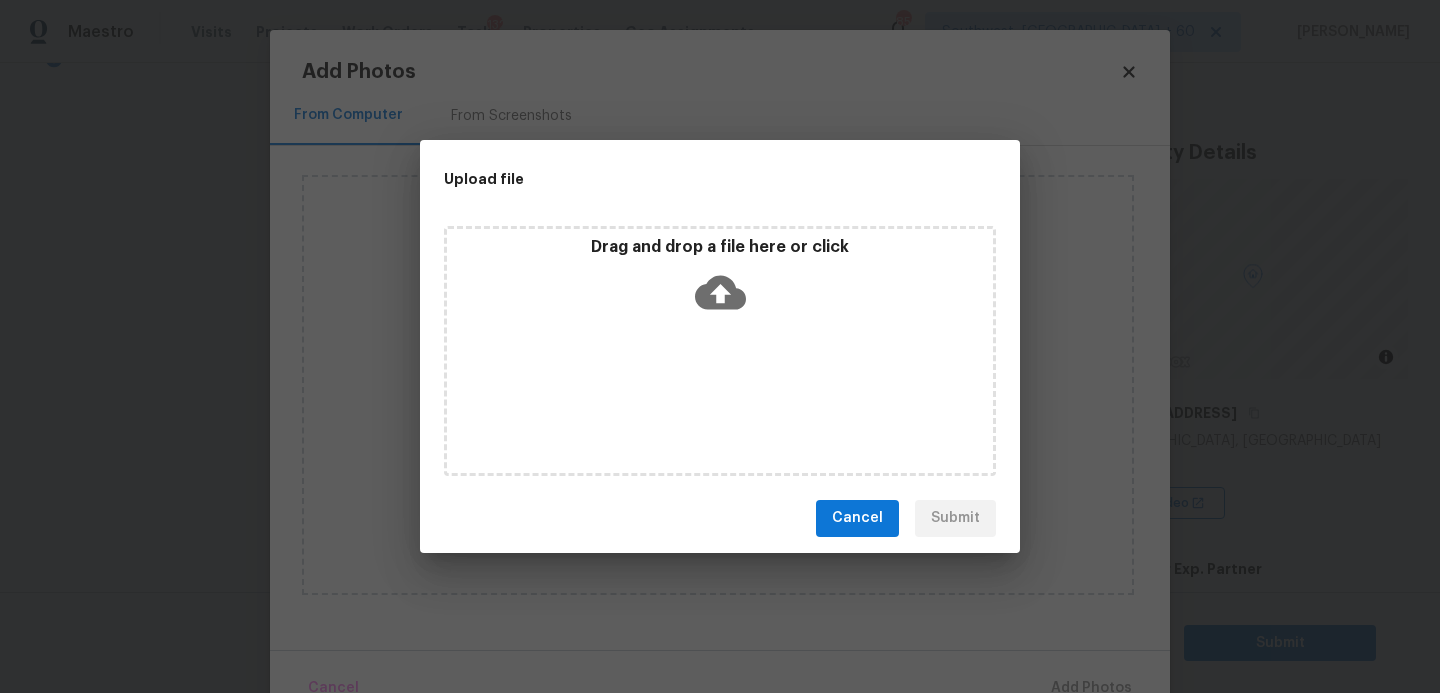 click on "Drag and drop a file here or click" at bounding box center [720, 351] 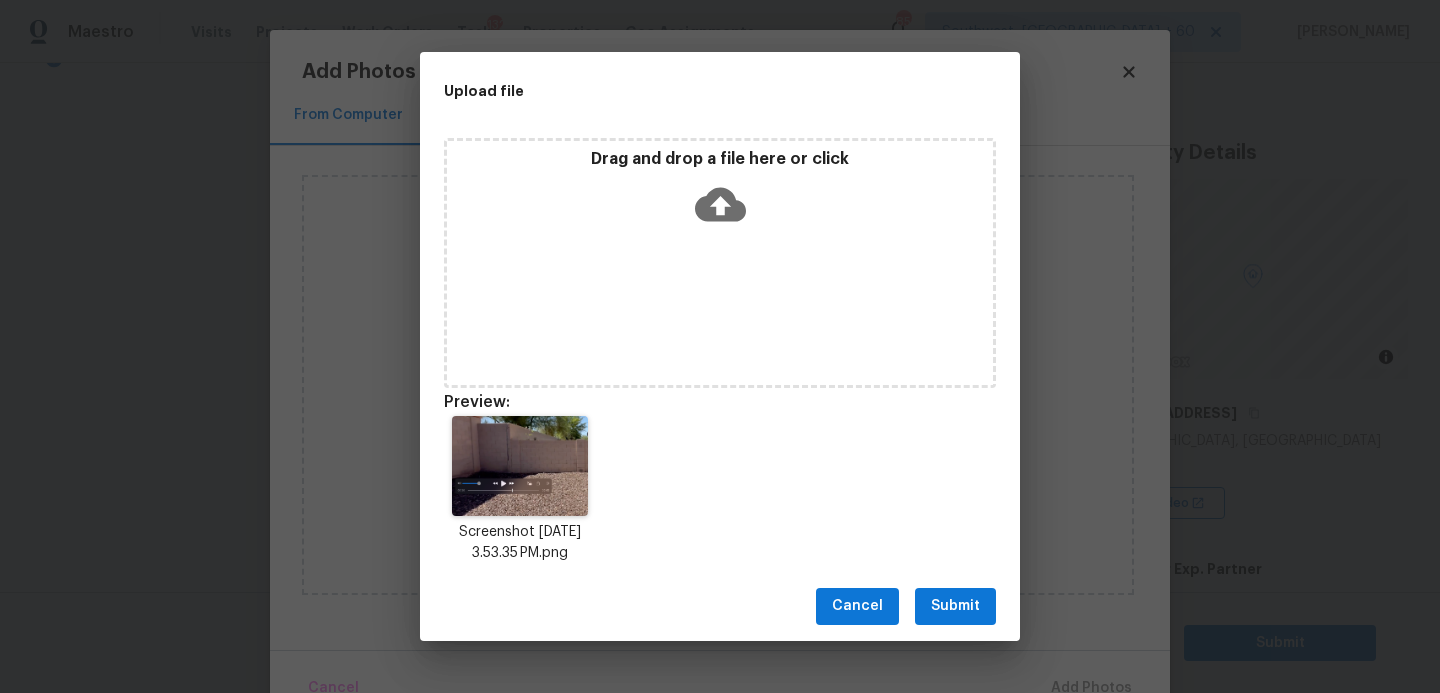 click on "Submit" at bounding box center (955, 606) 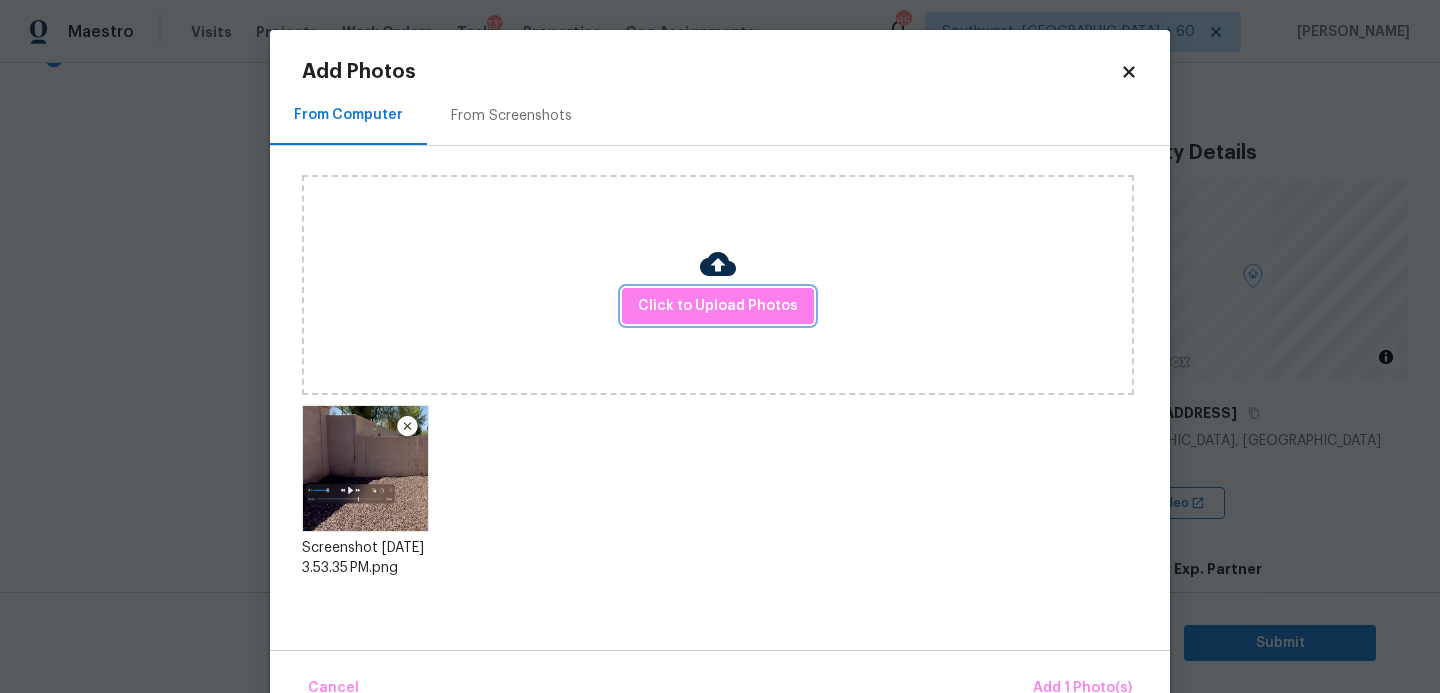 scroll, scrollTop: 47, scrollLeft: 0, axis: vertical 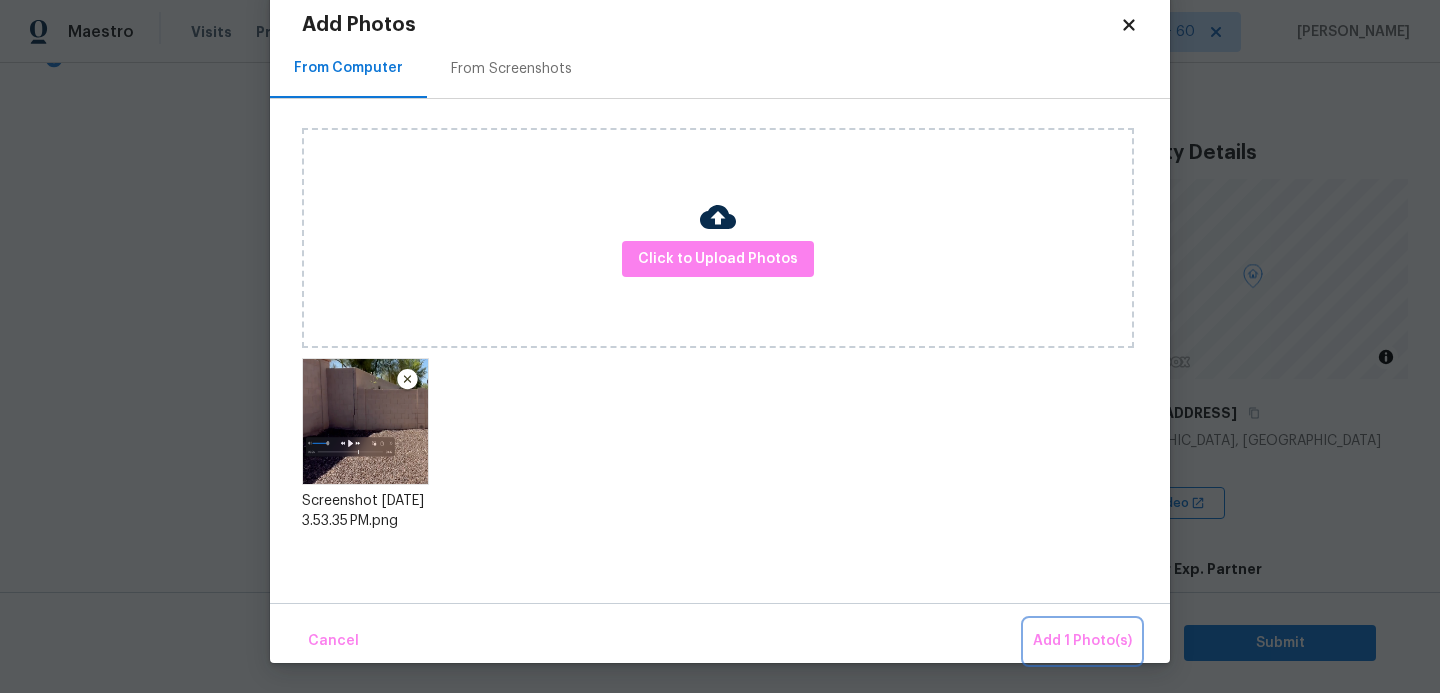 click on "Add 1 Photo(s)" at bounding box center (1082, 641) 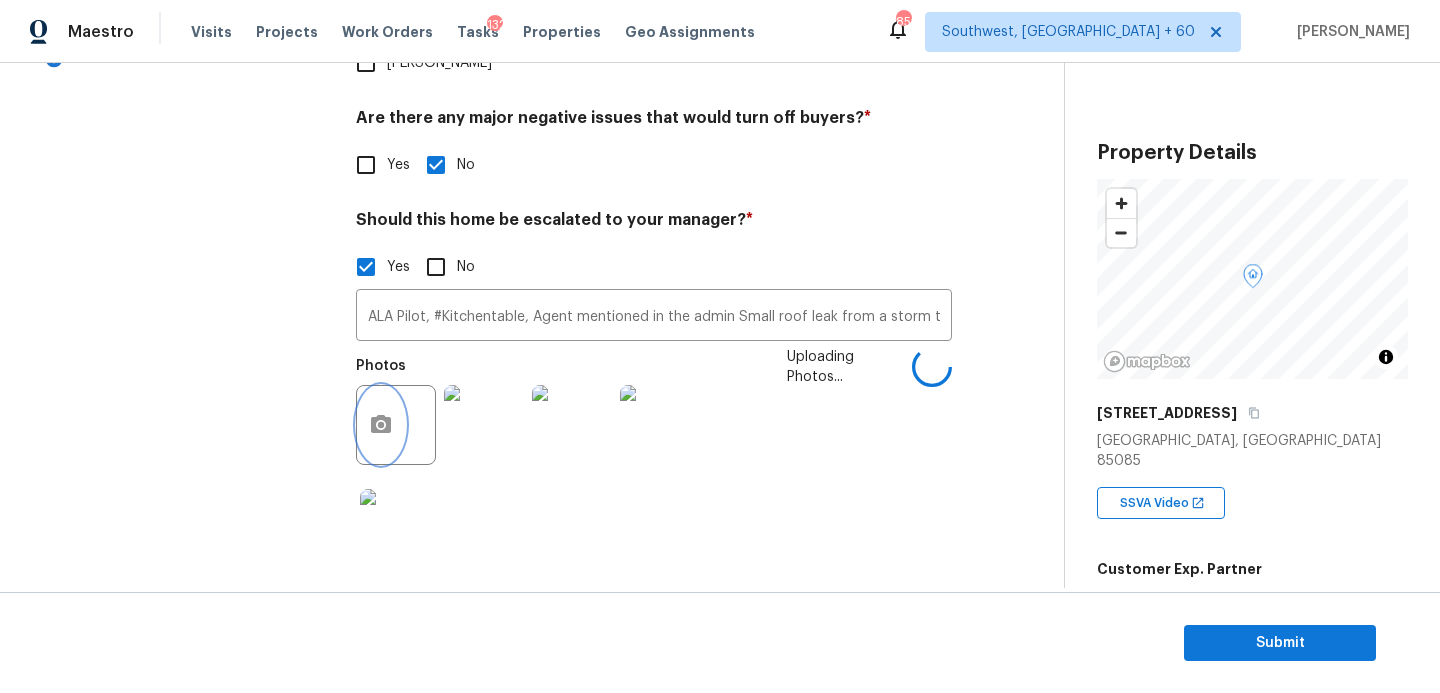 scroll, scrollTop: 0, scrollLeft: 0, axis: both 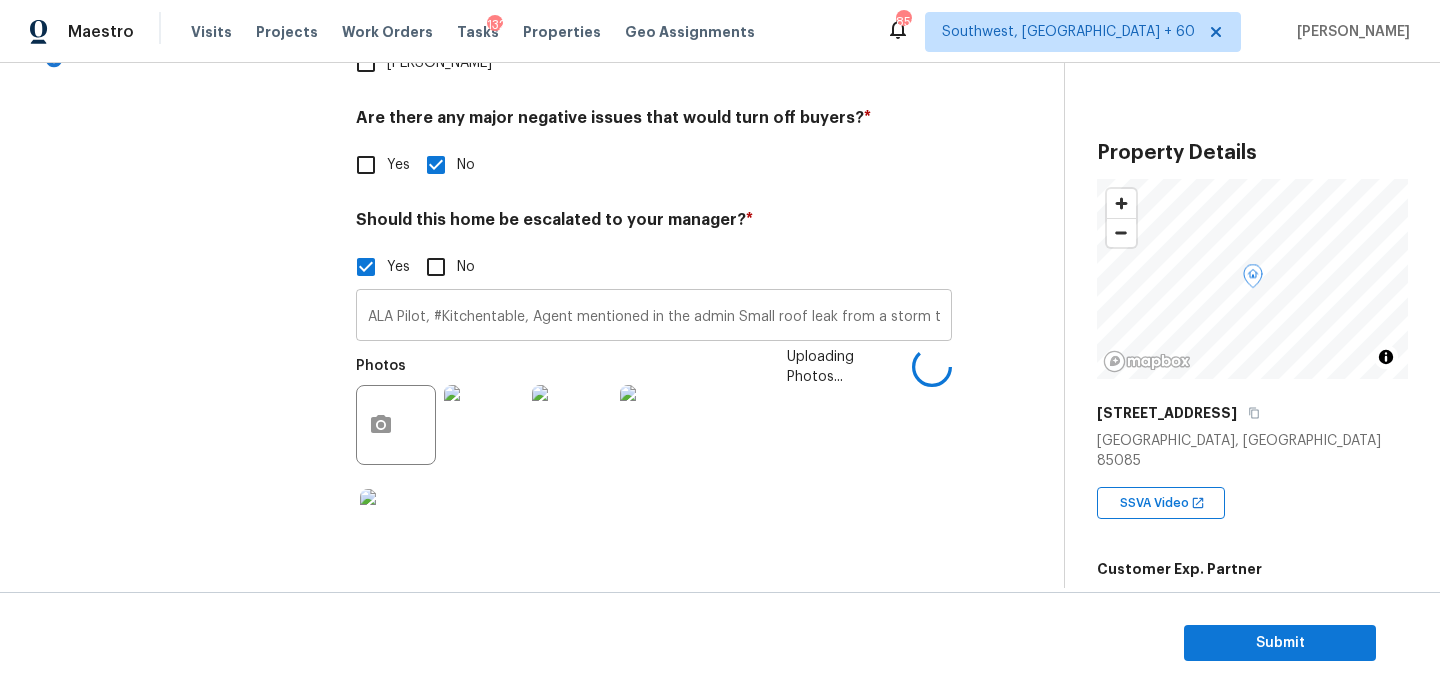 click on "ALA Pilot, #Kitchentable, Agent mentioned in the admin Small roof leak from a storm that has been repaired, Roof and HVAC needs review agent mentioned fair condition in the admin, Agent marked ' YES ' for water leak or water intrusion in the admin, Possible foundation issue @" at bounding box center (654, 317) 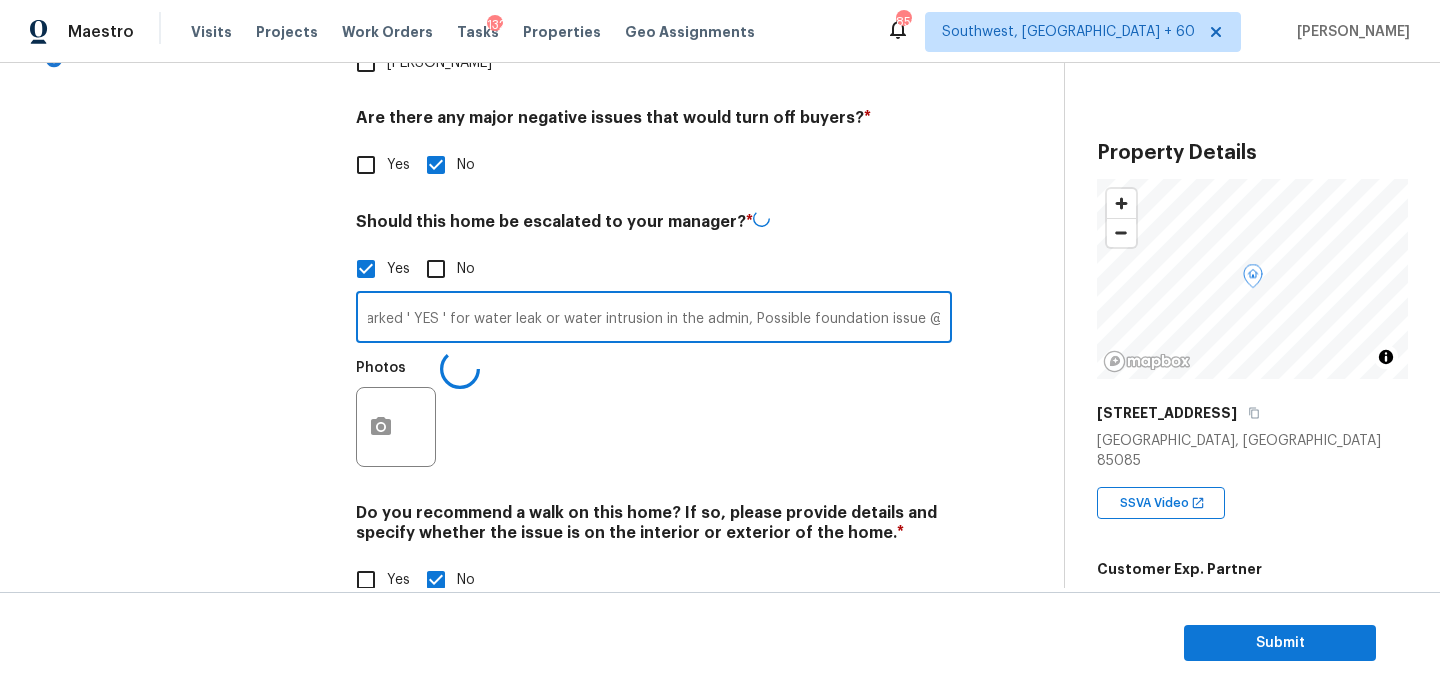 scroll, scrollTop: 0, scrollLeft: 1290, axis: horizontal 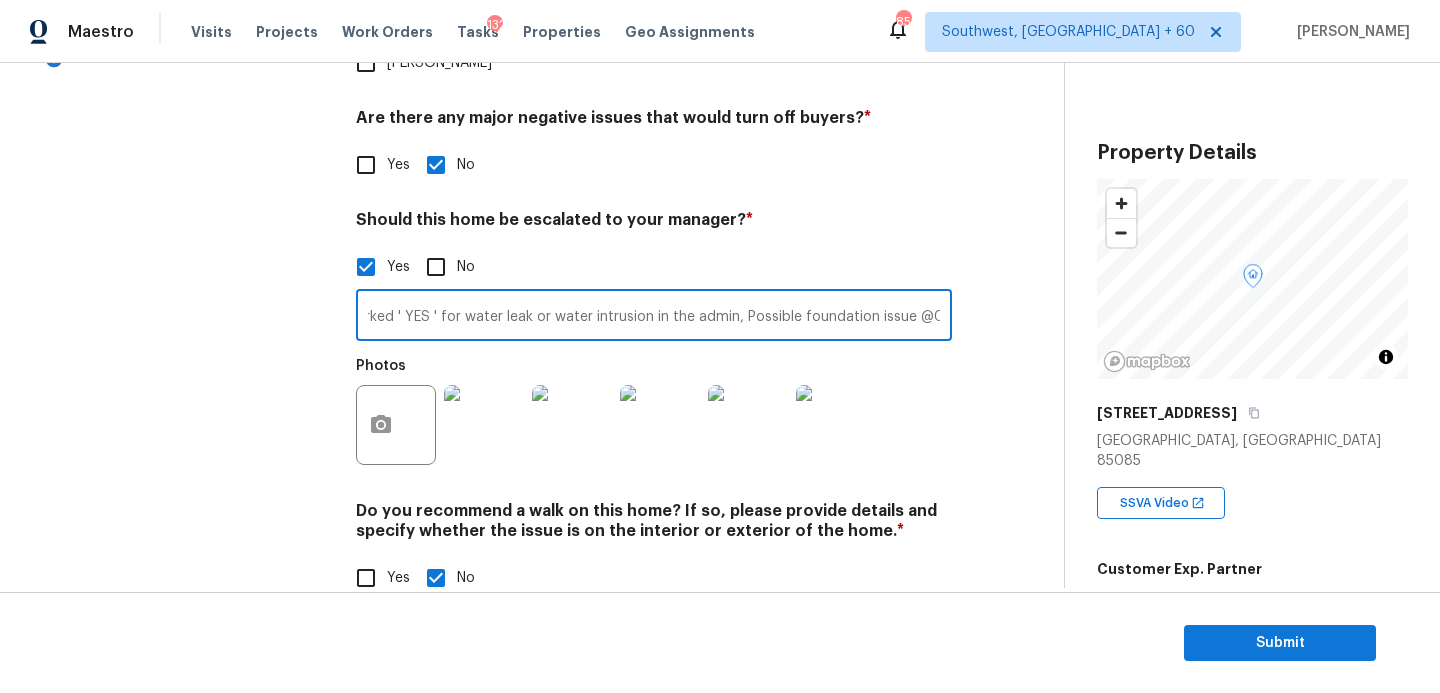 type on "ALA Pilot, #Kitchentable, Agent mentioned in the admin Small roof leak from a storm that has been repaired, Roof and HVAC needs review agent mentioned fair condition in the admin, Agent marked ' YES ' for water leak or water intrusion in the admin, Possible foundation issue @00:26" 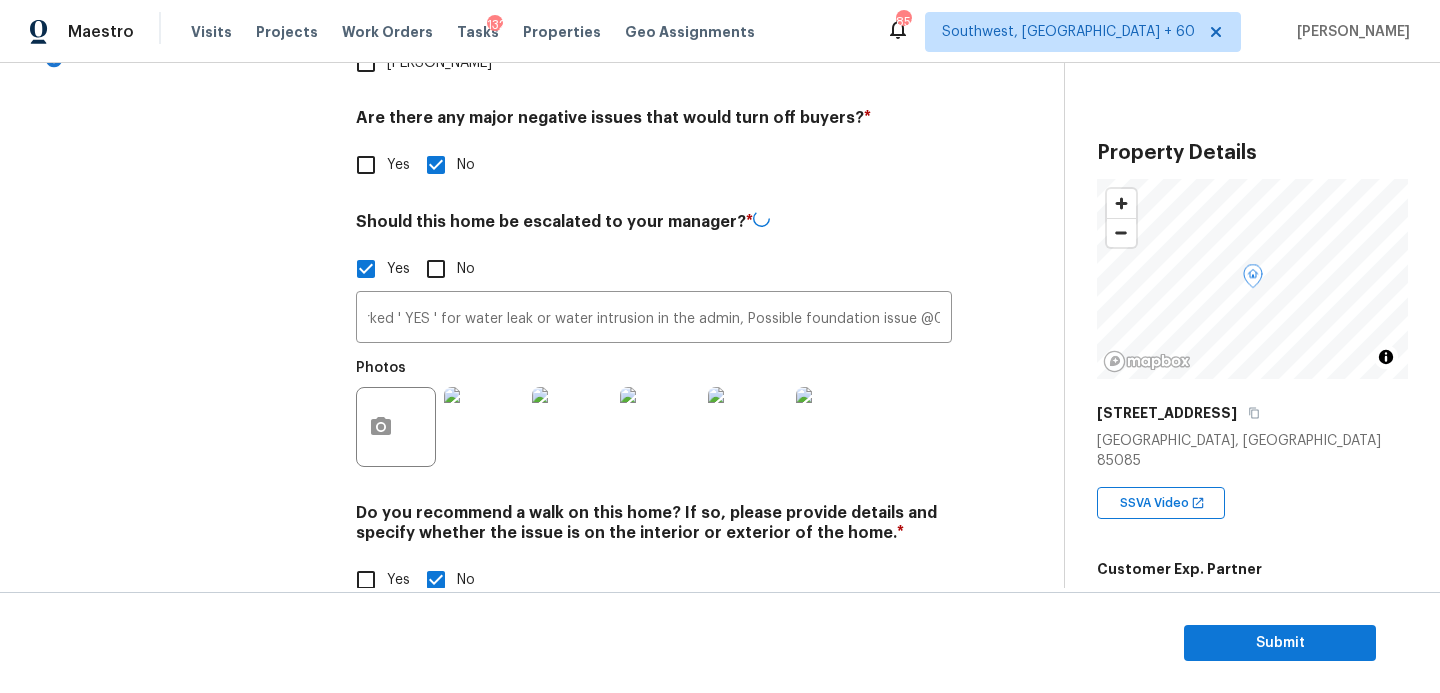 click on "Exterior Utilities HVAC Verification Plumbing Roof Gated Community Pricing Add Area Verification Notes: ​ Are any specialty inspections required before making a decision on this home?  * No specialty inspection required Electrician Foundation HVAC Land Surveying Living Area Measurement Mold Remediation Odor Remediation Plumbing Pool Radon Roof Septic/Sewer Structural Termite/Pest Wells Are there any major negative issues that would turn off buyers?  * Yes No Should this home be escalated to your manager?  * Yes No ALA Pilot, #Kitchentable, Agent mentioned in the admin Small roof leak from a storm that has been repaired, Roof and HVAC needs review agent mentioned fair condition in the admin, Agent marked ' YES ' for water leak or water intrusion in the admin, Possible foundation issue @00:26 ​ Photos Do you recommend a walk on this home? If so, please provide details and specify whether the issue is on the interior or exterior of the home.  * Yes No" at bounding box center [524, 138] 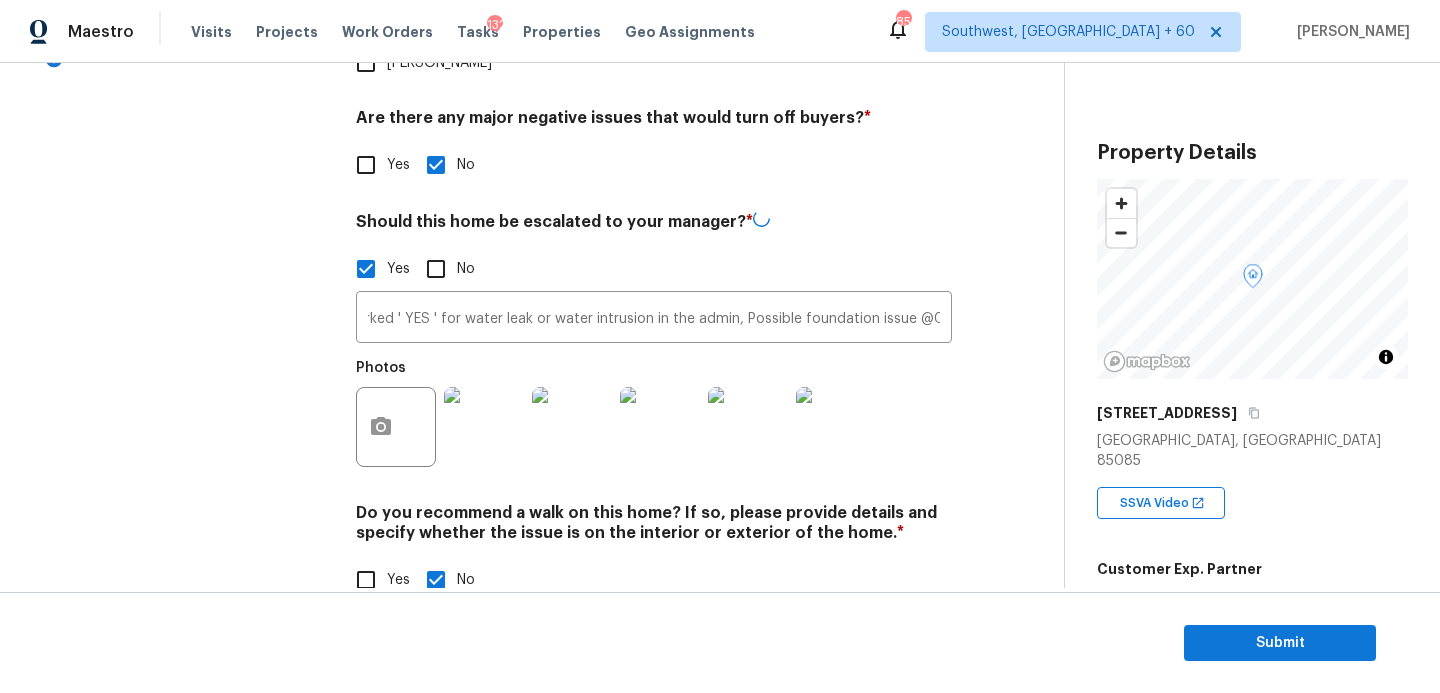 scroll, scrollTop: 0, scrollLeft: 0, axis: both 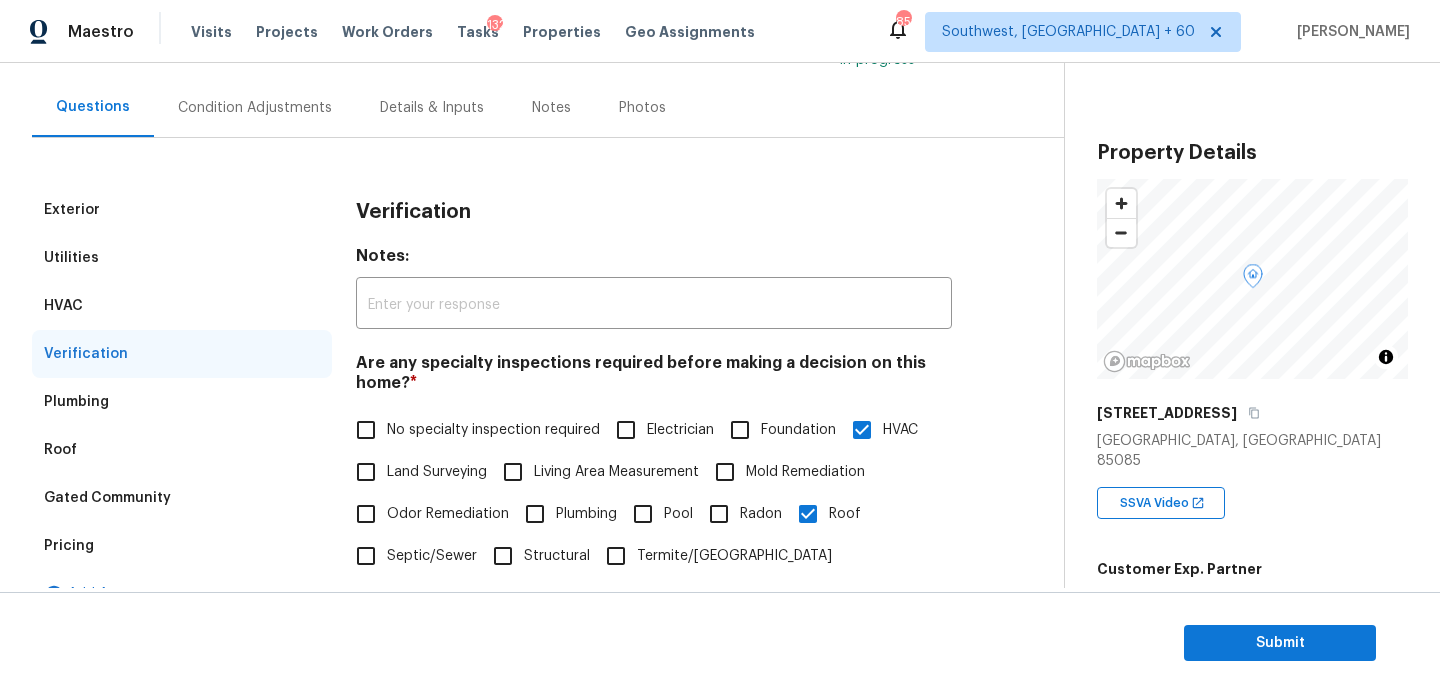 click on "Condition Adjustments" at bounding box center [255, 108] 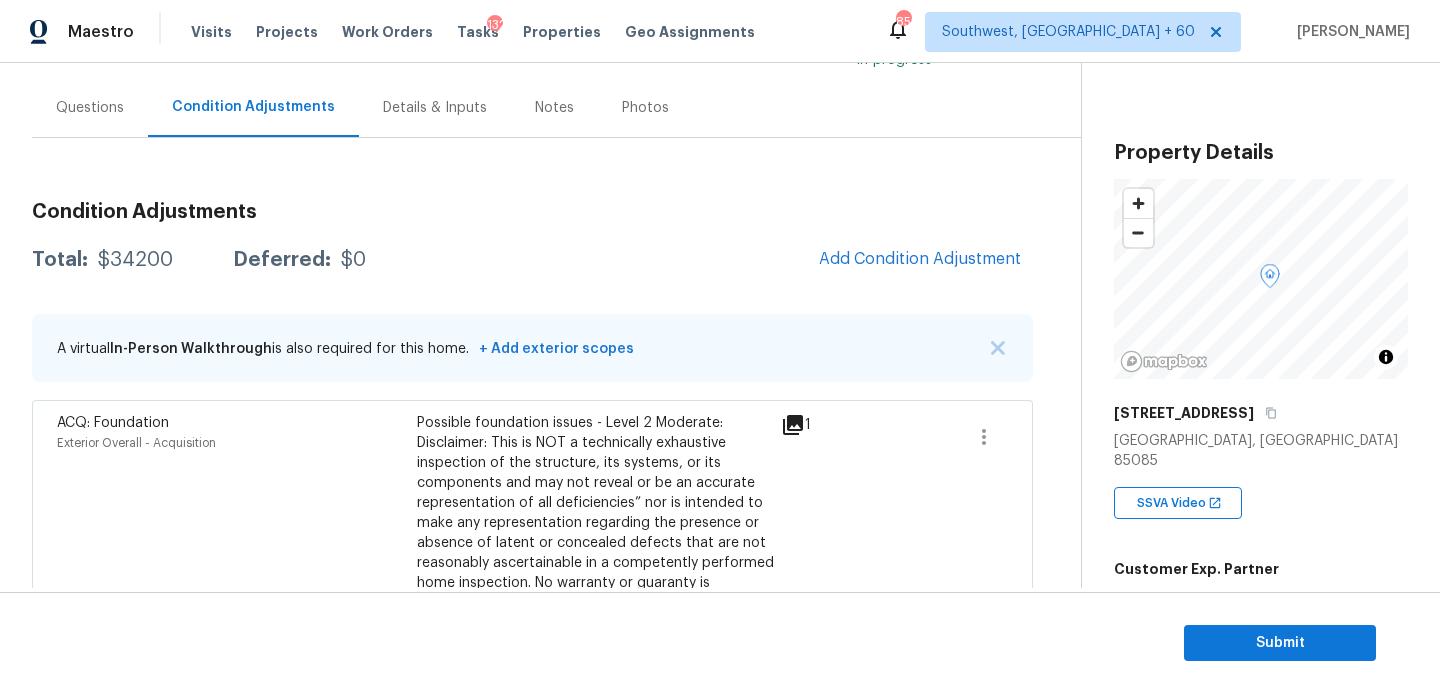 scroll, scrollTop: 259, scrollLeft: 0, axis: vertical 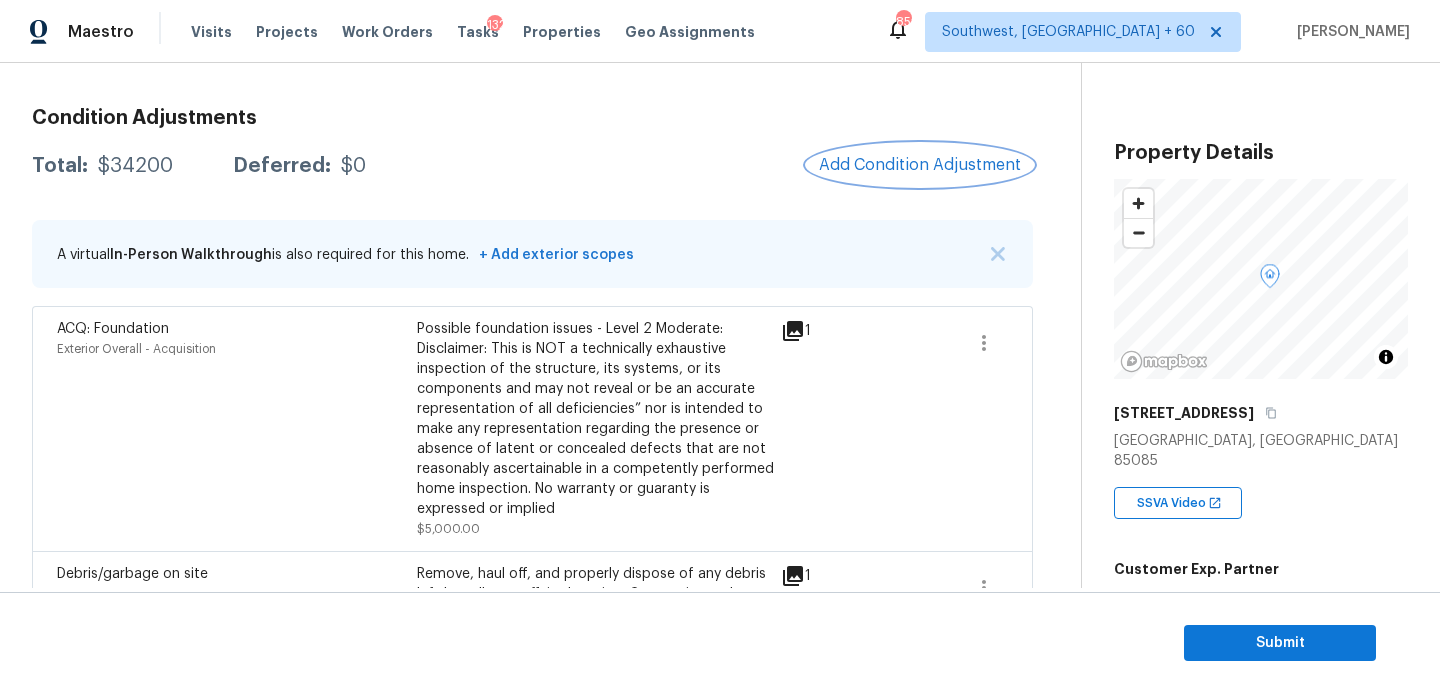 click on "Add Condition Adjustment" at bounding box center (920, 165) 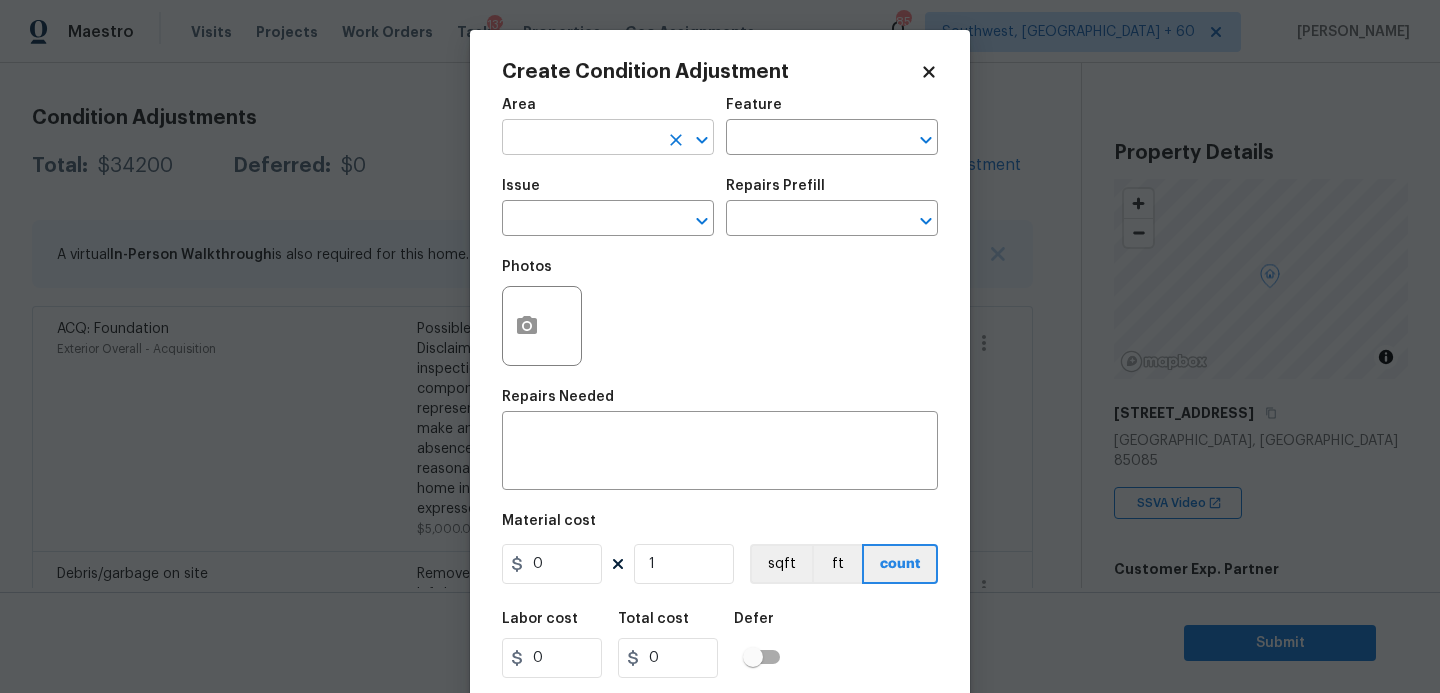click at bounding box center (580, 139) 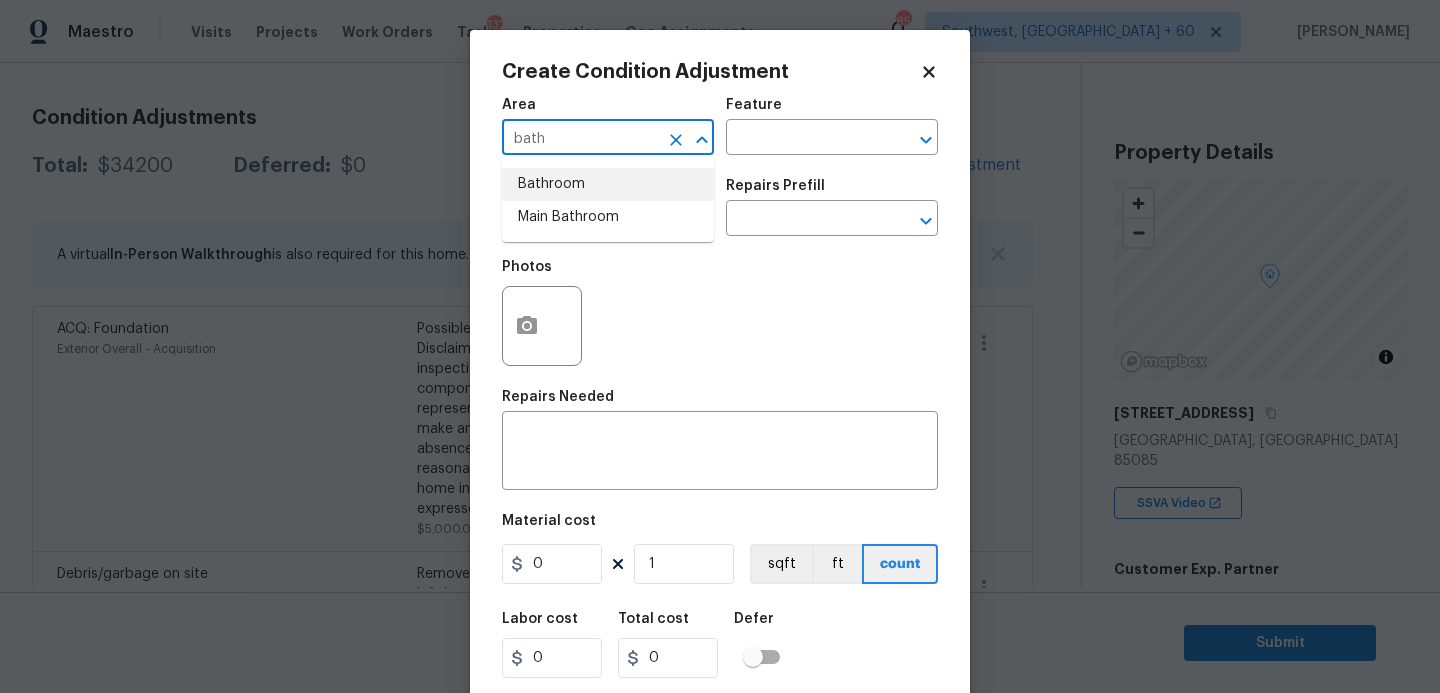click on "Bathroom" at bounding box center (608, 184) 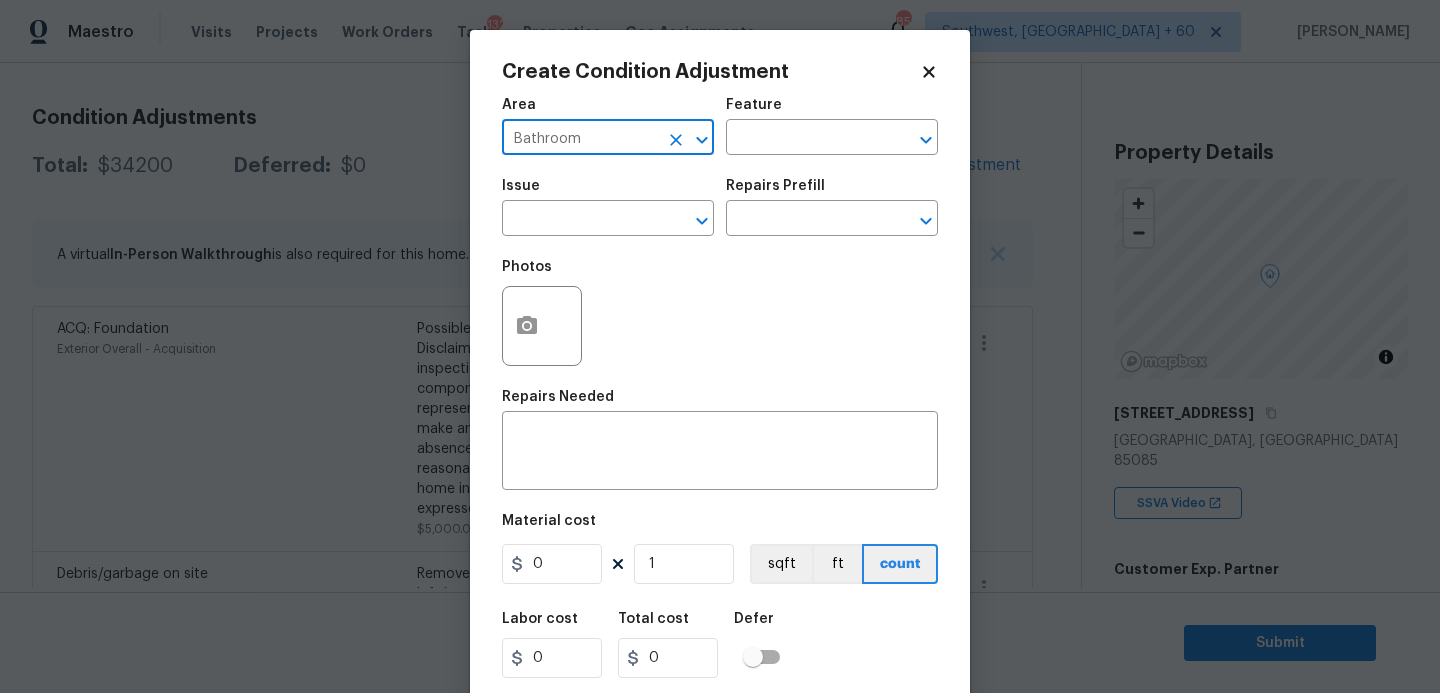 type on "Bathroom" 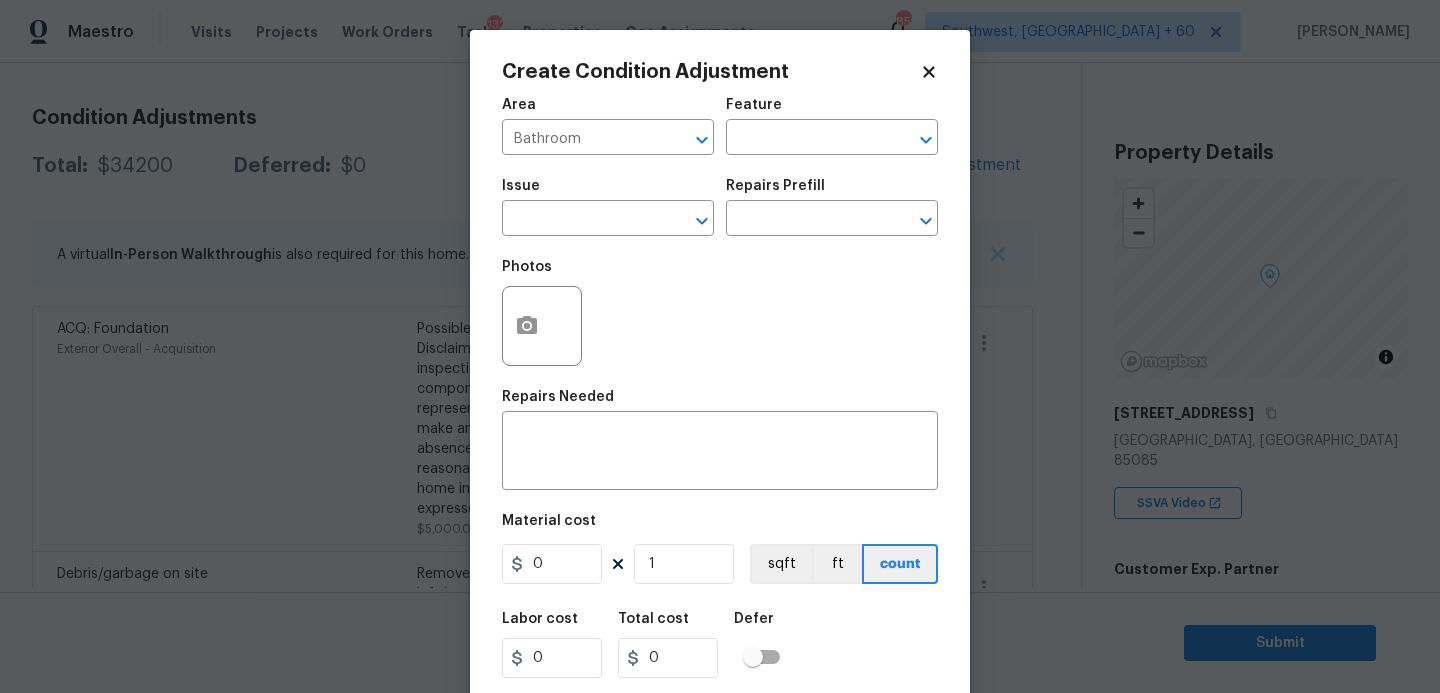 click on "Feature" at bounding box center [832, 111] 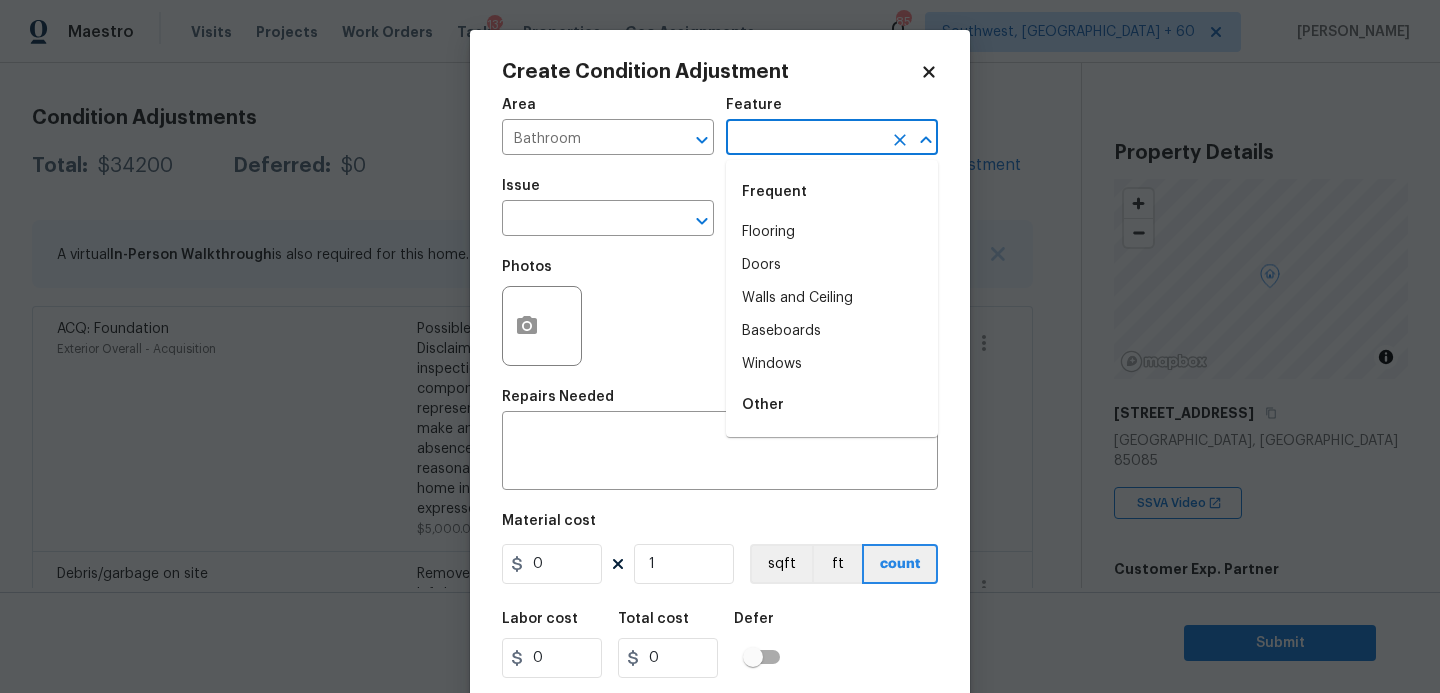 click at bounding box center (804, 139) 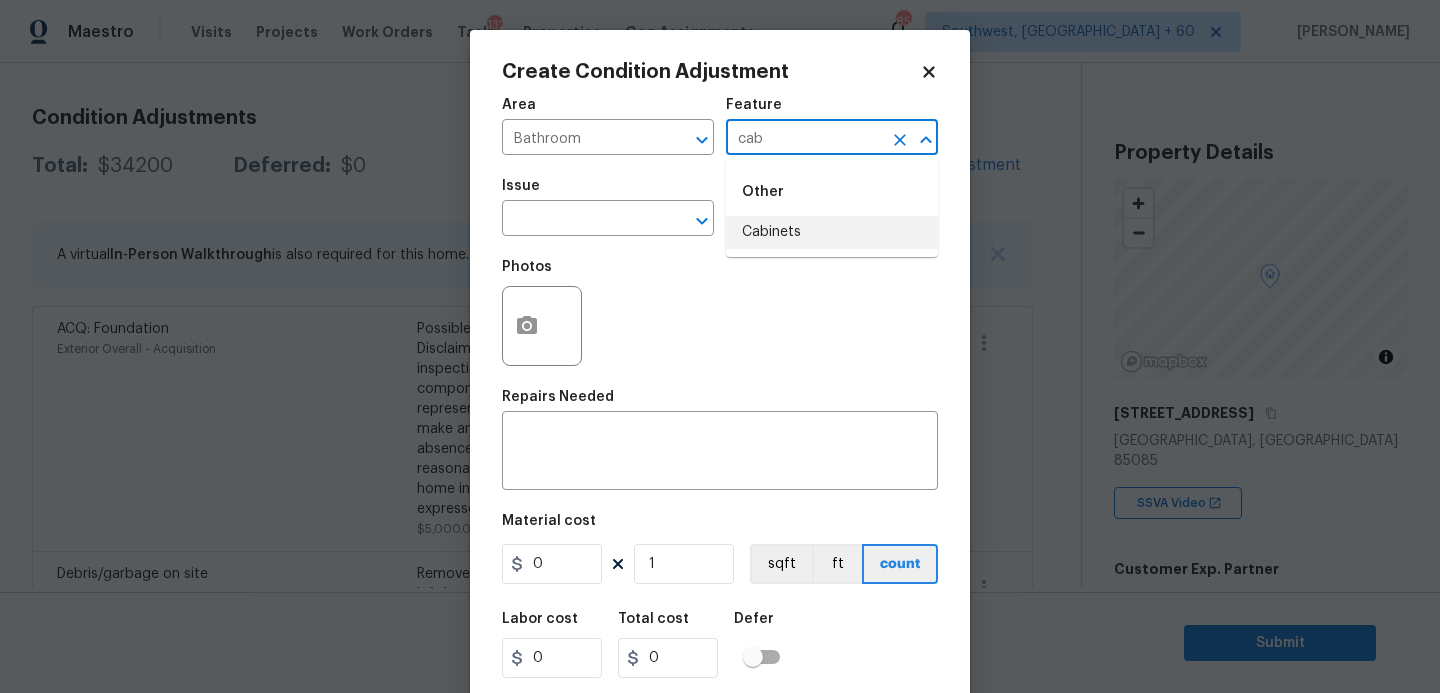 click on "Cabinets" at bounding box center (832, 232) 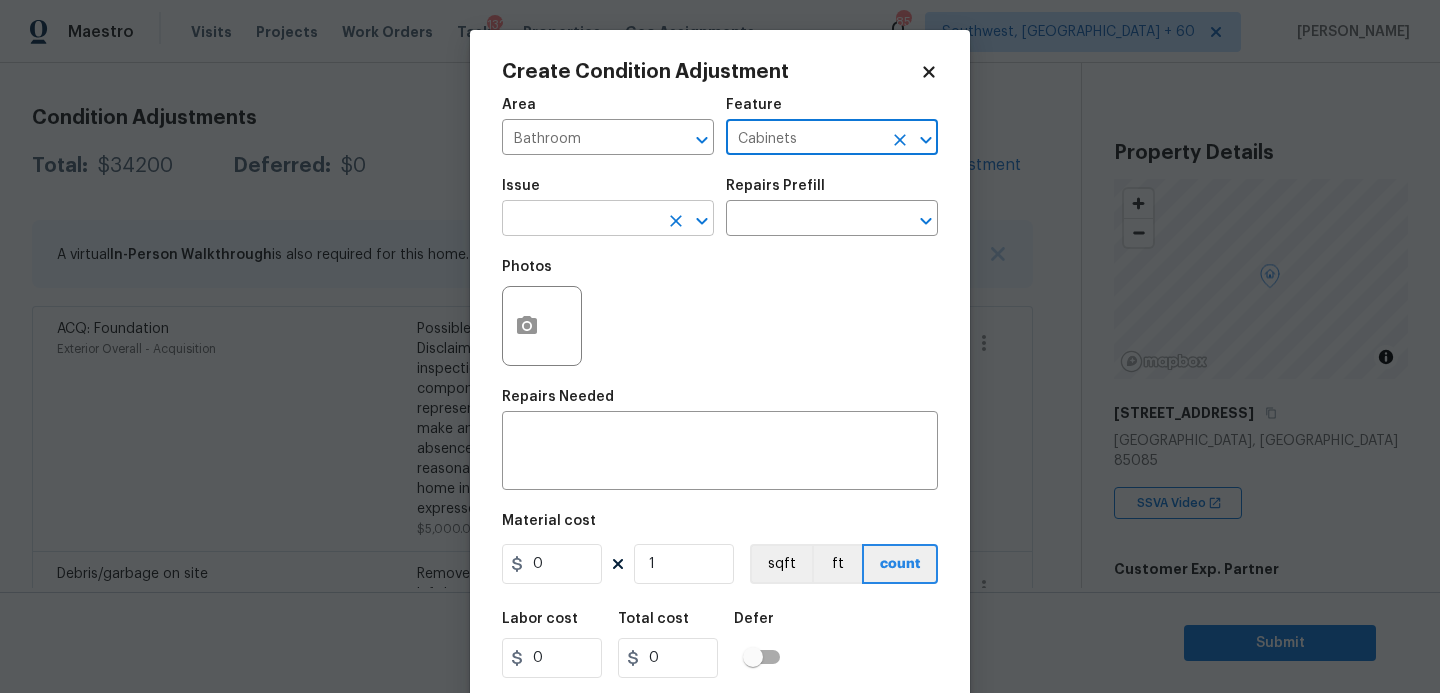 type on "Cabinets" 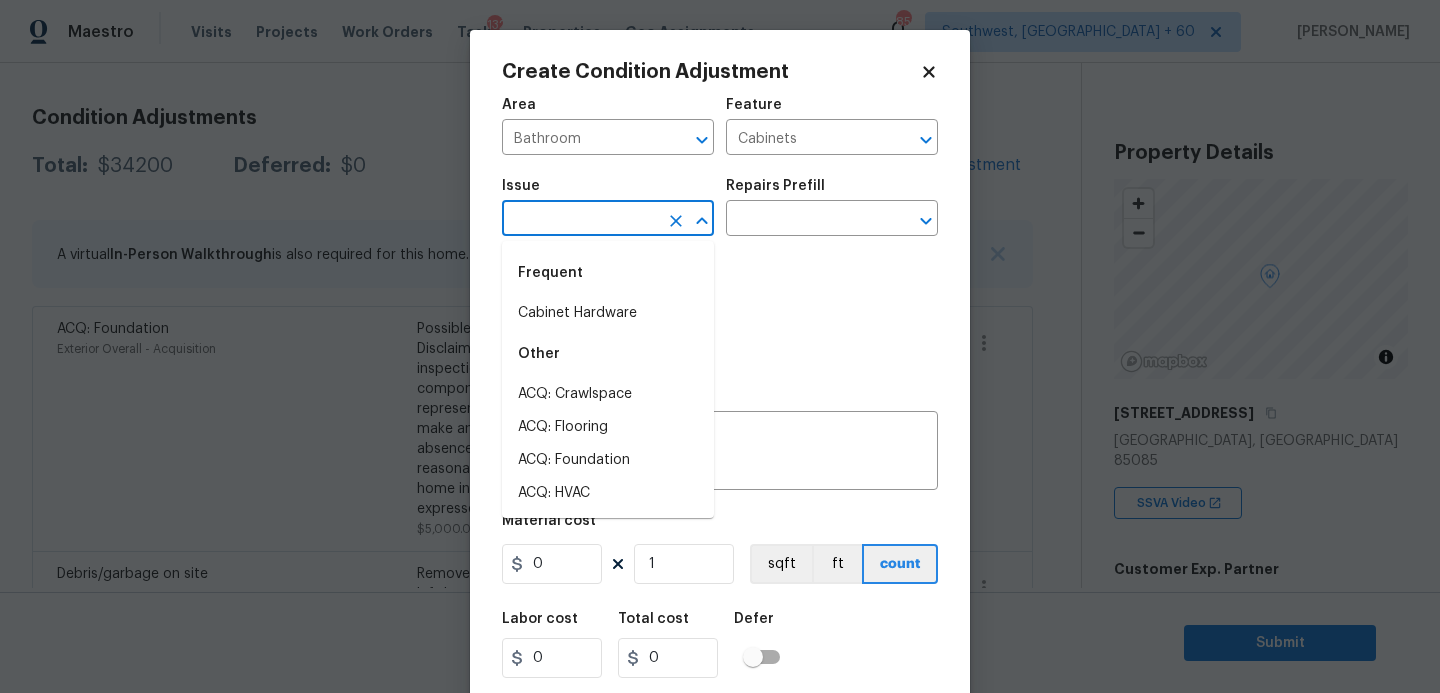 click at bounding box center [580, 220] 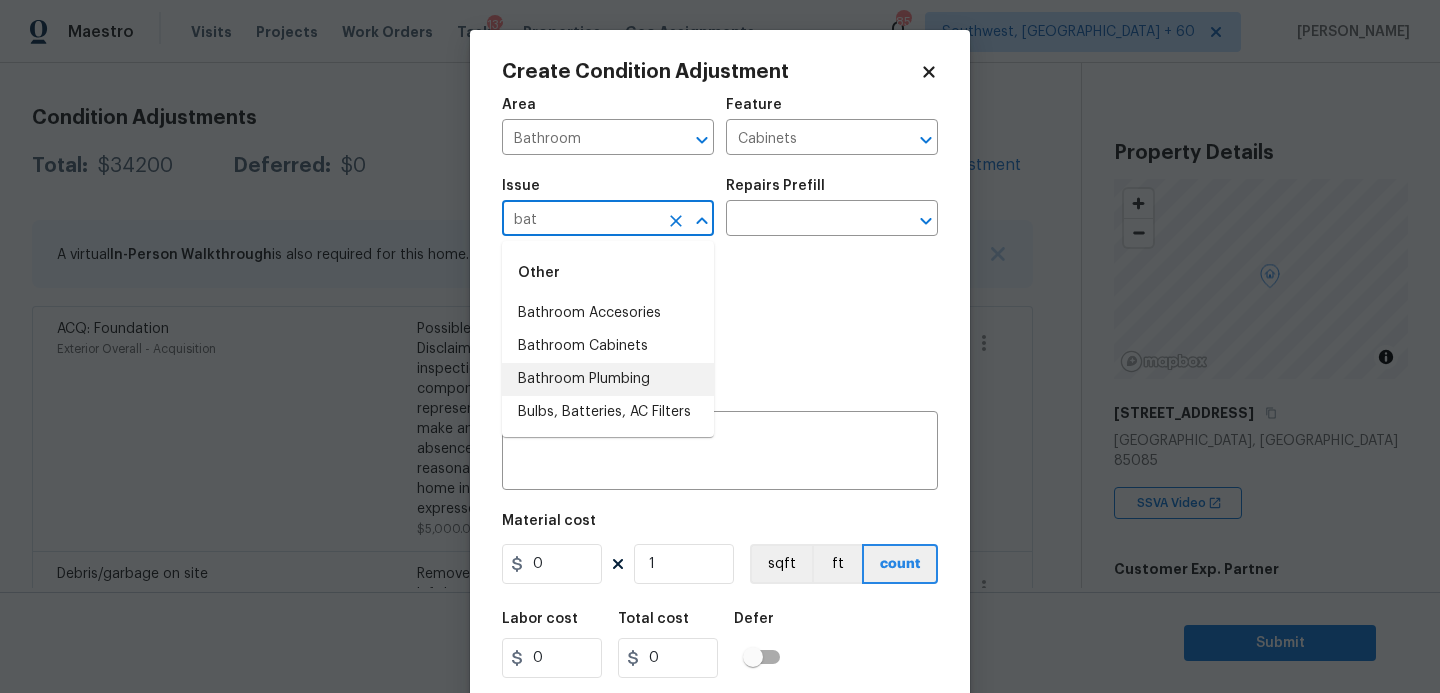 click on "Bathroom Plumbing" at bounding box center (608, 379) 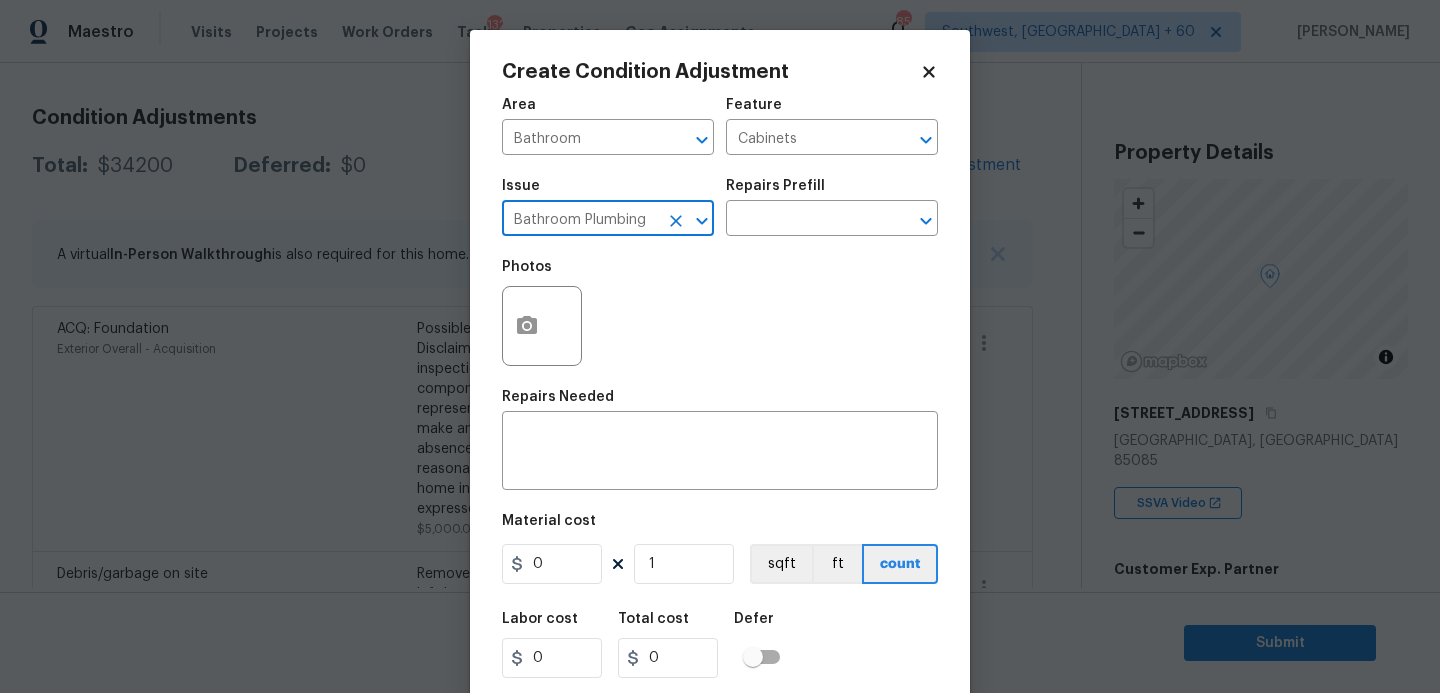 type on "Bathroom Plumbing" 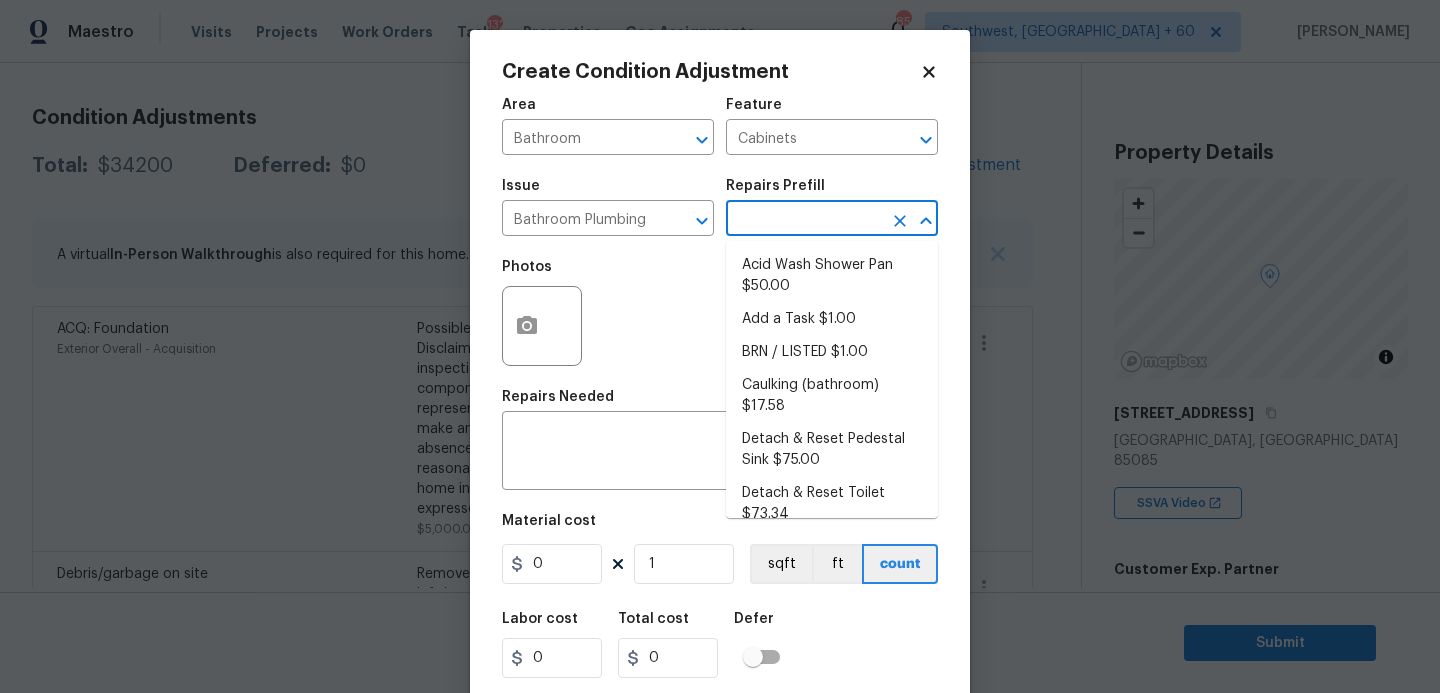 click at bounding box center [804, 220] 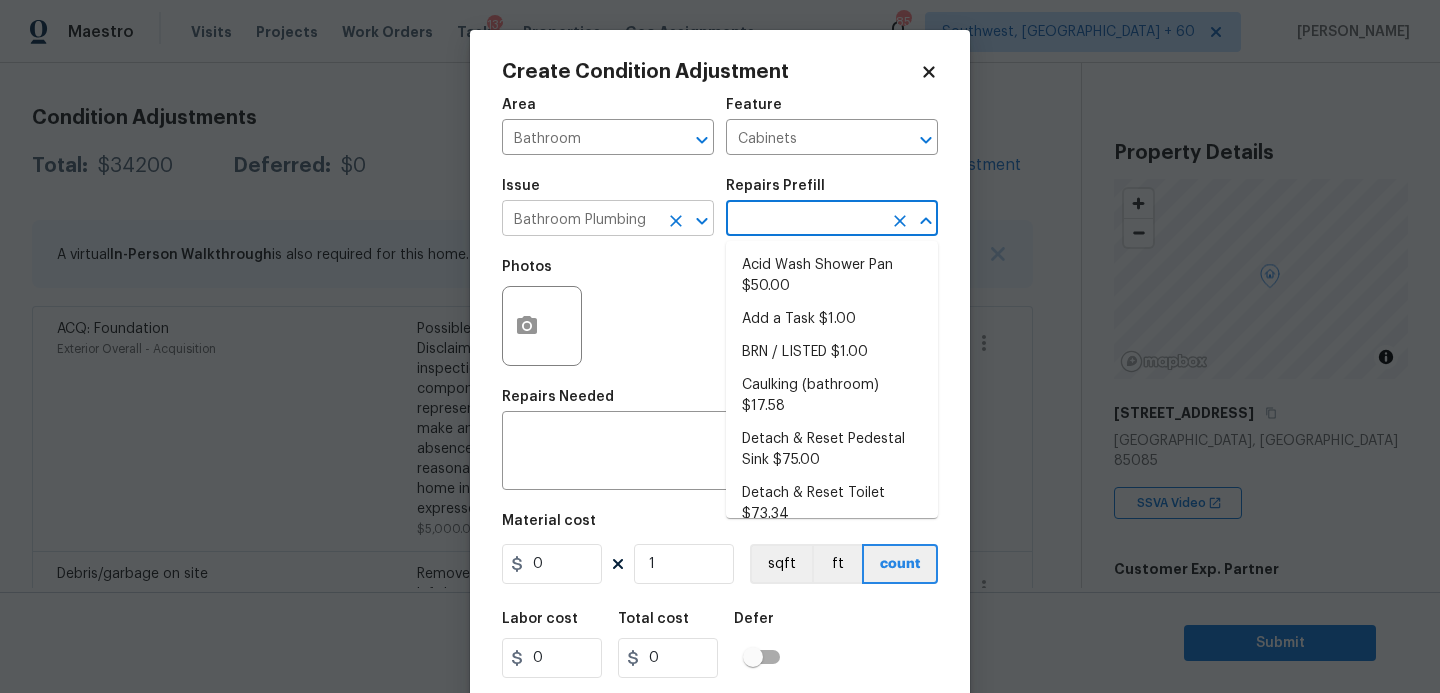 click 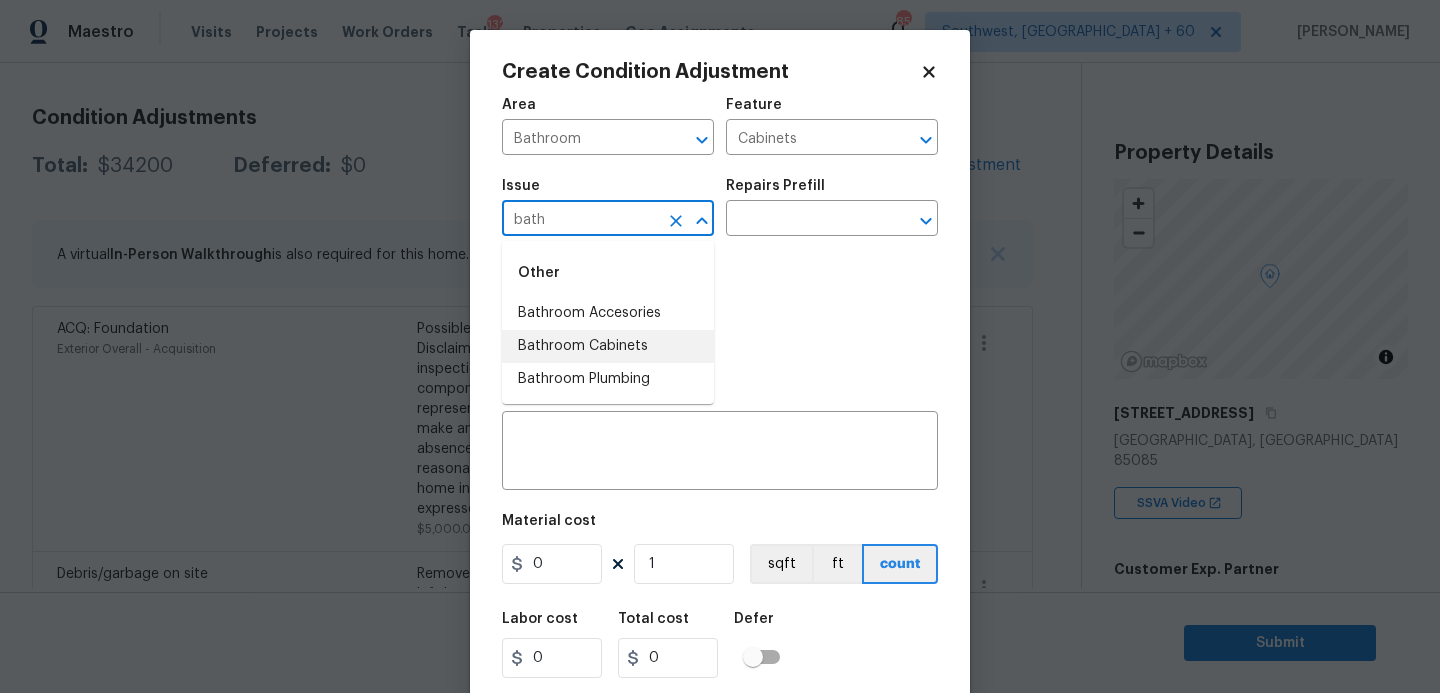 click on "Bathroom Cabinets" at bounding box center [608, 346] 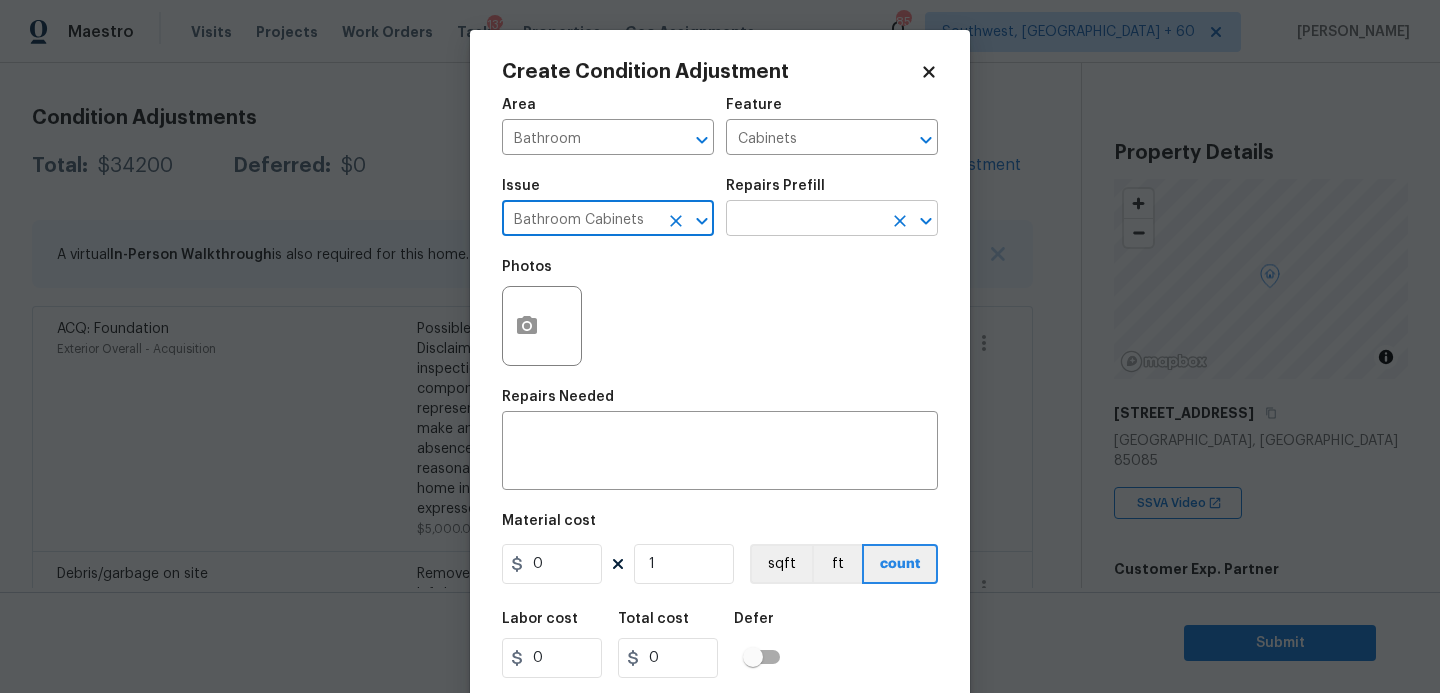 type on "Bathroom Cabinets" 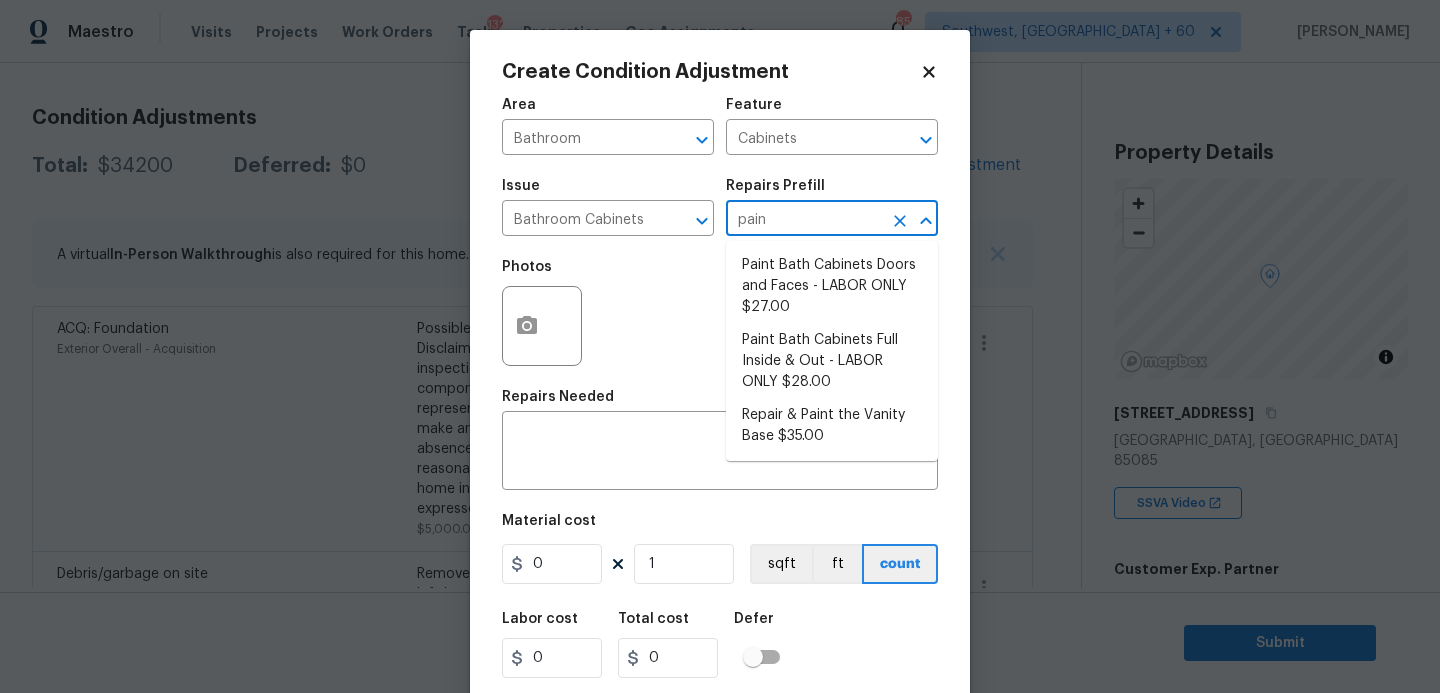 type on "paint" 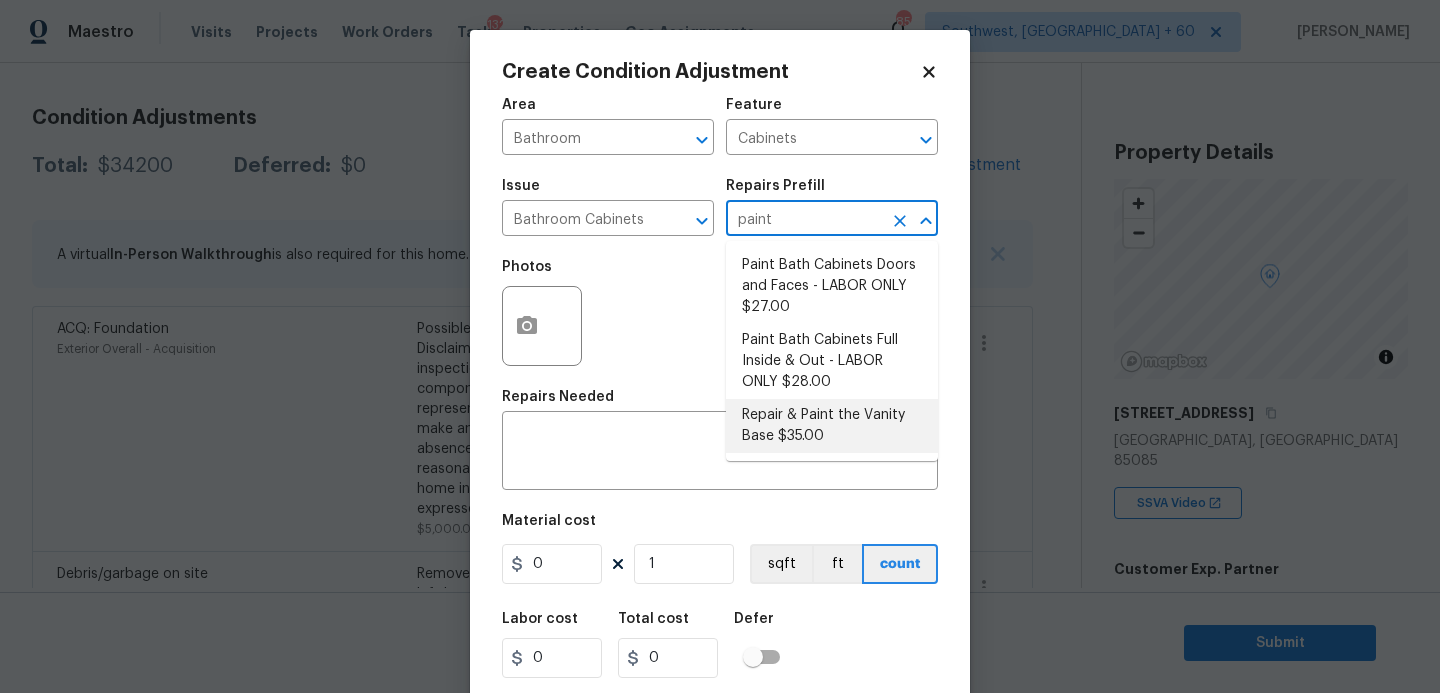 click on "Repair & Paint the Vanity Base $35.00" at bounding box center [832, 426] 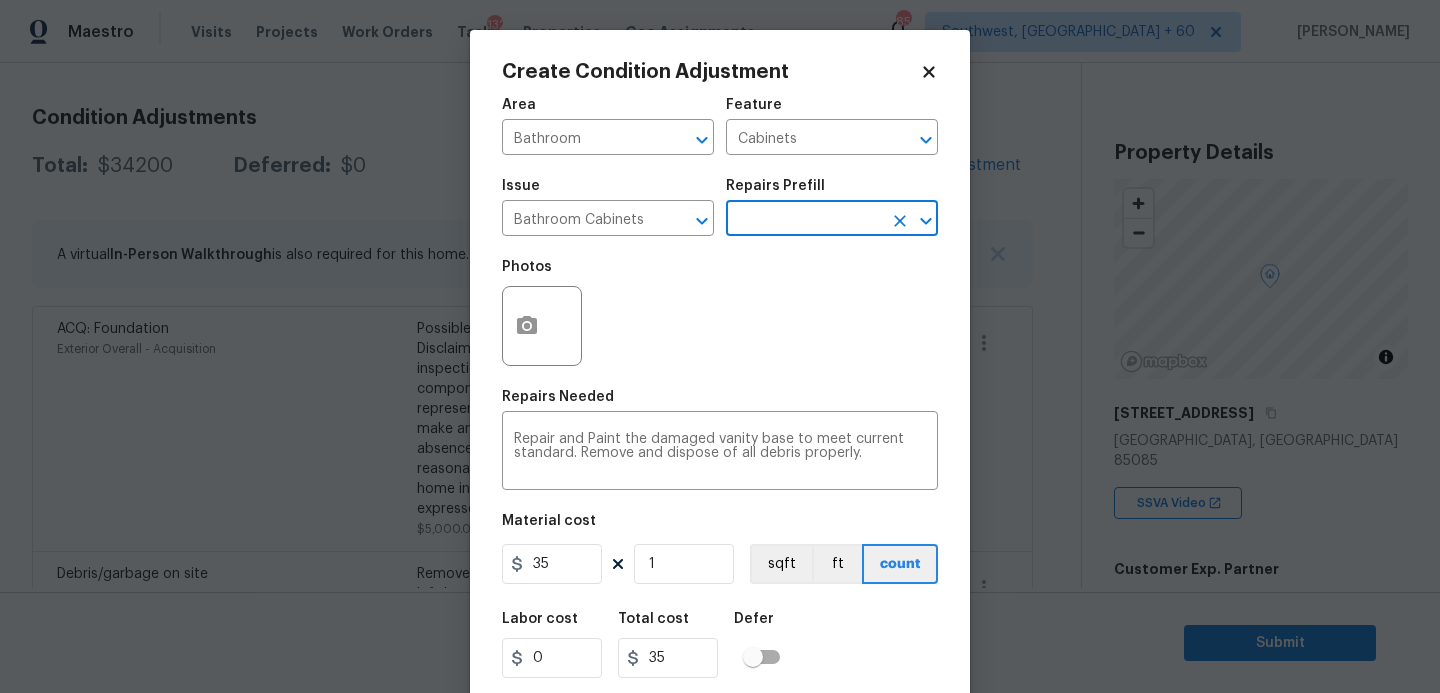 click at bounding box center (804, 220) 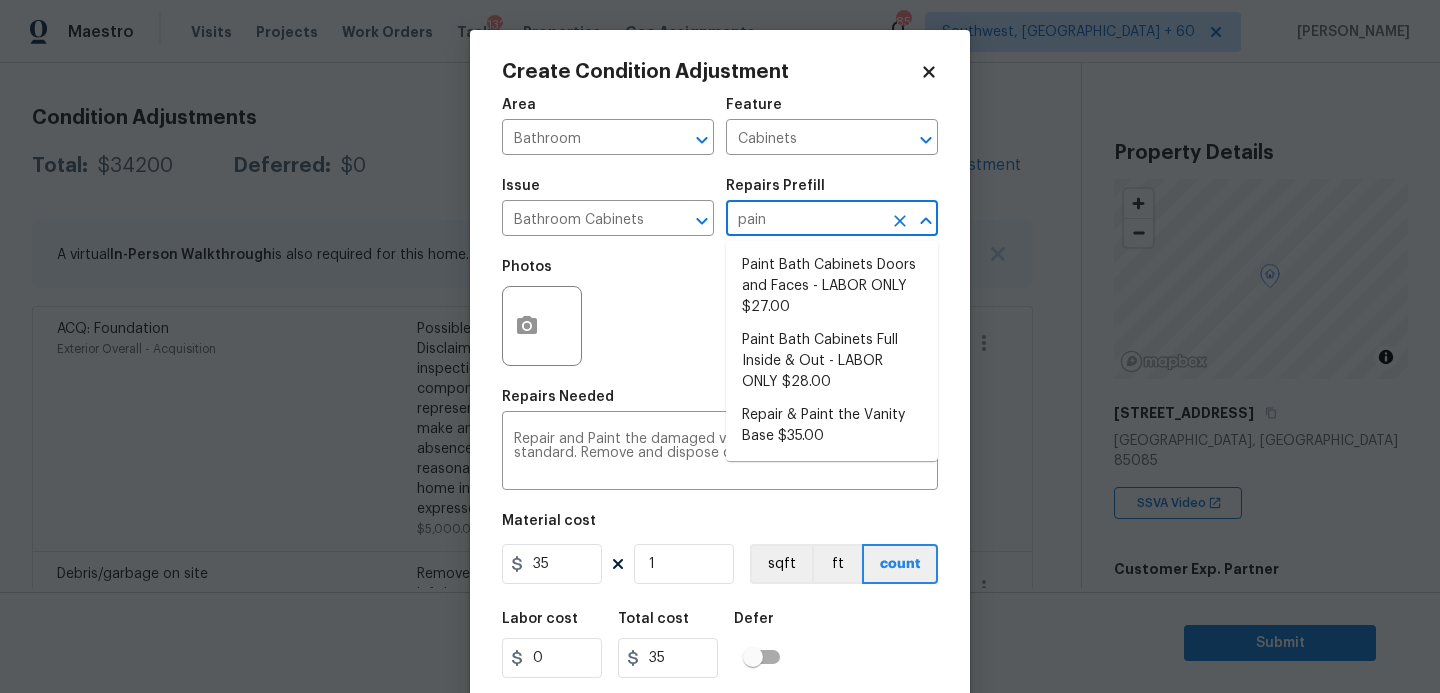 type on "paint" 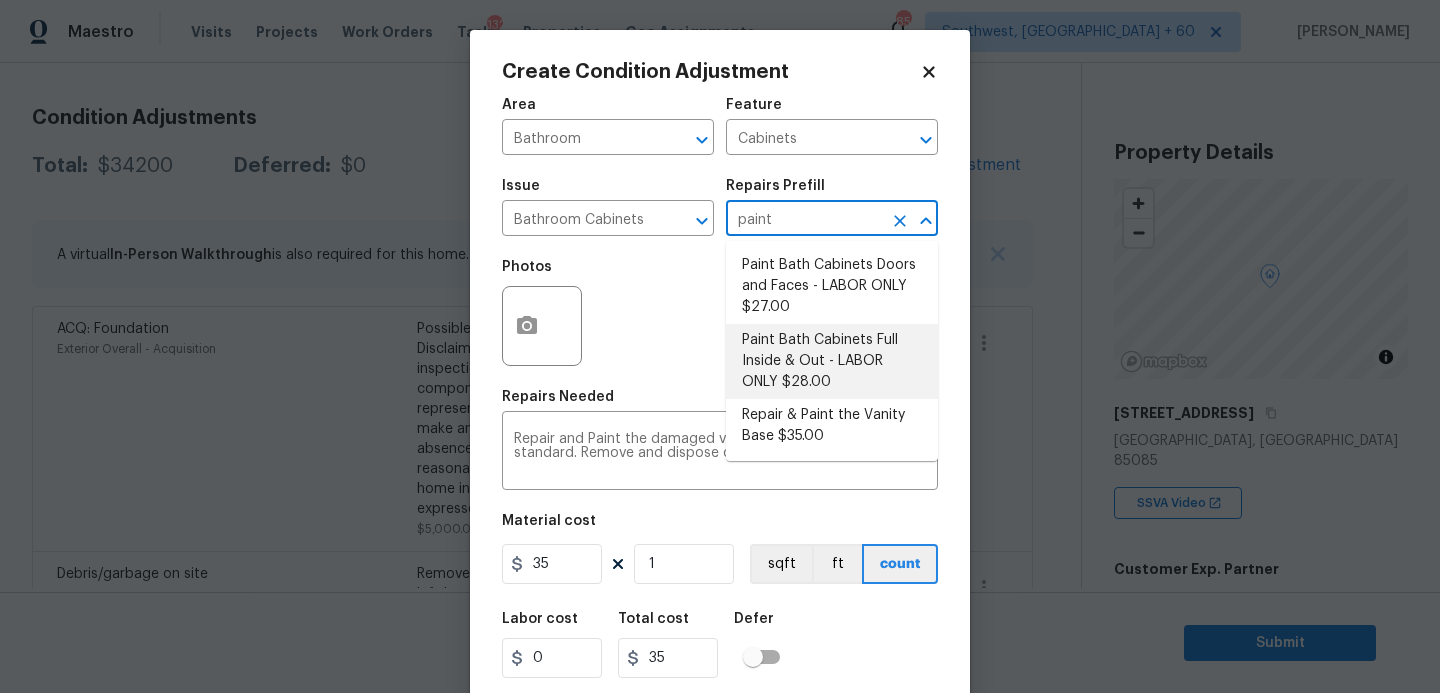 click on "Paint Bath Cabinets Full Inside & Out - LABOR ONLY $28.00" at bounding box center [832, 361] 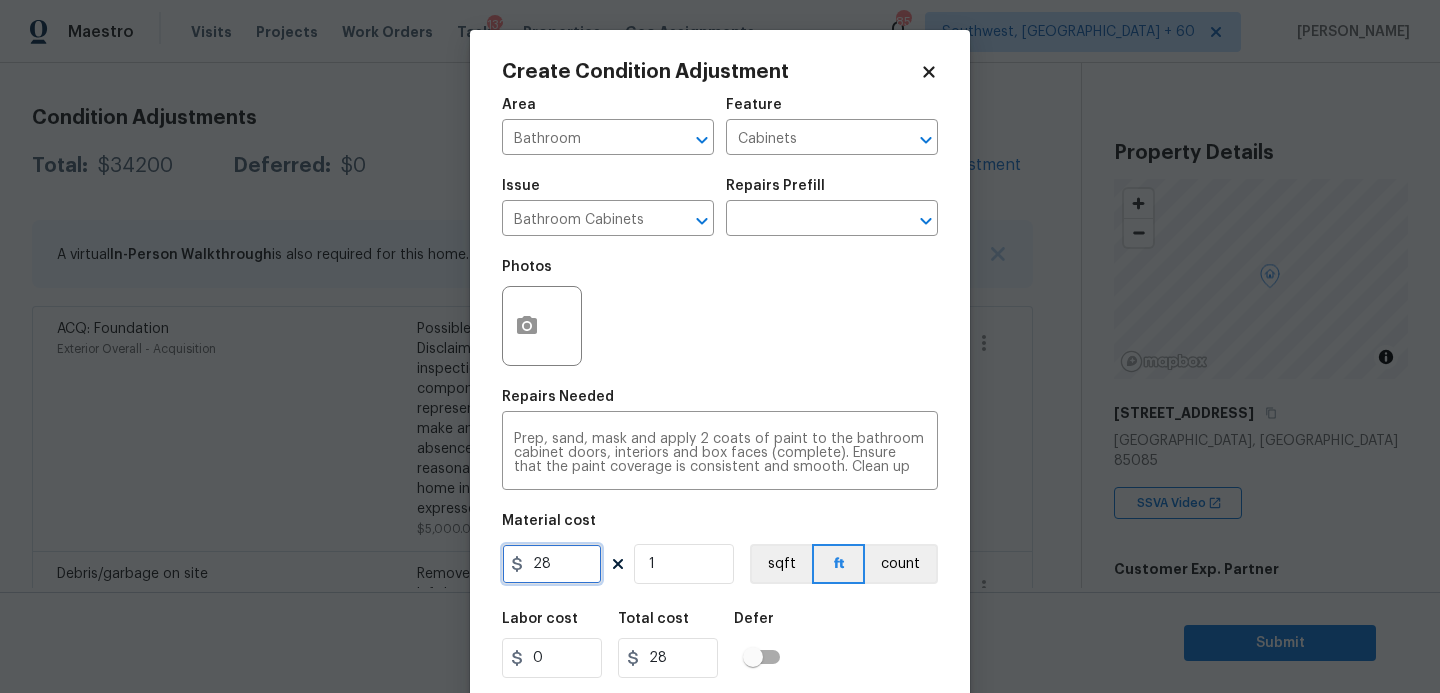 drag, startPoint x: 568, startPoint y: 563, endPoint x: 370, endPoint y: 569, distance: 198.09088 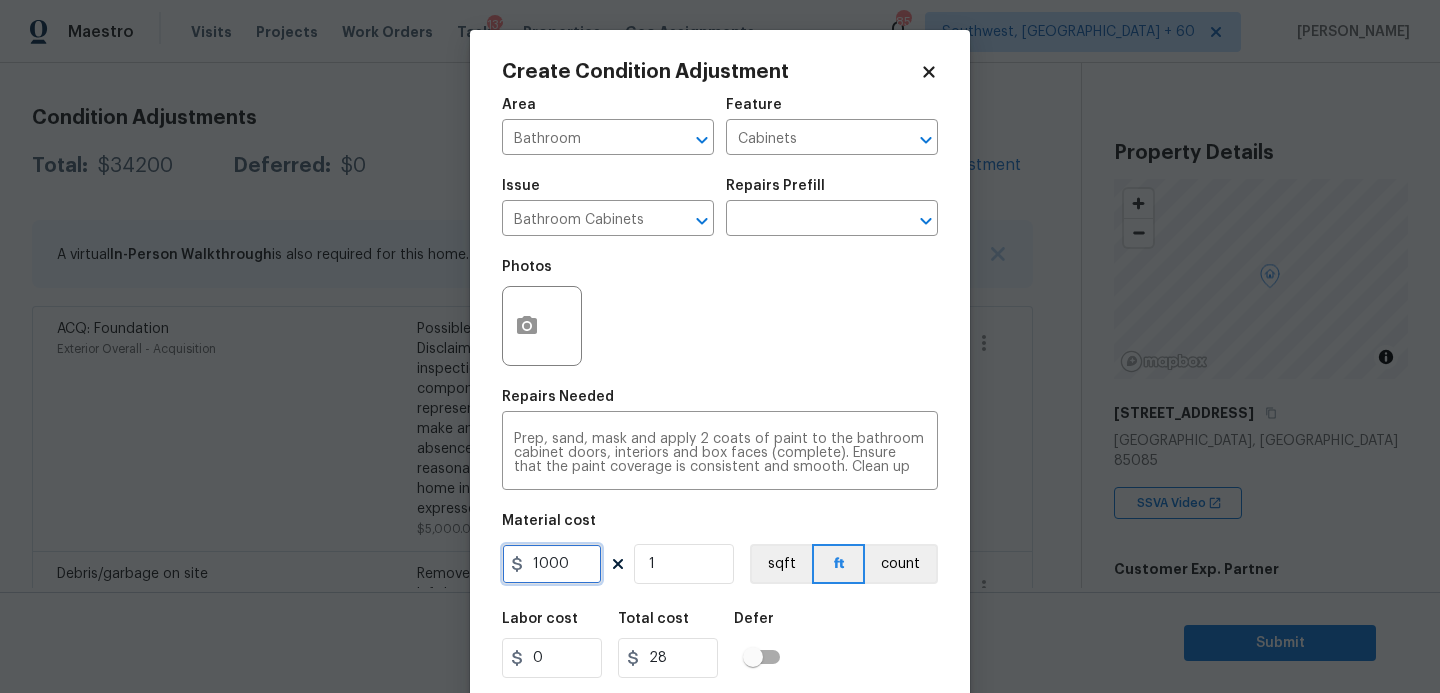 type on "1000" 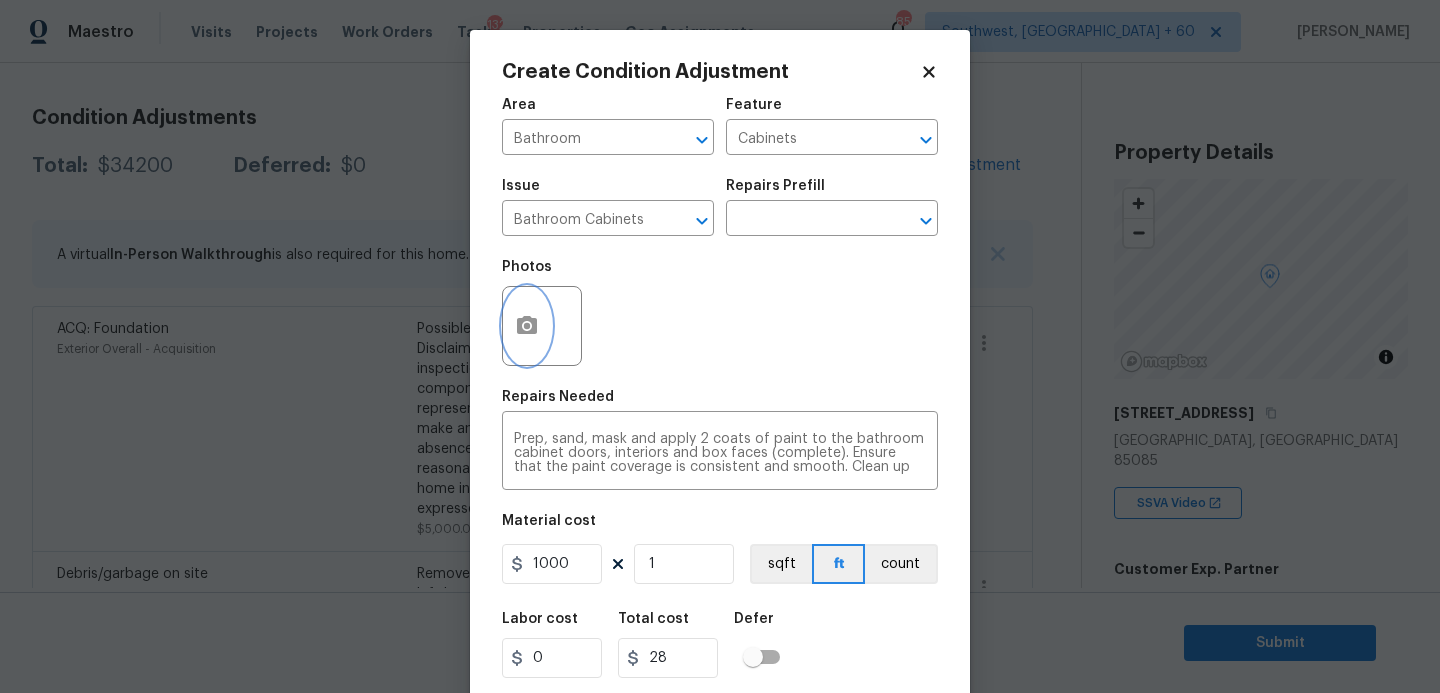 type on "1000" 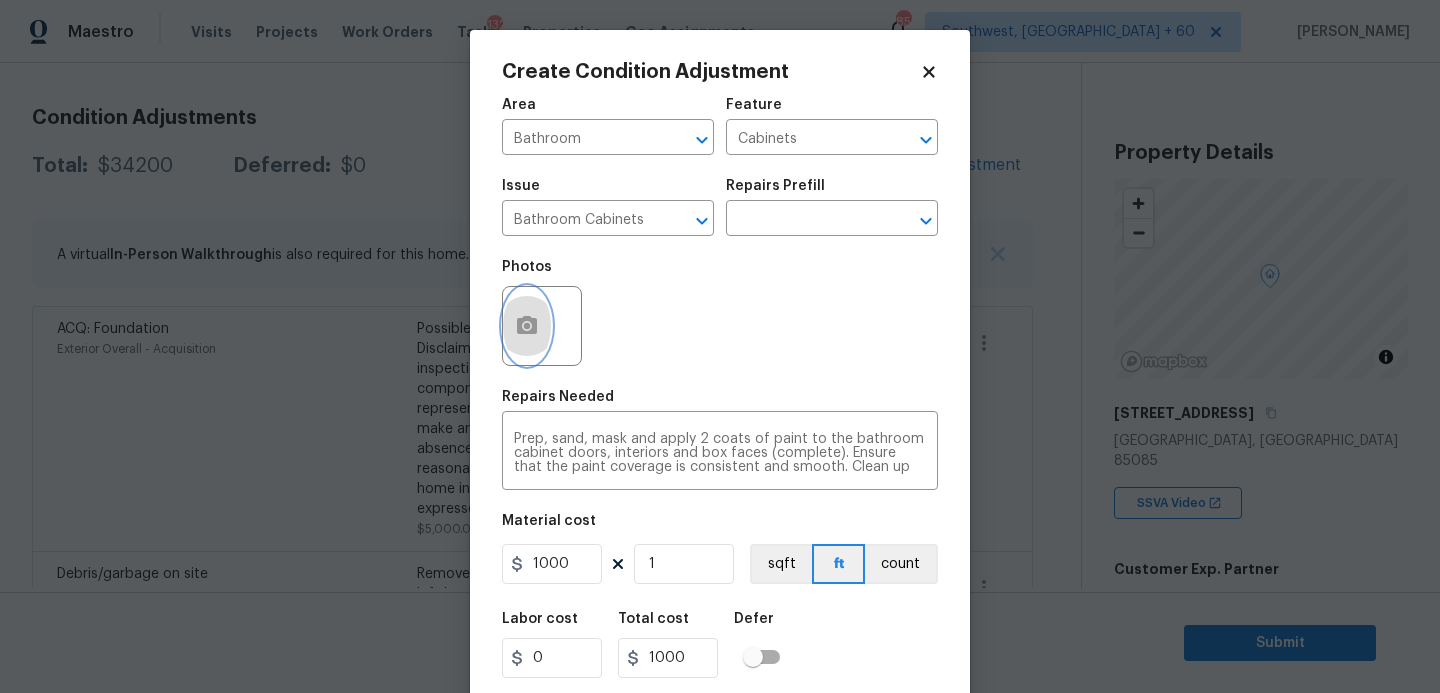 click at bounding box center (527, 326) 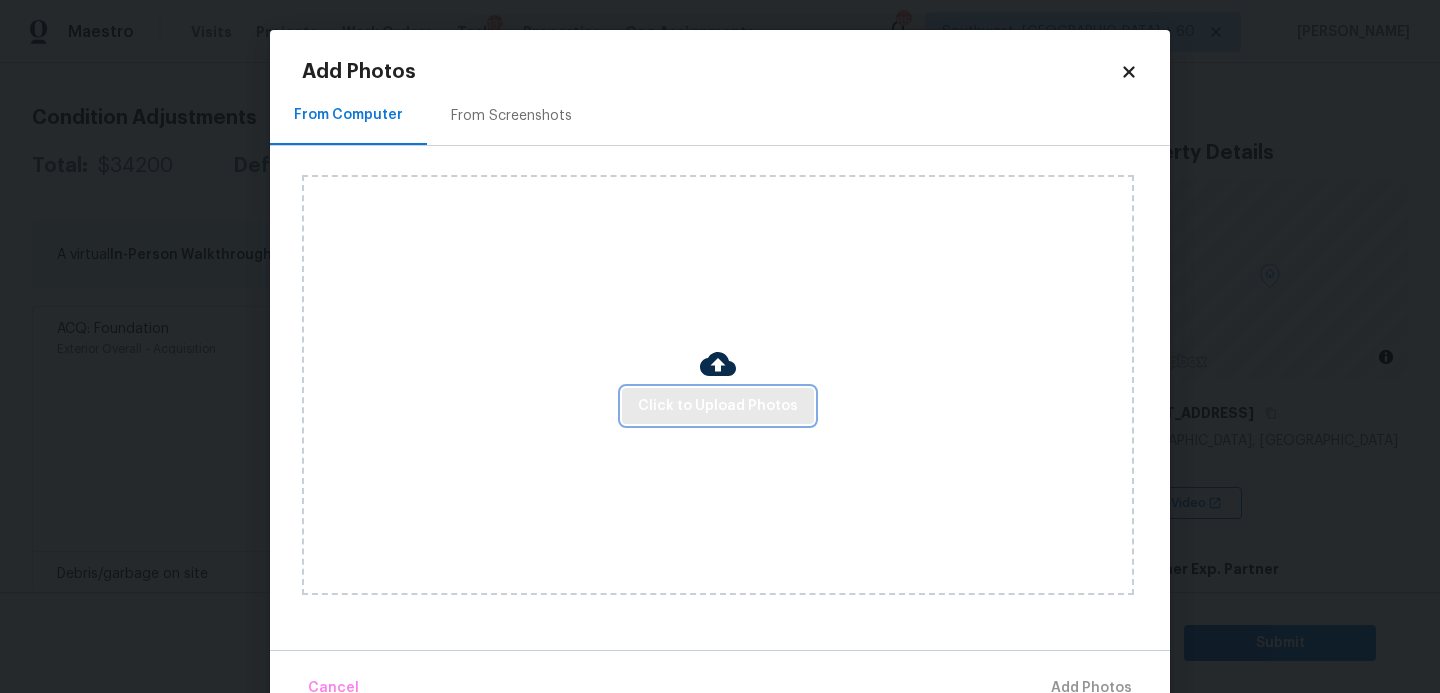 click on "Click to Upload Photos" at bounding box center (718, 406) 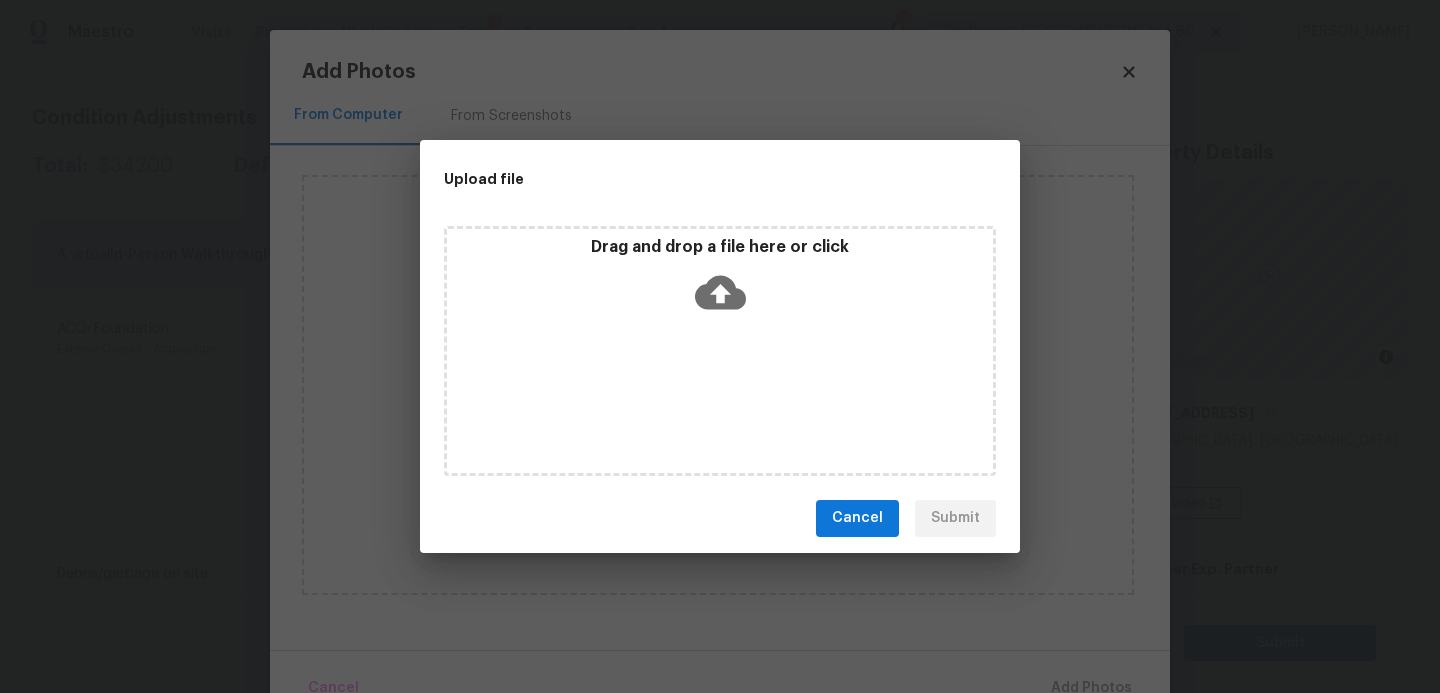 click on "Drag and drop a file here or click" at bounding box center [720, 351] 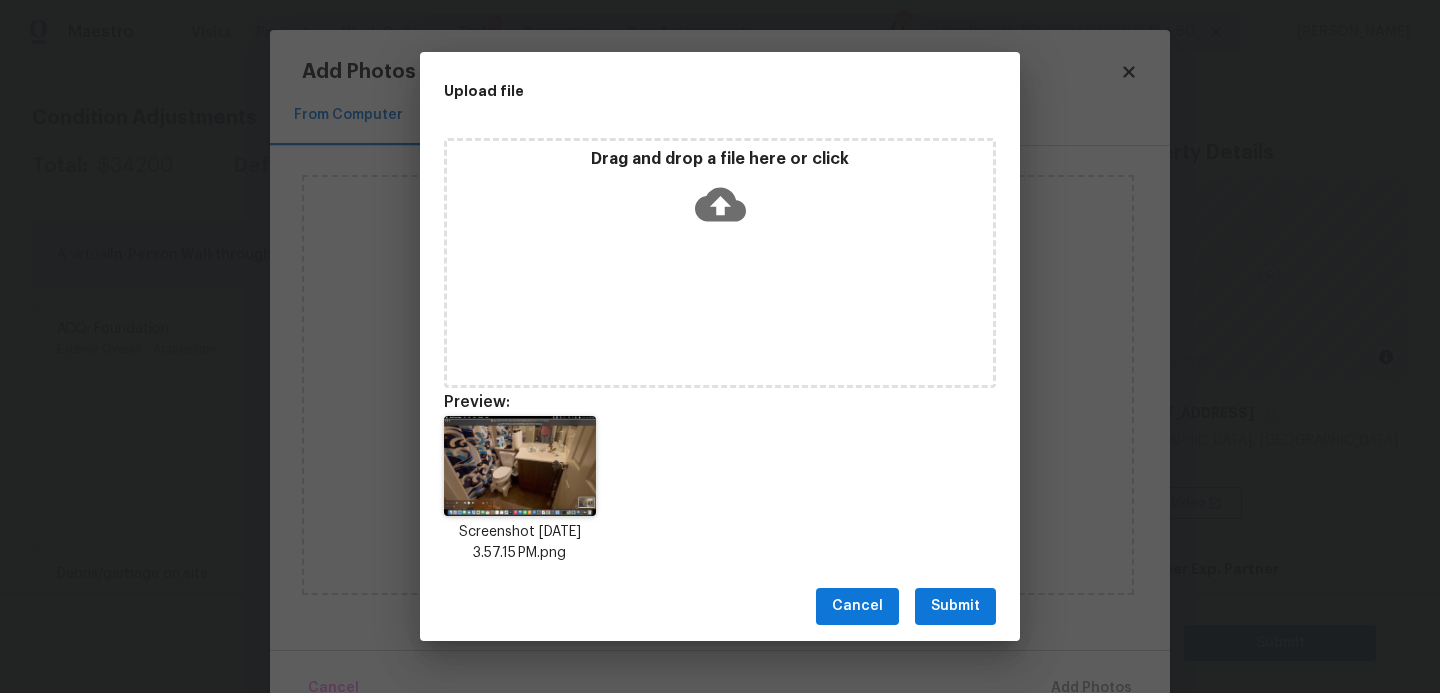 click on "Submit" at bounding box center [955, 606] 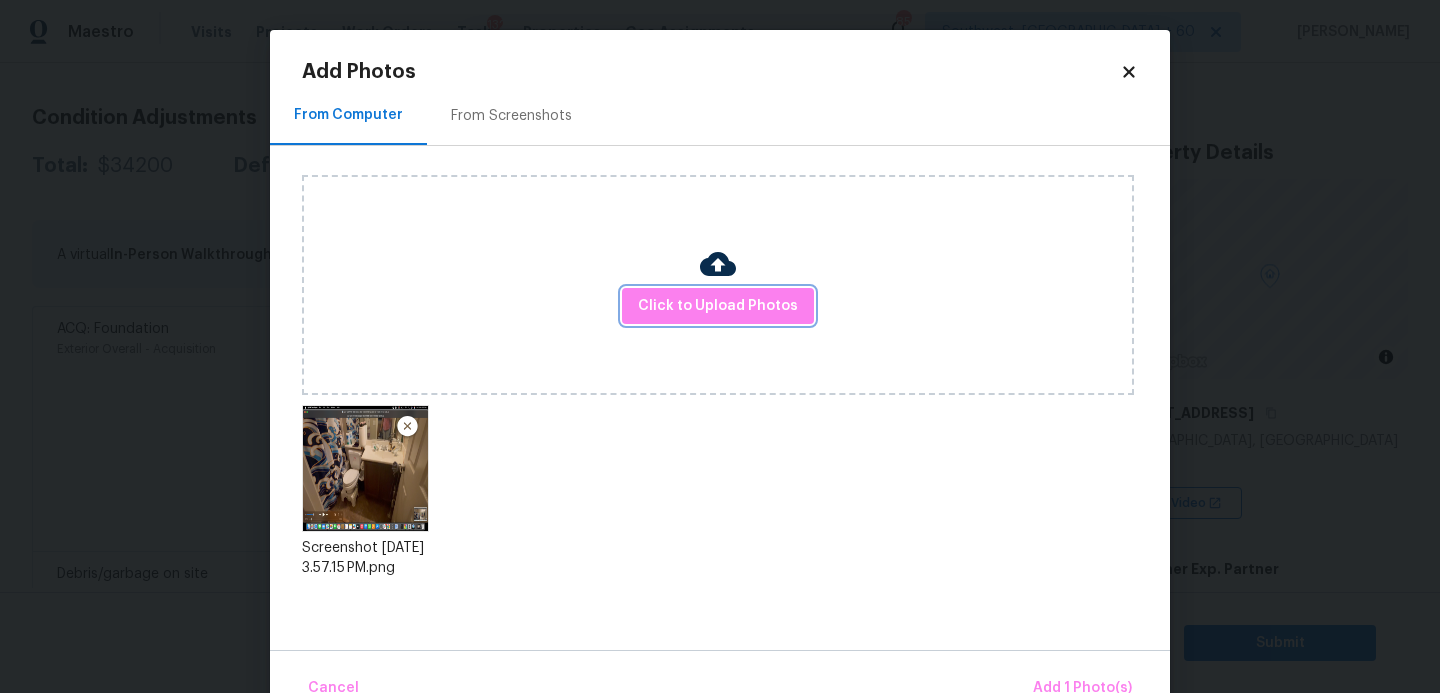 scroll, scrollTop: 47, scrollLeft: 0, axis: vertical 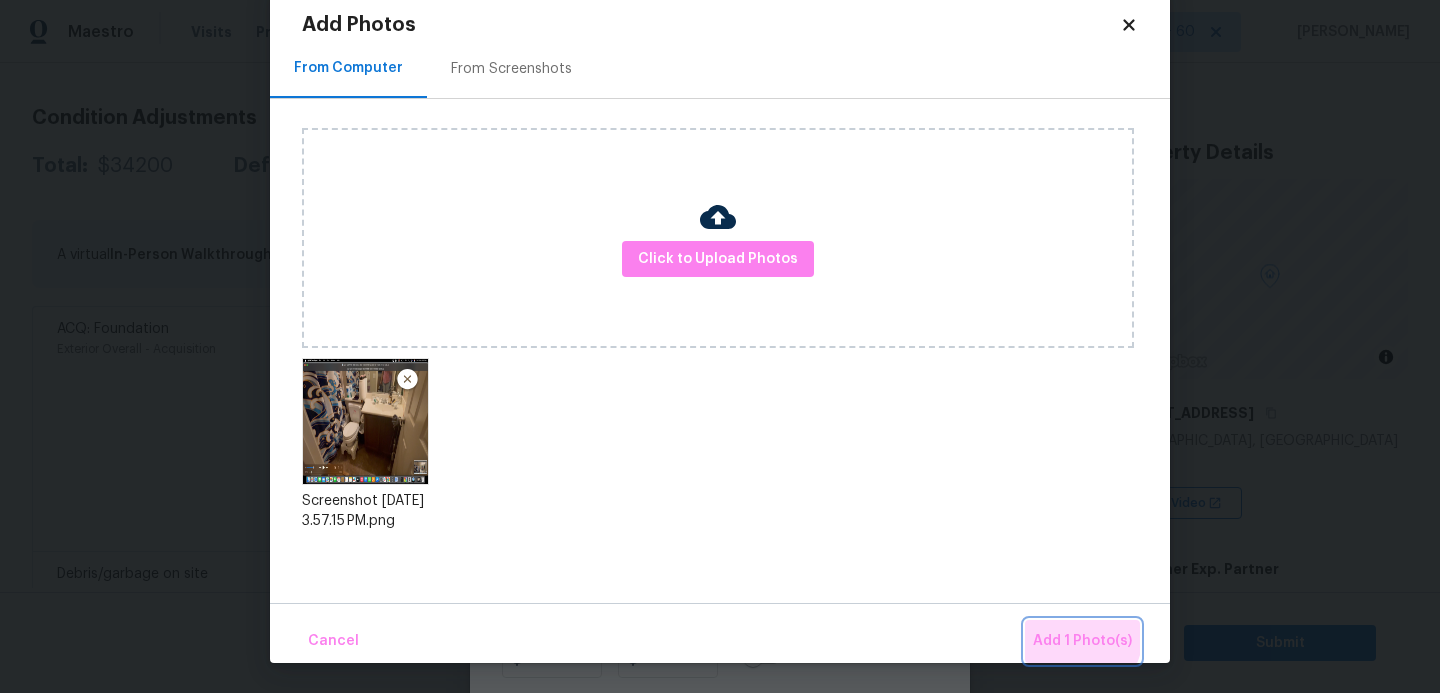 click on "Add 1 Photo(s)" at bounding box center (1082, 641) 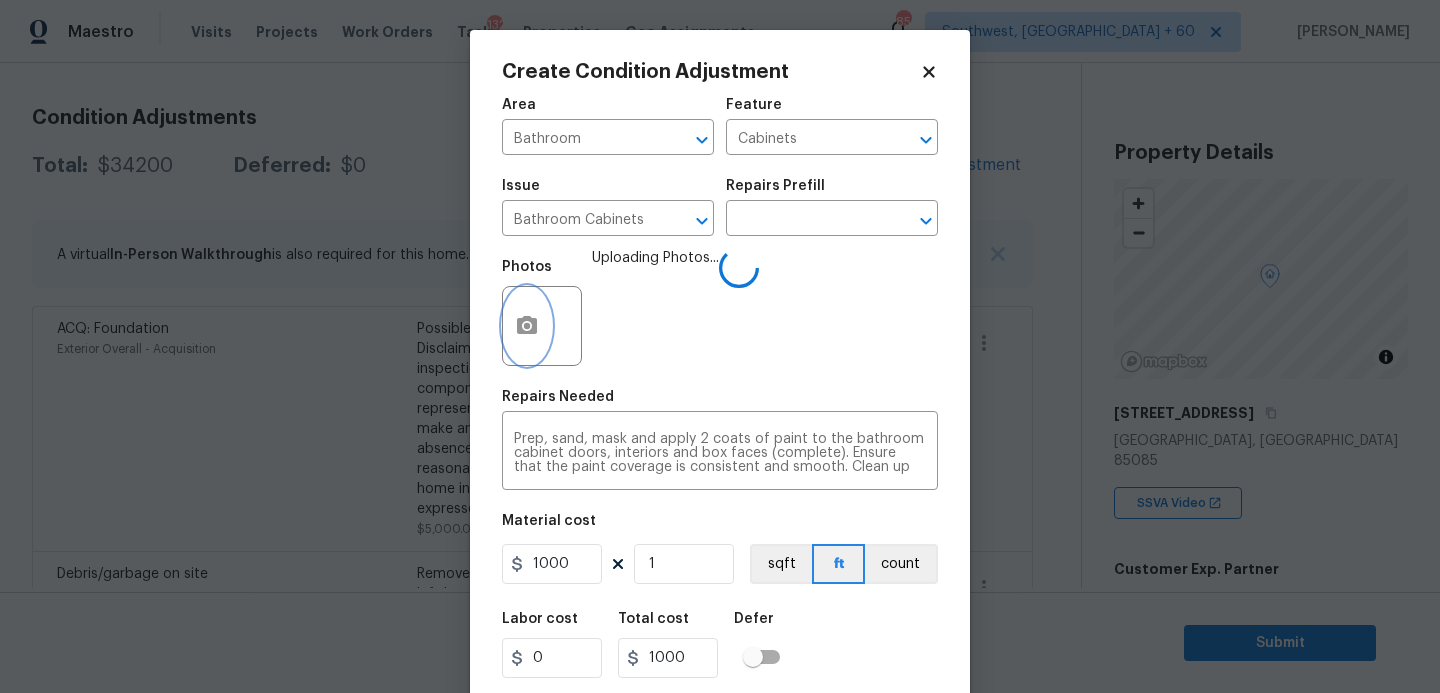 scroll, scrollTop: 0, scrollLeft: 0, axis: both 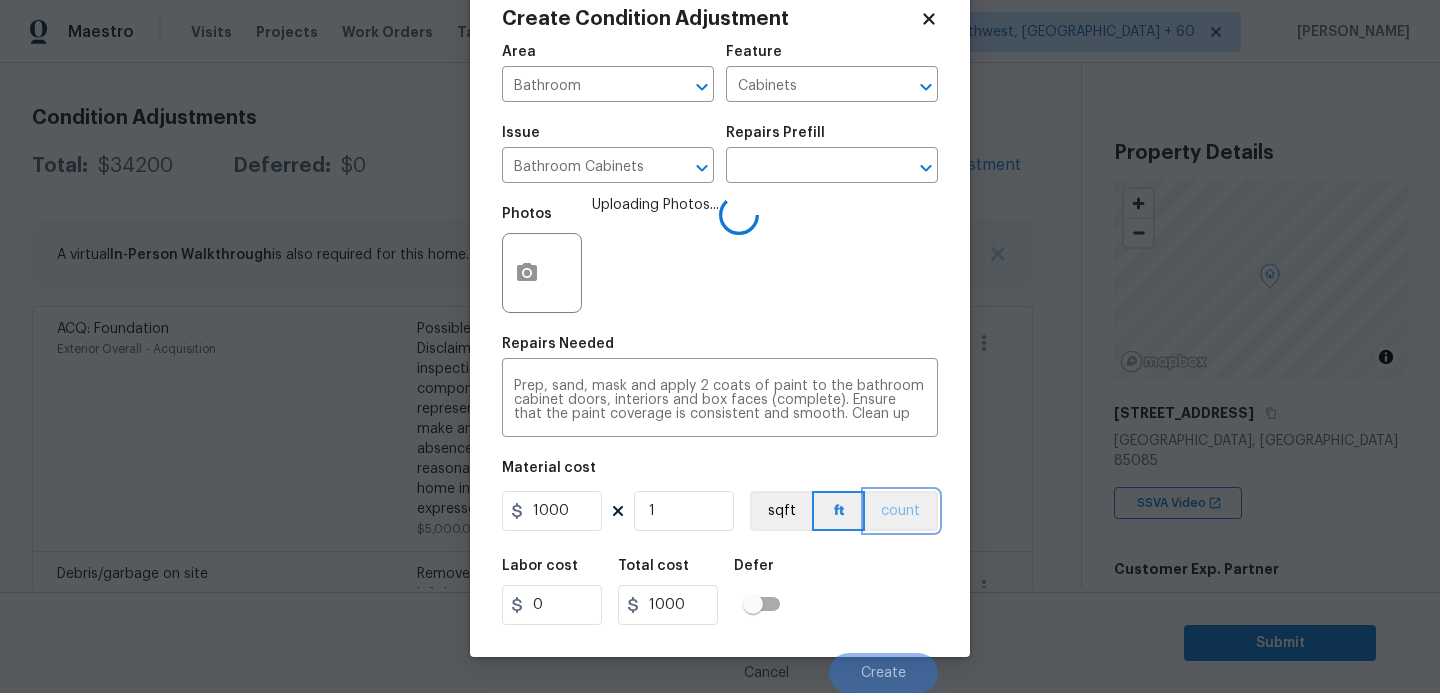 click on "count" at bounding box center [901, 511] 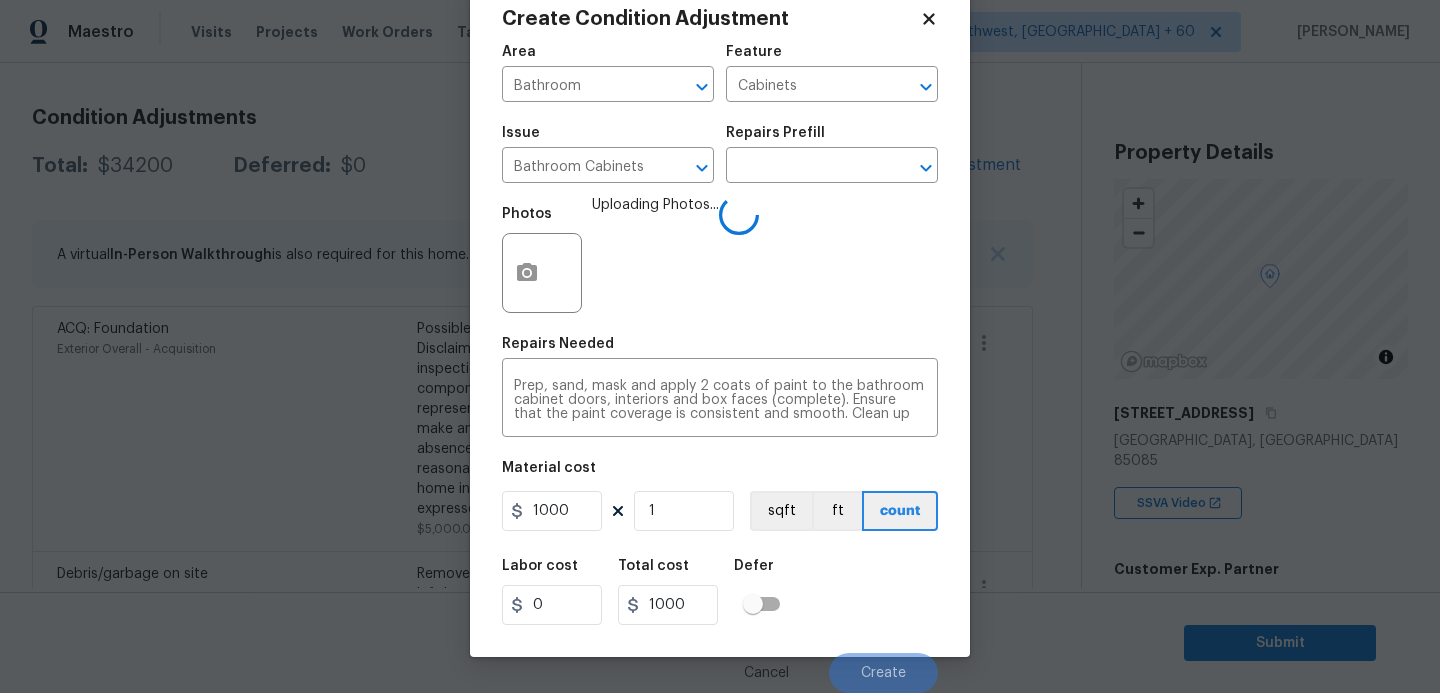click on "Labor cost 0 Total cost 1000 Defer" at bounding box center (720, 592) 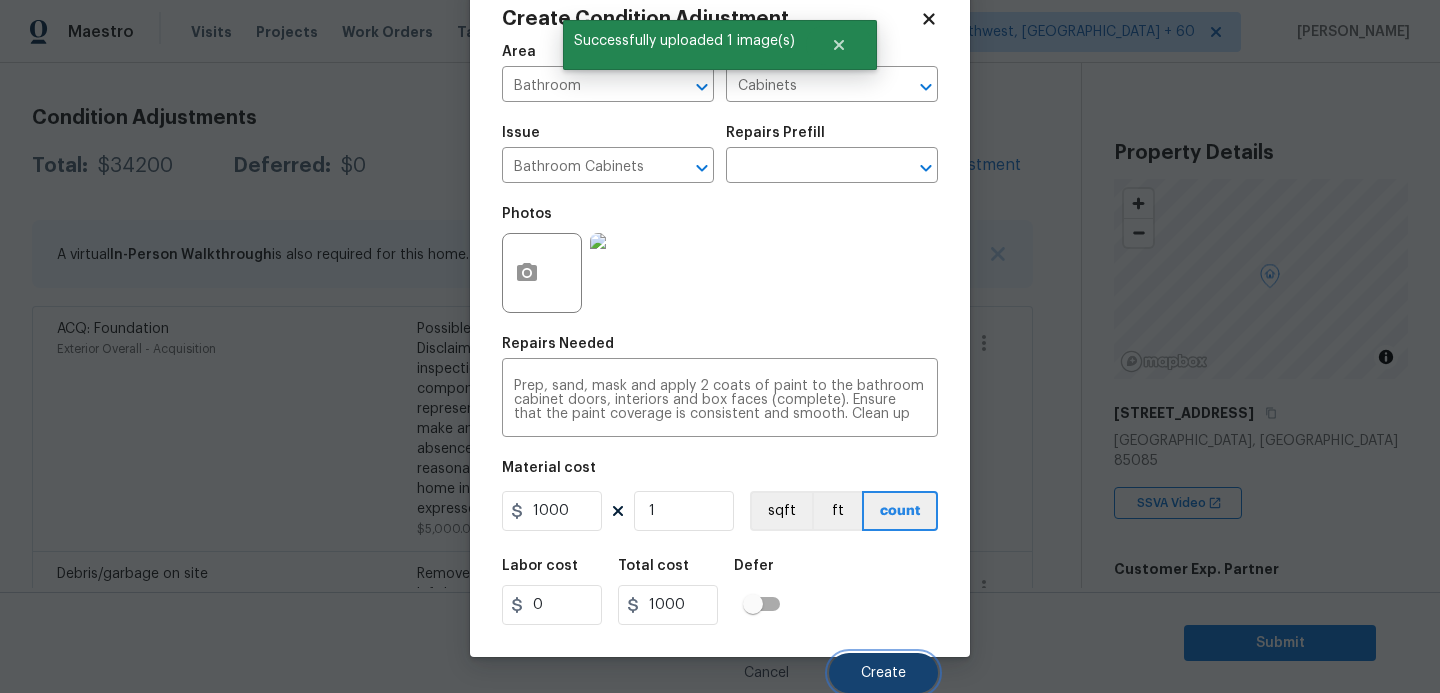 click on "Create" at bounding box center [883, 673] 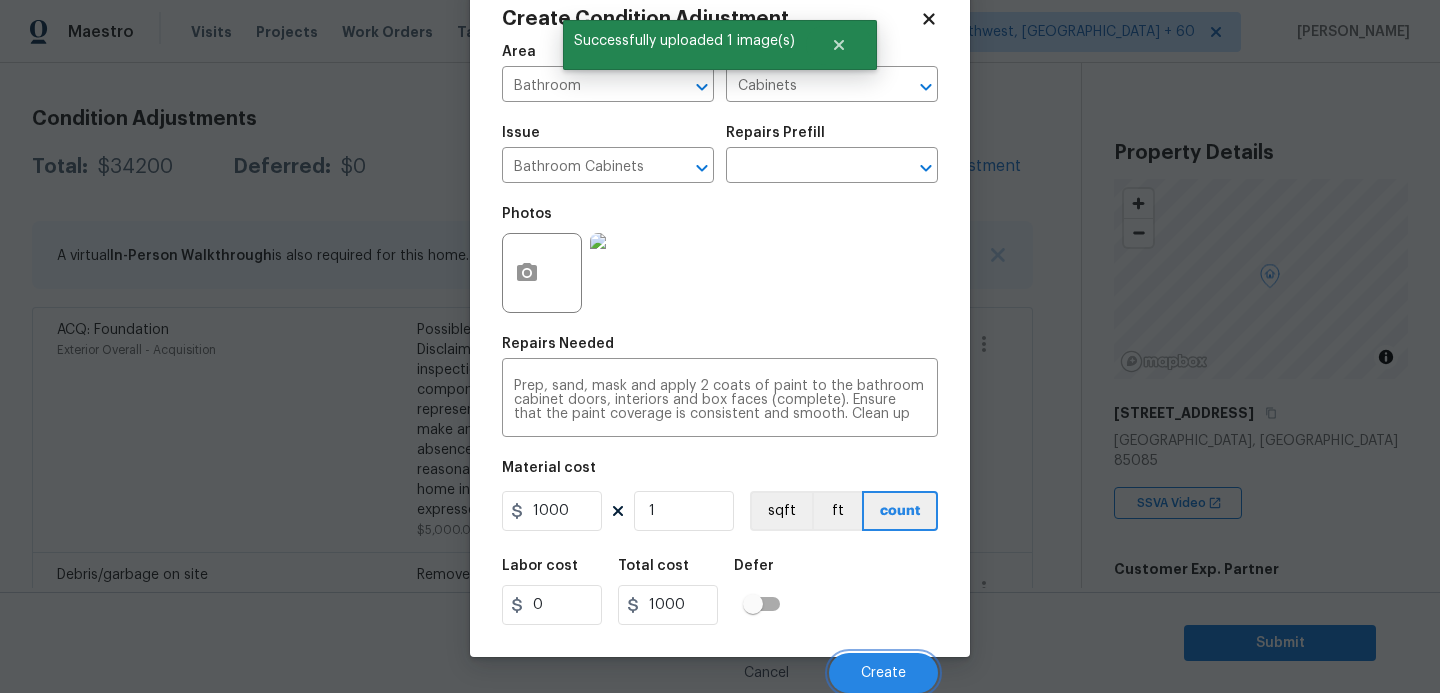 scroll, scrollTop: 259, scrollLeft: 0, axis: vertical 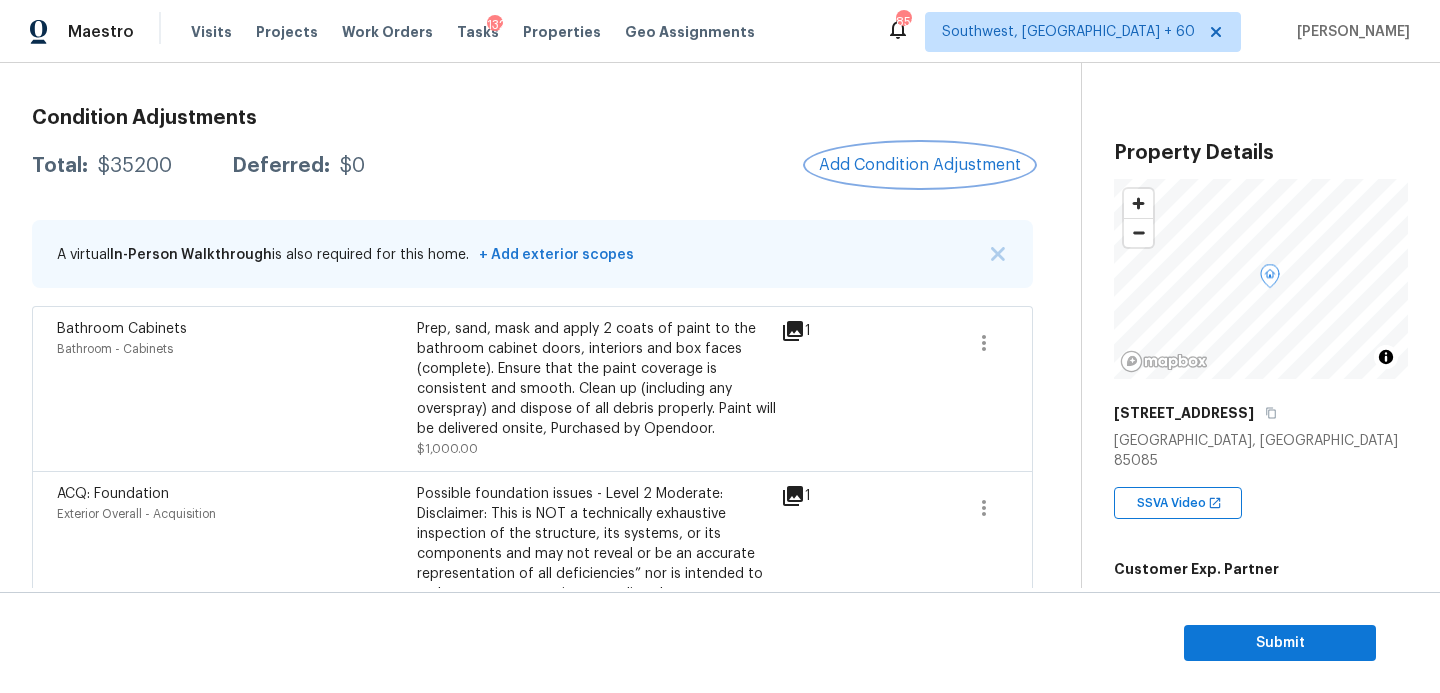 click on "Add Condition Adjustment" at bounding box center [920, 165] 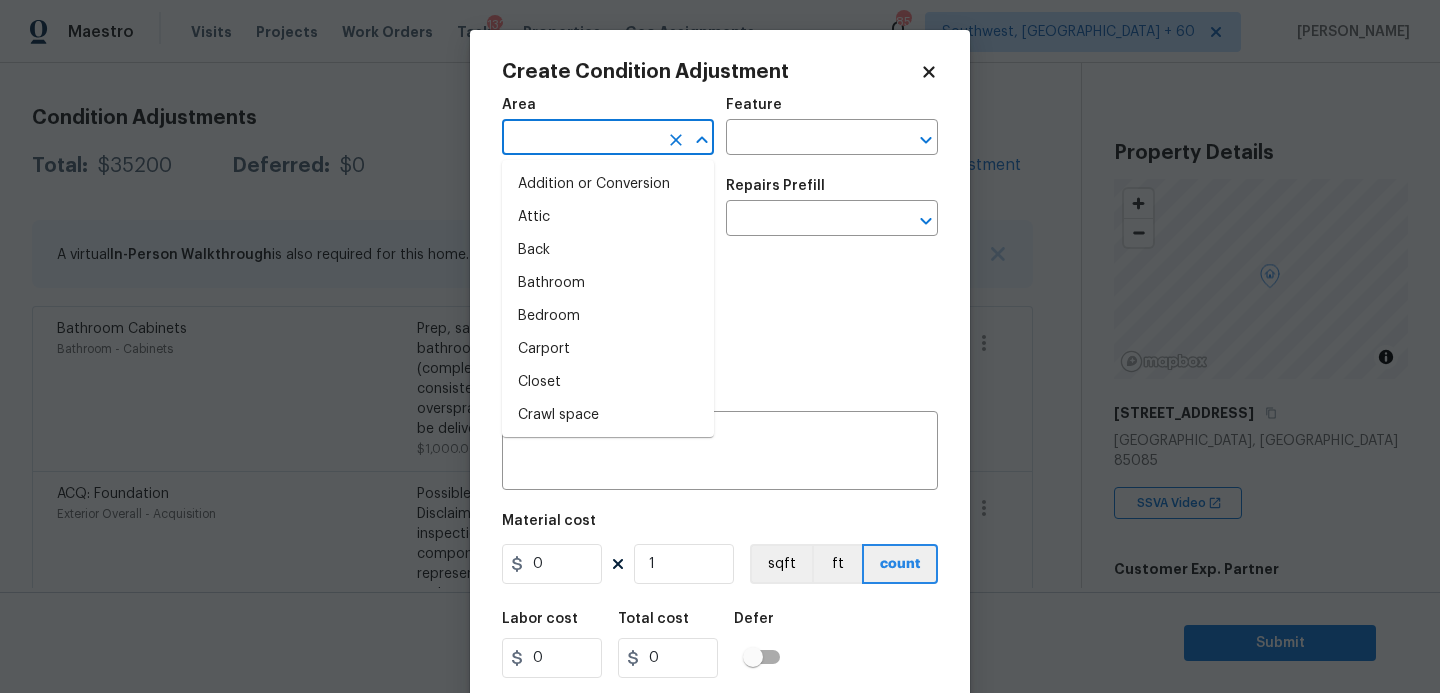 click at bounding box center [580, 139] 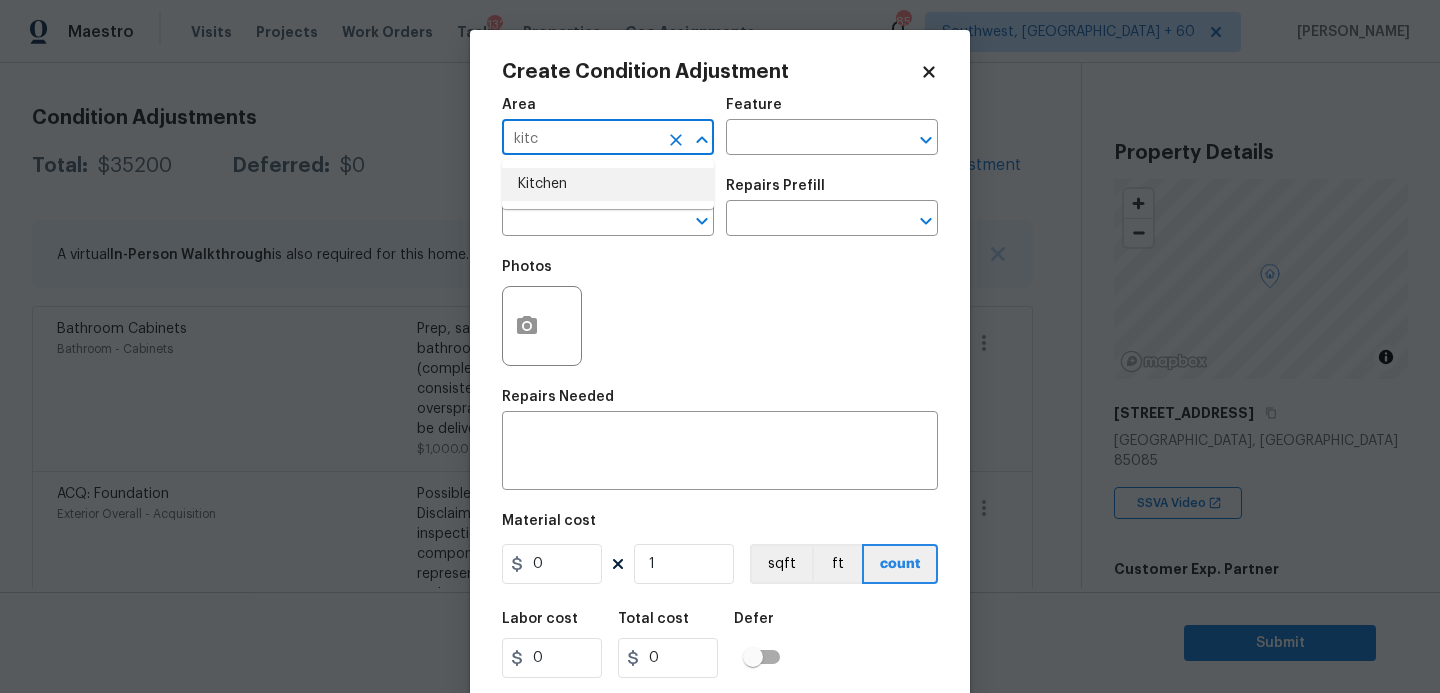click on "Kitchen" at bounding box center (608, 184) 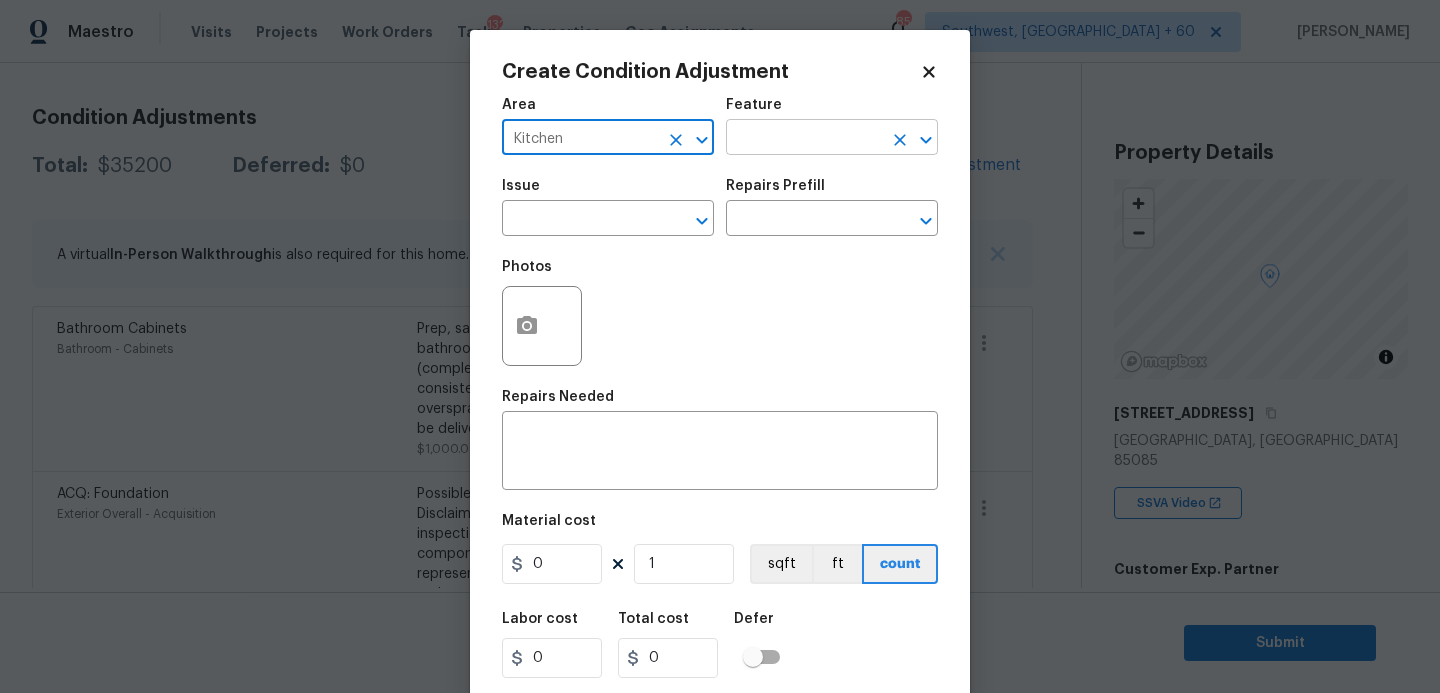 type on "Kitchen" 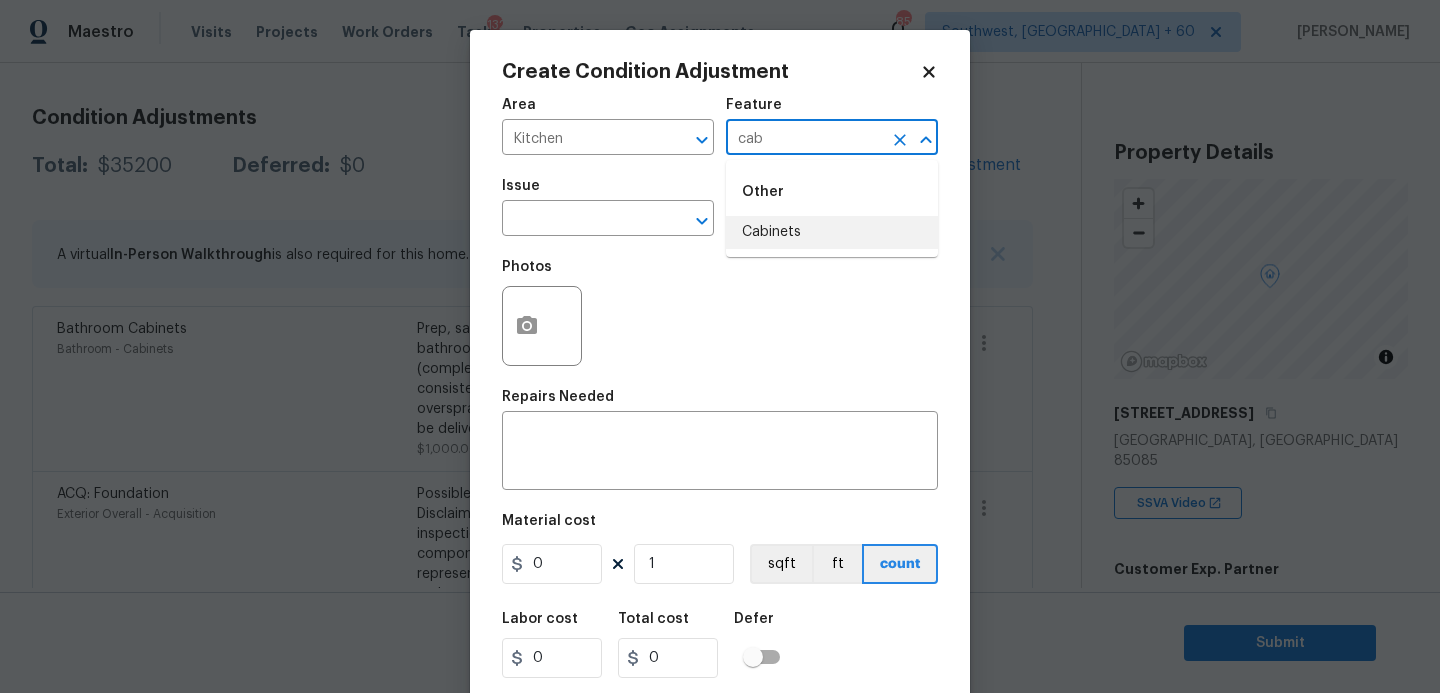 click on "Cabinets" at bounding box center [832, 232] 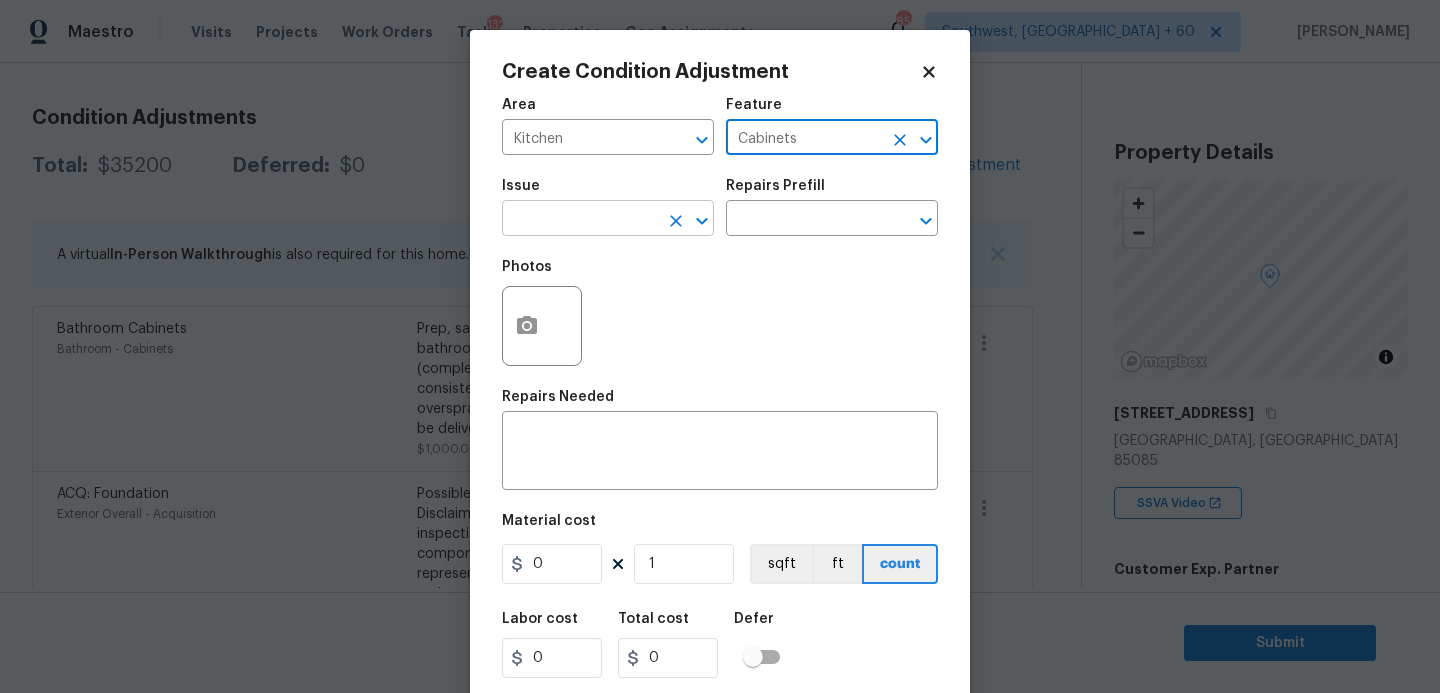 type on "Cabinets" 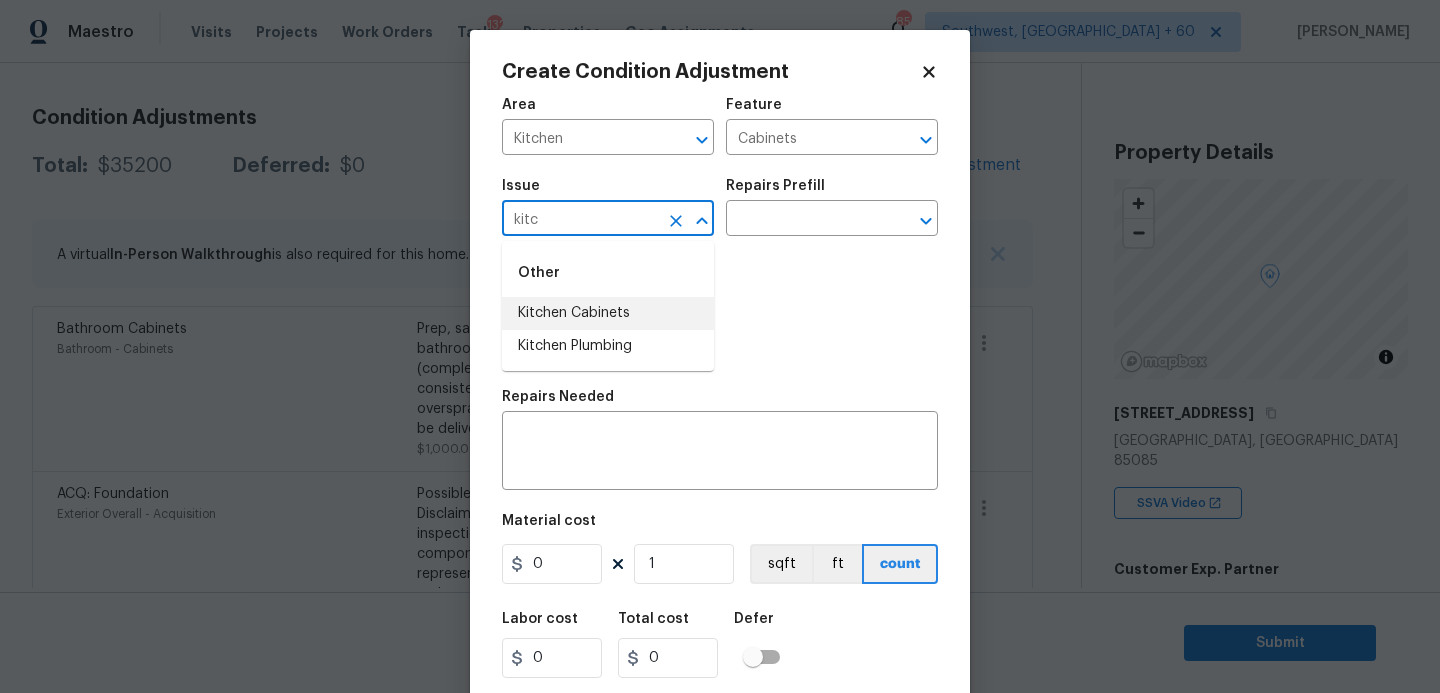 click on "Kitchen Cabinets" at bounding box center [608, 313] 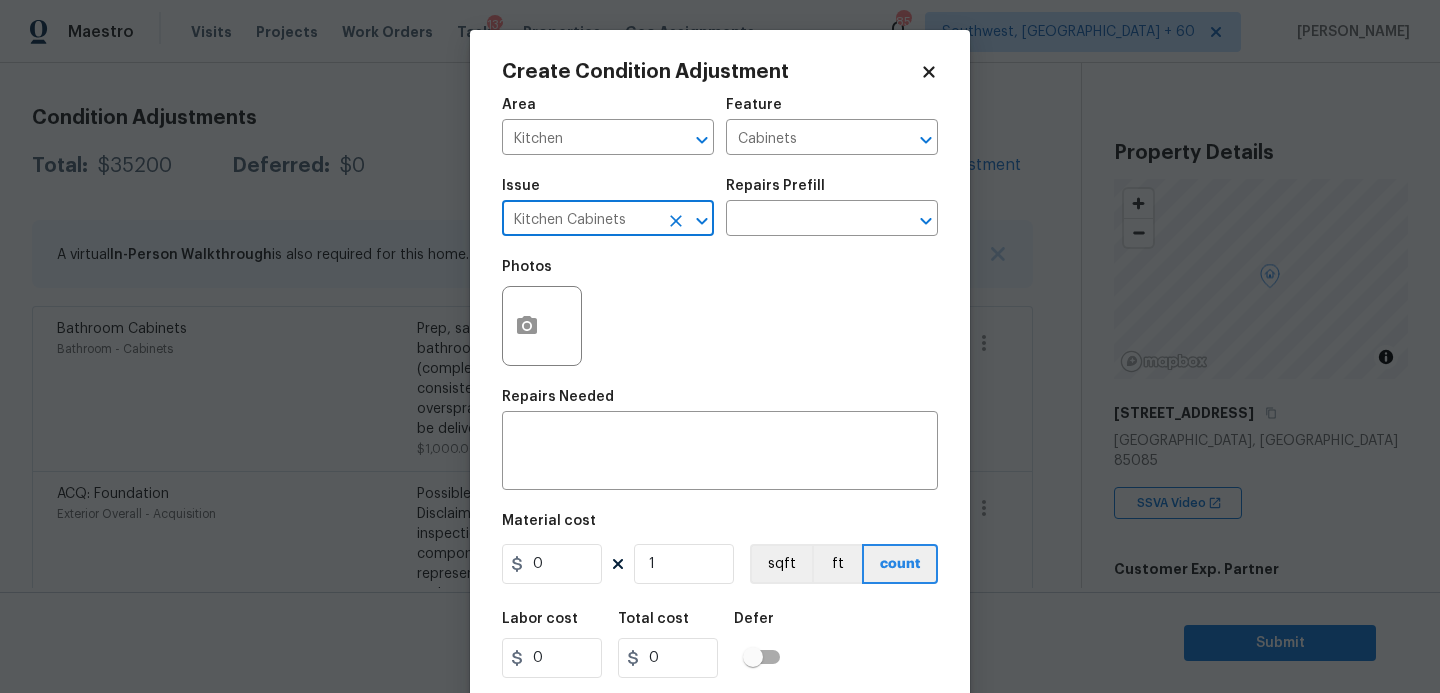 type on "Kitchen Cabinets" 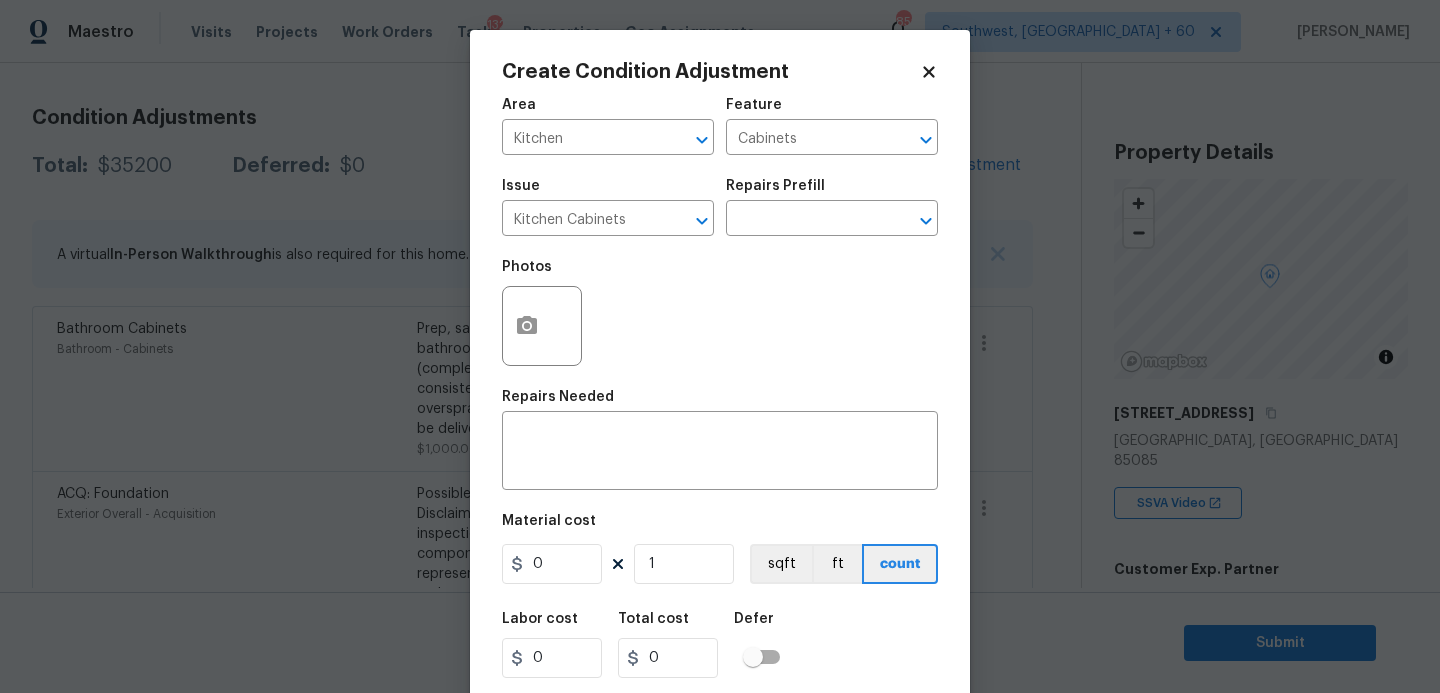 click on "Repairs Prefill" at bounding box center (832, 192) 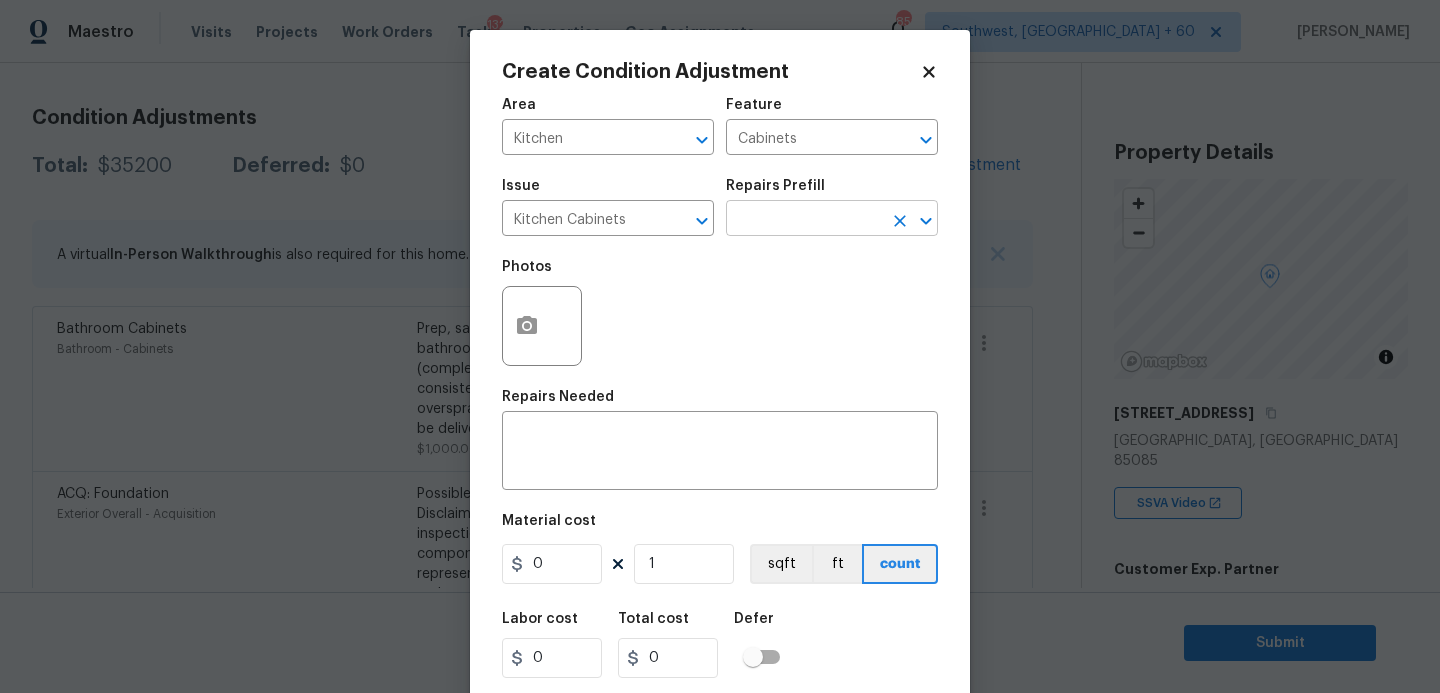 click at bounding box center (804, 220) 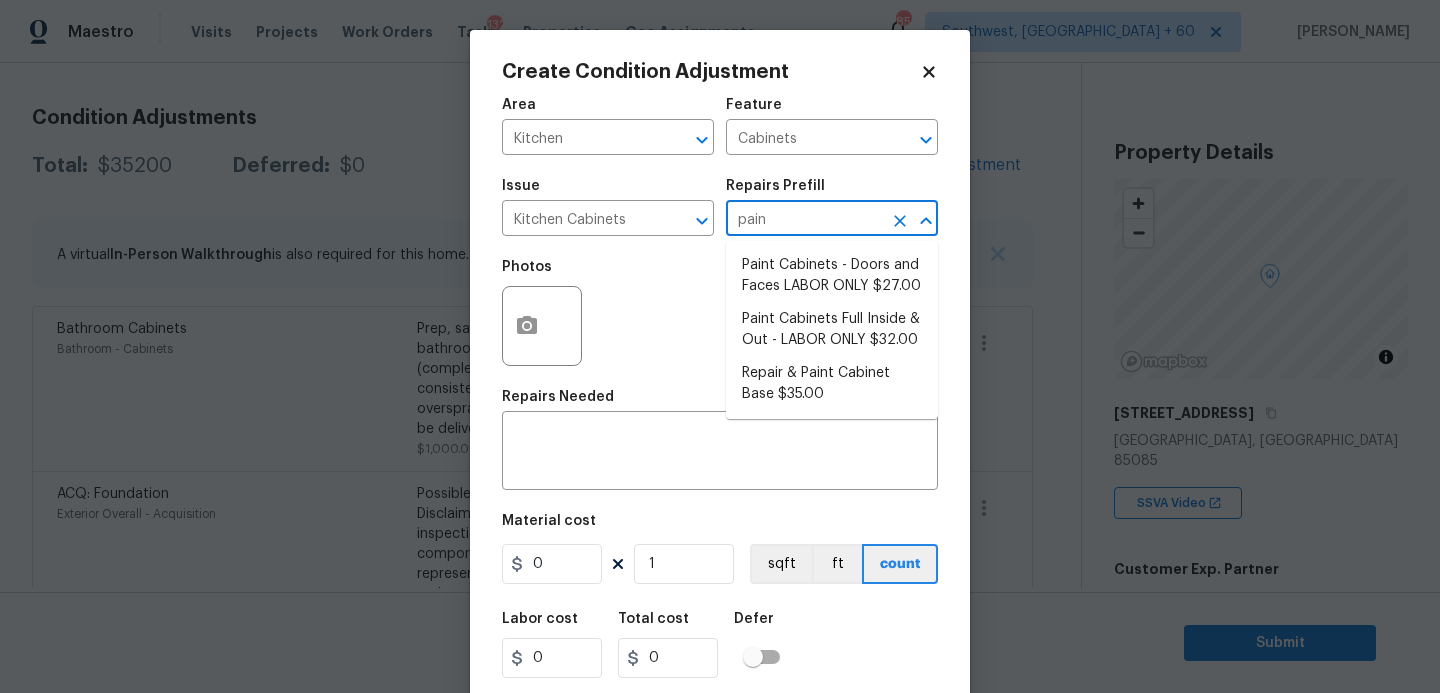 type on "paint" 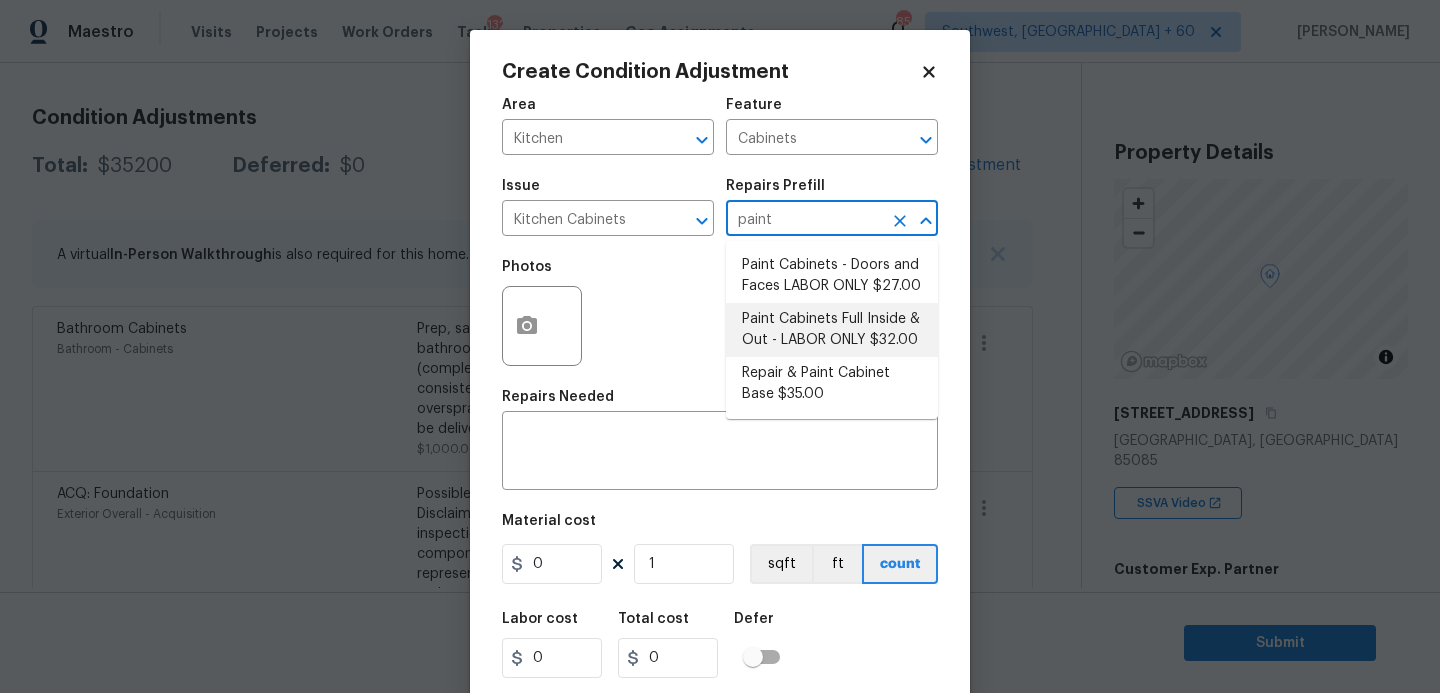 click on "Paint Cabinets Full Inside & Out - LABOR ONLY $32.00" at bounding box center (832, 330) 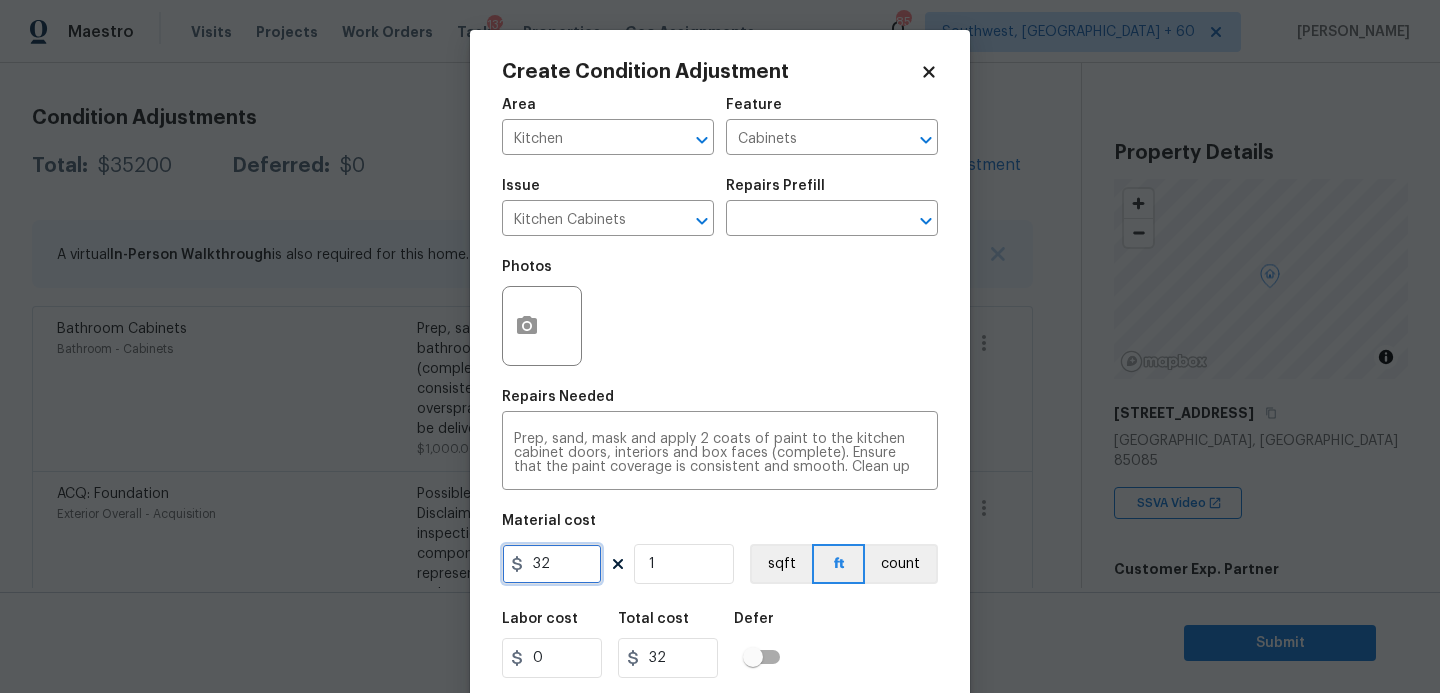 drag, startPoint x: 582, startPoint y: 560, endPoint x: 433, endPoint y: 605, distance: 155.64703 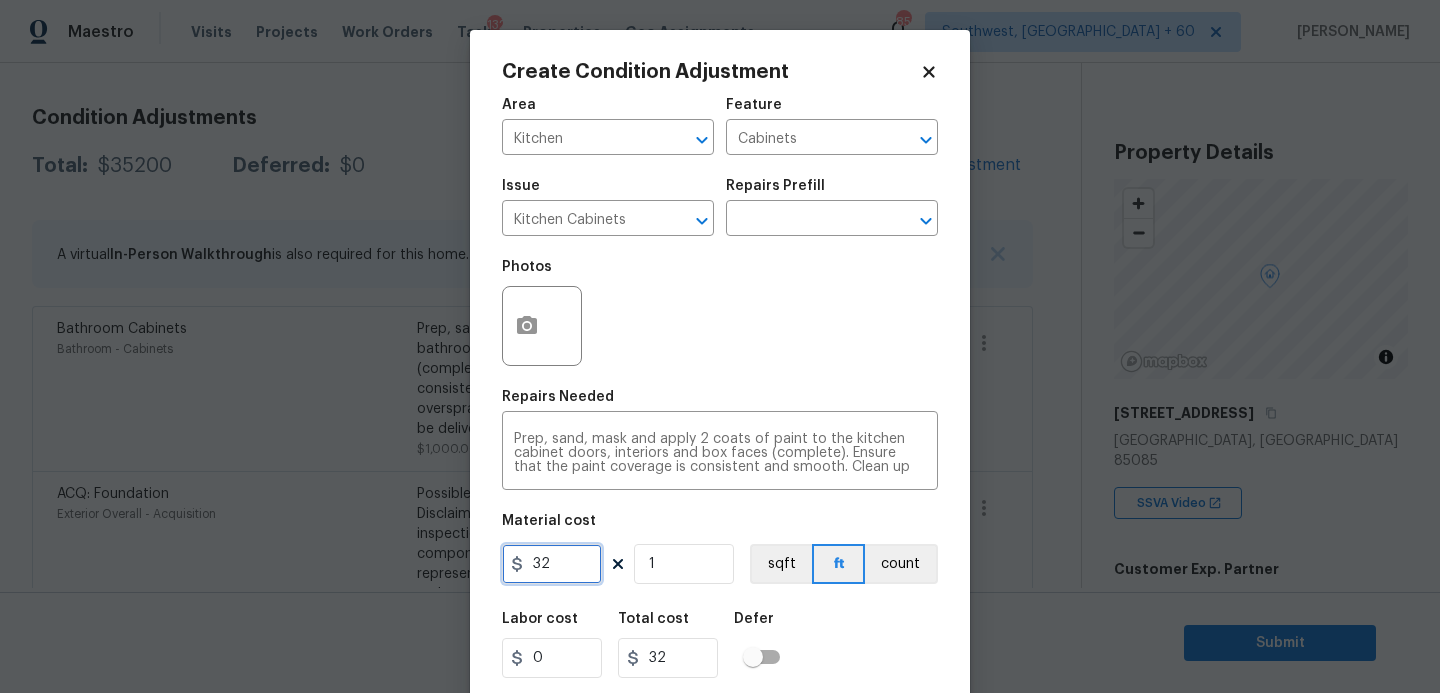 drag, startPoint x: 576, startPoint y: 560, endPoint x: 328, endPoint y: 560, distance: 248 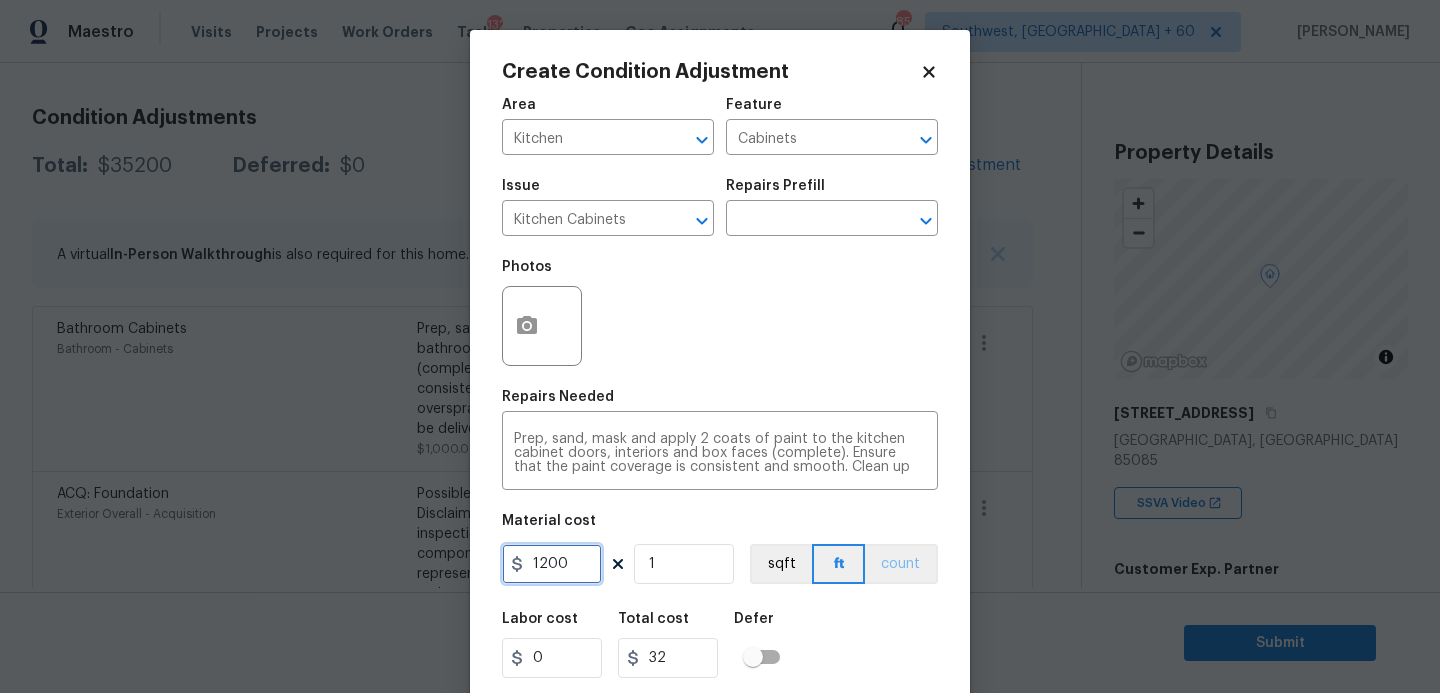 type on "1200" 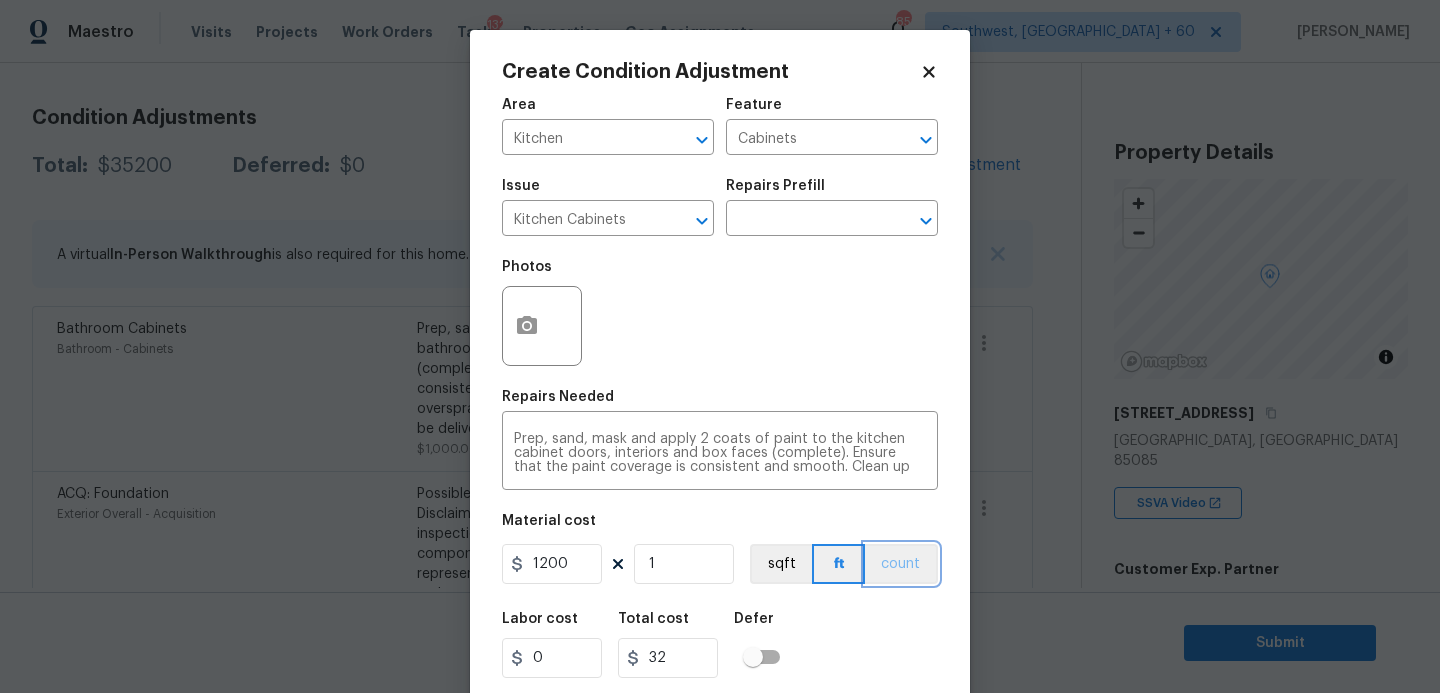 type on "1200" 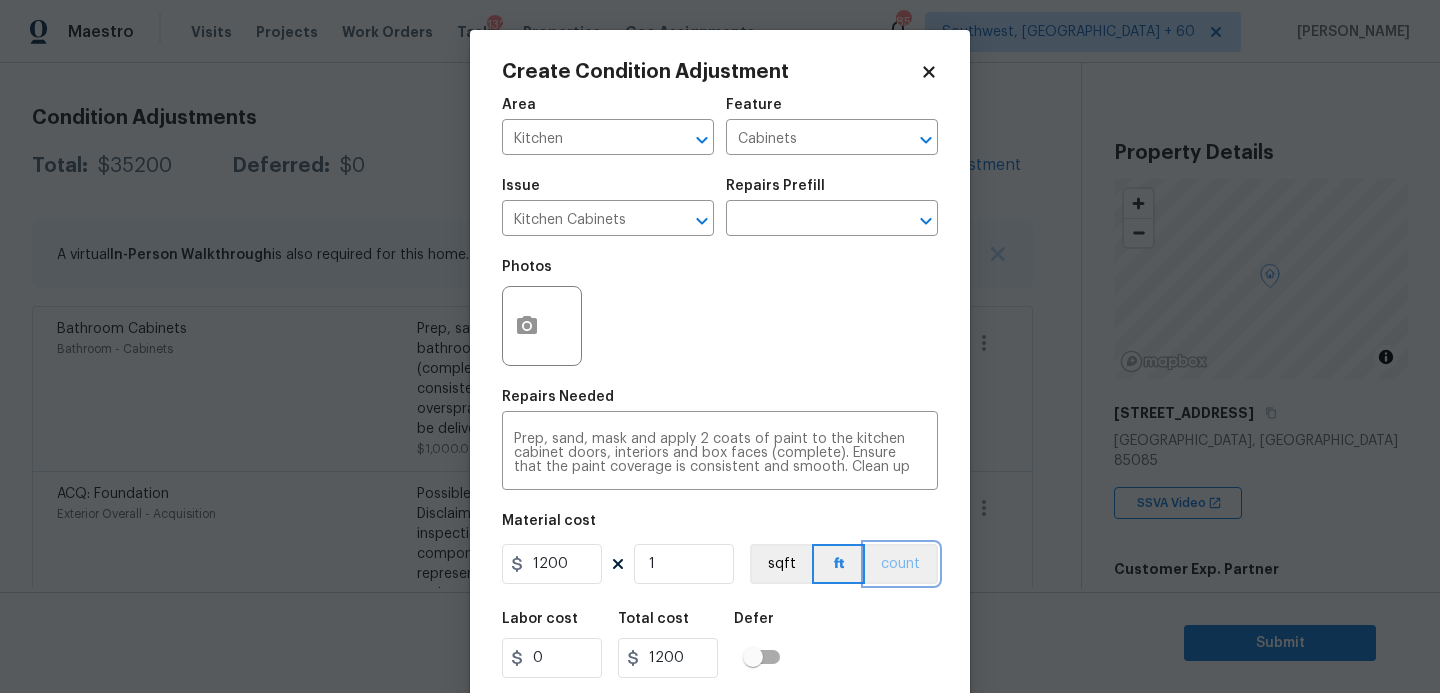 click on "count" at bounding box center (901, 564) 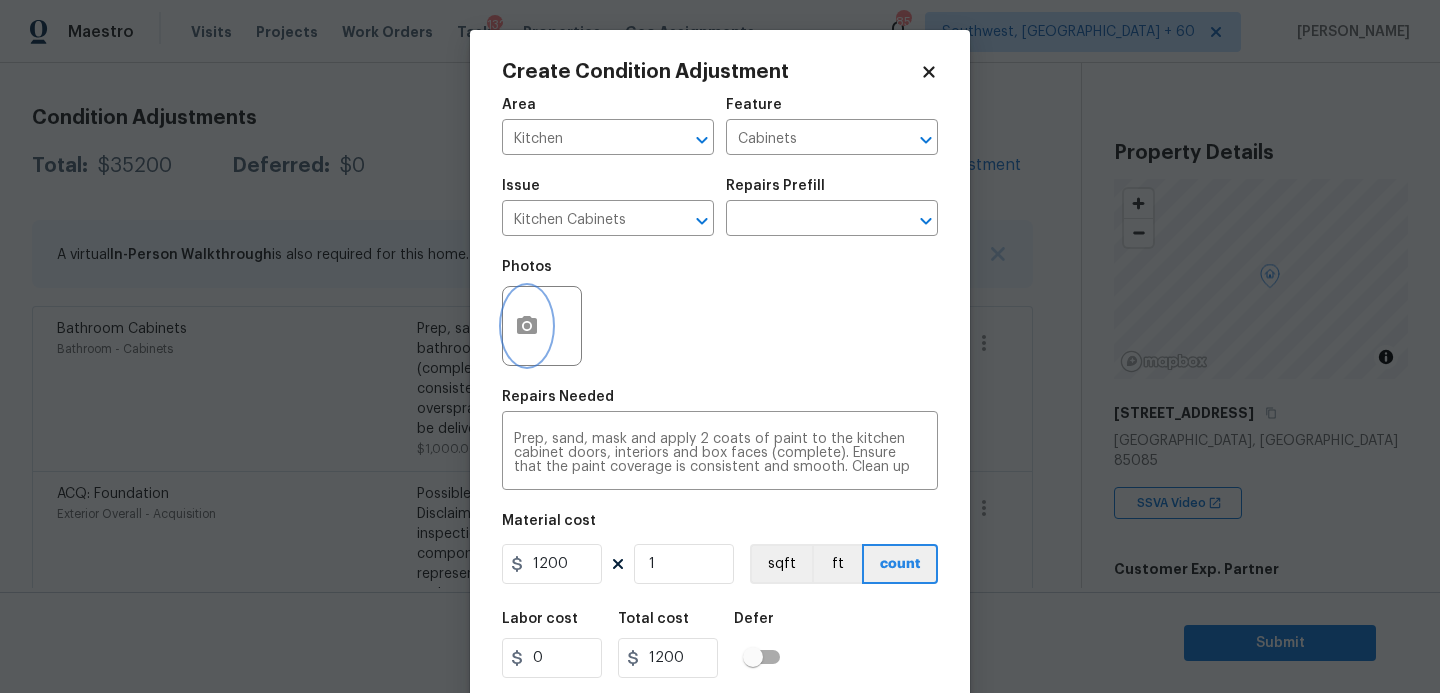 click 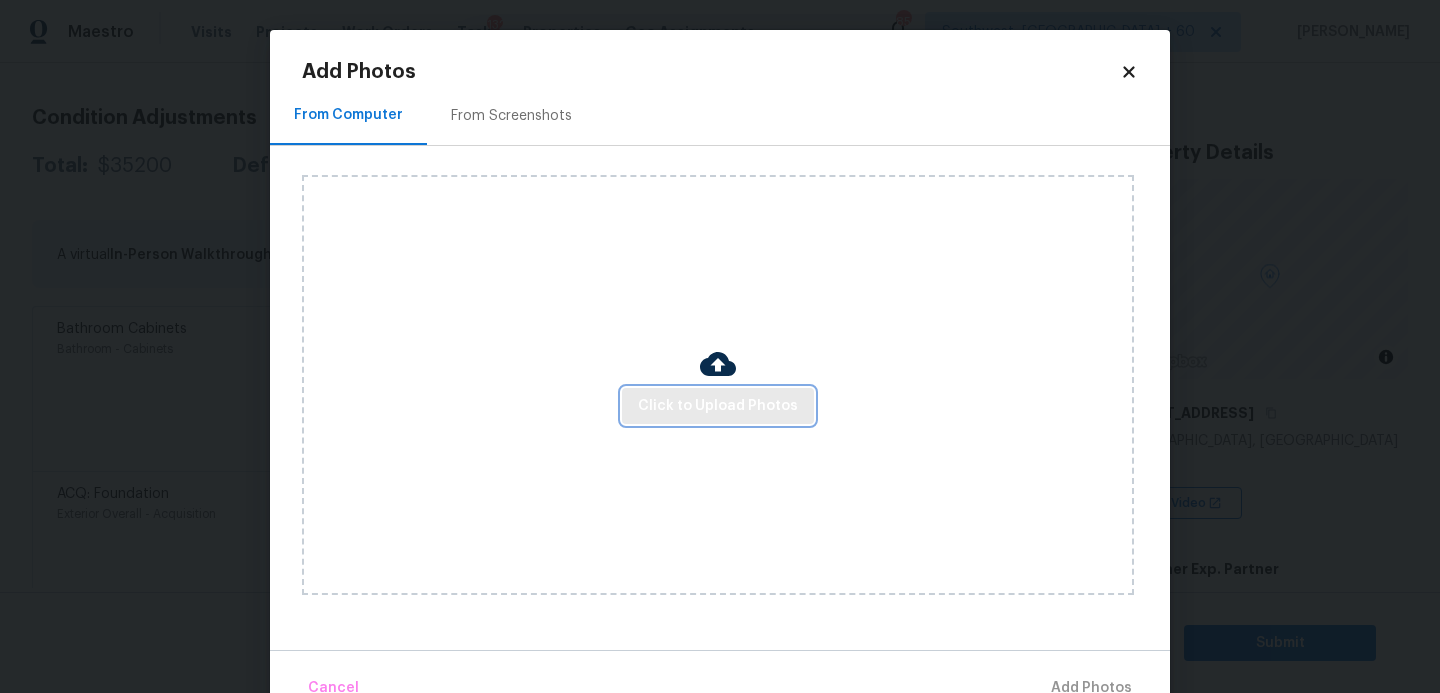 click on "Click to Upload Photos" at bounding box center (718, 406) 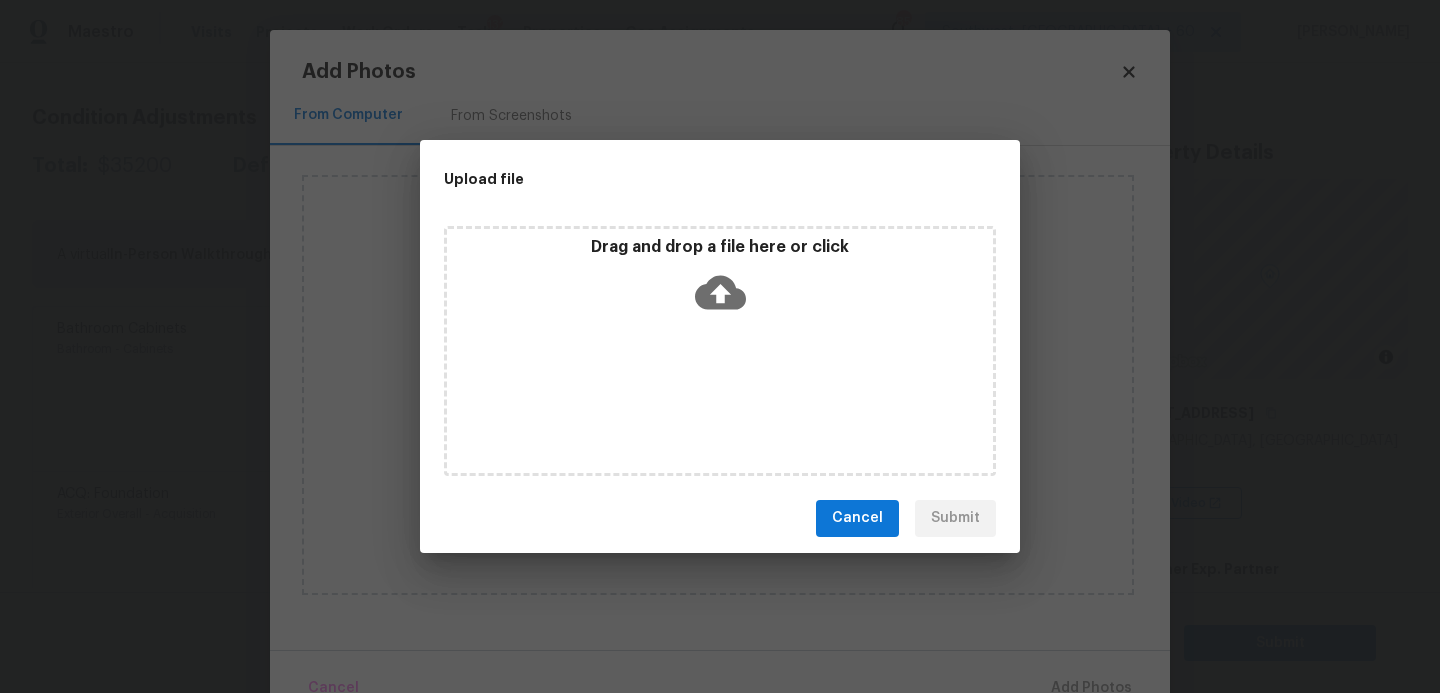 click on "Drag and drop a file here or click" at bounding box center [720, 351] 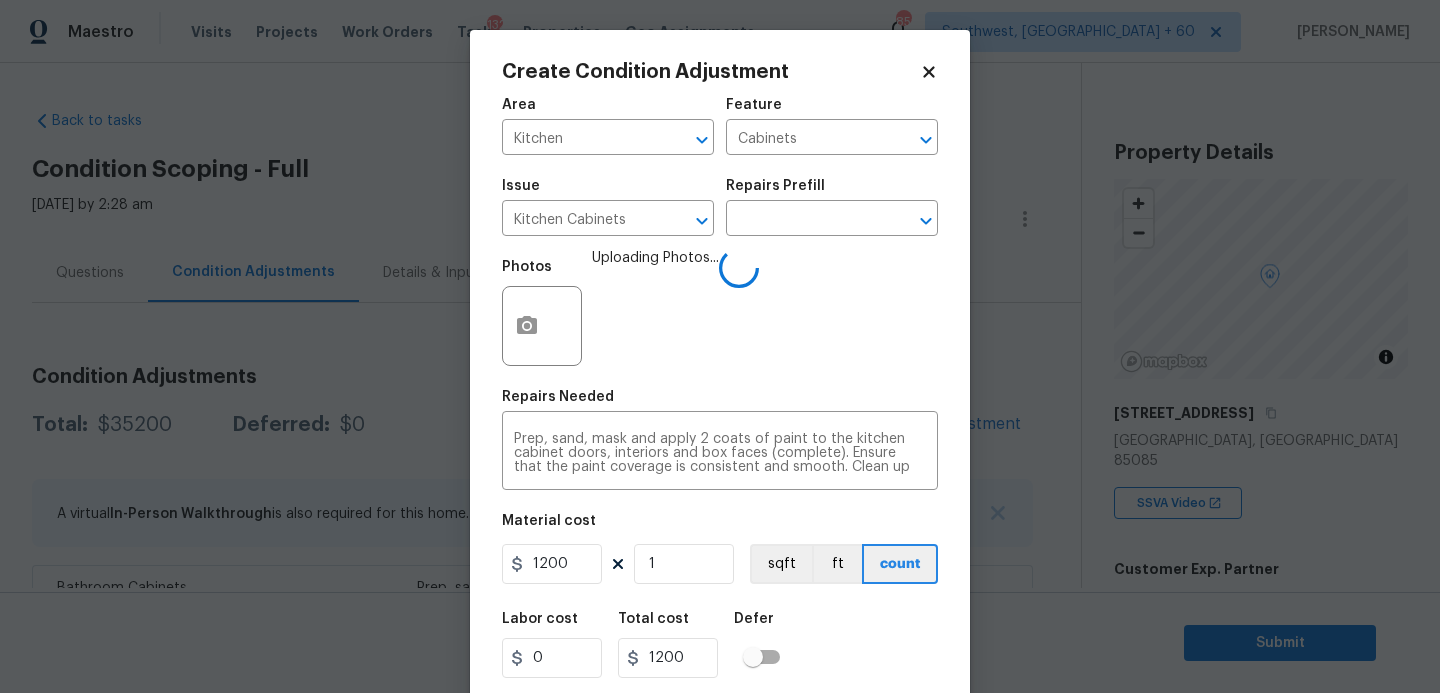 scroll, scrollTop: 0, scrollLeft: 0, axis: both 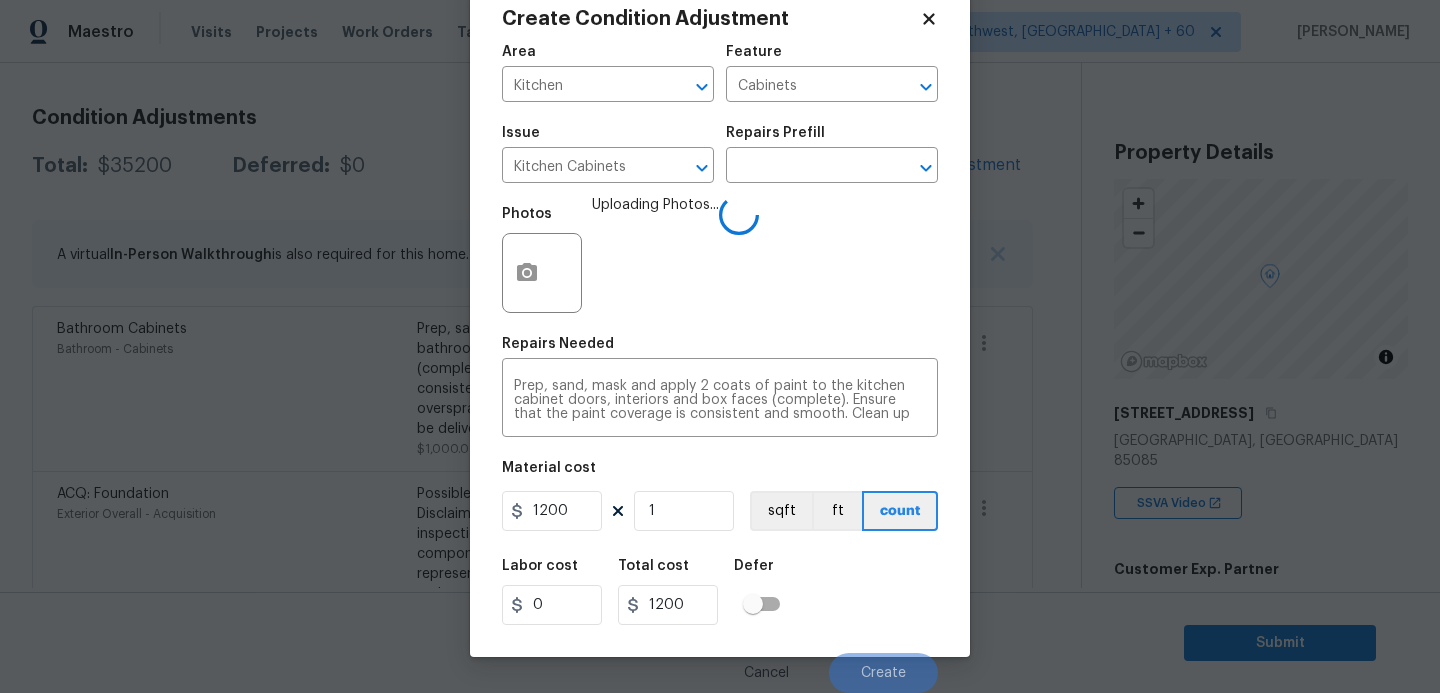 click on "Labor cost 0 Total cost 1200 Defer" at bounding box center (720, 592) 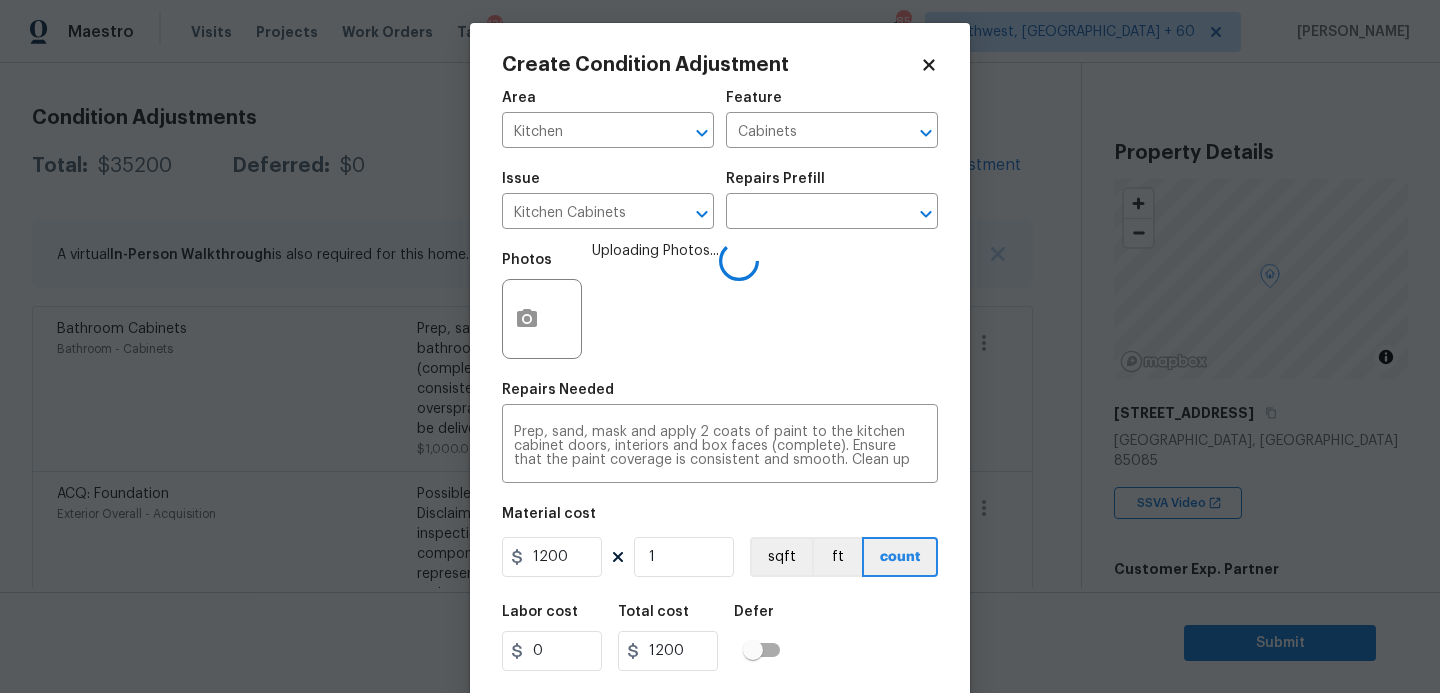 scroll, scrollTop: 54, scrollLeft: 0, axis: vertical 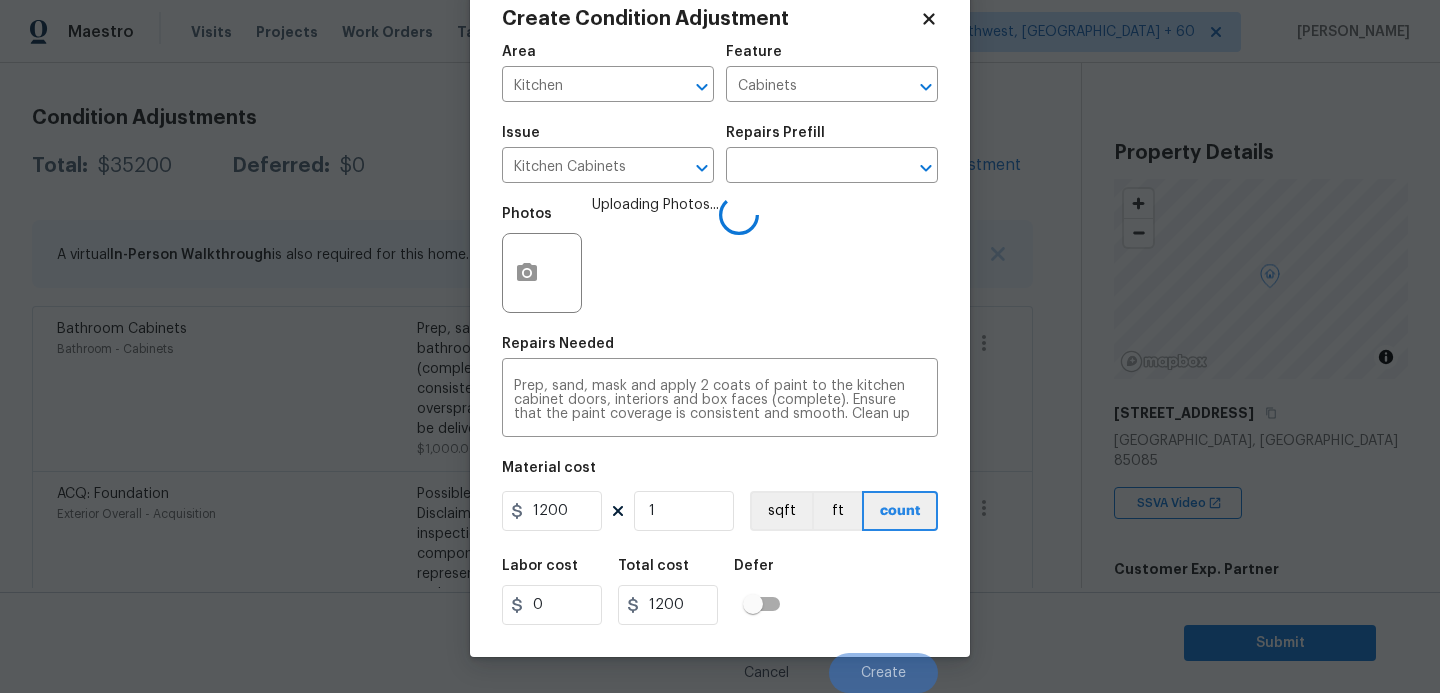click on "Labor cost 0 Total cost 1200 Defer" at bounding box center [720, 592] 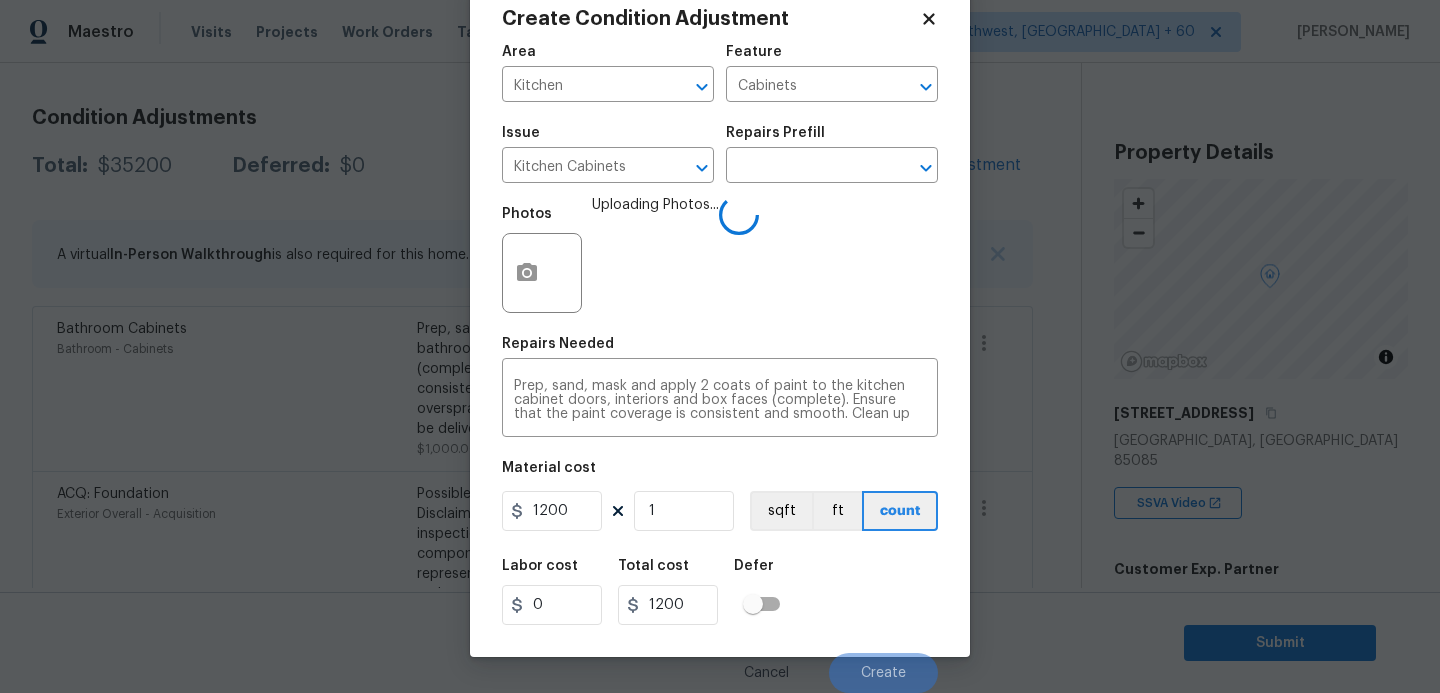 click on "Labor cost 0 Total cost 1200 Defer" at bounding box center (720, 592) 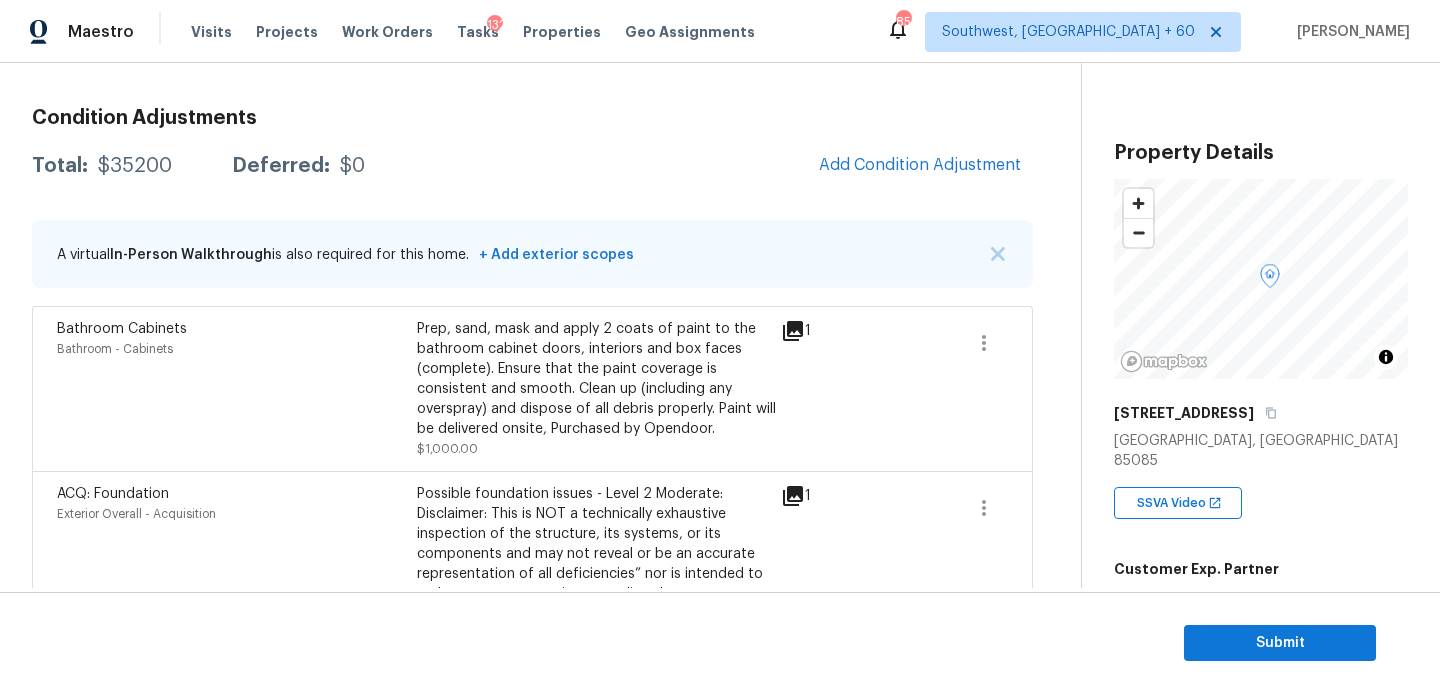 scroll, scrollTop: 47, scrollLeft: 0, axis: vertical 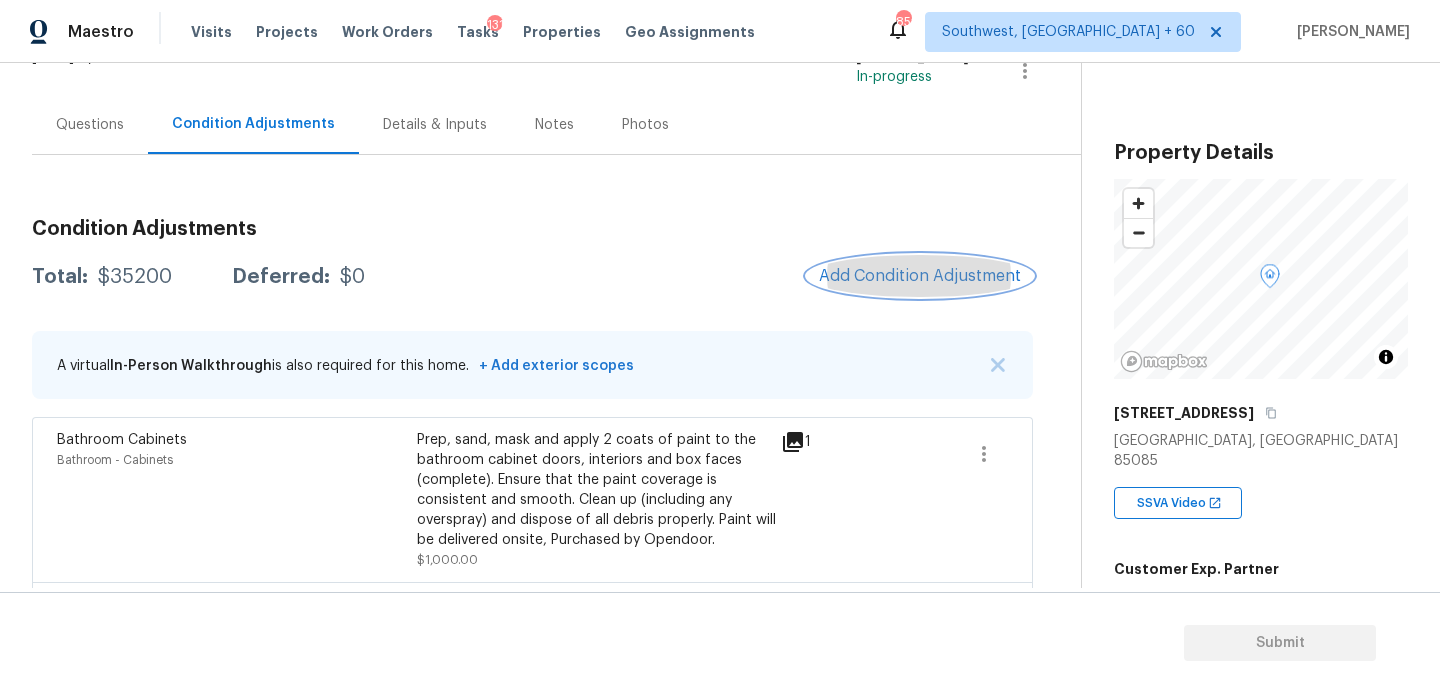 click on "Add Condition Adjustment" at bounding box center (920, 276) 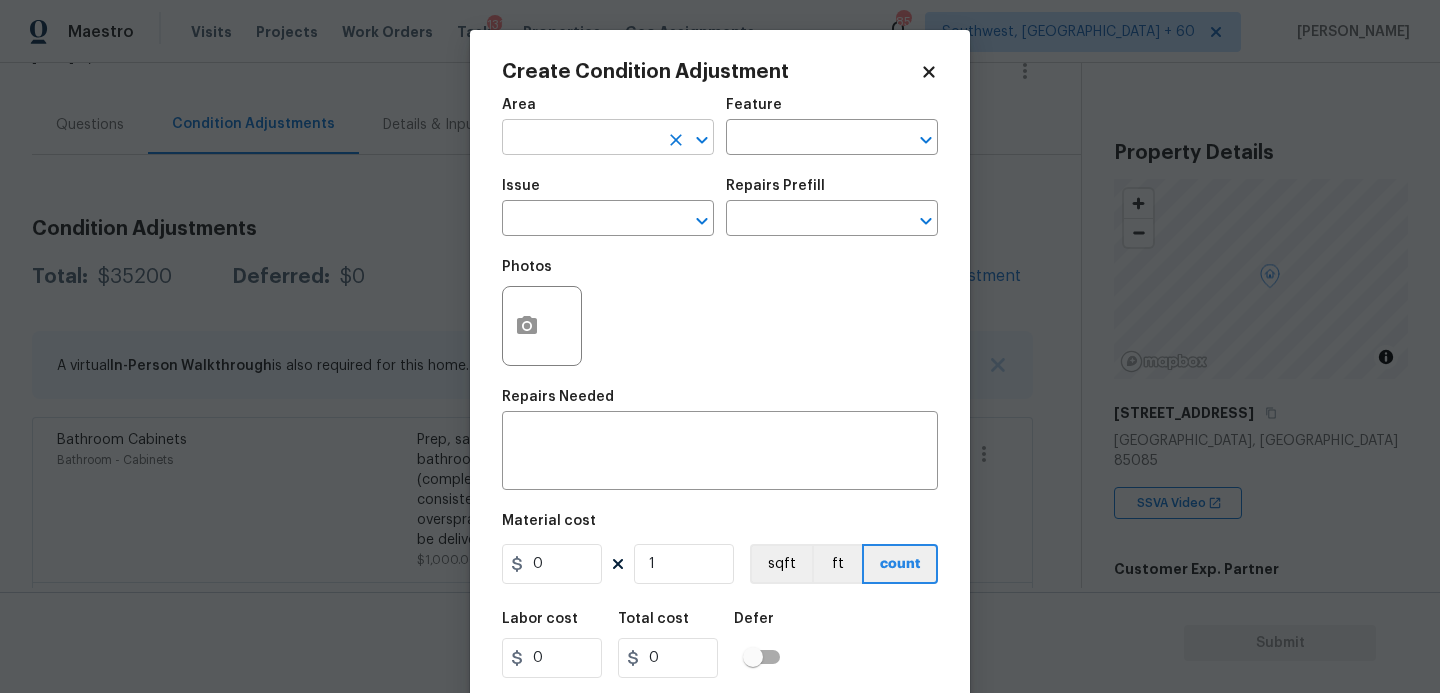 click at bounding box center (580, 139) 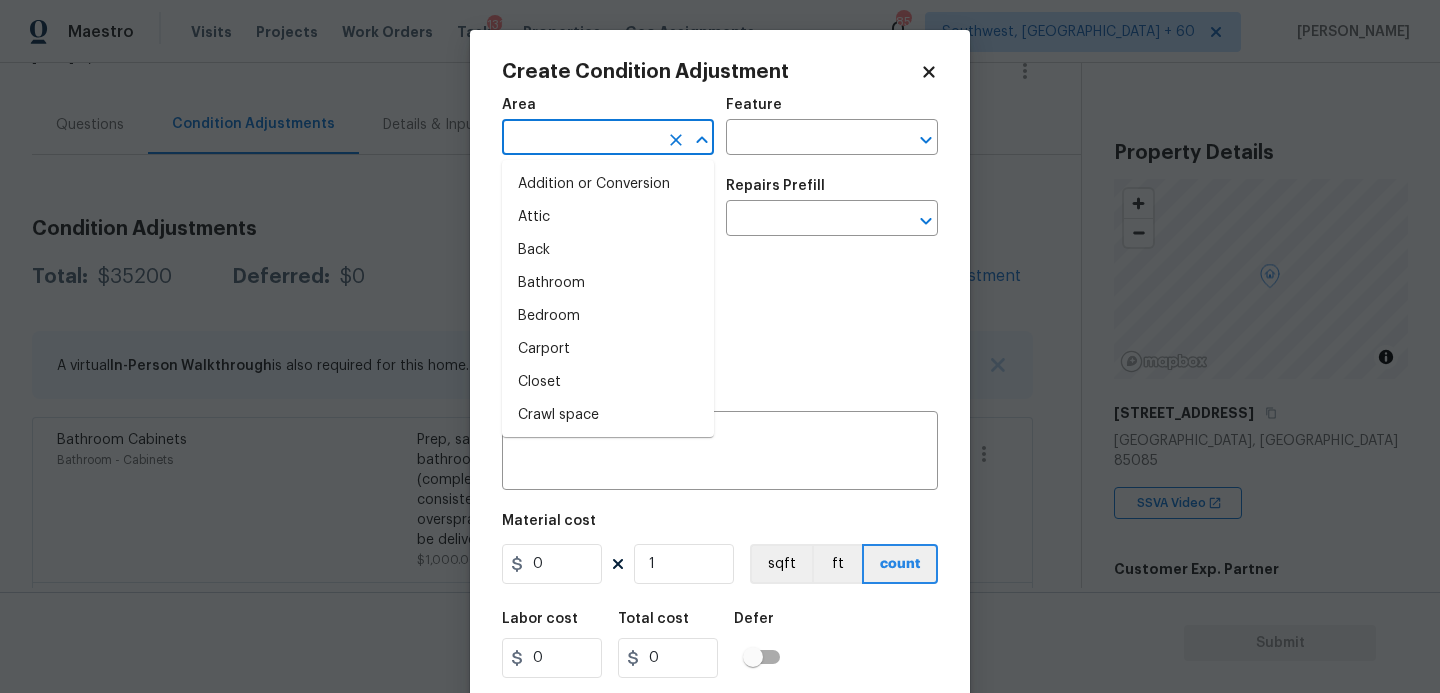 type on "k" 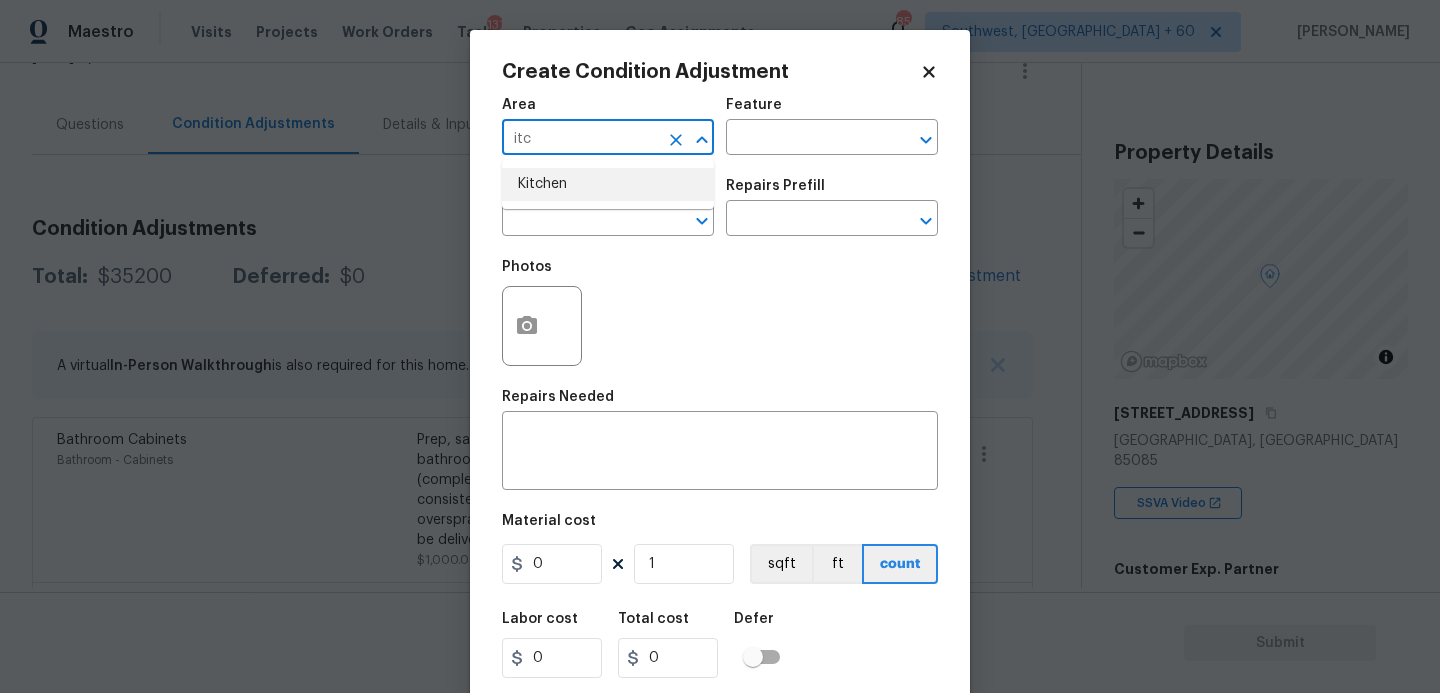 click on "Kitchen" at bounding box center (608, 184) 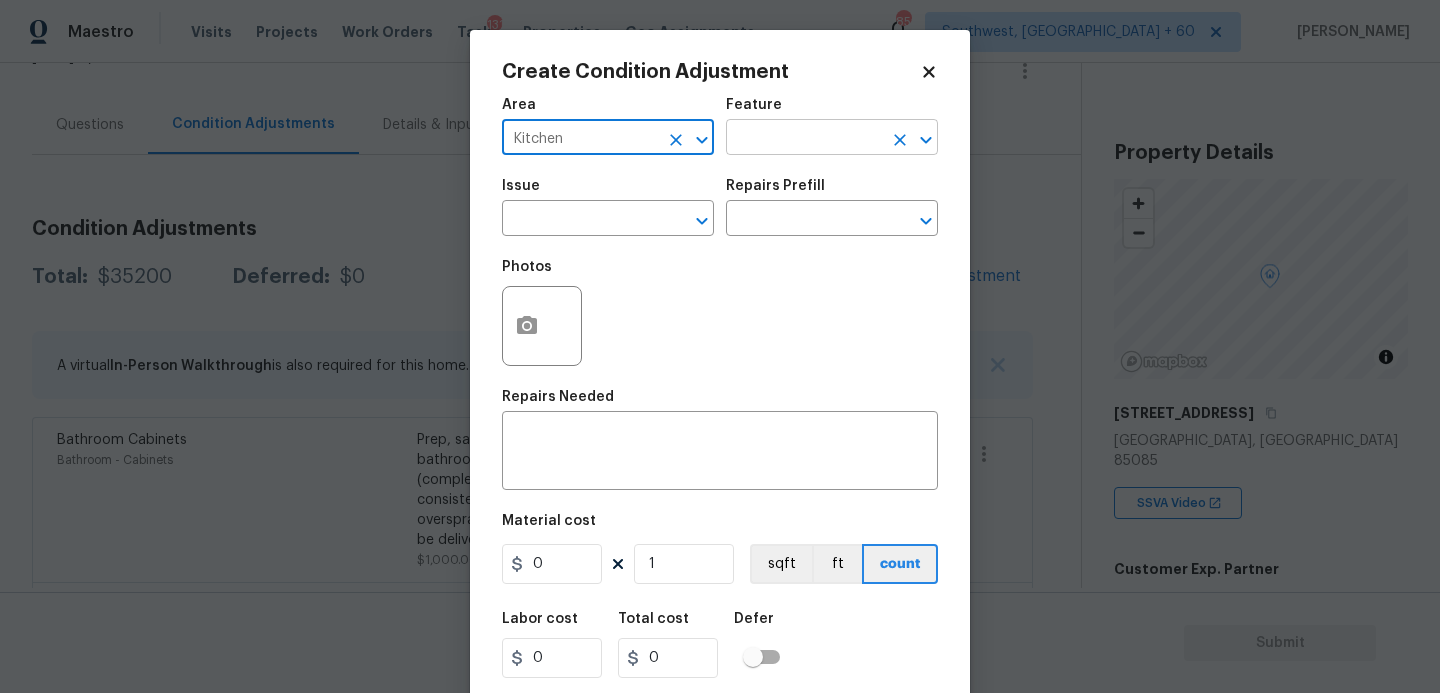 type on "Kitchen" 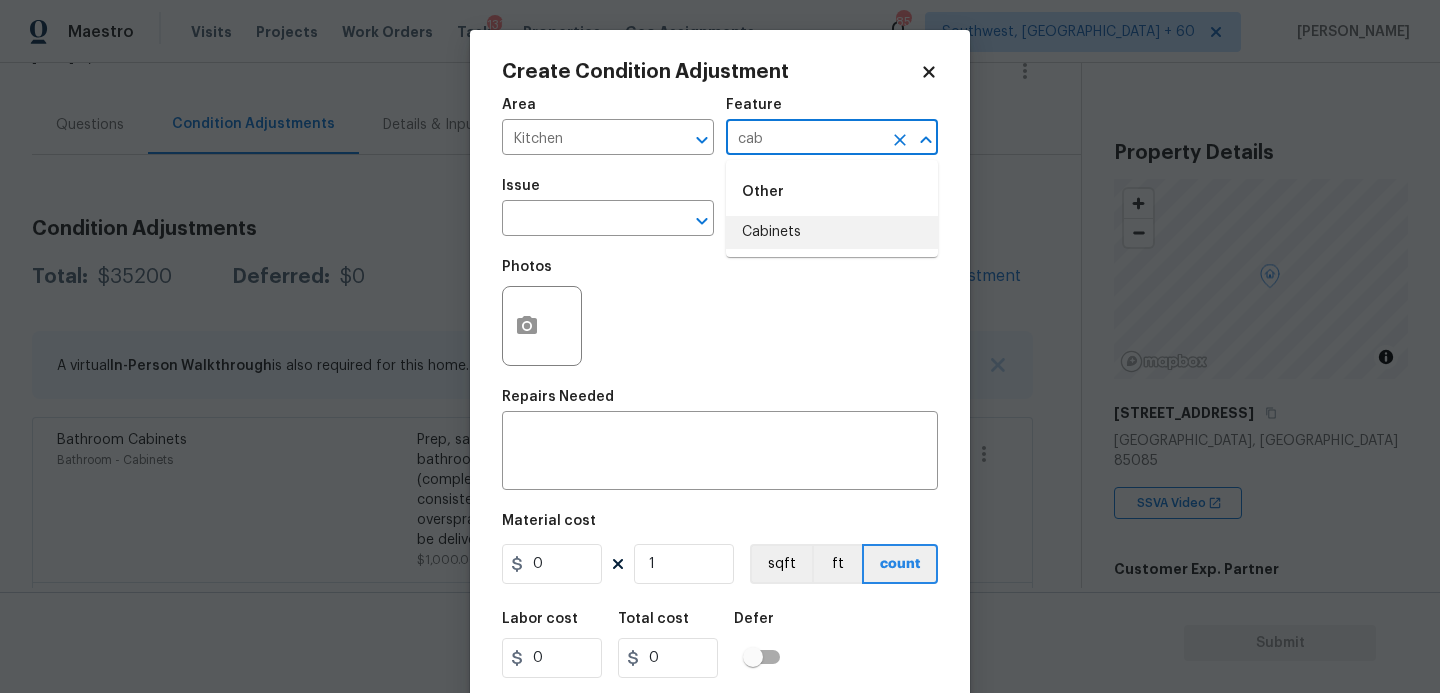 click on "Cabinets" at bounding box center (832, 232) 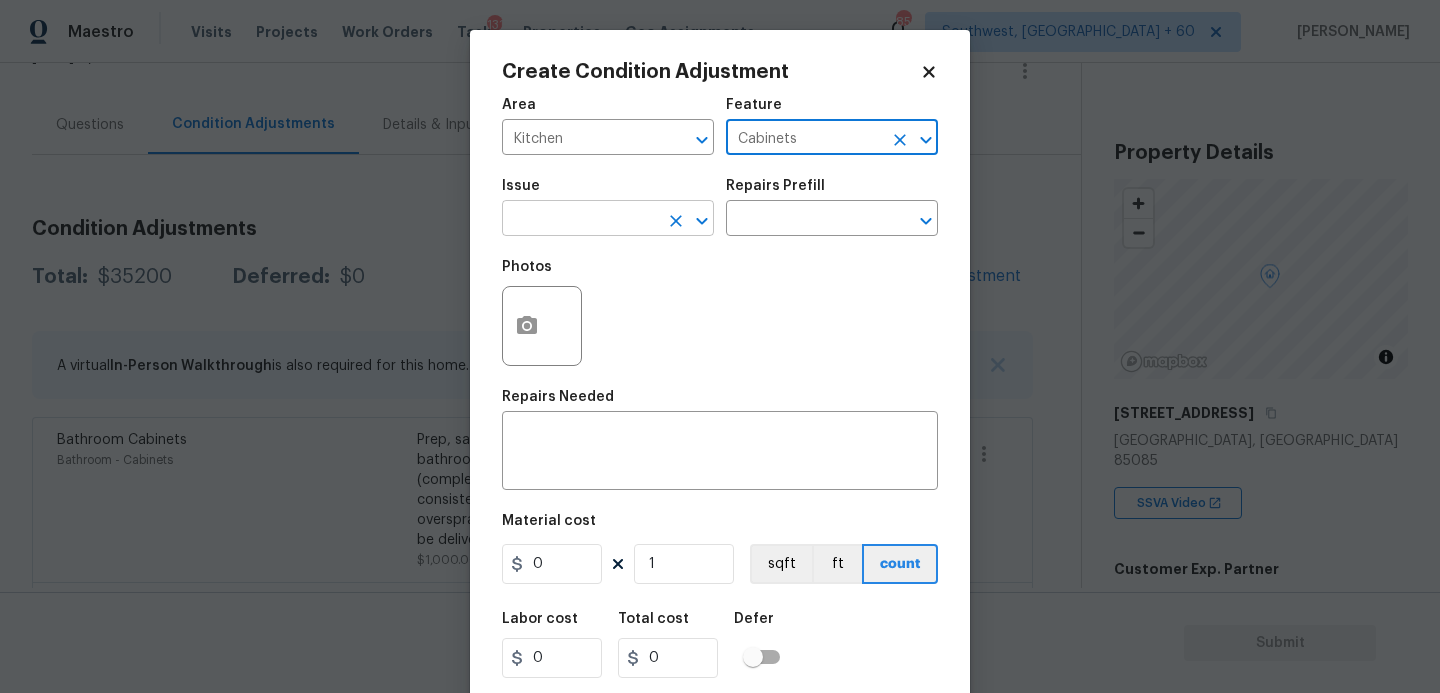 type on "Cabinets" 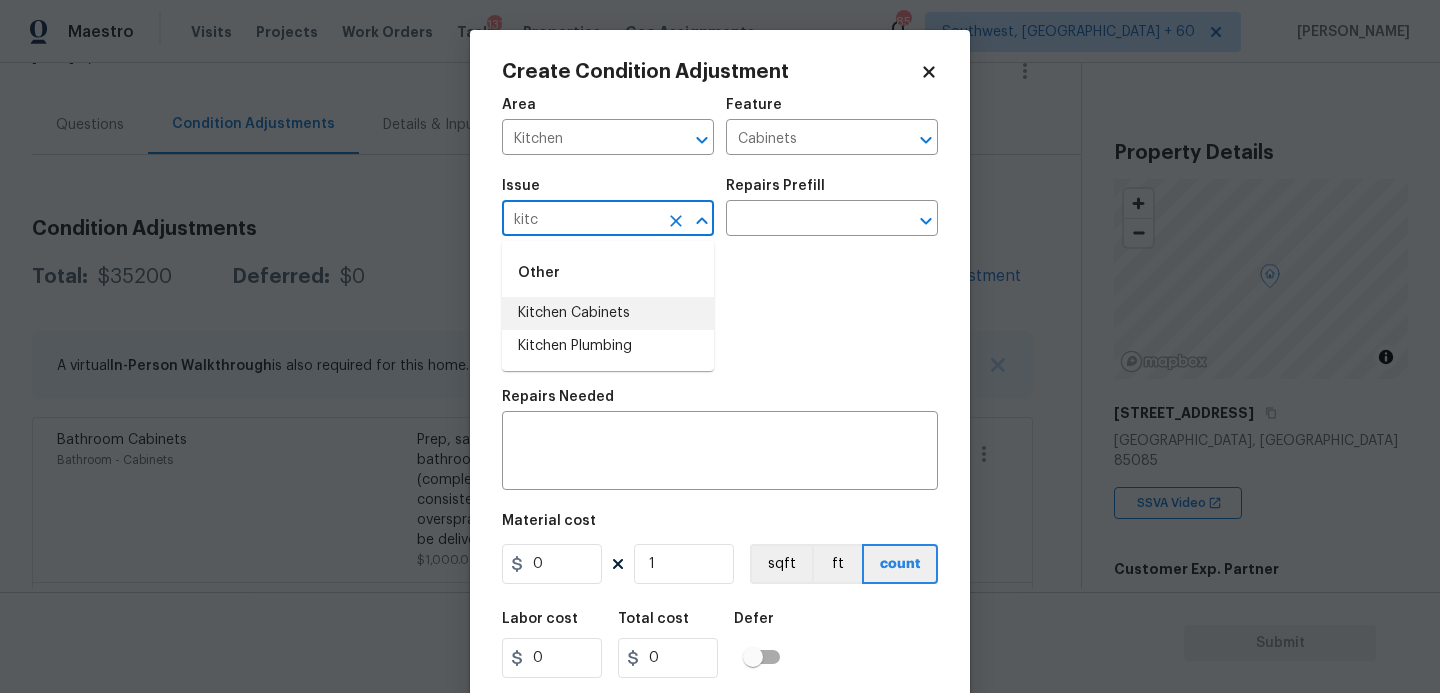 click on "Kitchen Cabinets" at bounding box center (608, 313) 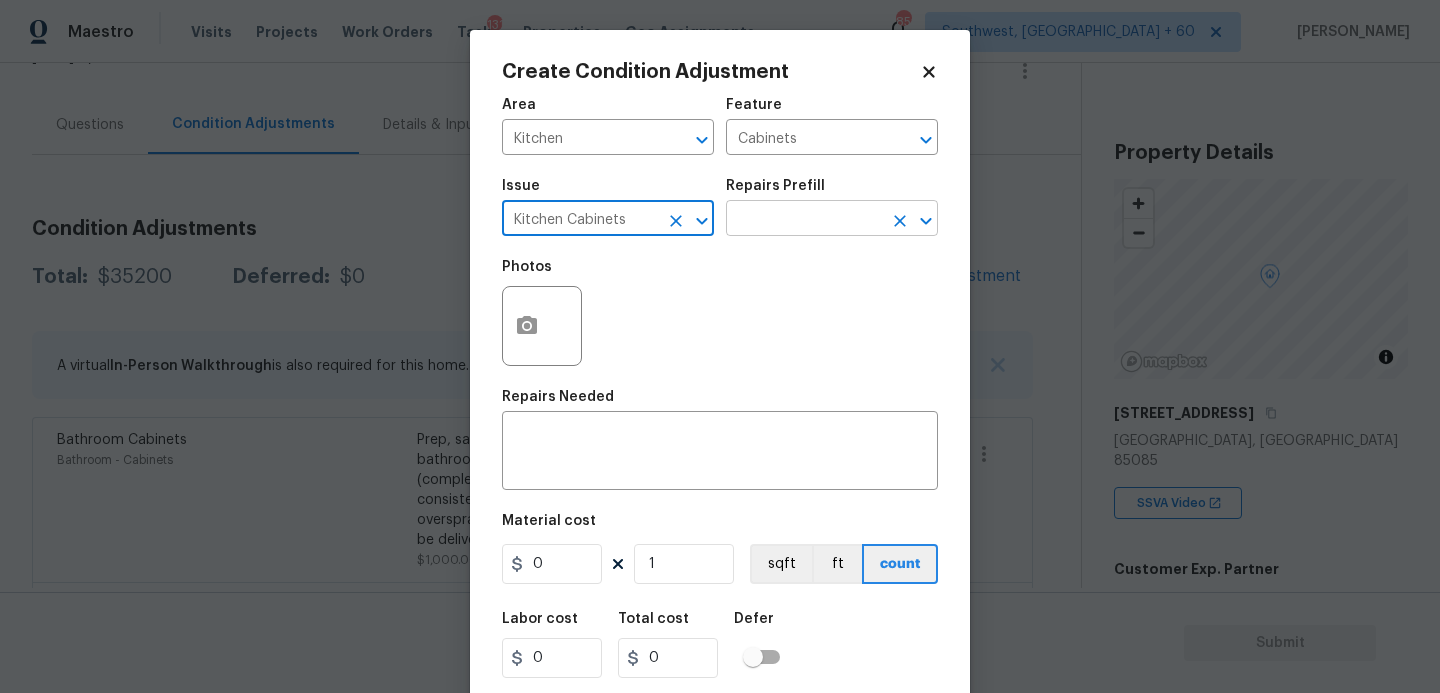 type on "Kitchen Cabinets" 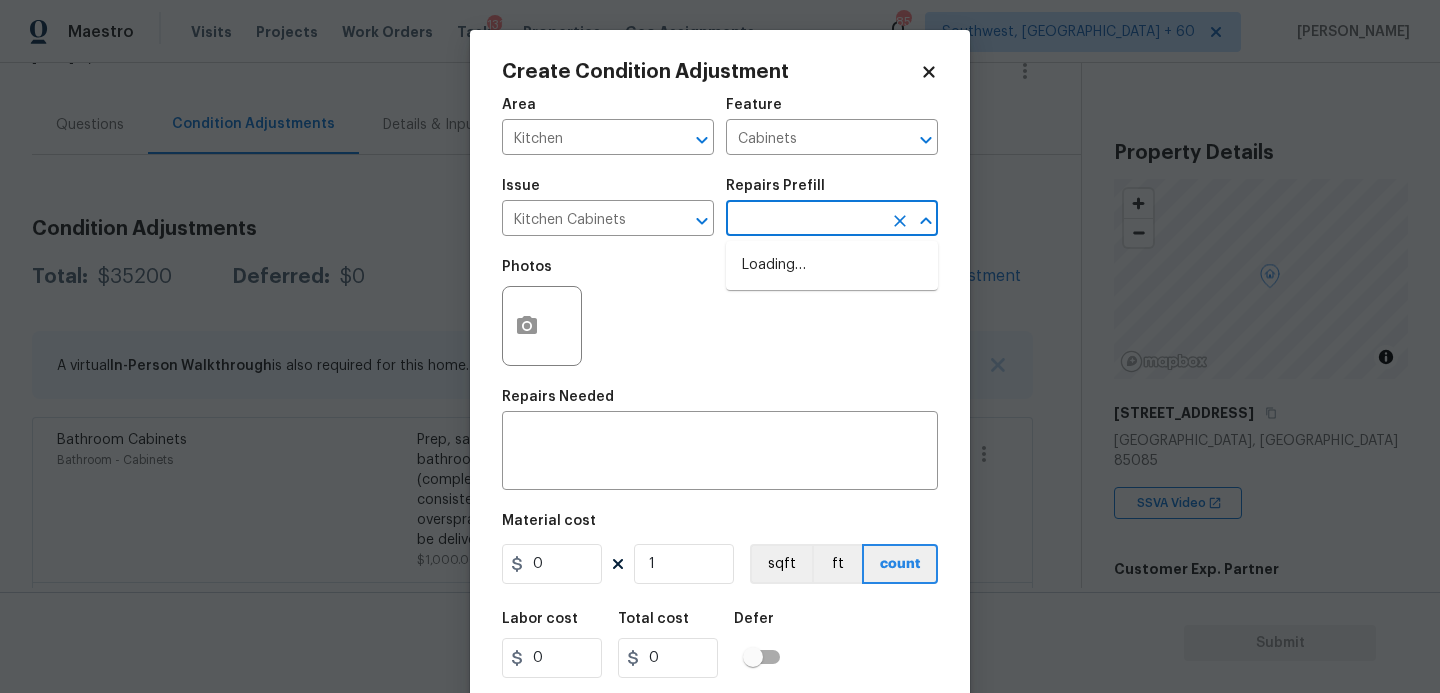 click at bounding box center (804, 220) 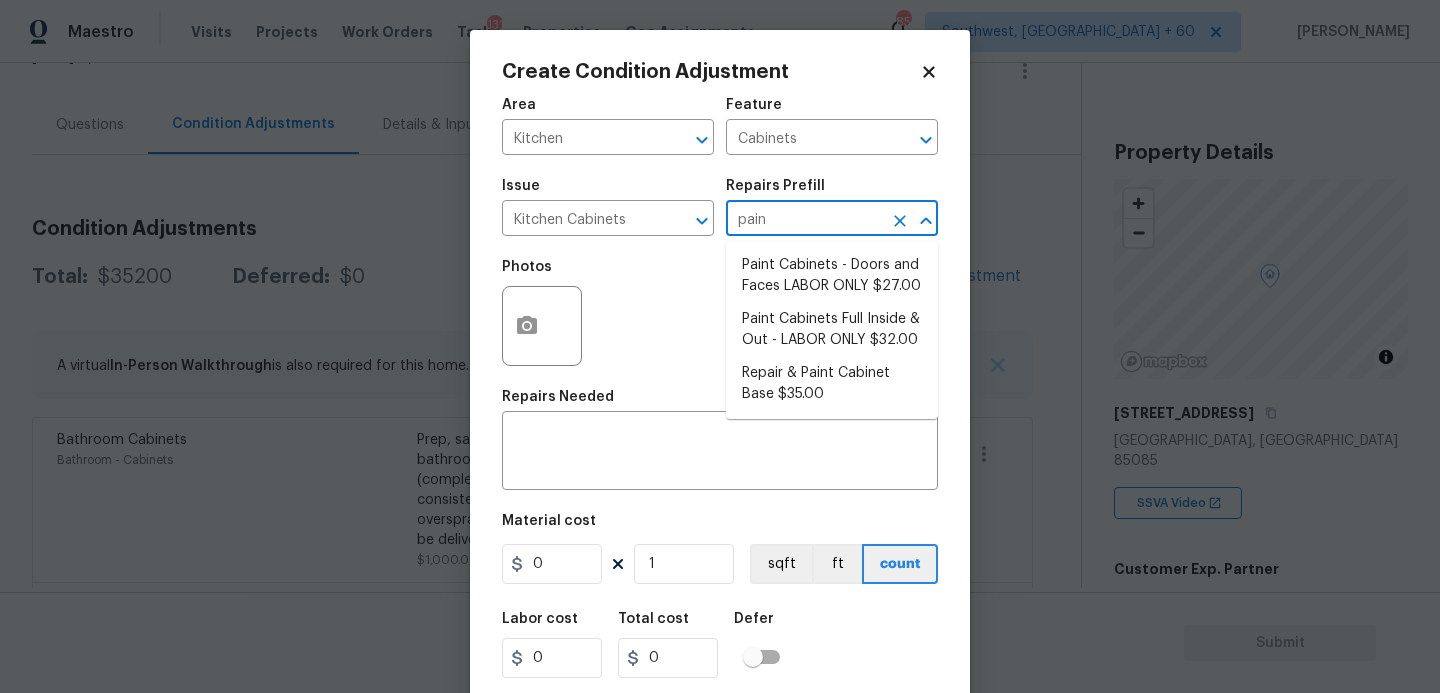 type on "paint" 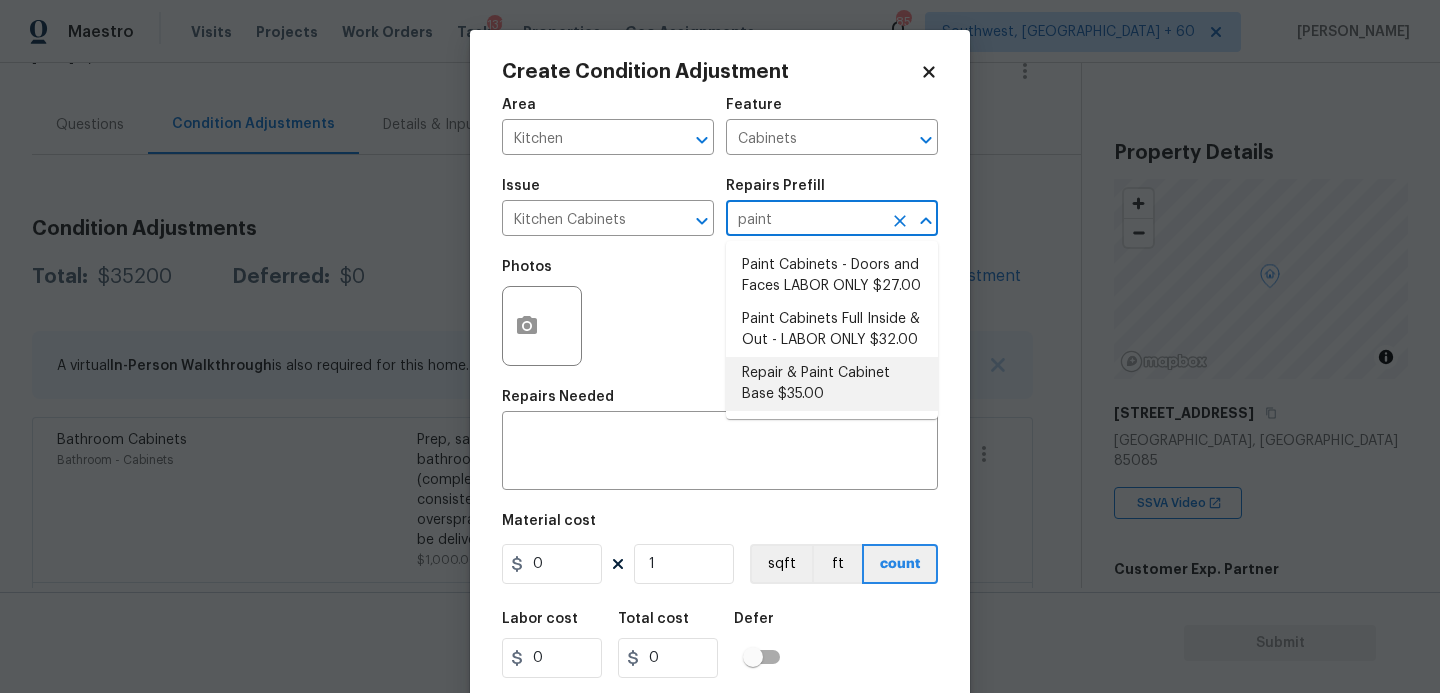 click on "Repair & Paint Cabinet Base $35.00" at bounding box center (832, 384) 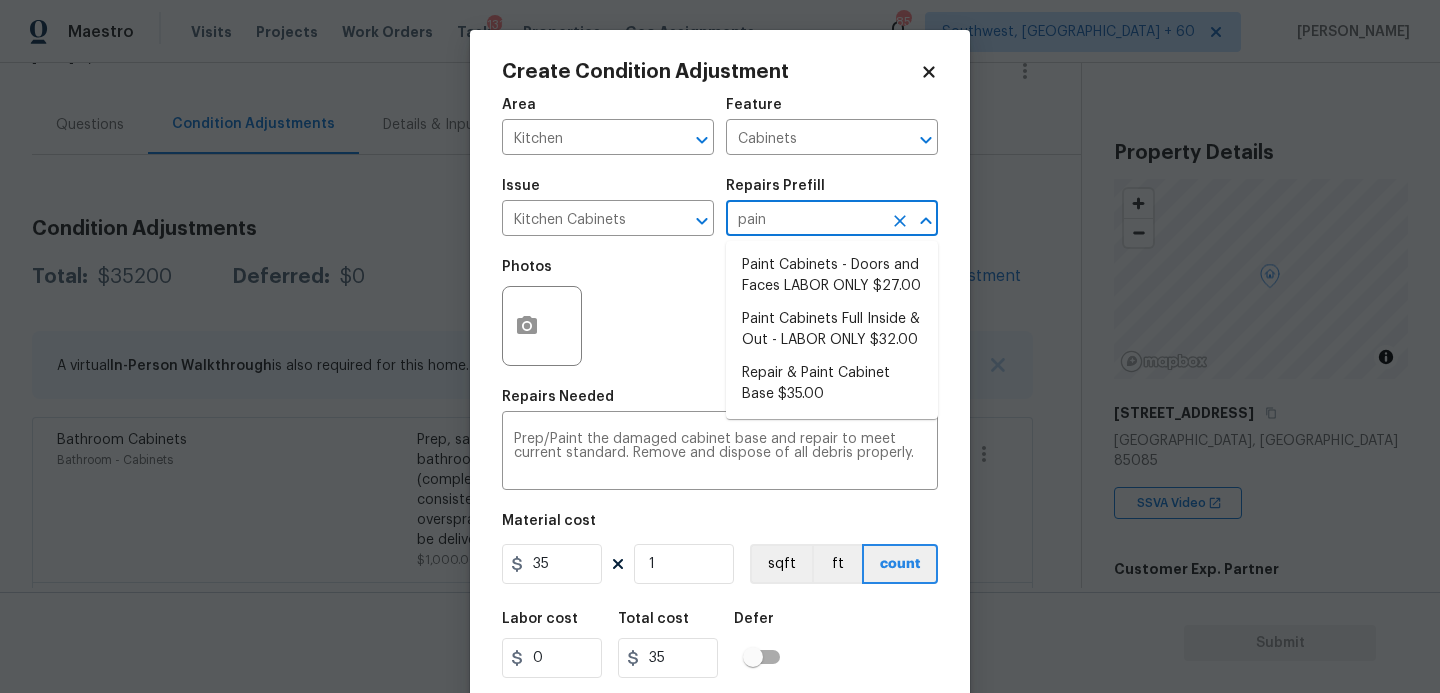 type on "paint" 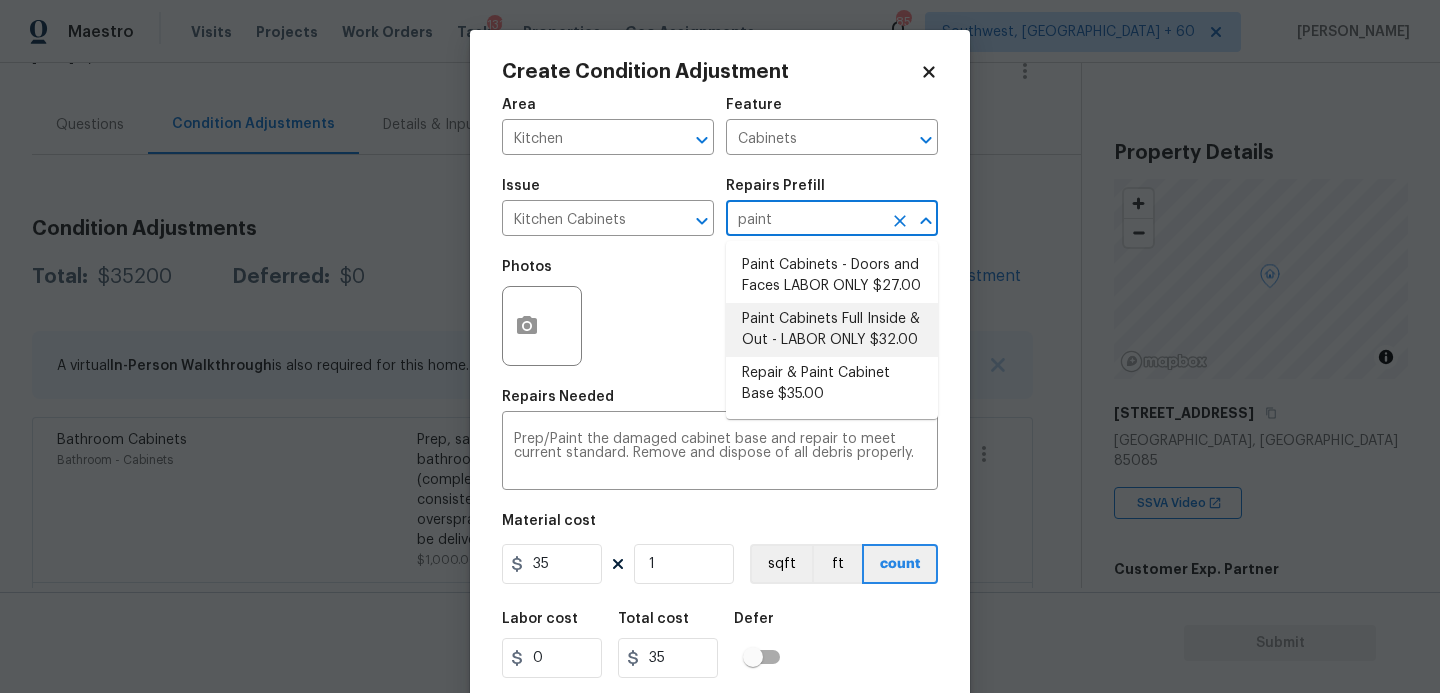 click on "Paint Cabinets Full Inside & Out - LABOR ONLY $32.00" at bounding box center (832, 330) 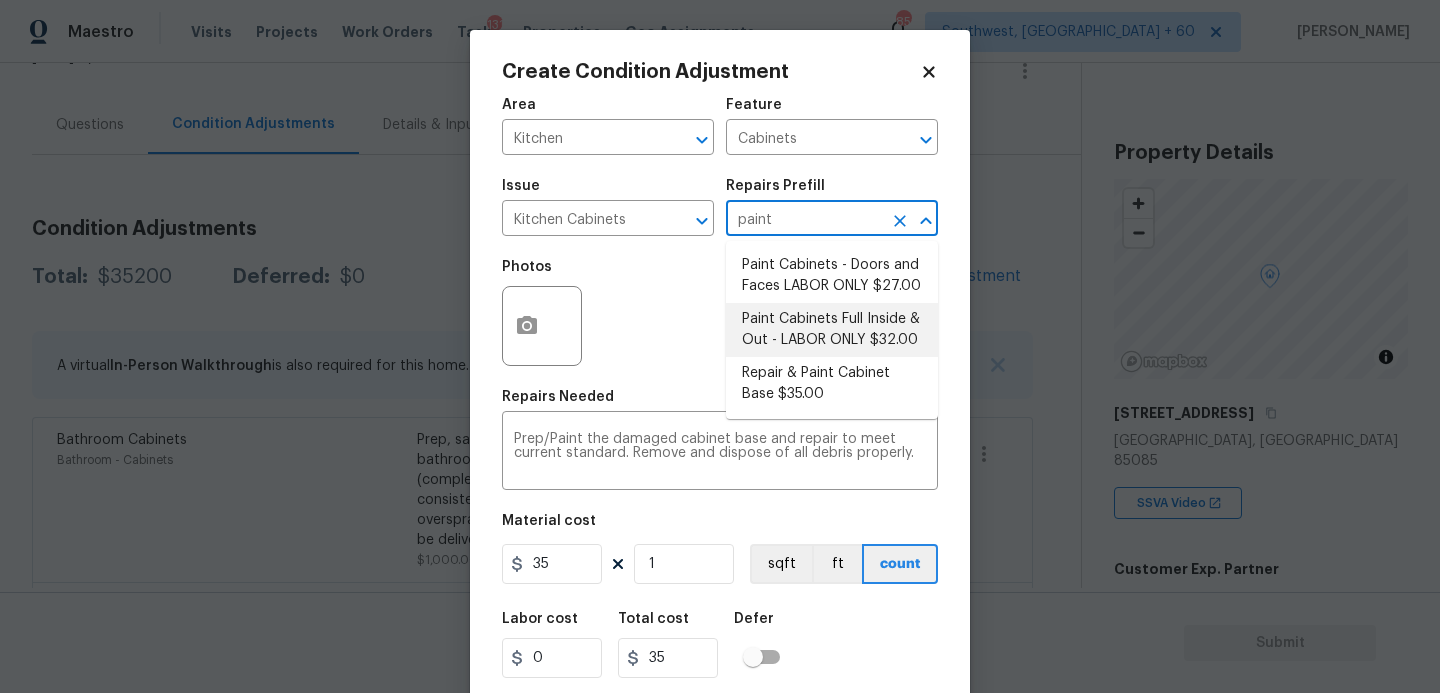 type on "32" 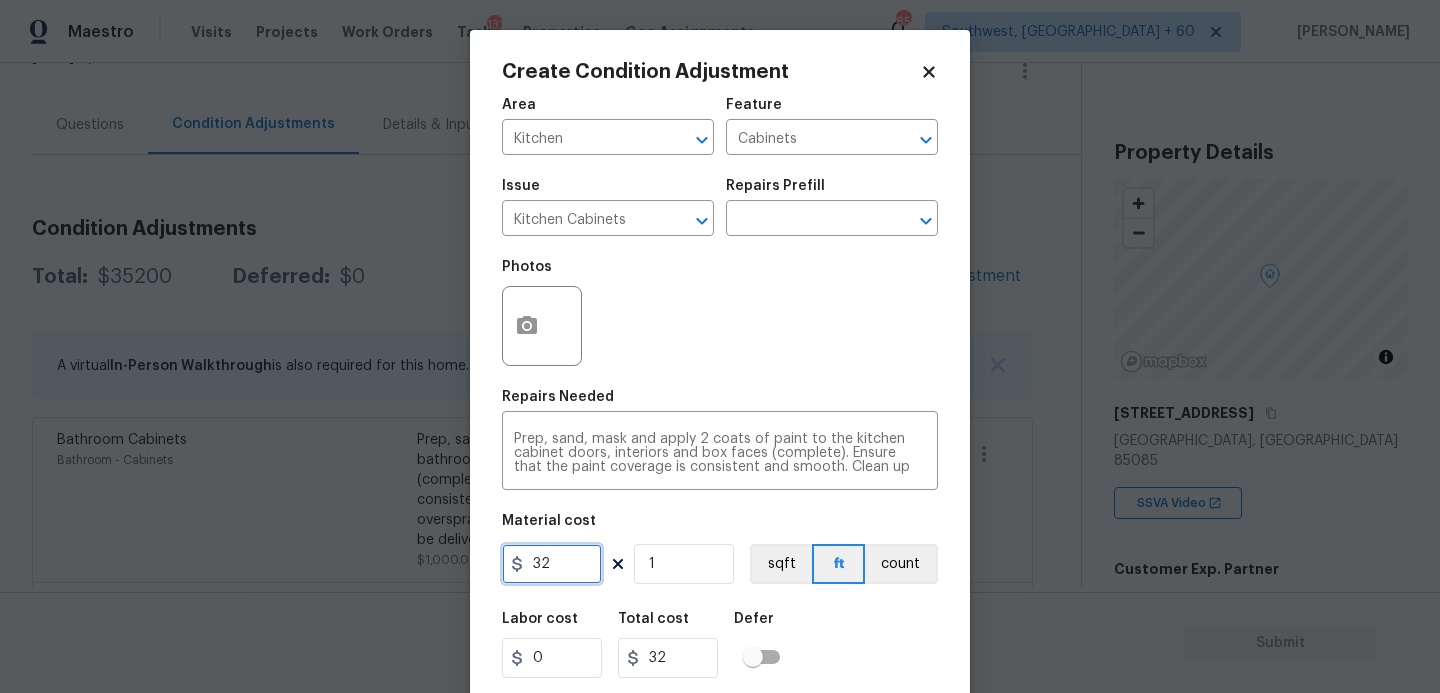 drag, startPoint x: 560, startPoint y: 565, endPoint x: 433, endPoint y: 565, distance: 127 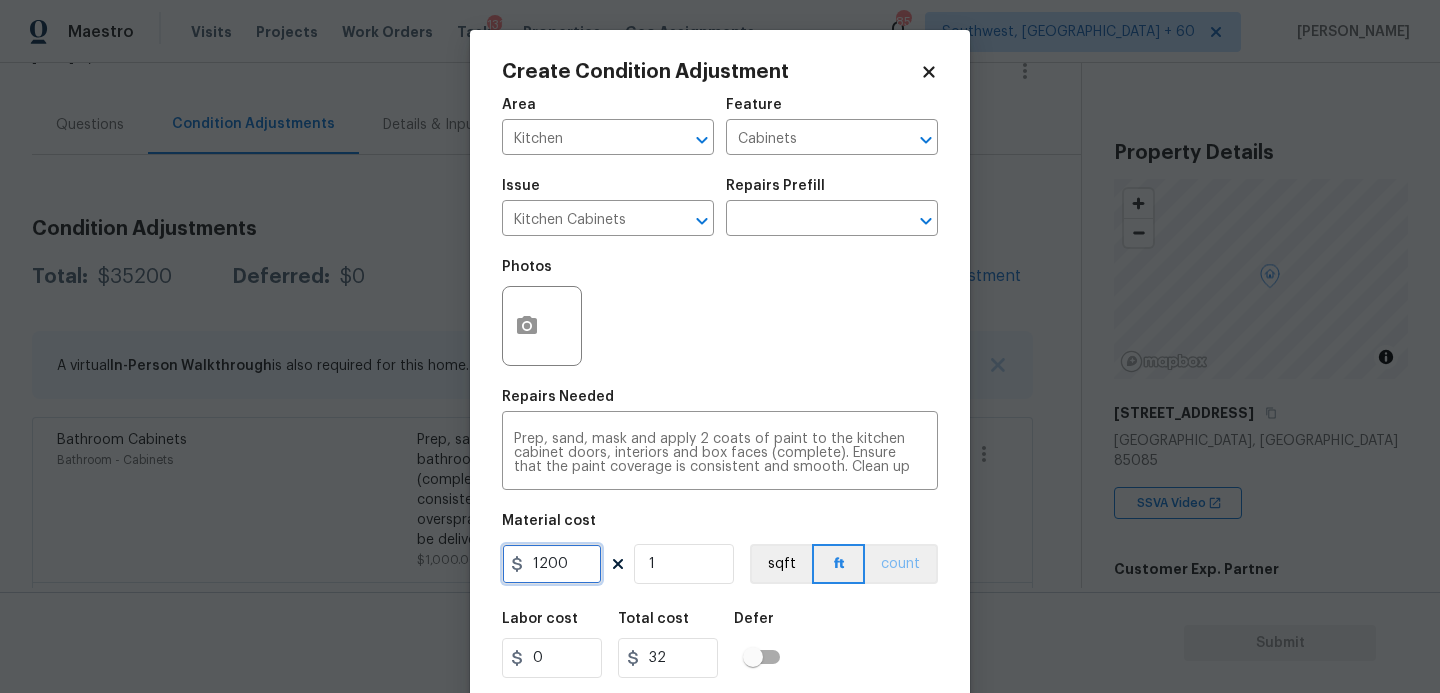 type on "1200" 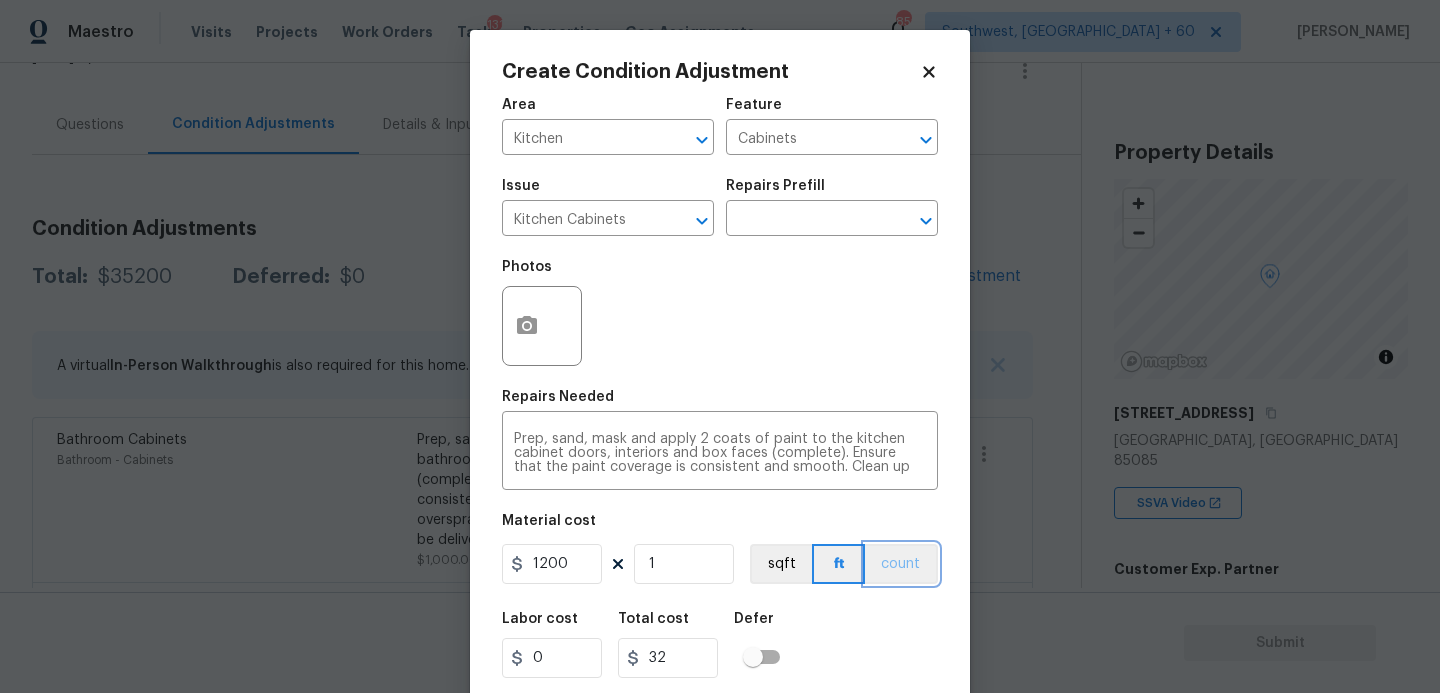 type on "1200" 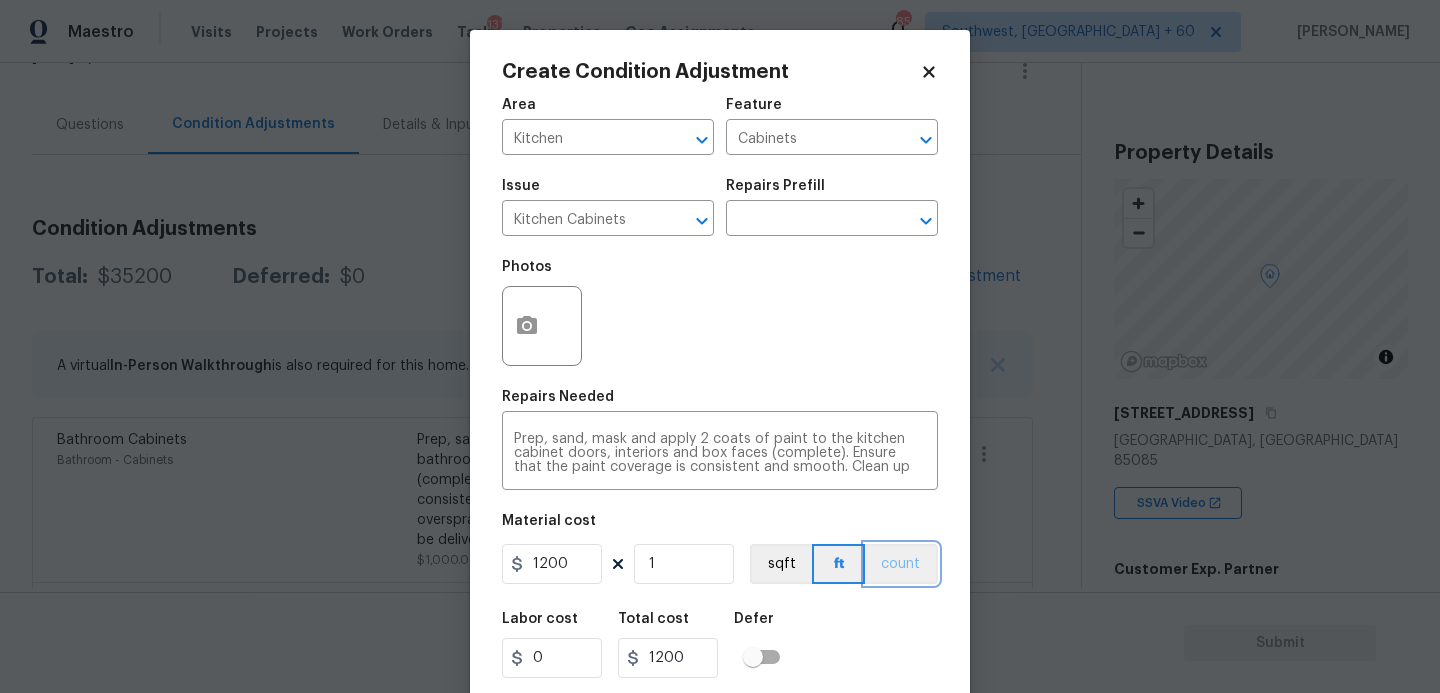 click on "count" at bounding box center (901, 564) 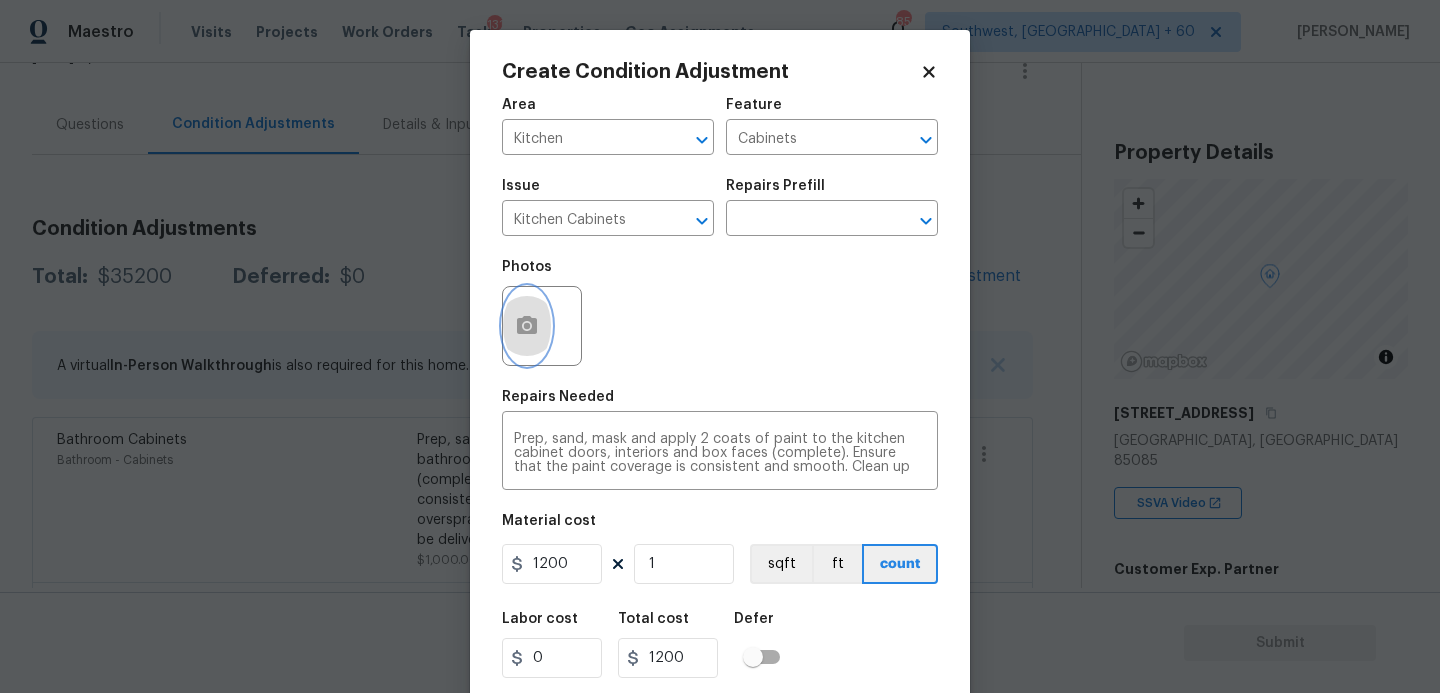 click 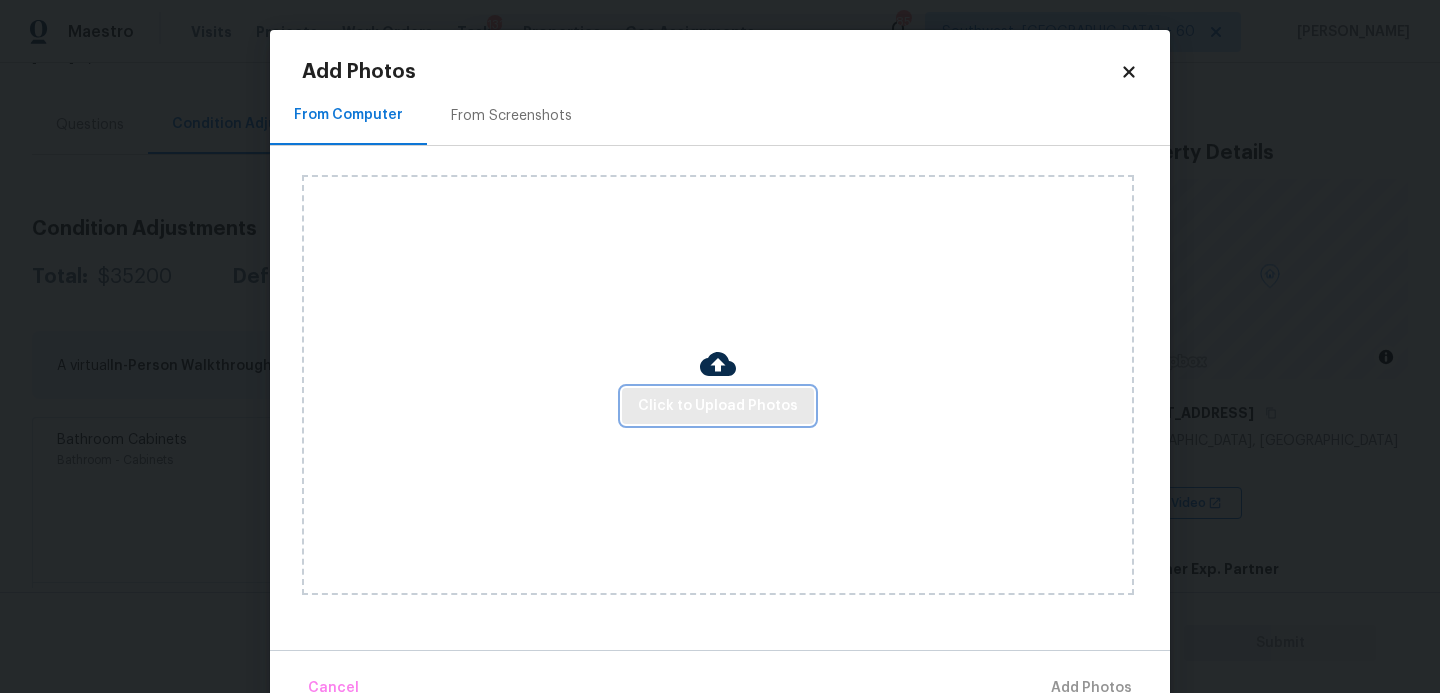 click on "Click to Upload Photos" at bounding box center (718, 406) 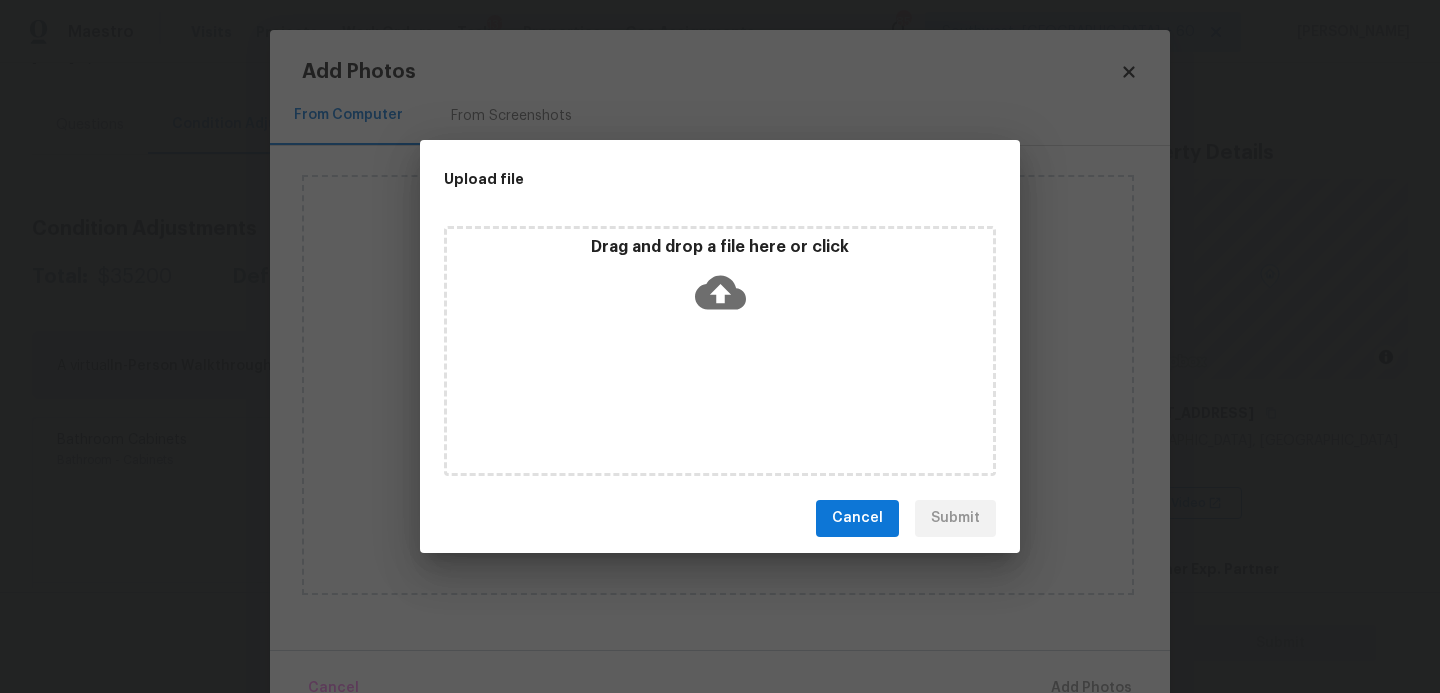click on "Drag and drop a file here or click" at bounding box center (720, 280) 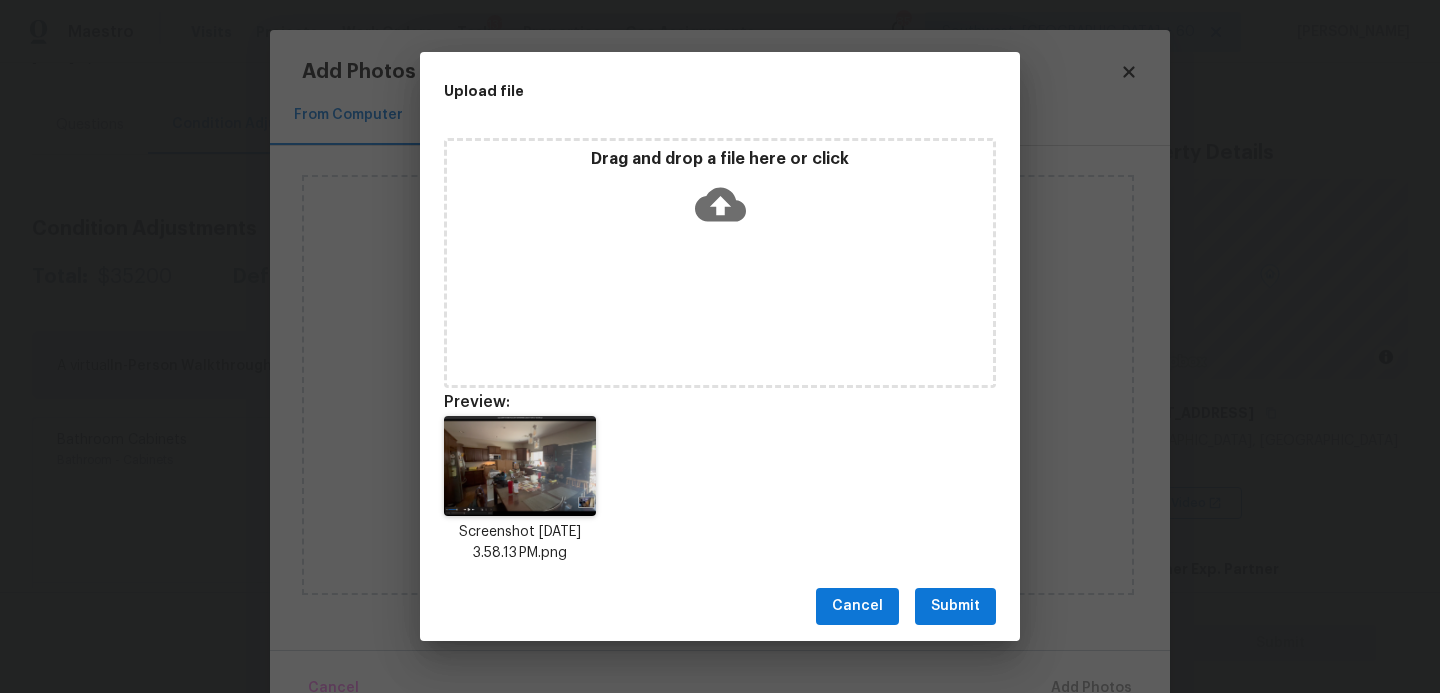 click on "Submit" at bounding box center [955, 606] 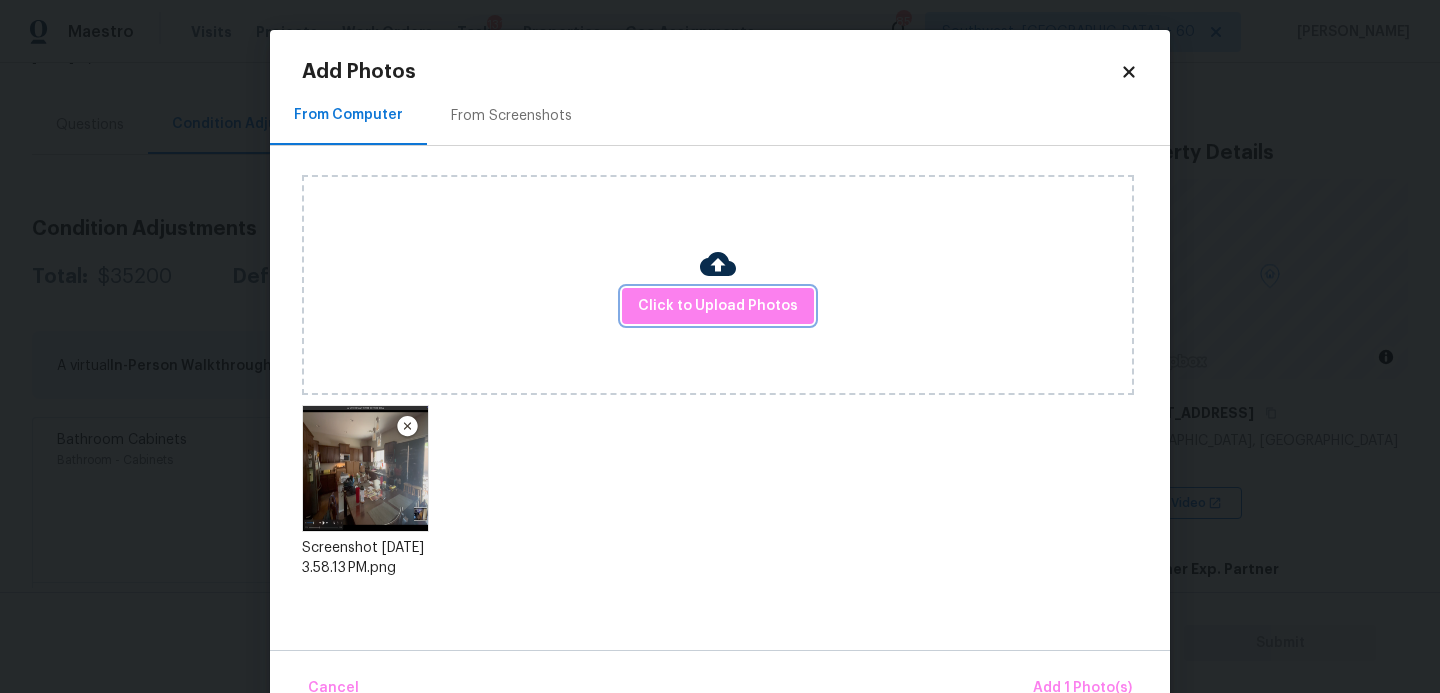scroll, scrollTop: 47, scrollLeft: 0, axis: vertical 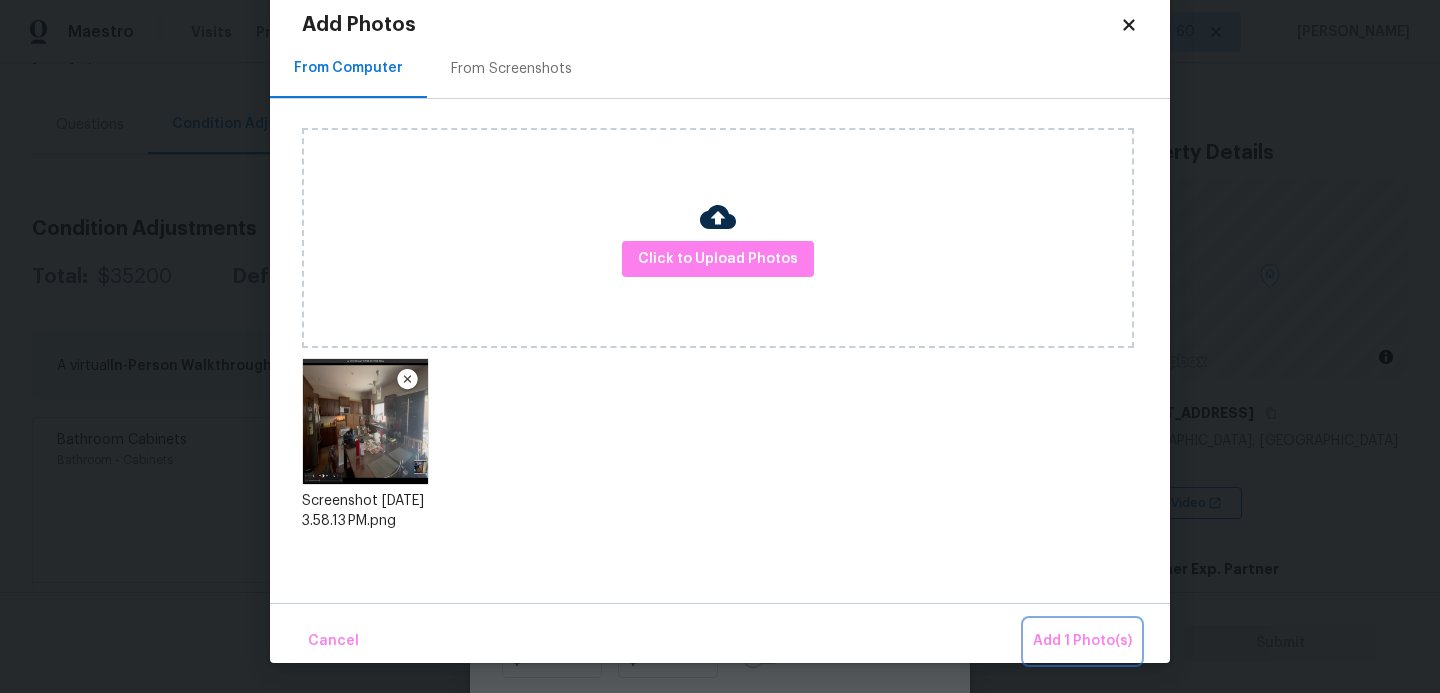 click on "Add 1 Photo(s)" at bounding box center (1082, 641) 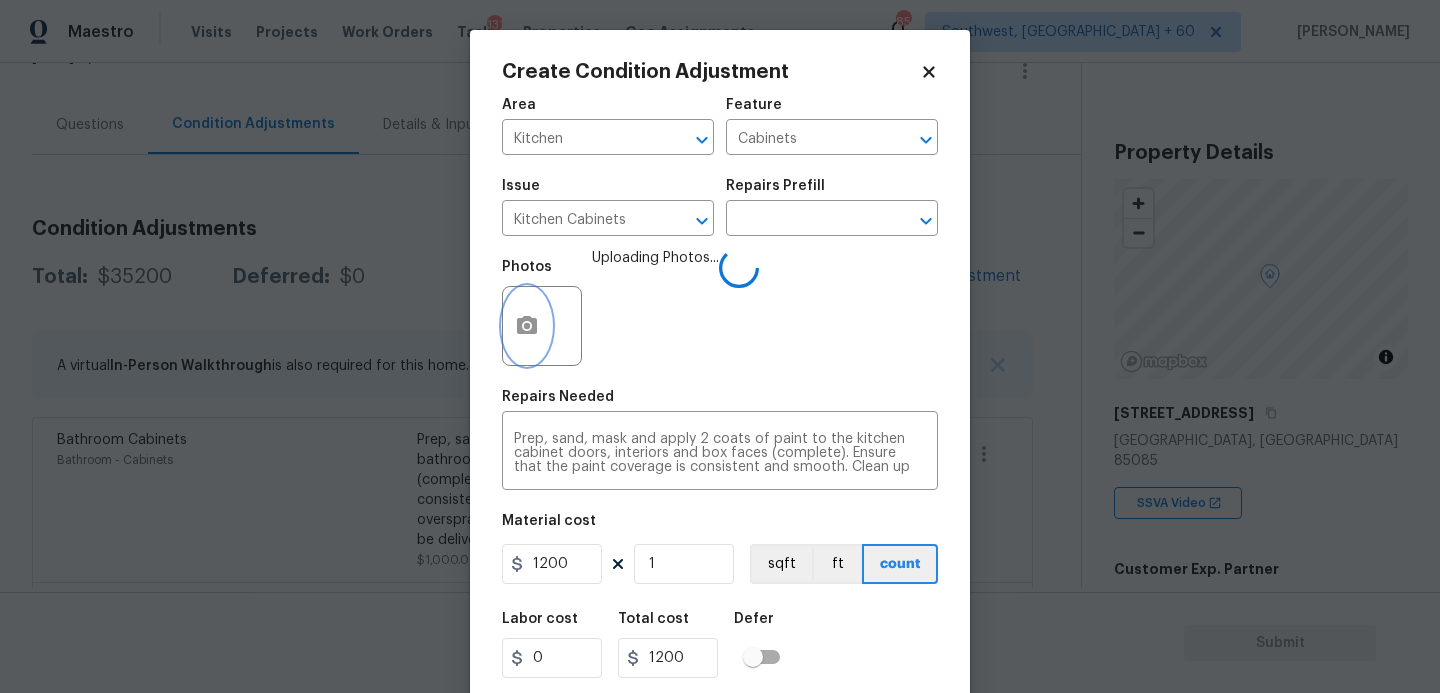 scroll, scrollTop: 0, scrollLeft: 0, axis: both 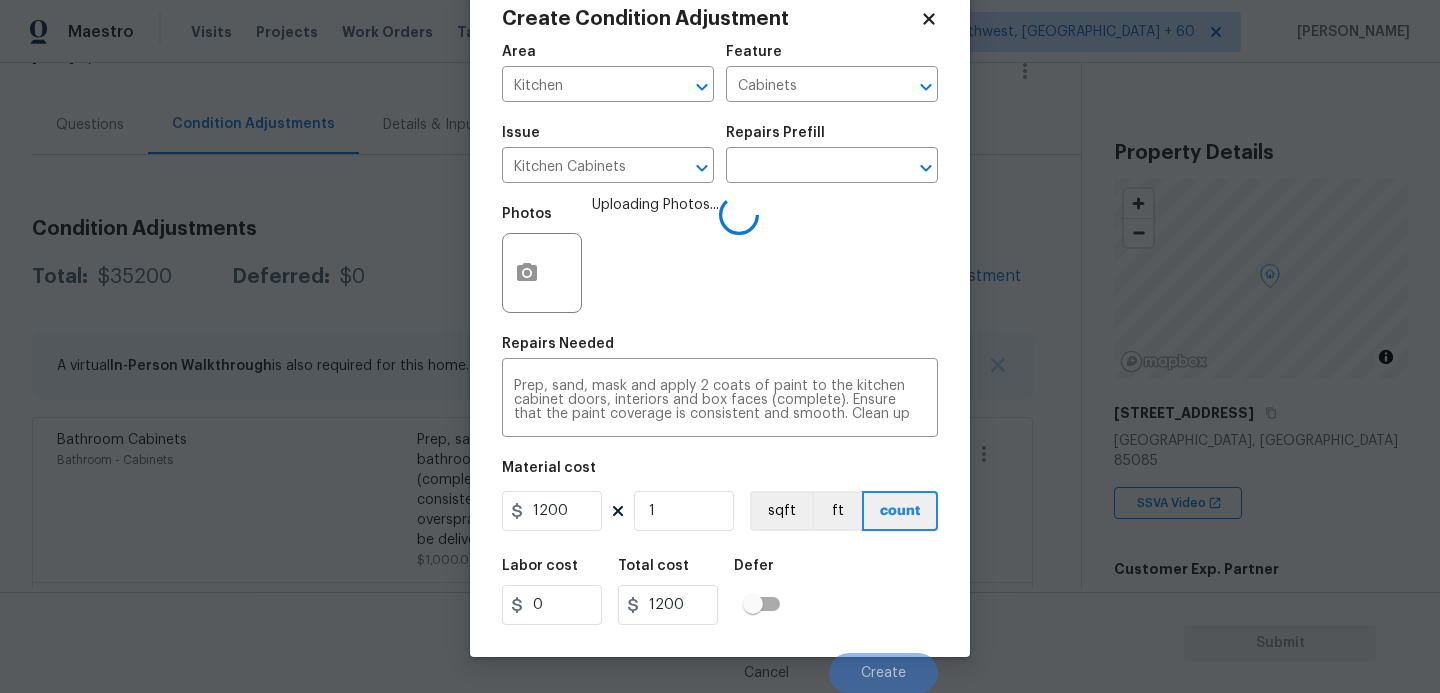 click on "Labor cost 0 Total cost 1200 Defer" at bounding box center (720, 592) 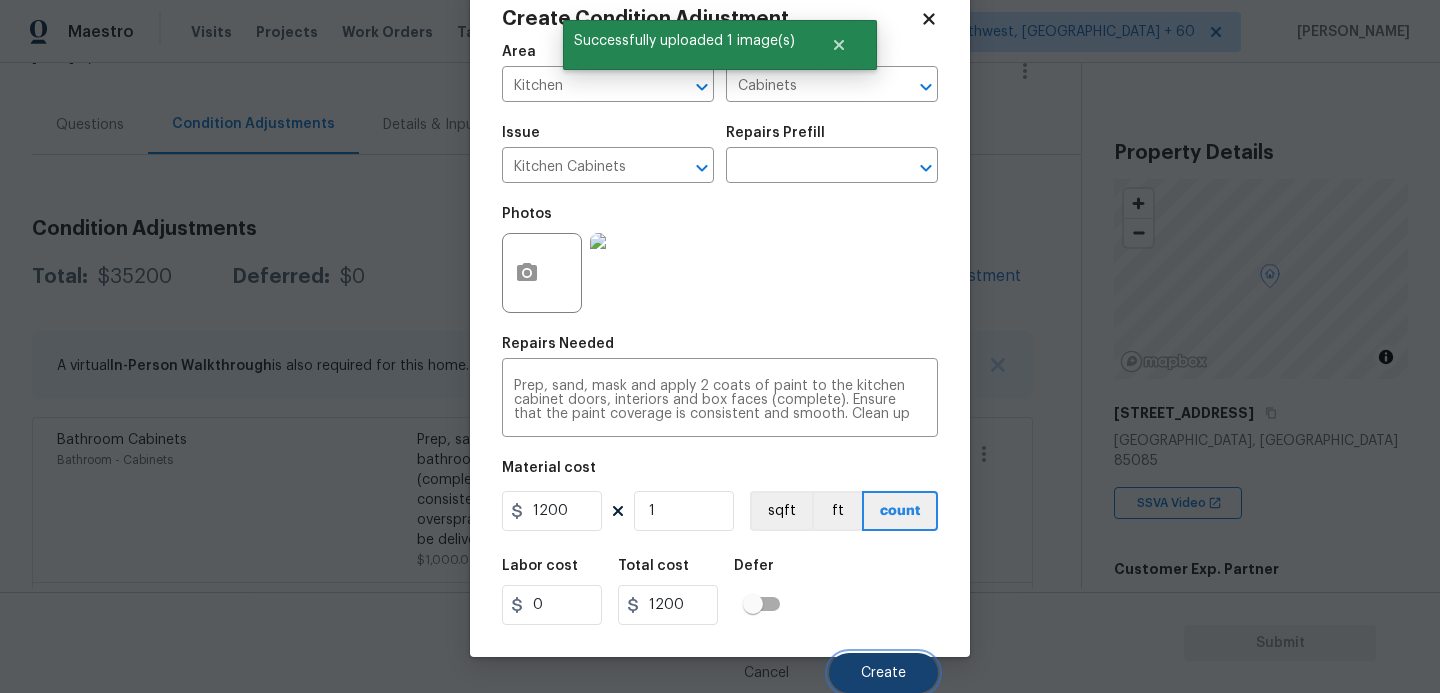 click on "Create" at bounding box center (883, 673) 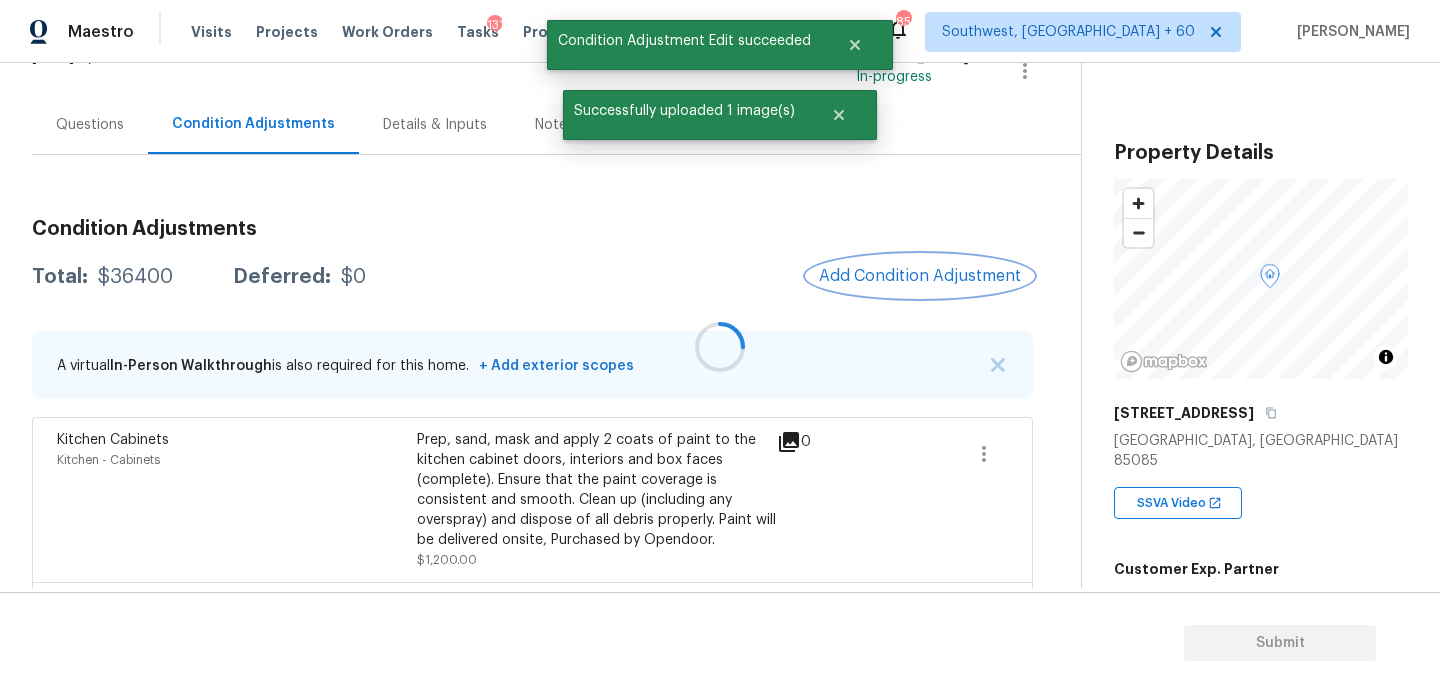 scroll, scrollTop: 0, scrollLeft: 0, axis: both 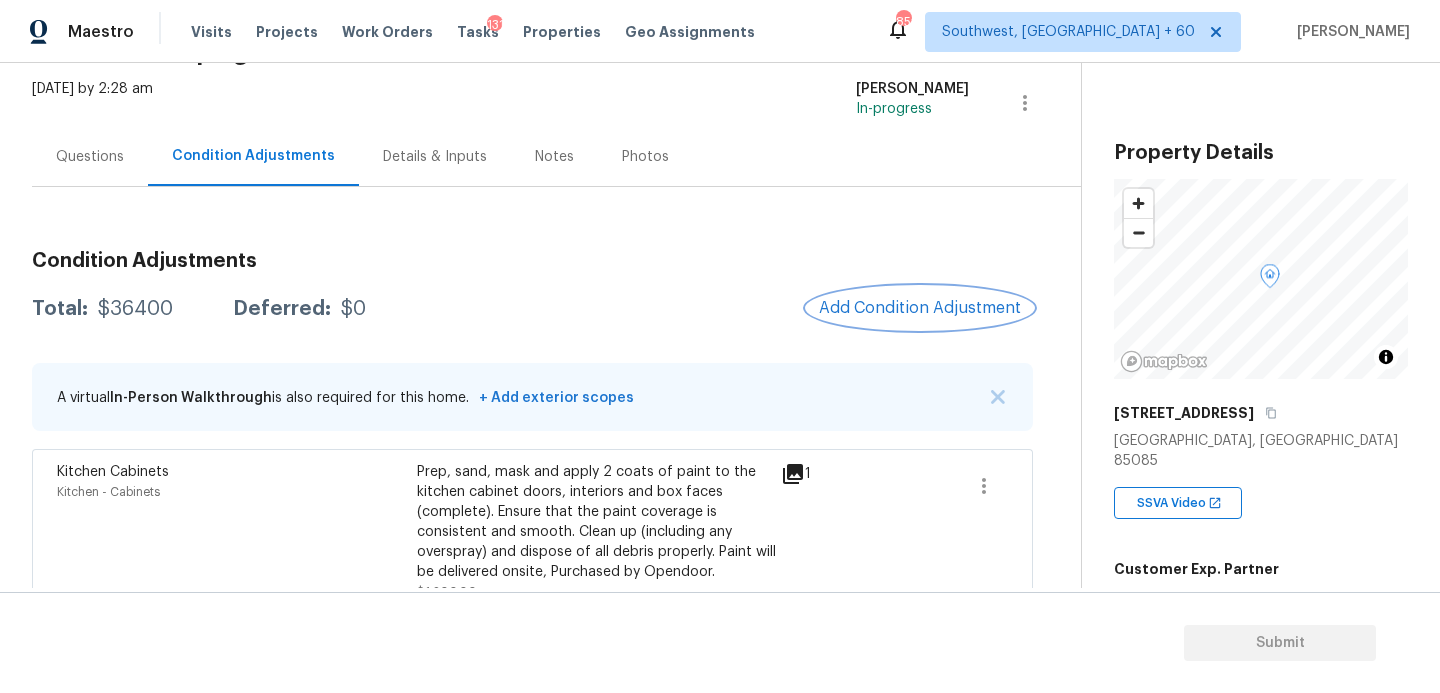 click on "Add Condition Adjustment" at bounding box center [920, 308] 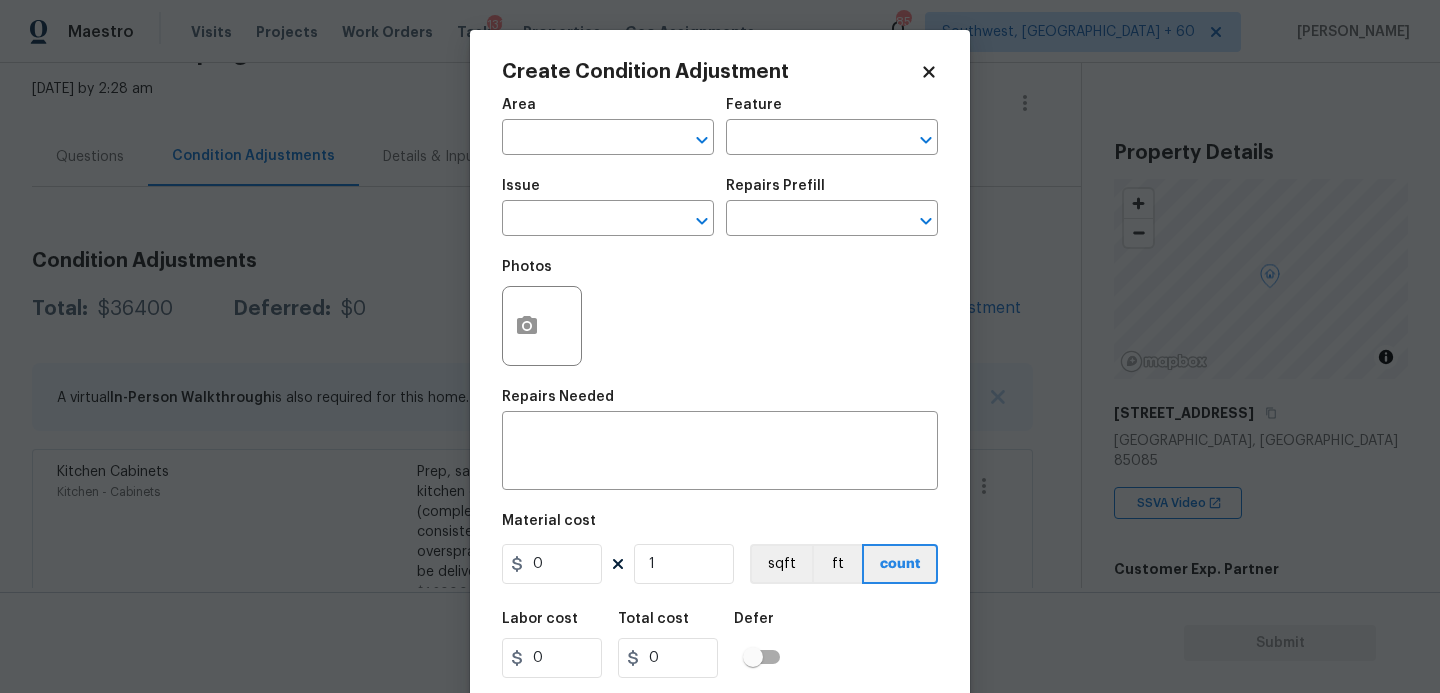 click on "Area" at bounding box center (608, 111) 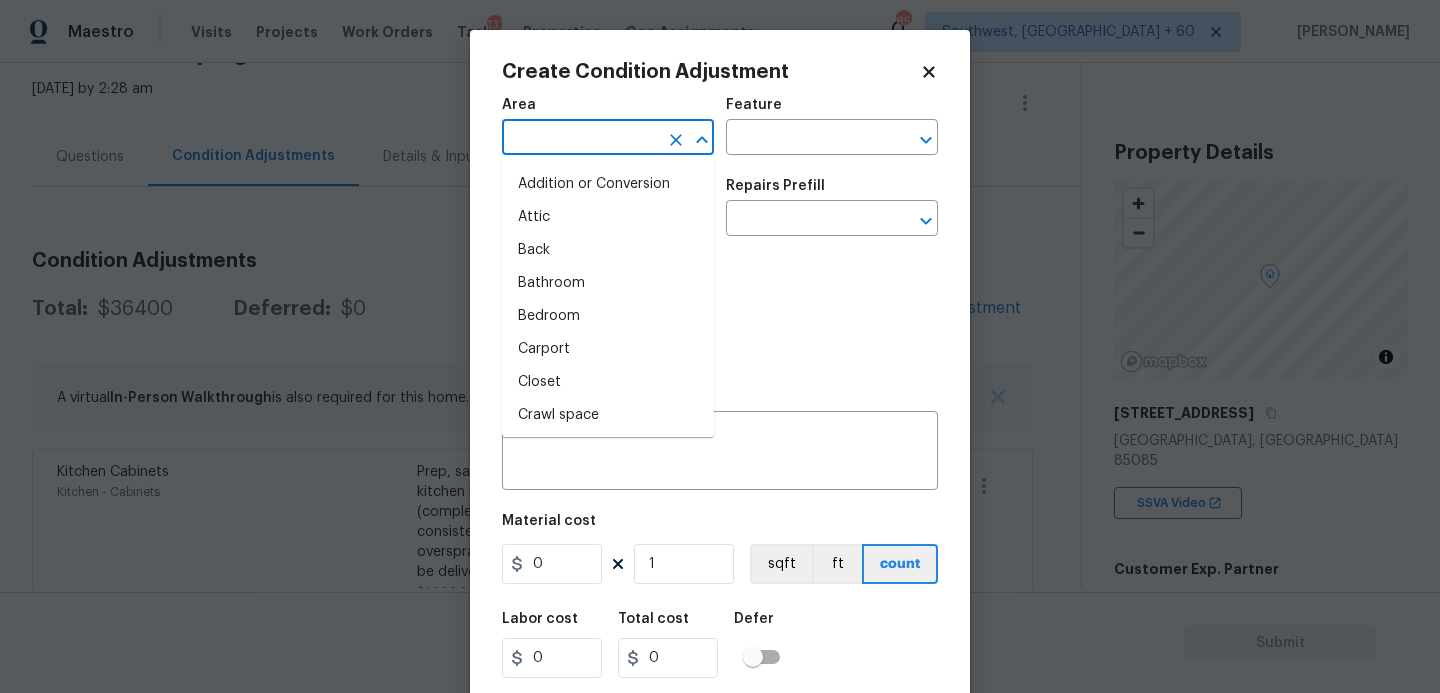 click at bounding box center (580, 139) 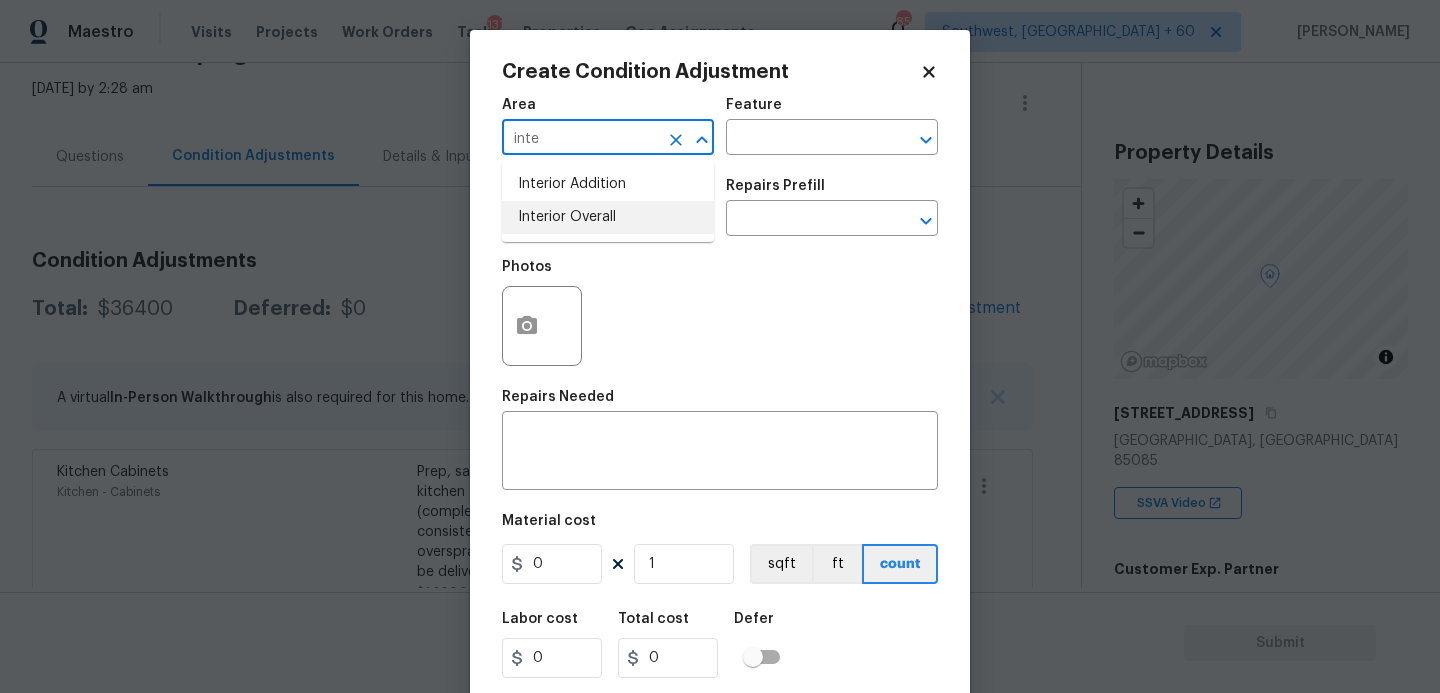 click on "Interior Overall" at bounding box center (608, 217) 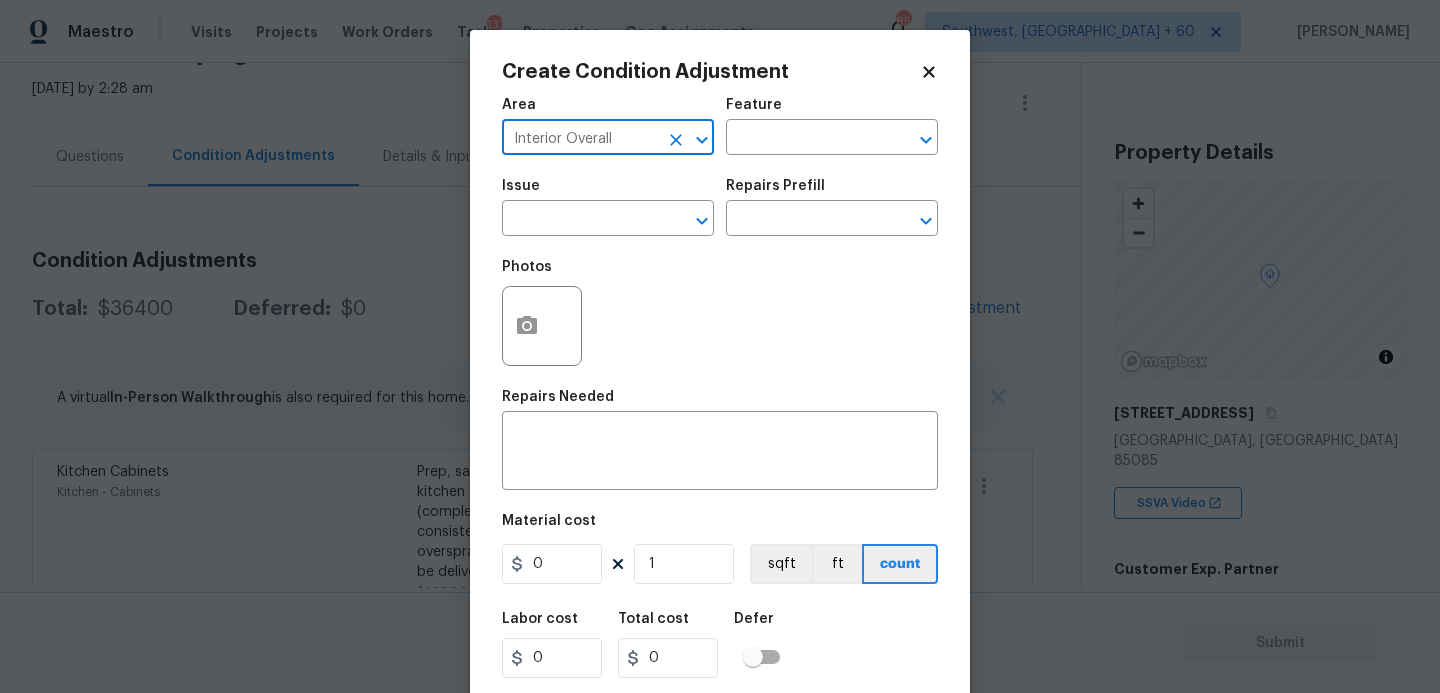 type on "Interior Overall" 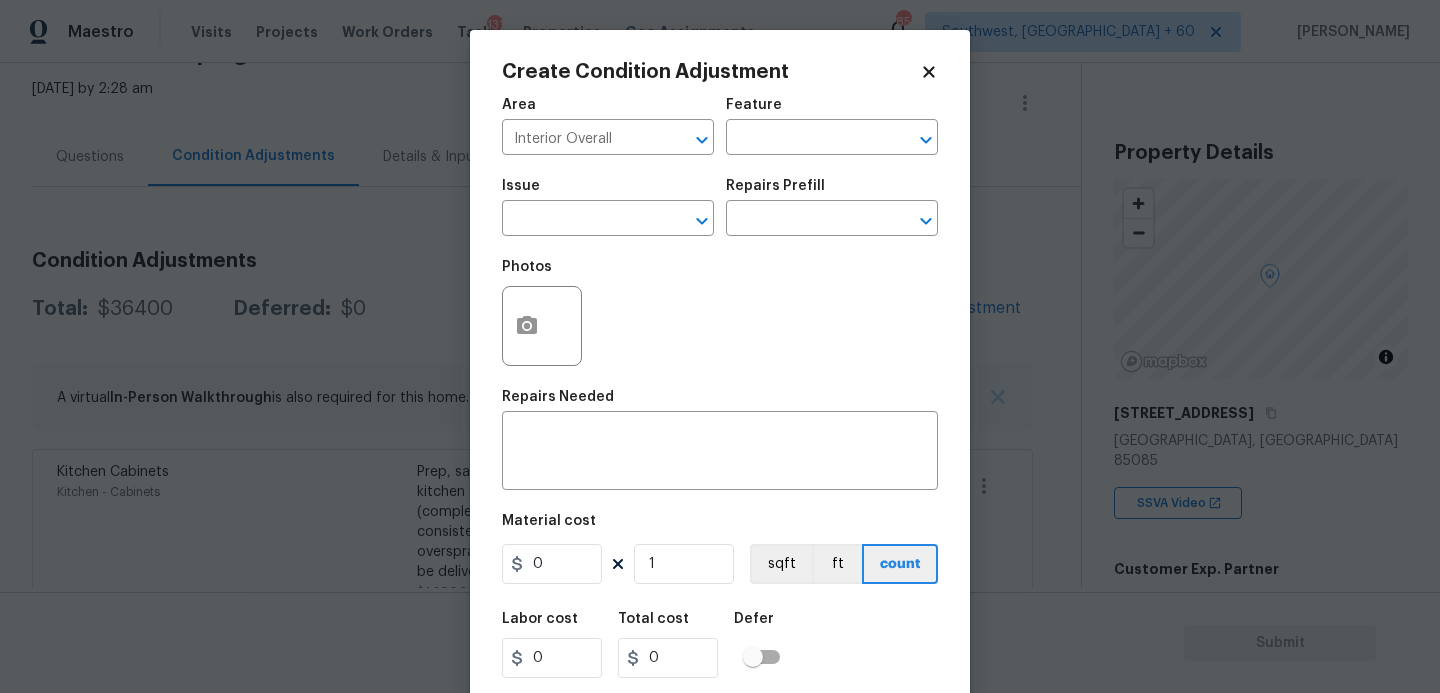 click on "Issue ​ Repairs Prefill ​" at bounding box center [720, 207] 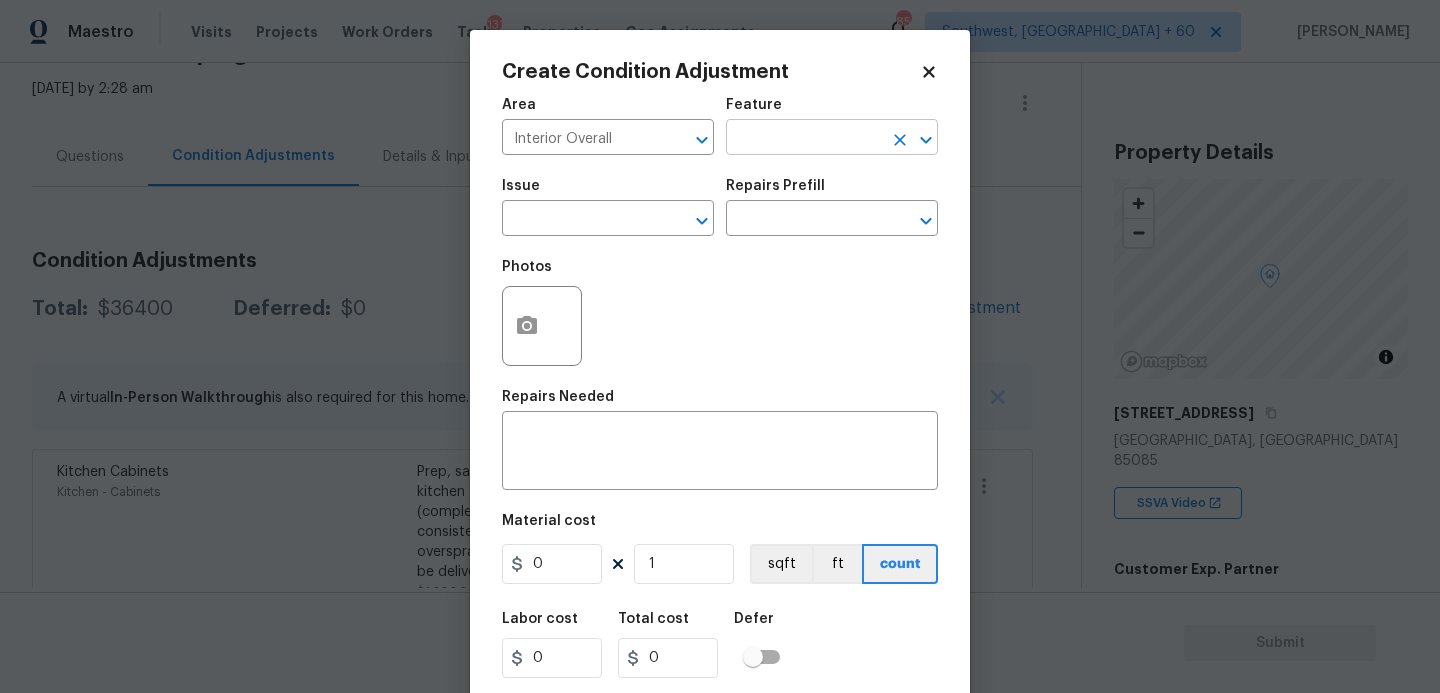 click at bounding box center (804, 139) 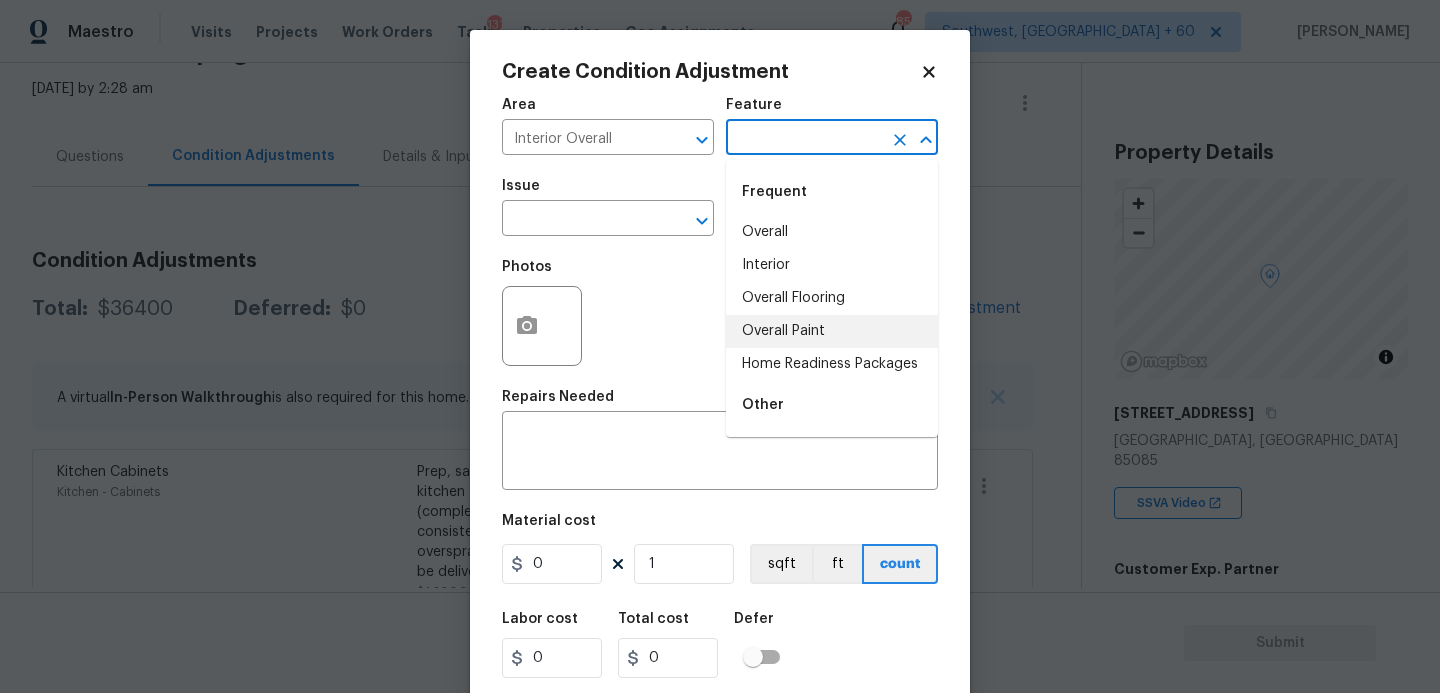 click on "Overall Paint" at bounding box center (832, 331) 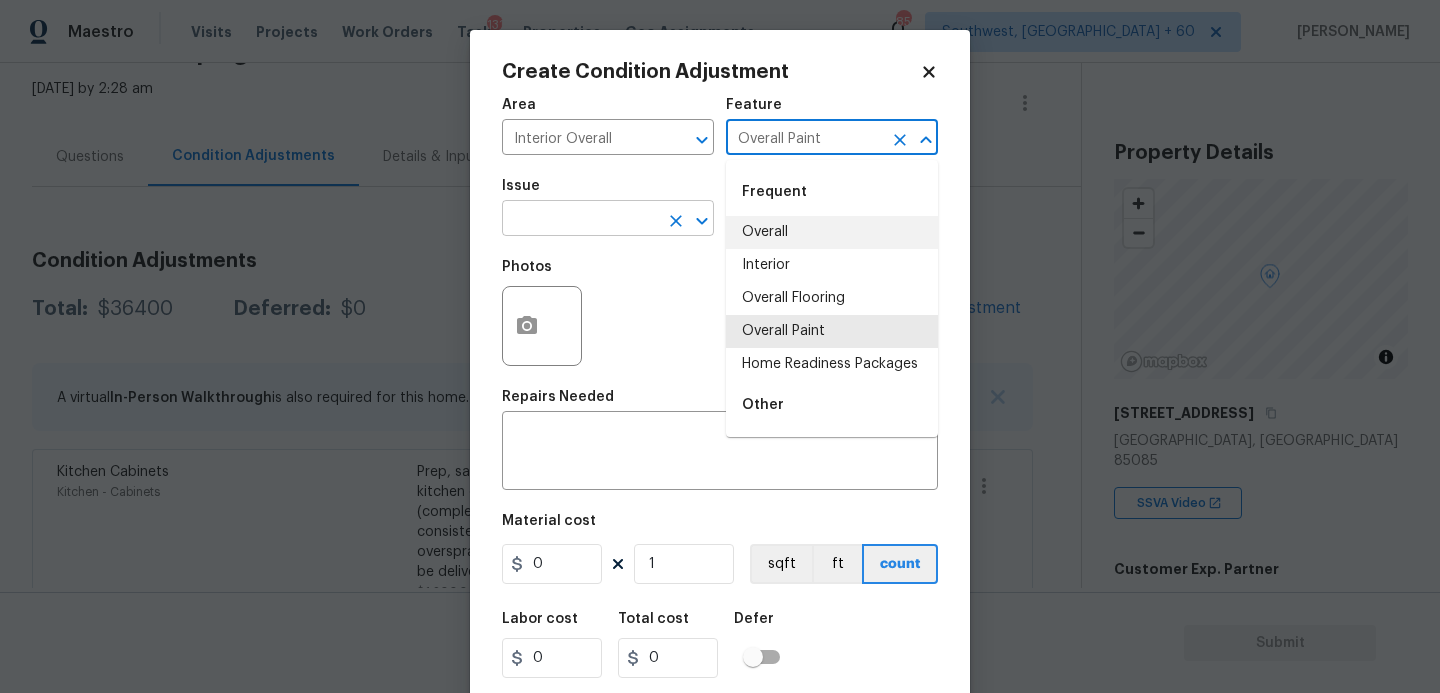 click at bounding box center (580, 220) 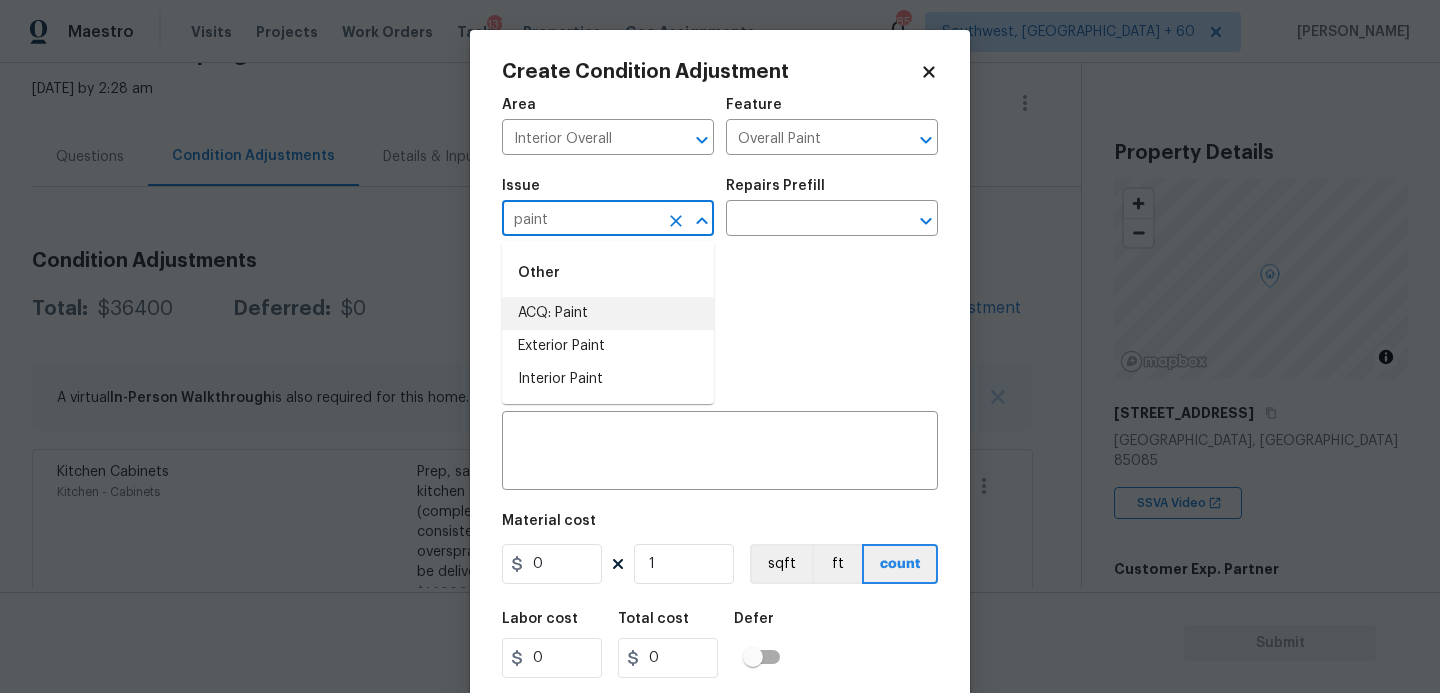 click on "ACQ: Paint" at bounding box center [608, 313] 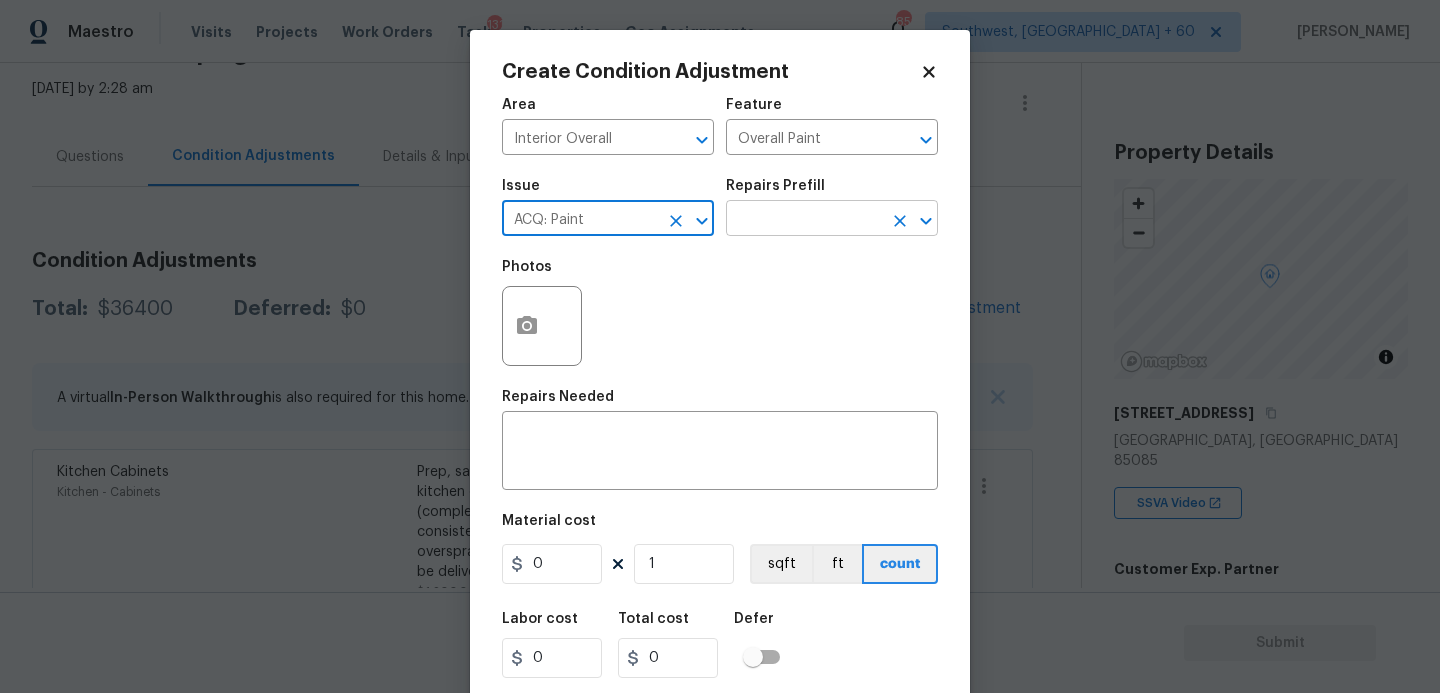 type on "ACQ: Paint" 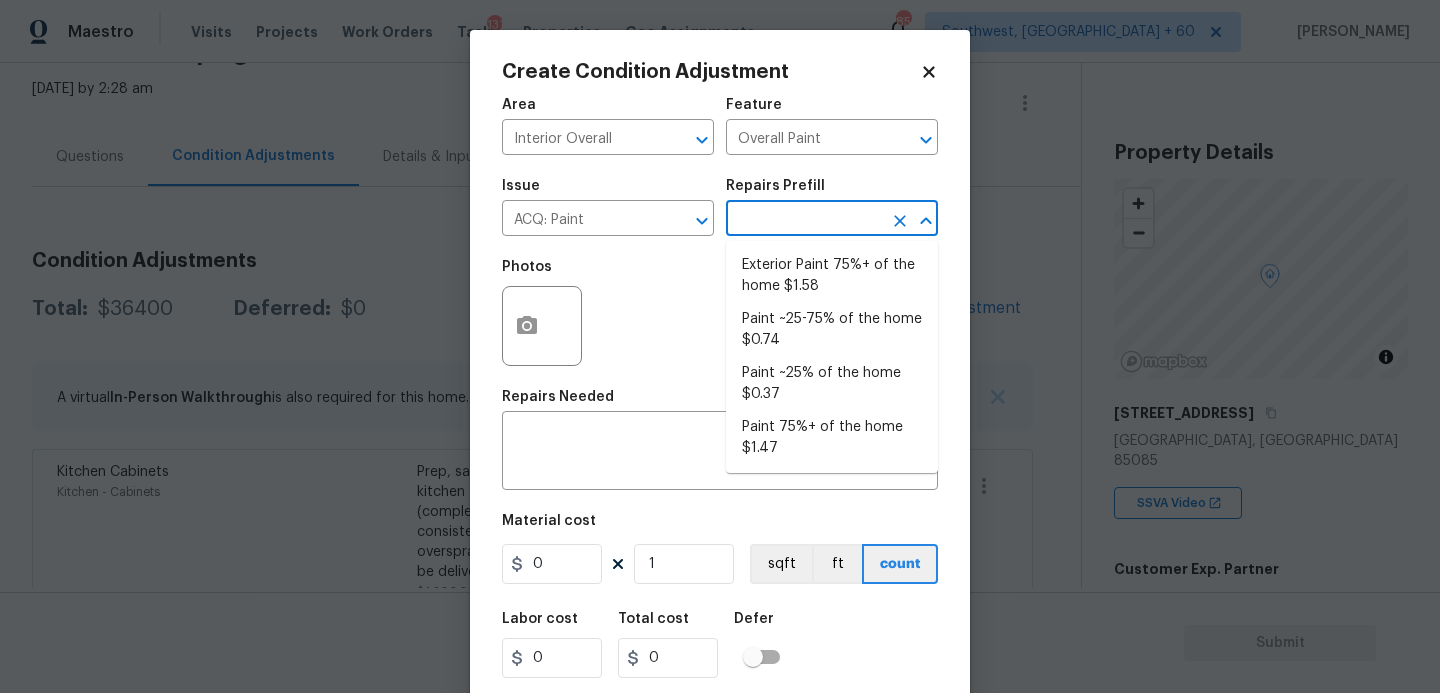 click at bounding box center (804, 220) 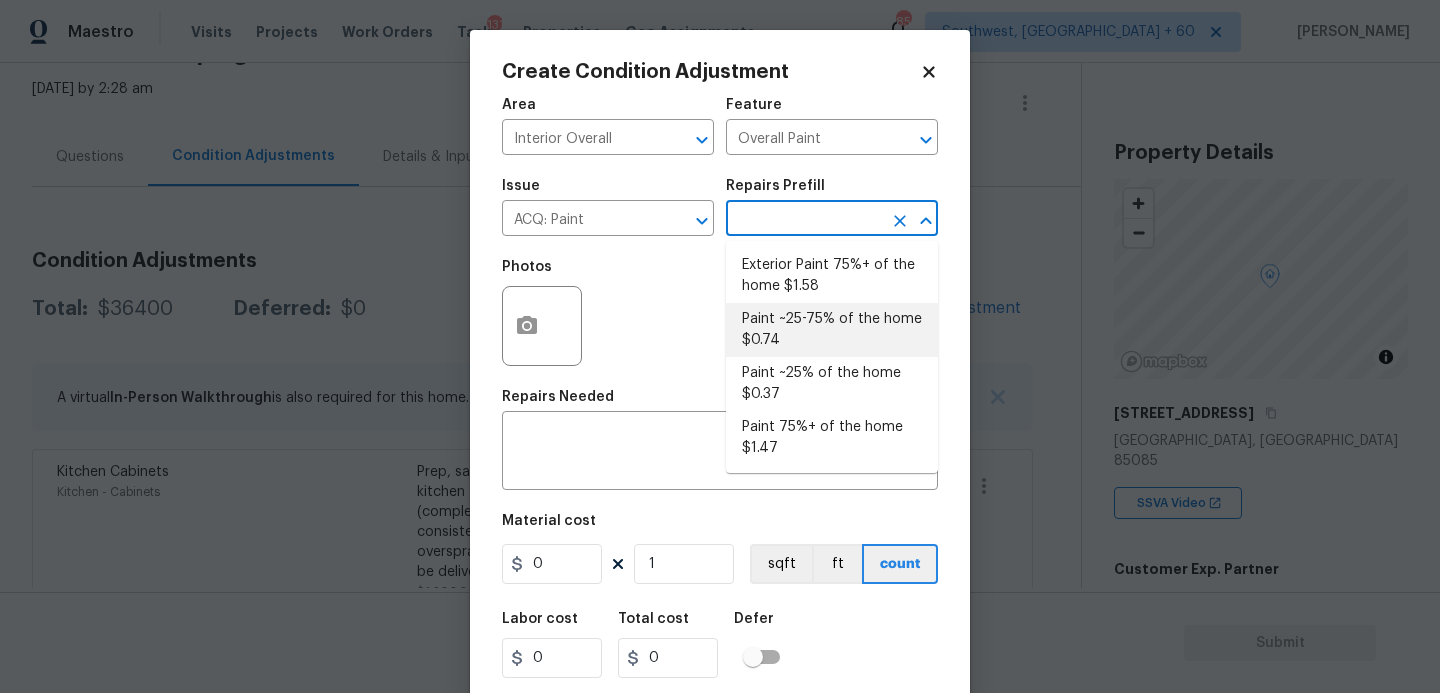 click on "Paint ~25-75% of the home $0.74" at bounding box center (832, 330) 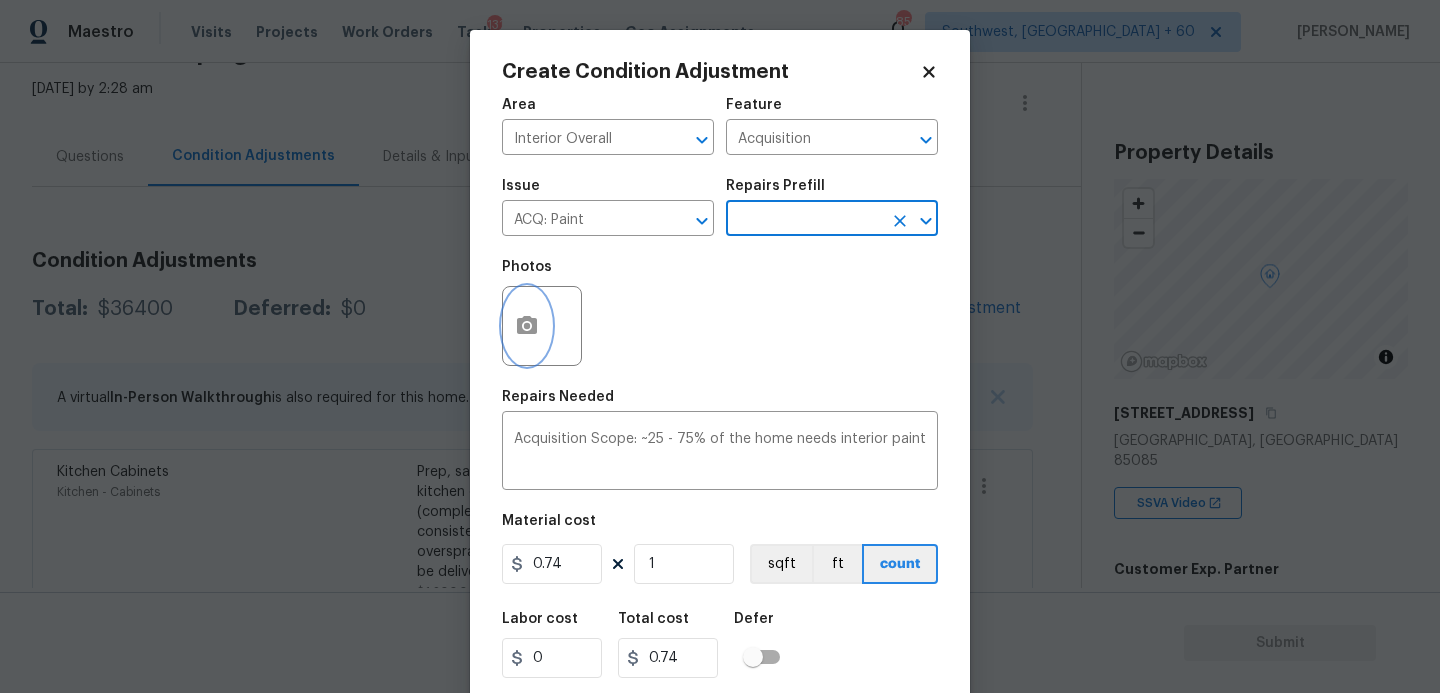 click at bounding box center [527, 326] 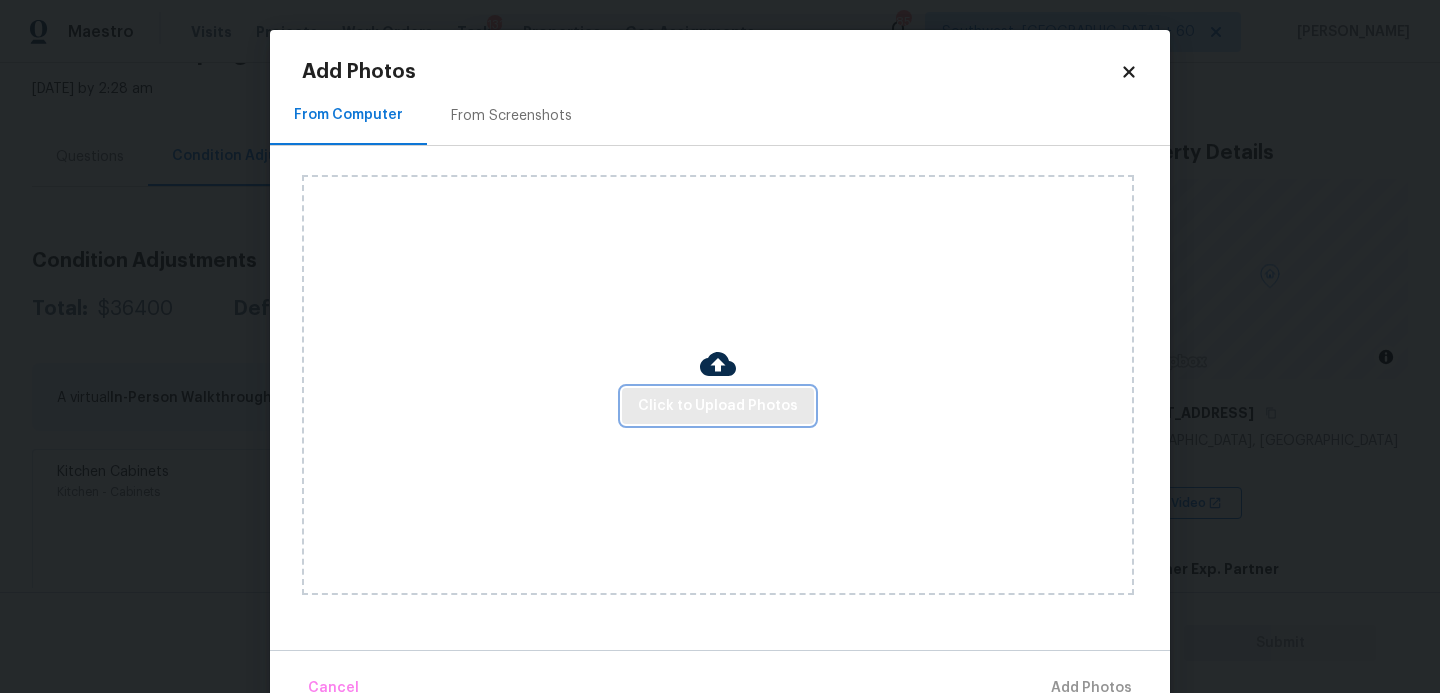 click on "Click to Upload Photos" at bounding box center (718, 406) 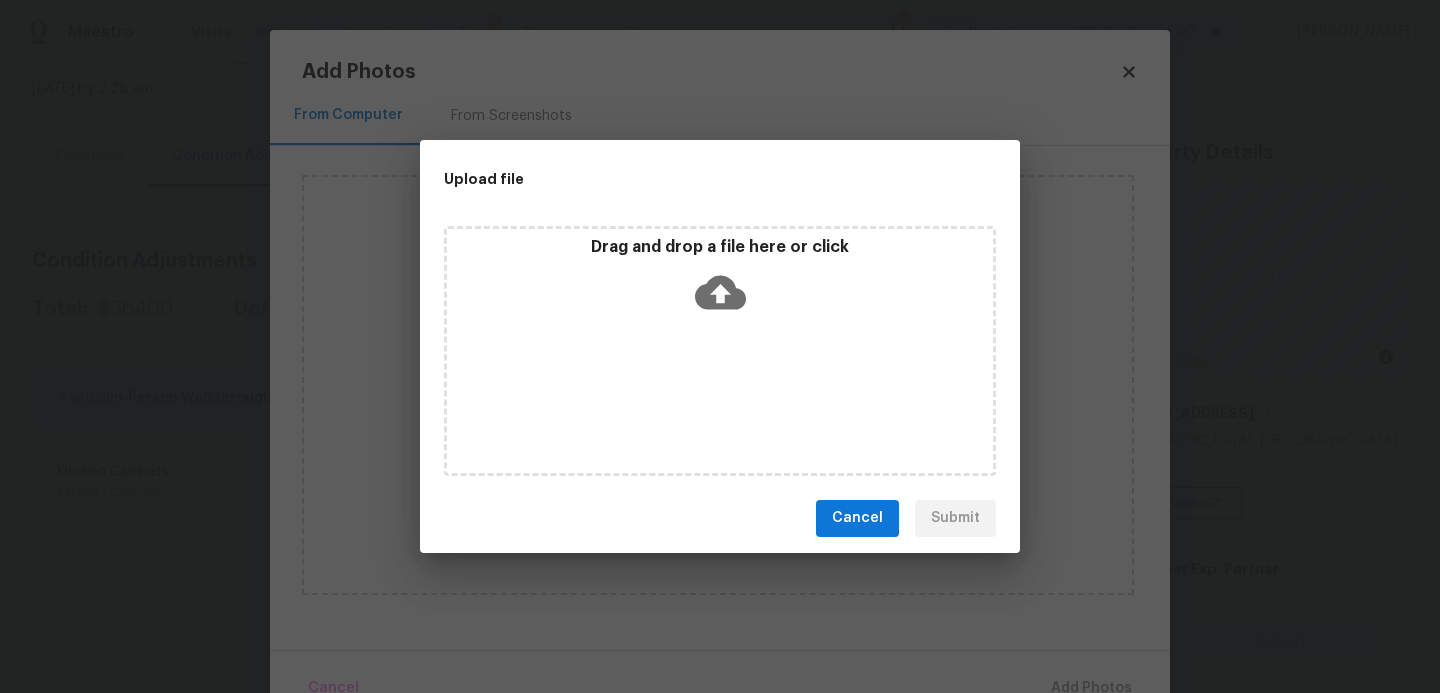 click on "Drag and drop a file here or click" at bounding box center (720, 351) 